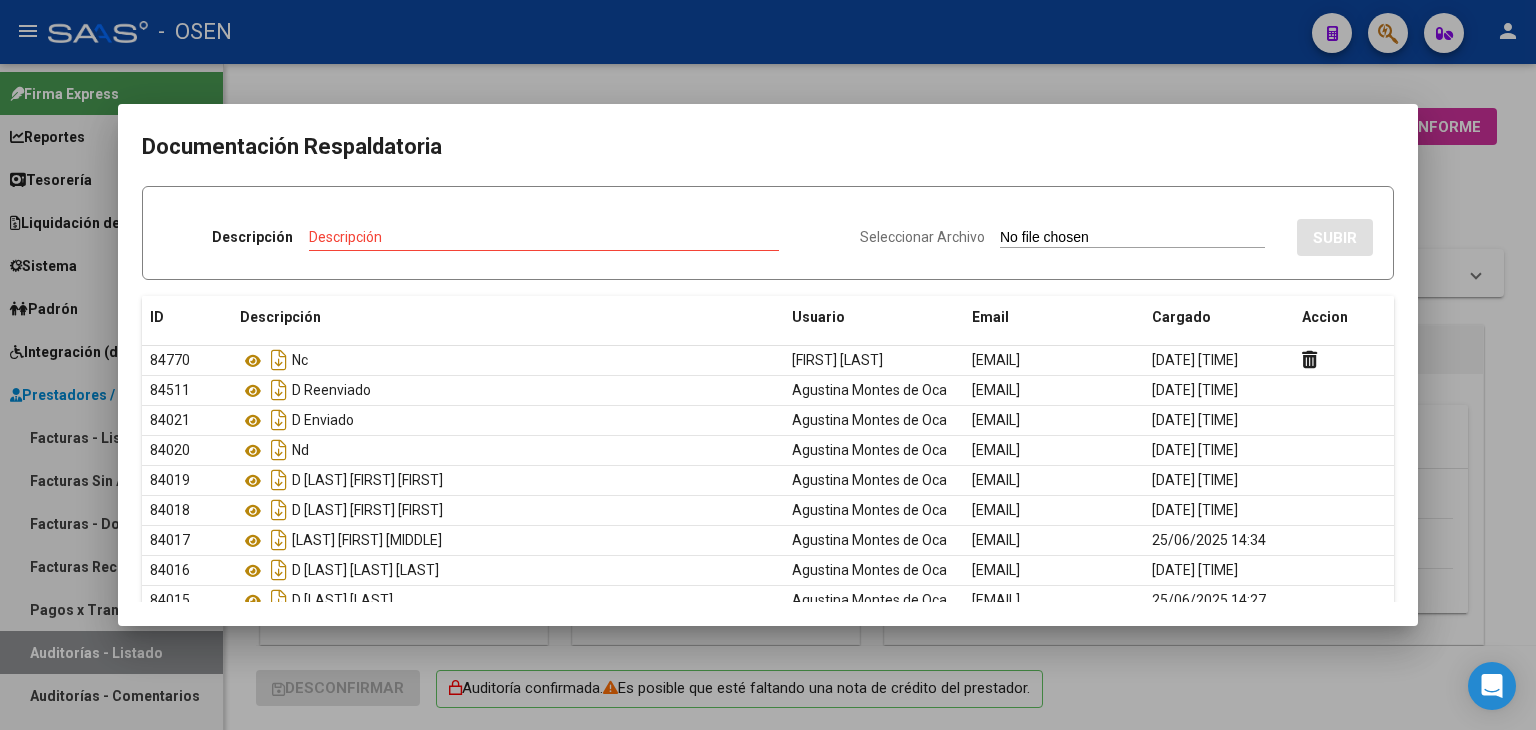 scroll, scrollTop: 0, scrollLeft: 0, axis: both 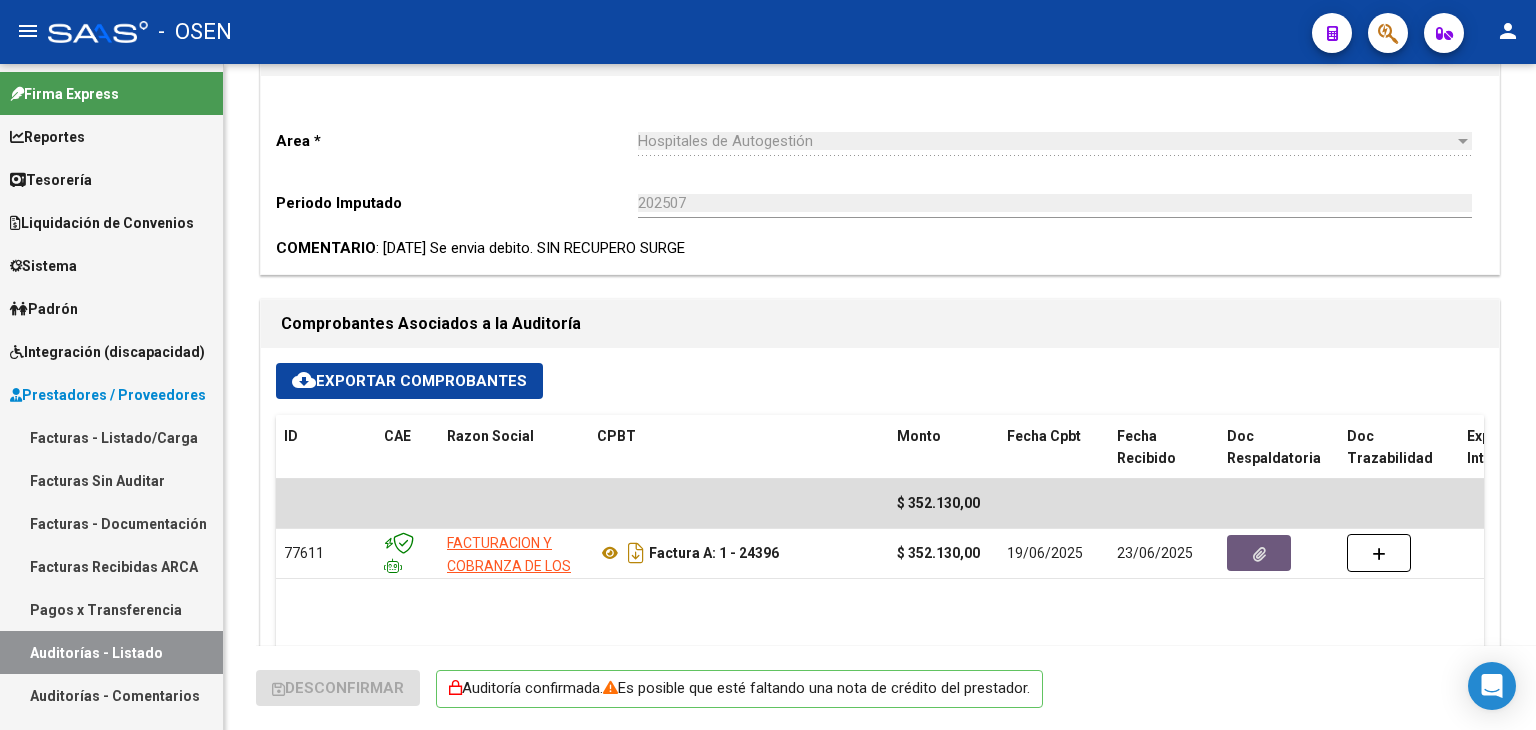 click on "Facturas - Listado/Carga" at bounding box center (111, 437) 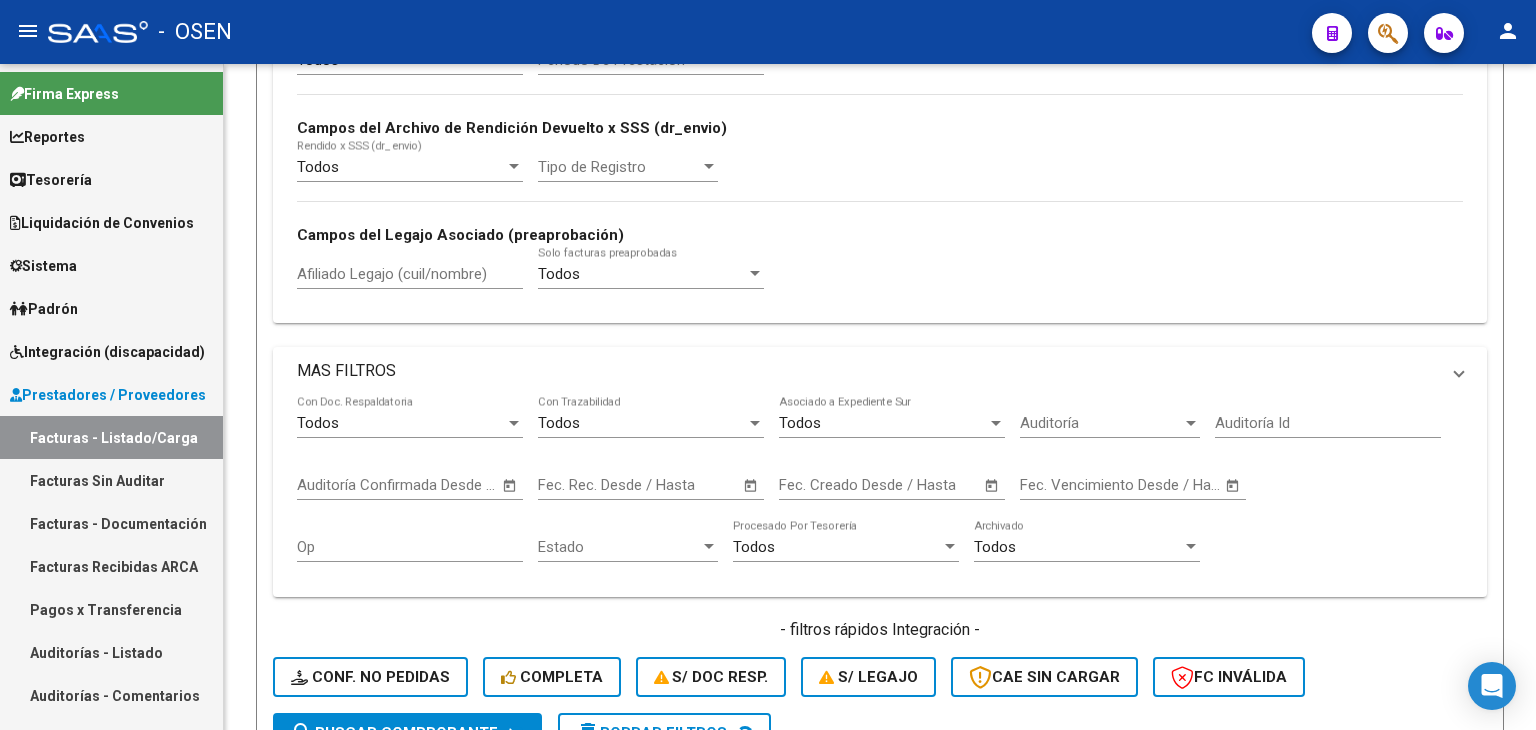 scroll, scrollTop: 0, scrollLeft: 0, axis: both 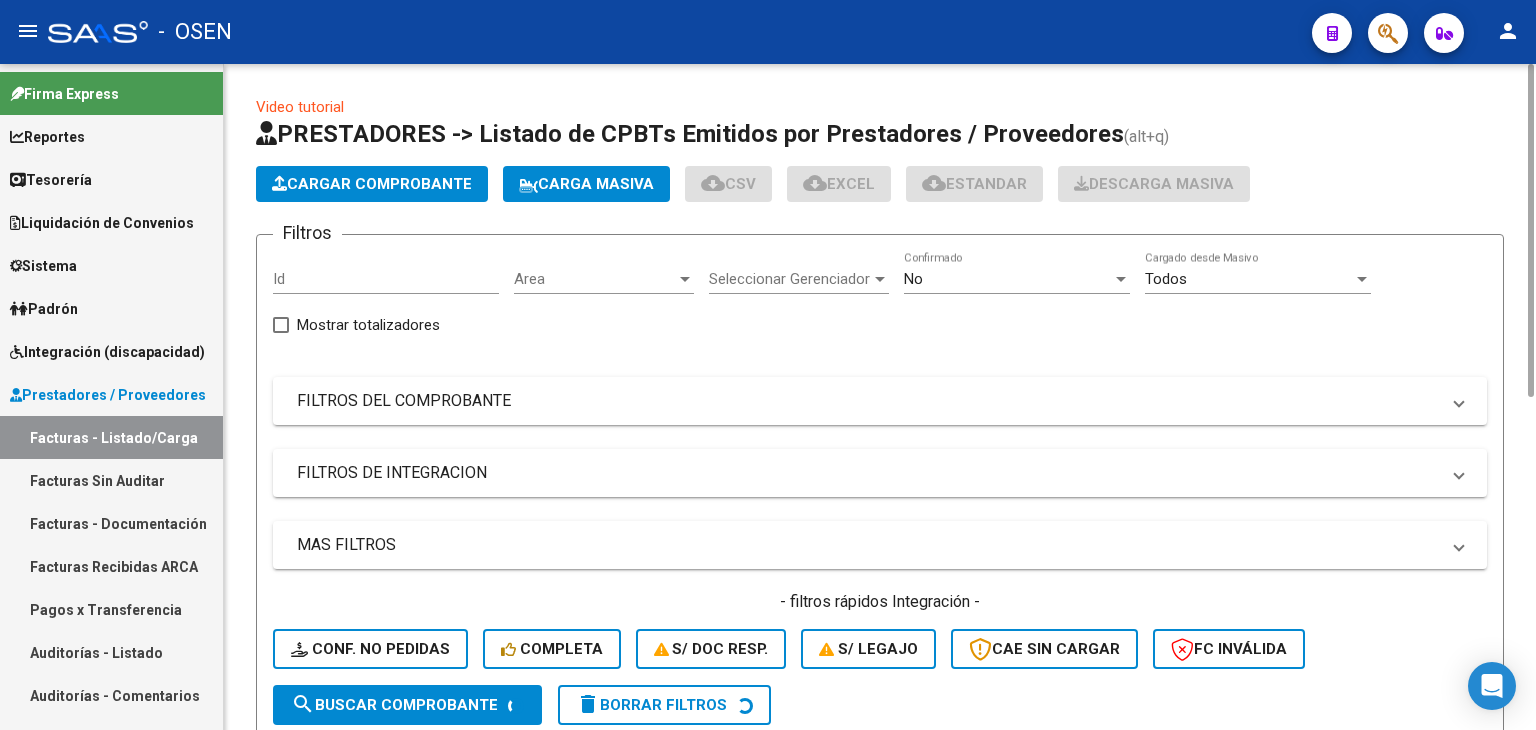 click on "Cargar Comprobante" 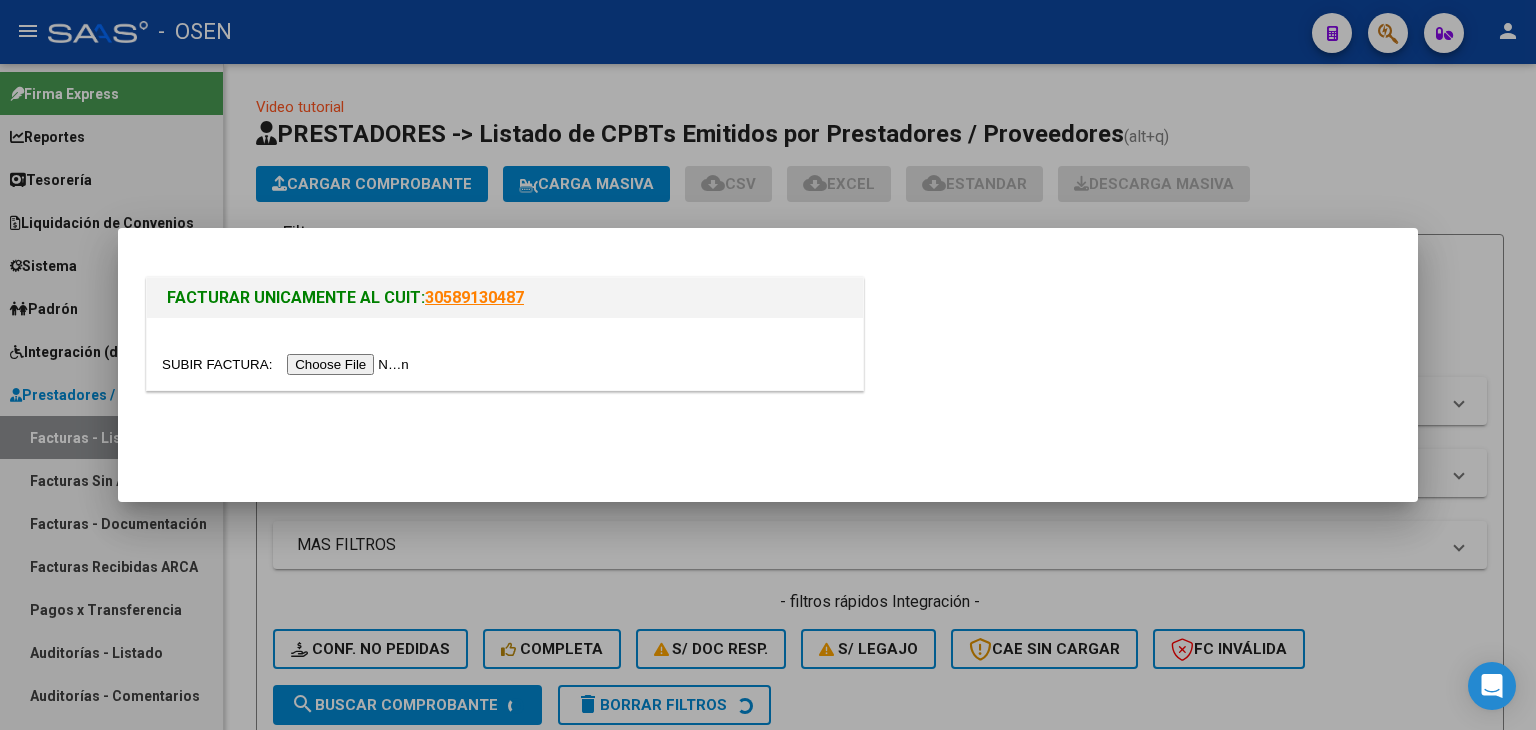 click at bounding box center [288, 364] 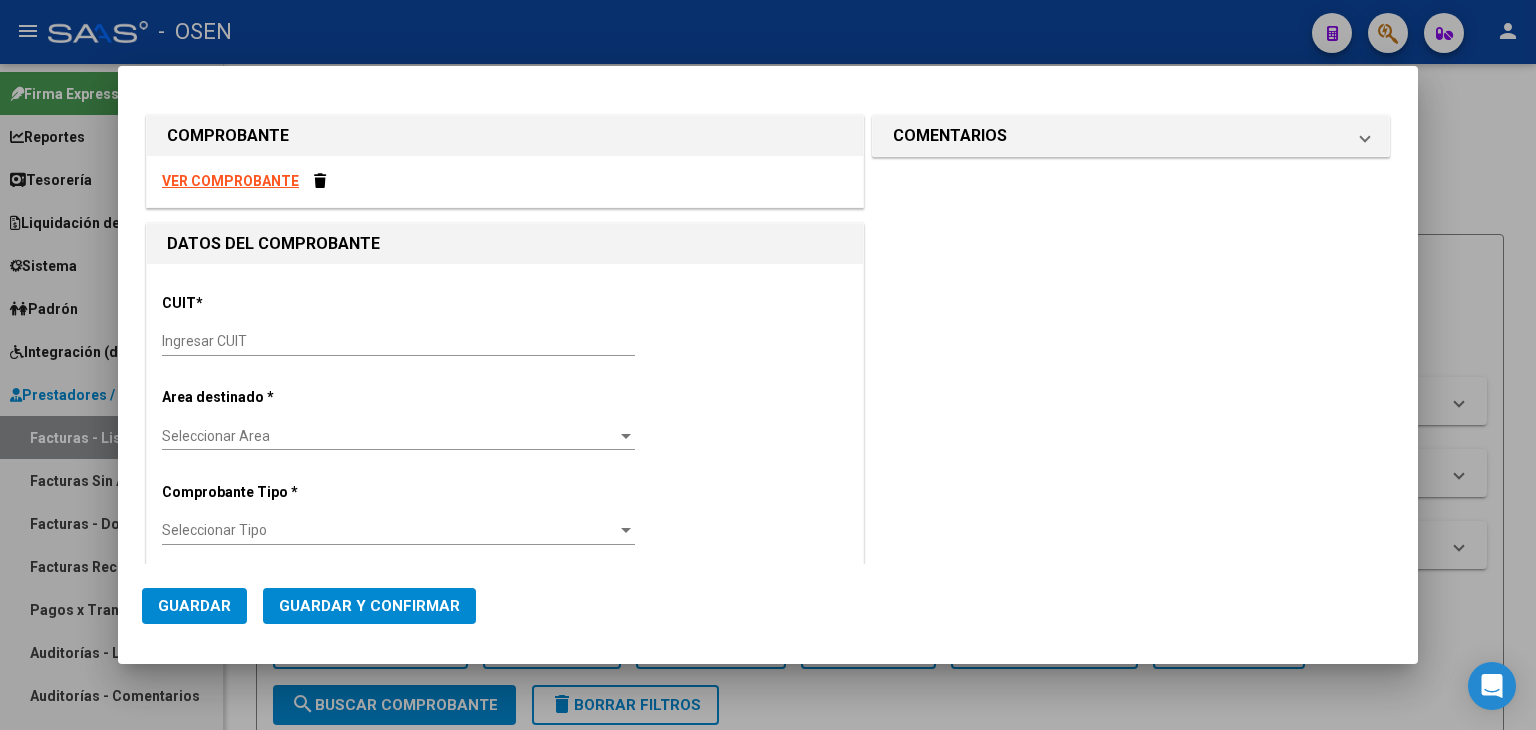 click on "COMENTARIOS Comentarios De la Obra Social: Comentarios de la Obra Social (no visibles para el prestador/gerenciador):" at bounding box center (1131, 810) 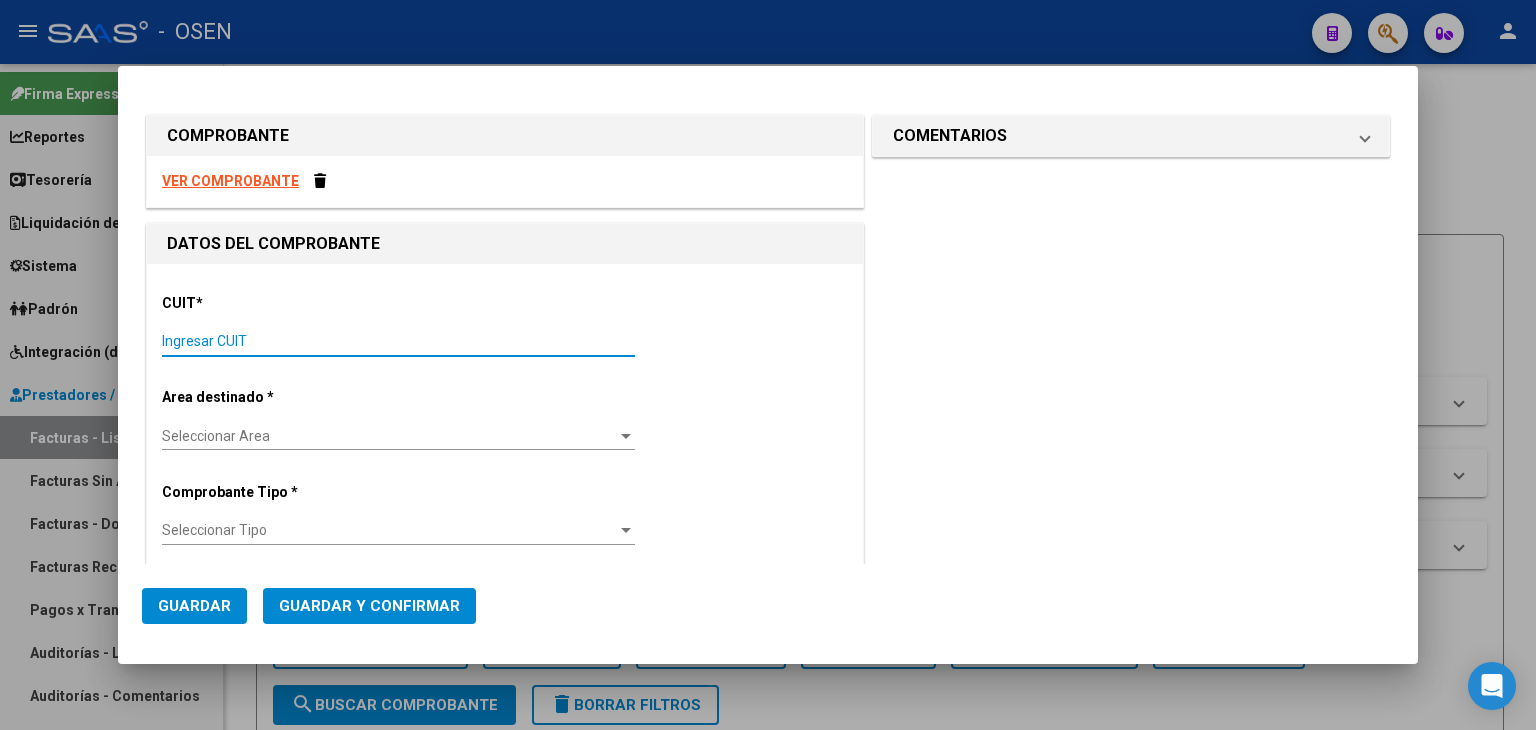 click on "Ingresar CUIT" at bounding box center [398, 341] 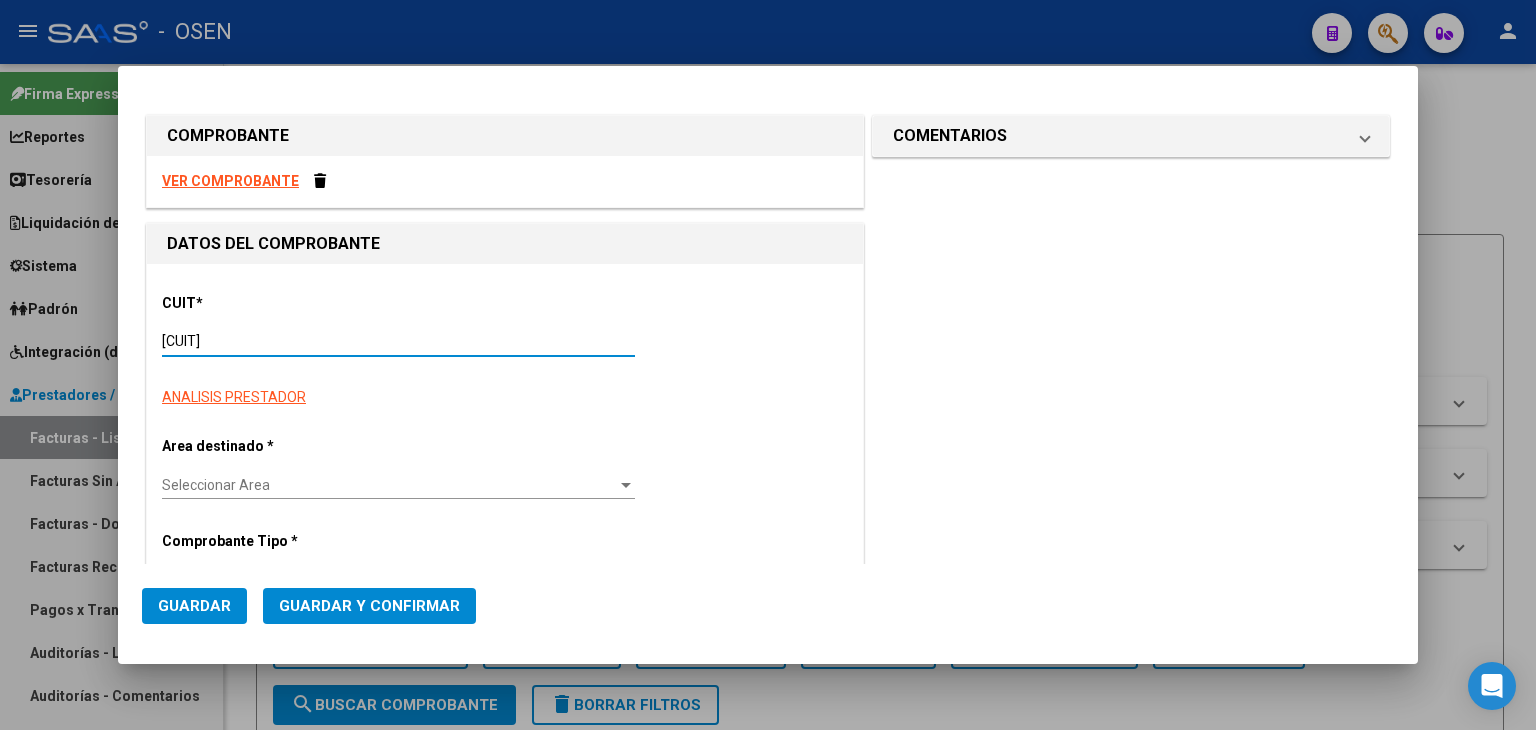 type on "1" 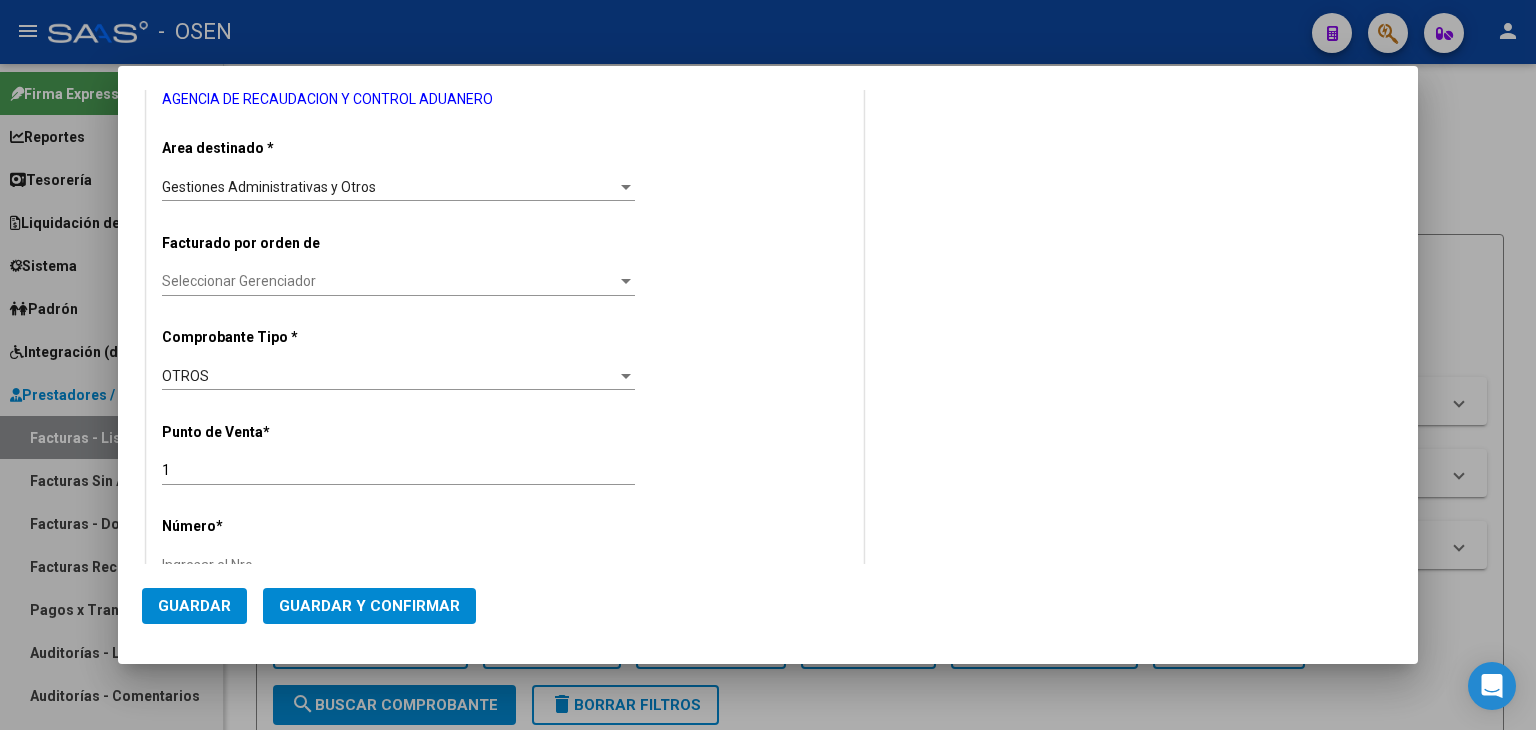 scroll, scrollTop: 666, scrollLeft: 0, axis: vertical 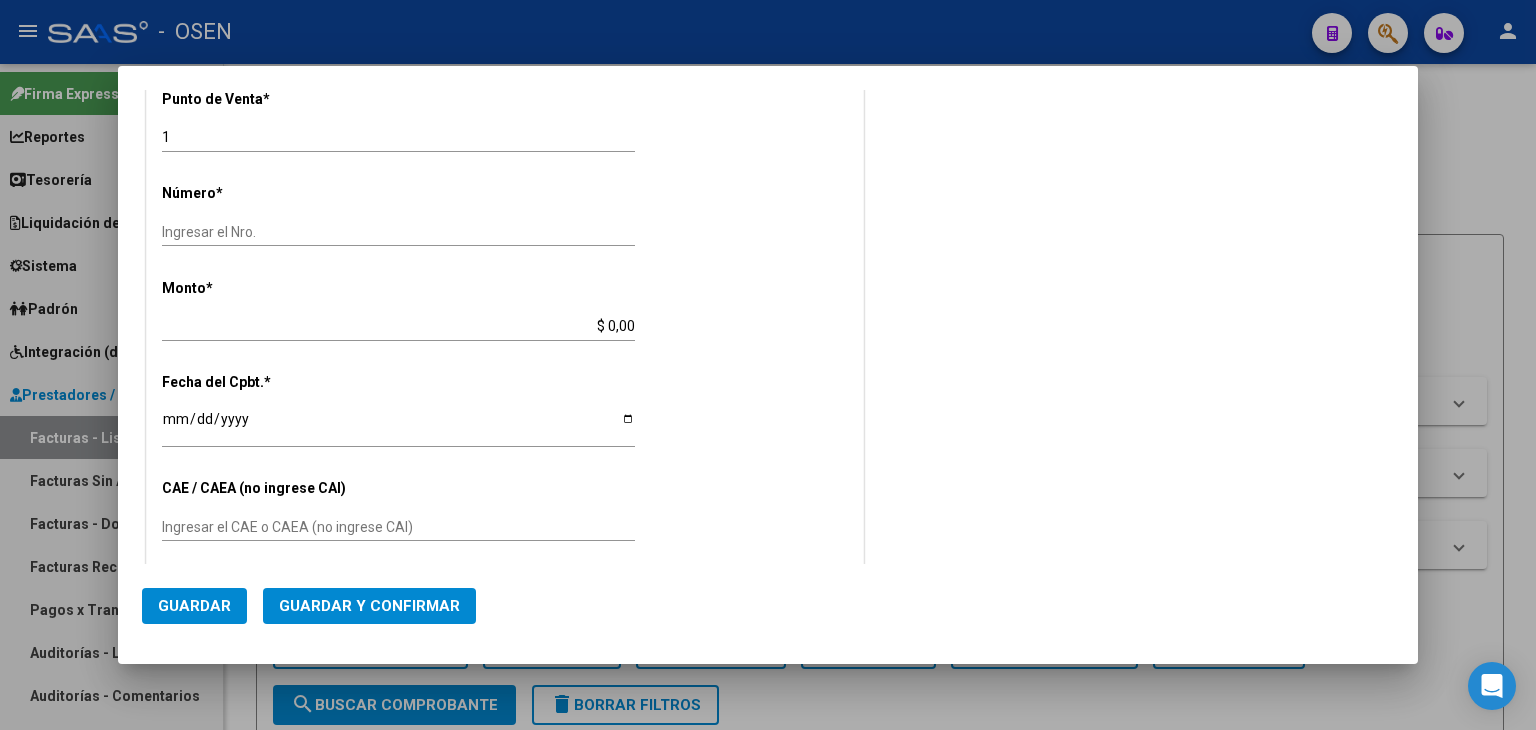 click on "Ingresar el Nro." 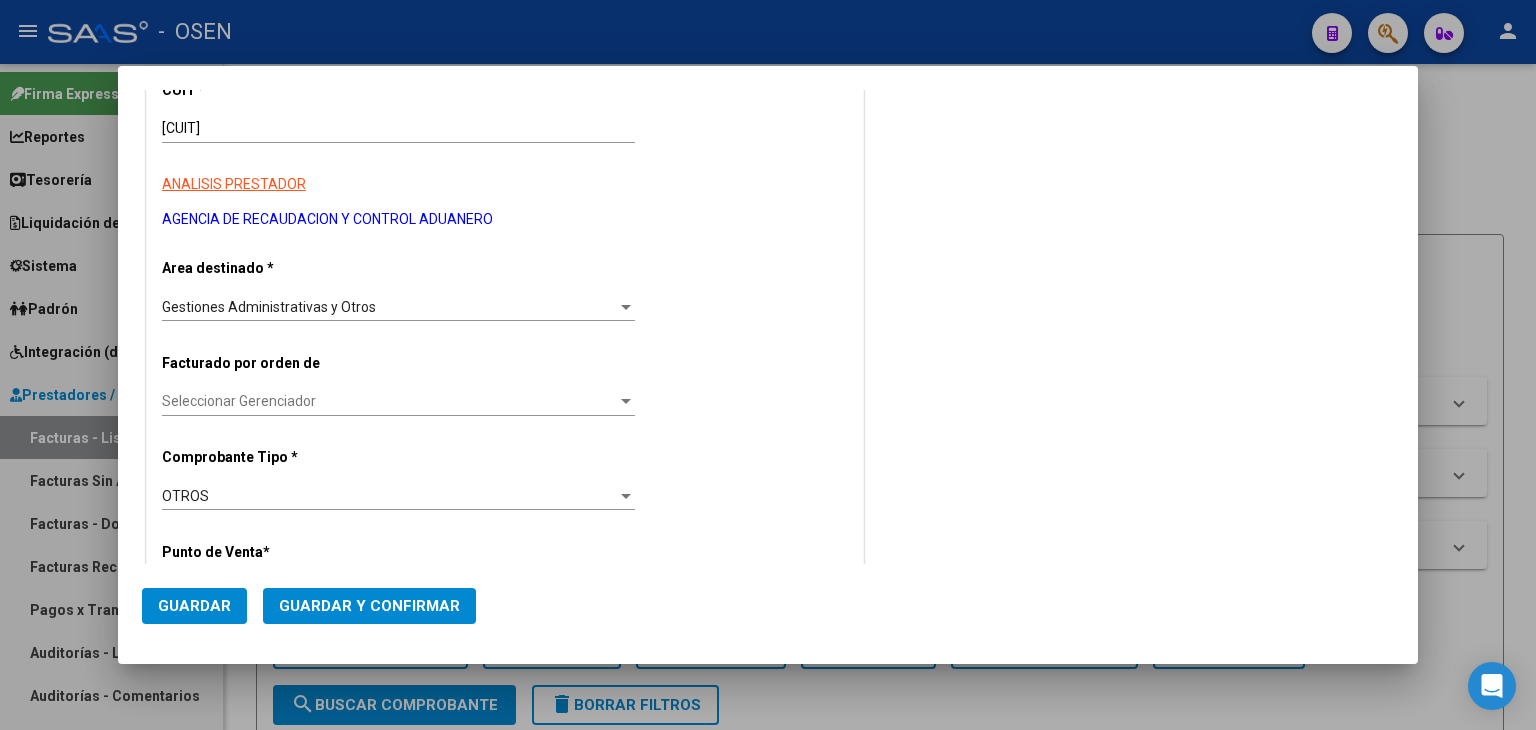 scroll, scrollTop: 0, scrollLeft: 0, axis: both 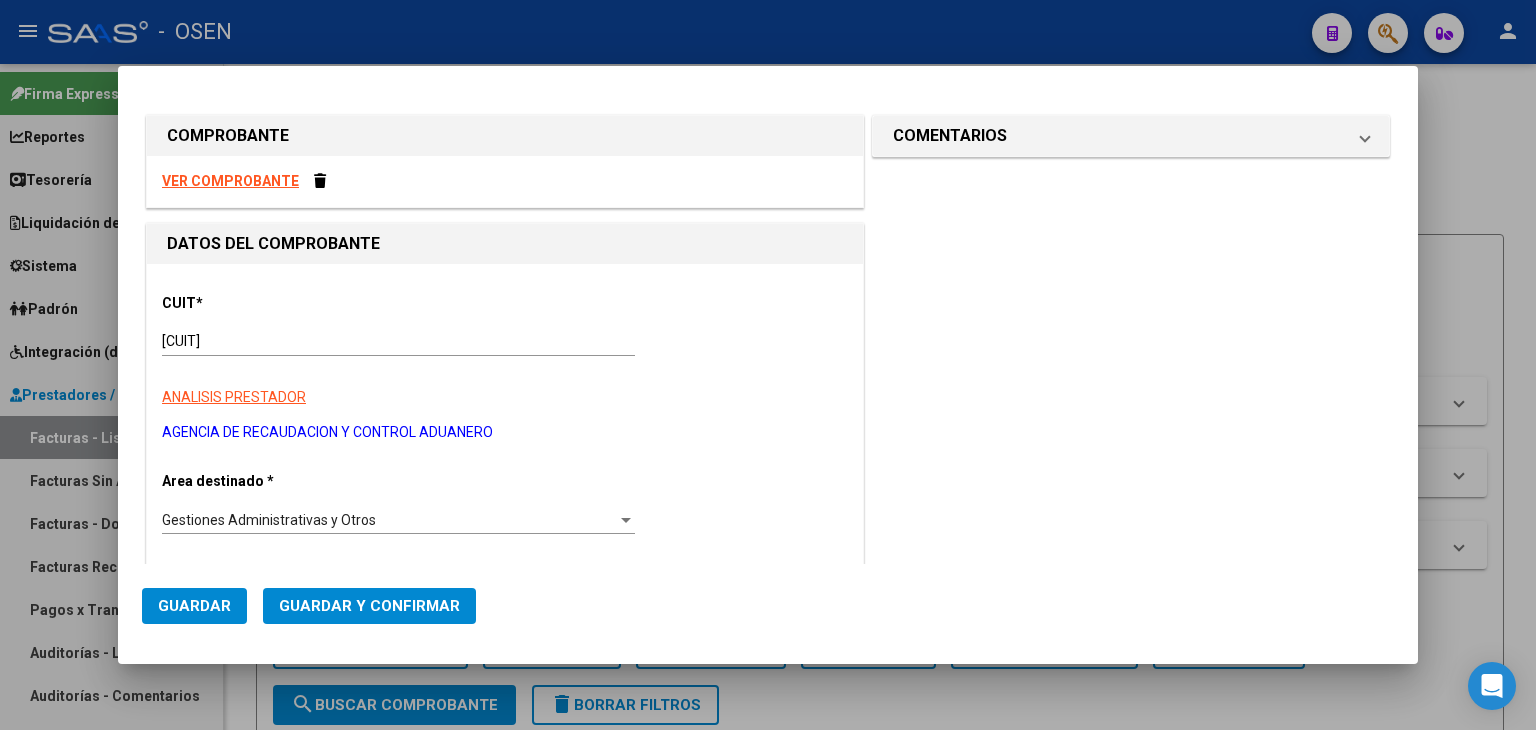 type on "140725" 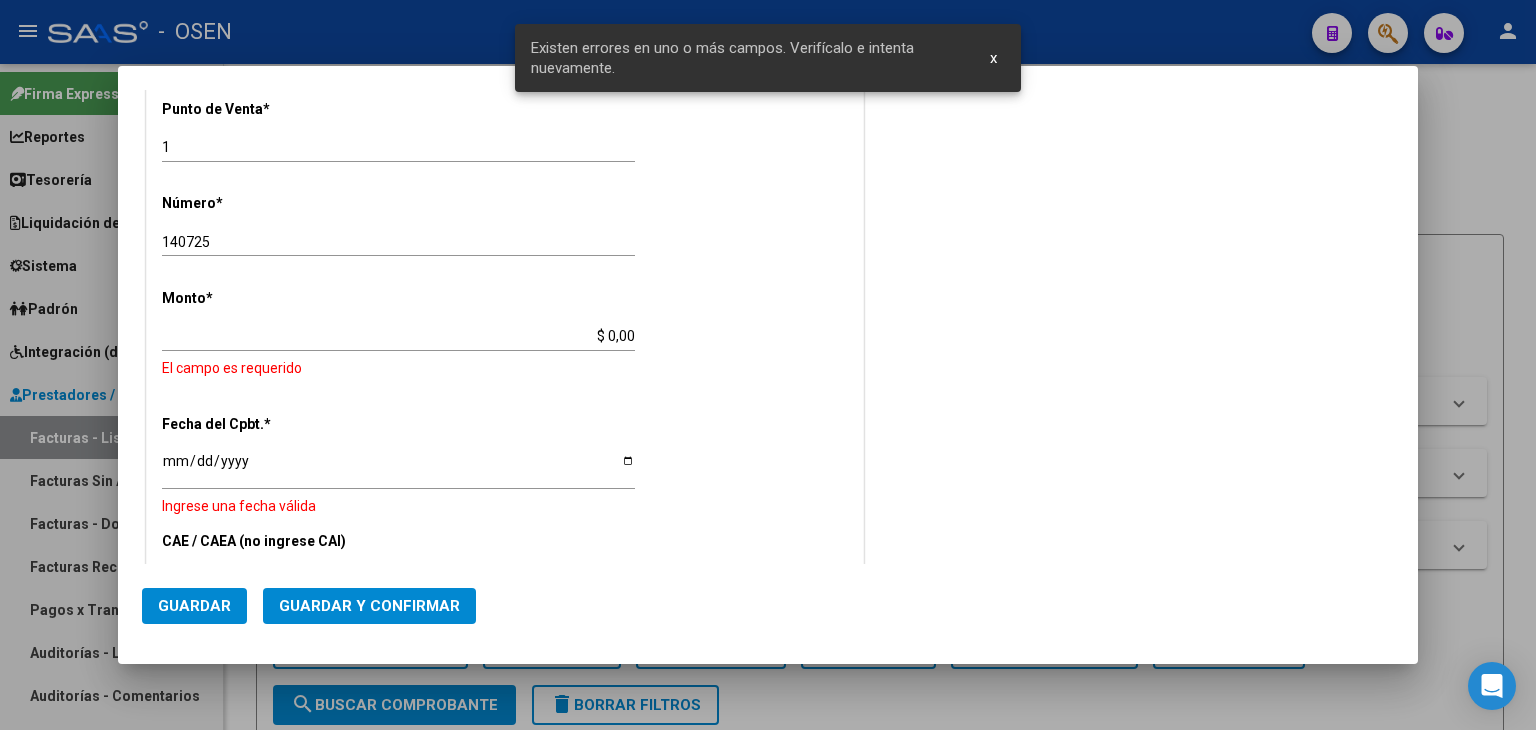 scroll, scrollTop: 656, scrollLeft: 0, axis: vertical 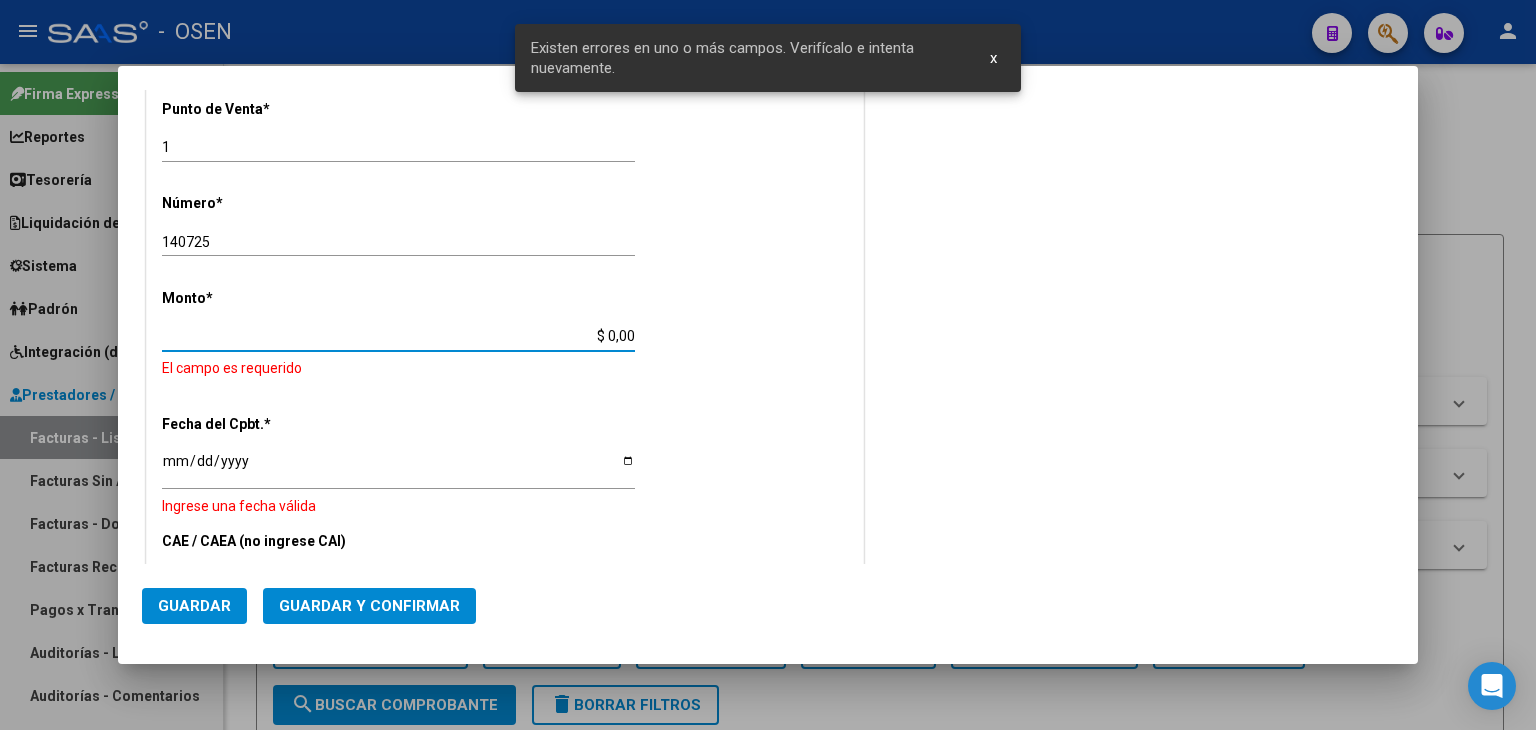 drag, startPoint x: 531, startPoint y: 329, endPoint x: 543, endPoint y: 329, distance: 12 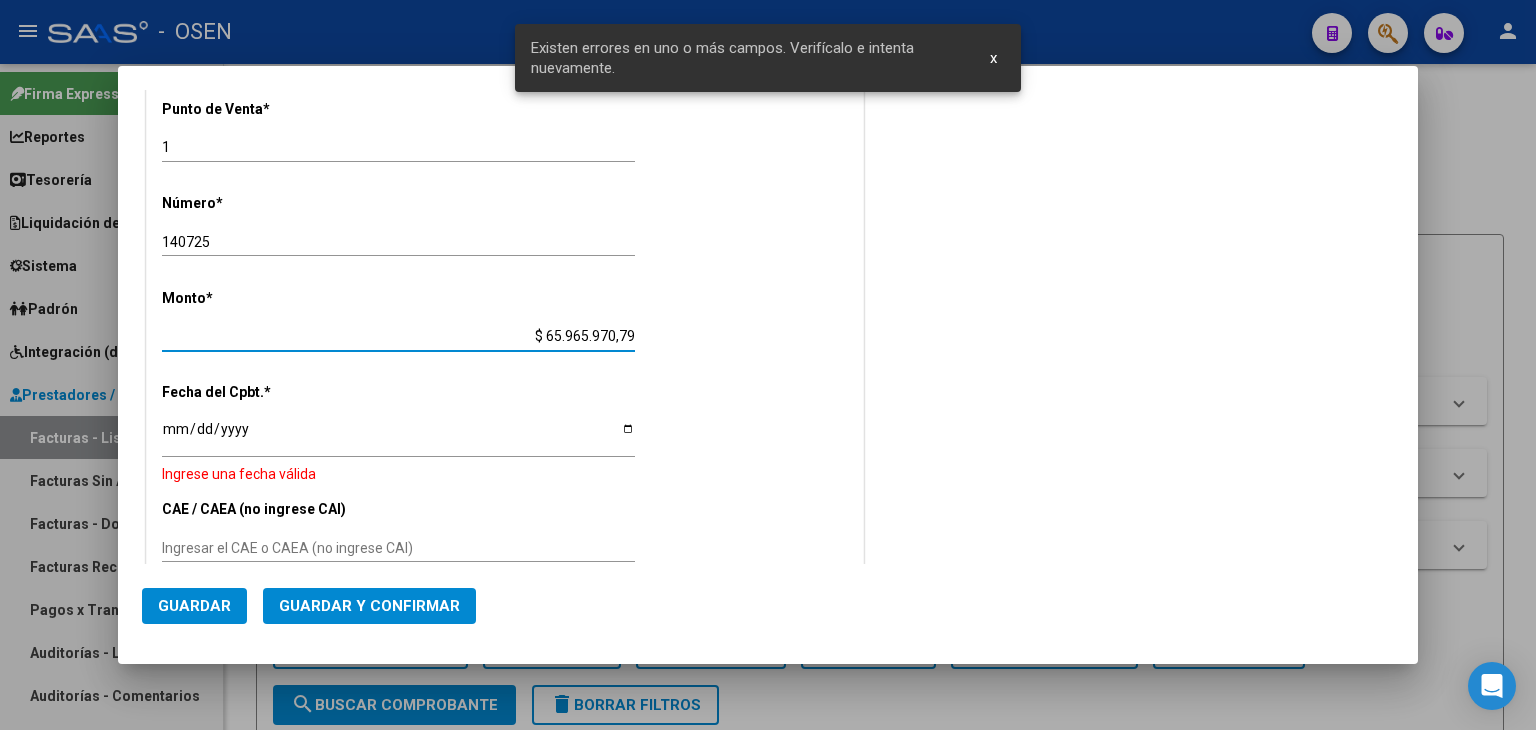 type on "$ 65.965.970,79" 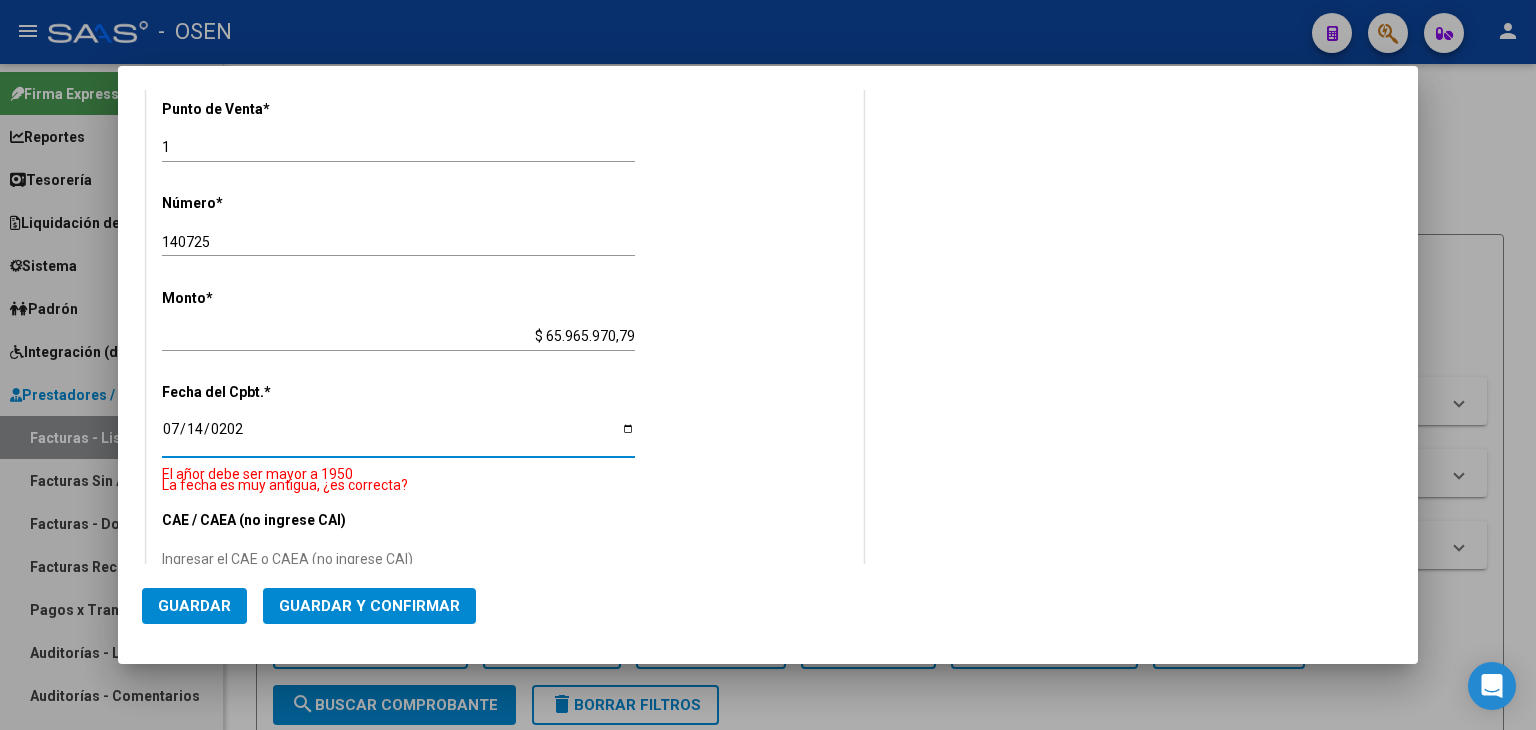 type on "2025-07-14" 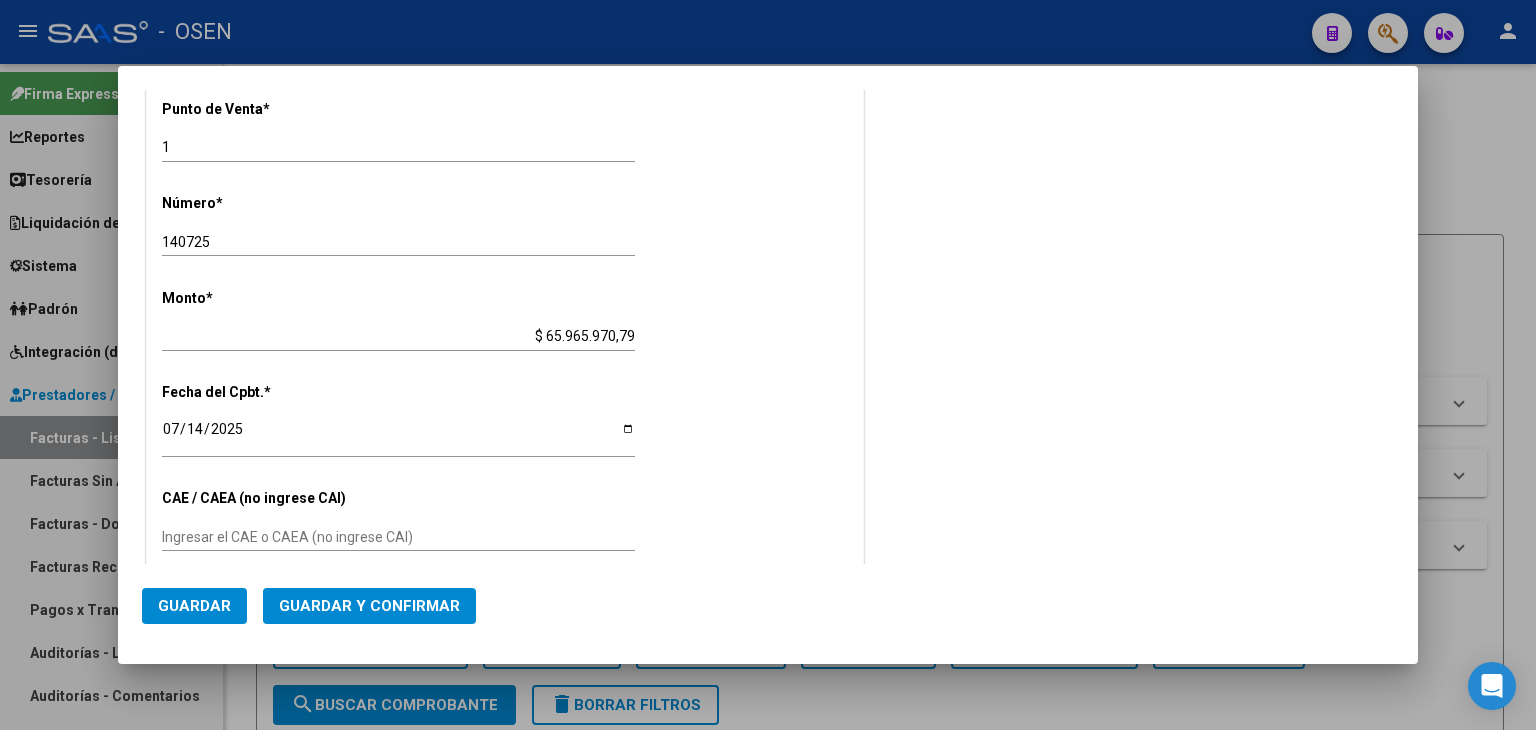 scroll, scrollTop: 990, scrollLeft: 0, axis: vertical 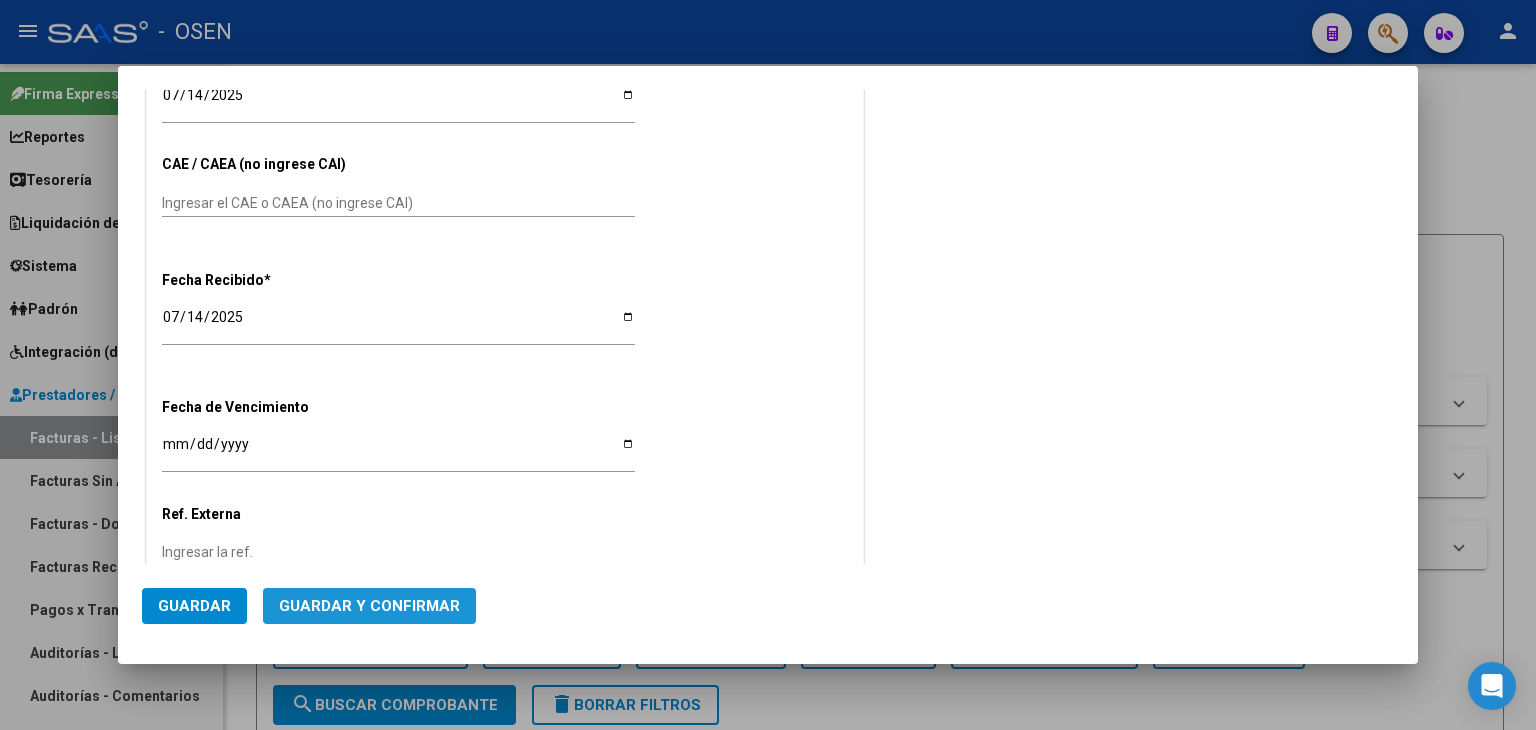 click on "Guardar y Confirmar" 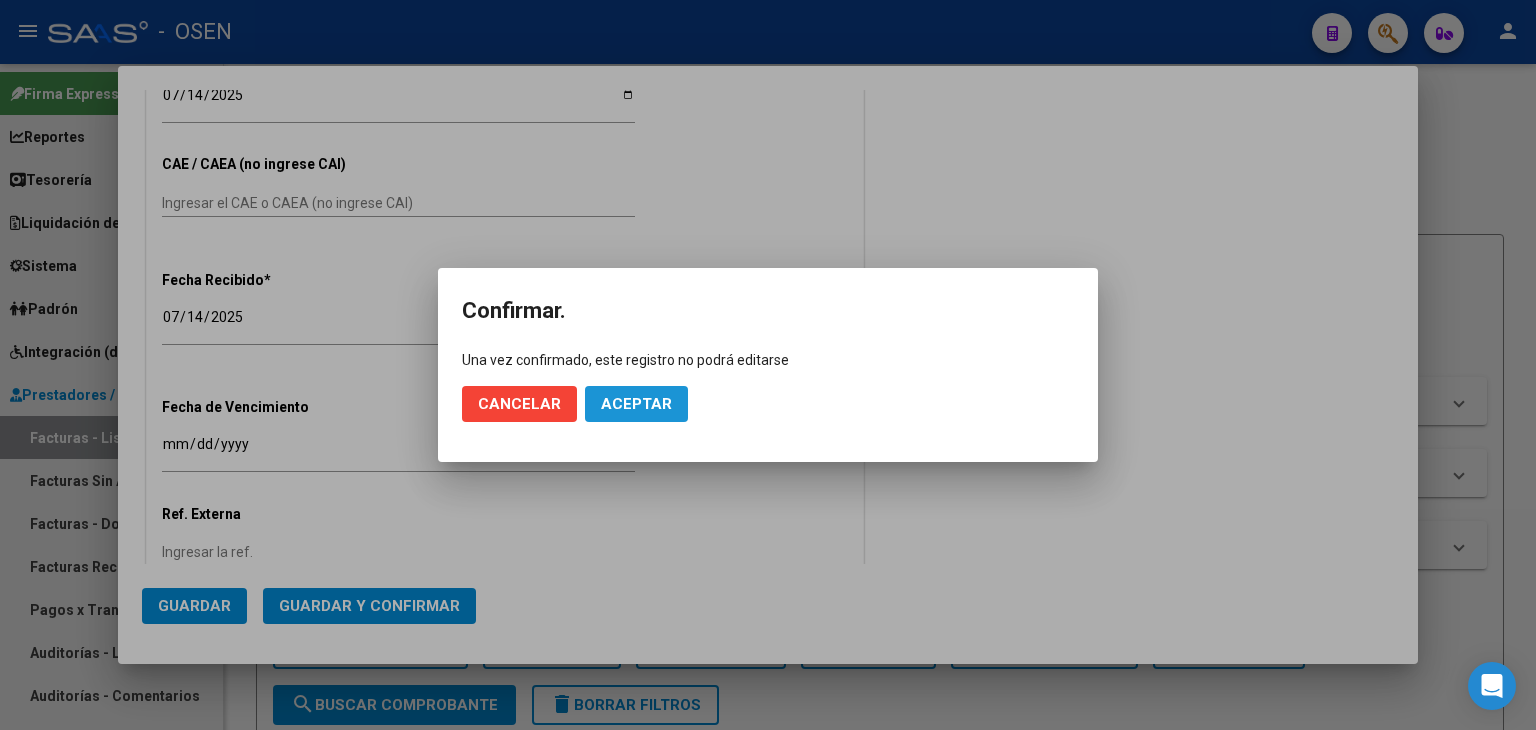 click on "Aceptar" 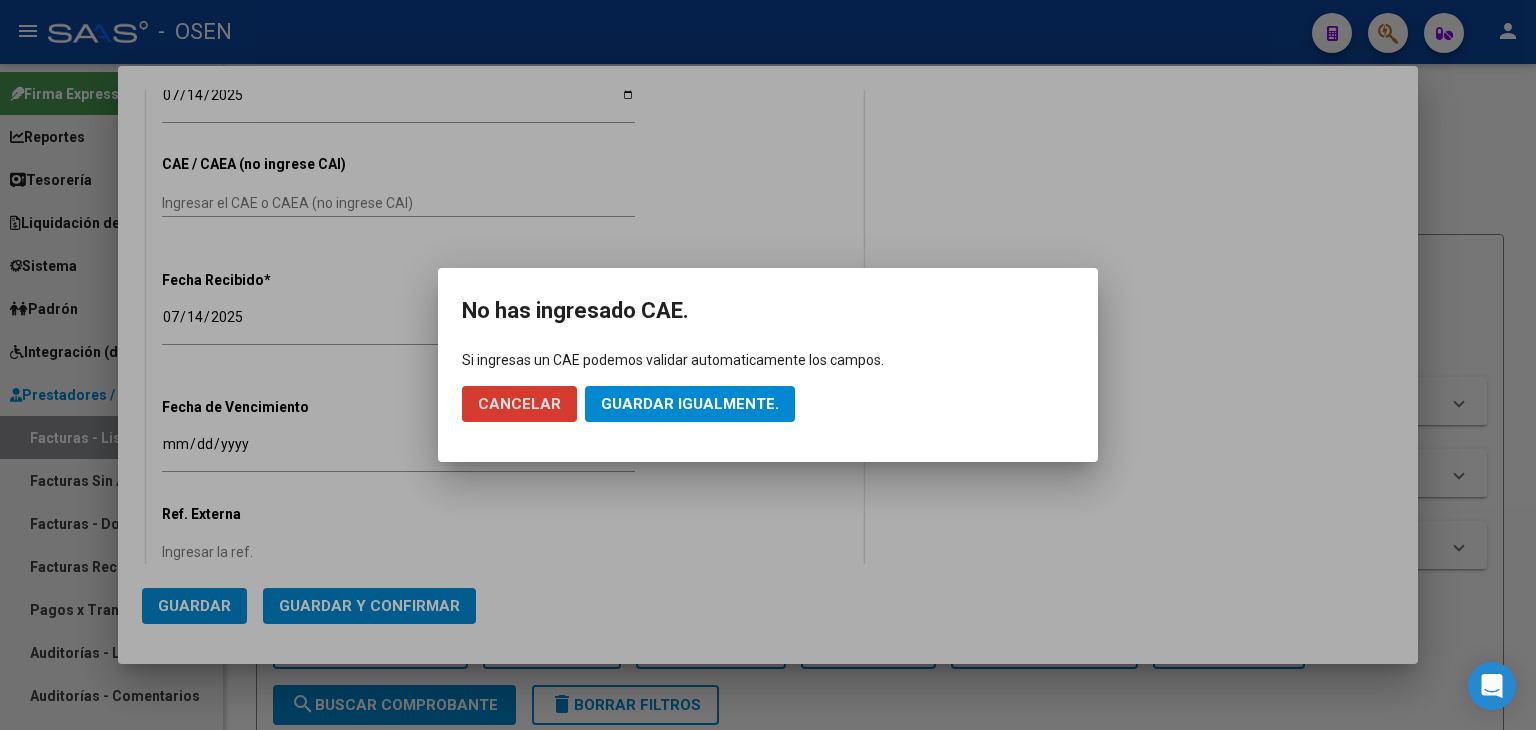 click on "Guardar igualmente." 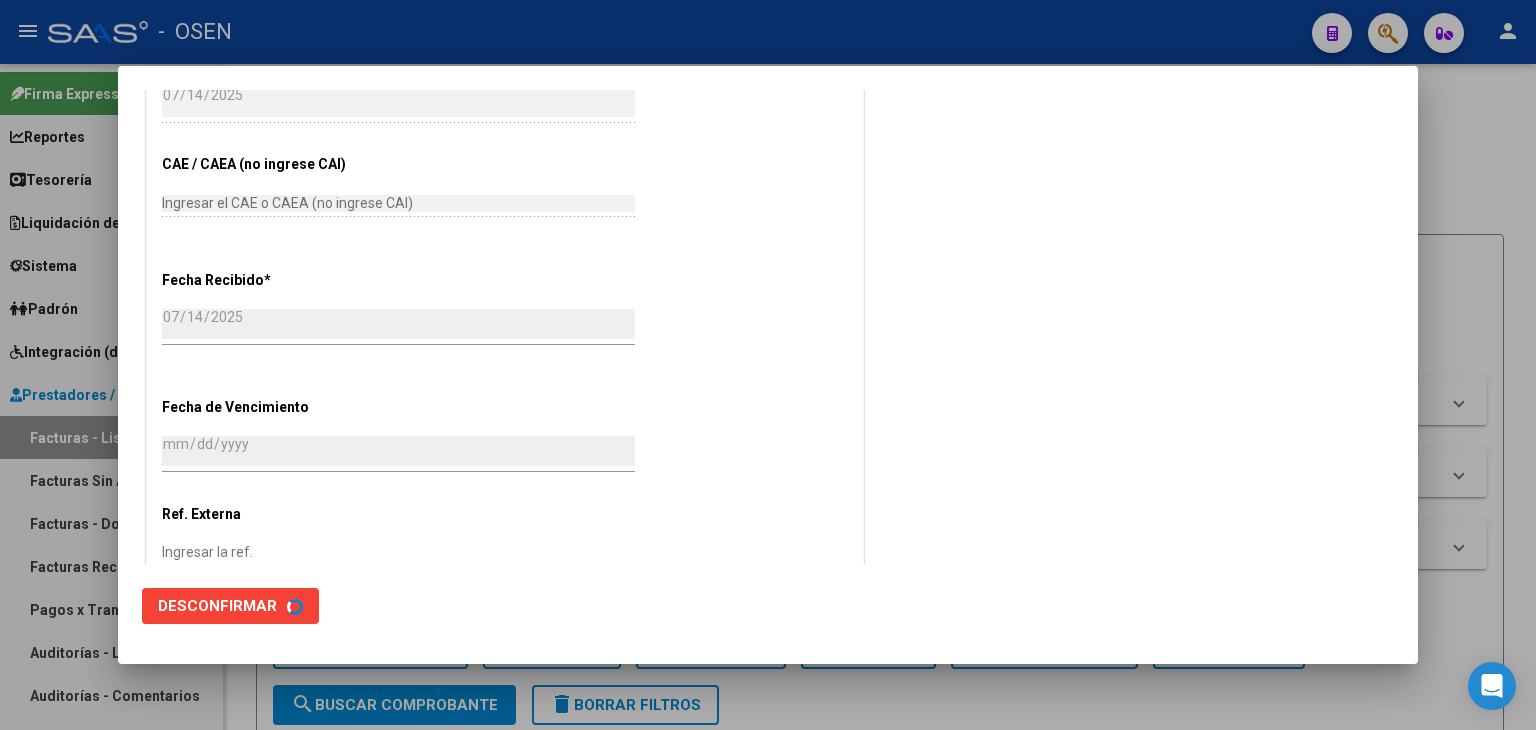 scroll, scrollTop: 0, scrollLeft: 0, axis: both 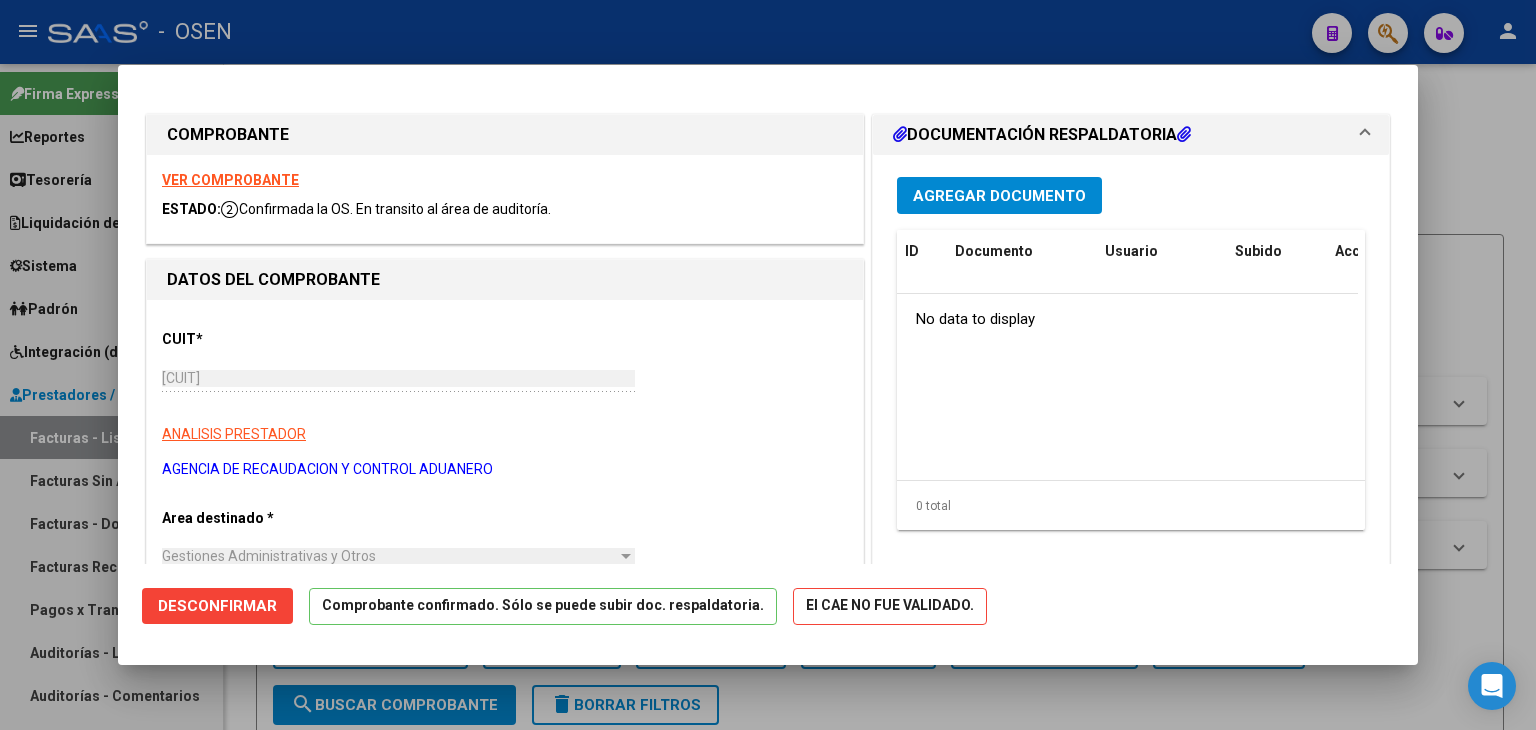 click at bounding box center [768, 365] 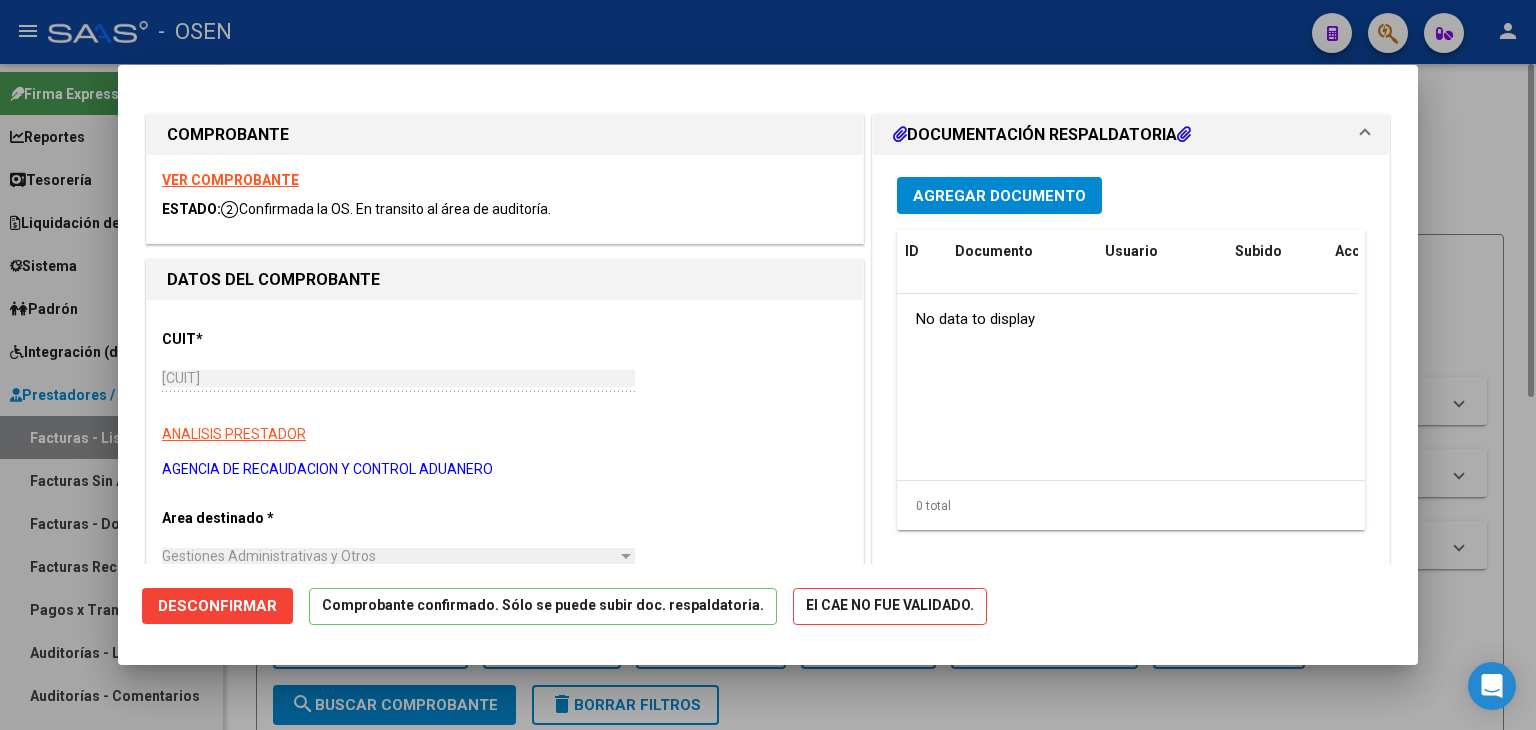 type 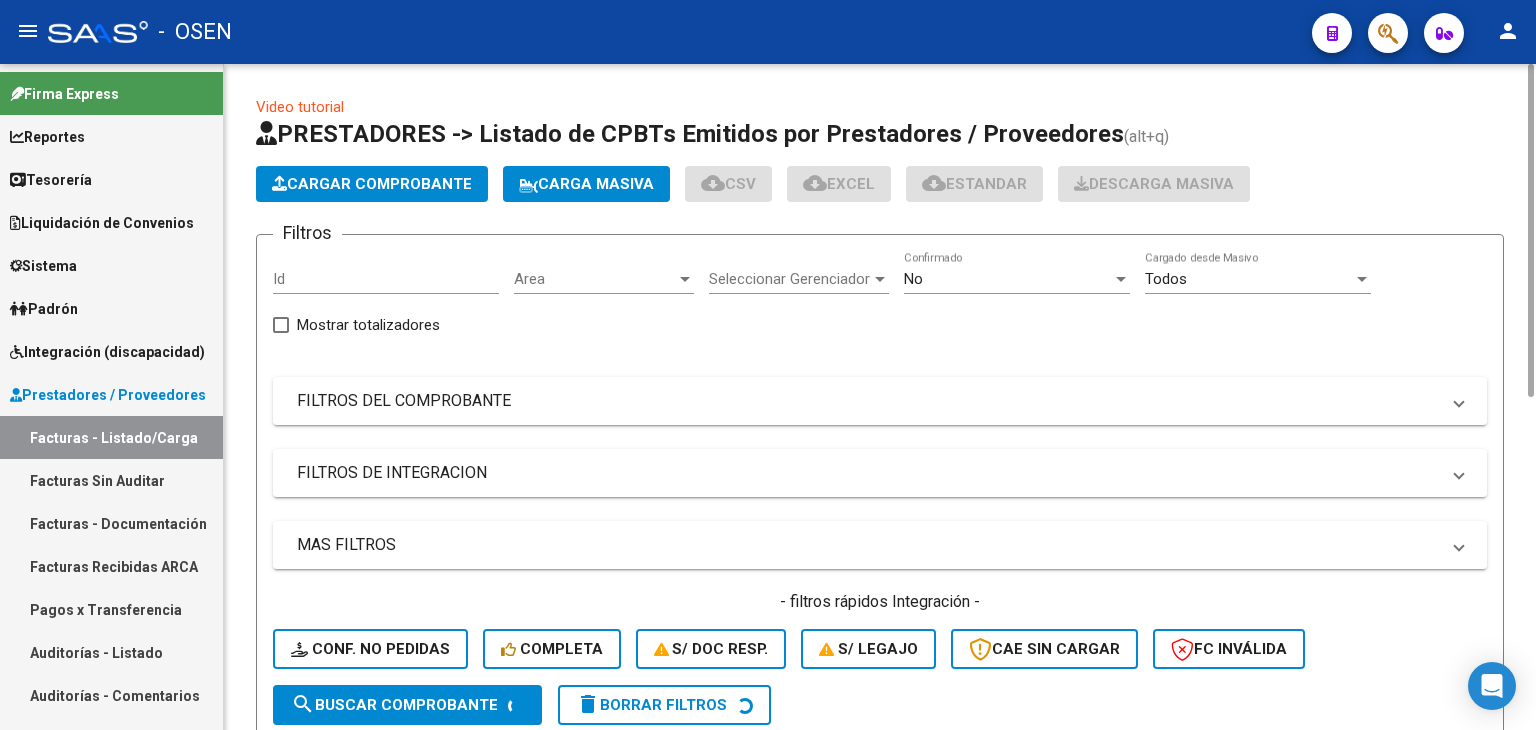 click on "Cargar Comprobante" 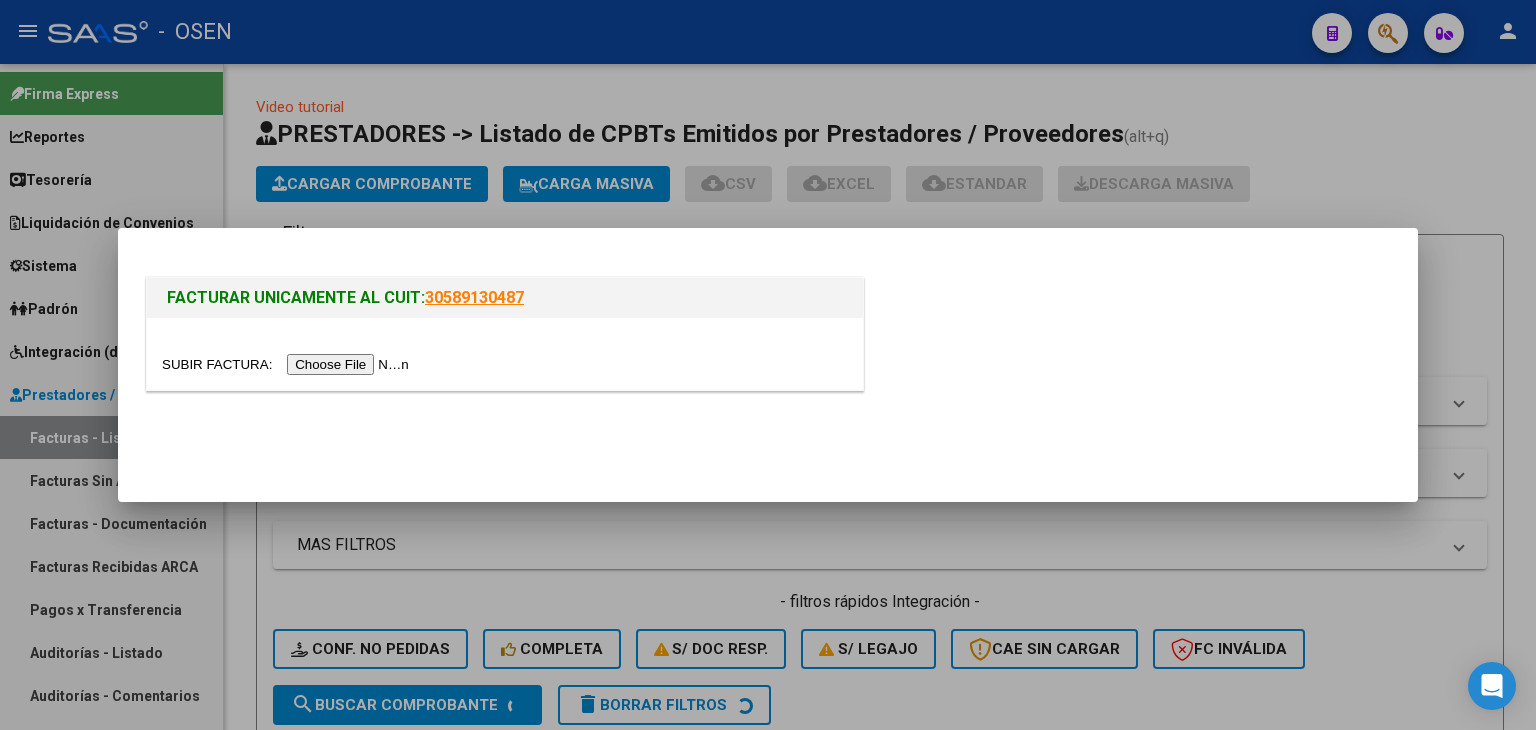 click at bounding box center (288, 364) 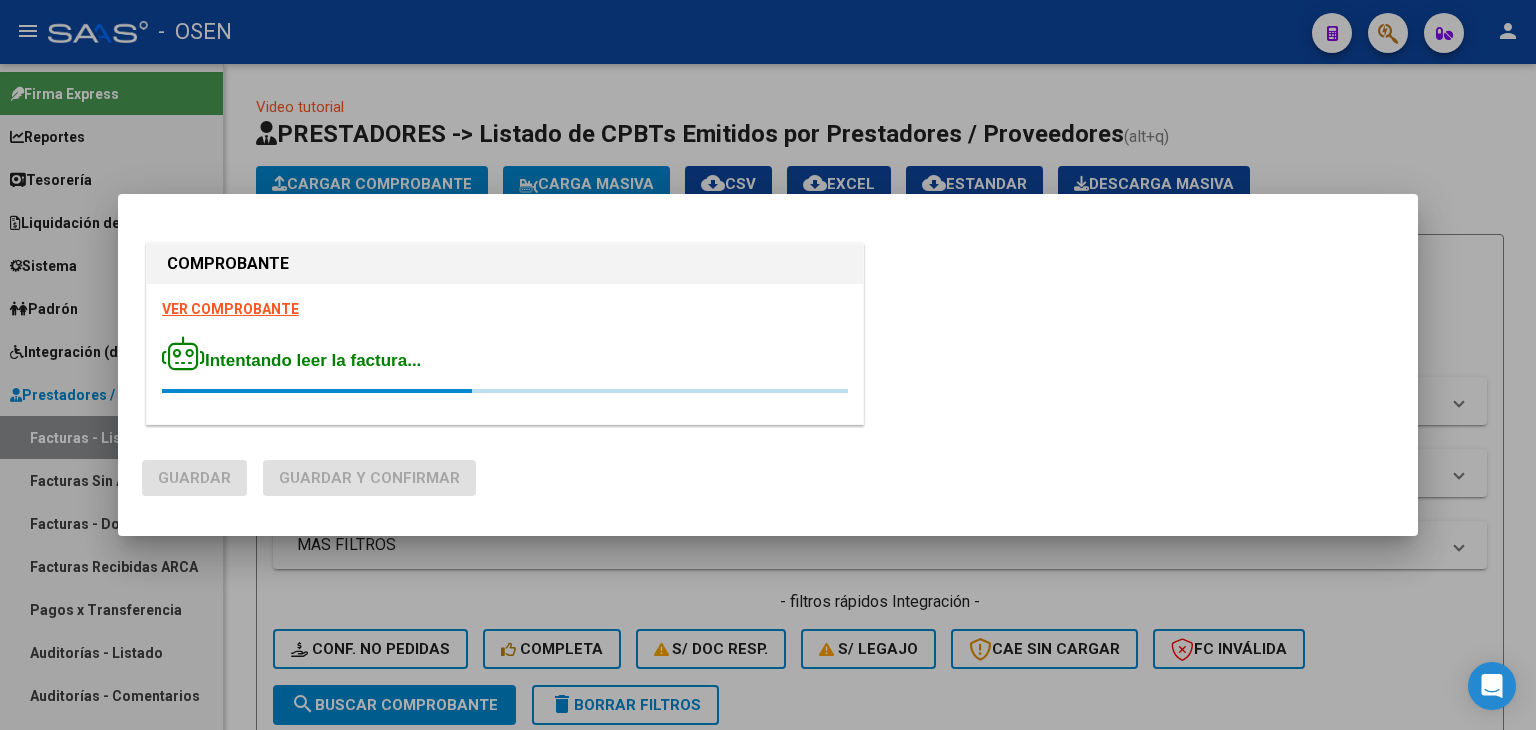 click on "VER COMPROBANTE" at bounding box center (230, 309) 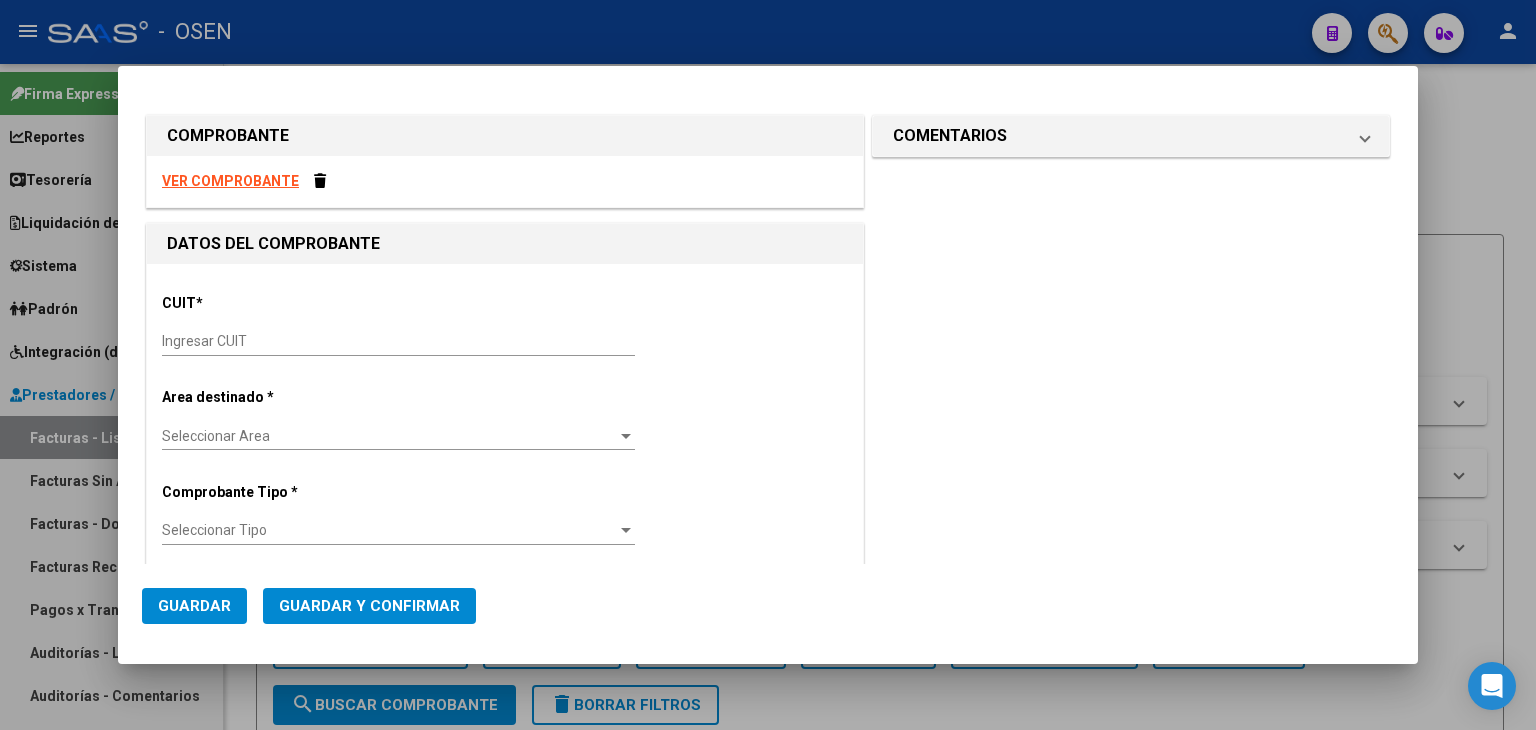 click on "VER COMPROBANTE" at bounding box center (230, 181) 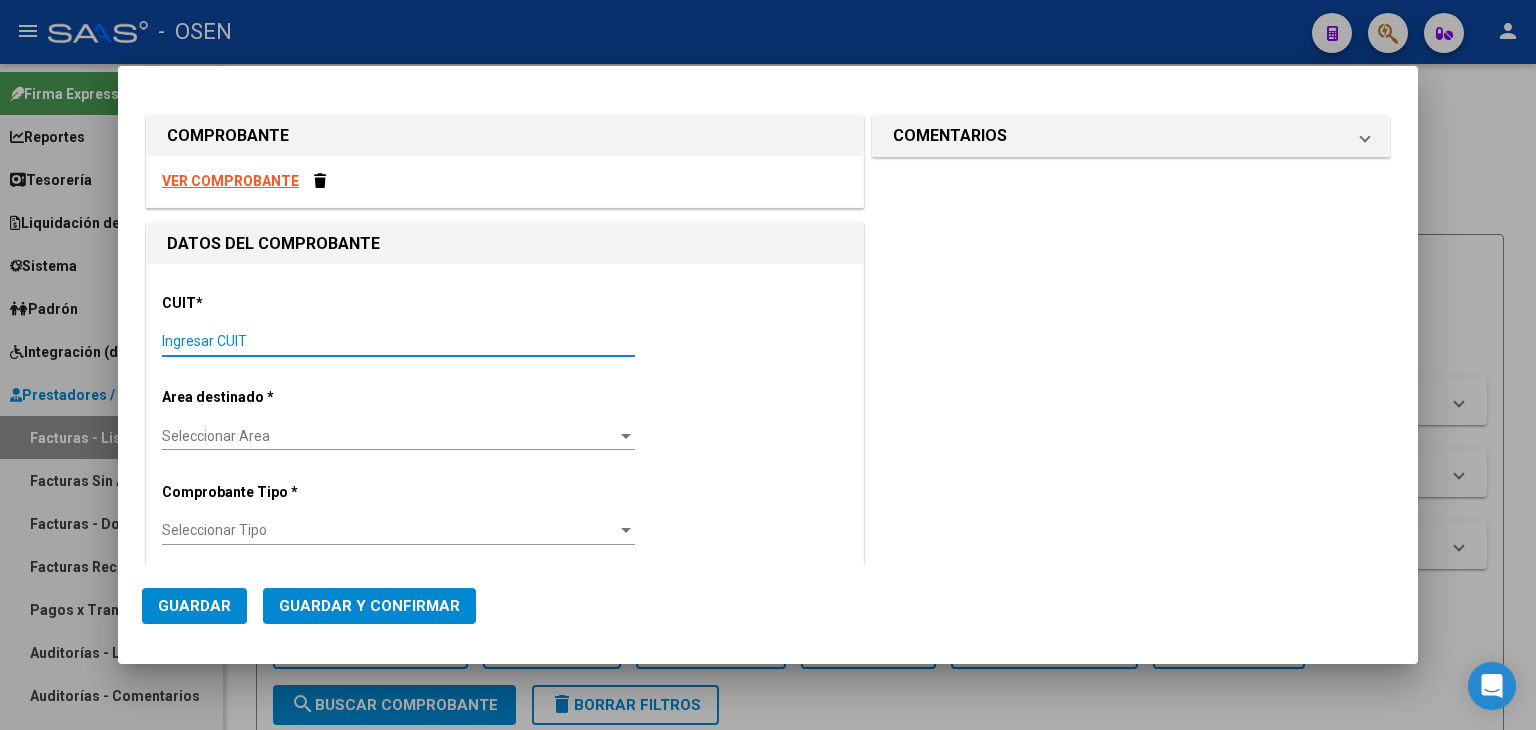 paste on "[CUIT]" 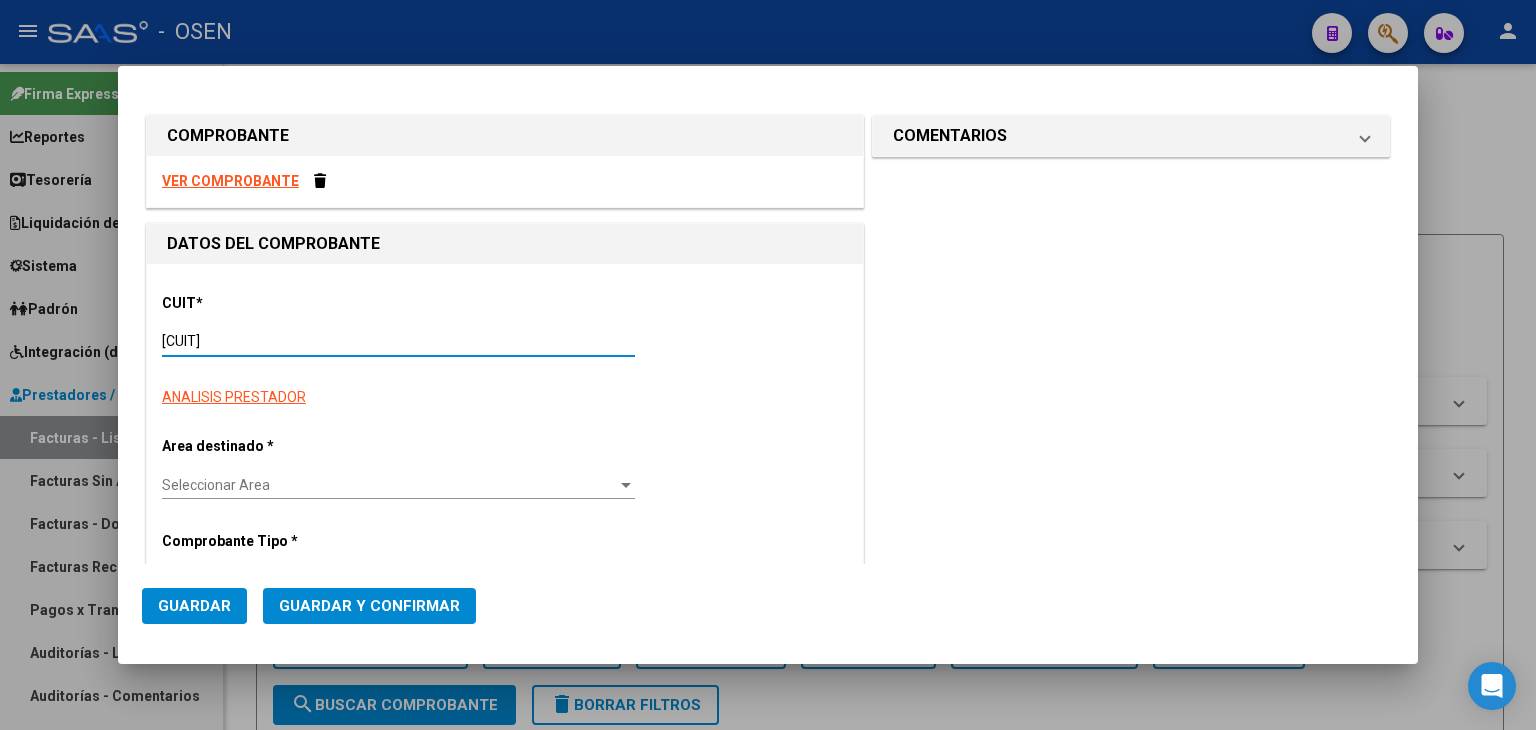 type on "1" 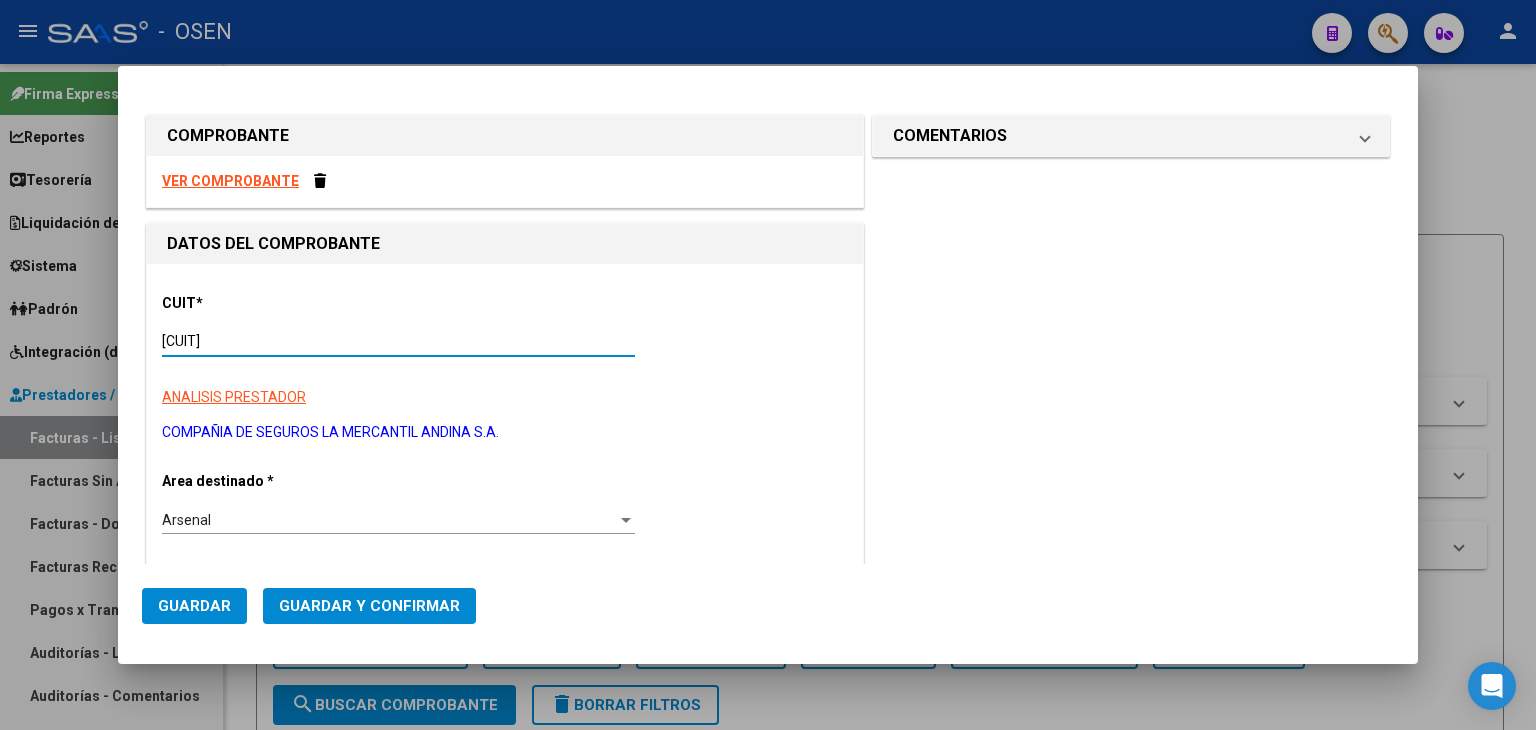 type on "[CUIT]" 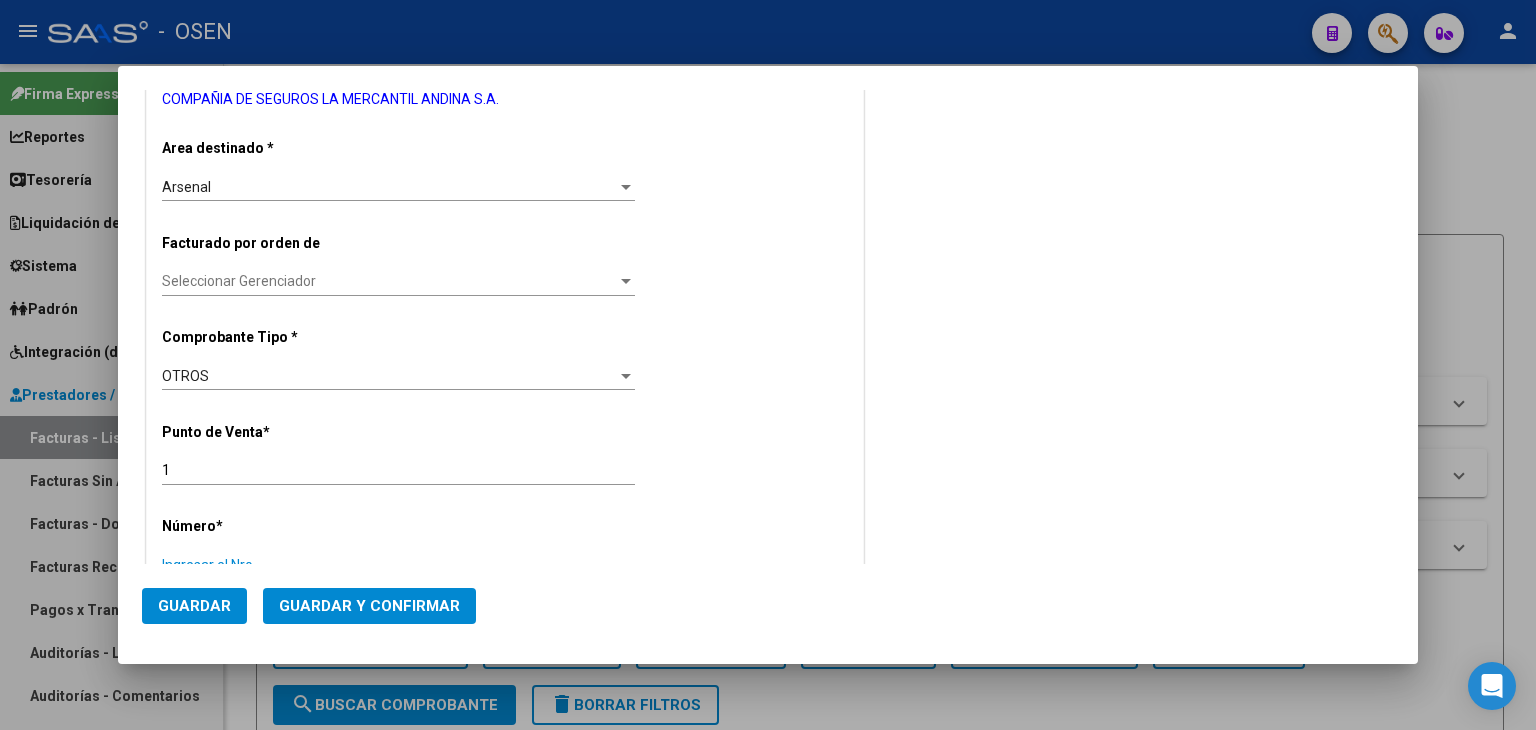 click on "Ingresar el Nro." at bounding box center [398, 565] 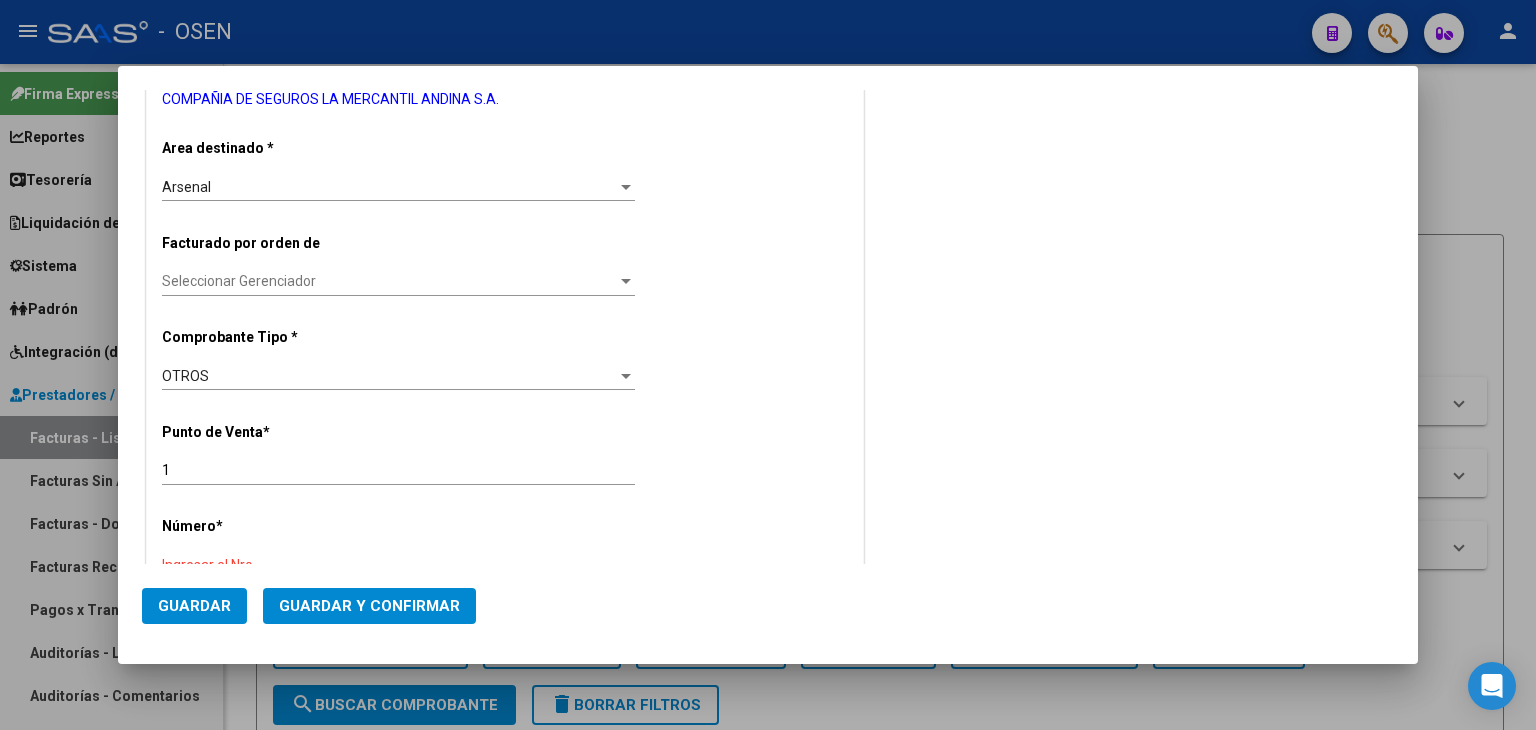 drag, startPoint x: 619, startPoint y: 536, endPoint x: 588, endPoint y: 538, distance: 31.06445 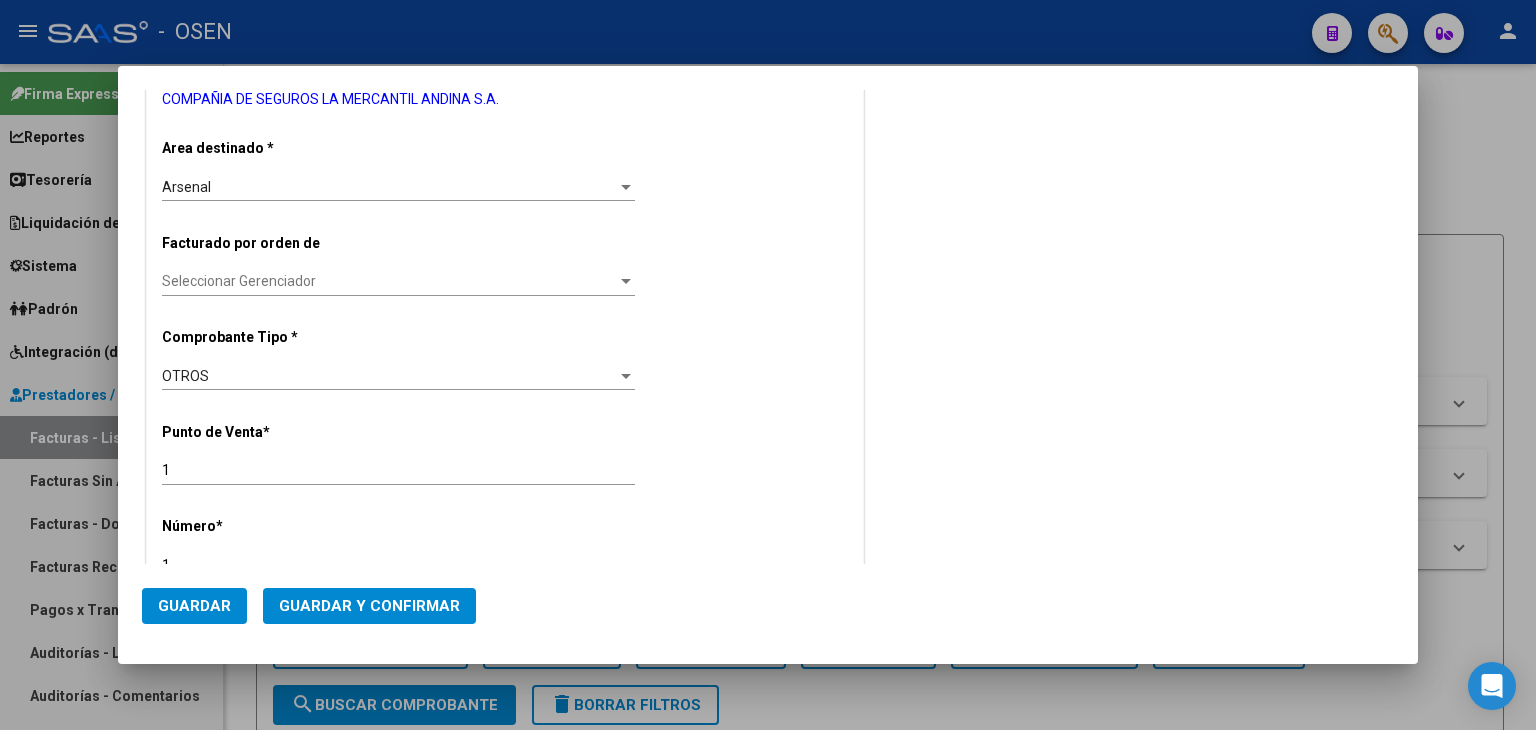scroll, scrollTop: 342, scrollLeft: 0, axis: vertical 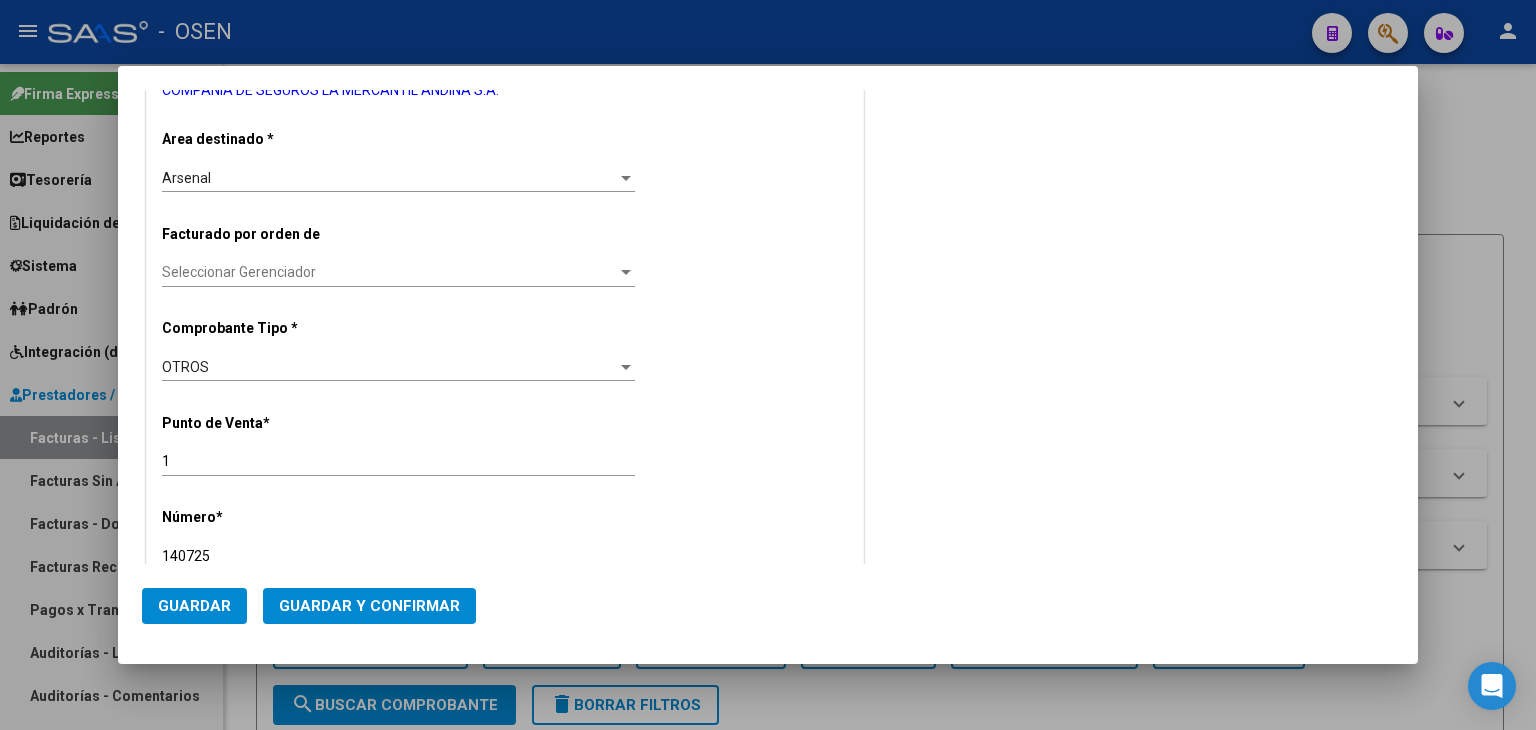 type on "140725" 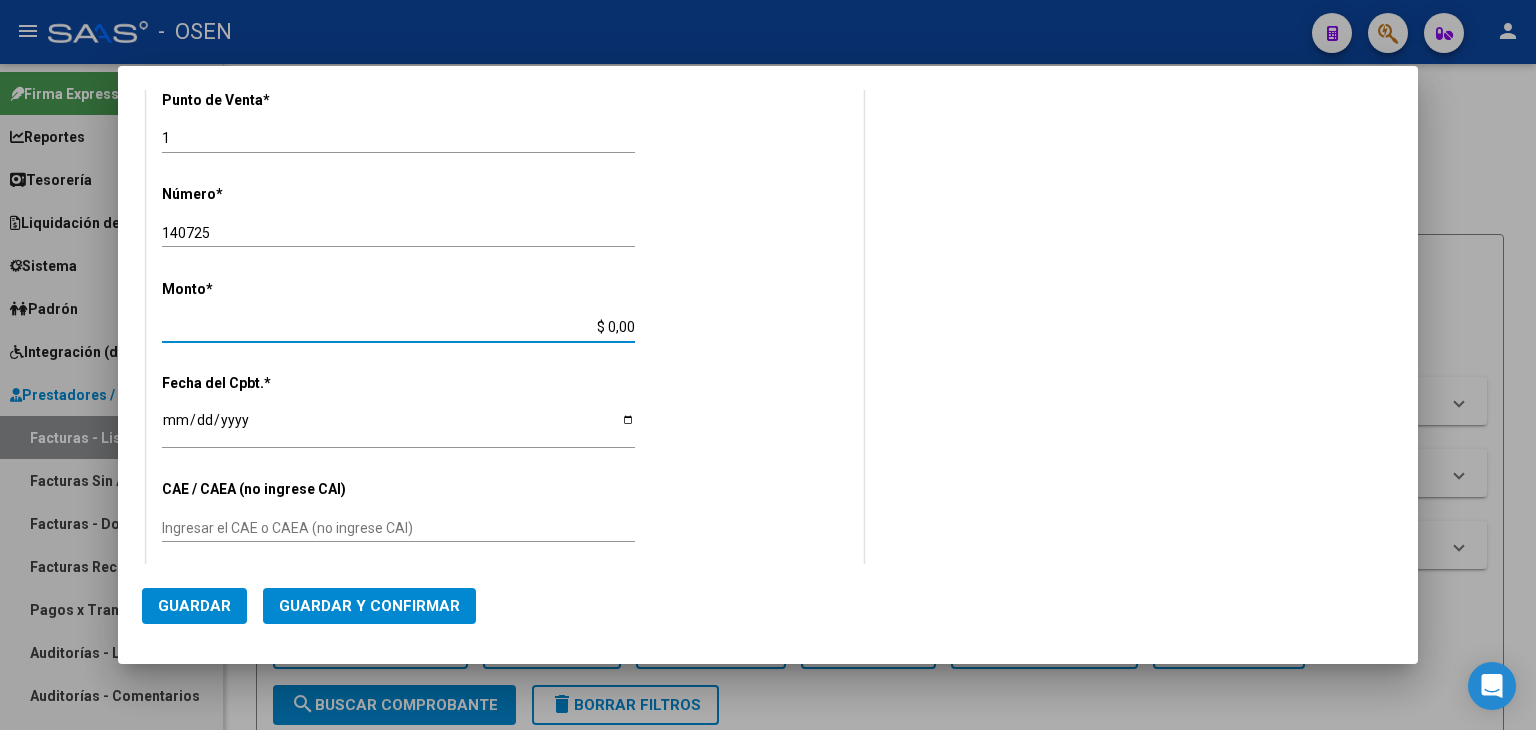 scroll, scrollTop: 656, scrollLeft: 0, axis: vertical 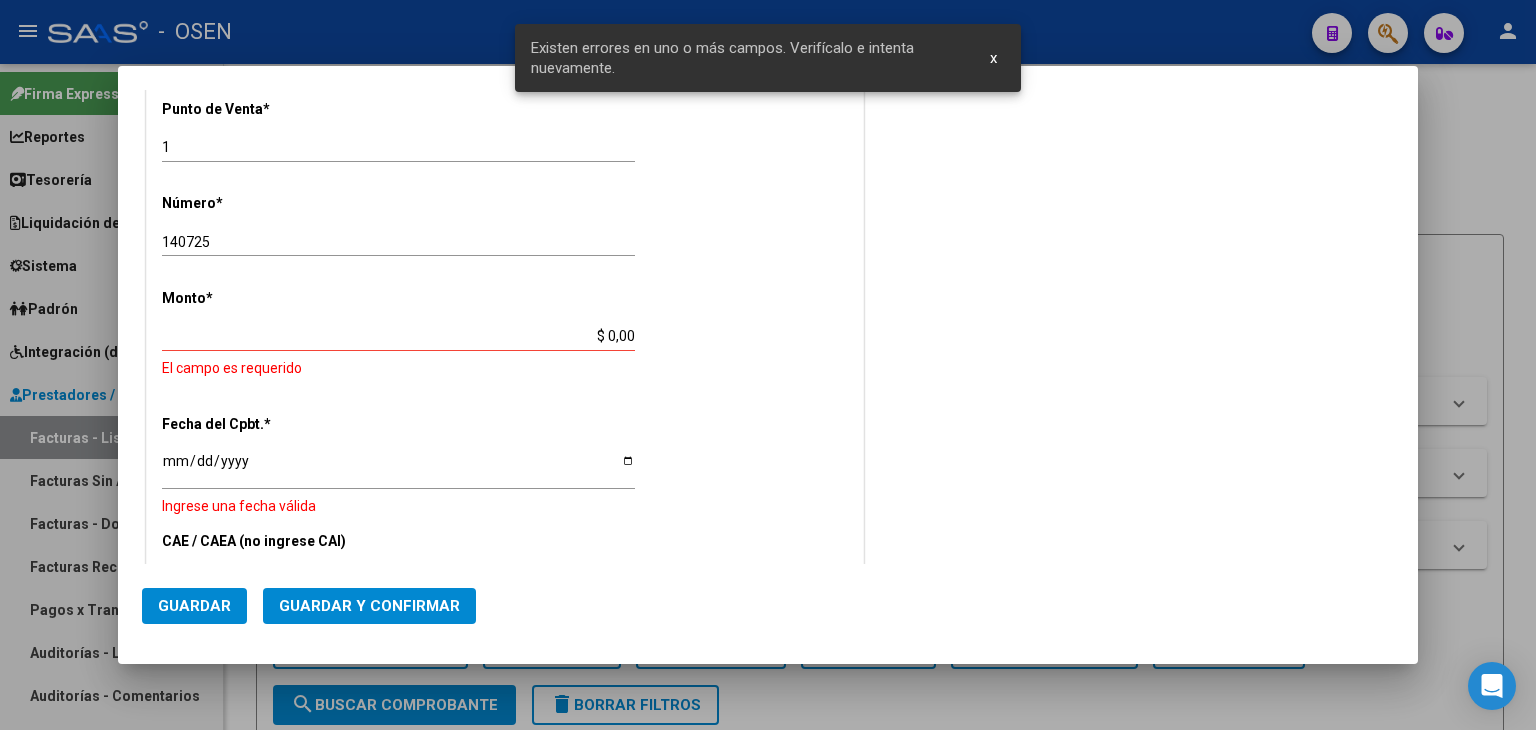 drag, startPoint x: 516, startPoint y: 353, endPoint x: 549, endPoint y: 334, distance: 38.078865 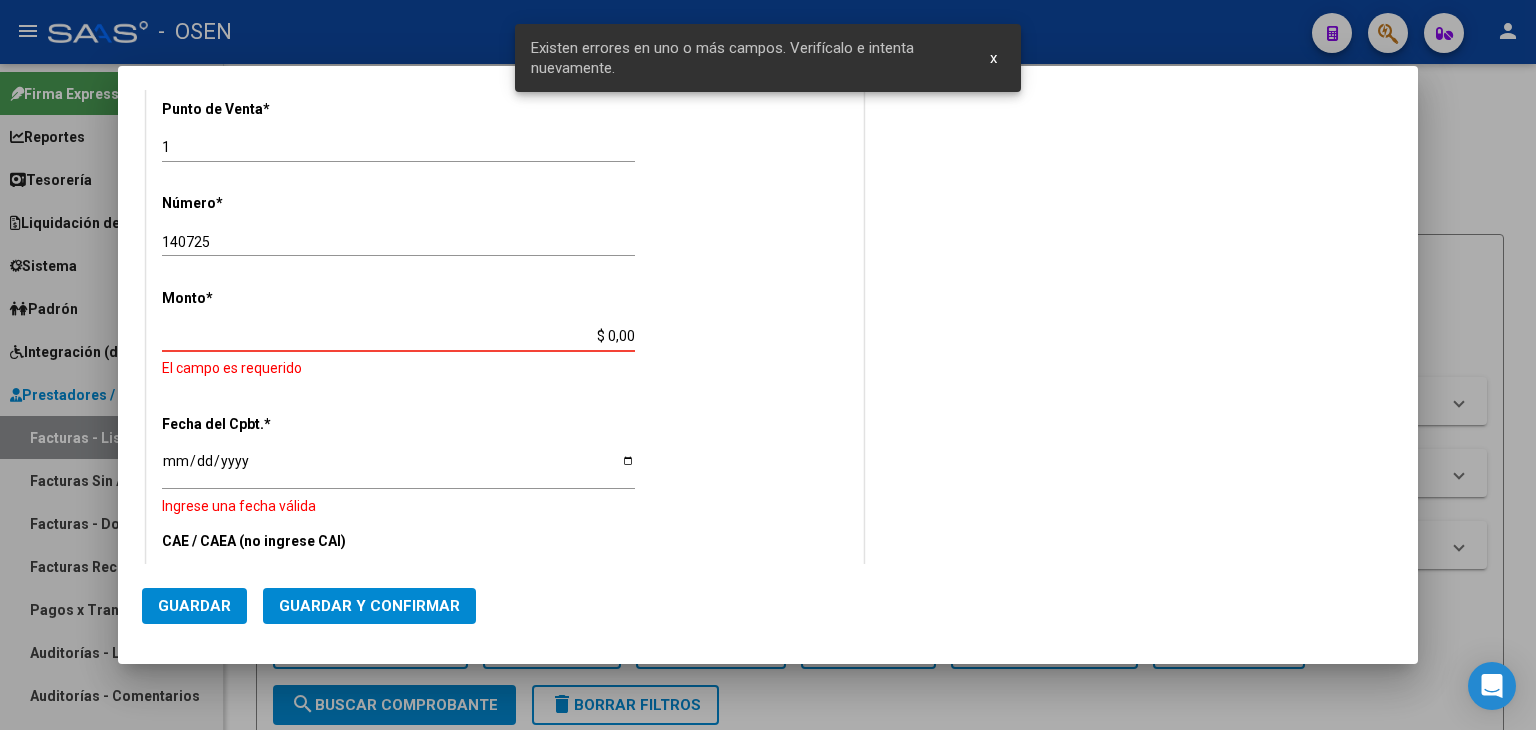 drag, startPoint x: 559, startPoint y: 329, endPoint x: 741, endPoint y: 357, distance: 184.14125 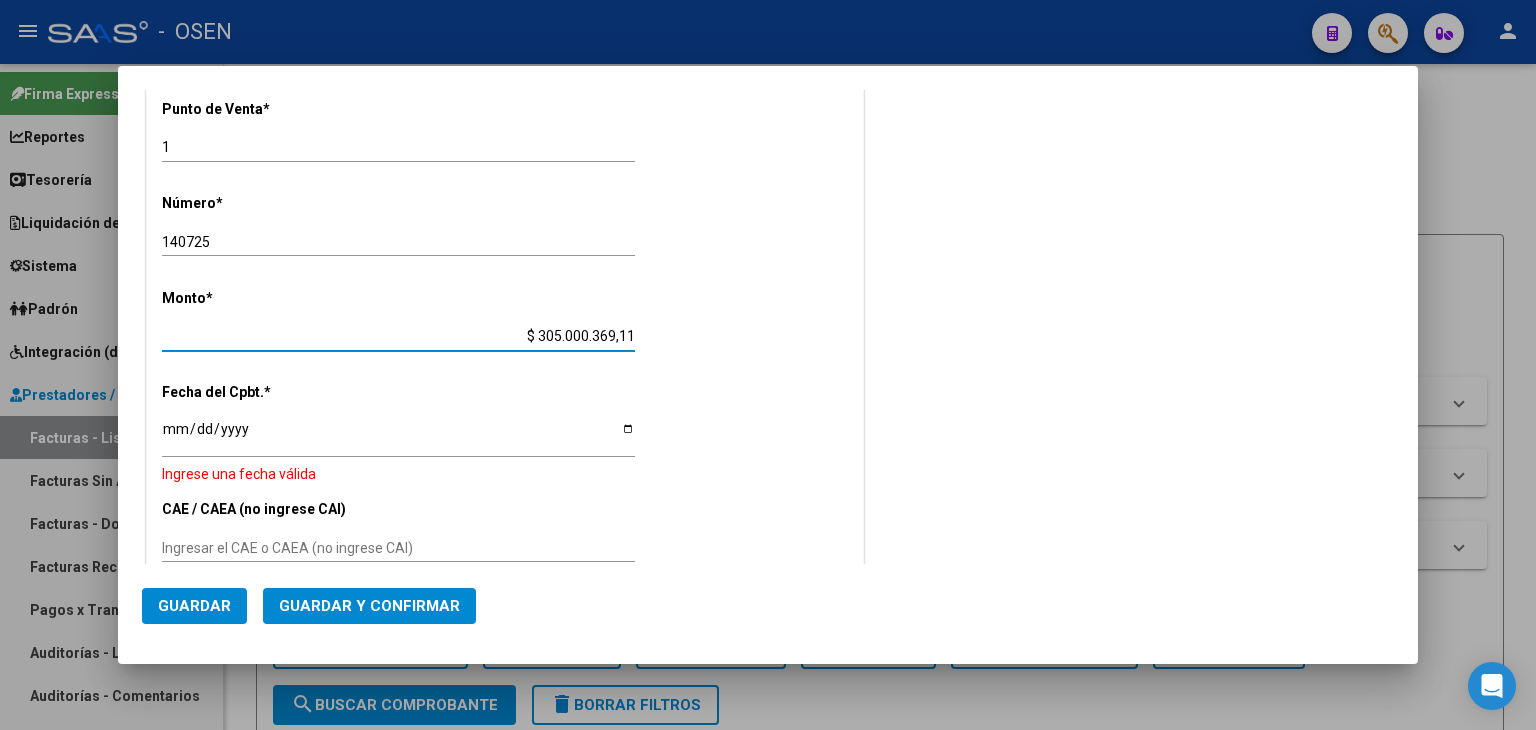 drag, startPoint x: 523, startPoint y: 335, endPoint x: 859, endPoint y: 338, distance: 336.0134 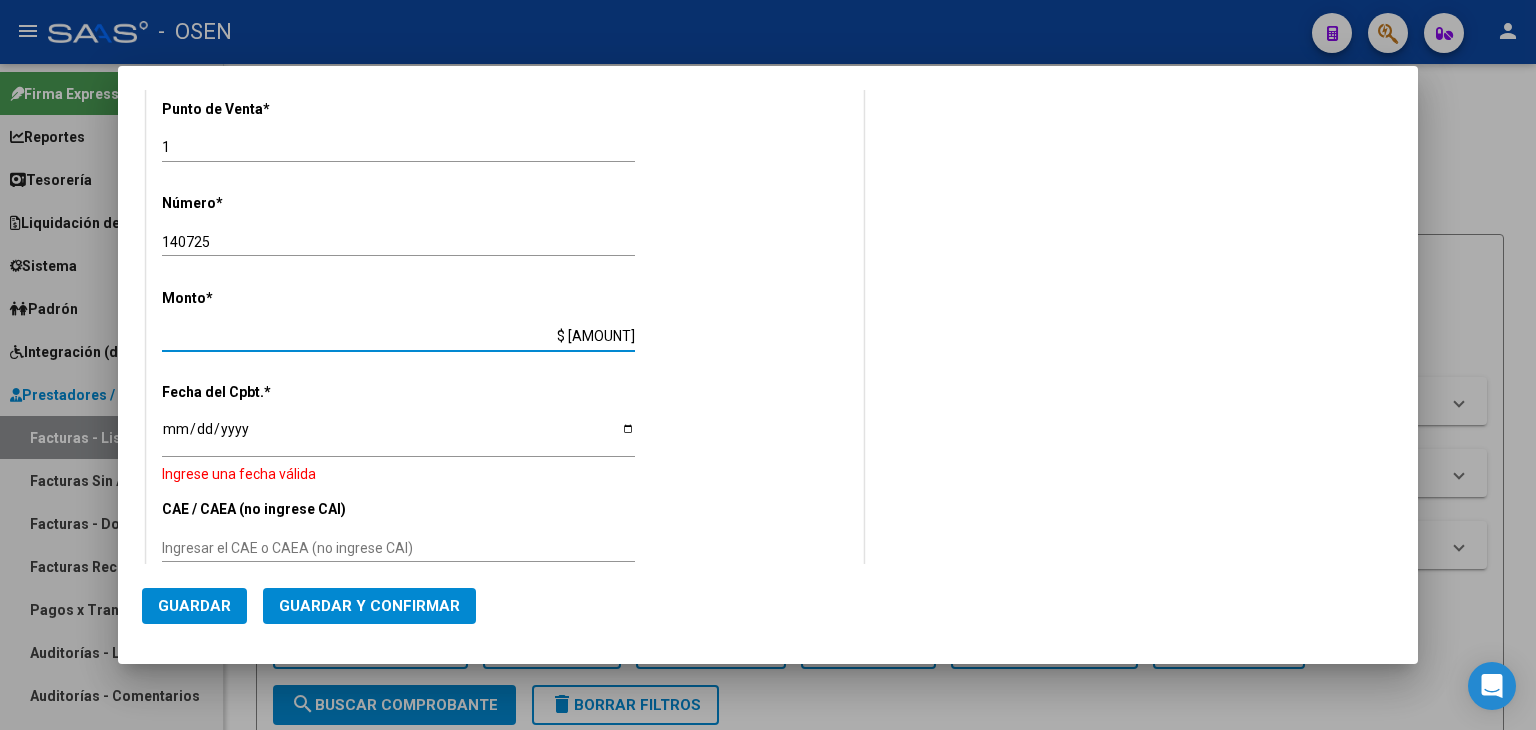 type on "$ [AMOUNT]" 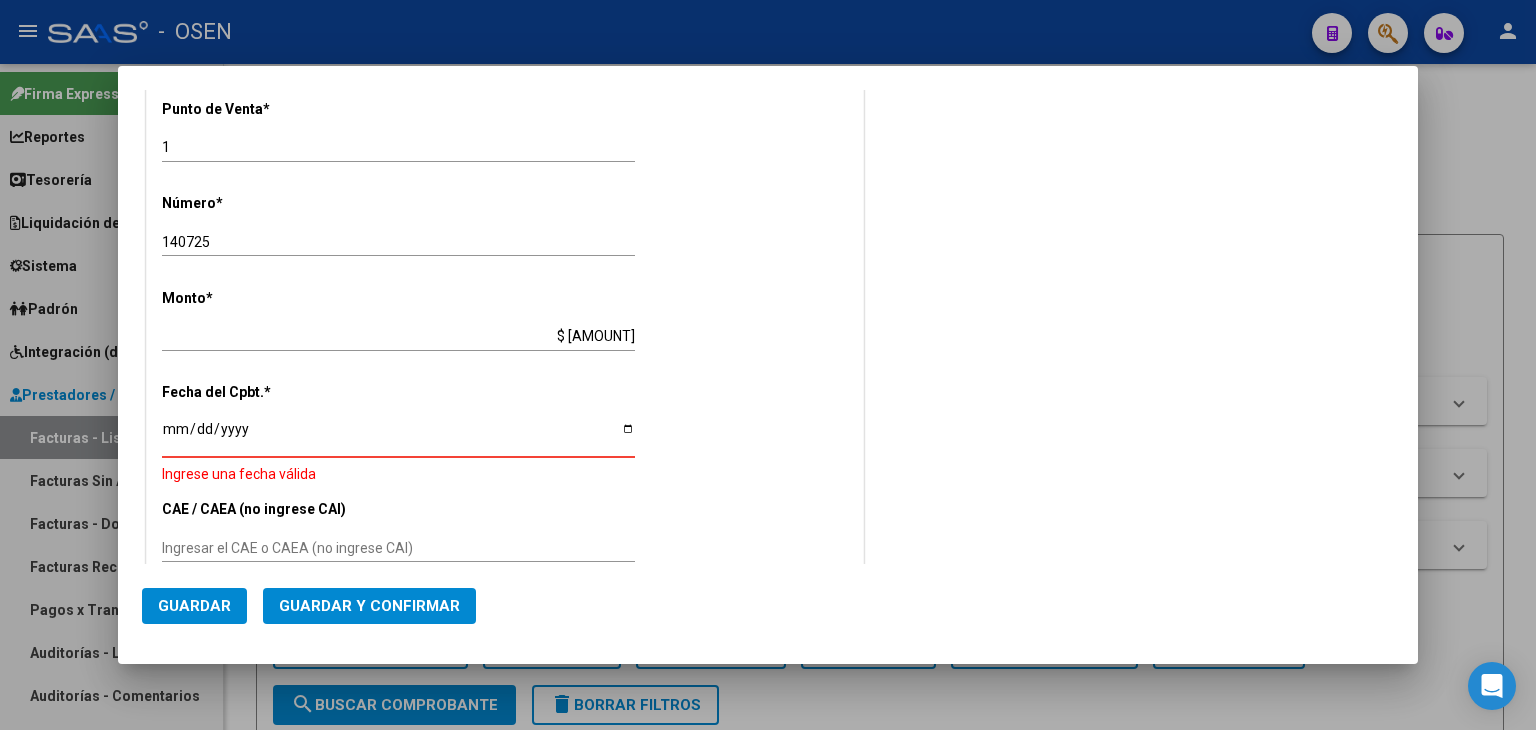 click on "Ingresar la fecha" at bounding box center (398, 436) 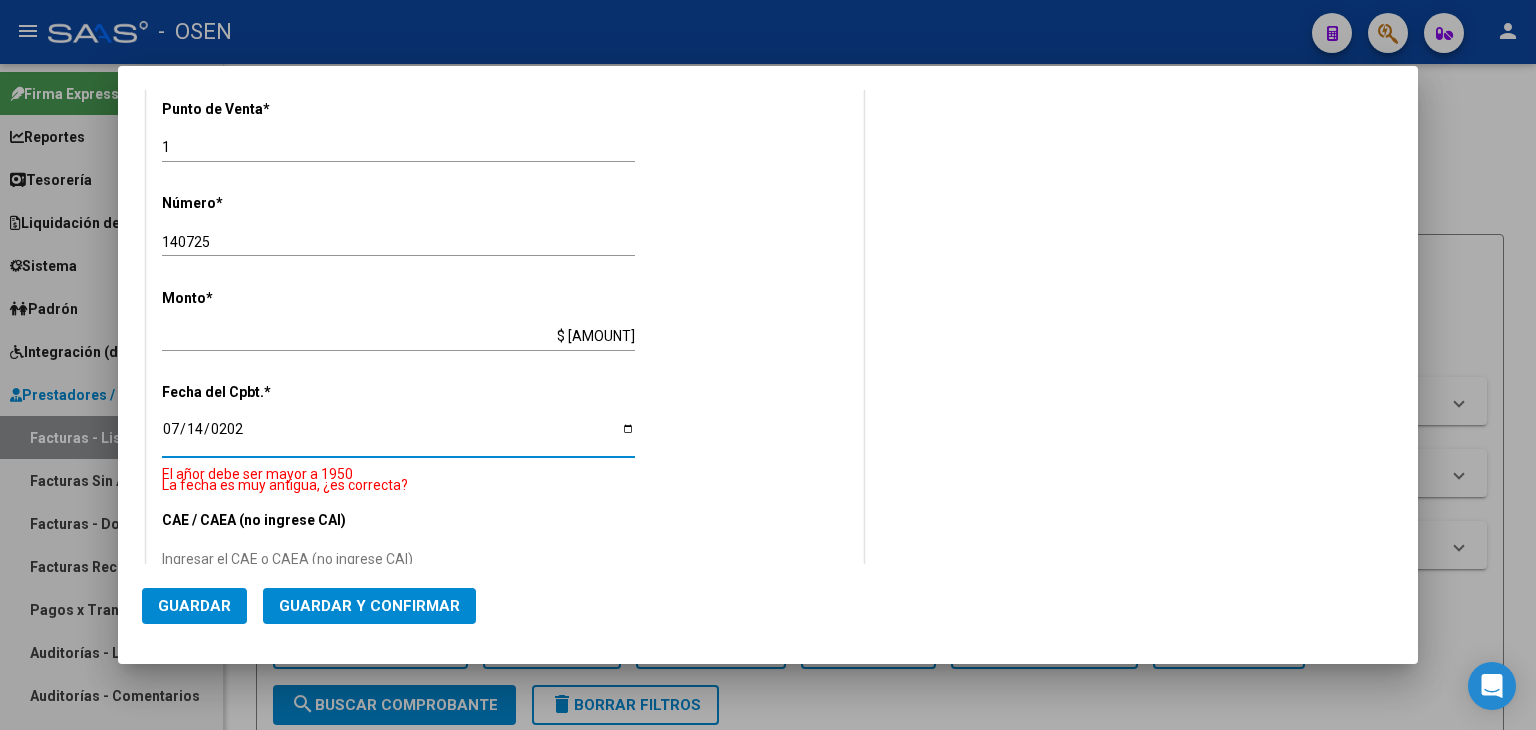 type on "2025-07-14" 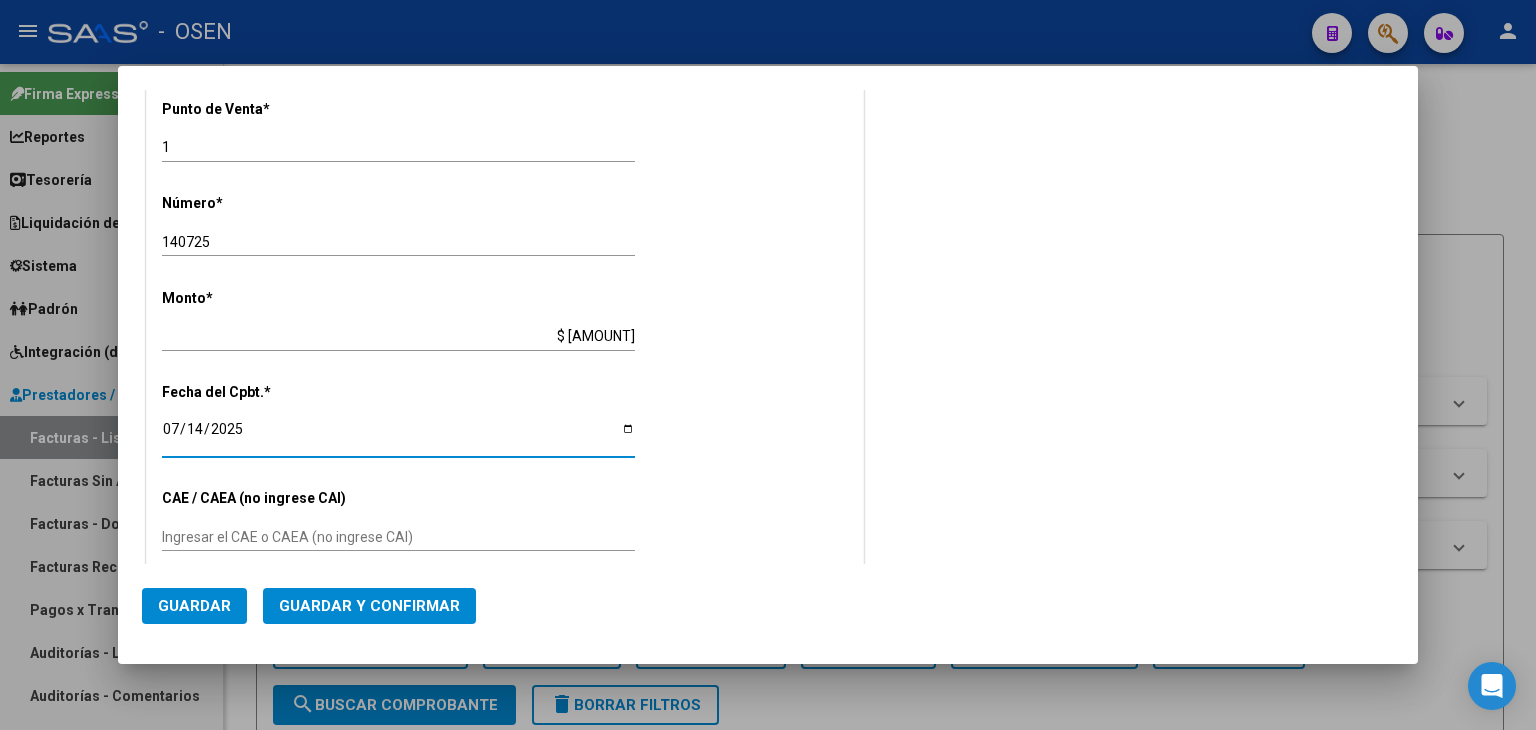 click on "Guardar y Confirmar" 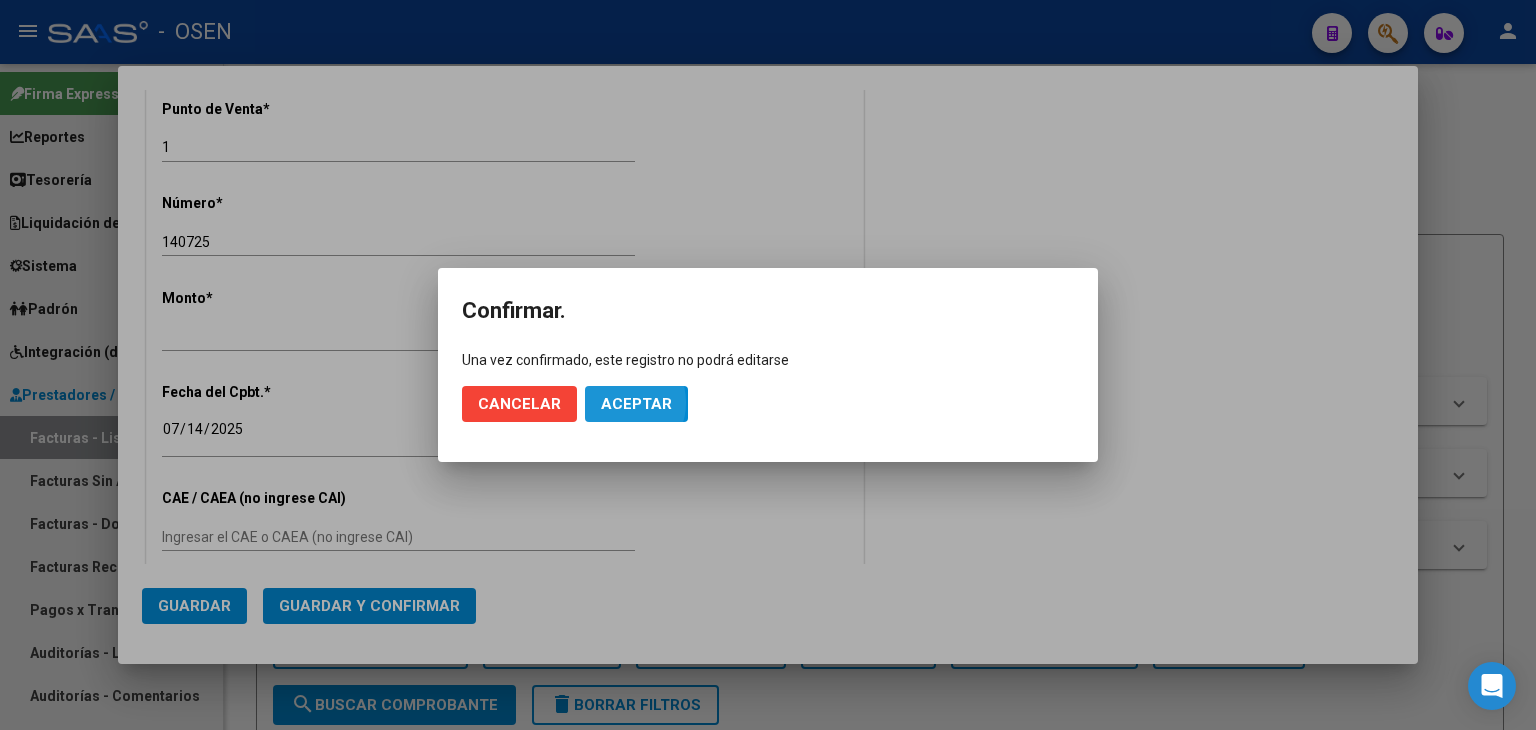 click on "Aceptar" 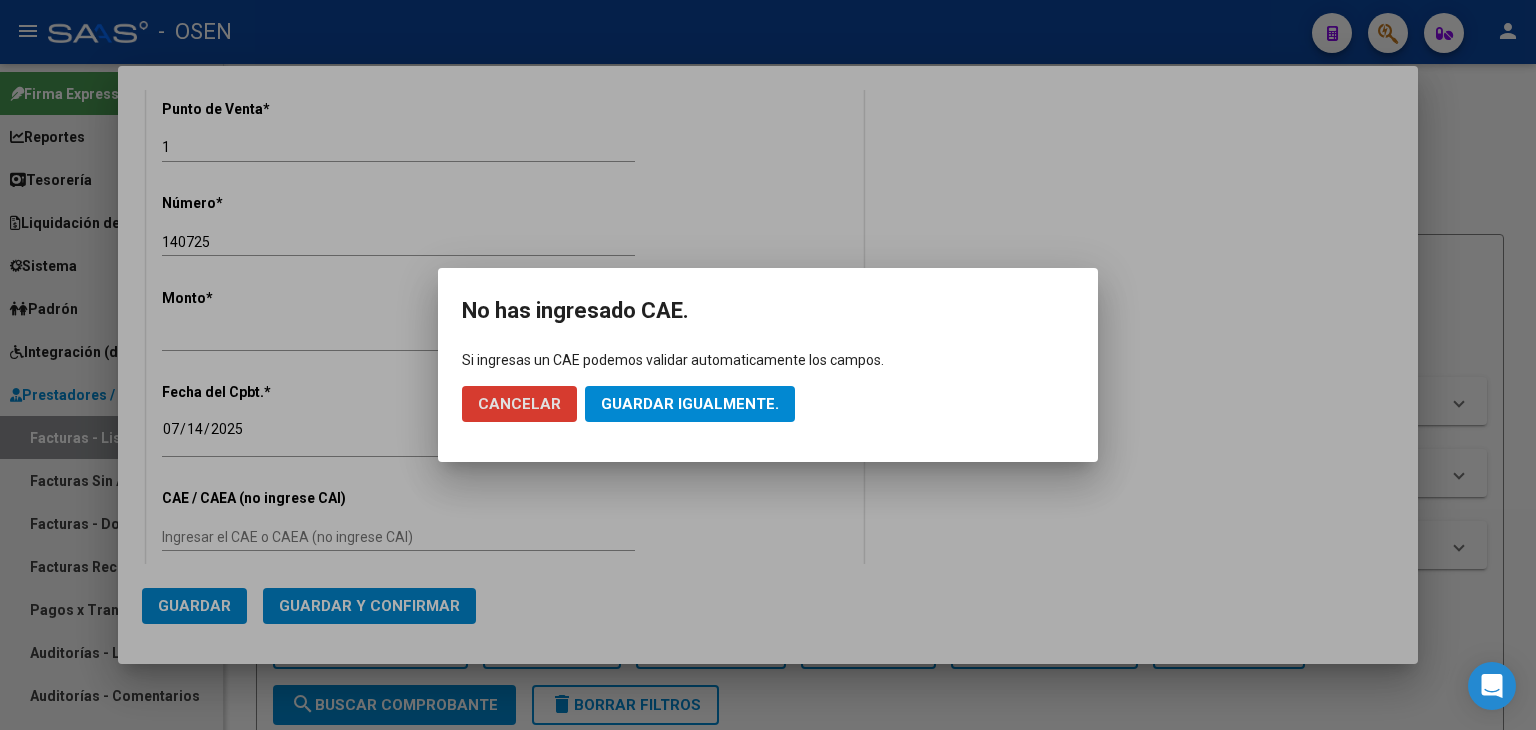 drag, startPoint x: 668, startPoint y: 420, endPoint x: 668, endPoint y: 407, distance: 13 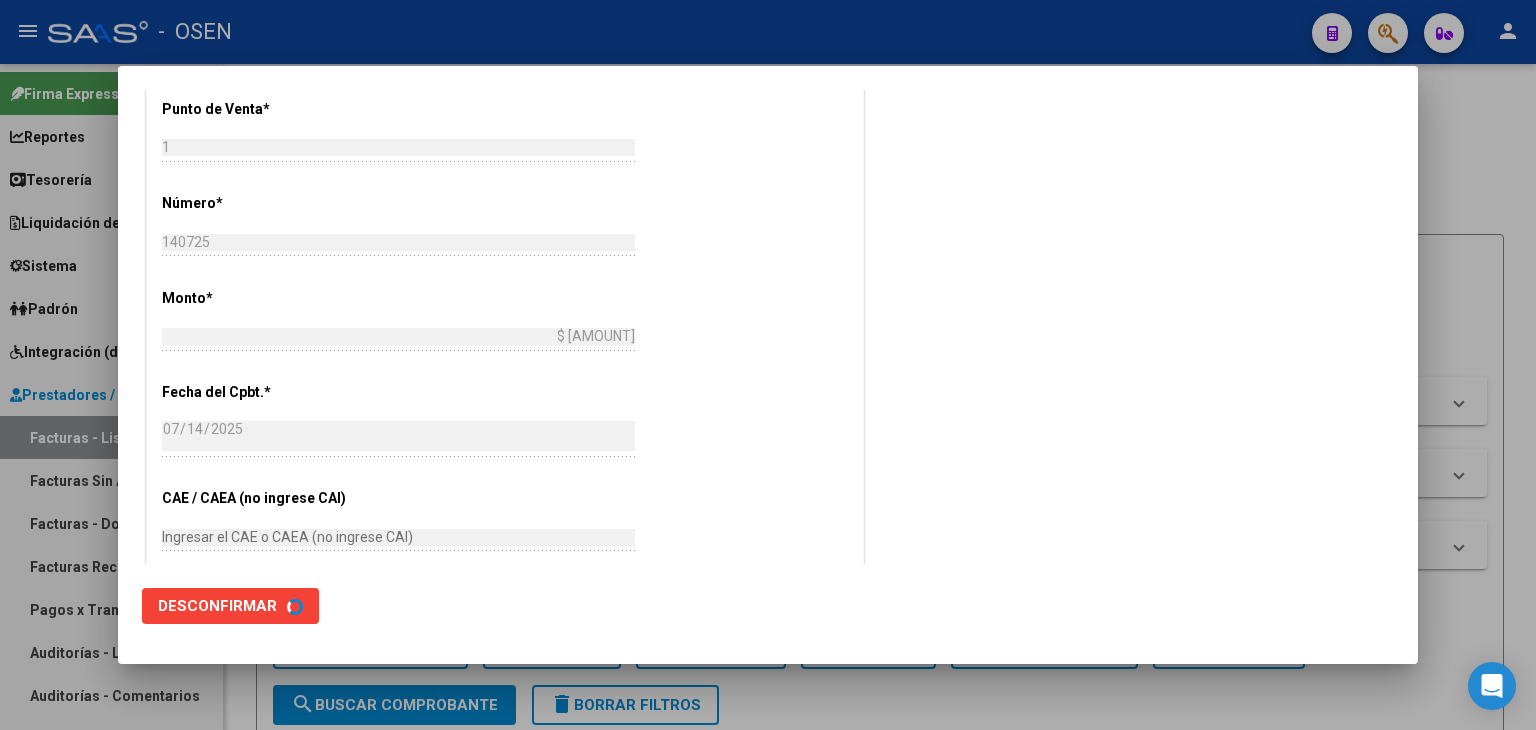 scroll, scrollTop: 0, scrollLeft: 0, axis: both 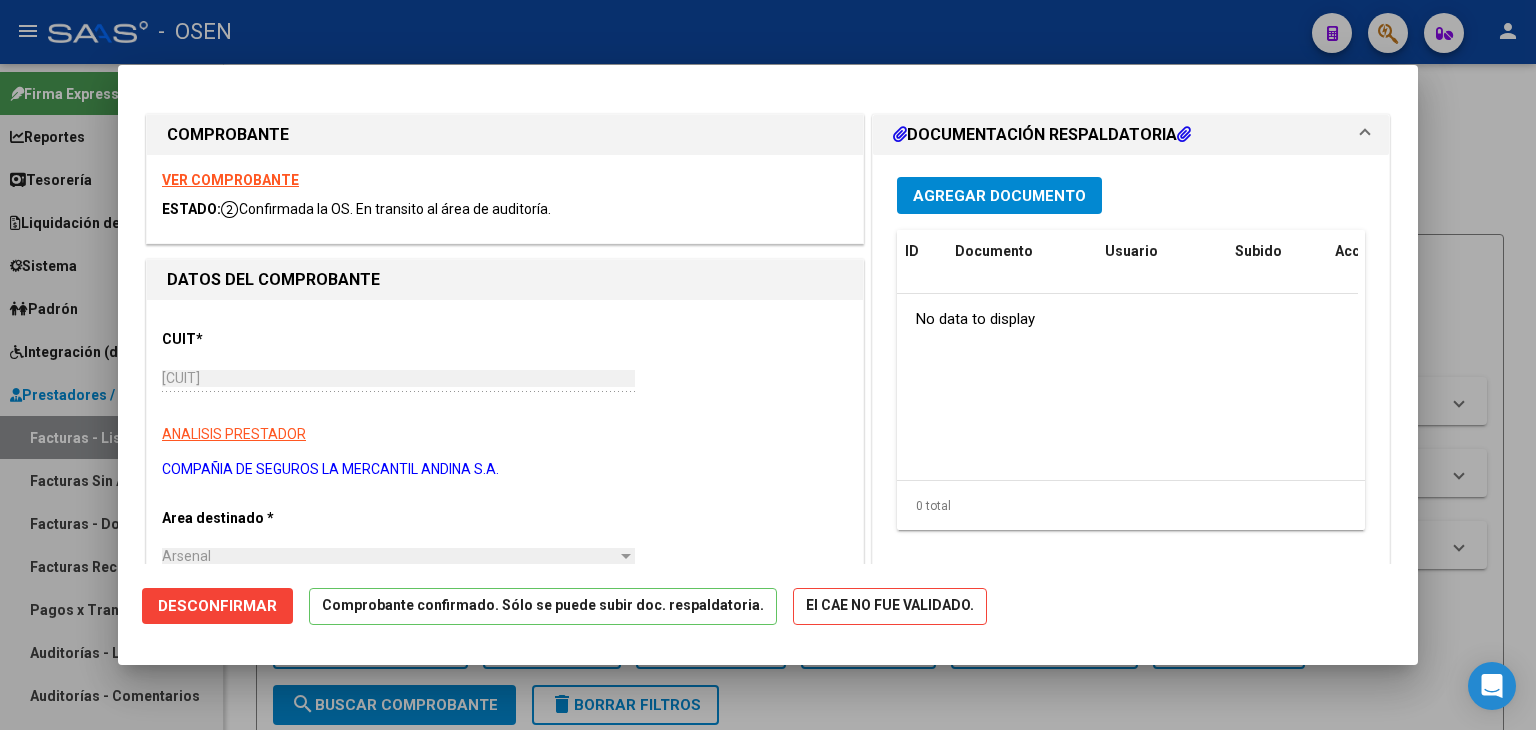 click on "CUIT  *   [CUIT] Ingresar CUIT  ANALISIS PRESTADOR  COMPAÑIA DE SEGUROS LA MERCANTIL ANDINA S.A.  ARCA Padrón ARCA Padrón  Area destinado * Arsenal Seleccionar Area  Facturado por orden de  Seleccionar Gerenciador Seleccionar Gerenciador  Comprobante Tipo * OTROS Seleccionar Tipo Punto de Venta  *   [NUMBER] Ingresar el Nro.  Número  *   [NUMBER] Ingresar el Nro.  Monto  *   $ [AMOUNT] Ingresar el monto  Fecha del Cpbt.  *   [DATE] Ingresar la fecha  CAE / CAEA (no ingrese CAI)    Ingresar el CAE o CAEA (no ingrese CAI)  Fecha Recibido  *   [DATE] Ingresar la fecha  Fecha de Vencimiento    Ingresar la fecha  Ref. Externa    Ingresar la ref.  N° Liquidación    Ingresar el N° Liquidación" at bounding box center [505, 1010] 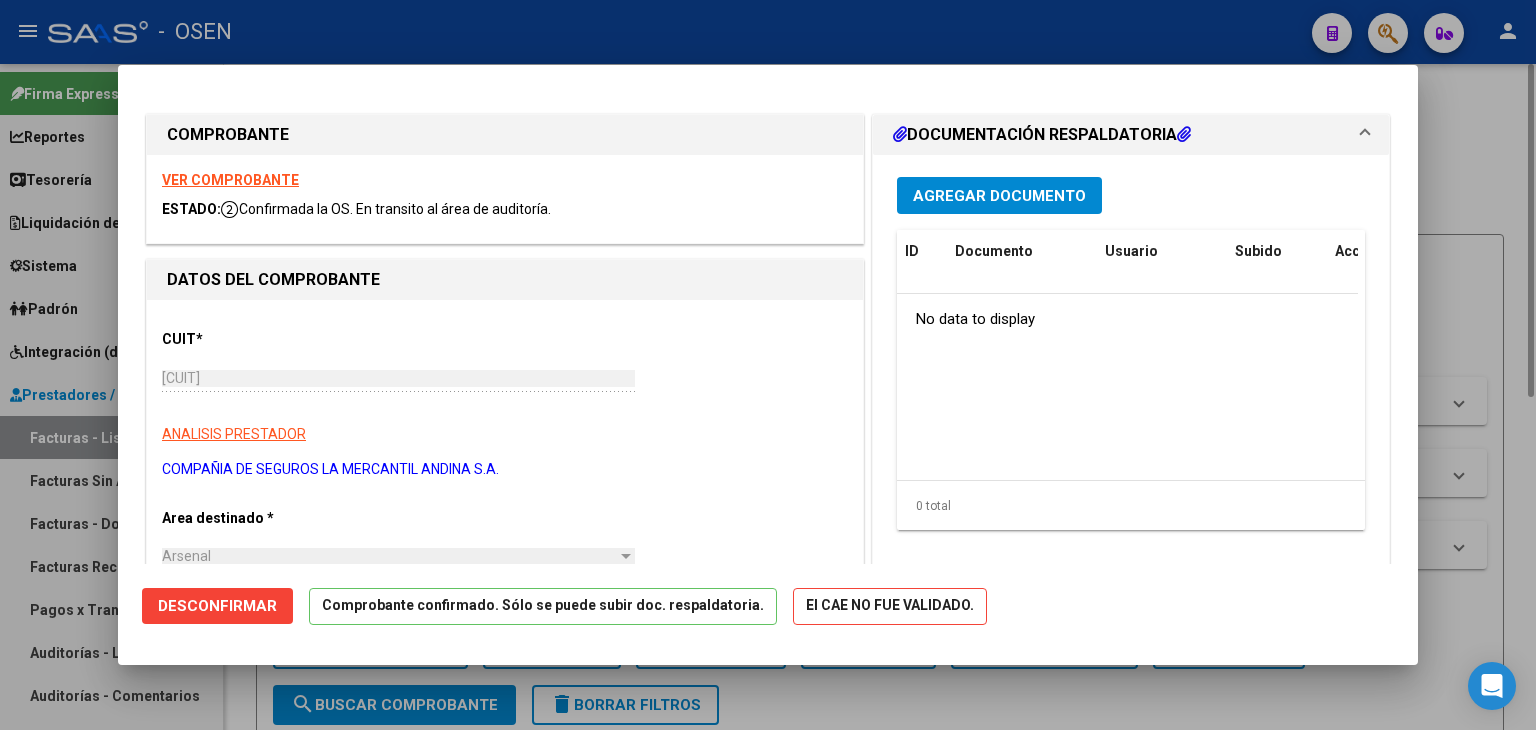type 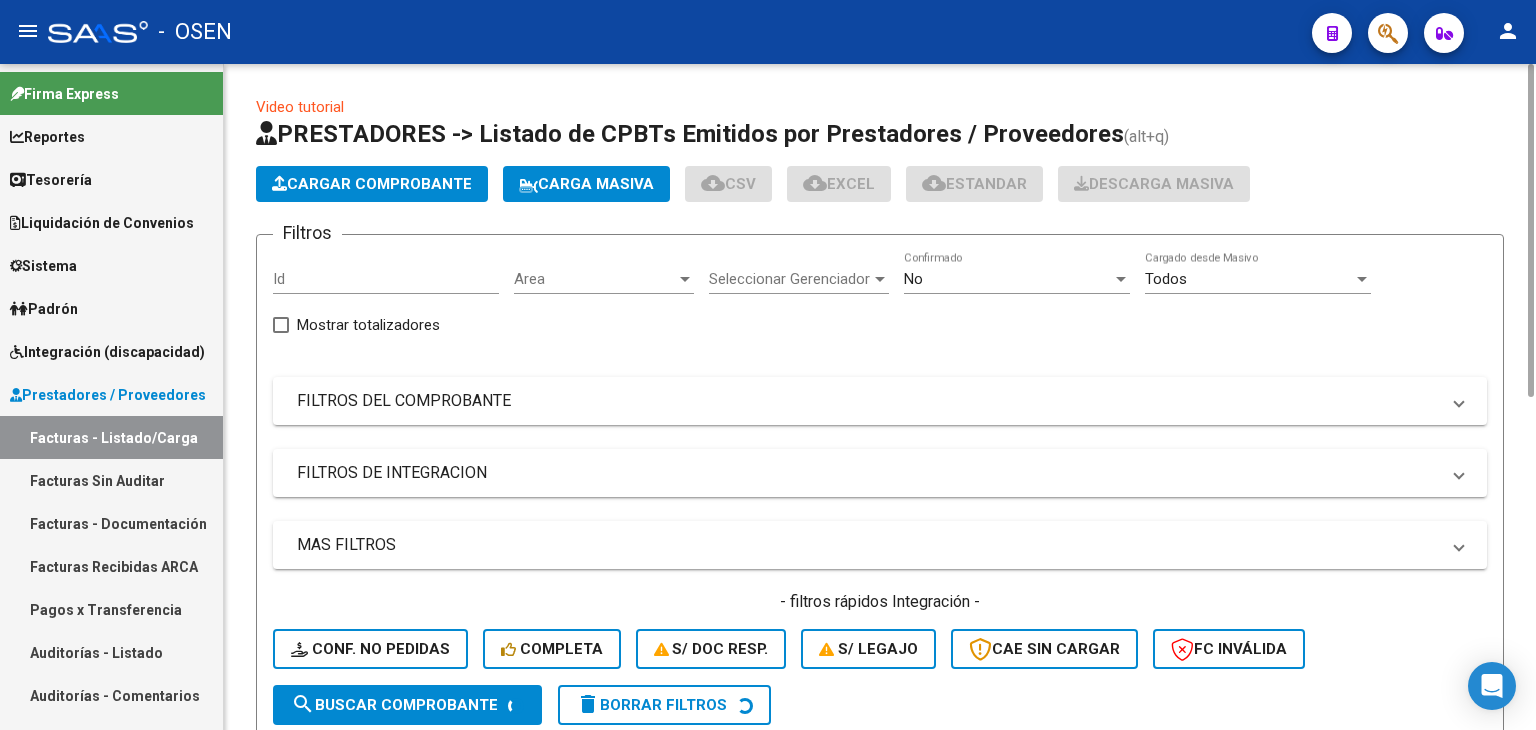 click on "Cargar Comprobante" 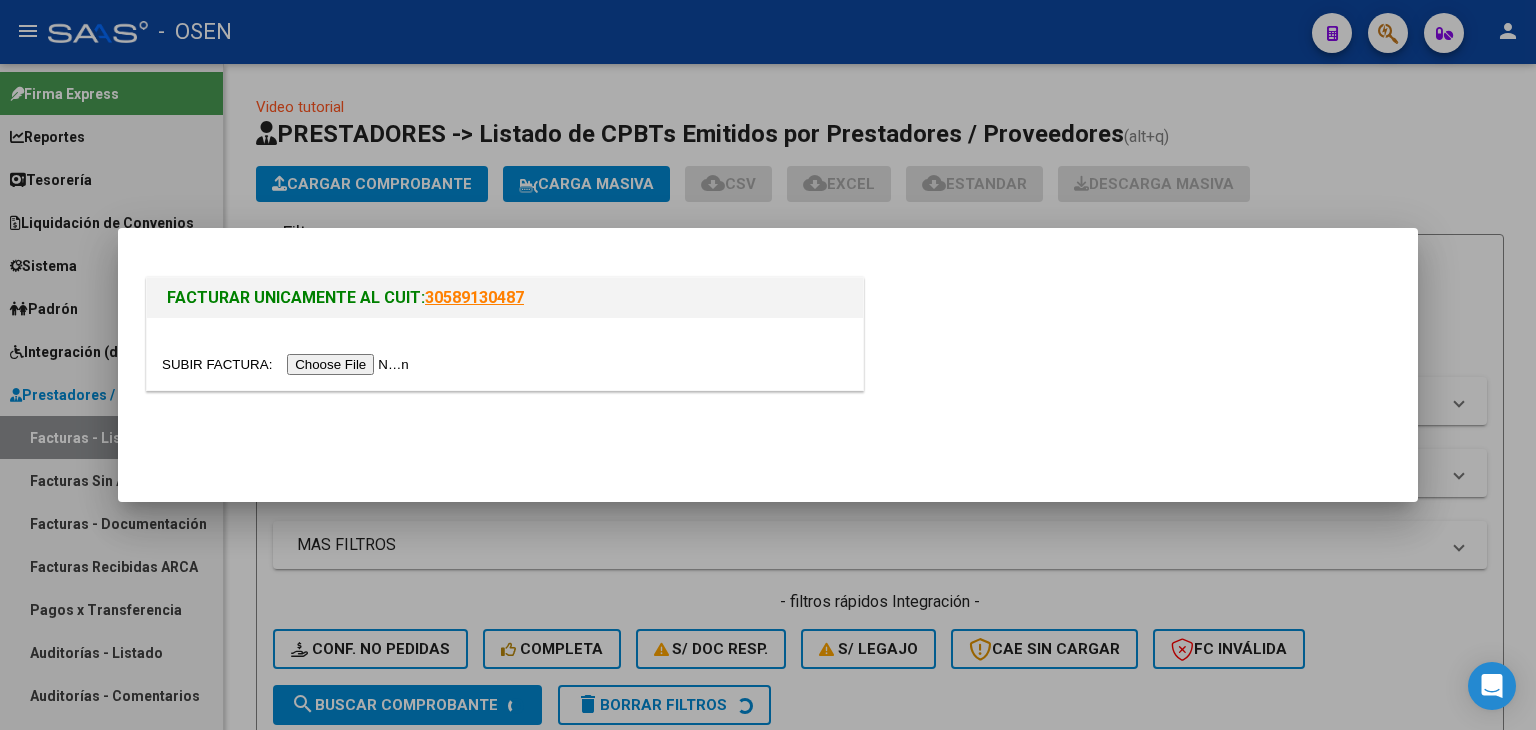 click at bounding box center (505, 354) 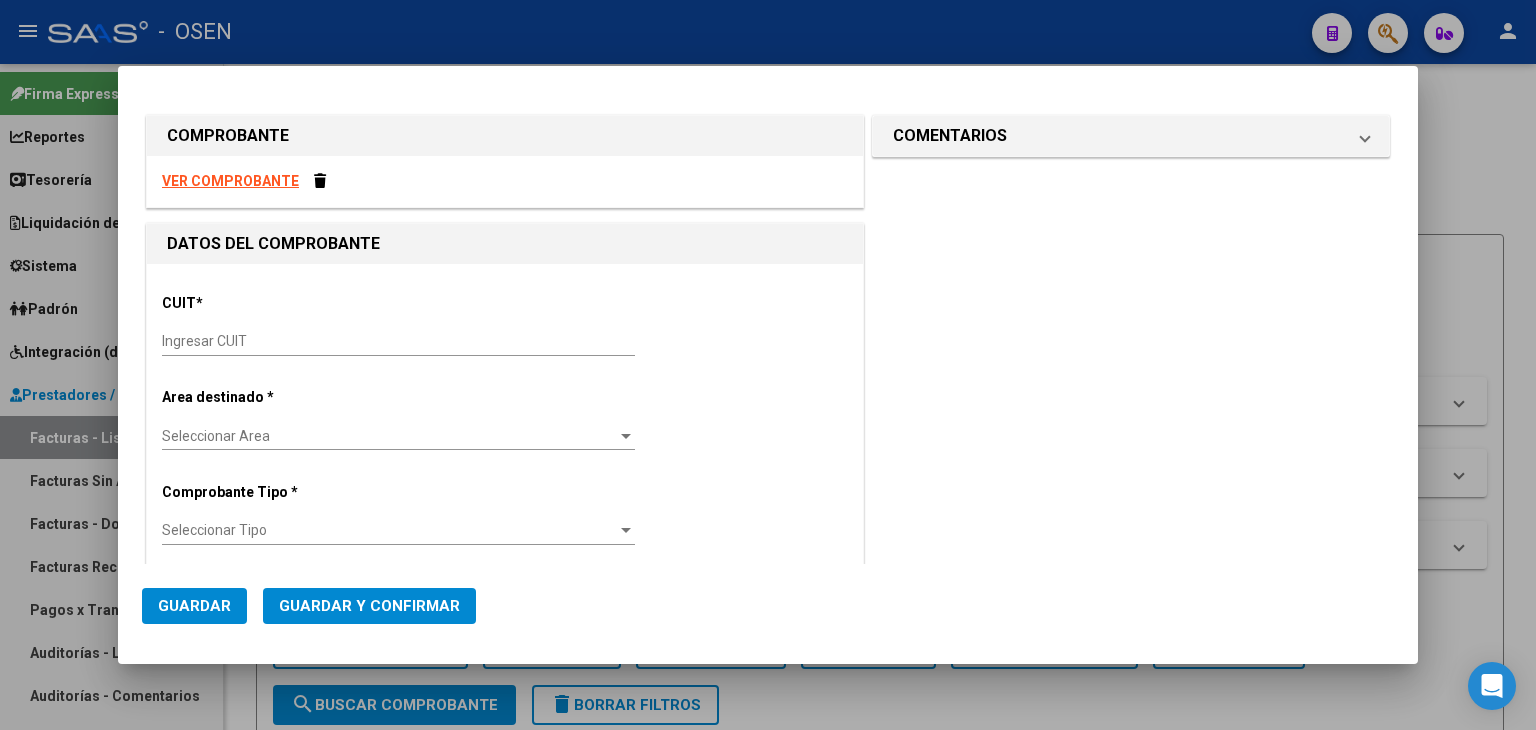 click on "Ingresar CUIT" at bounding box center (398, 342) 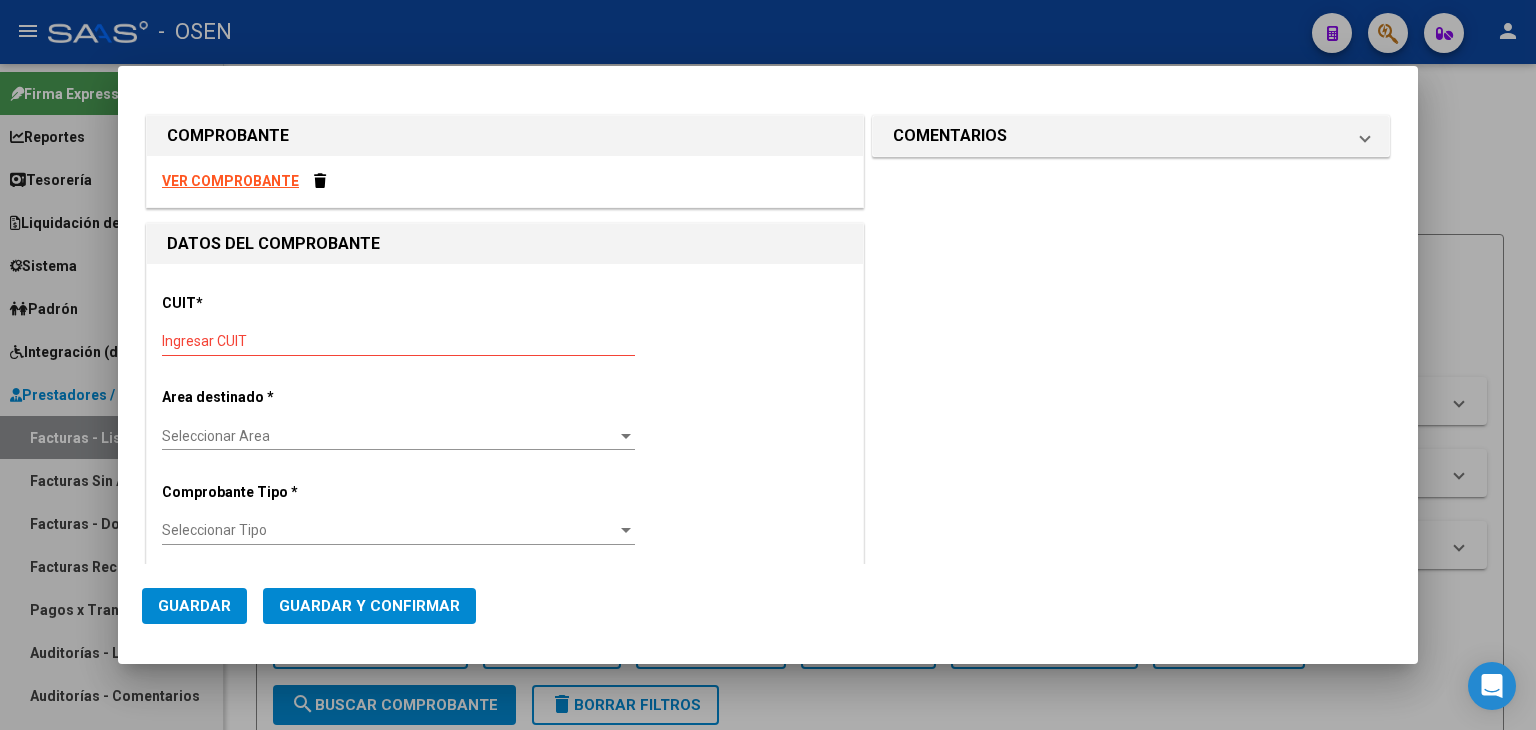 click on "CUIT  *   Ingresar CUIT" at bounding box center [505, 326] 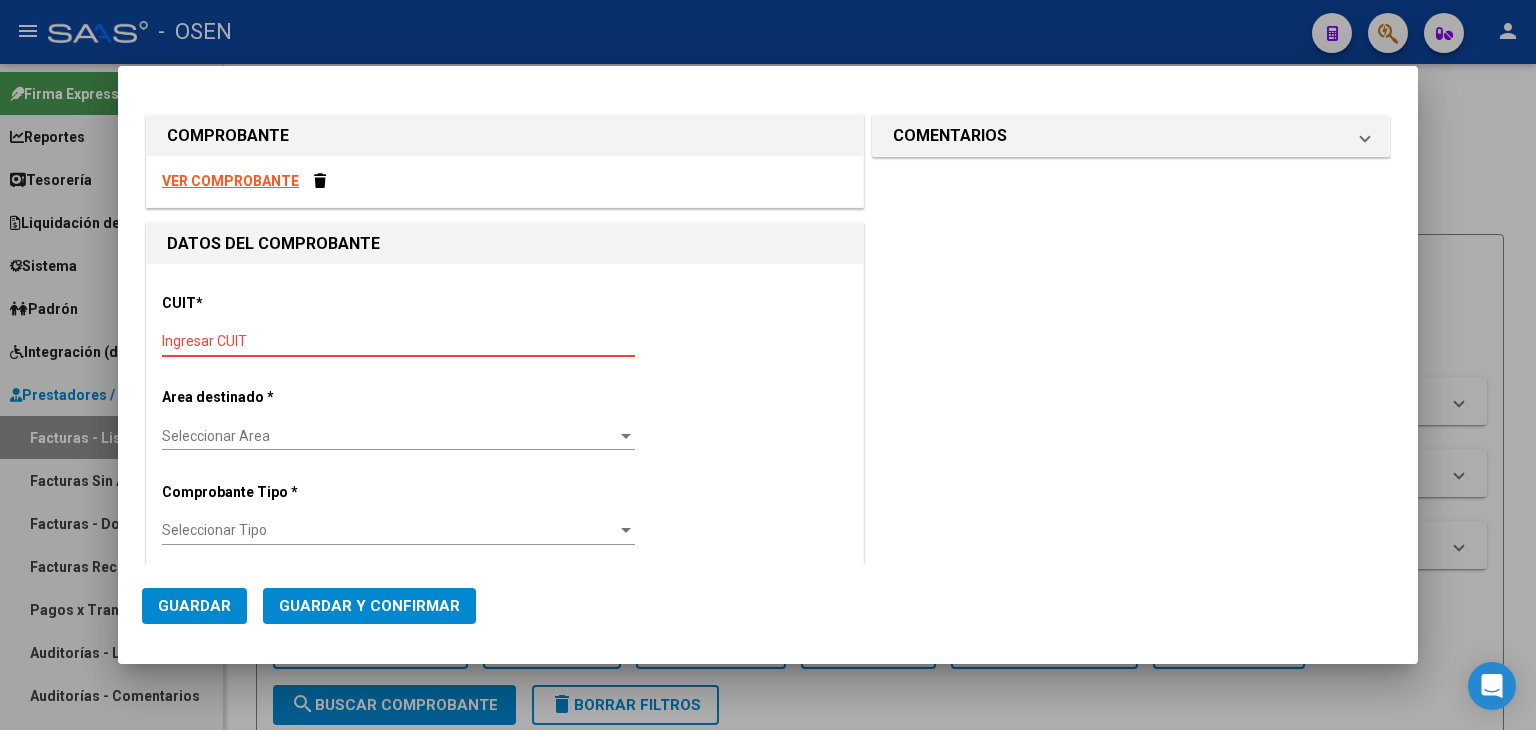 click on "Ingresar CUIT" at bounding box center [398, 341] 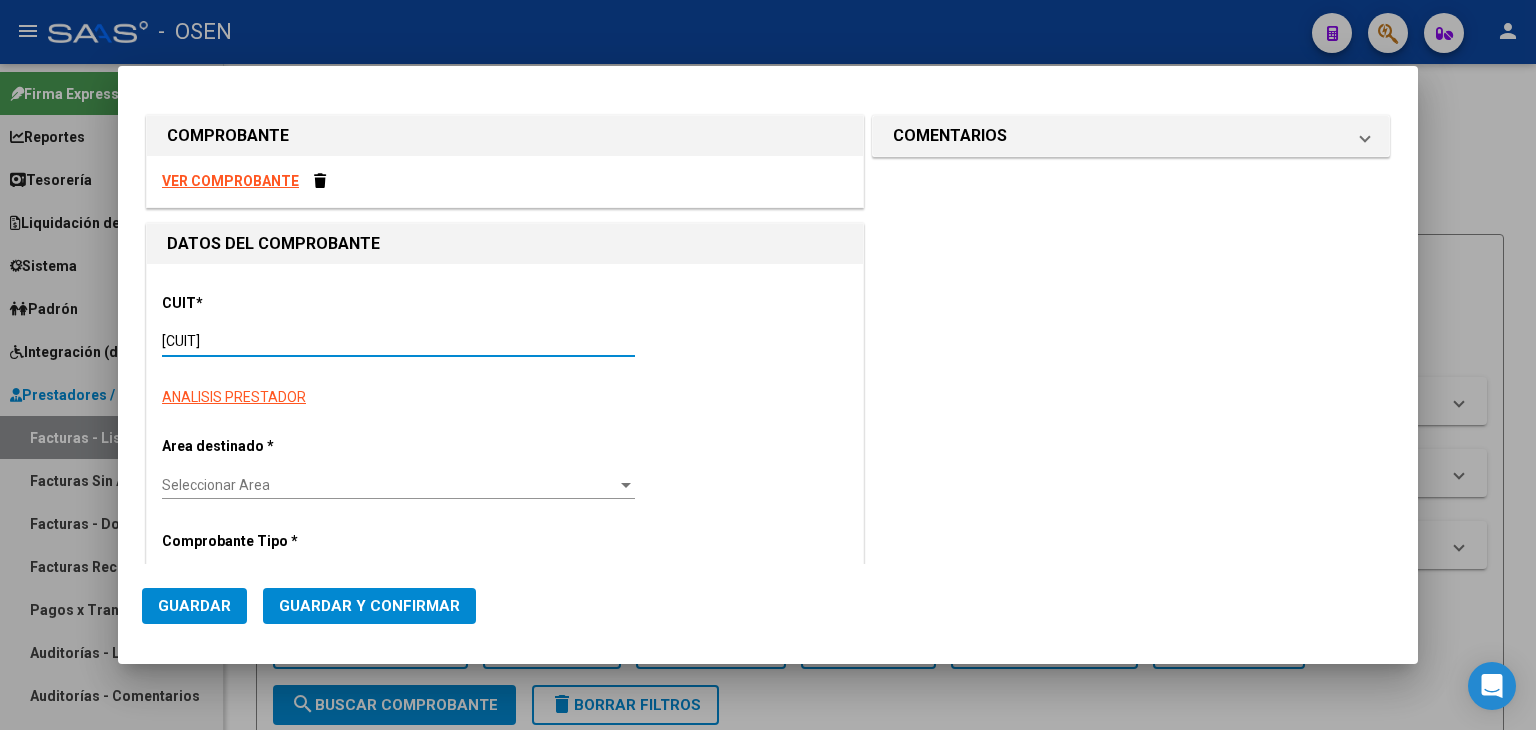 scroll, scrollTop: 333, scrollLeft: 0, axis: vertical 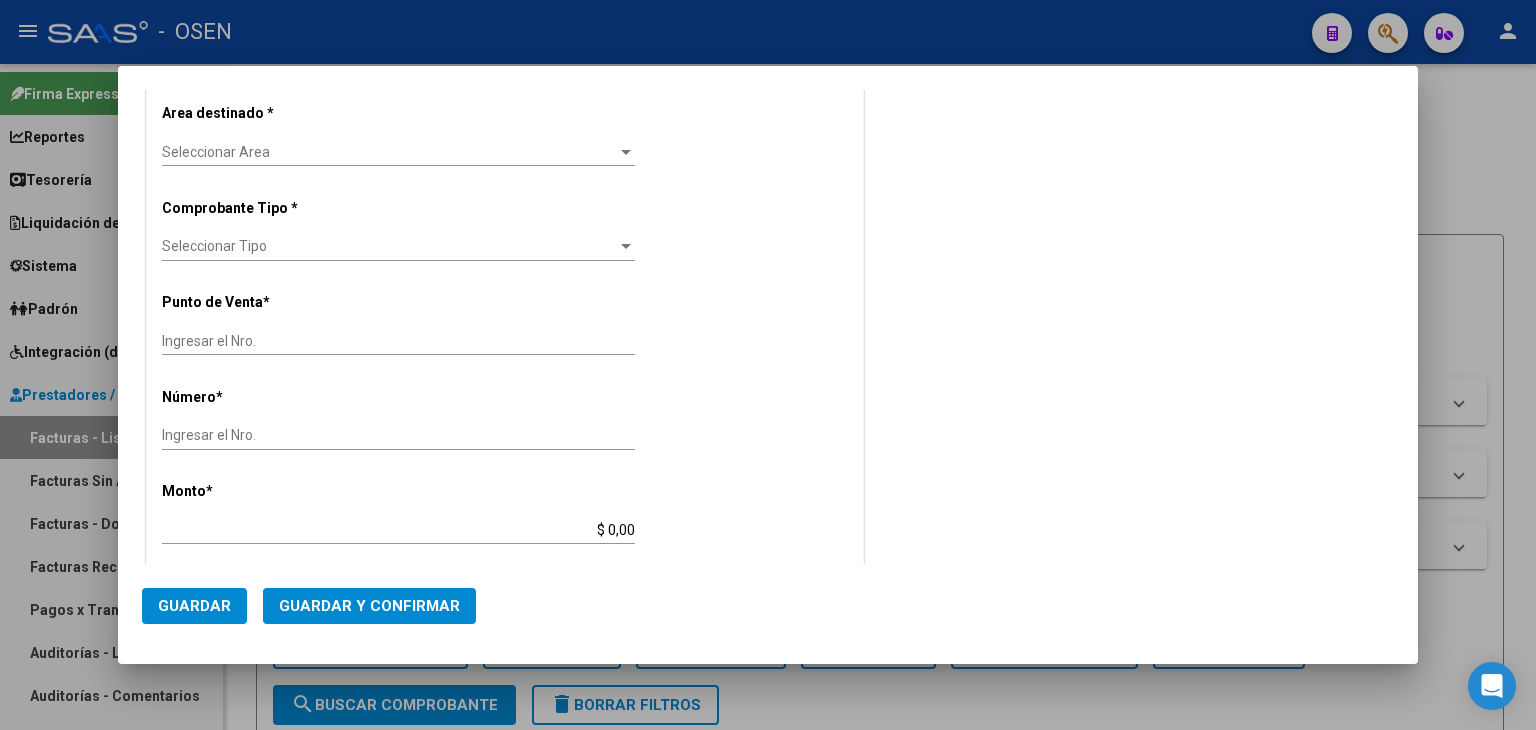 type on "501" 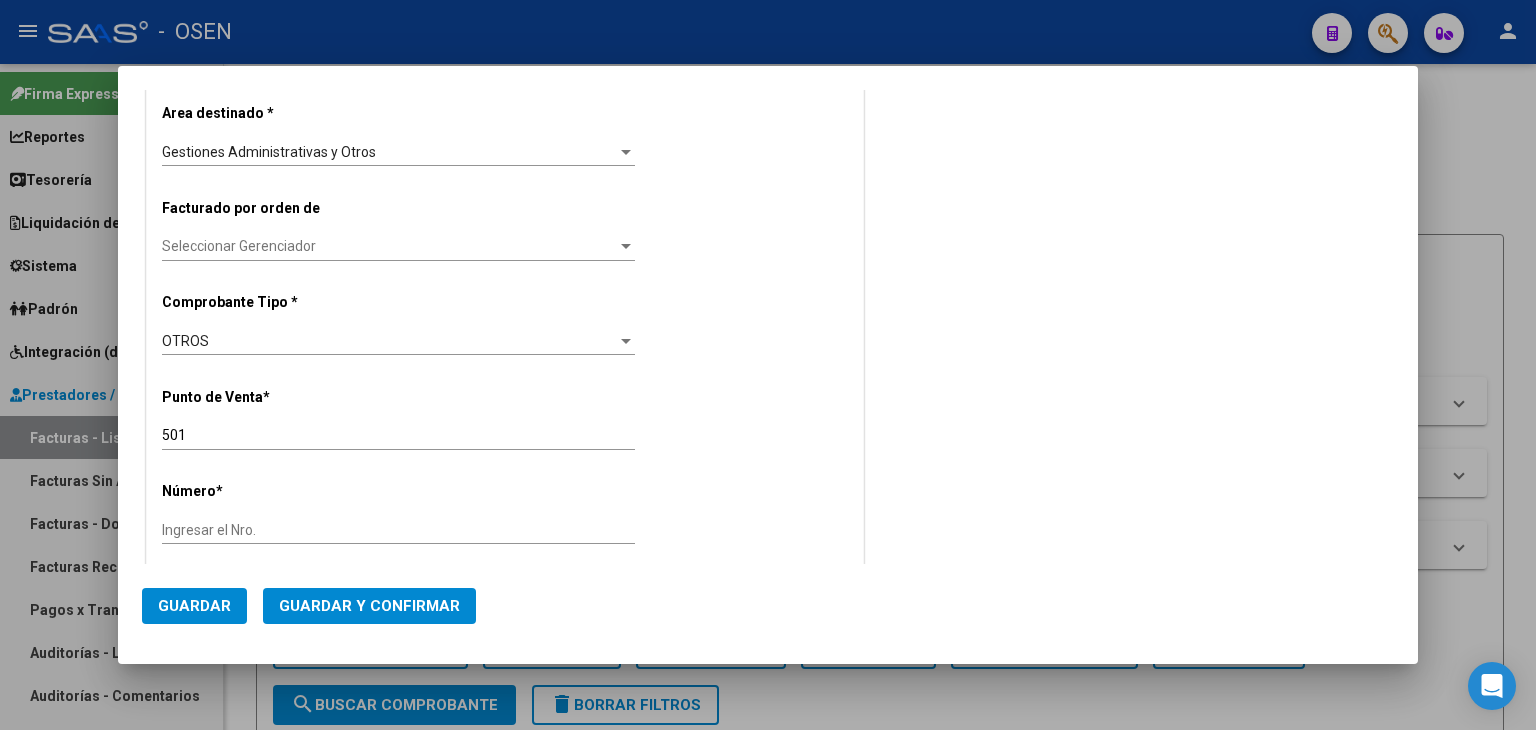 scroll, scrollTop: 0, scrollLeft: 0, axis: both 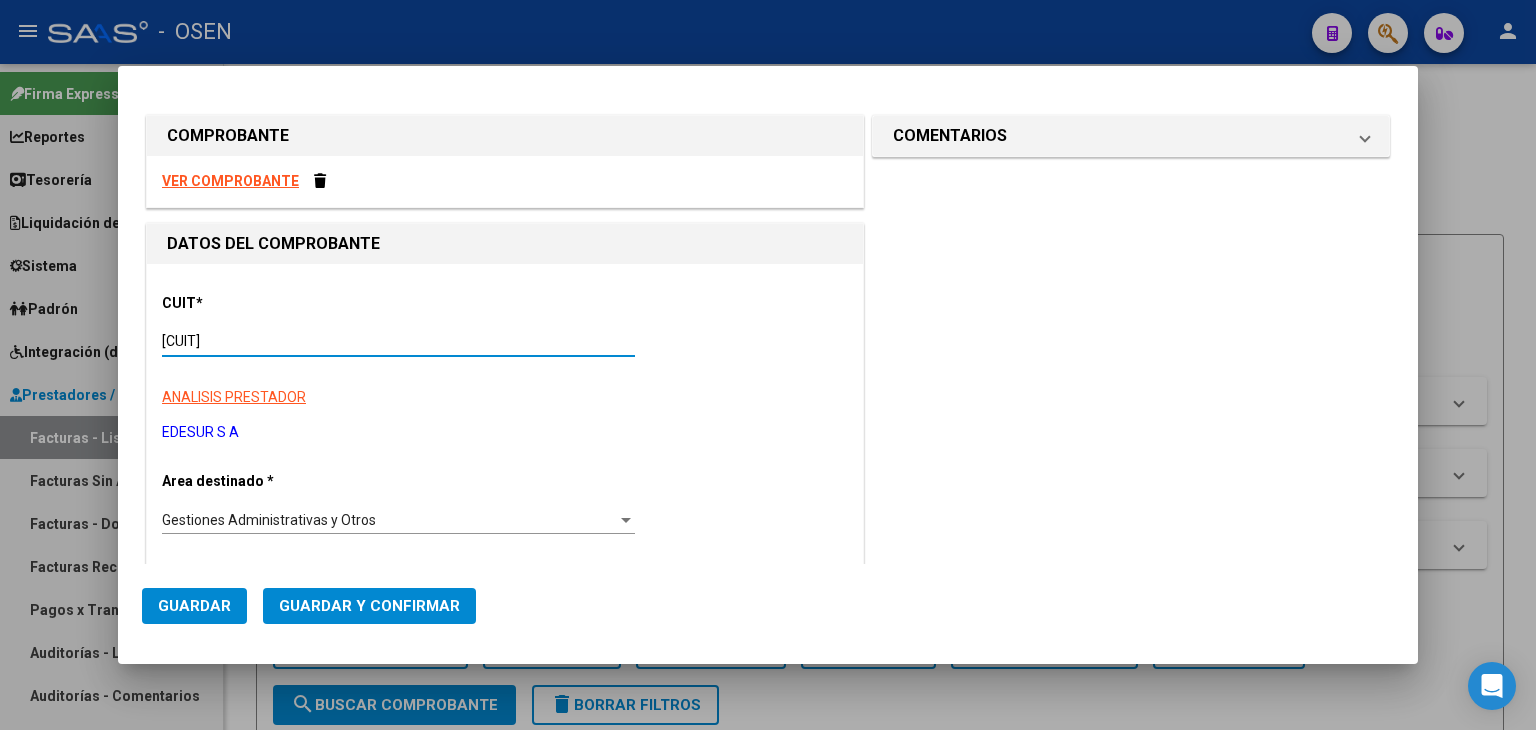 type on "[CUIT]" 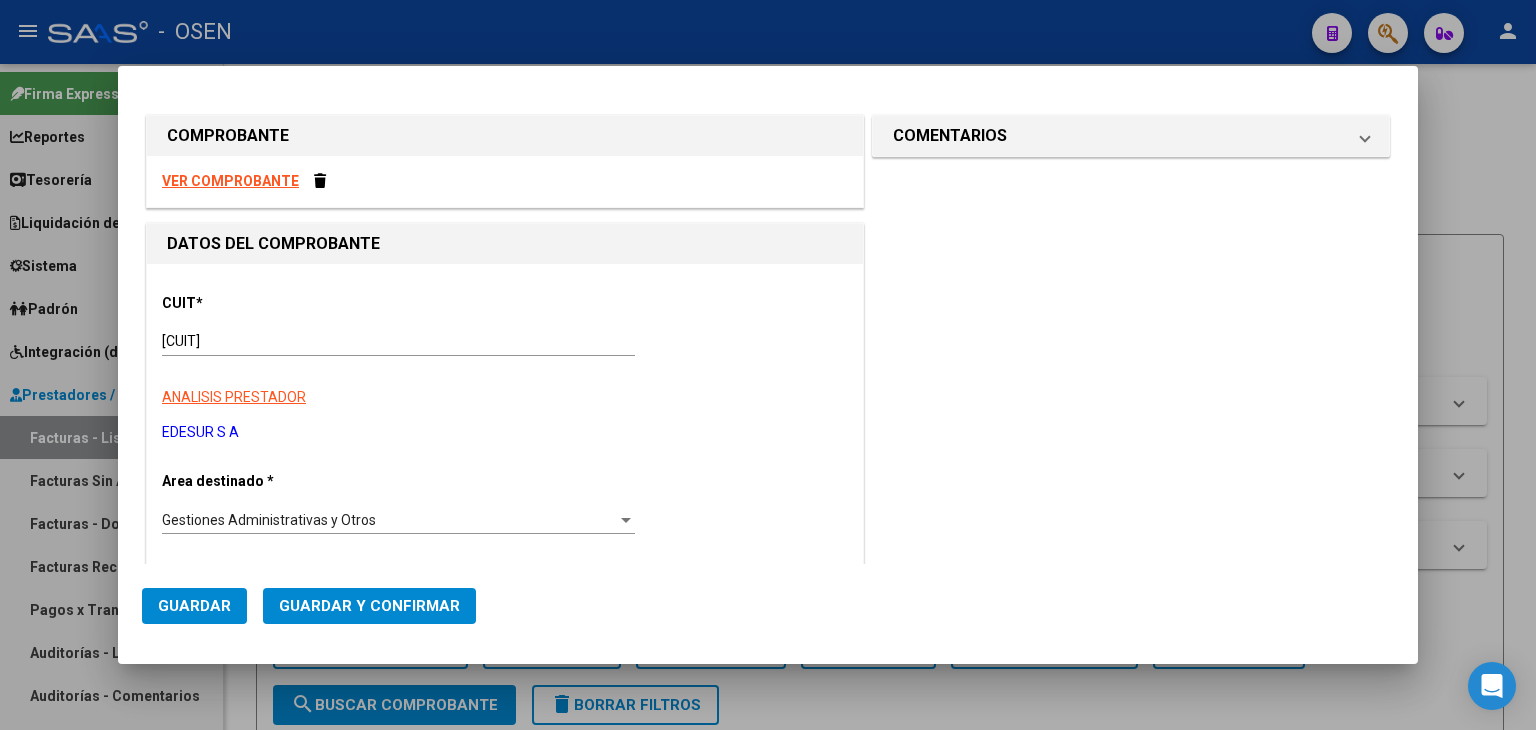click on "Gestiones Administrativas y Otros Seleccionar Area" at bounding box center (398, 520) 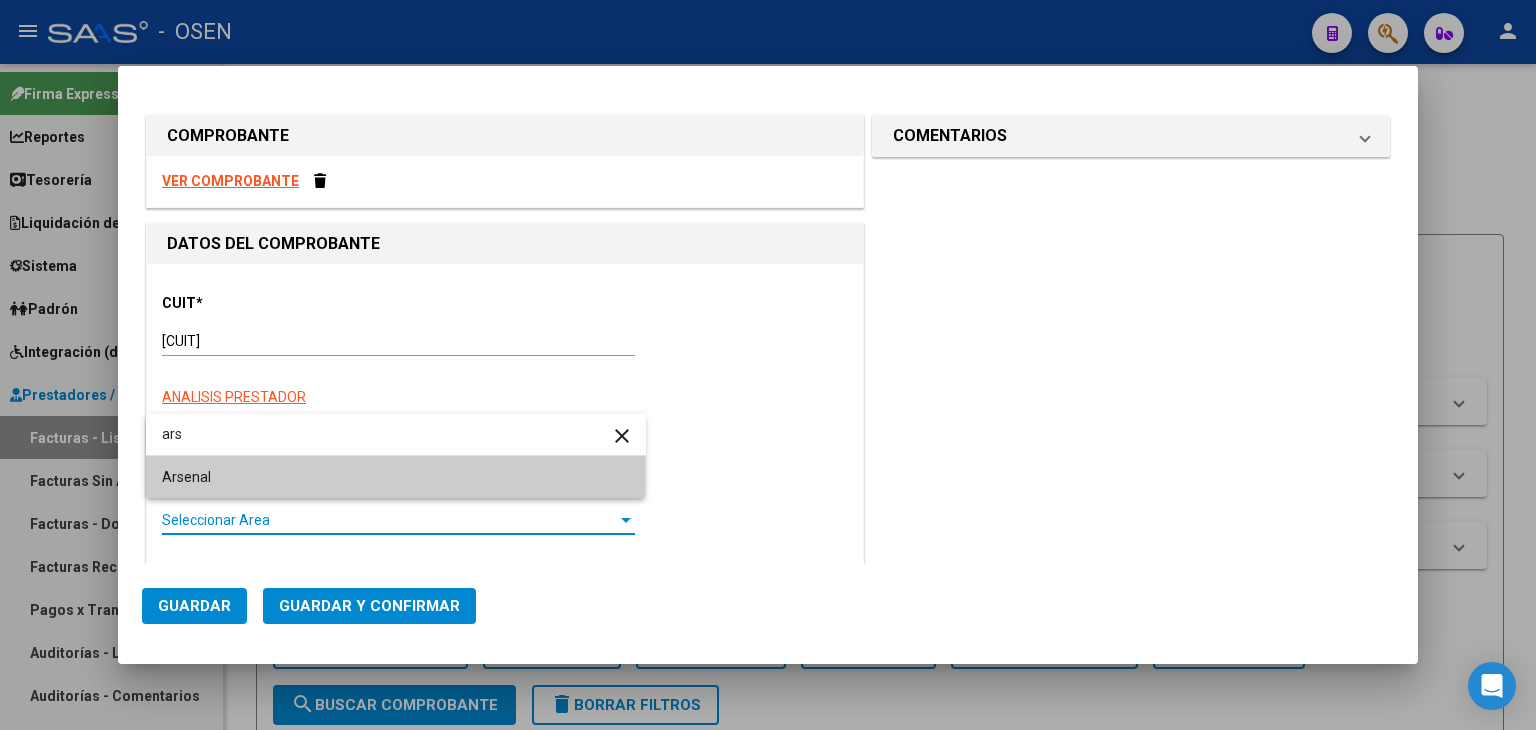 type on "ars" 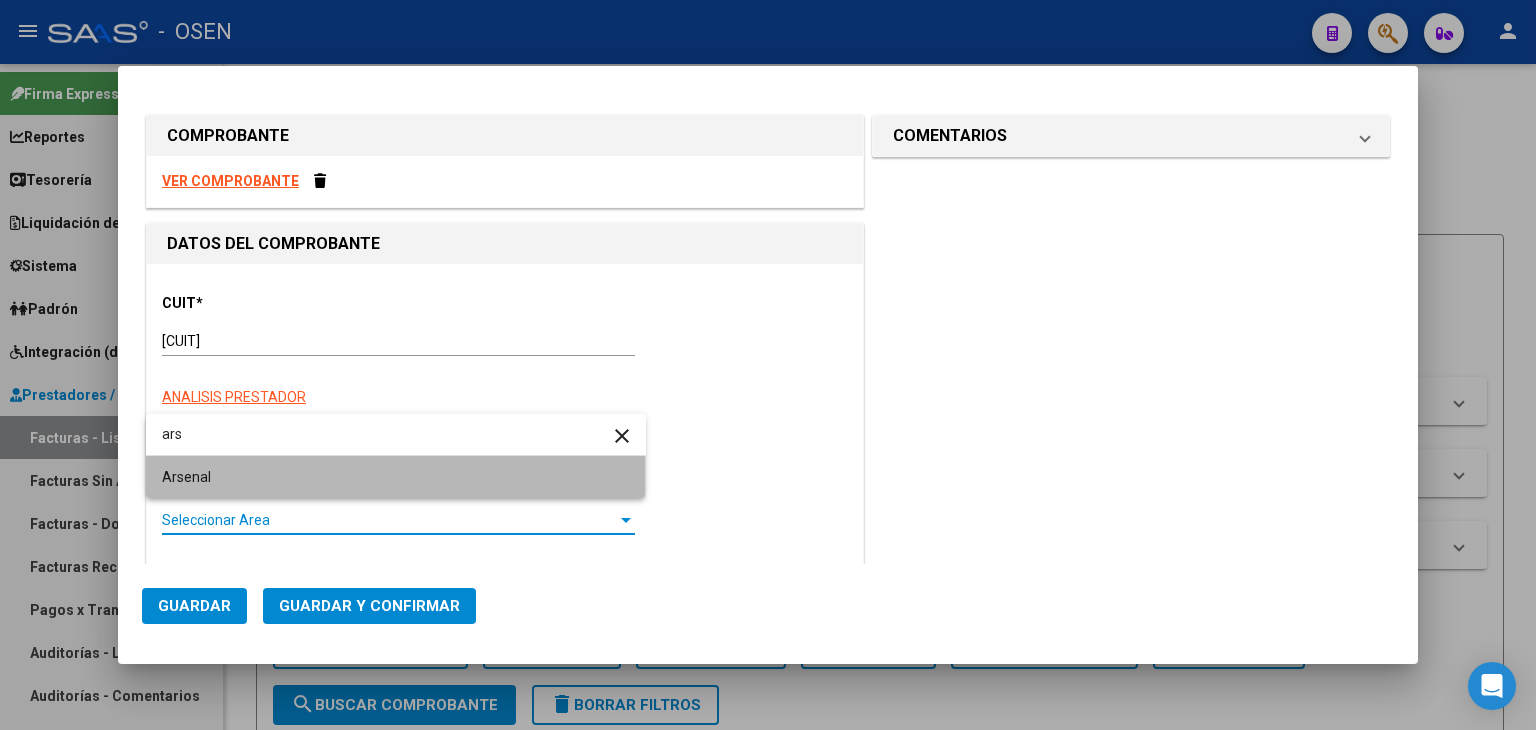 click on "Arsenal" at bounding box center (396, 477) 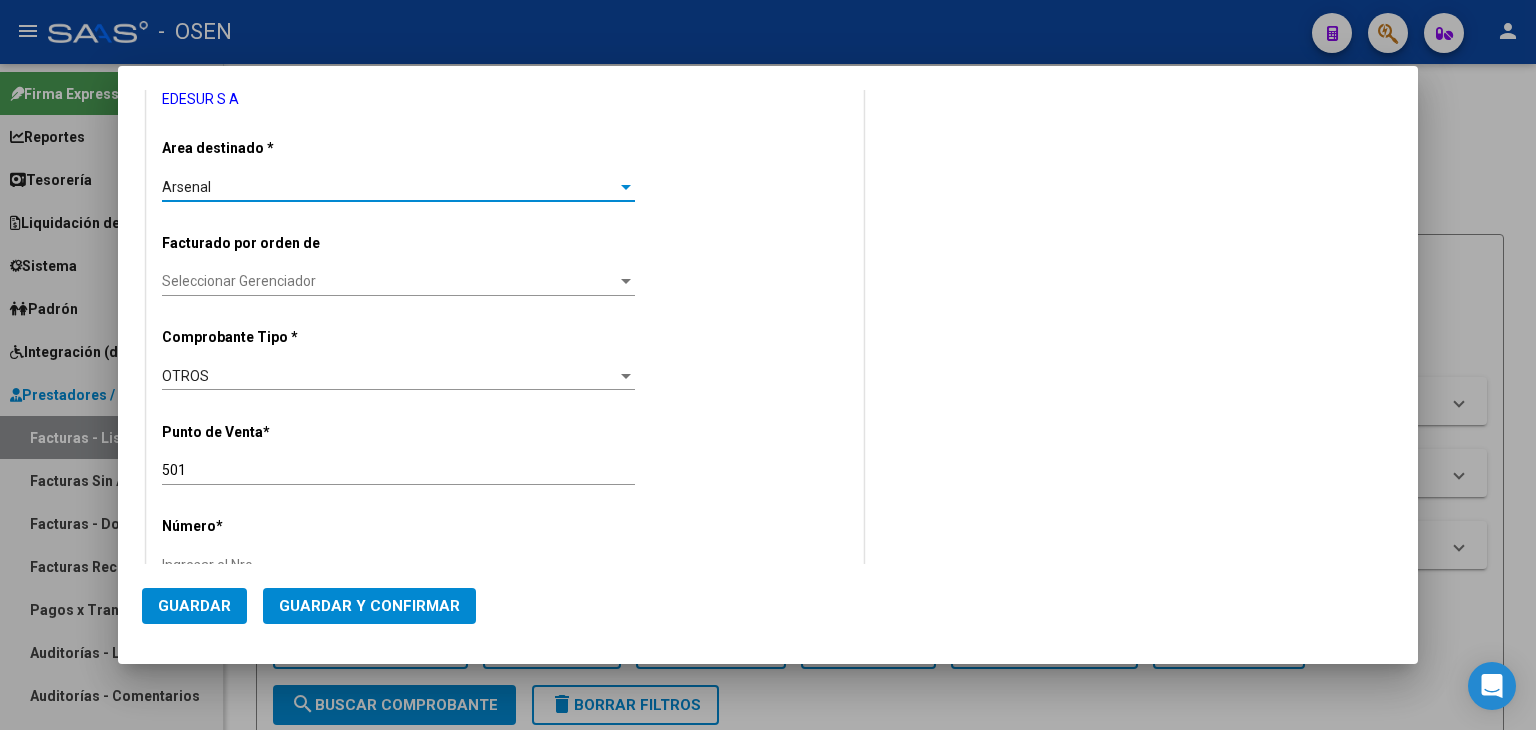 scroll, scrollTop: 666, scrollLeft: 0, axis: vertical 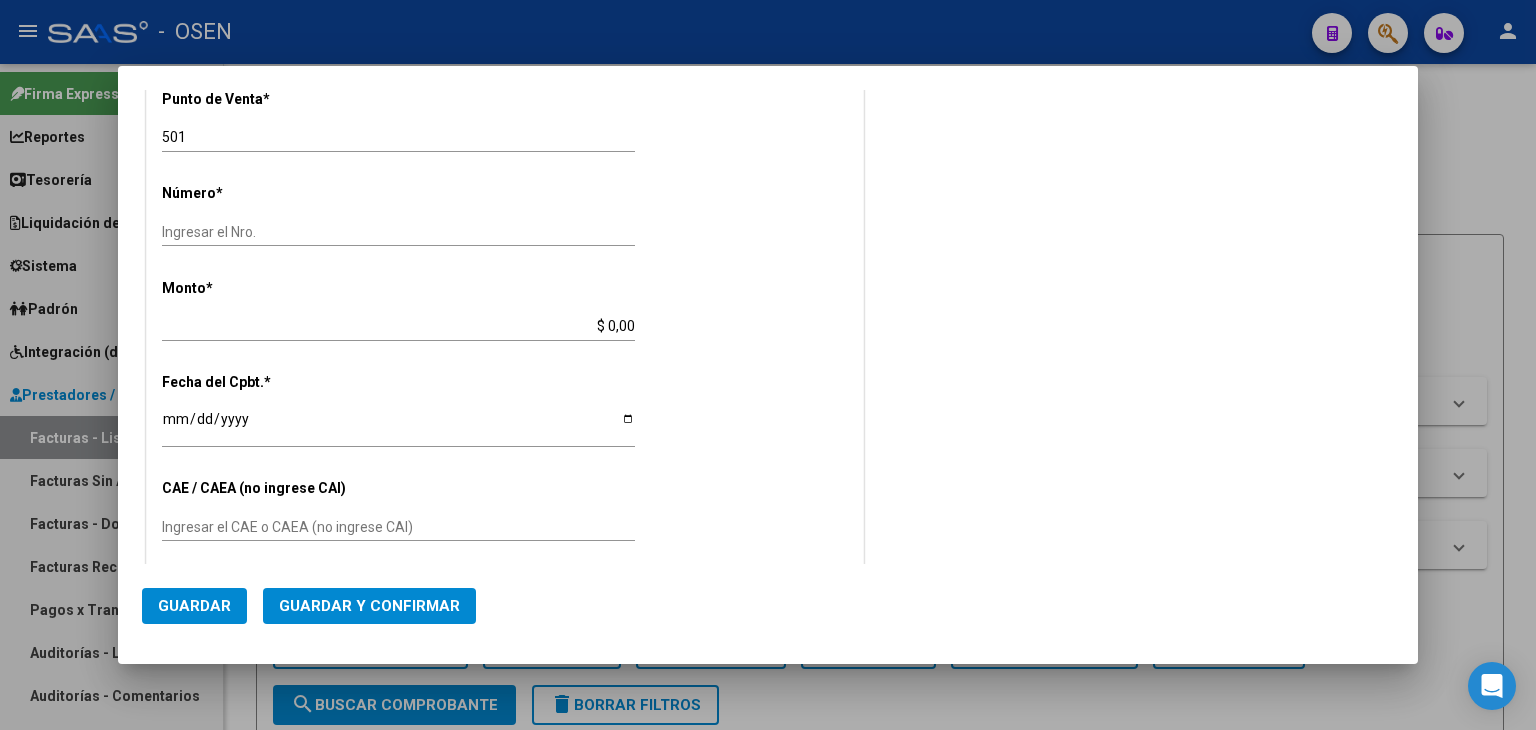click on "Ingresar el Nro." 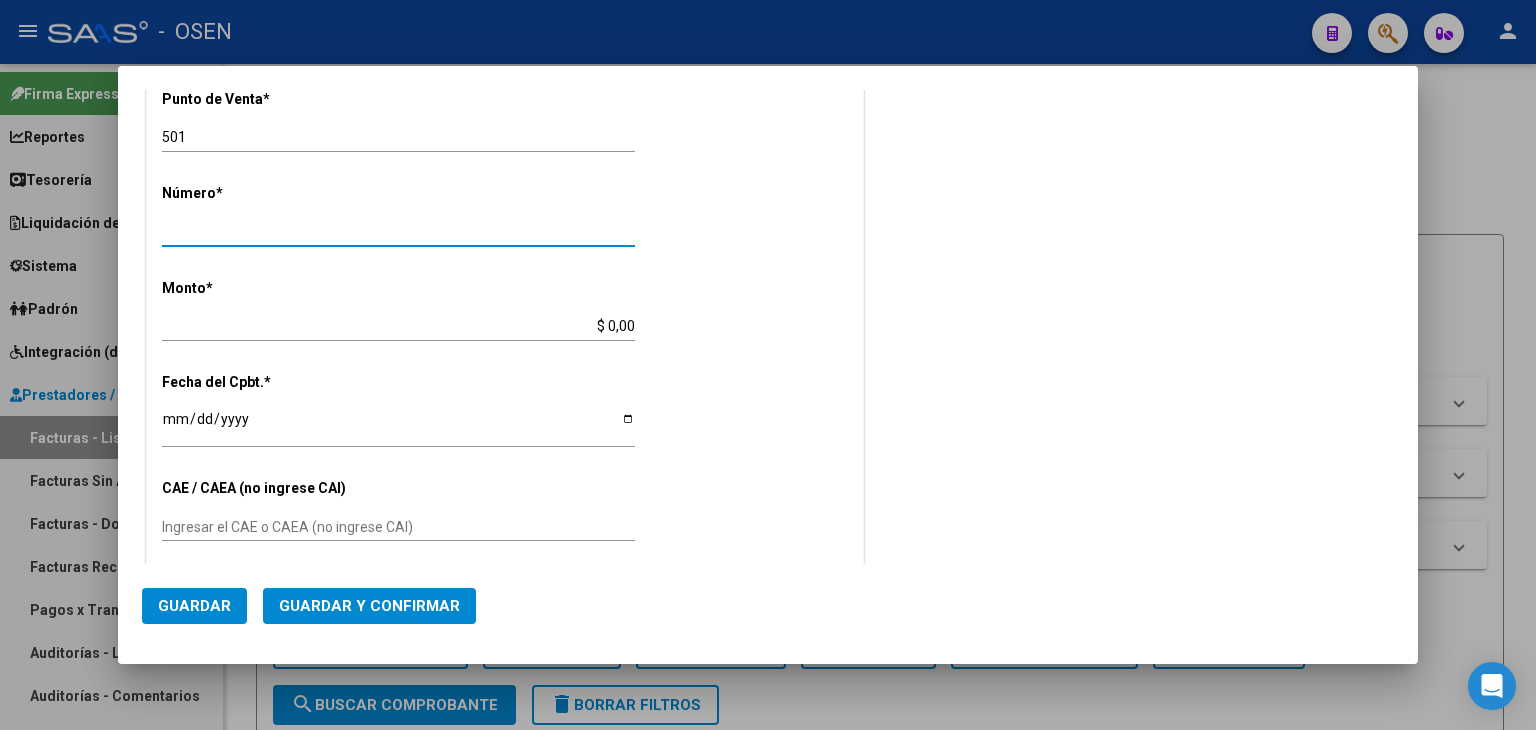 type on "[NUMBER]" 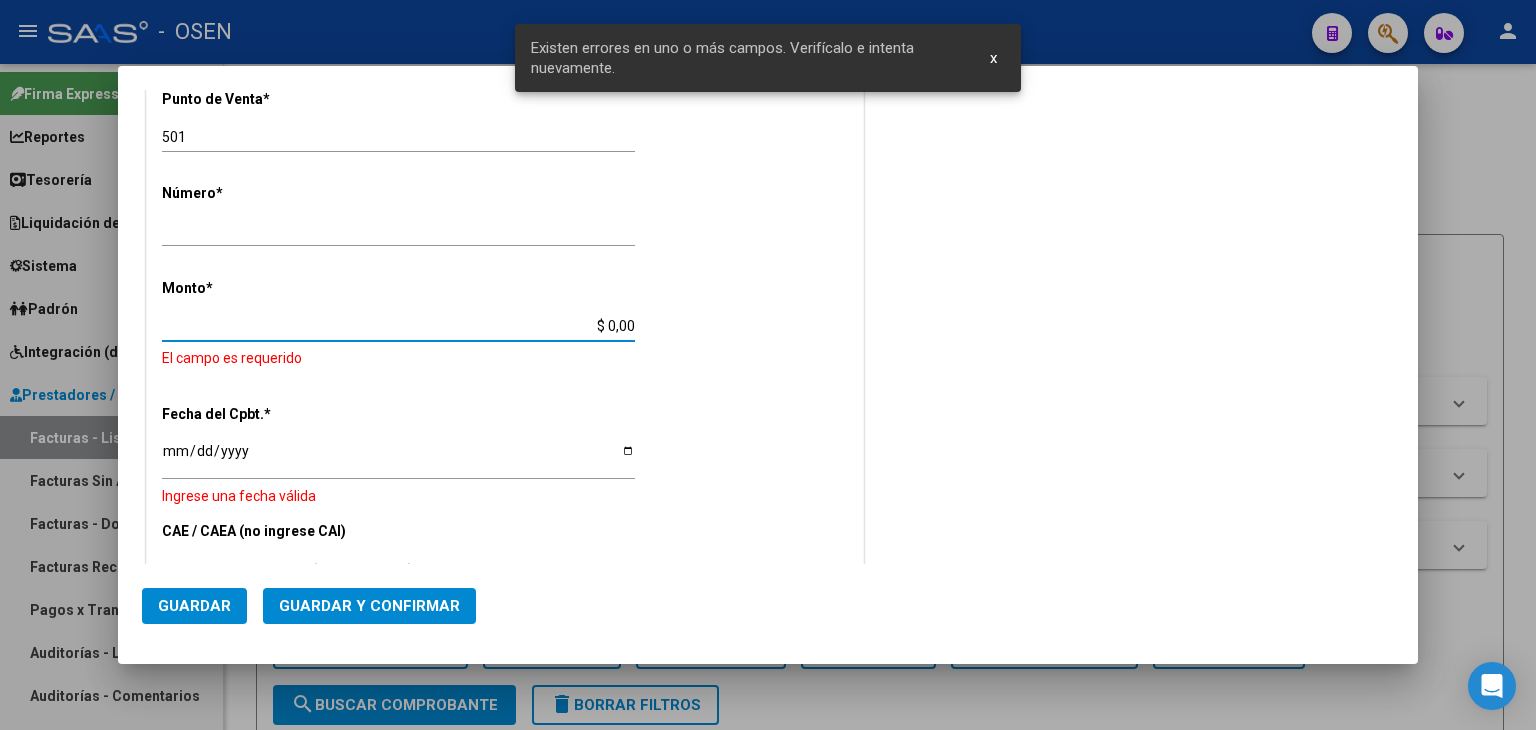 scroll, scrollTop: 656, scrollLeft: 0, axis: vertical 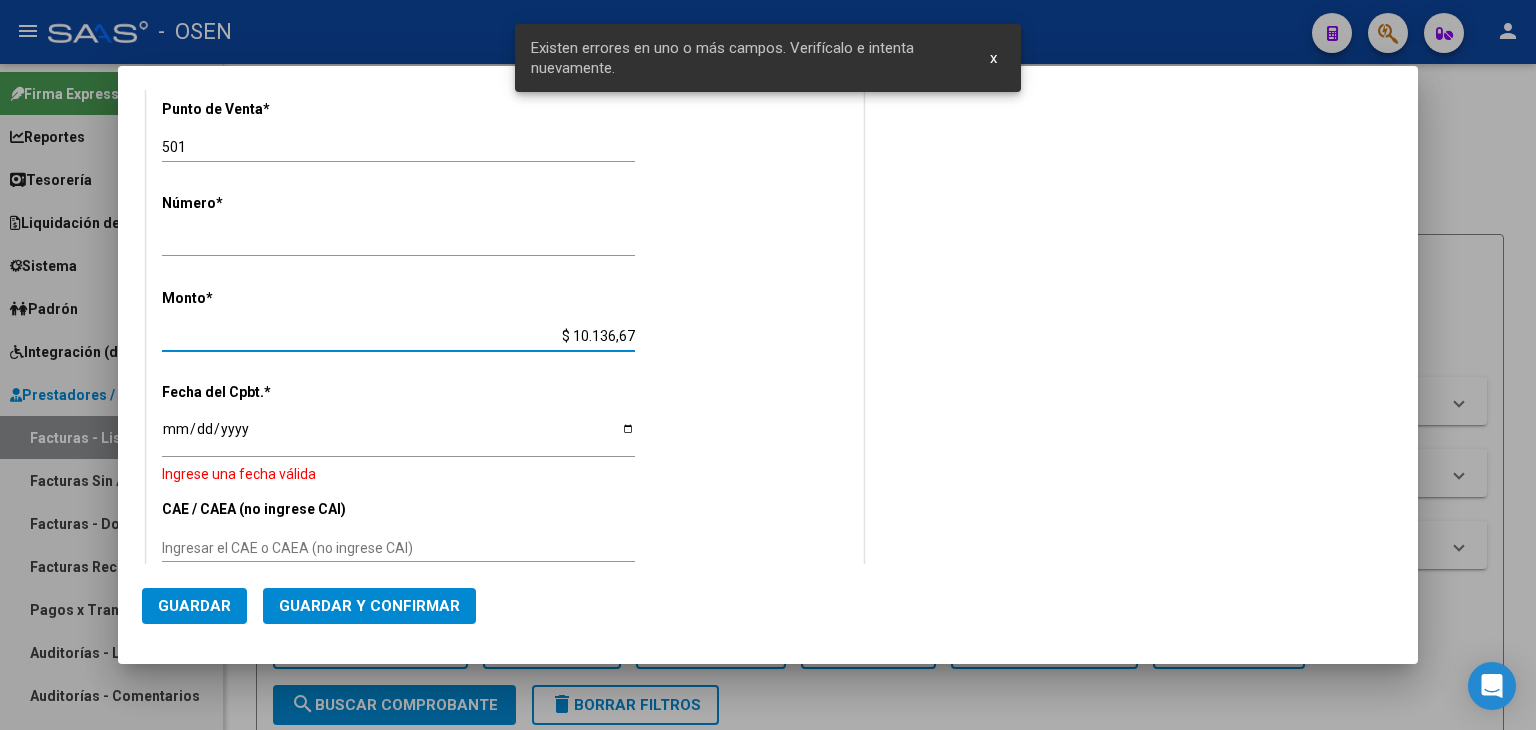 type on "$ [AMOUNT]" 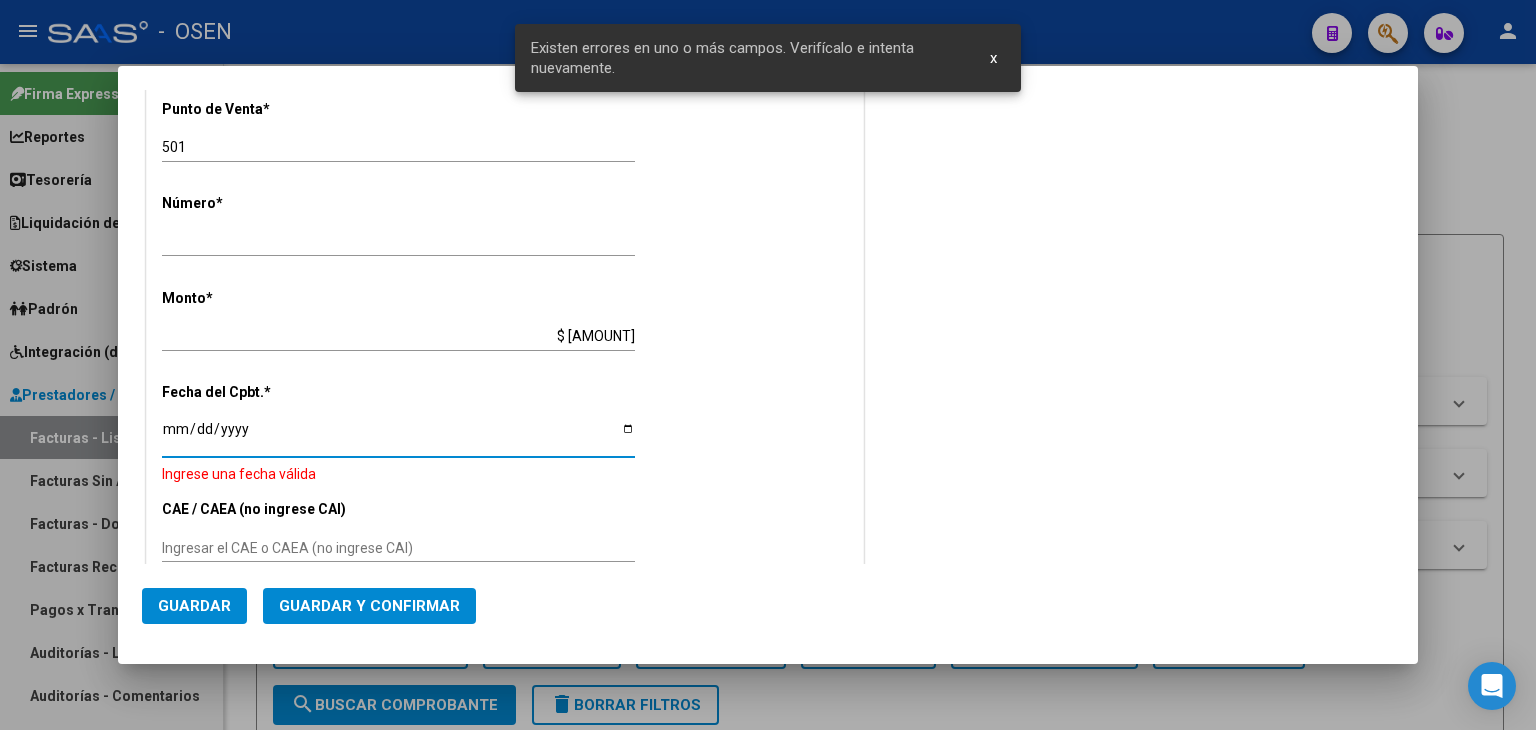 click on "Ingresar la fecha" at bounding box center (398, 436) 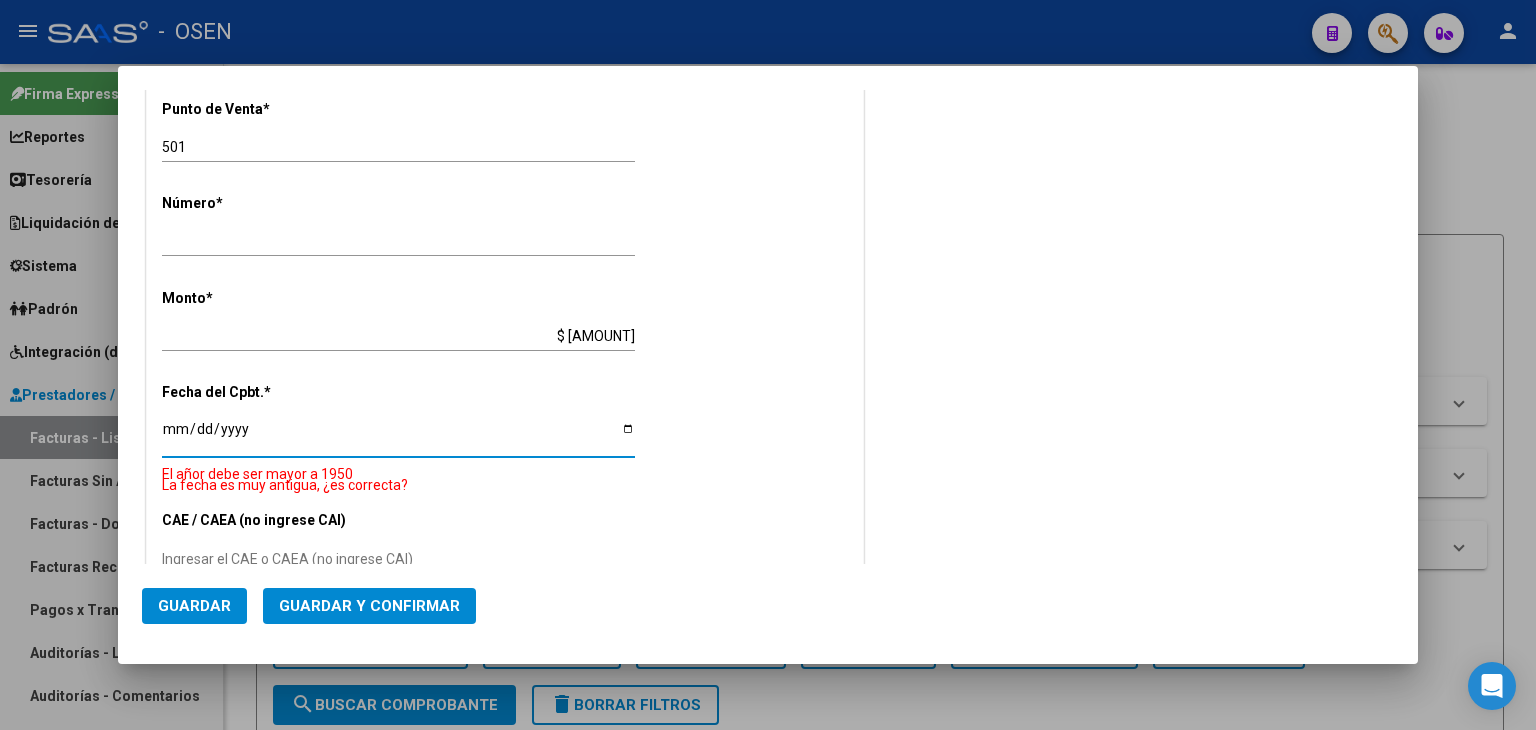type on "2025-07-08" 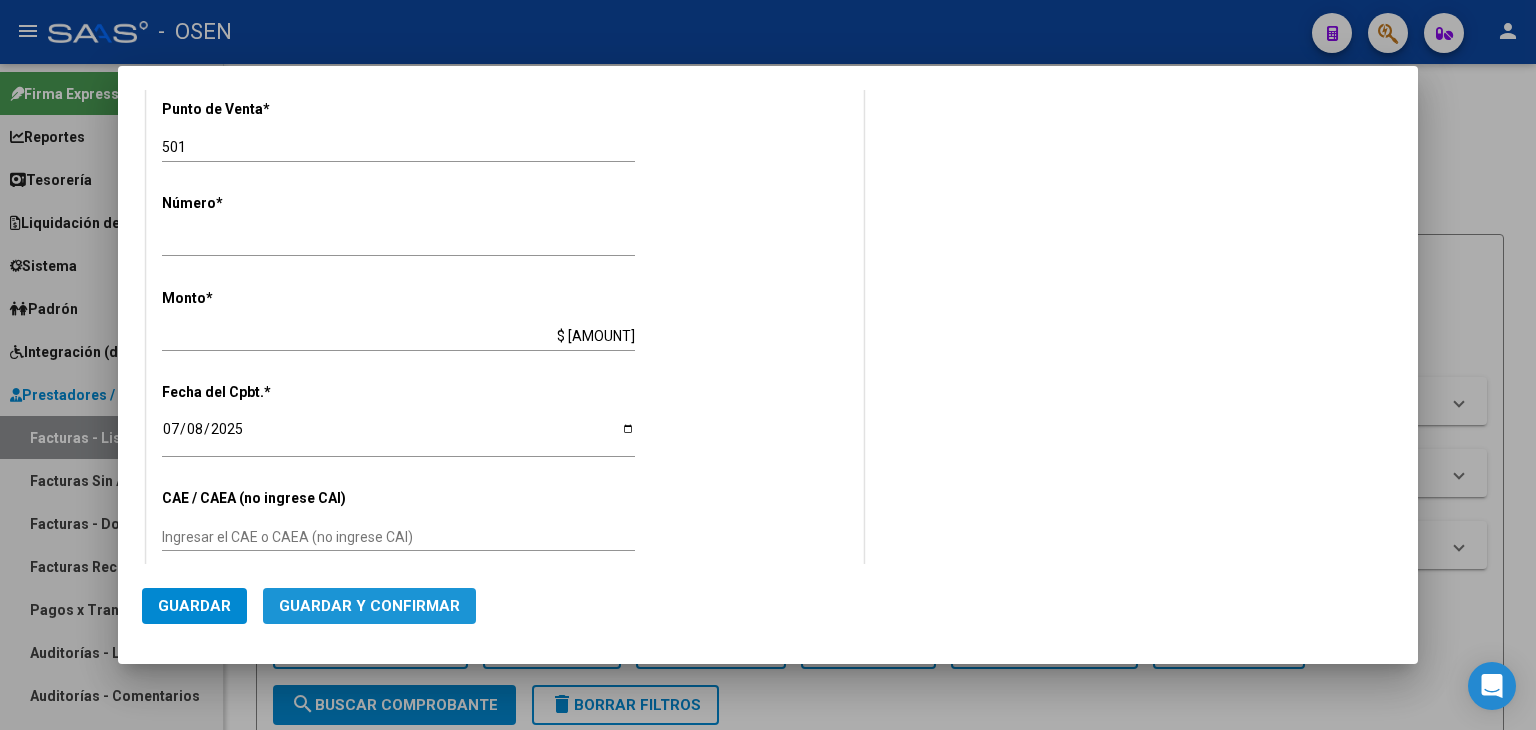 click on "Guardar y Confirmar" 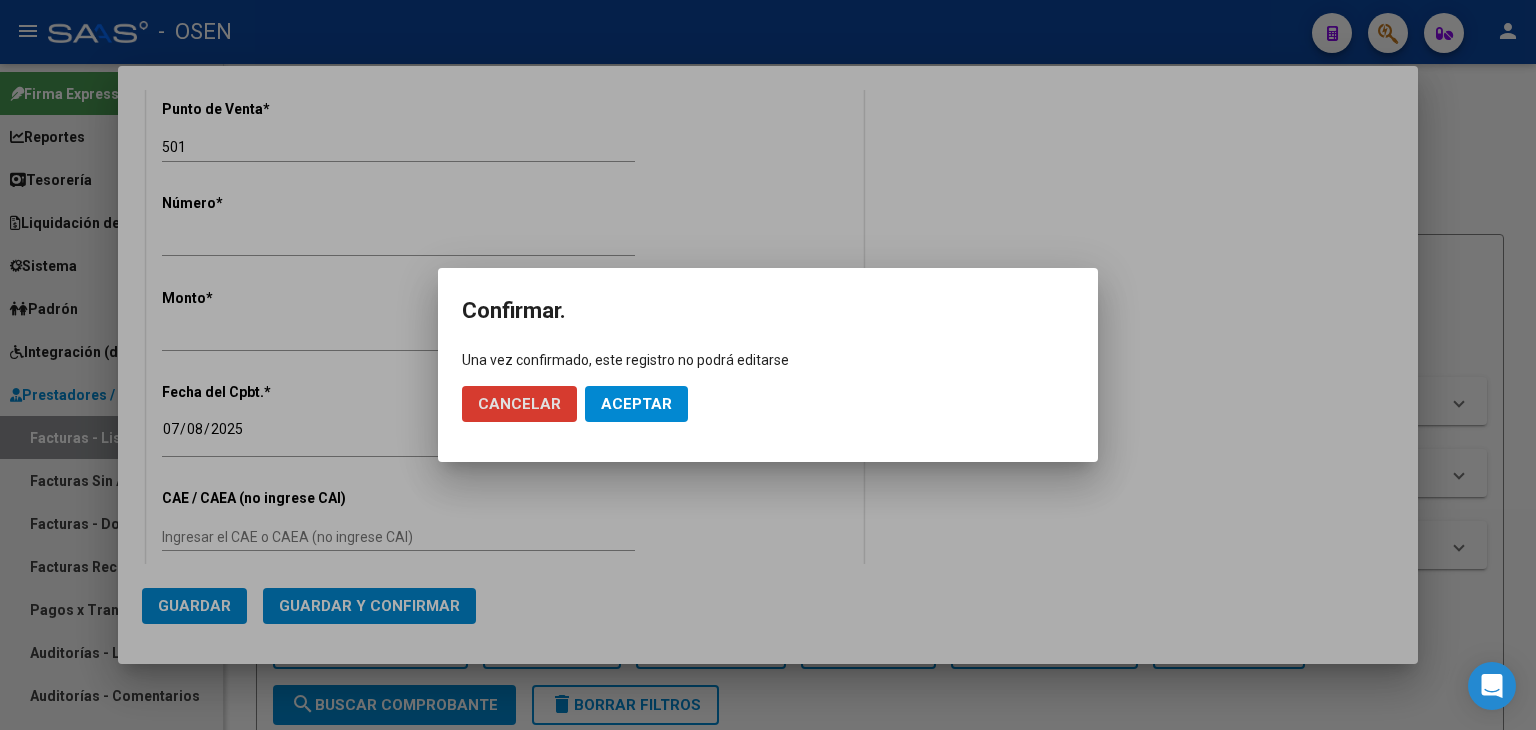 click on "Aceptar" 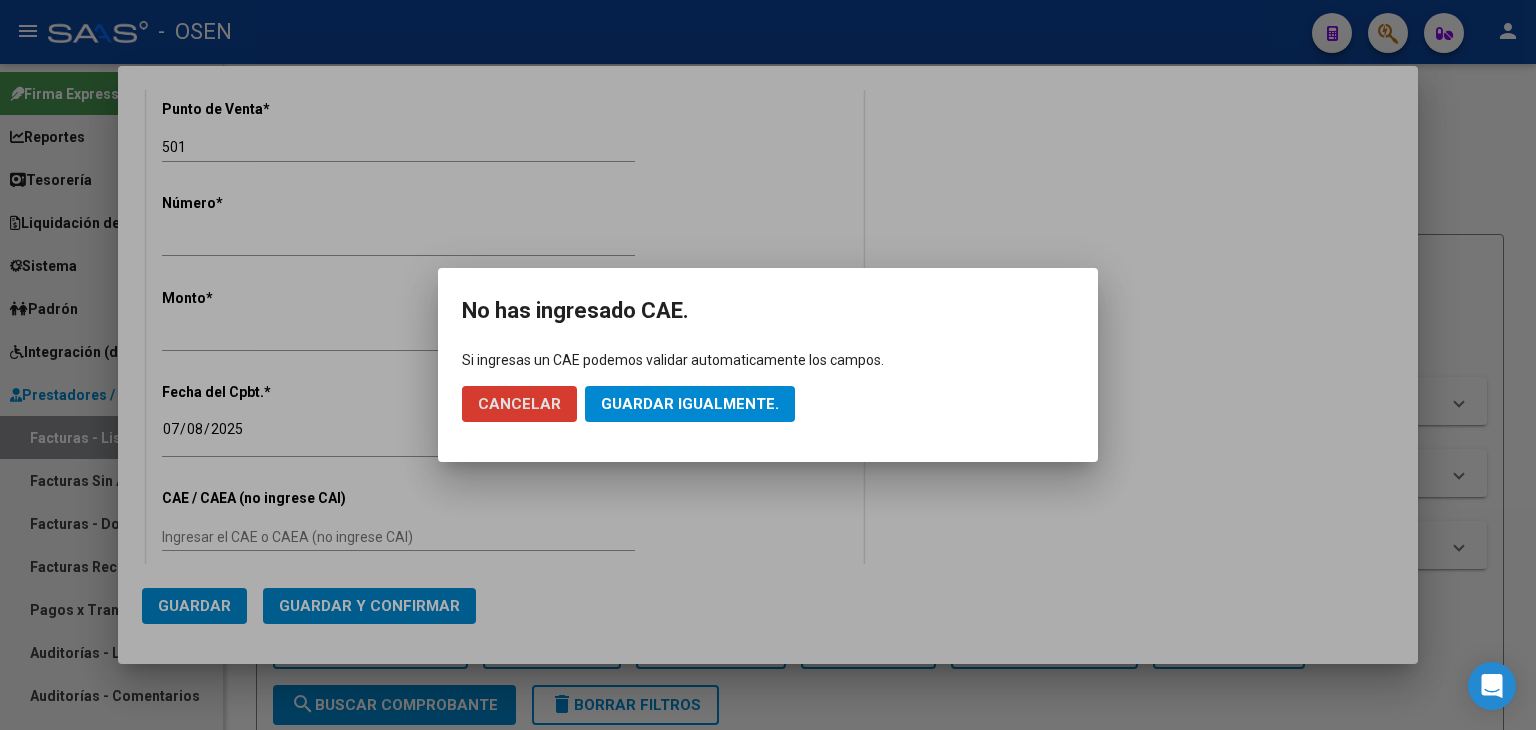 click on "Guardar igualmente." 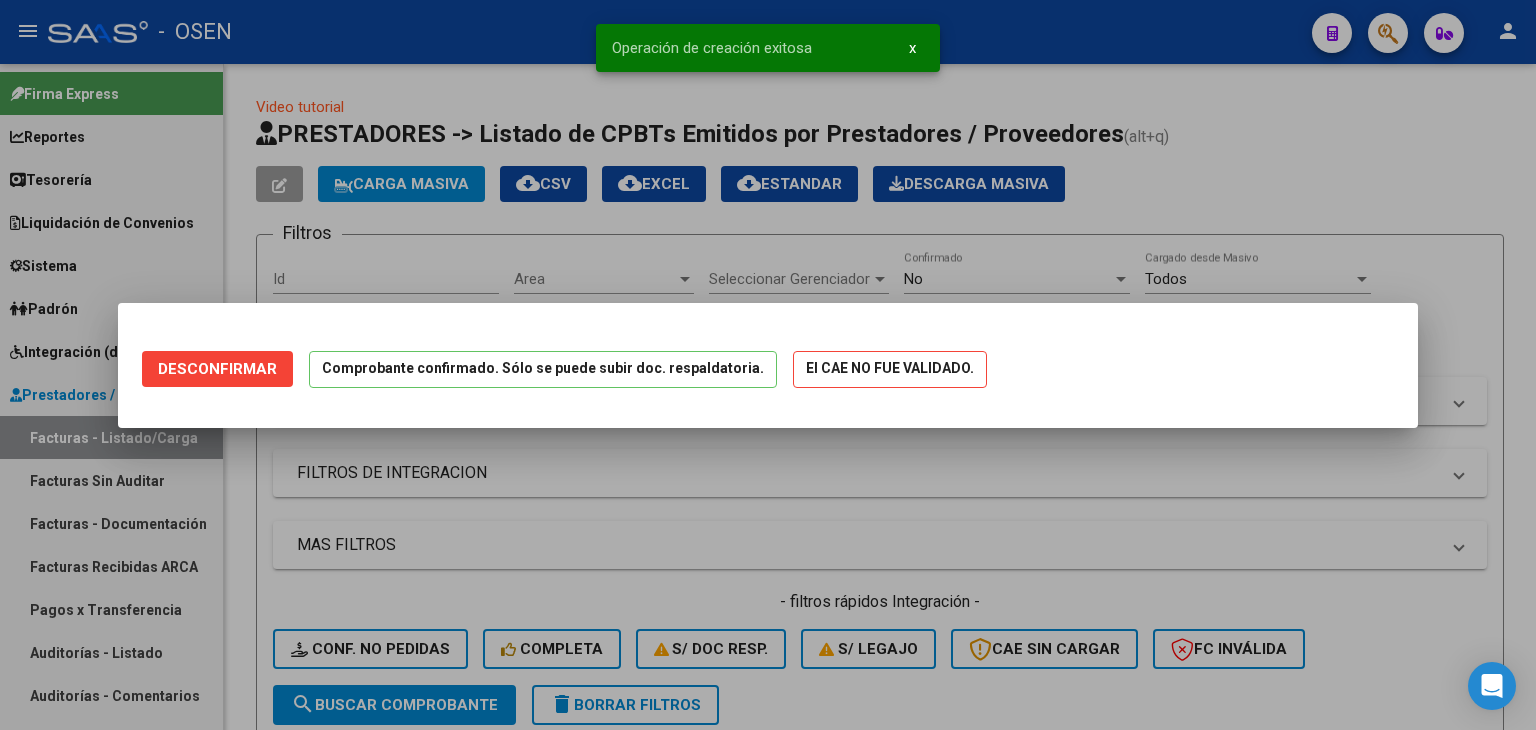 scroll, scrollTop: 0, scrollLeft: 0, axis: both 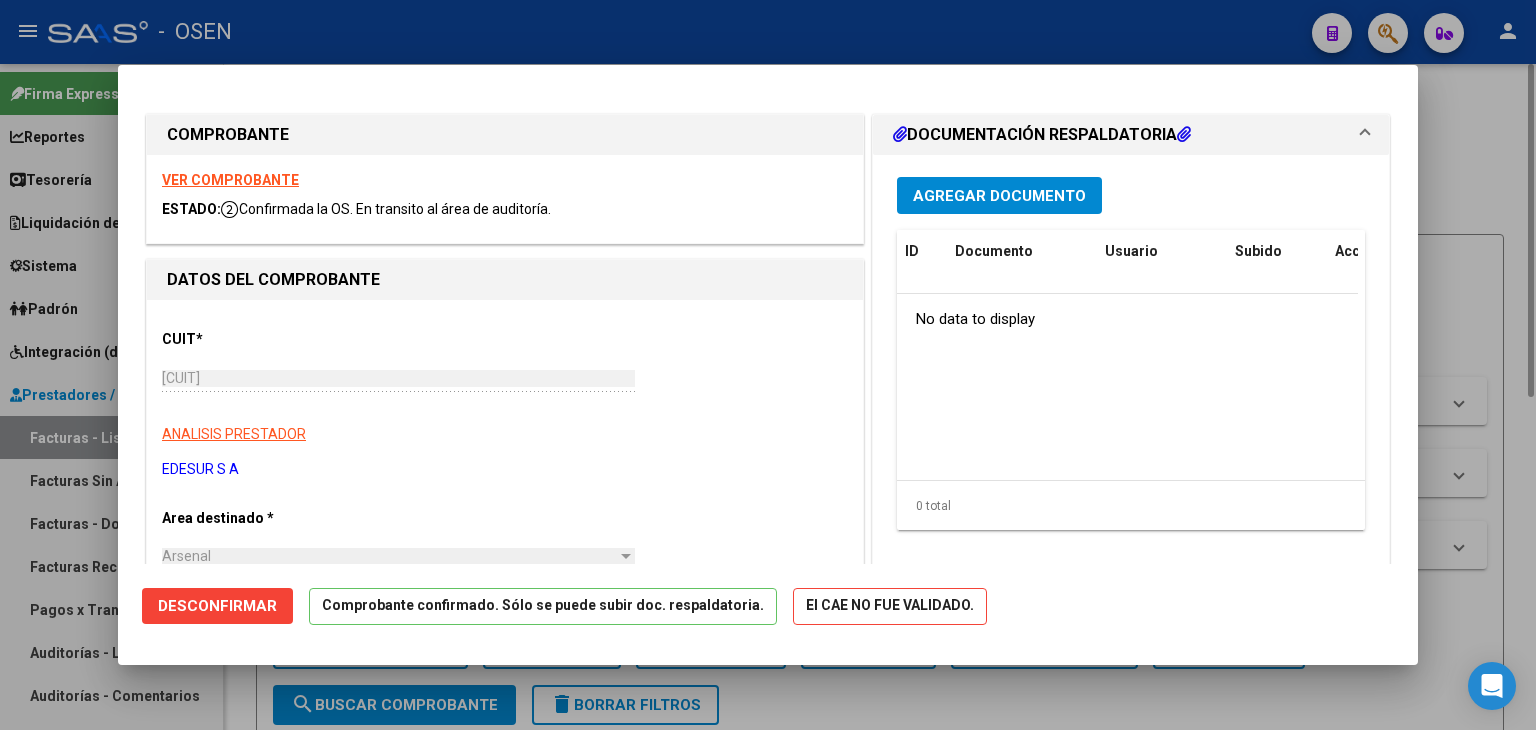 drag, startPoint x: 246, startPoint y: 692, endPoint x: 469, endPoint y: 697, distance: 223.05605 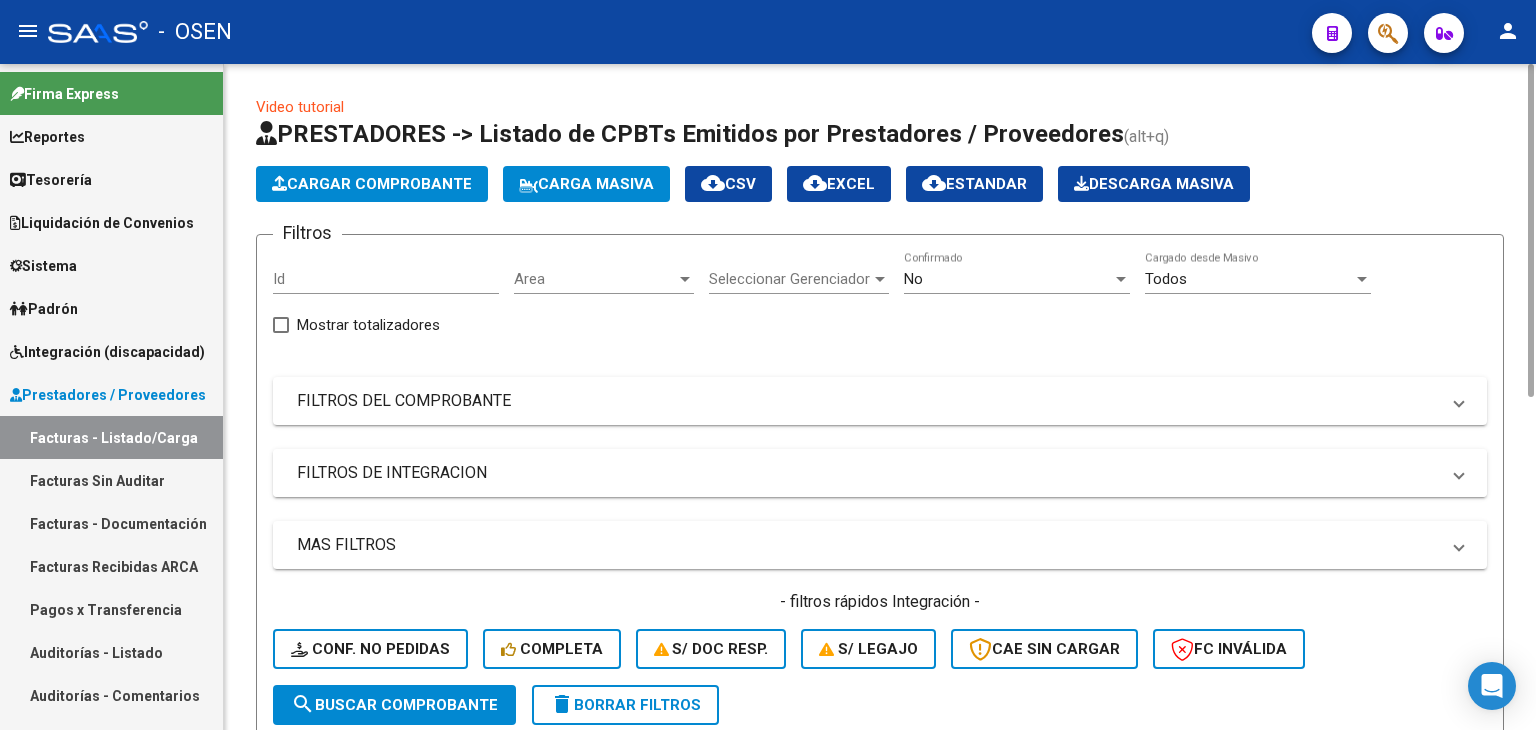 click on "FILTROS DE INTEGRACION" at bounding box center (880, 473) 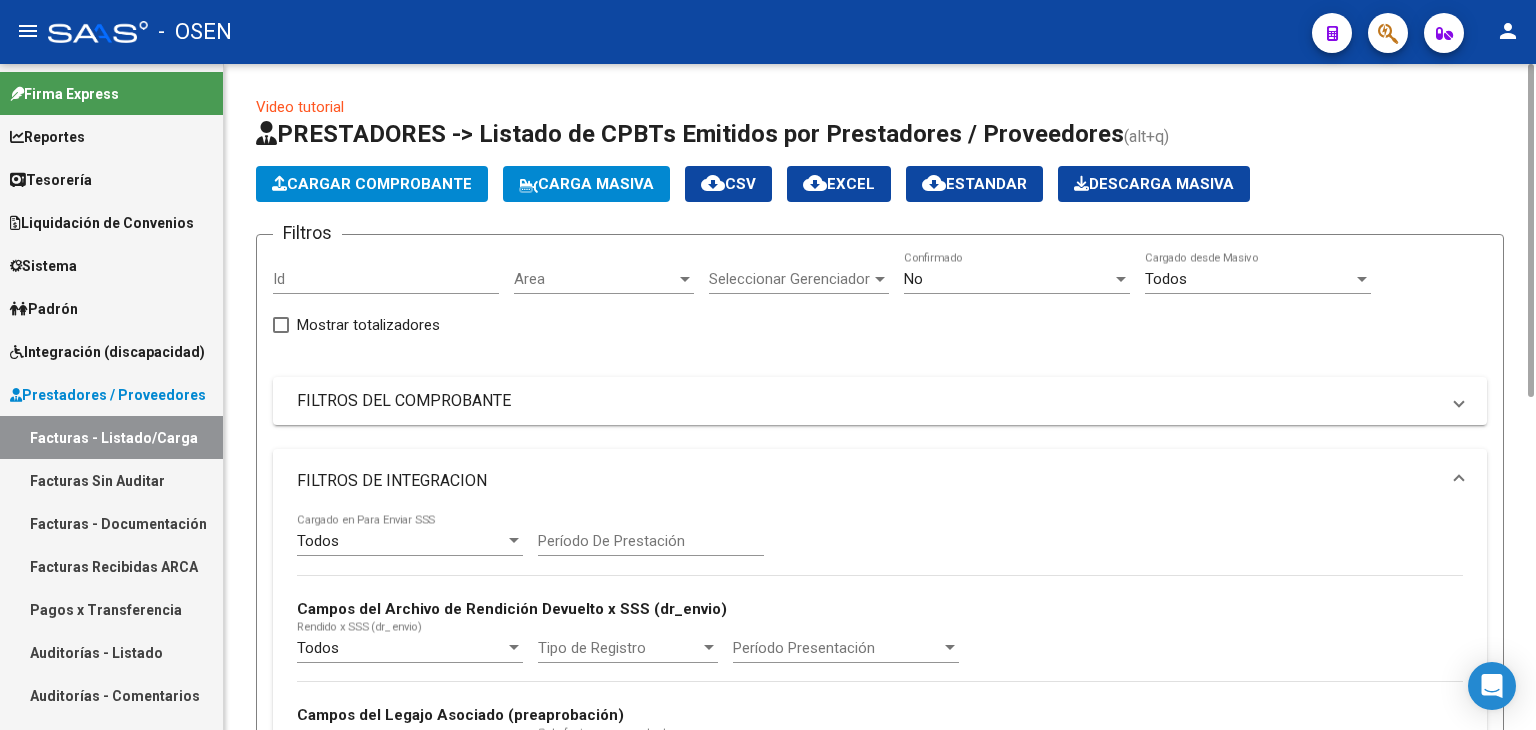 click on "Cargar Comprobante" 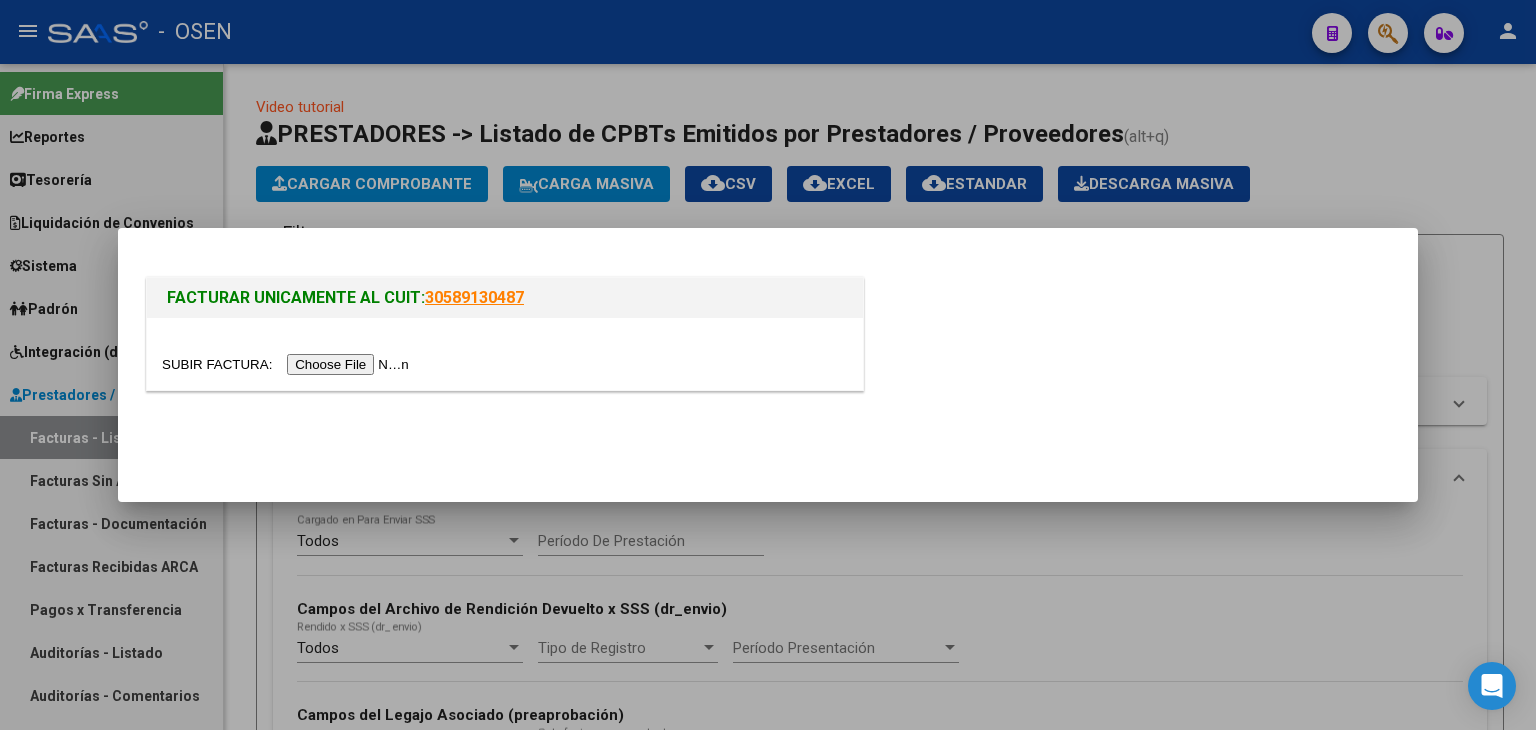 click at bounding box center [288, 364] 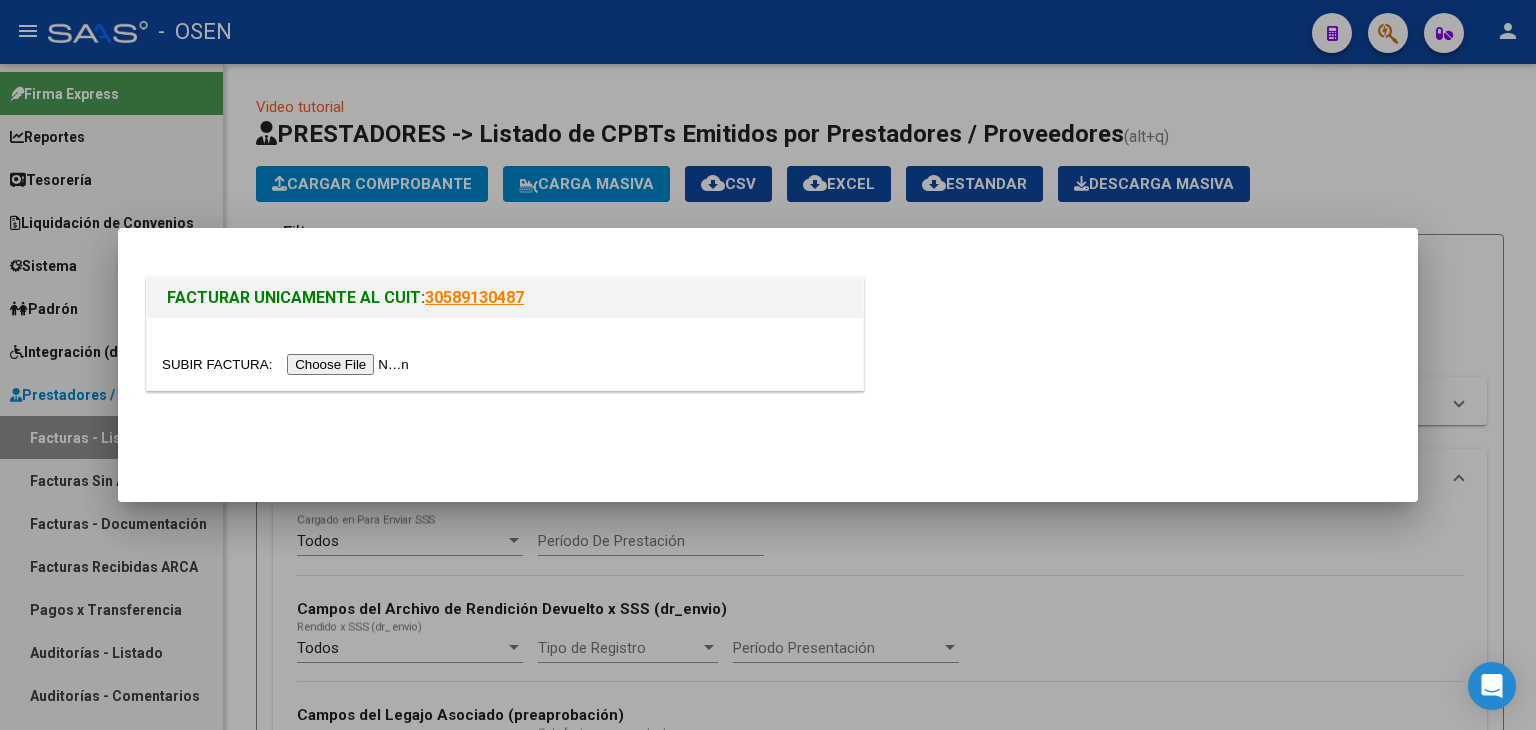 click at bounding box center [288, 364] 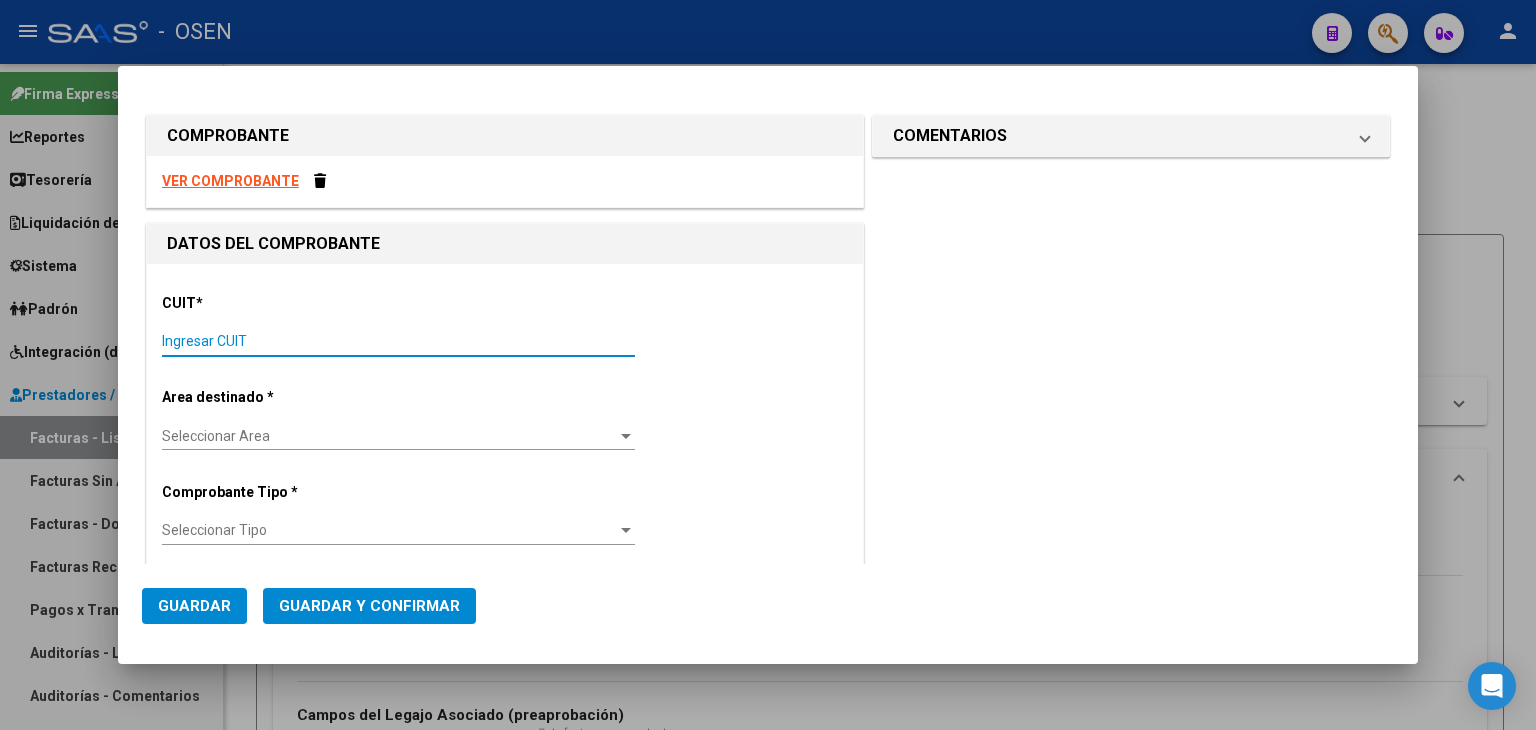 click on "Ingresar CUIT" at bounding box center [398, 341] 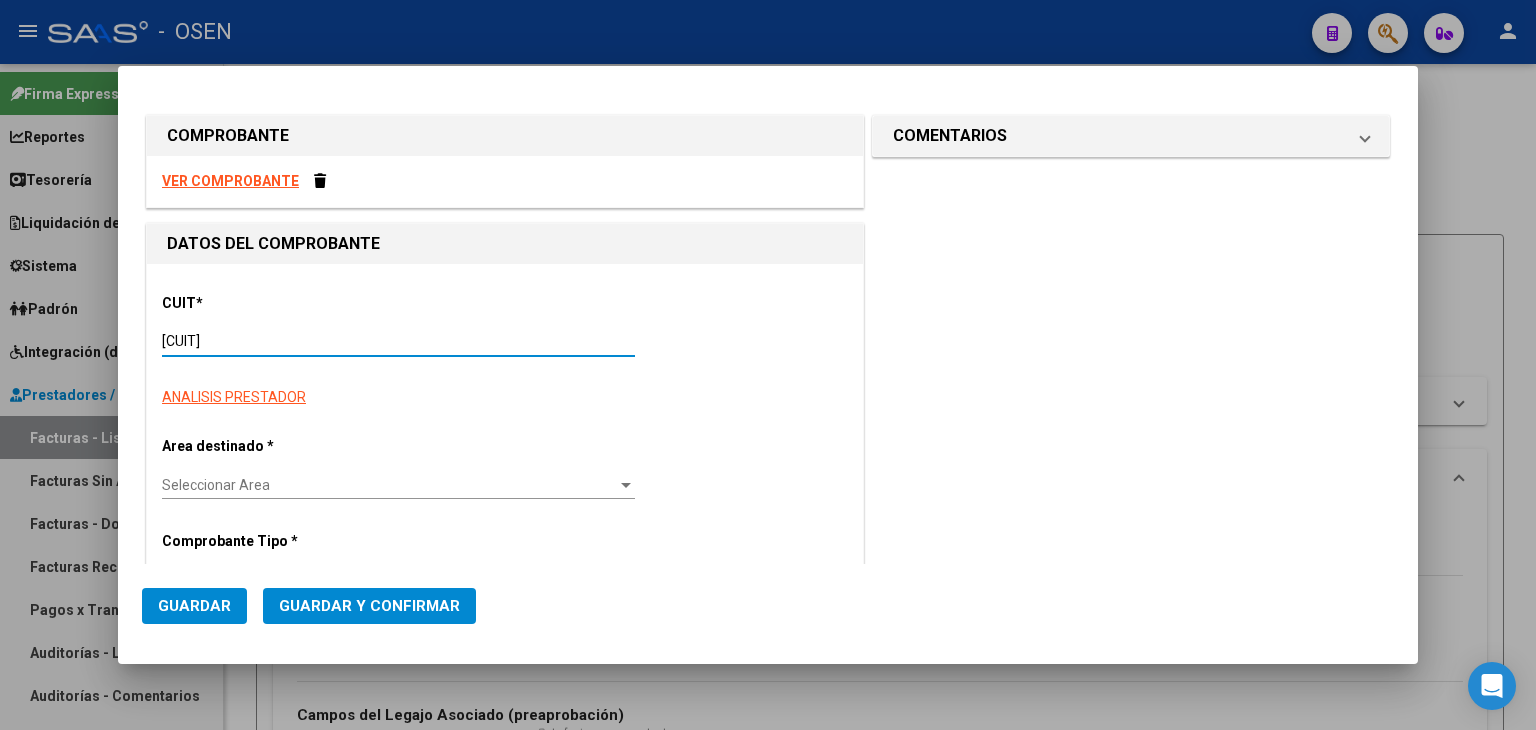type on "1" 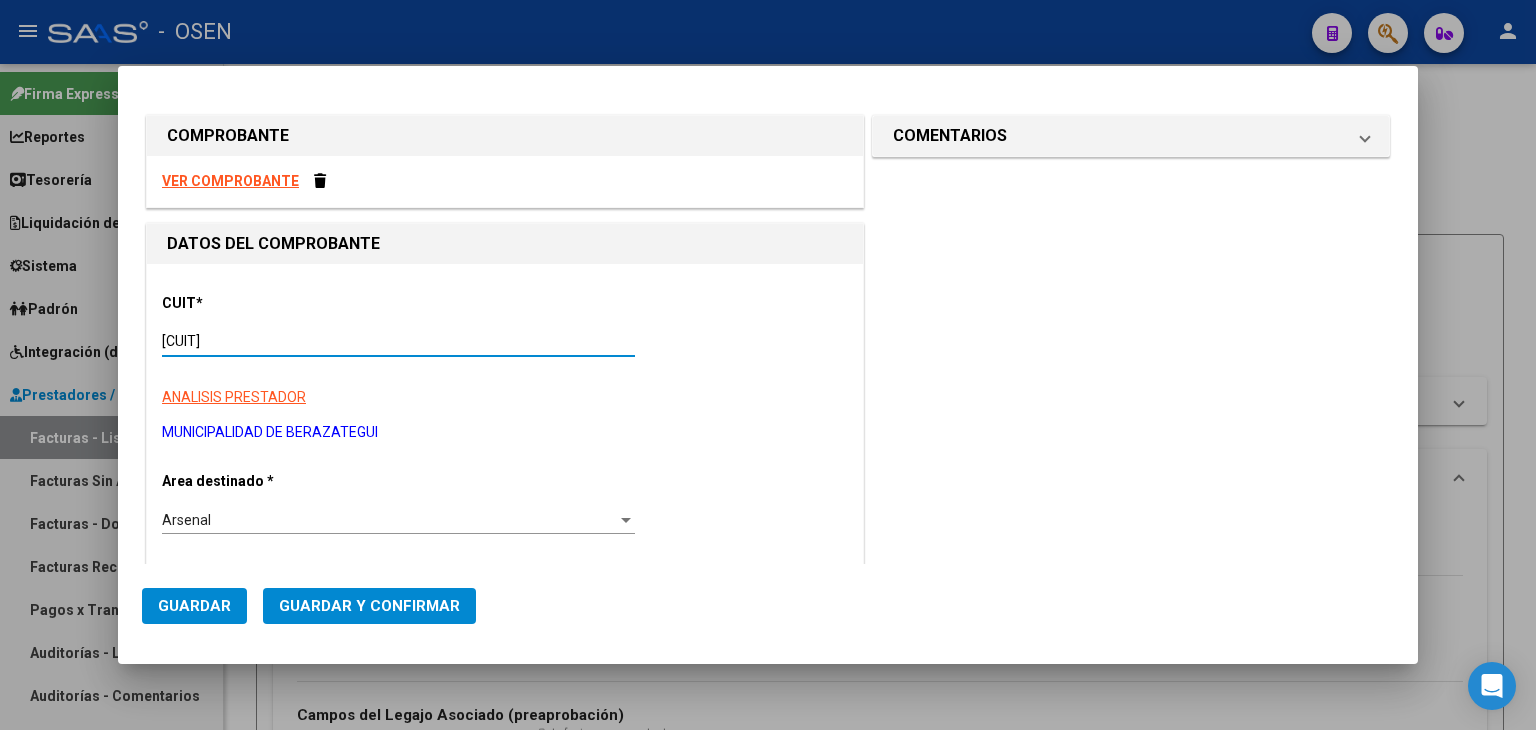 scroll, scrollTop: 333, scrollLeft: 0, axis: vertical 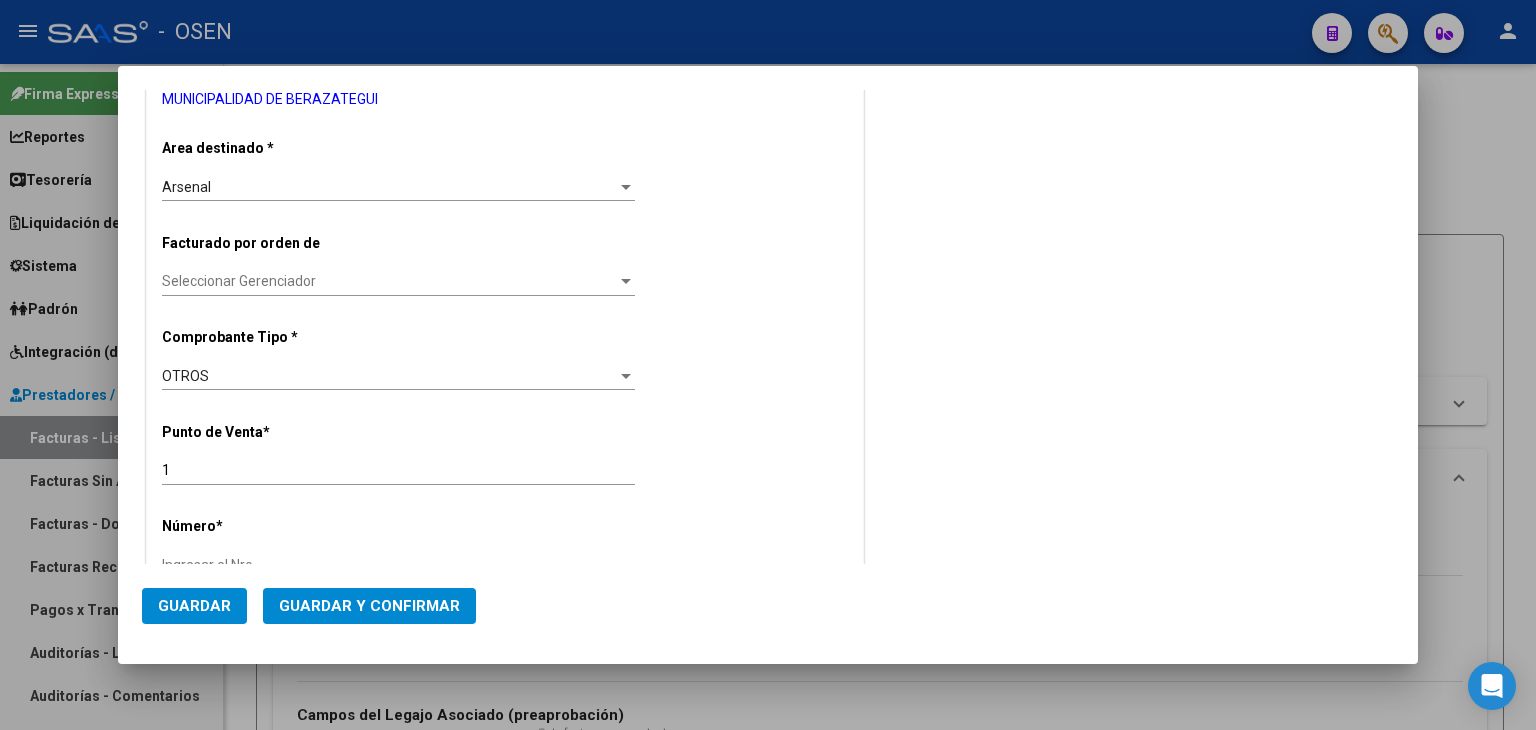 type on "[CUIT]" 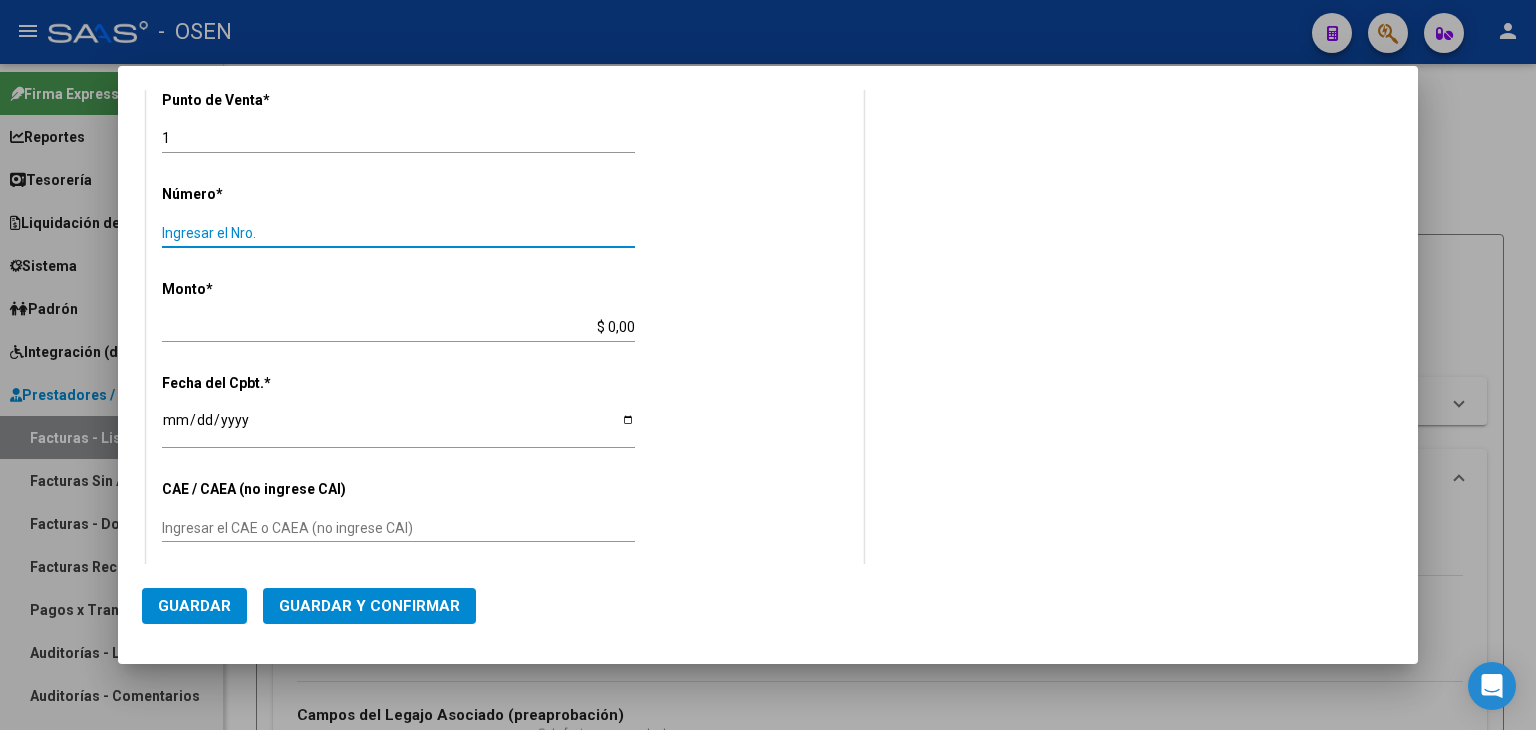 scroll, scrollTop: 675, scrollLeft: 0, axis: vertical 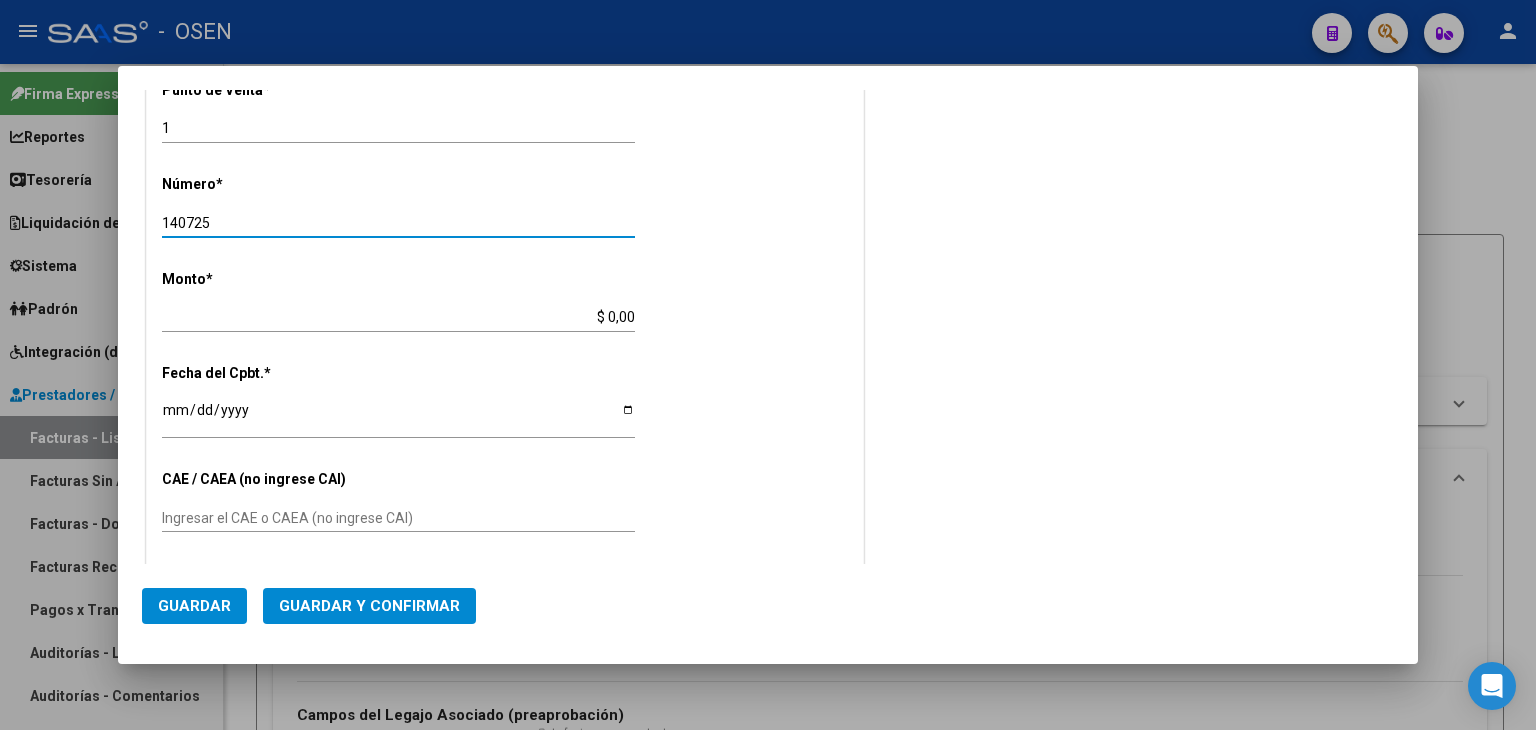 type on "140725" 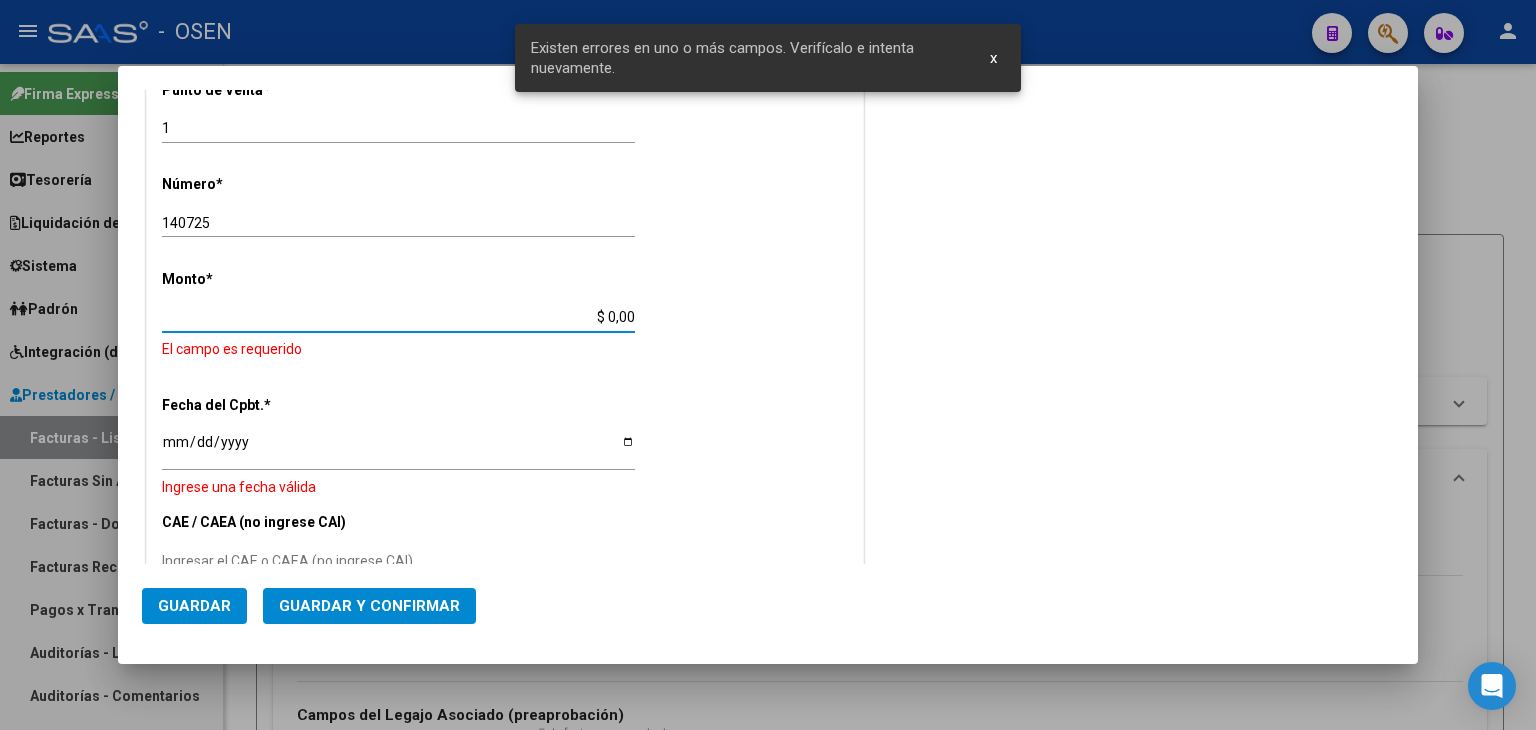 scroll, scrollTop: 656, scrollLeft: 0, axis: vertical 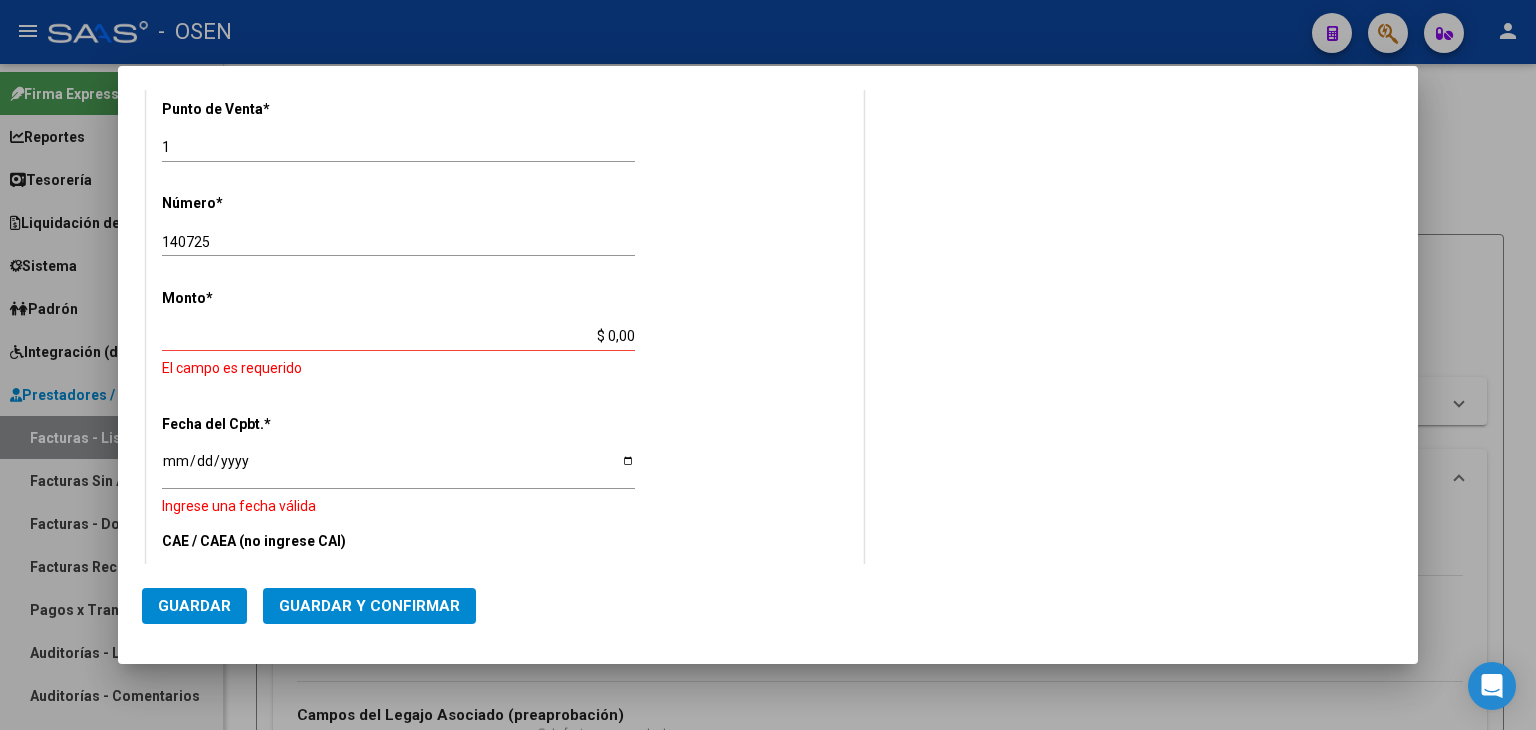click on "CUIT  *   [CUIT] Ingresar CUIT  ANALISIS PRESTADOR  MUNICIPALIDAD DE BERAZATEGUI  ARCA Padrón  Area destinado * Arsenal Seleccionar Area  Facturado por orden de  Seleccionar Gerenciador Seleccionar Gerenciador  Comprobante Tipo * OTROS Seleccionar Tipo Punto de Venta  *   1 Ingresar el Nro.  Número  *   140725 Ingresar el Nro.  Monto  *   $ 0,00 Ingresar el monto   El campo es requerido Fecha del Cpbt.  *   Ingresar la fecha   Ingrese una fecha válida CAE / CAEA (no ingrese CAI)    Ingresar el CAE o CAEA (no ingrese CAI)  Fecha Recibido  *   [DATE] Ingresar la fecha  Fecha de Vencimiento    Ingresar la fecha  Ref. Externa    Ingresar la ref.  N° Liquidación    Ingresar el N° Liquidación" at bounding box center (505, 339) 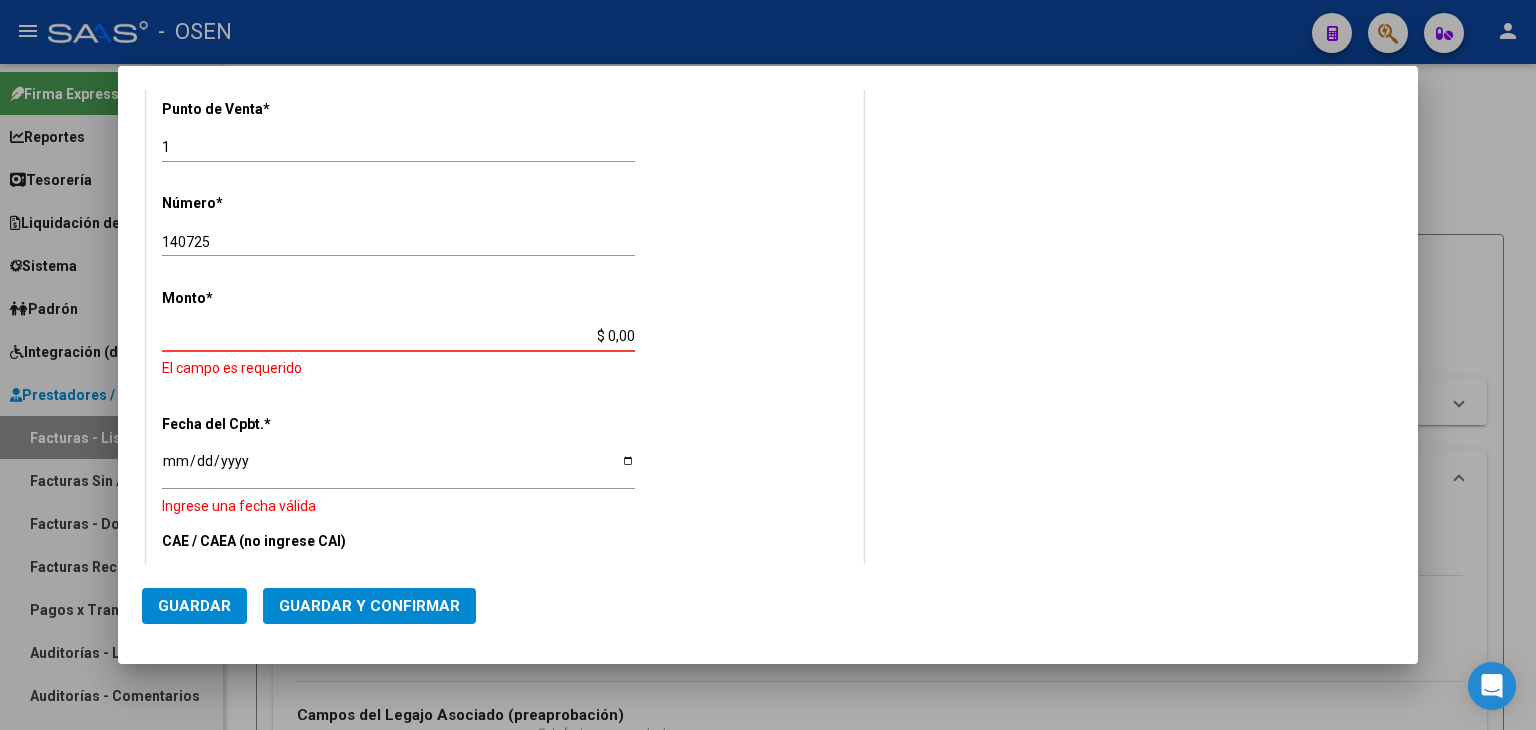 drag, startPoint x: 574, startPoint y: 333, endPoint x: 756, endPoint y: 358, distance: 183.70901 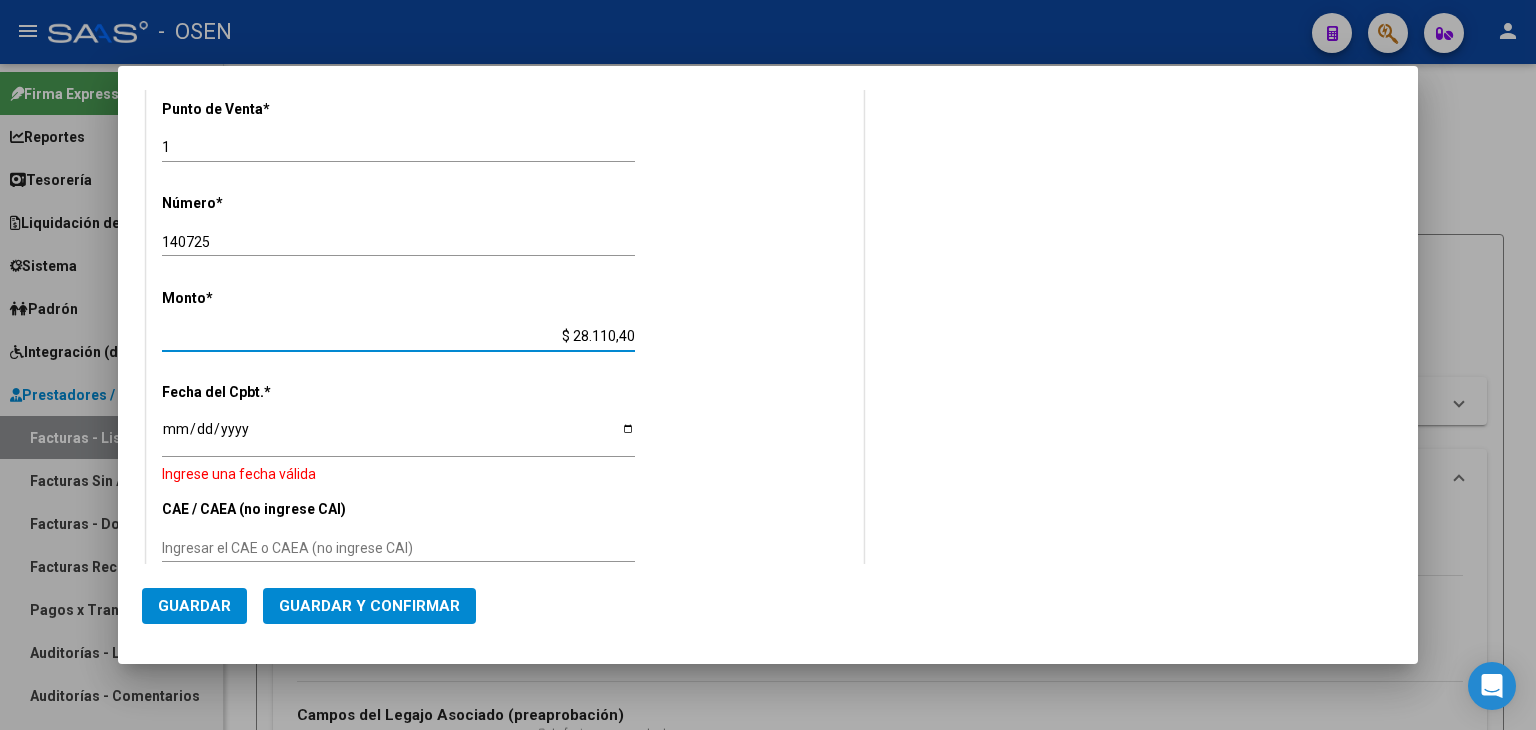 type on "$ 28.110,40" 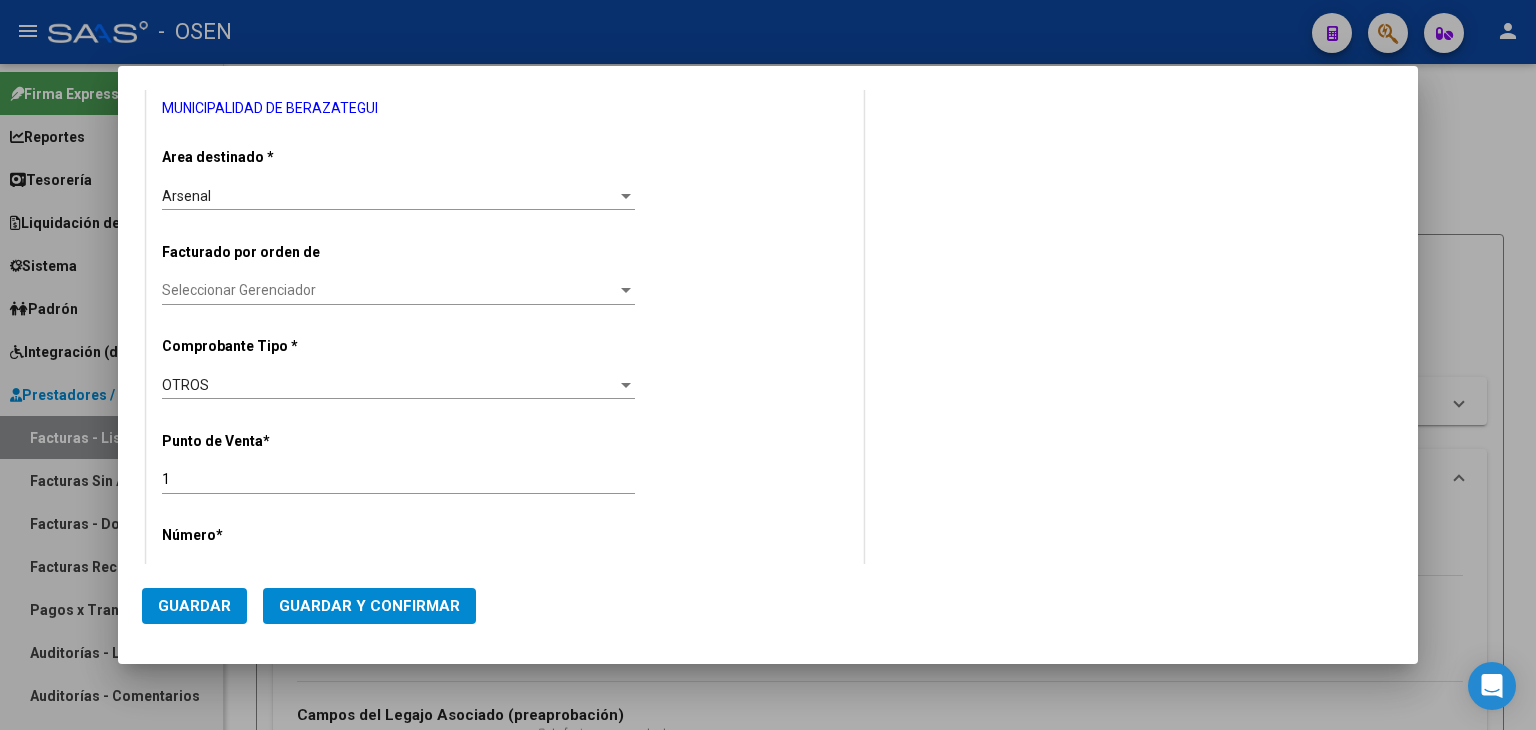 scroll, scrollTop: 656, scrollLeft: 0, axis: vertical 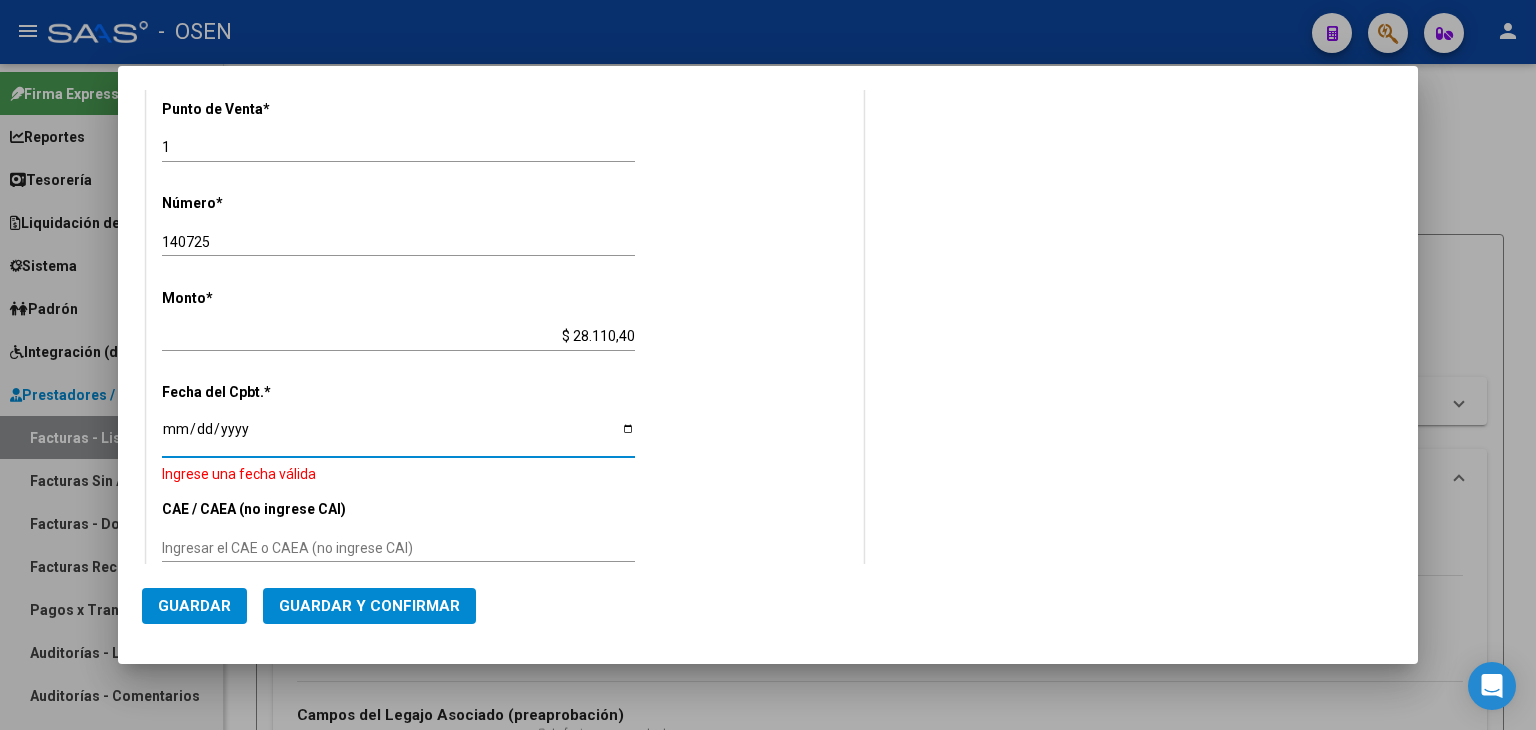 click on "Ingresar la fecha" at bounding box center [398, 436] 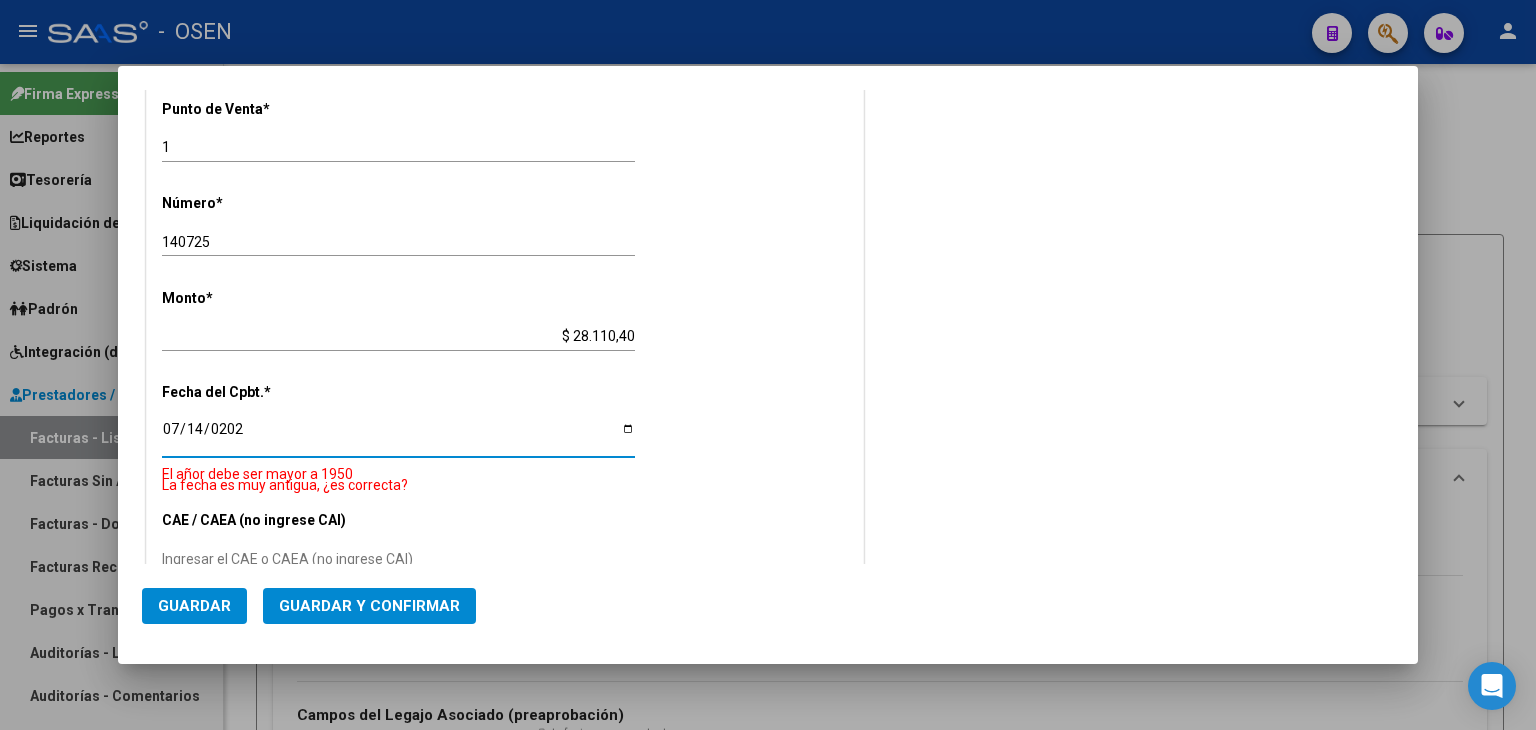 type on "2025-07-14" 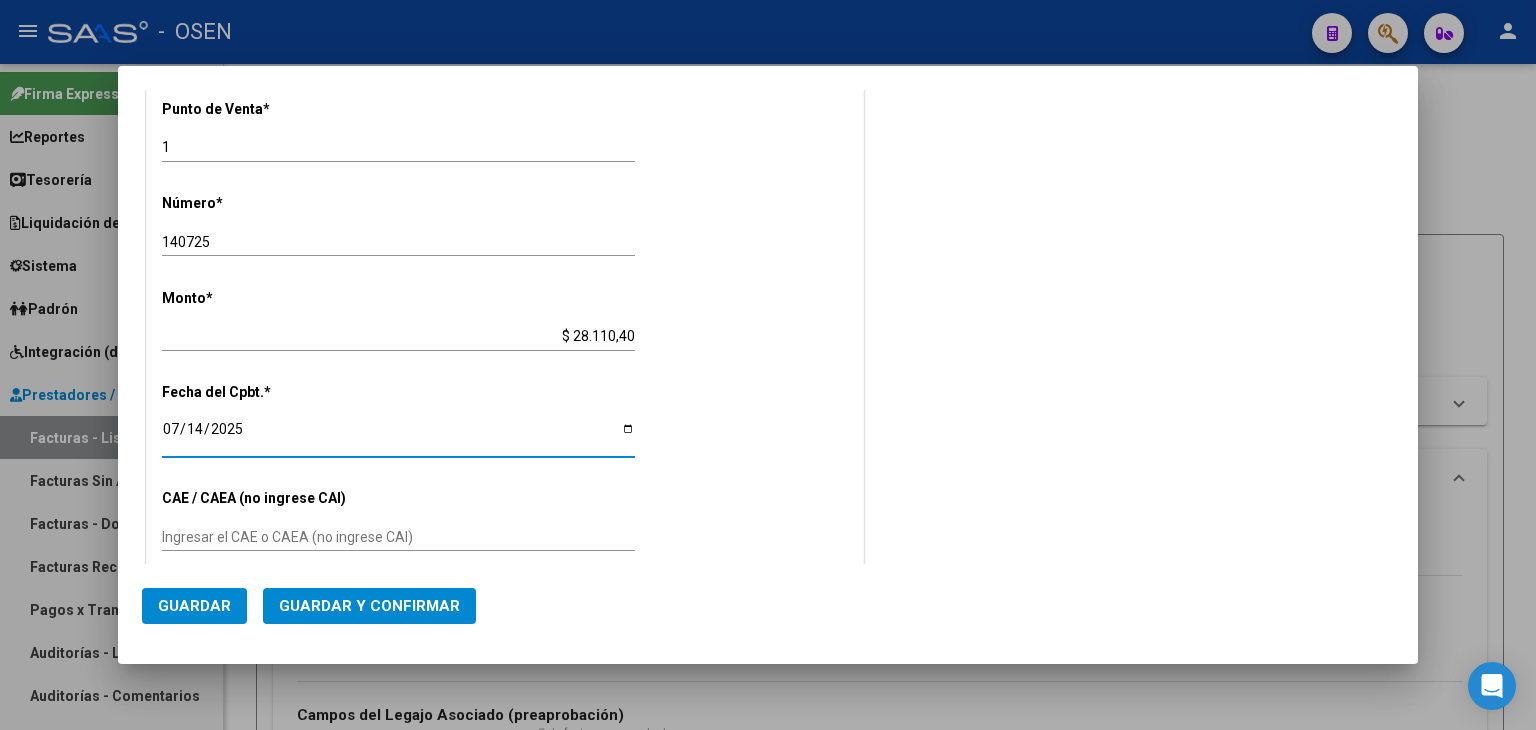 drag, startPoint x: 424, startPoint y: 585, endPoint x: 423, endPoint y: 599, distance: 14.035668 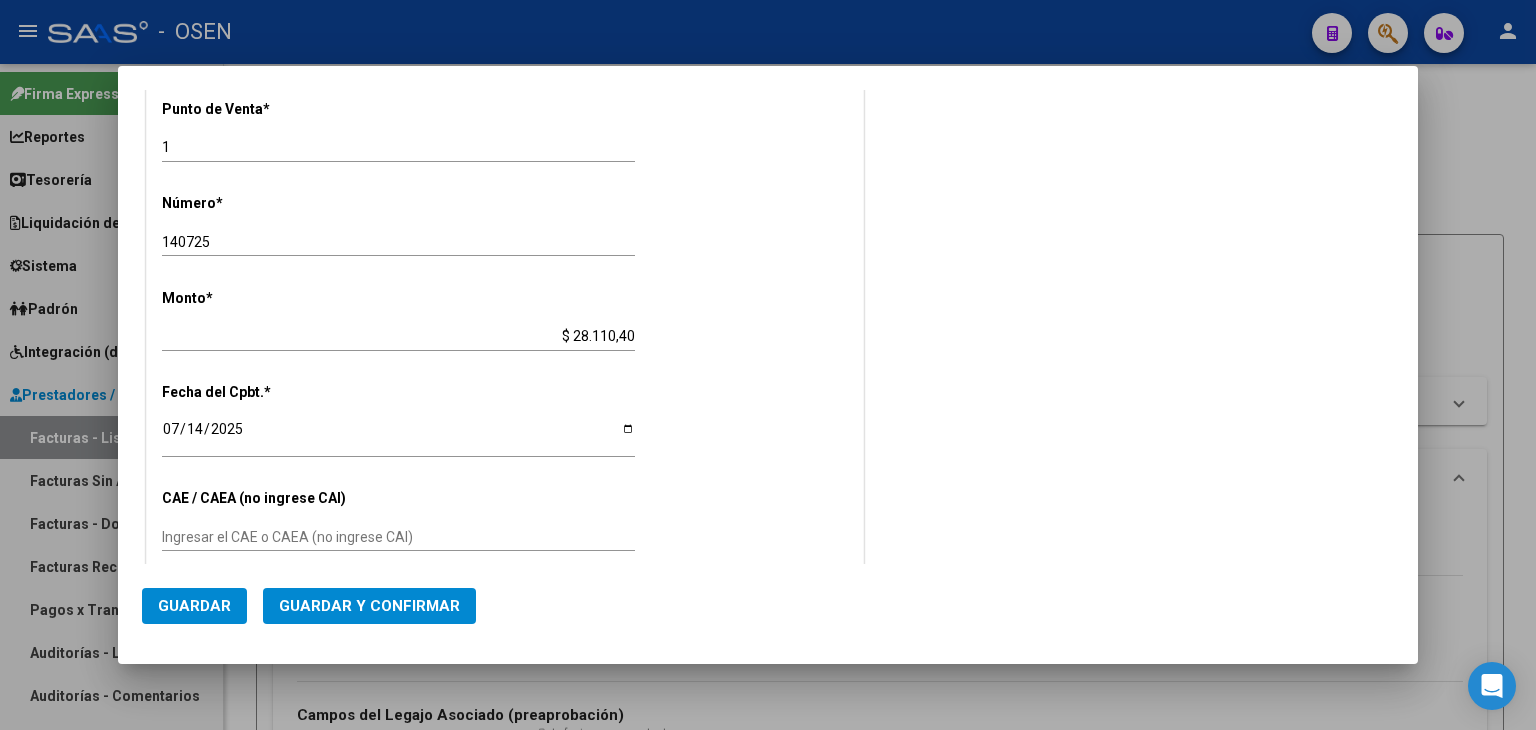 click on "Guardar y Confirmar" 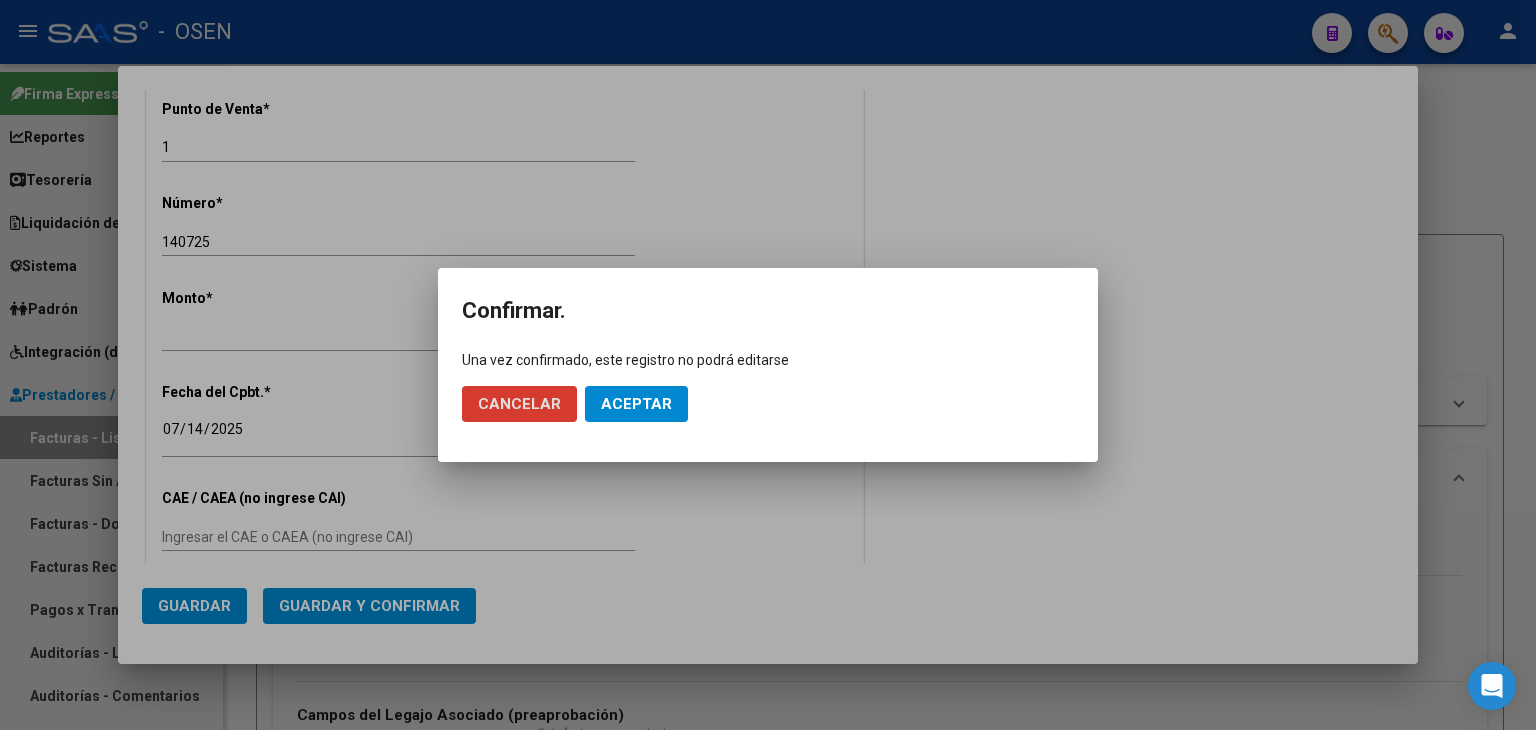 click on "Aceptar" 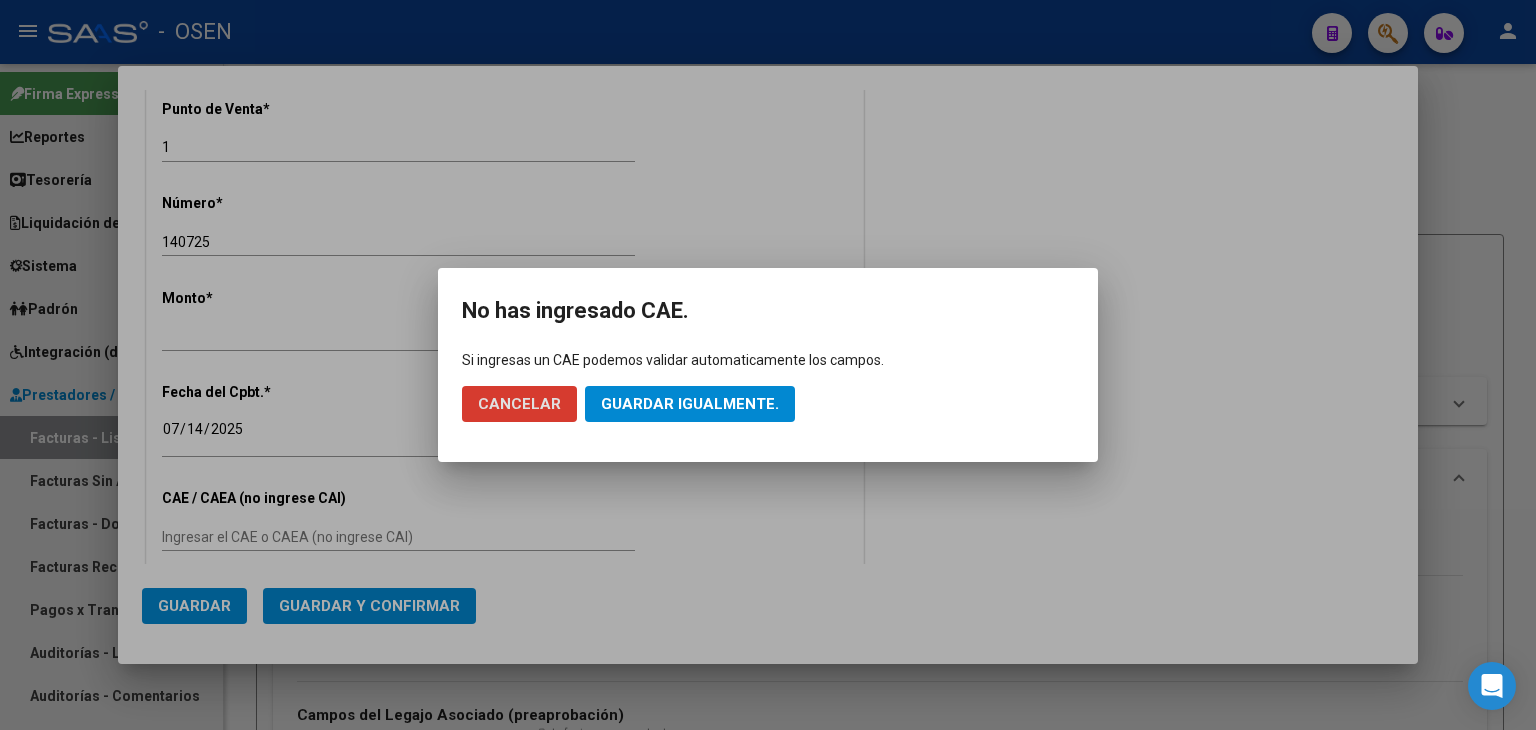 click on "Cancelar Guardar igualmente." 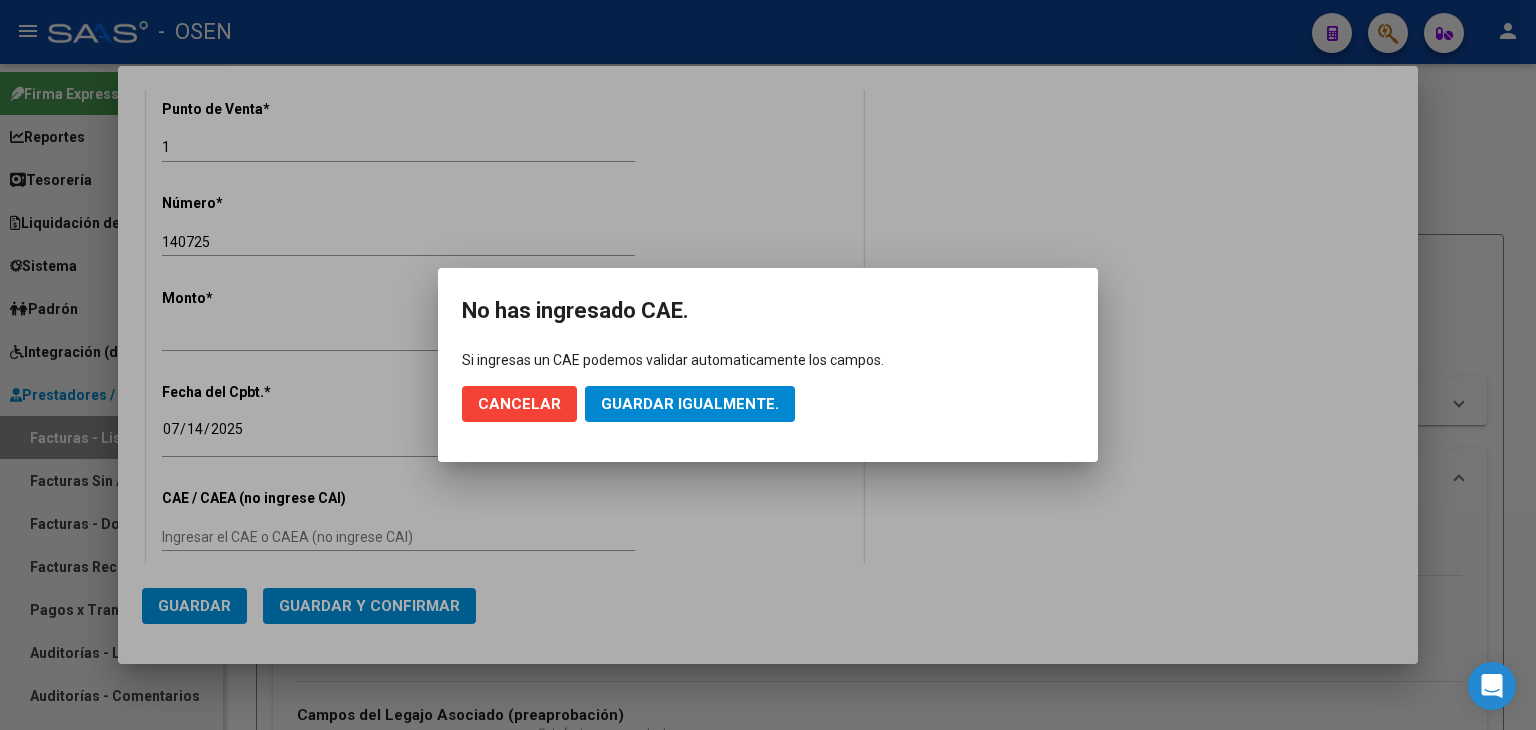 click on "Guardar igualmente." 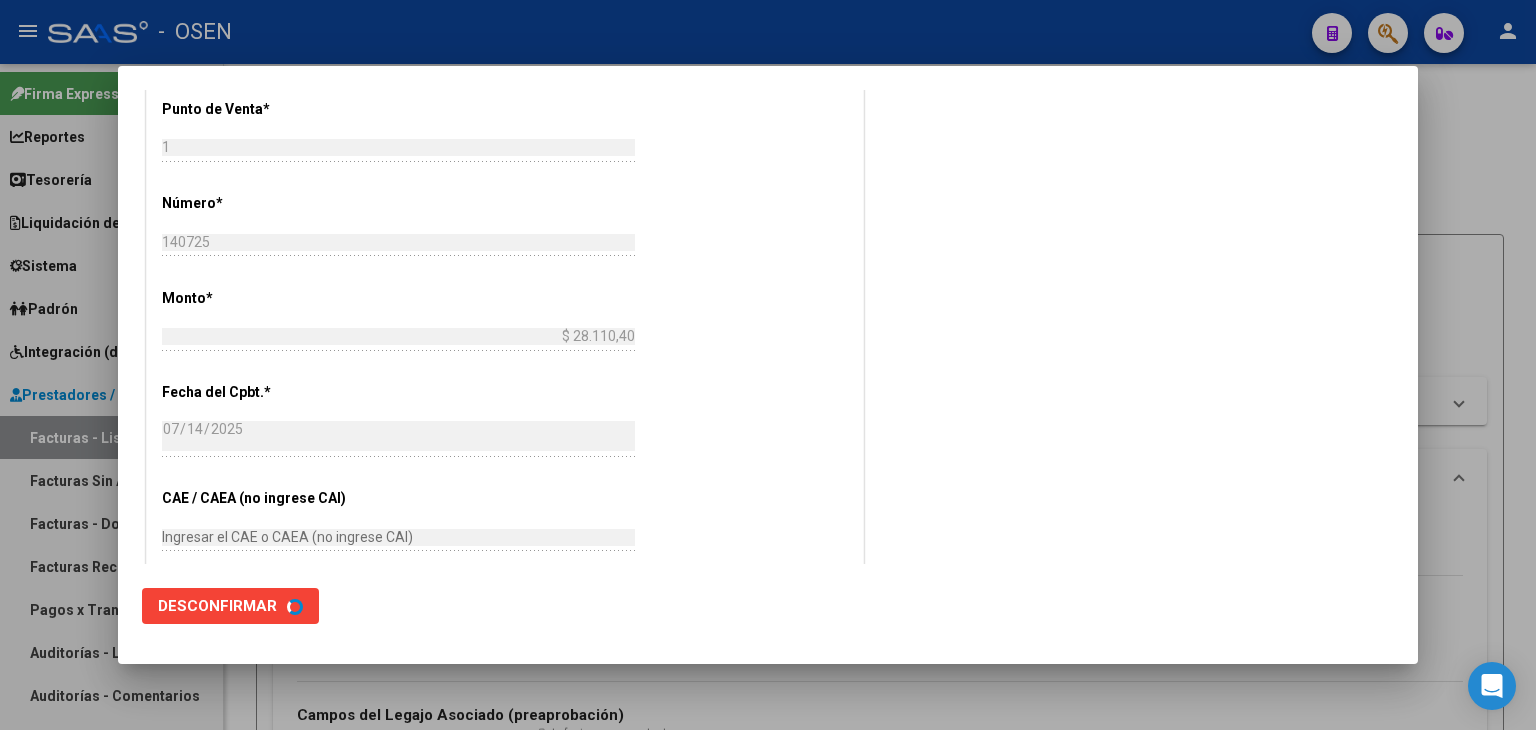 scroll, scrollTop: 0, scrollLeft: 0, axis: both 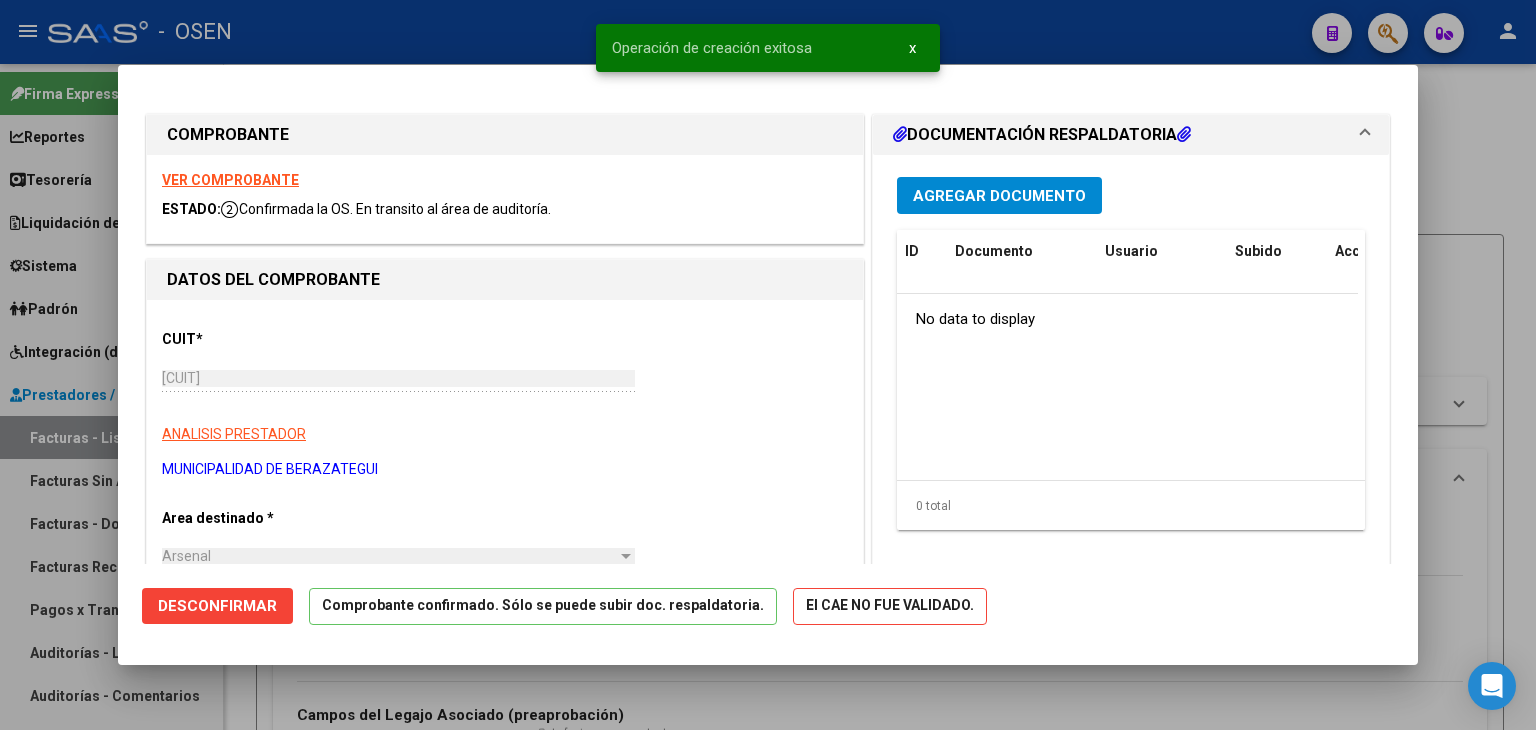 click on "VER COMPROBANTE" at bounding box center [230, 180] 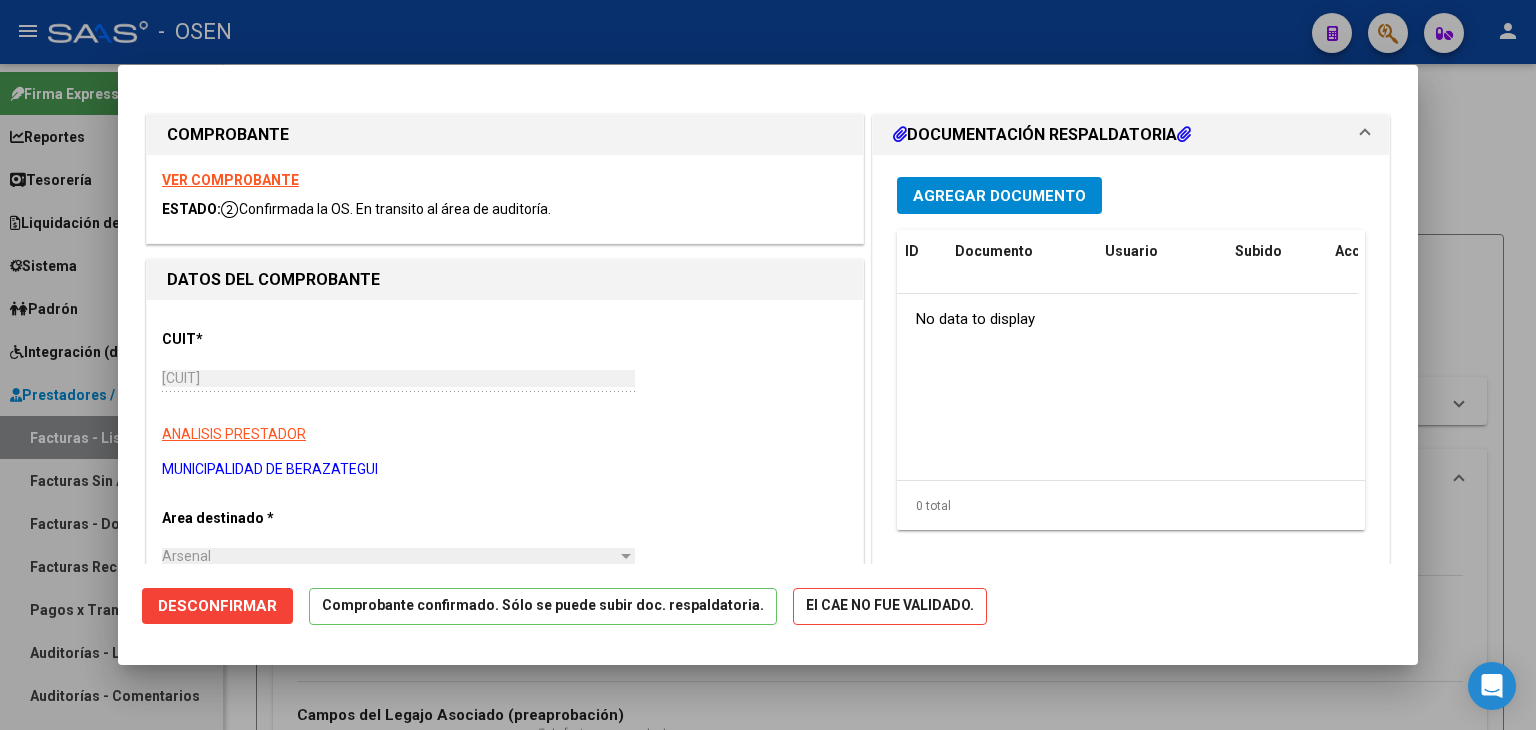 click at bounding box center (768, 365) 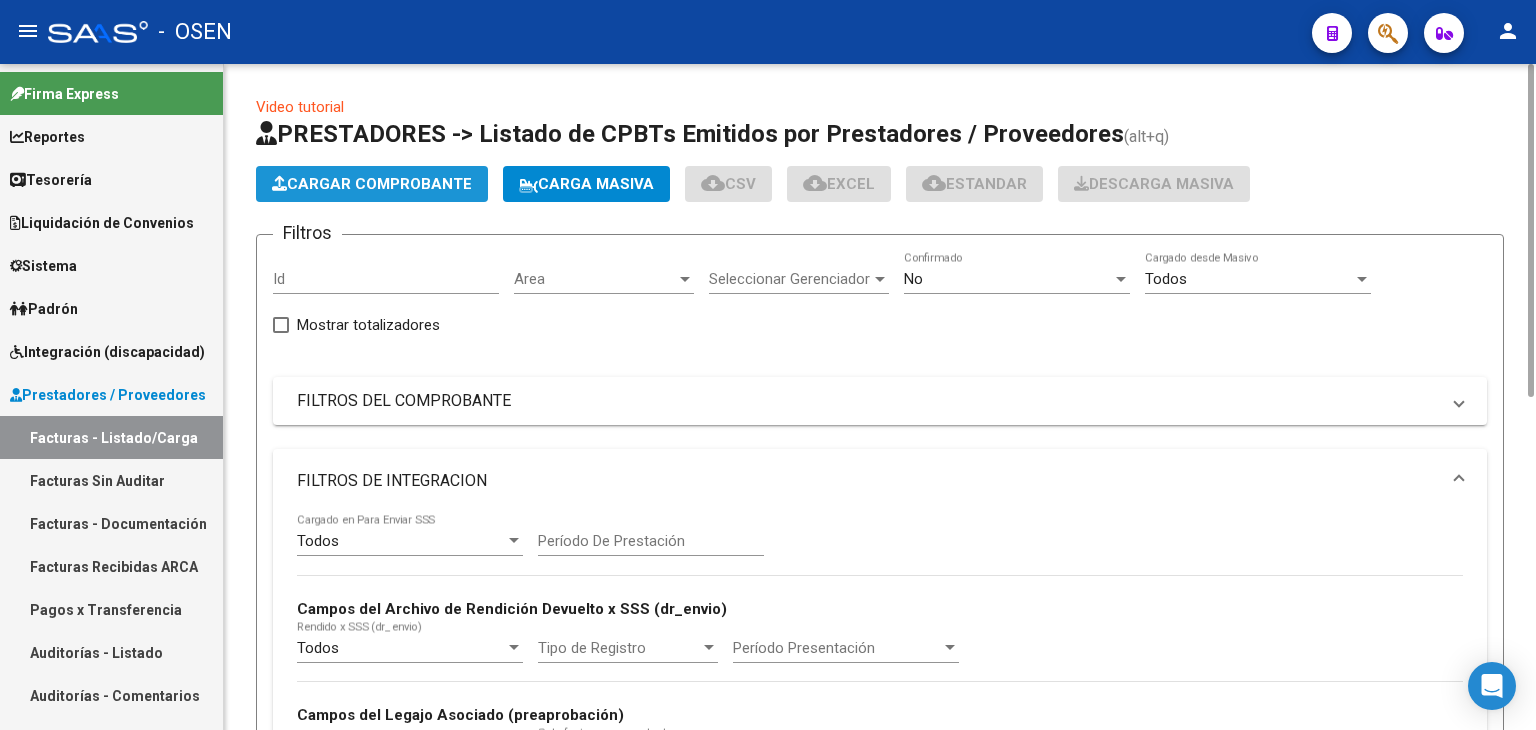 click on "Cargar Comprobante" 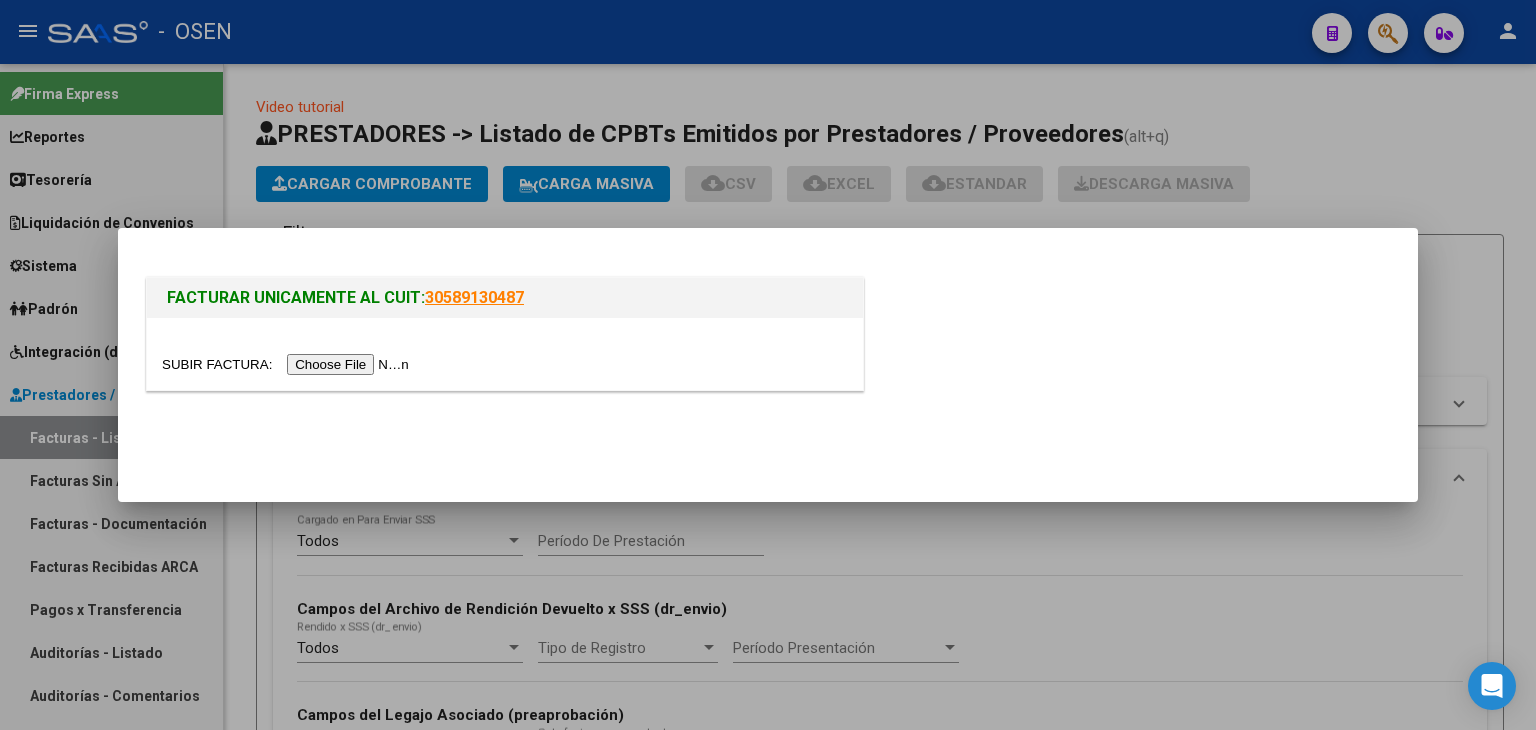 click at bounding box center [288, 364] 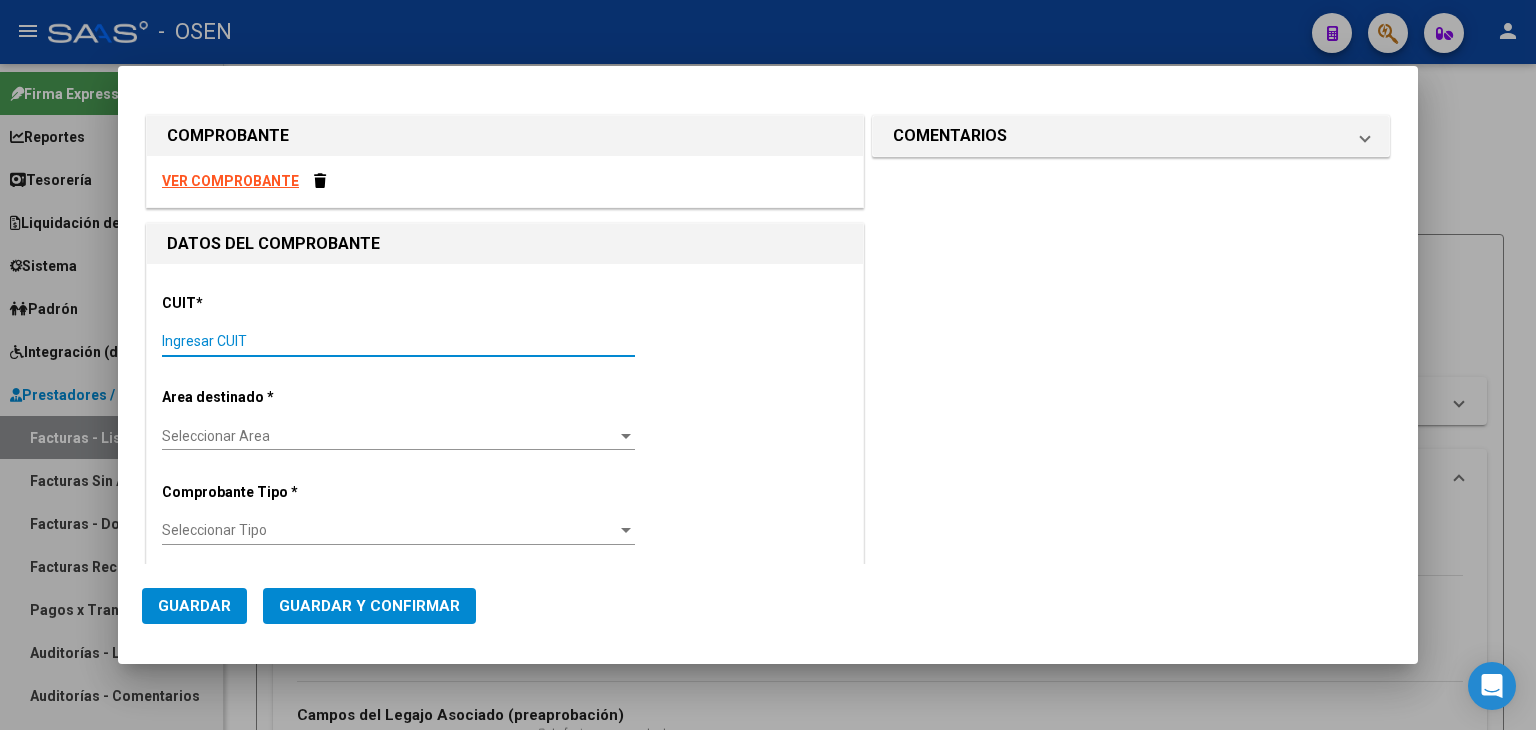 click on "Ingresar CUIT" at bounding box center (398, 341) 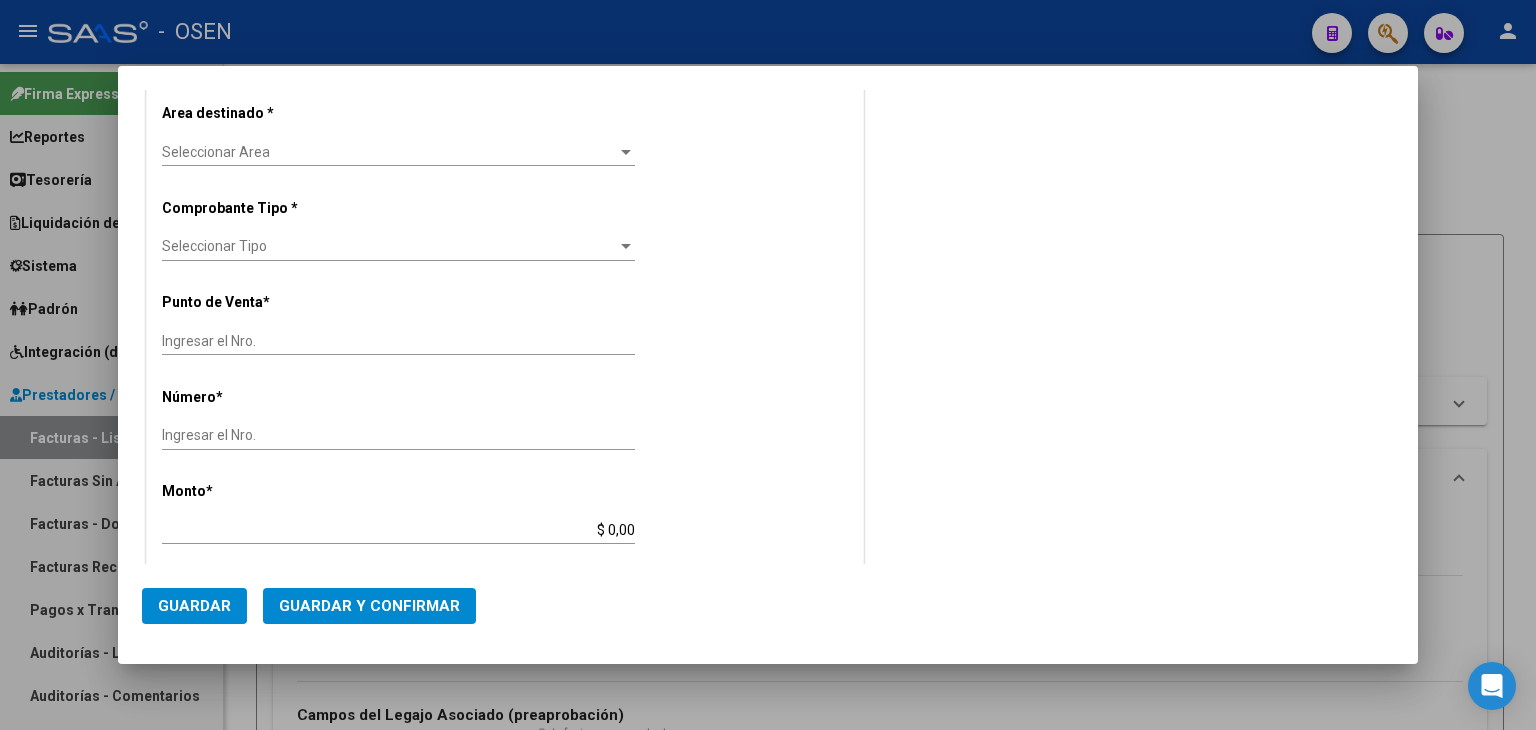 type on "1" 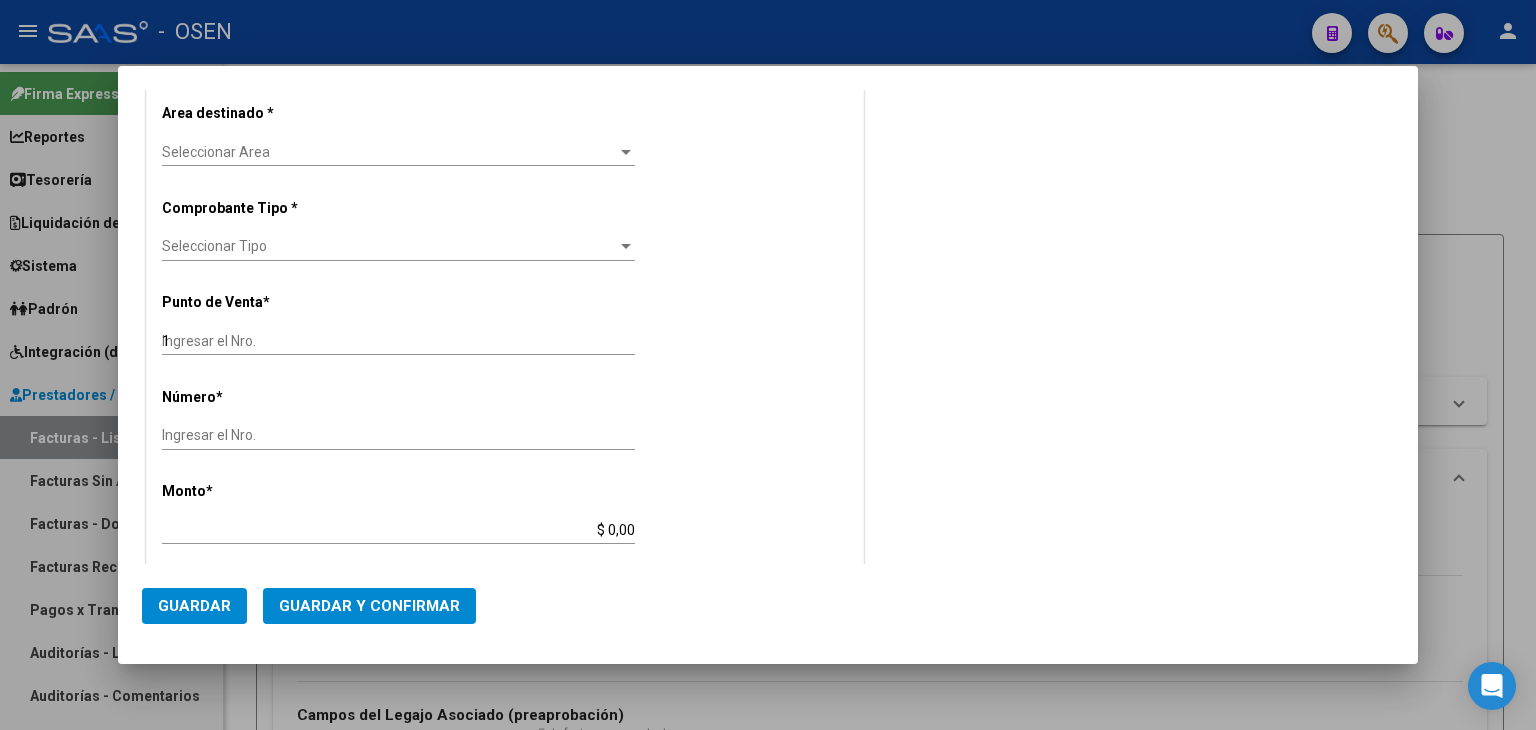 scroll, scrollTop: 368, scrollLeft: 0, axis: vertical 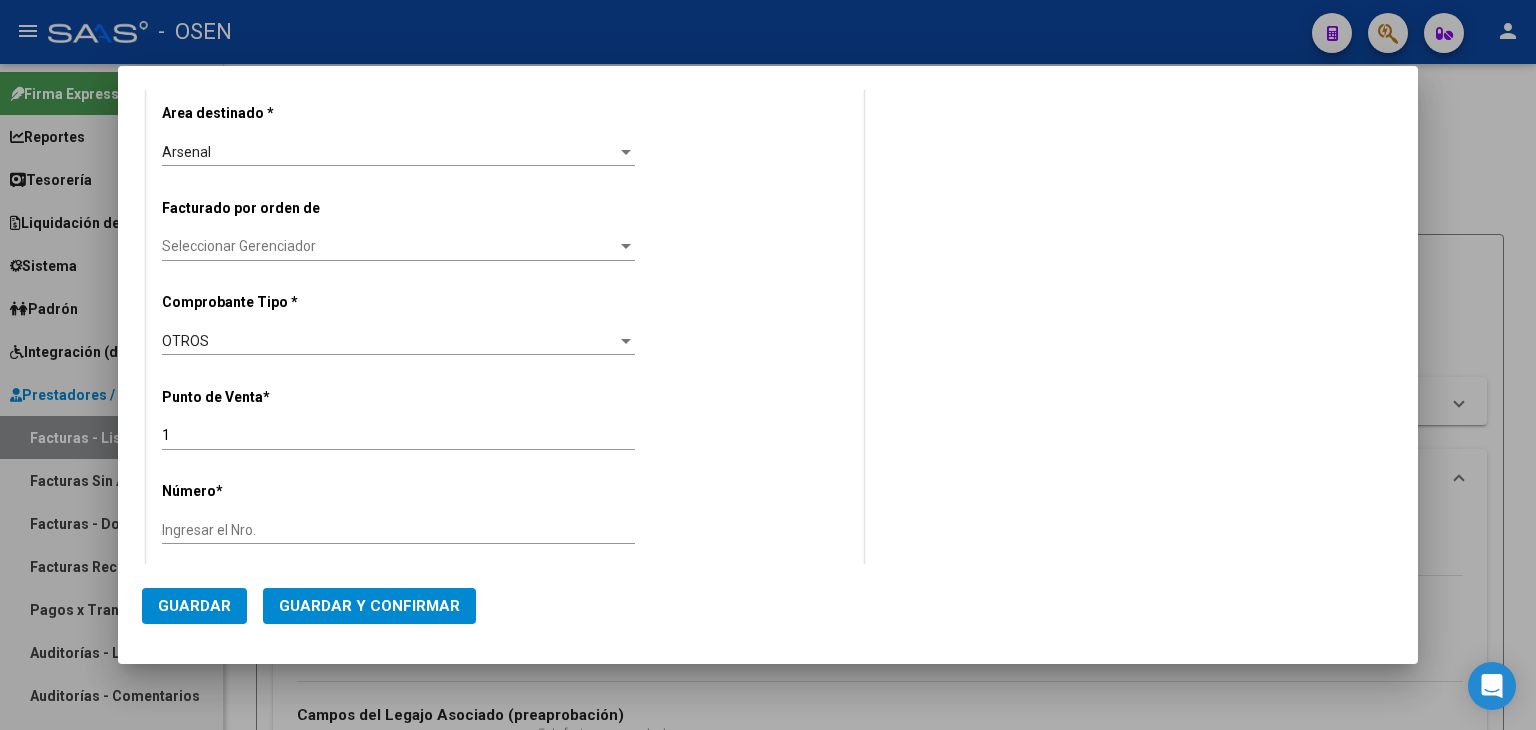 type on "[CUIT]" 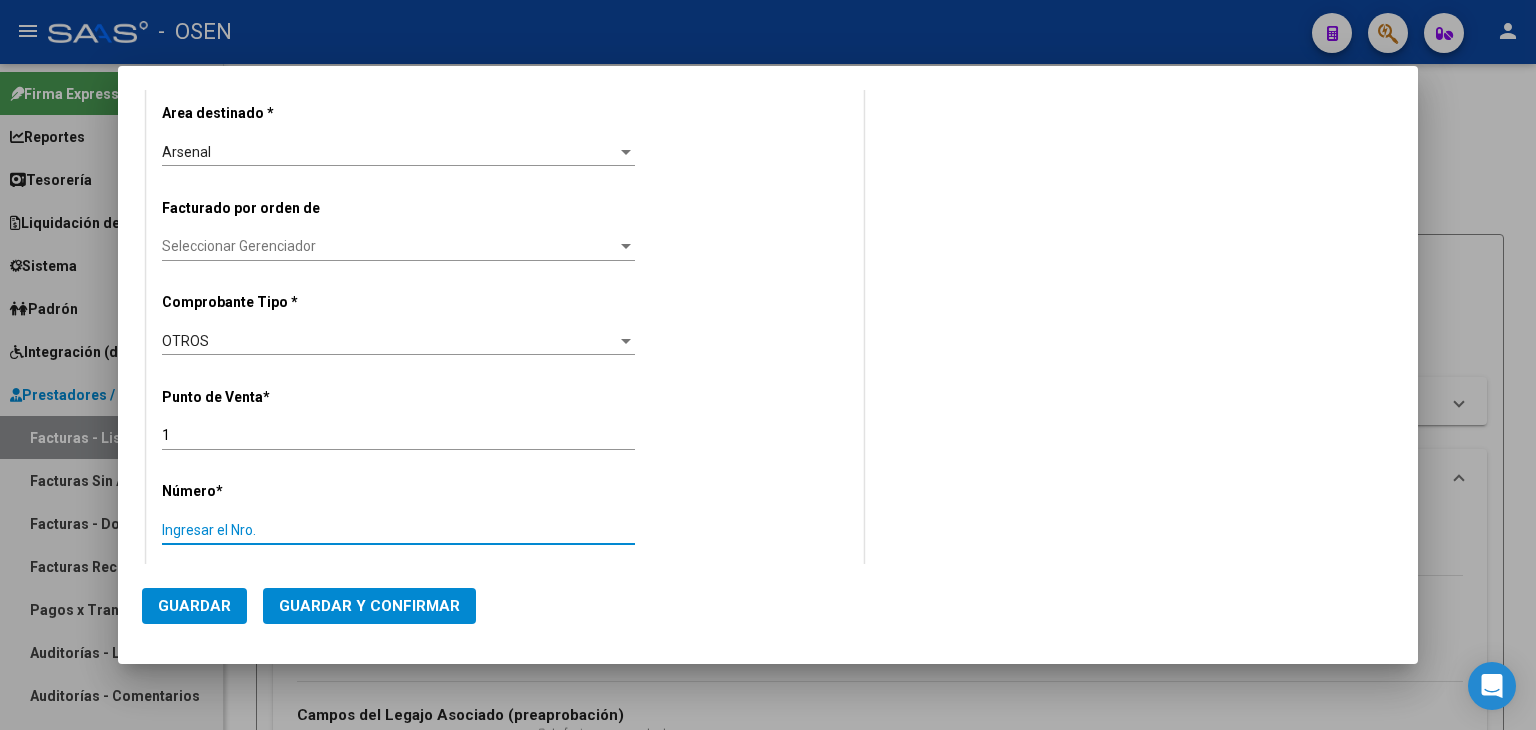 click on "Ingresar el Nro." at bounding box center [398, 530] 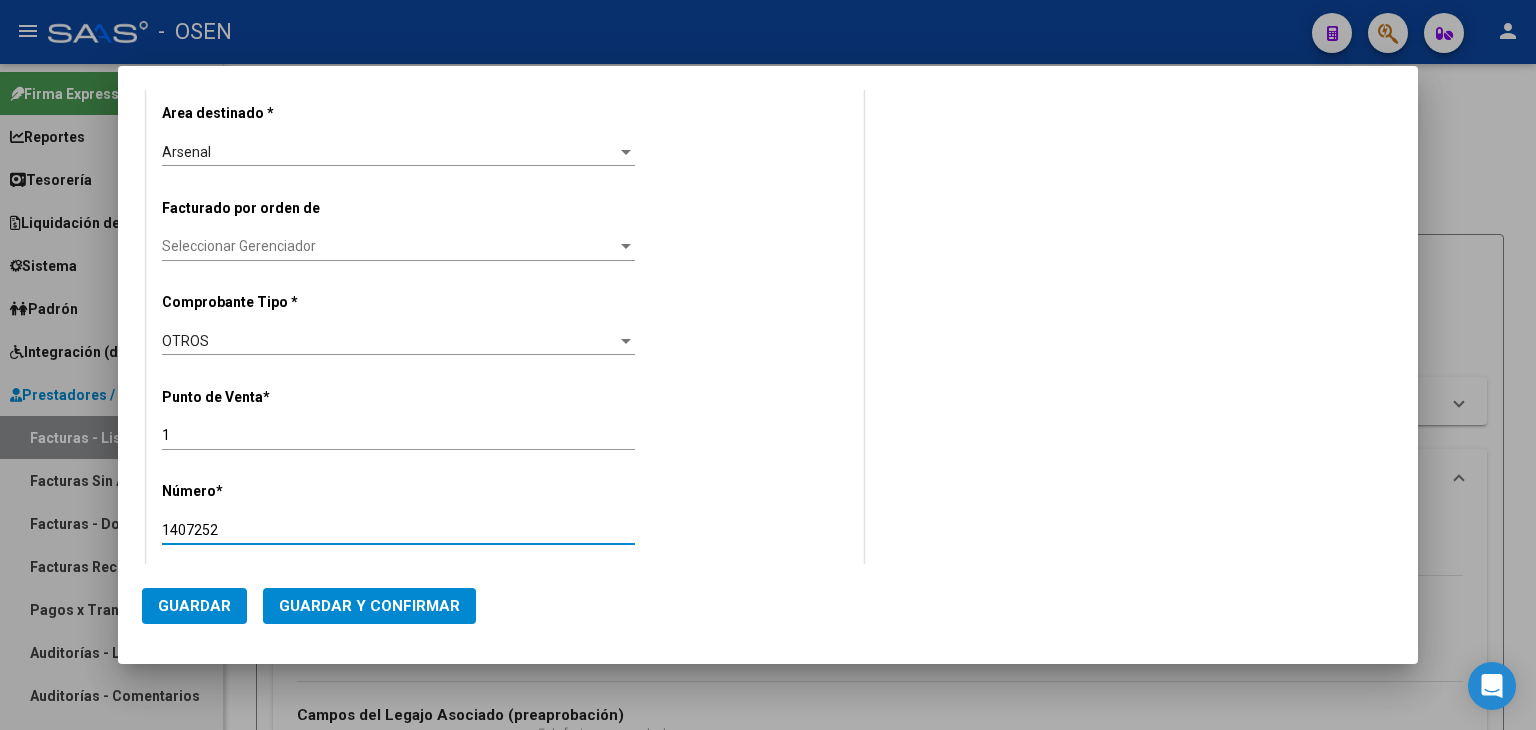 type on "1407252" 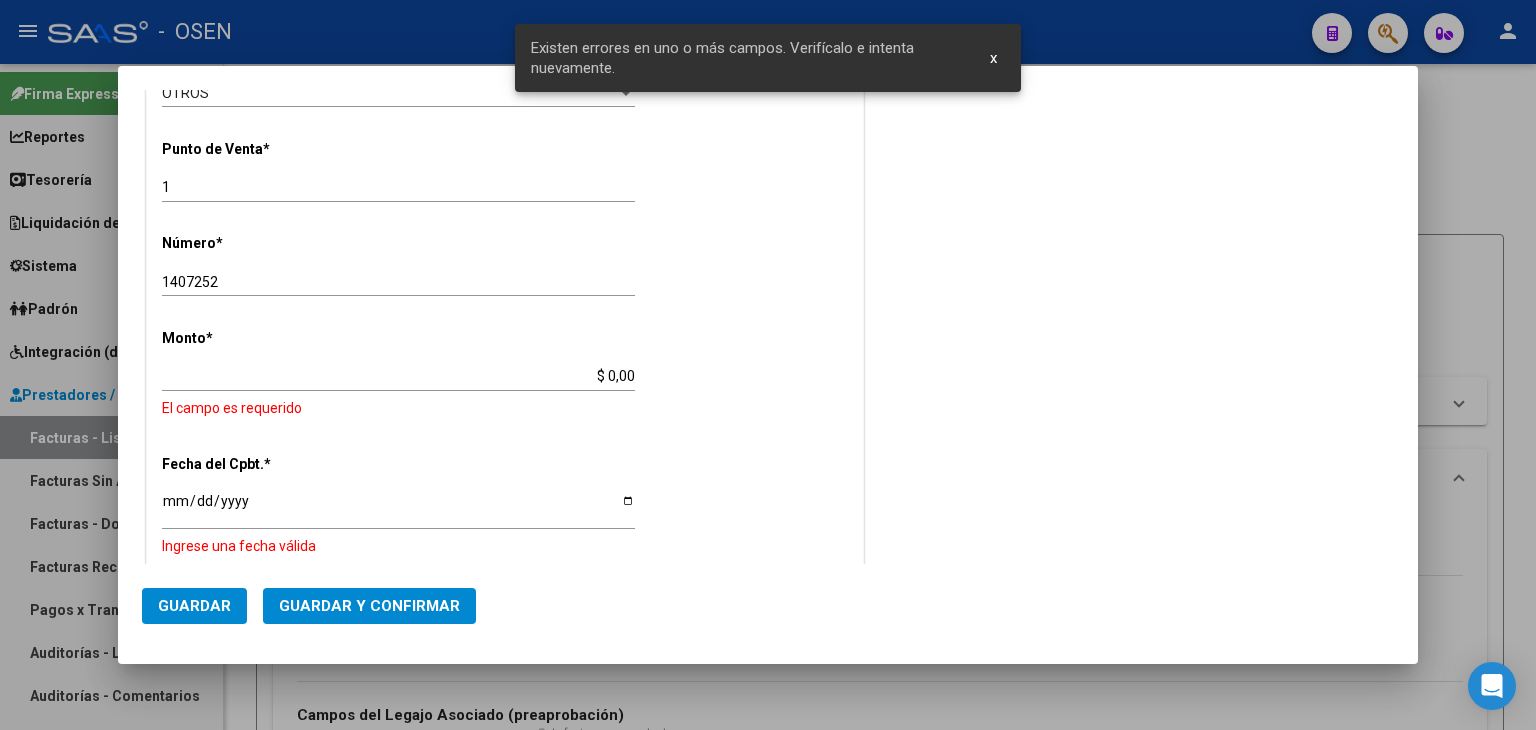 scroll, scrollTop: 656, scrollLeft: 0, axis: vertical 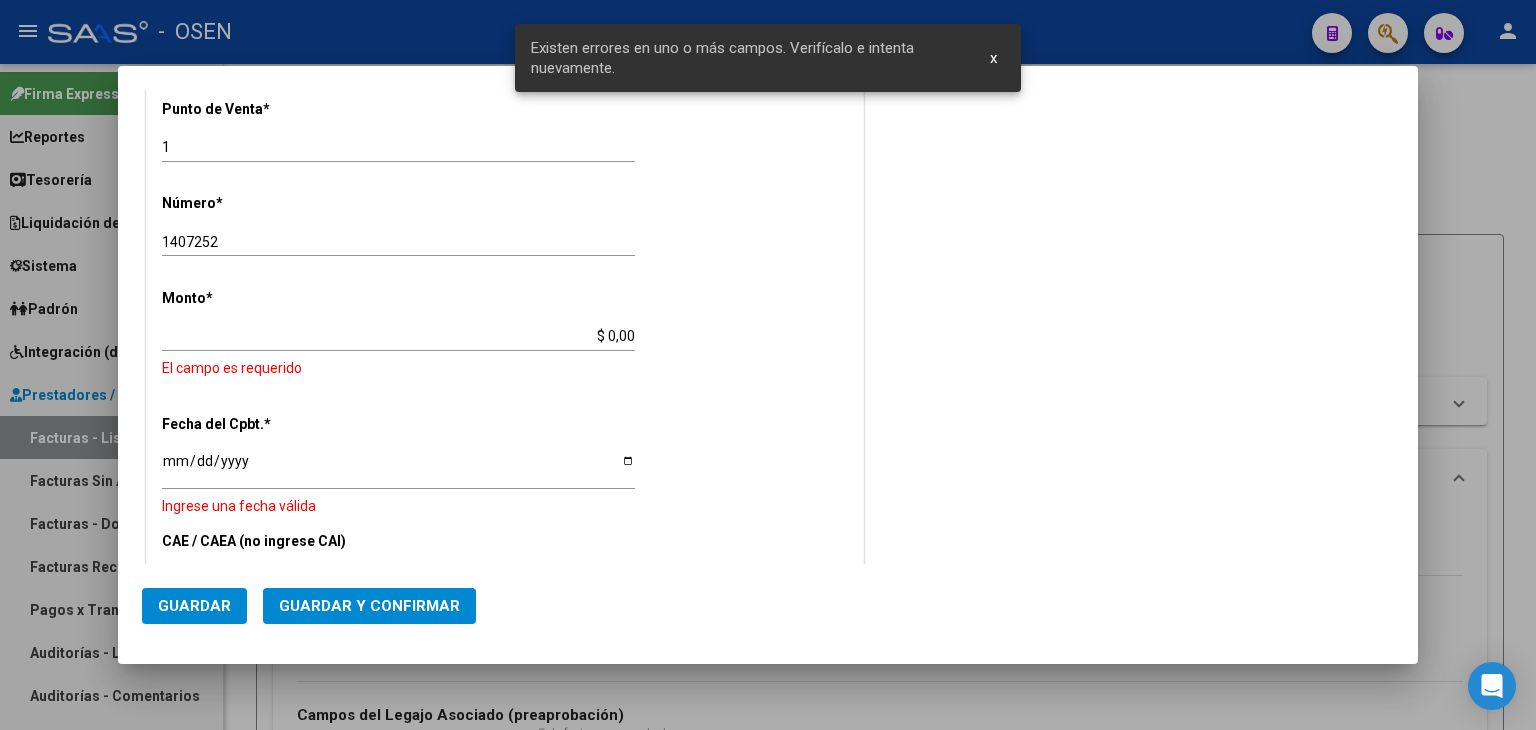 click on "$ 0,00 Ingresar el monto" 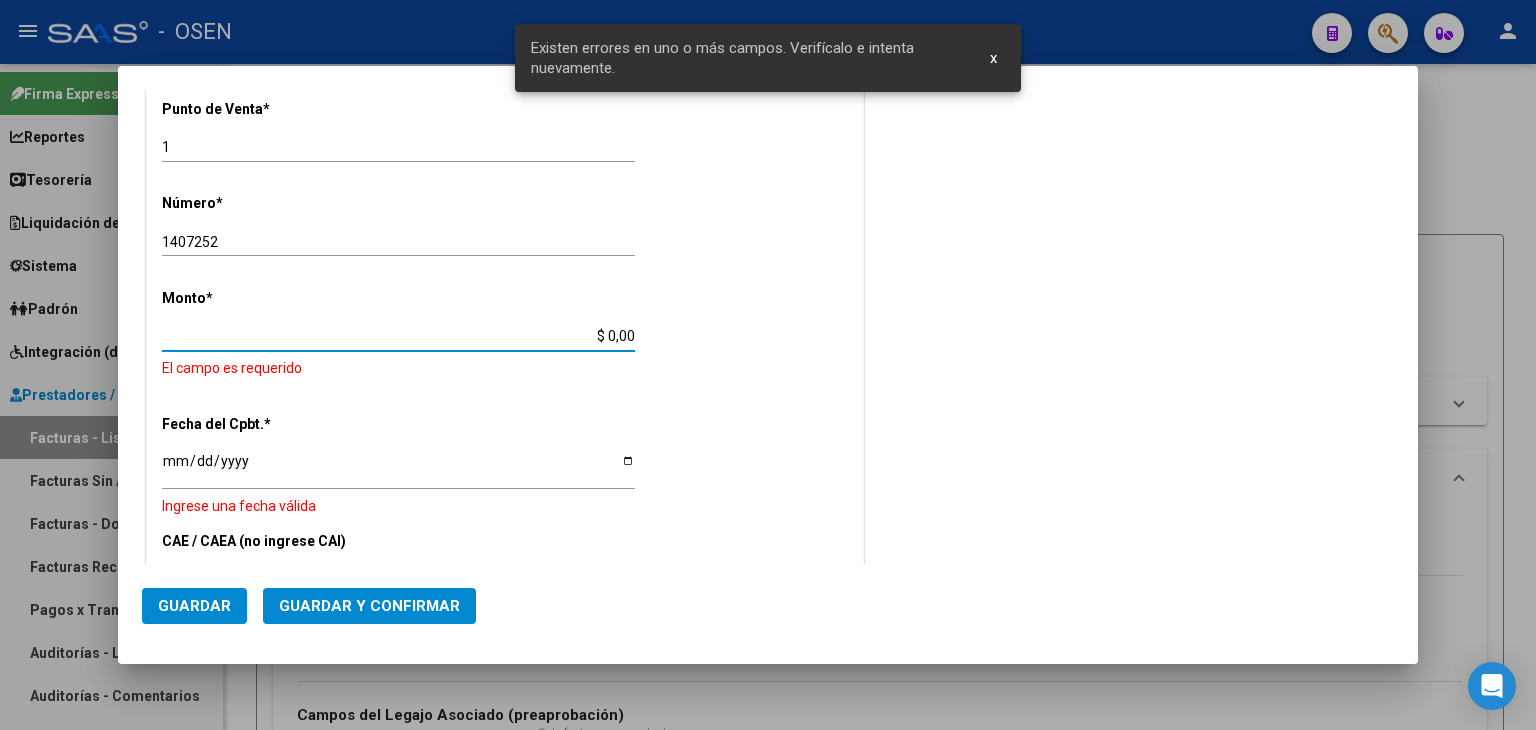 drag, startPoint x: 568, startPoint y: 341, endPoint x: 725, endPoint y: 365, distance: 158.8238 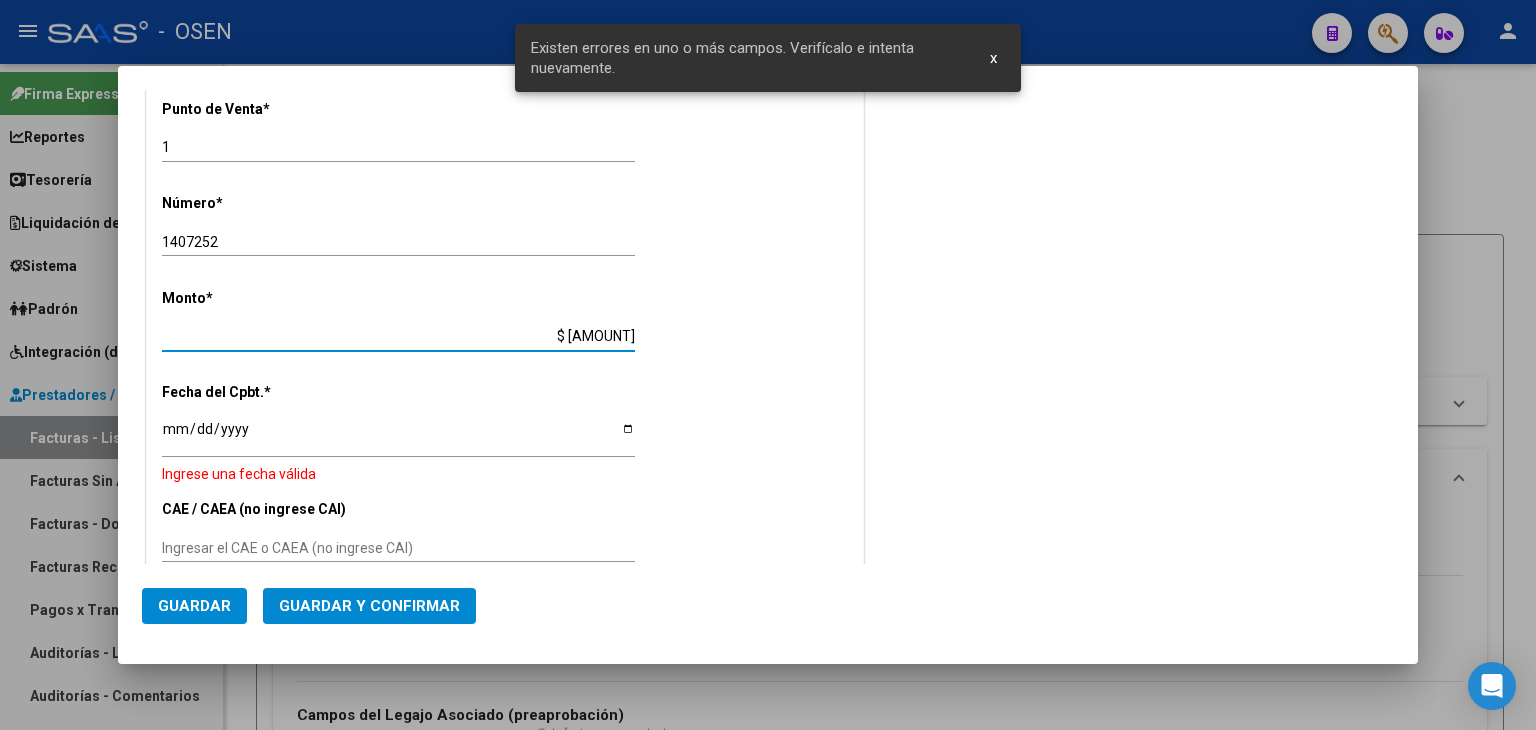 type on "$ [AMOUNT]" 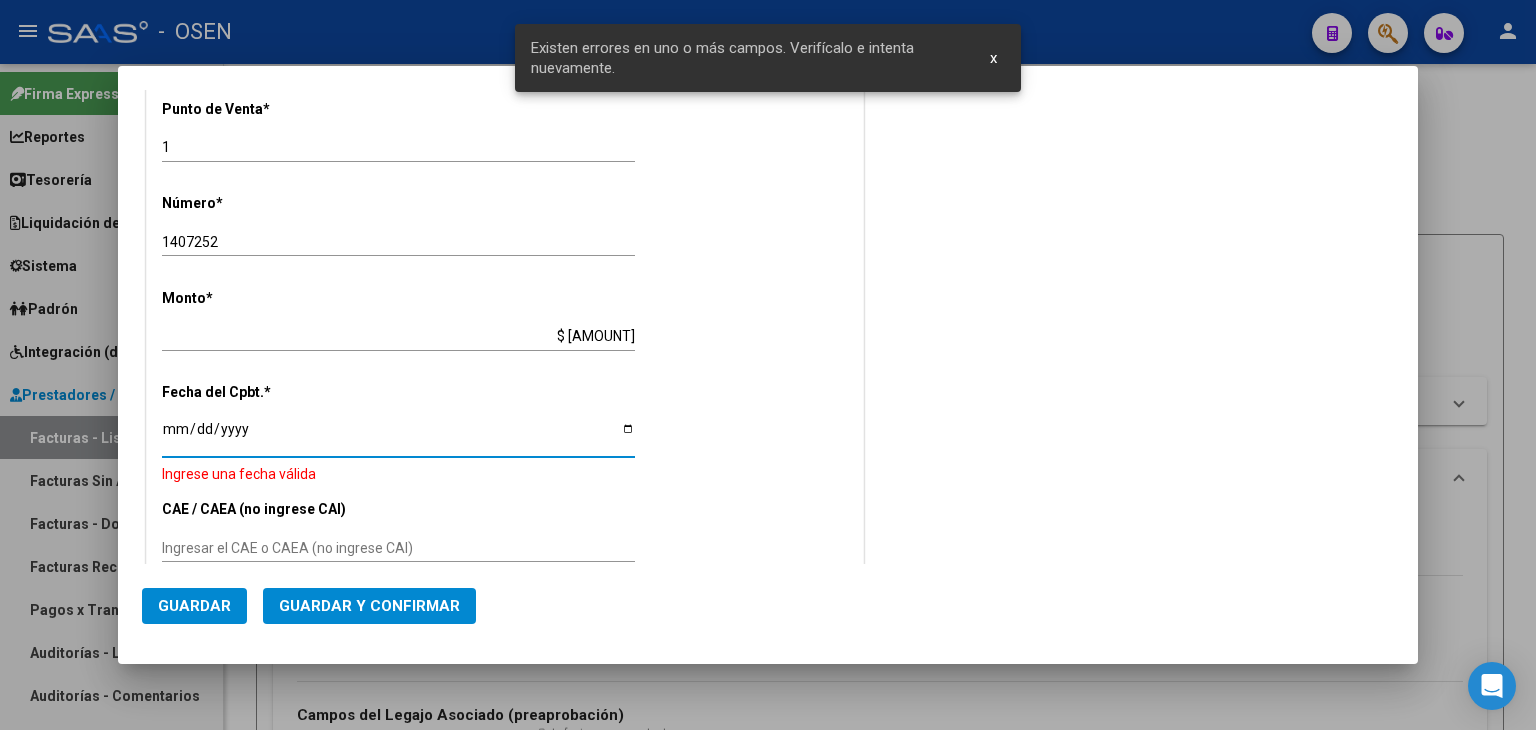 drag, startPoint x: 168, startPoint y: 435, endPoint x: 180, endPoint y: 429, distance: 13.416408 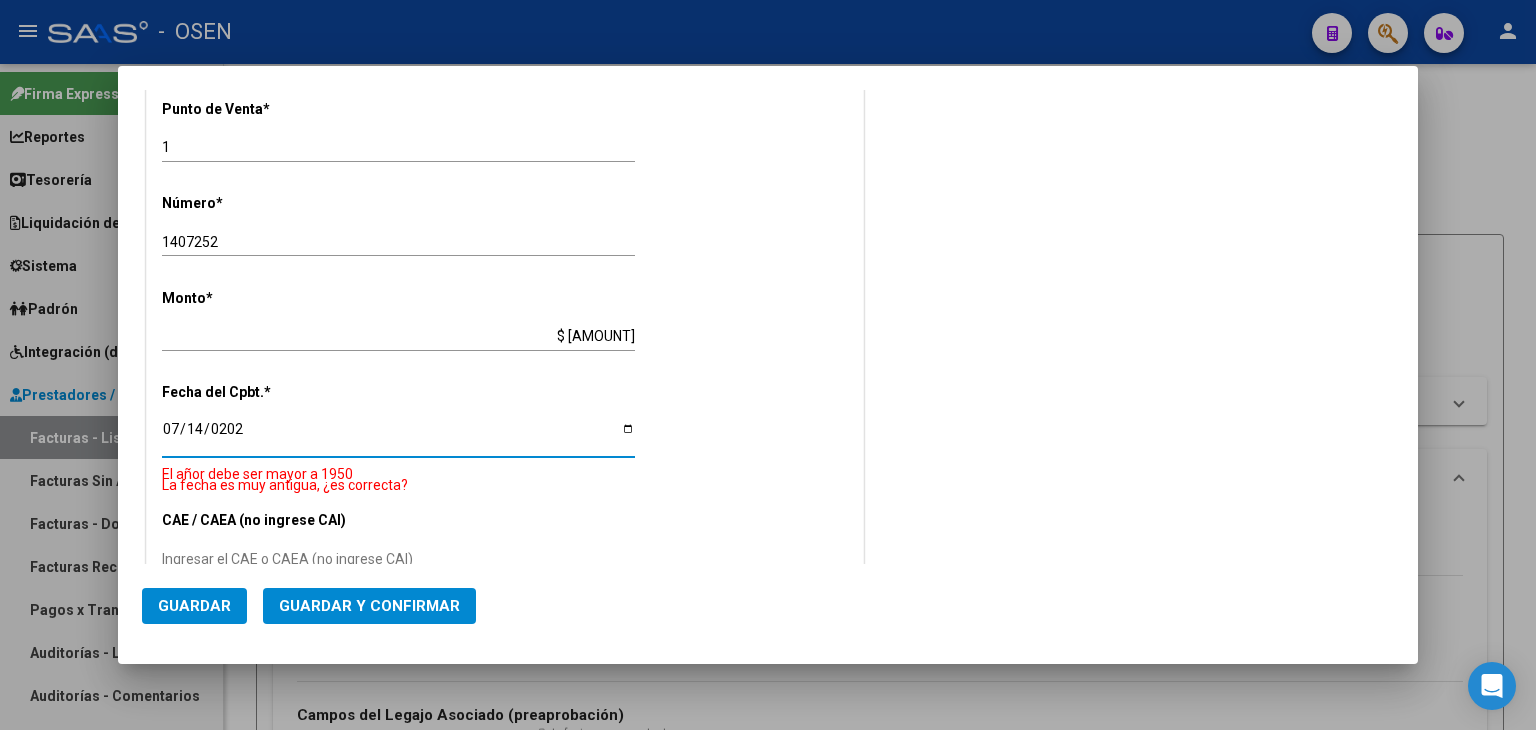 type on "2025-07-14" 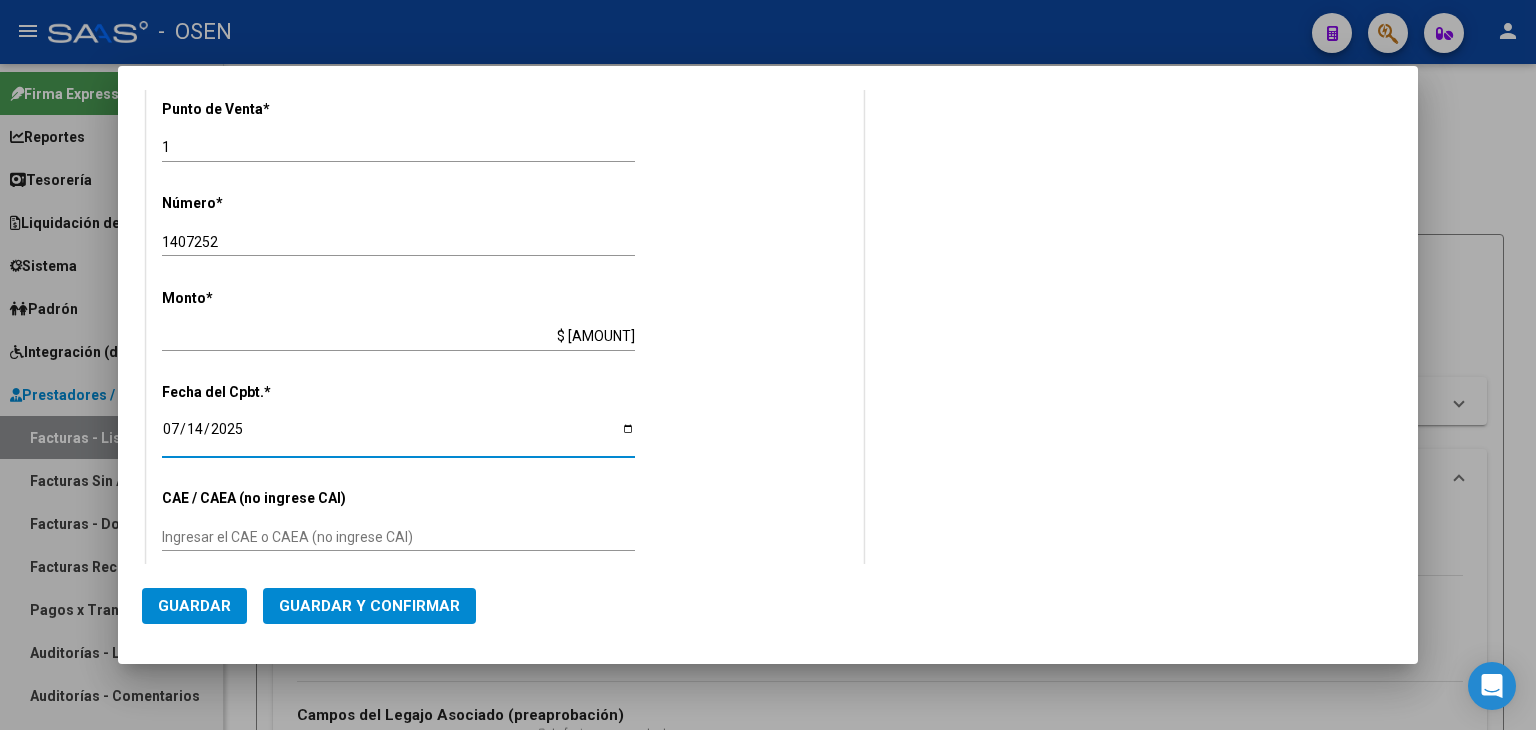 click on "Guardar y Confirmar" 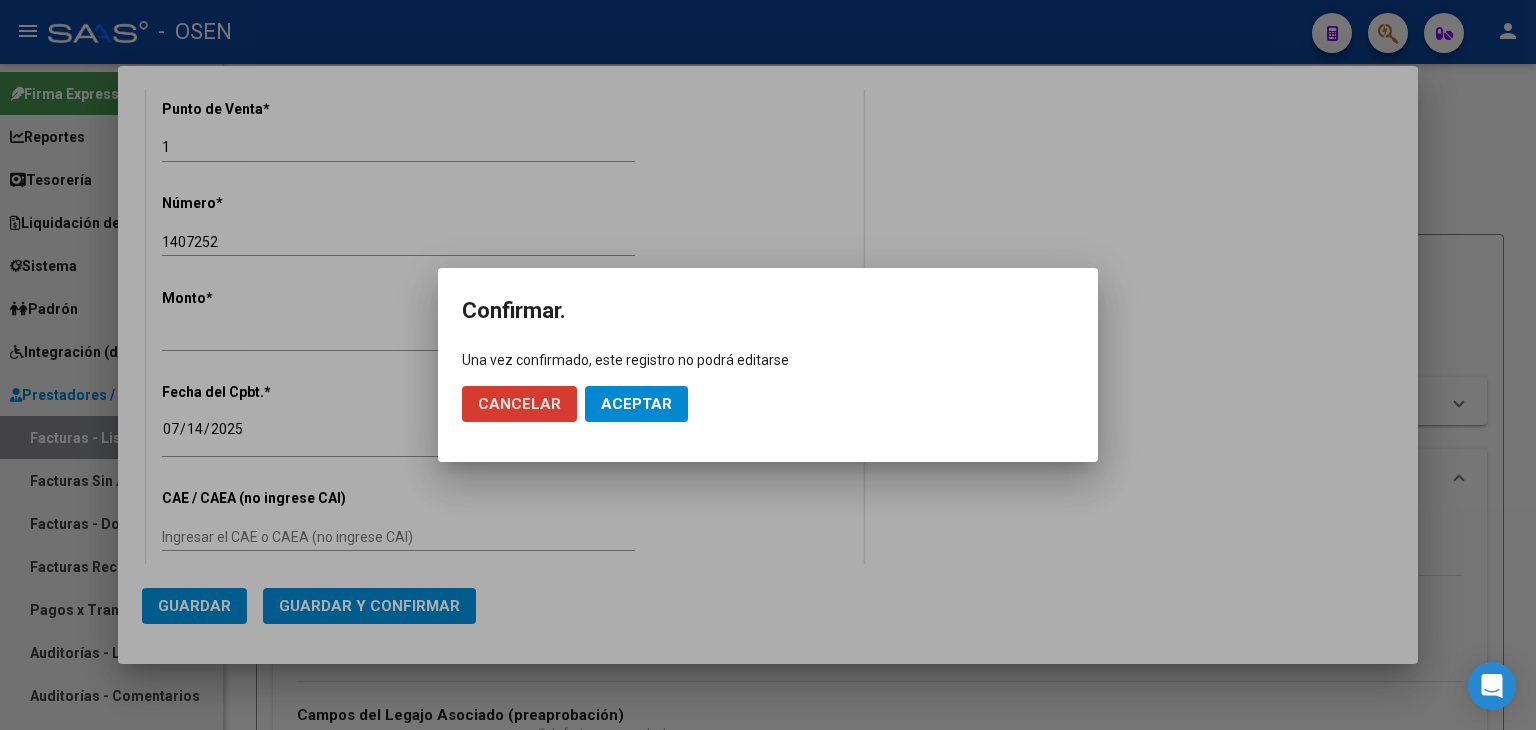 click on "Aceptar" 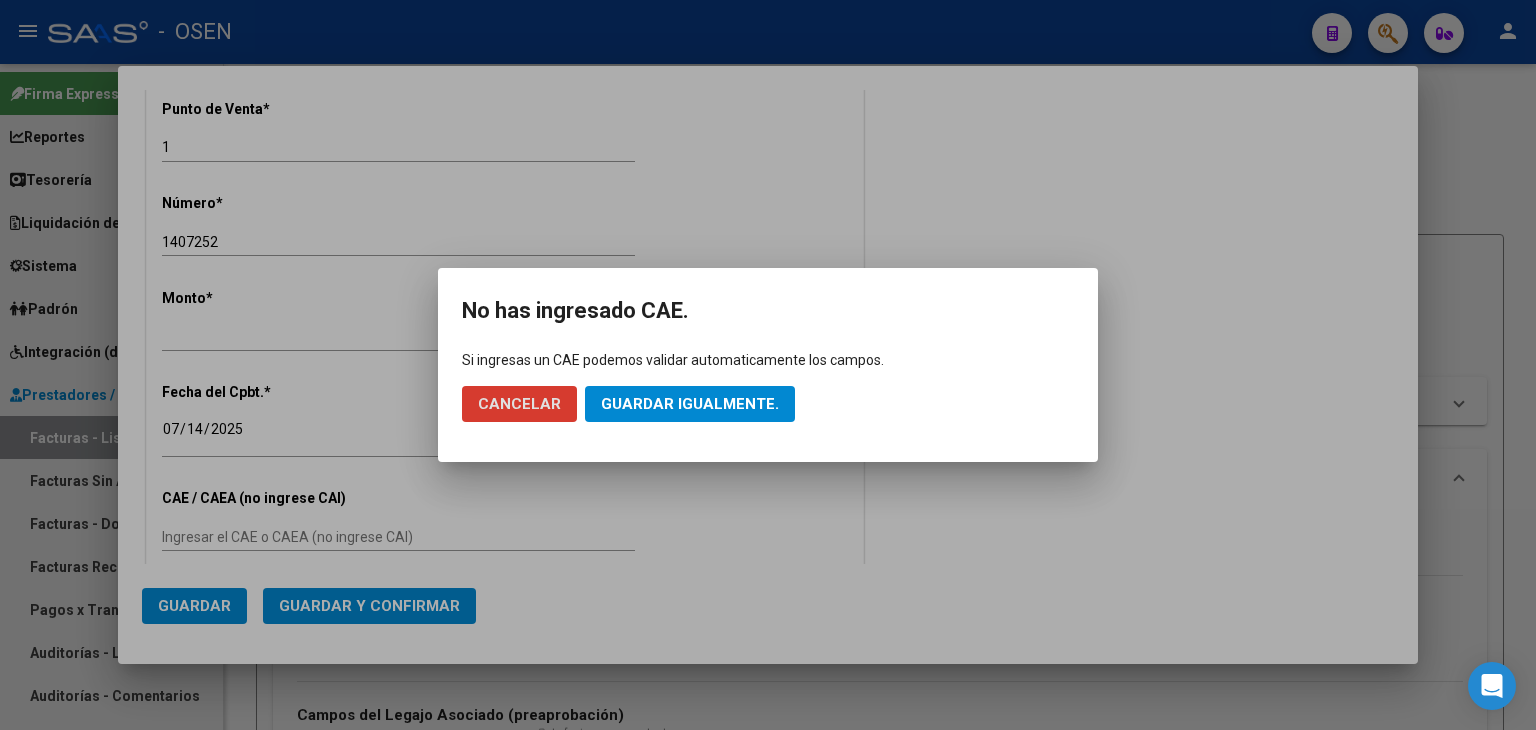 click on "Guardar igualmente." 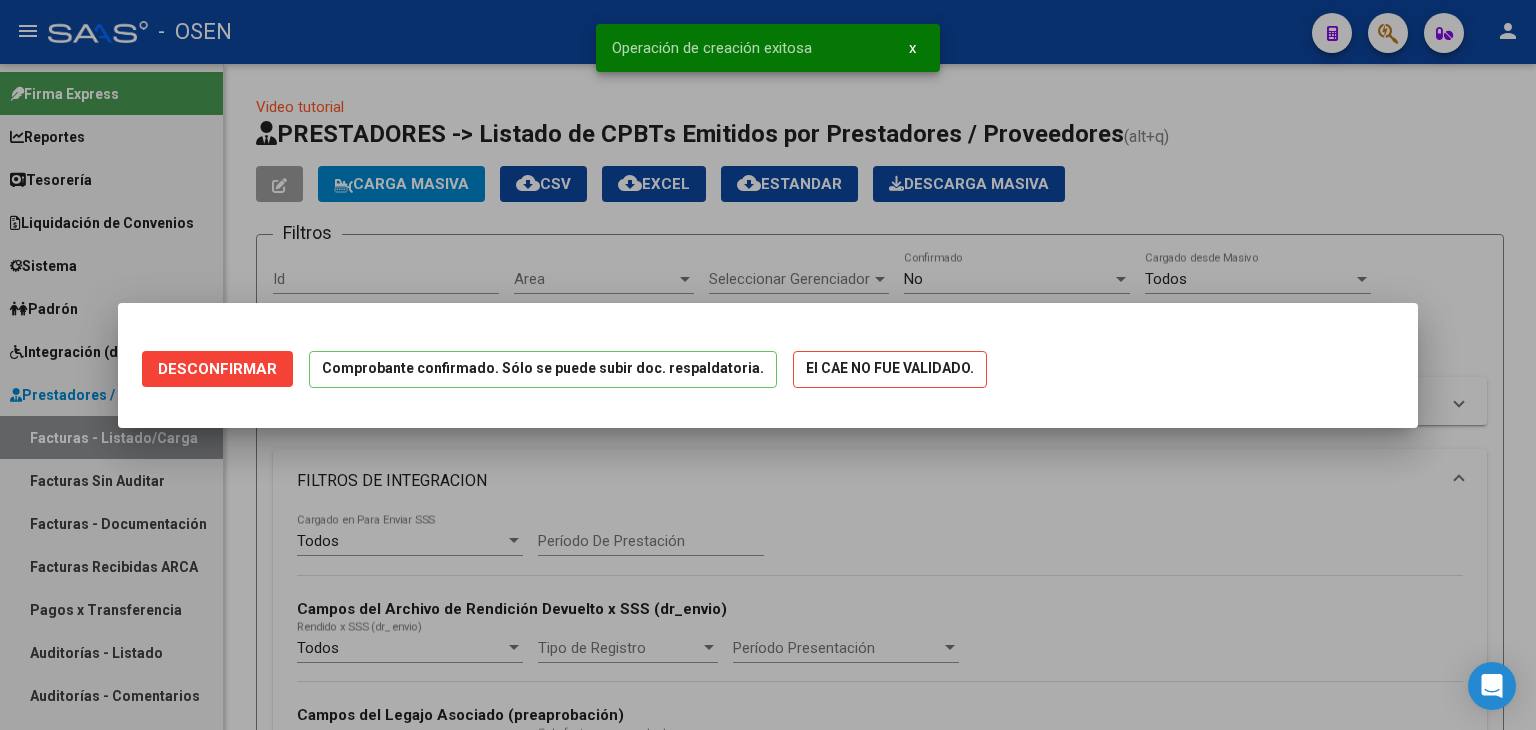 scroll, scrollTop: 0, scrollLeft: 0, axis: both 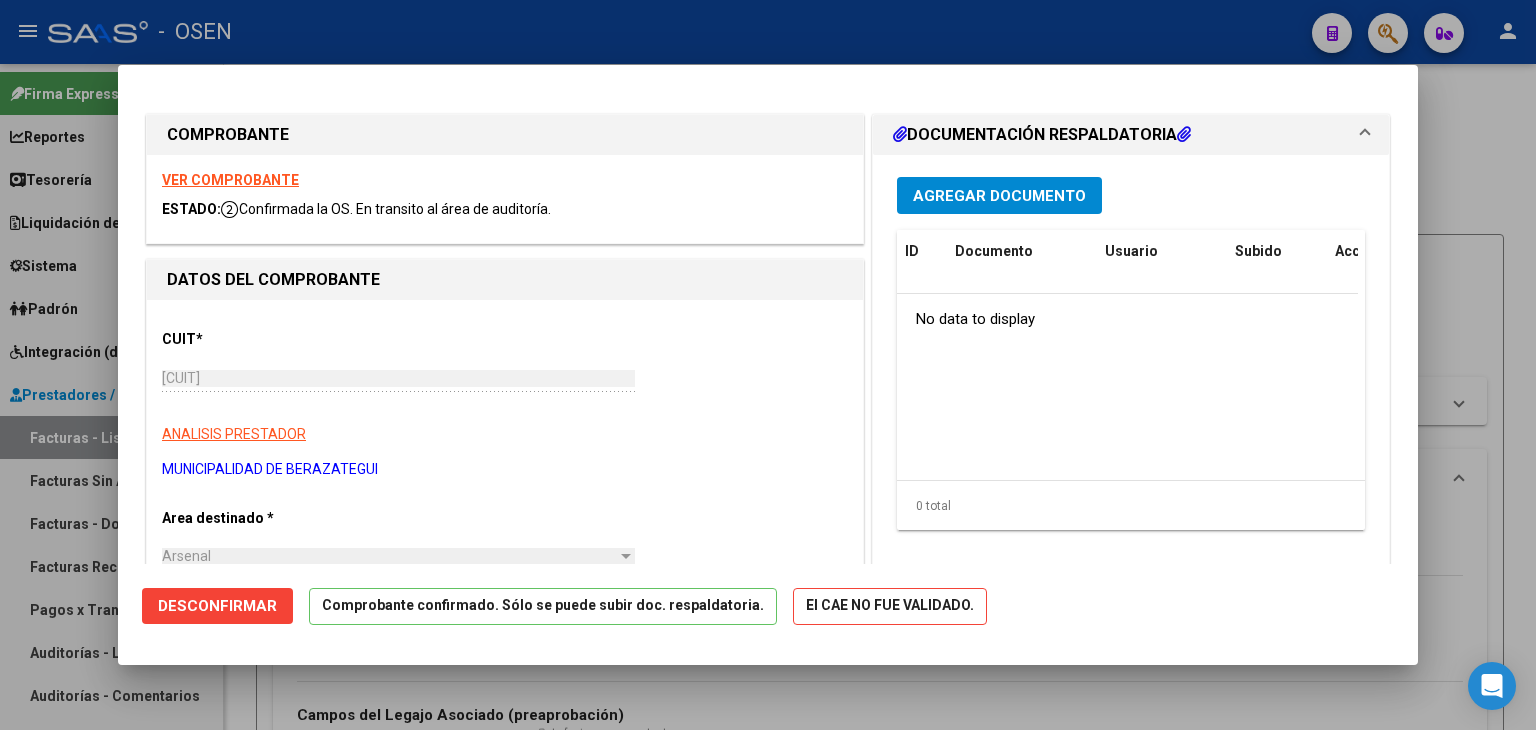 click at bounding box center [768, 365] 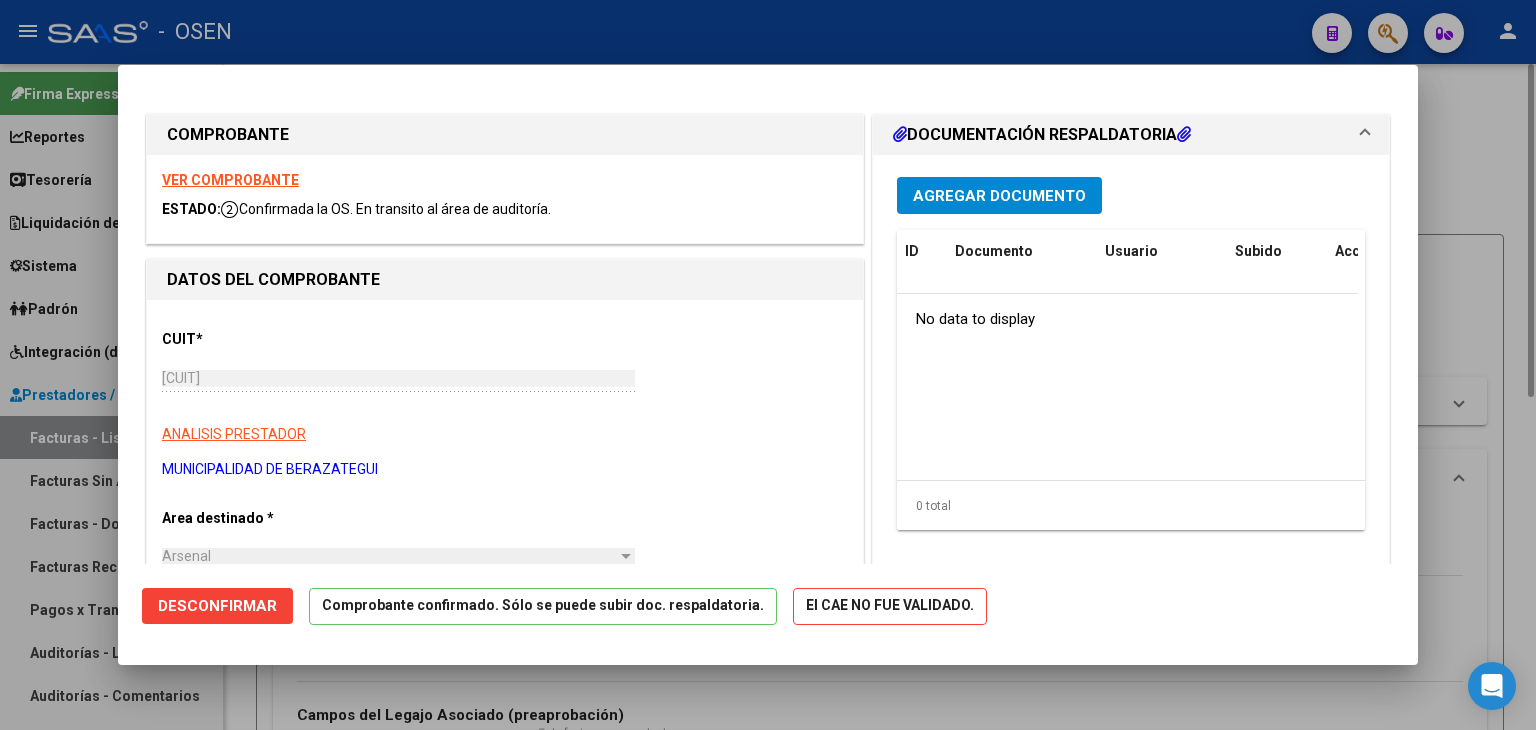 type 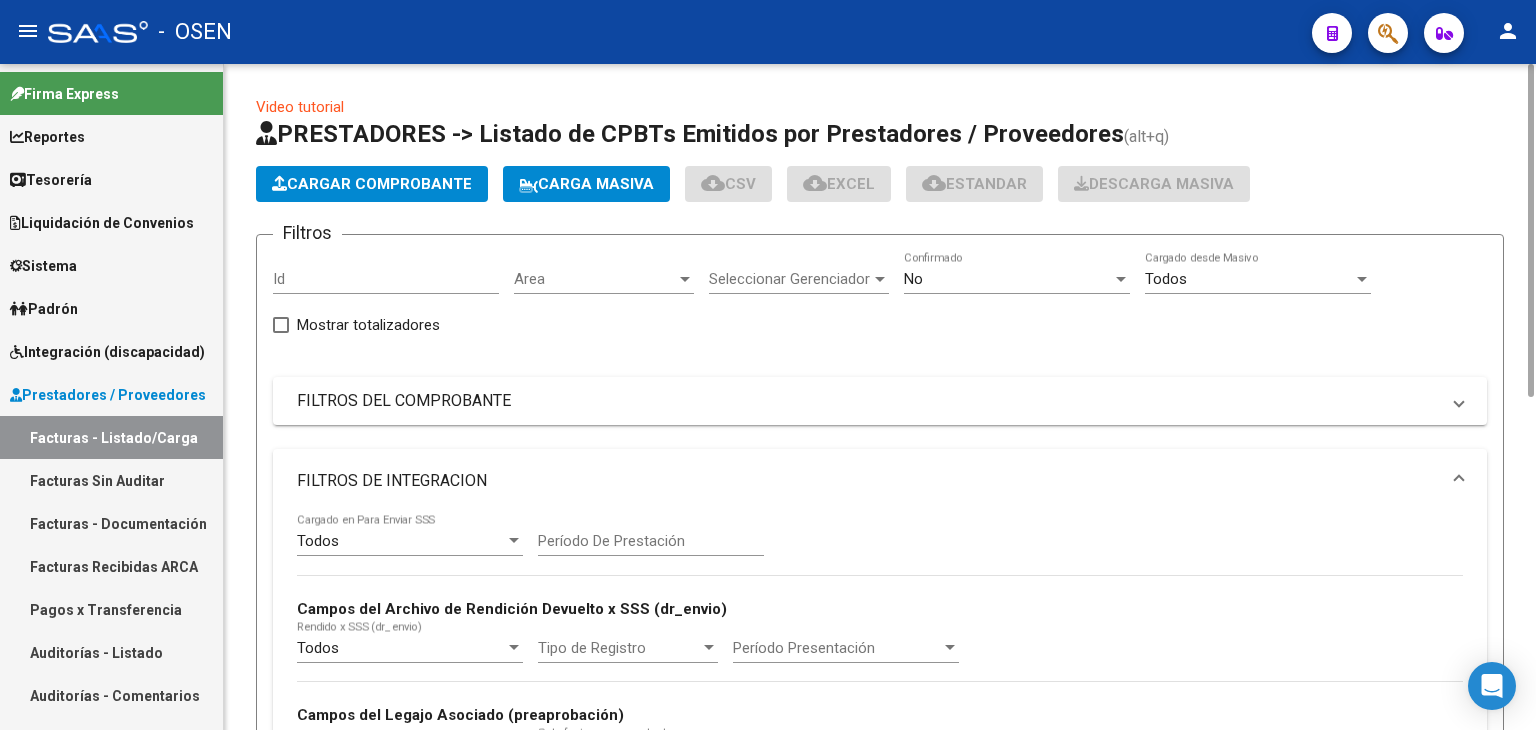 click on "Cargar Comprobante" 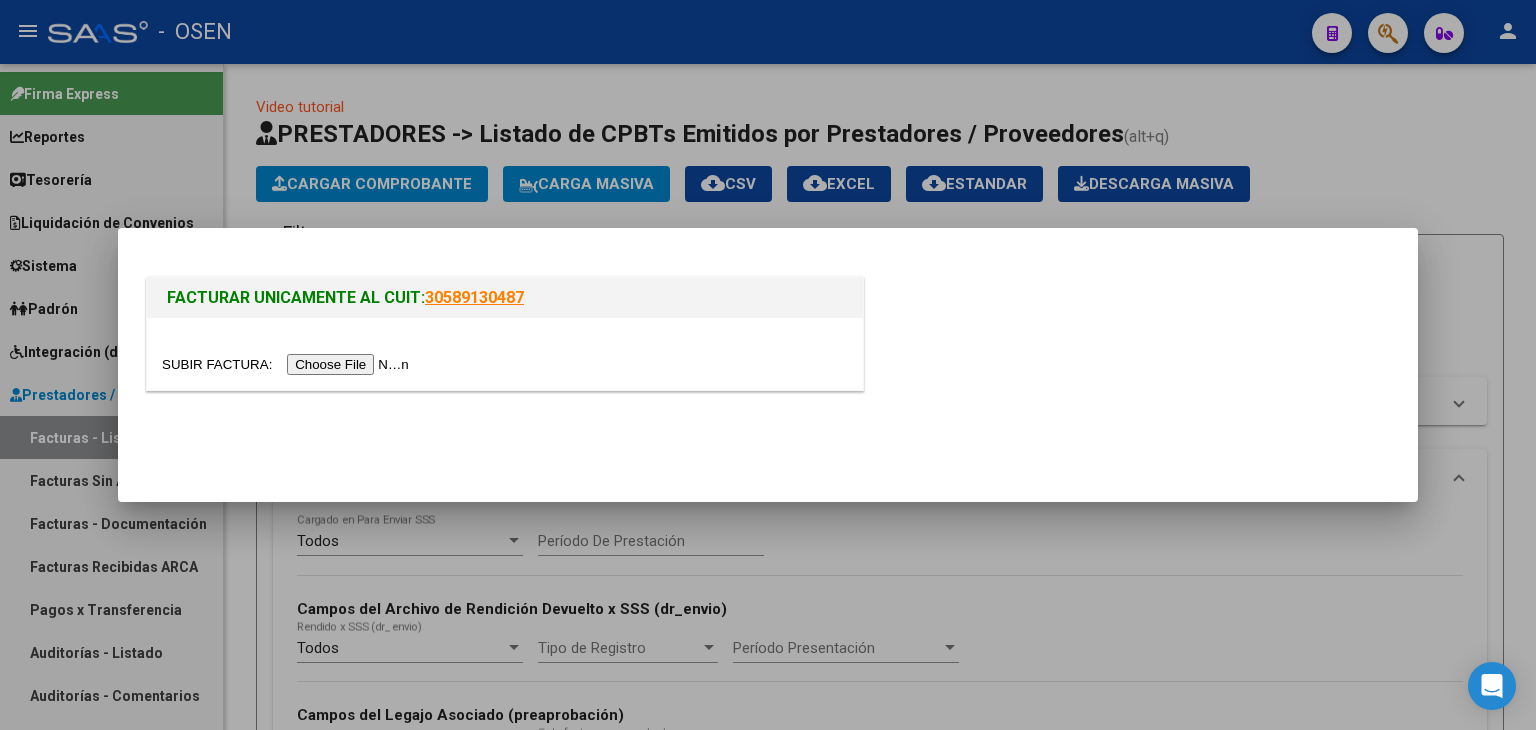 click at bounding box center (768, 365) 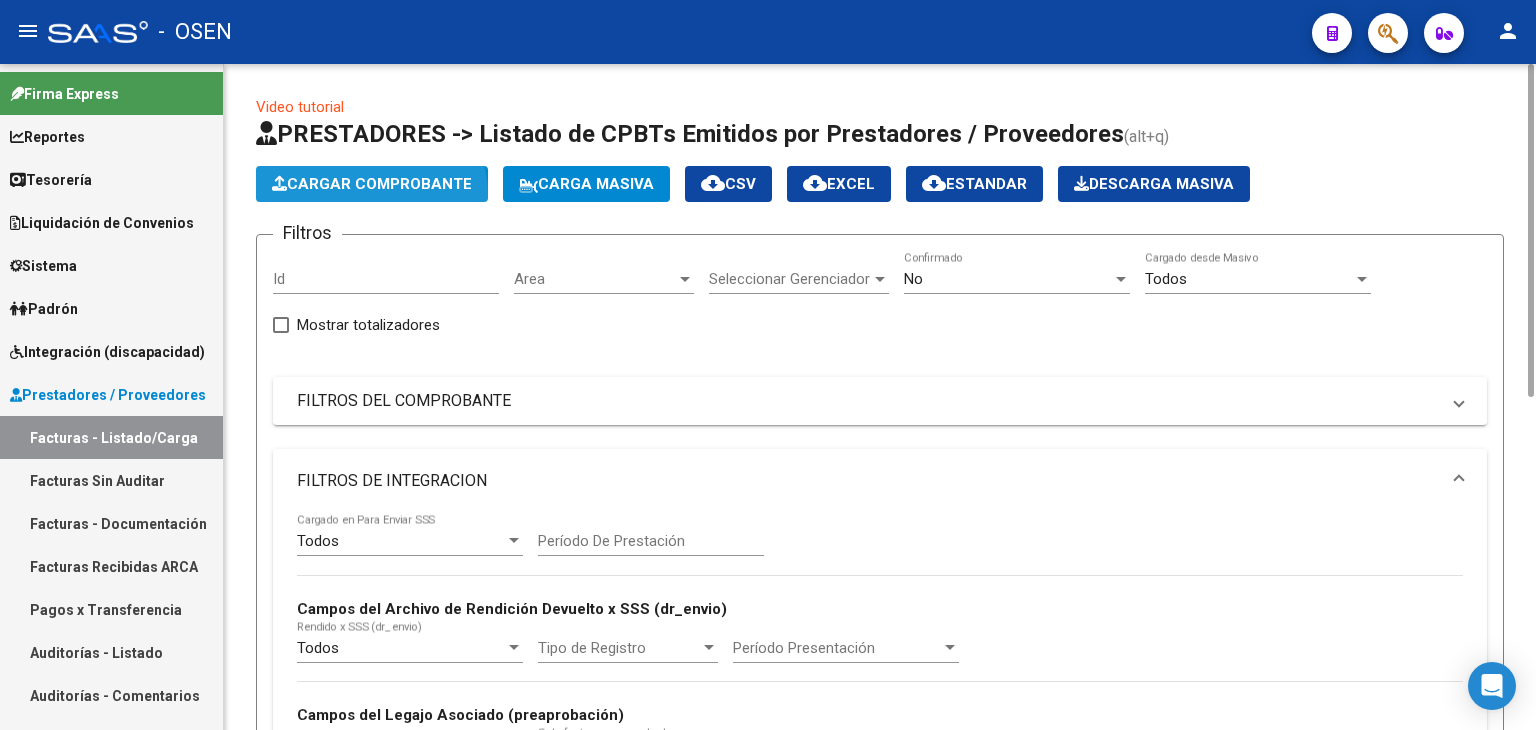 click on "Cargar Comprobante" 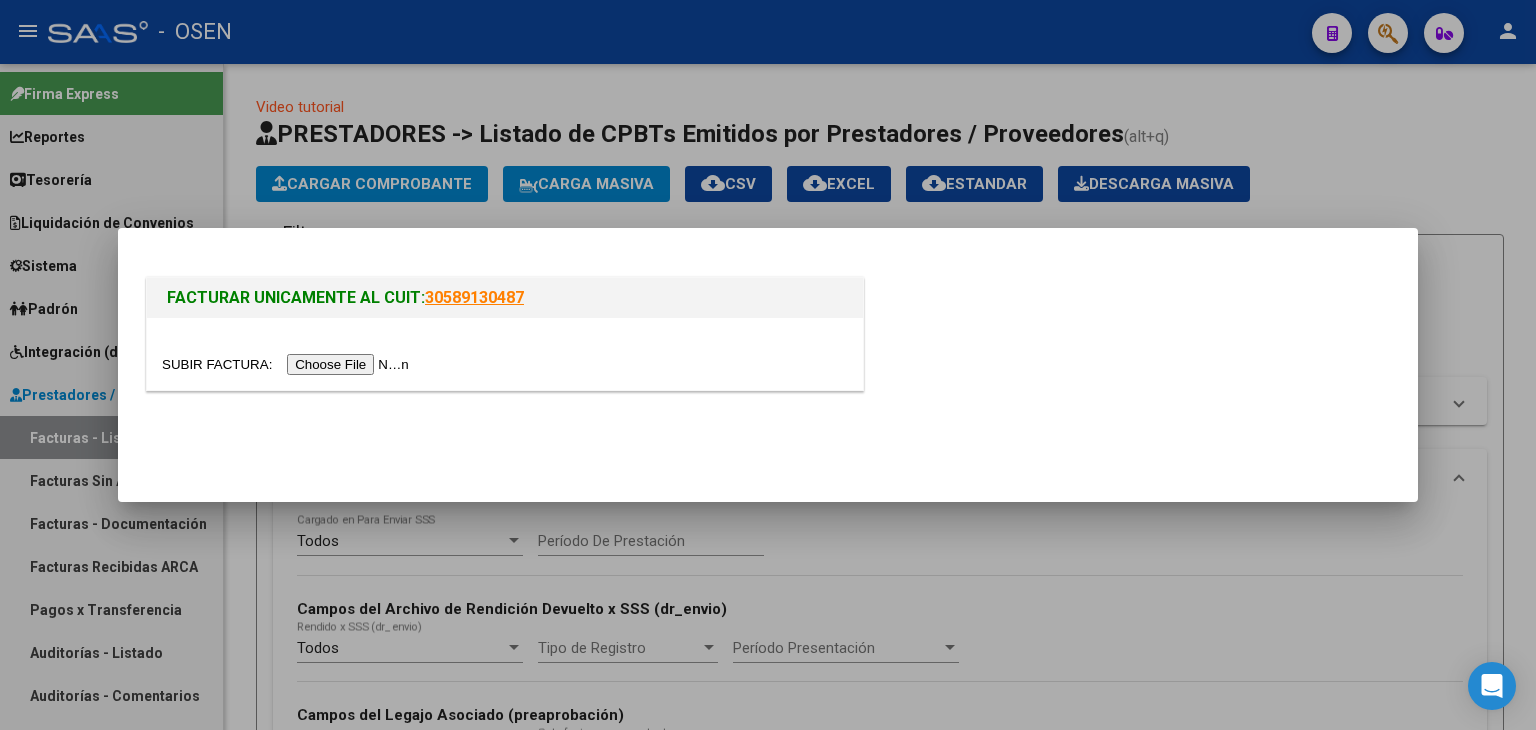 click at bounding box center [288, 364] 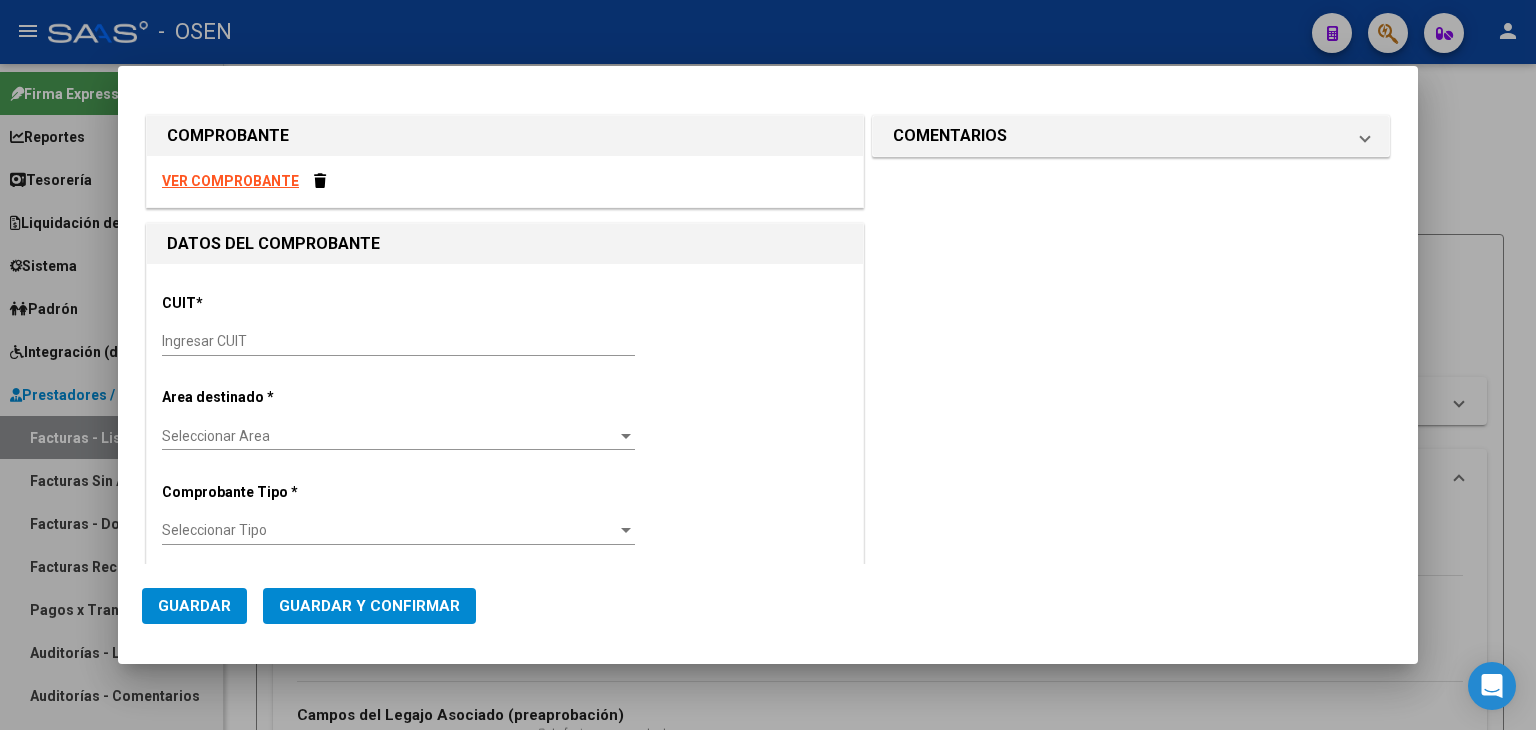 click on "VER COMPROBANTE" at bounding box center (230, 181) 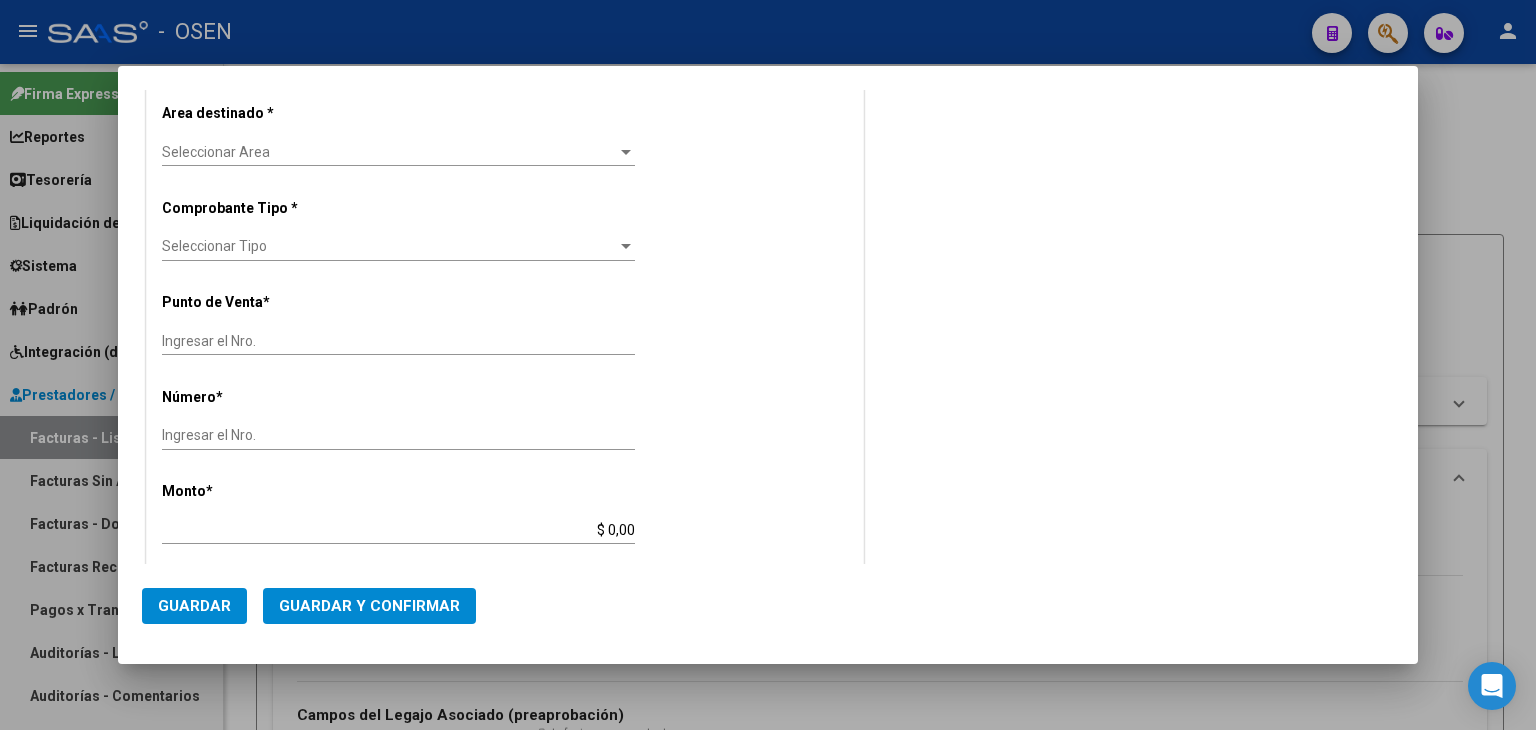 type on "501" 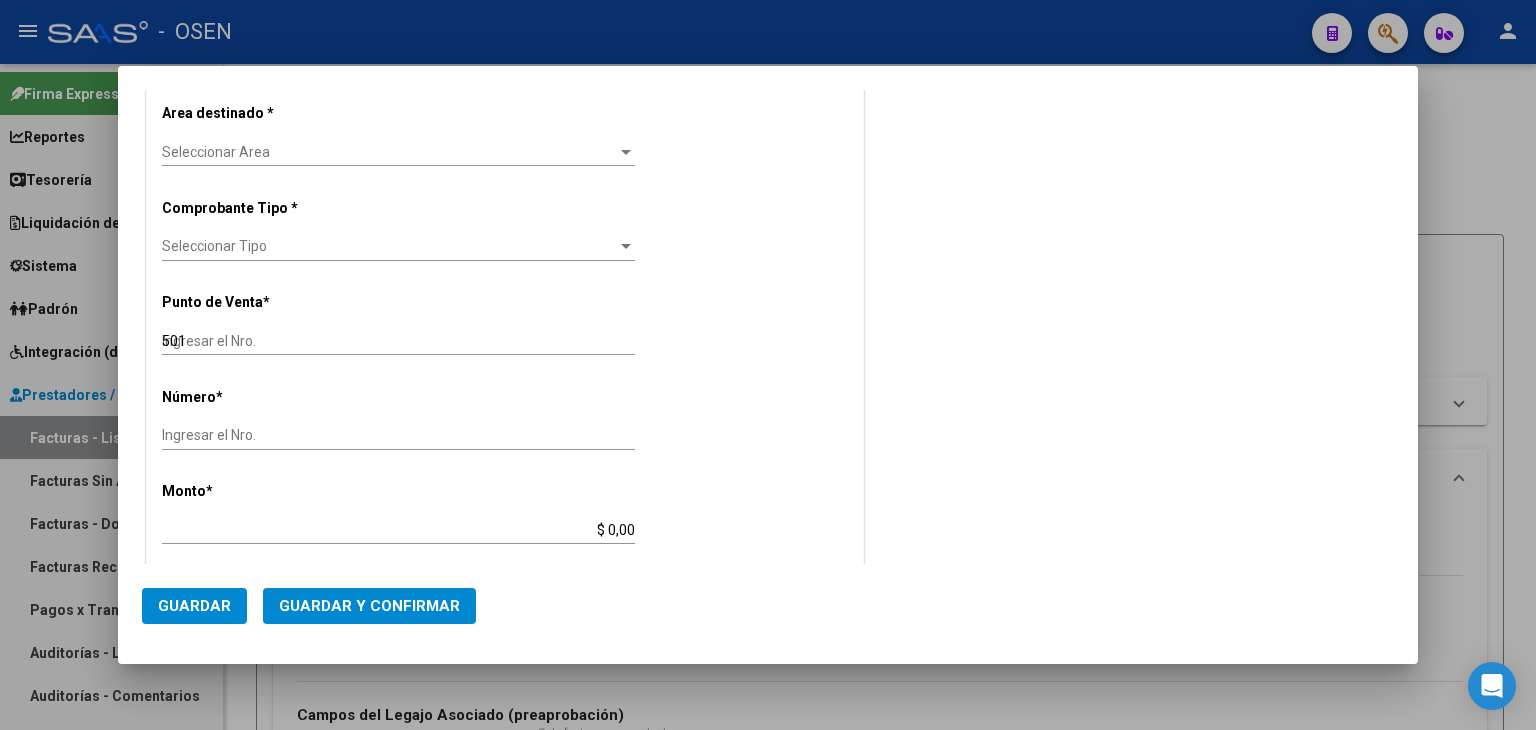 scroll, scrollTop: 368, scrollLeft: 0, axis: vertical 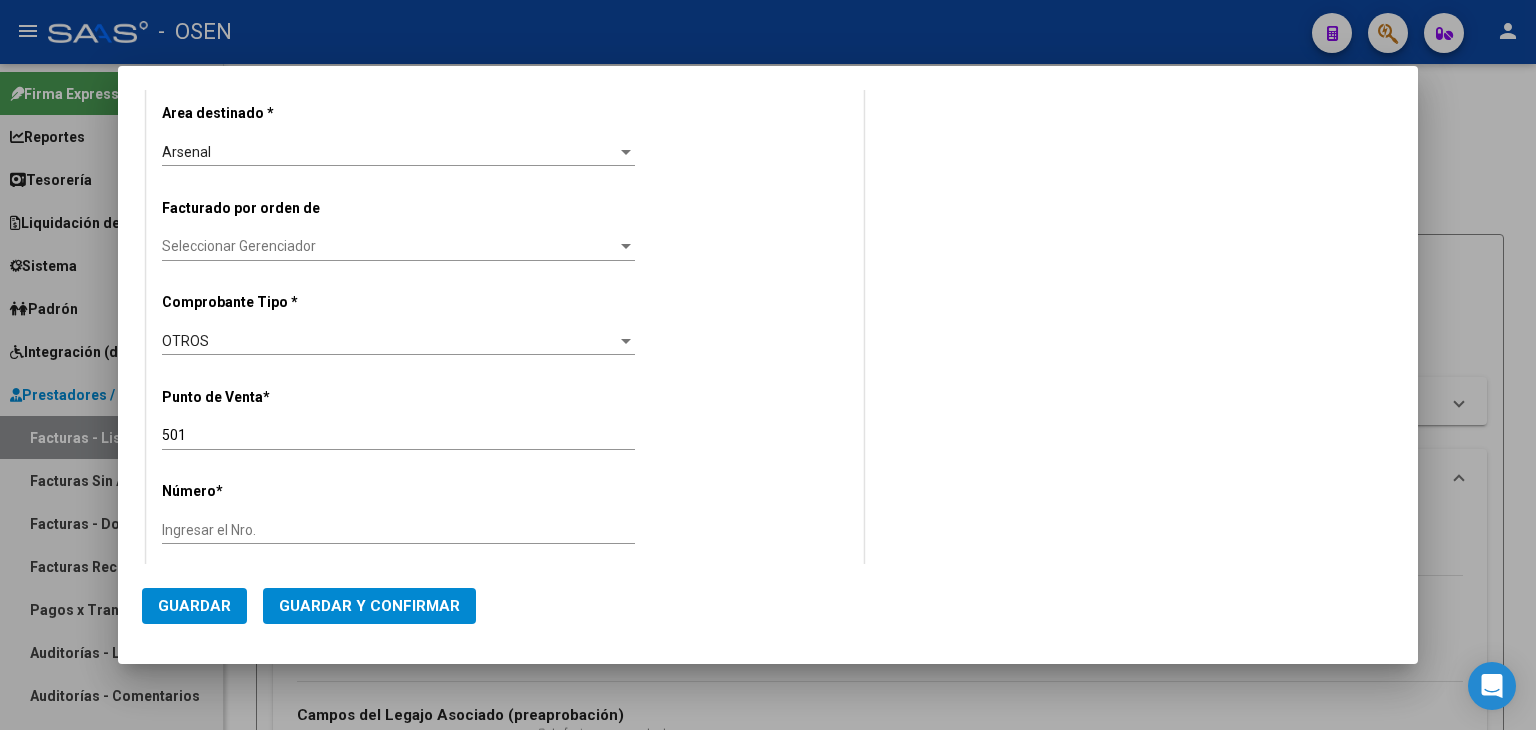 type on "[CUIT]" 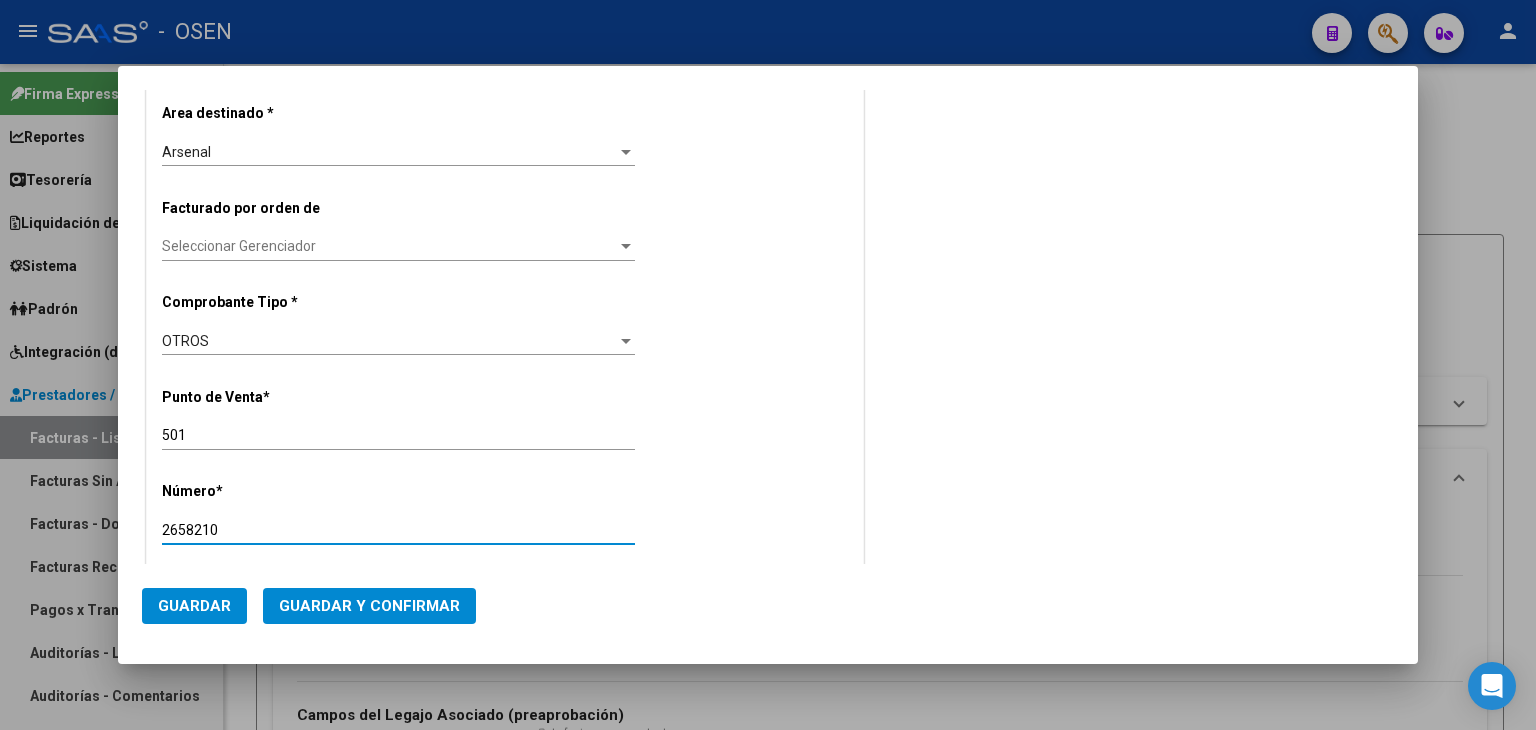 type on "2658210" 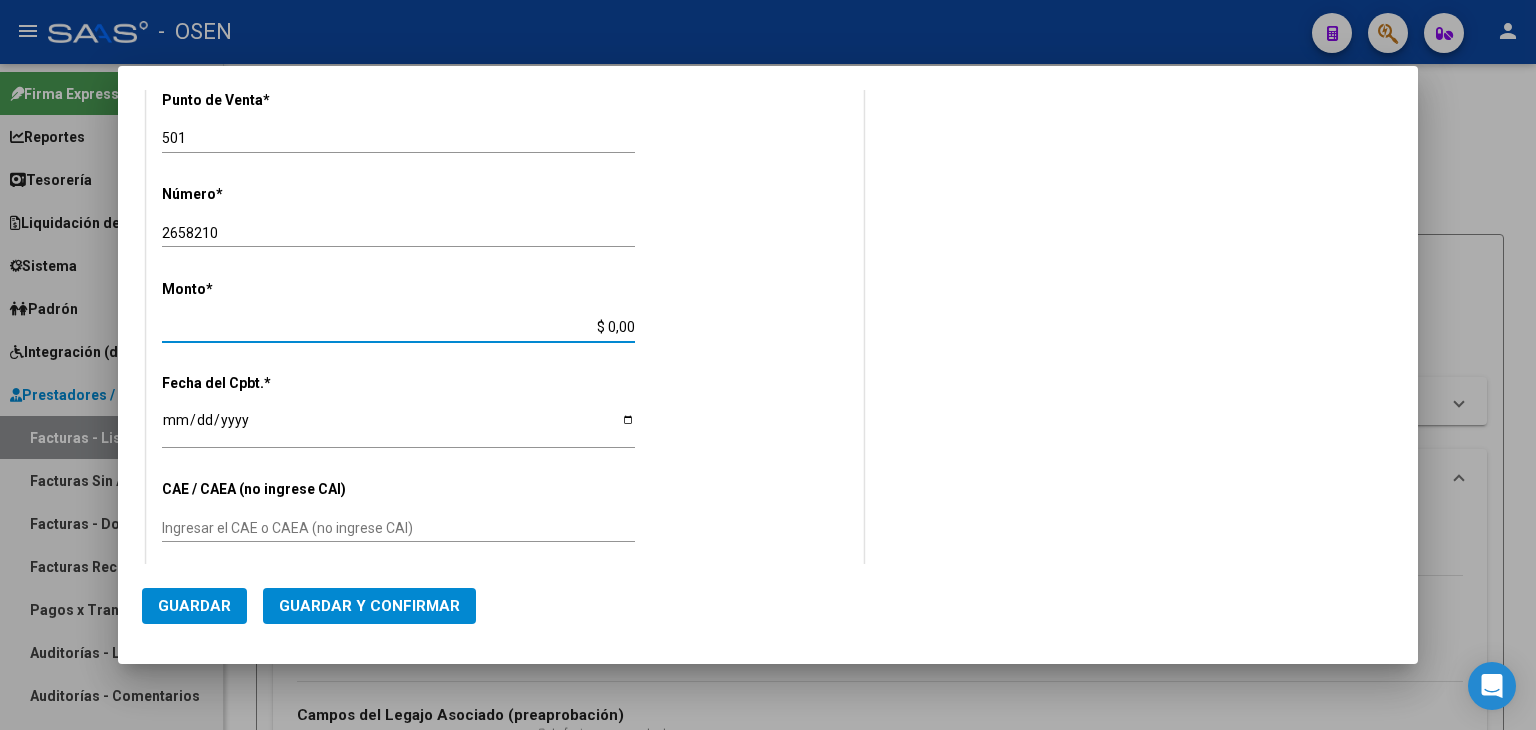 scroll, scrollTop: 656, scrollLeft: 0, axis: vertical 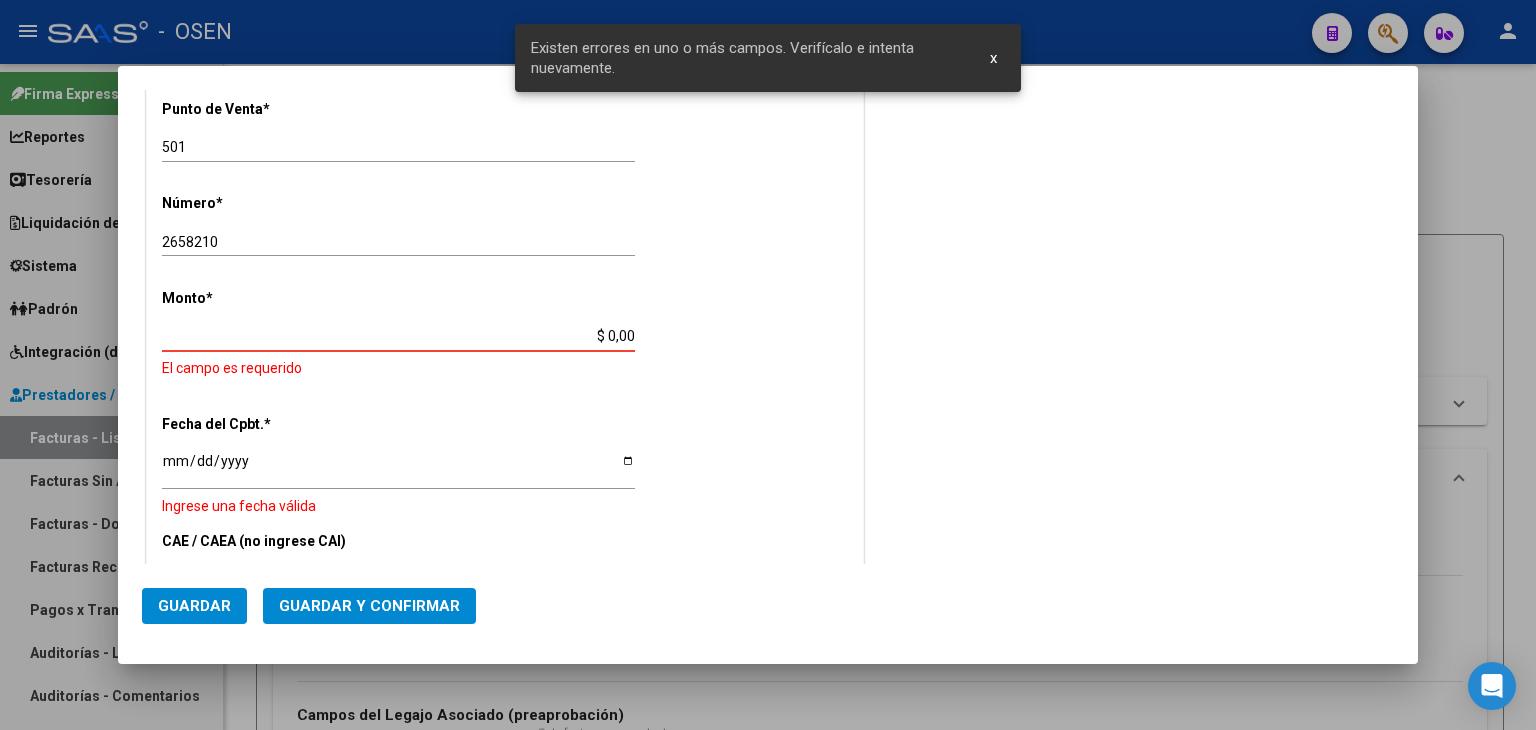 click on "$ 0,00" at bounding box center [398, 336] 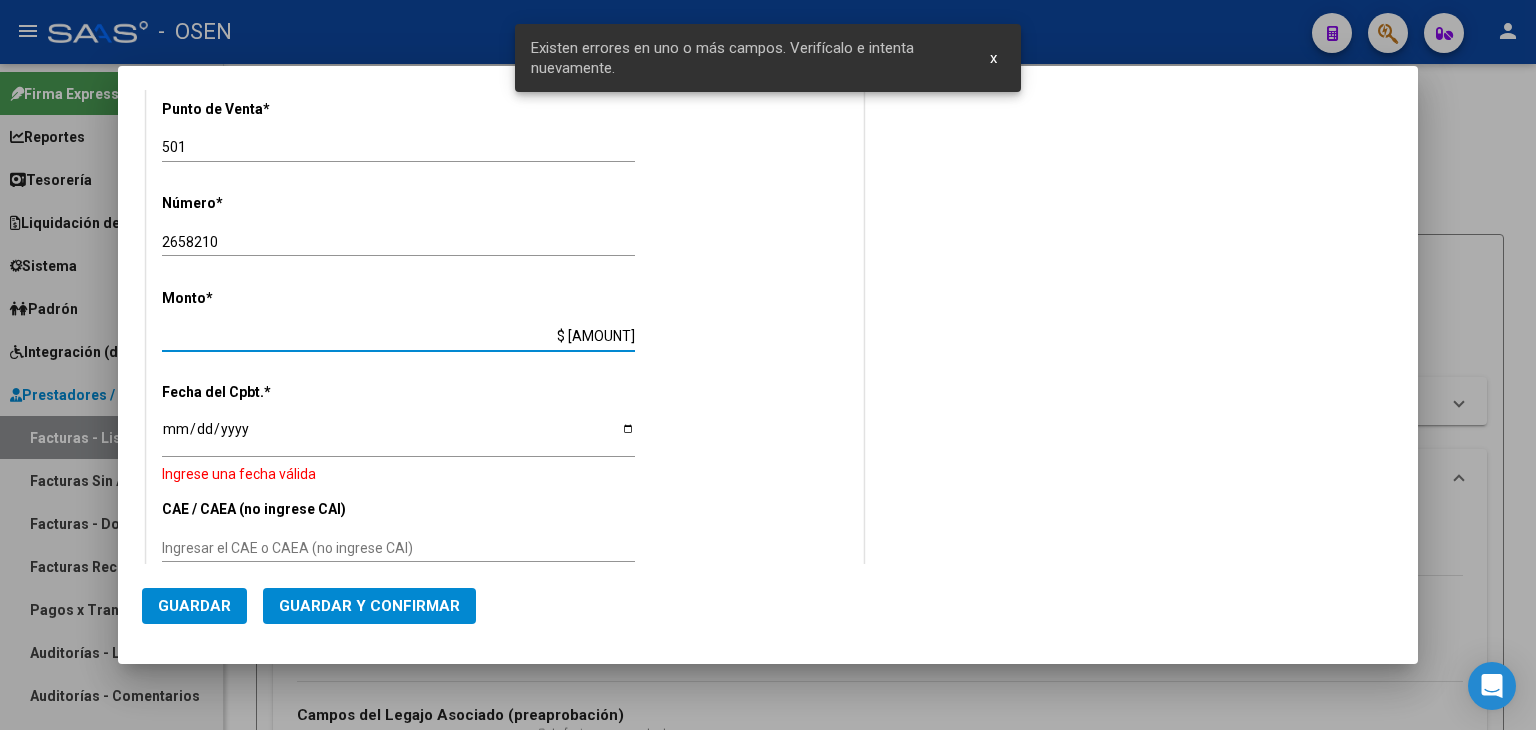 type on "$ [AMOUNT]" 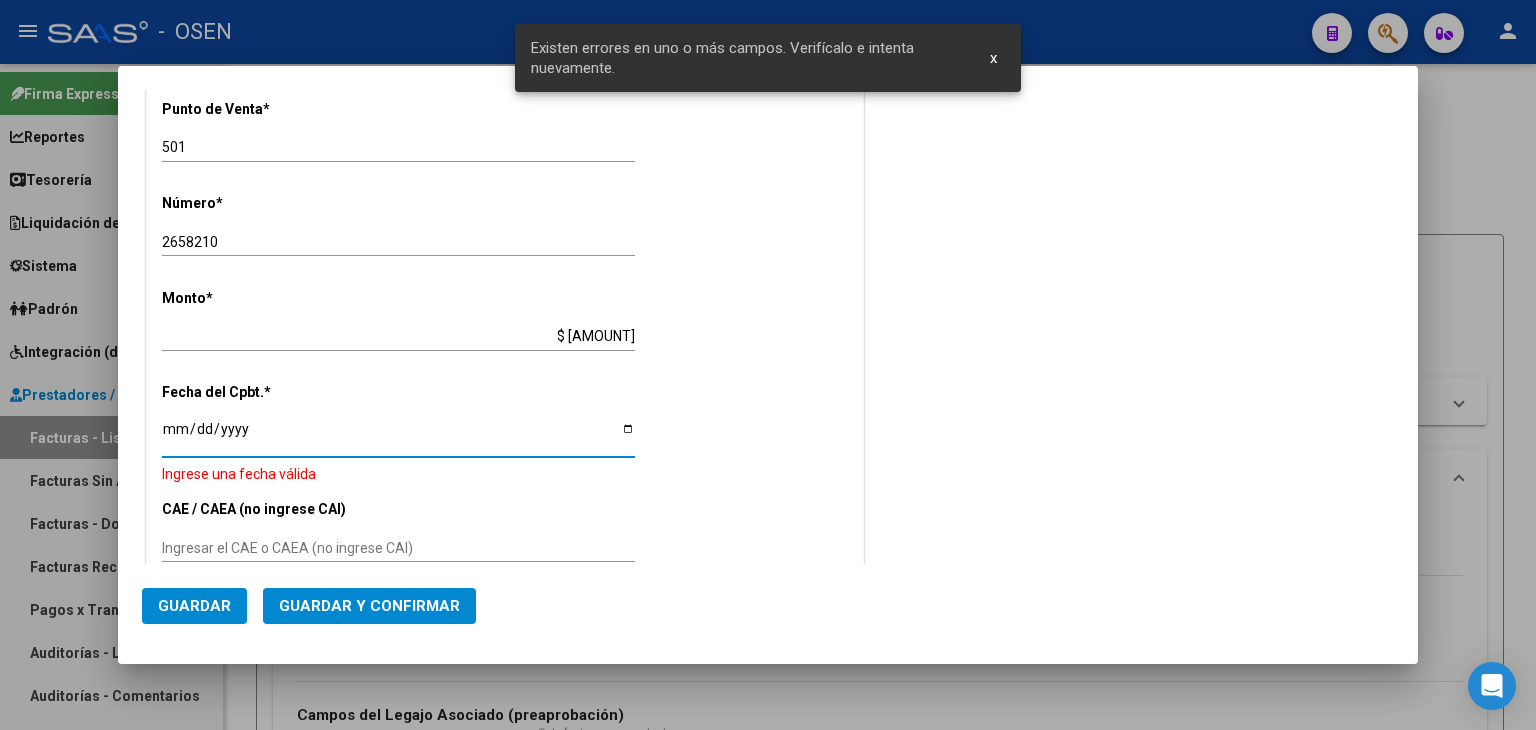 click on "Ingresar la fecha" at bounding box center (398, 436) 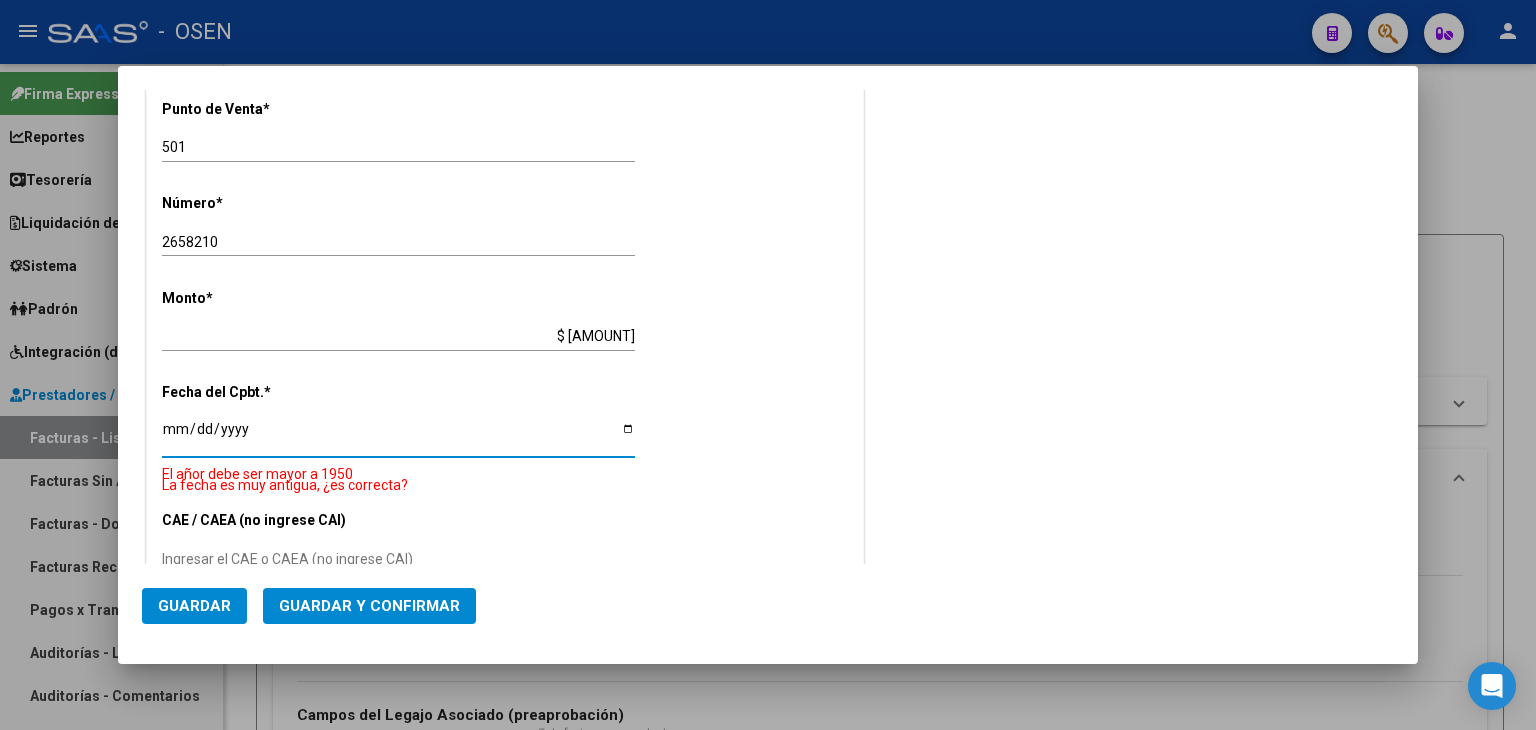 type on "2025-07-07" 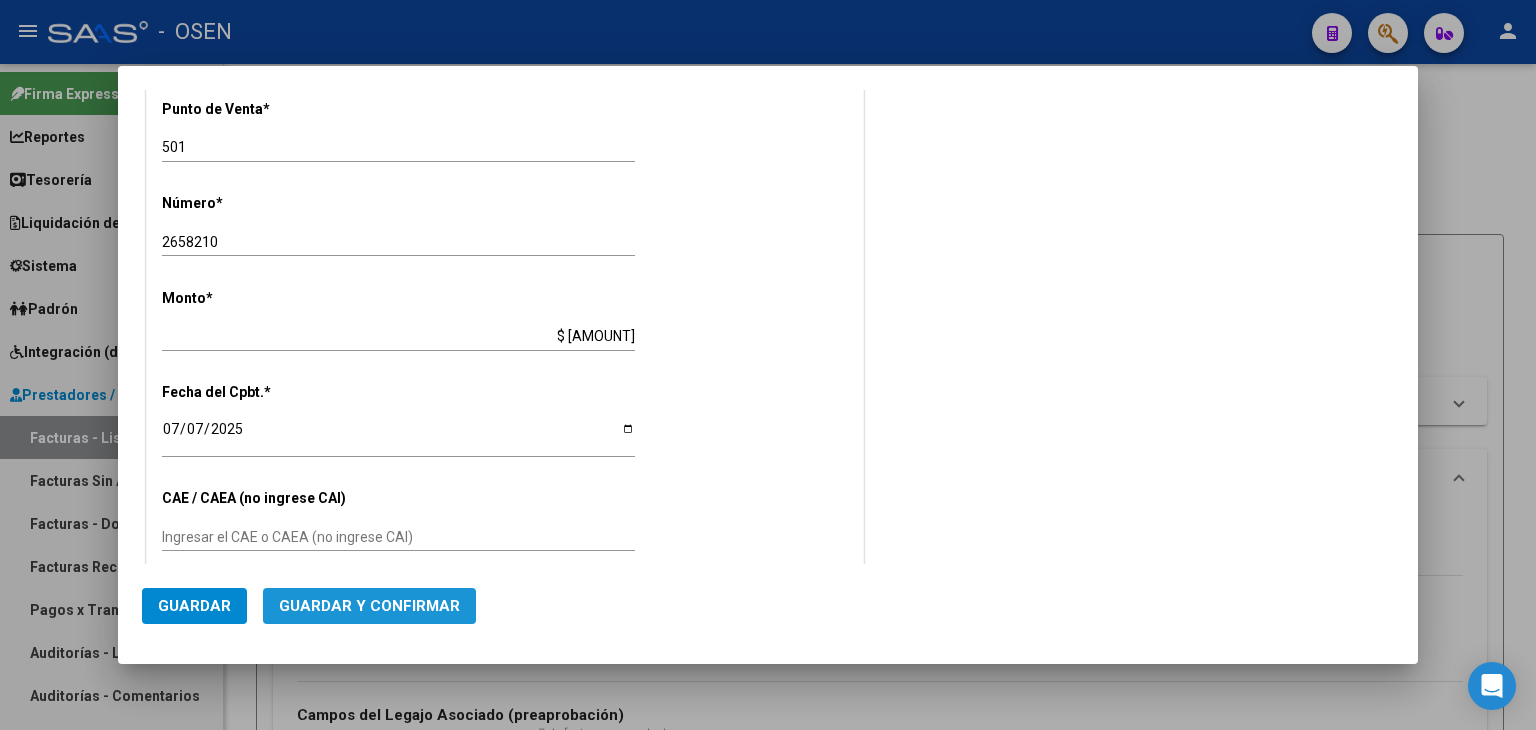 click on "Guardar y Confirmar" 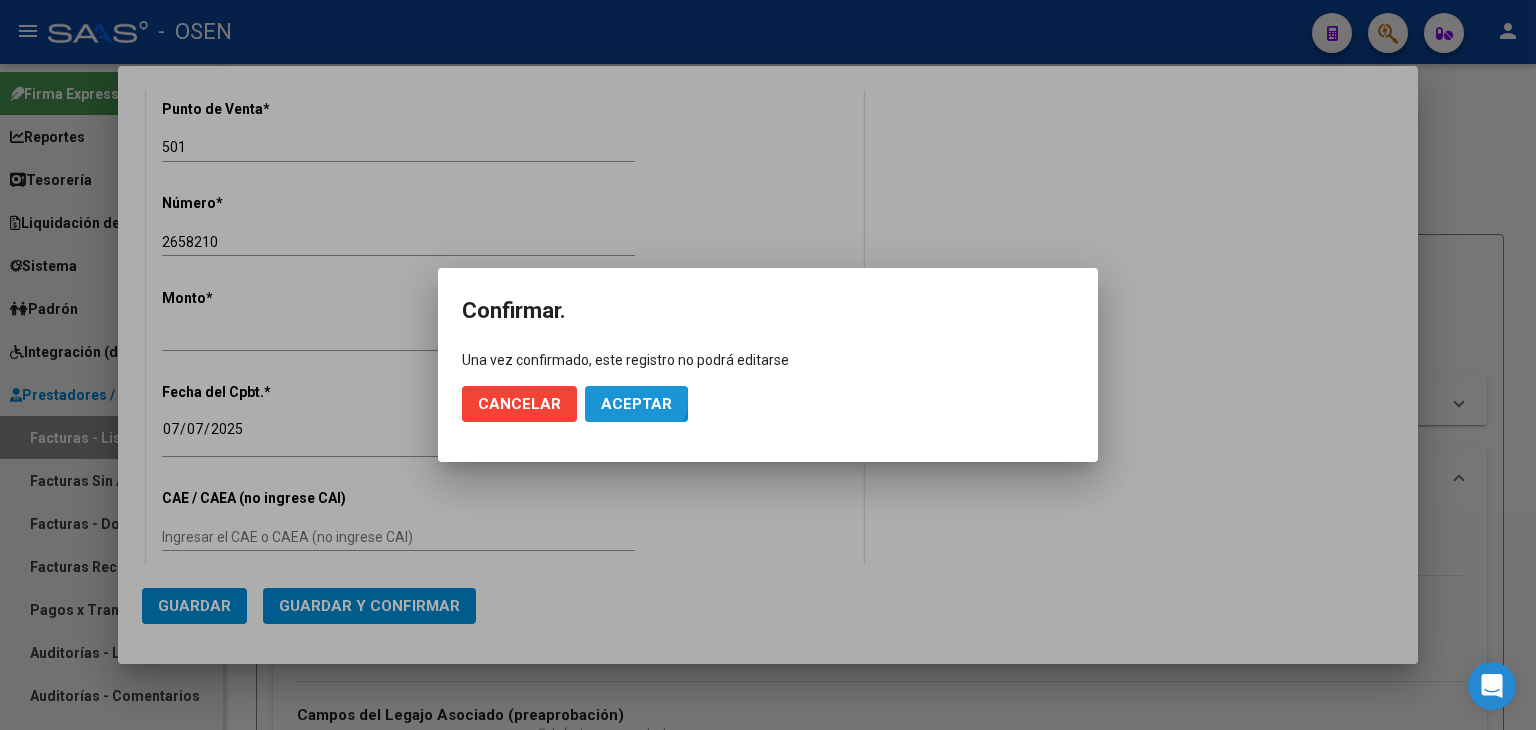 click on "Aceptar" 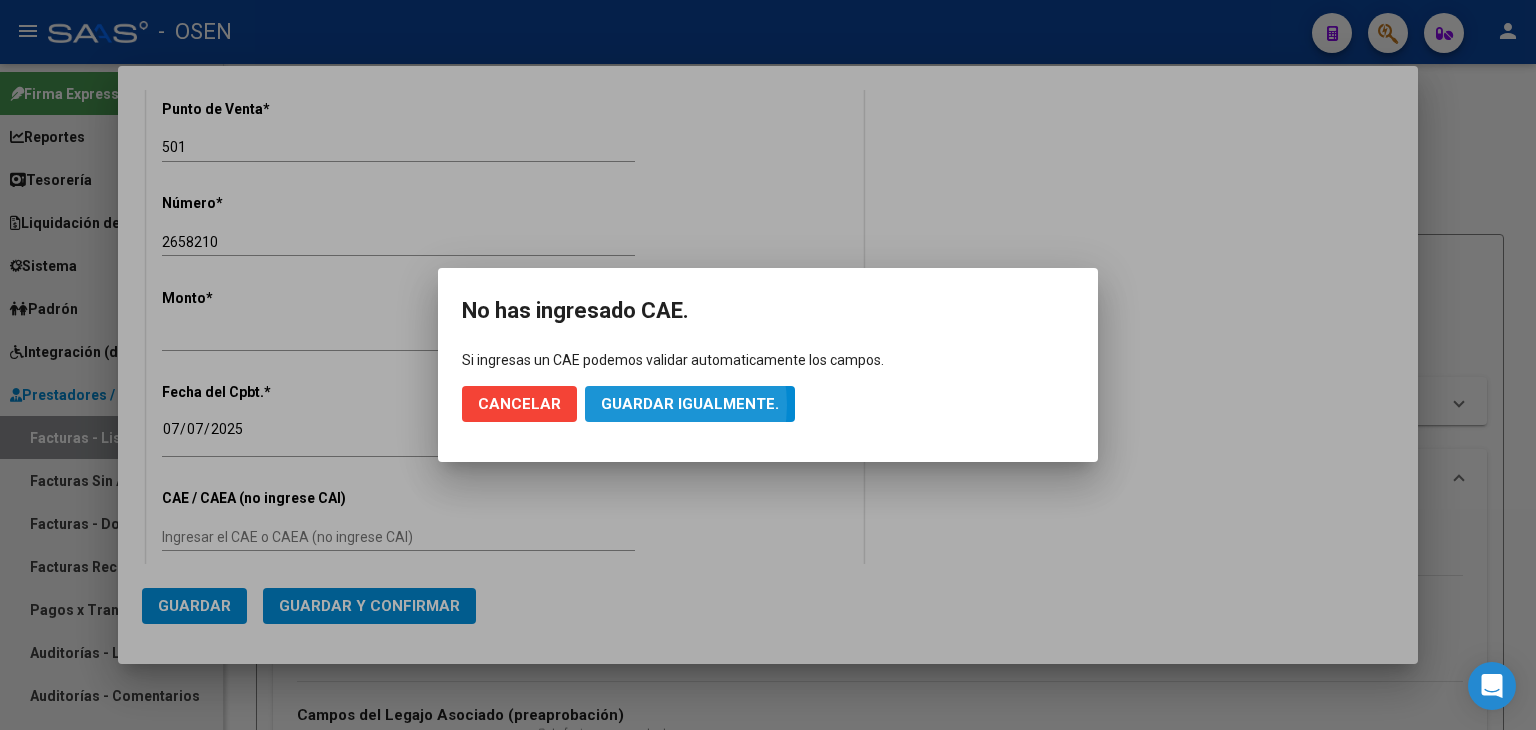 click on "Guardar igualmente." 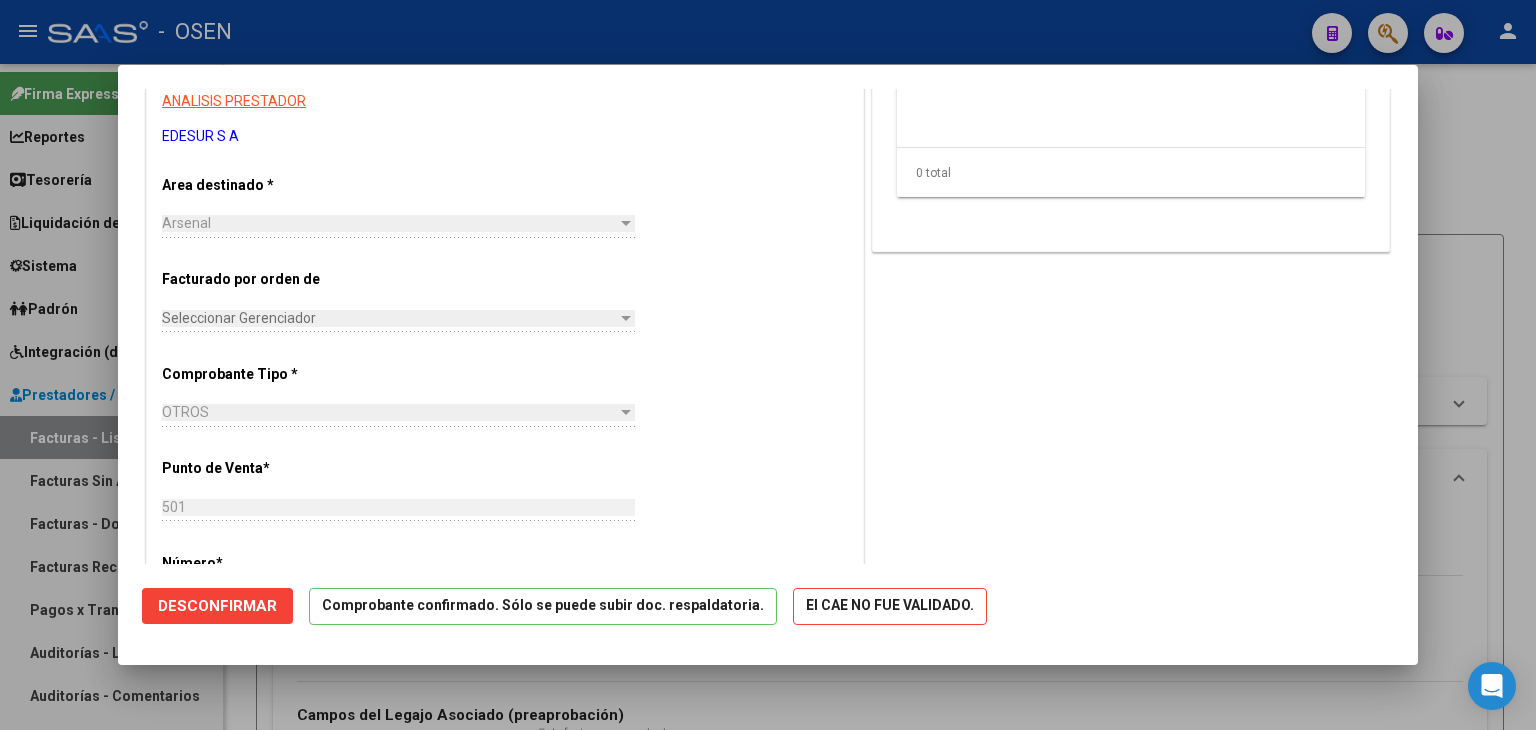 scroll, scrollTop: 666, scrollLeft: 0, axis: vertical 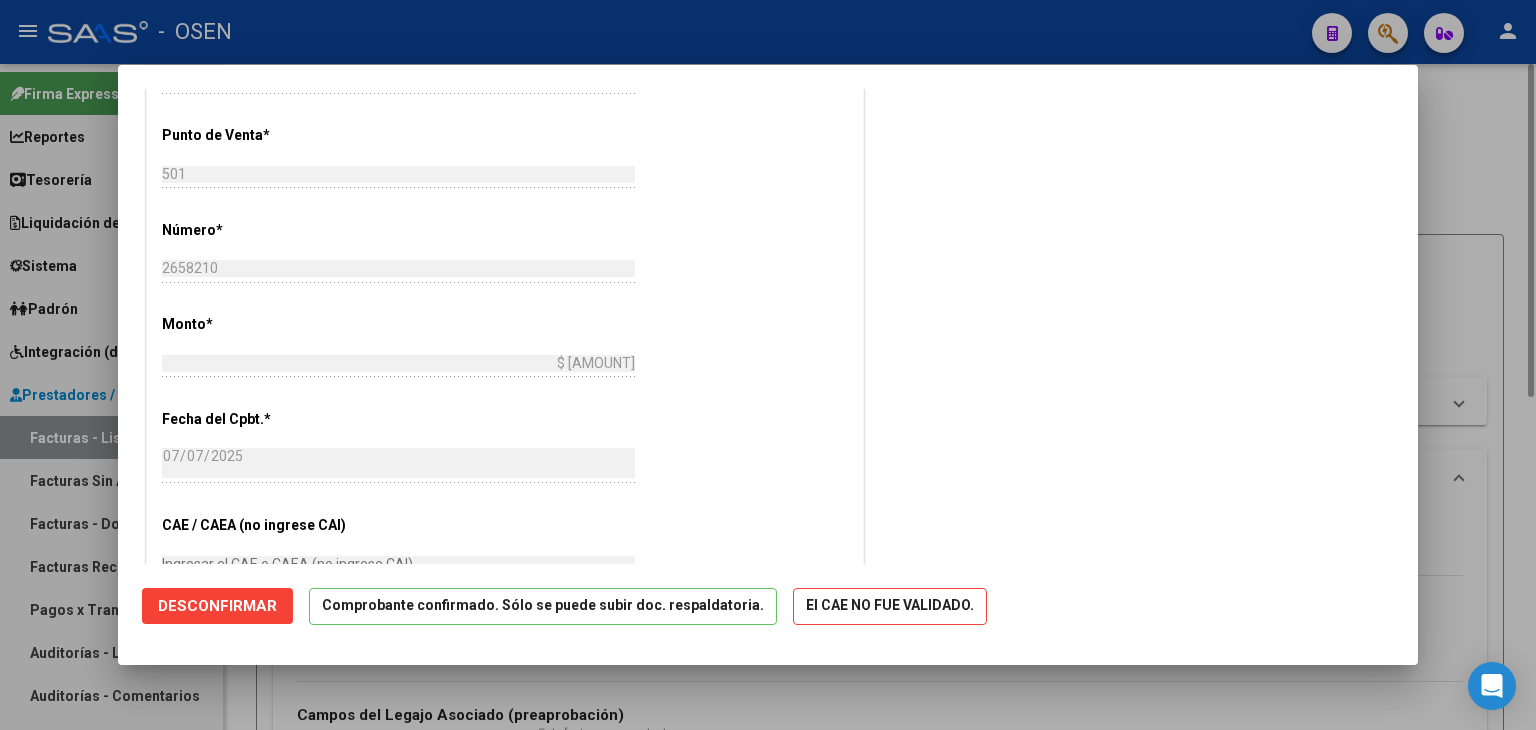 click at bounding box center [768, 365] 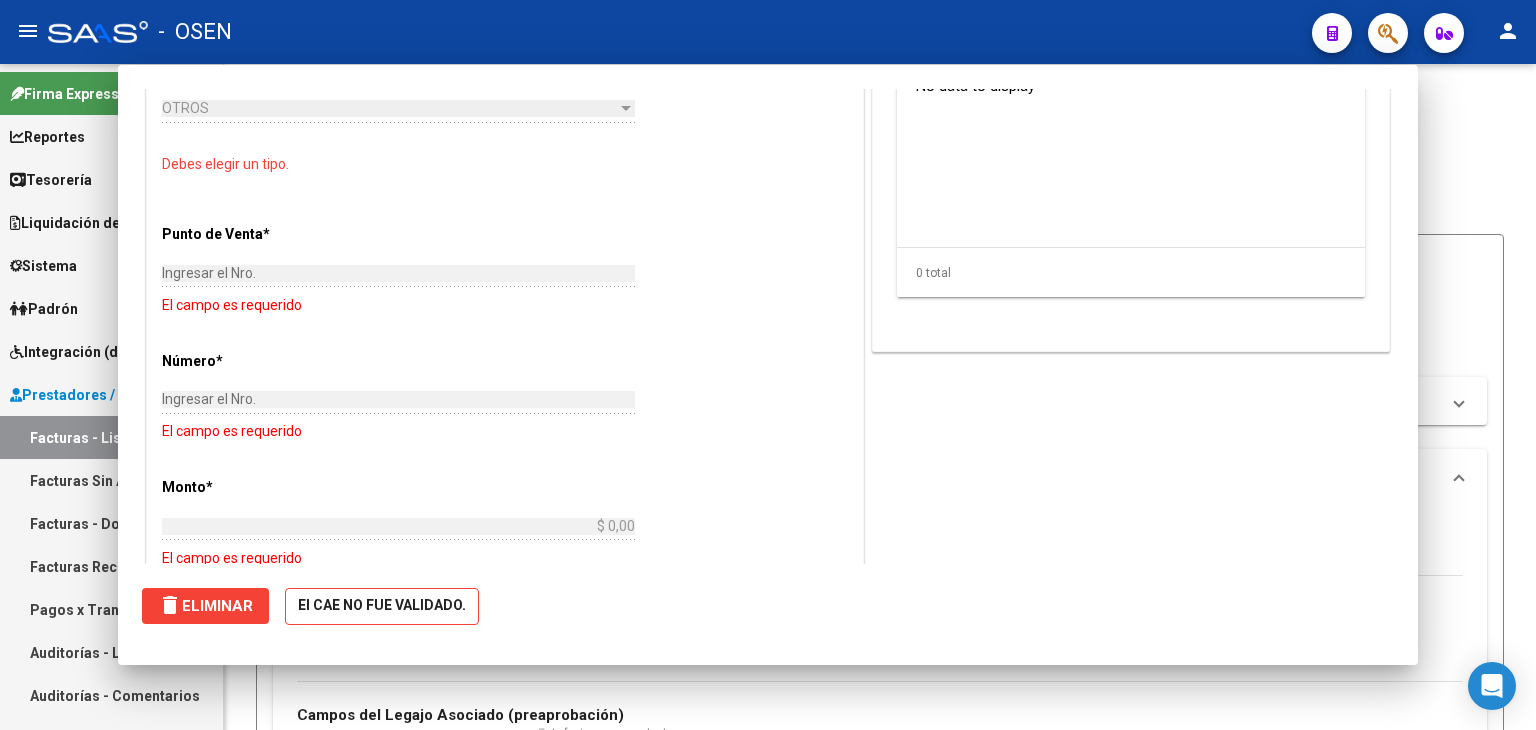 scroll, scrollTop: 0, scrollLeft: 0, axis: both 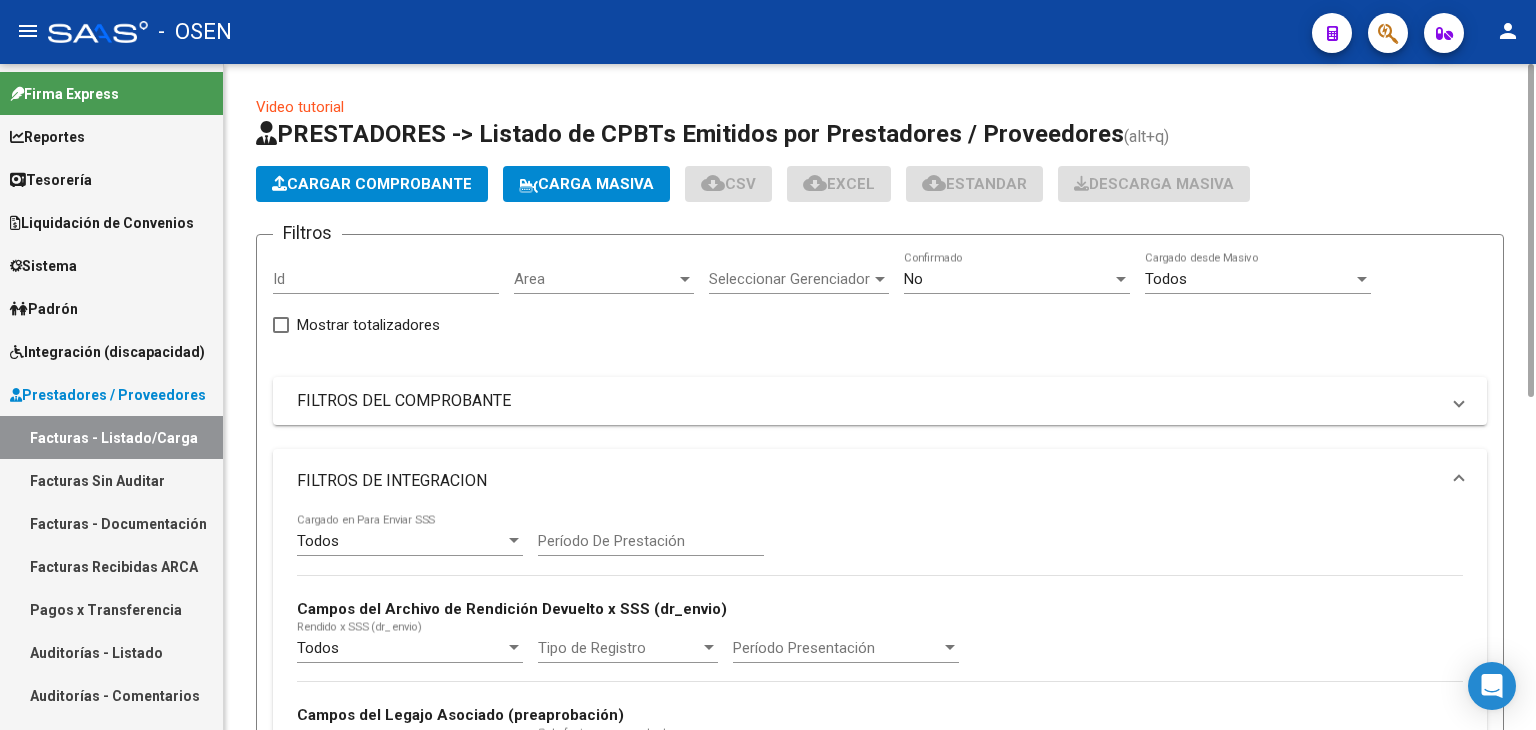 click on "Cargar Comprobante" 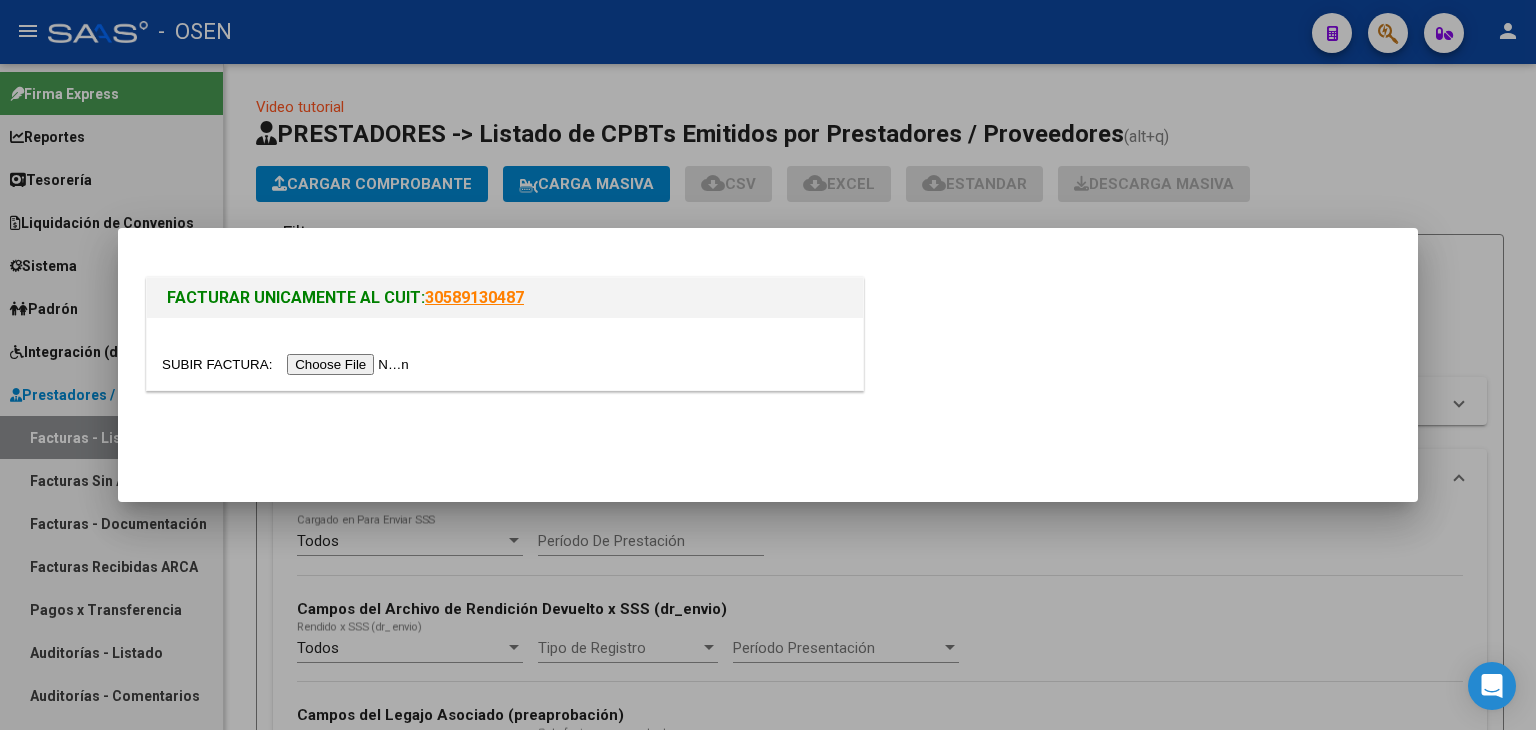 click at bounding box center (288, 364) 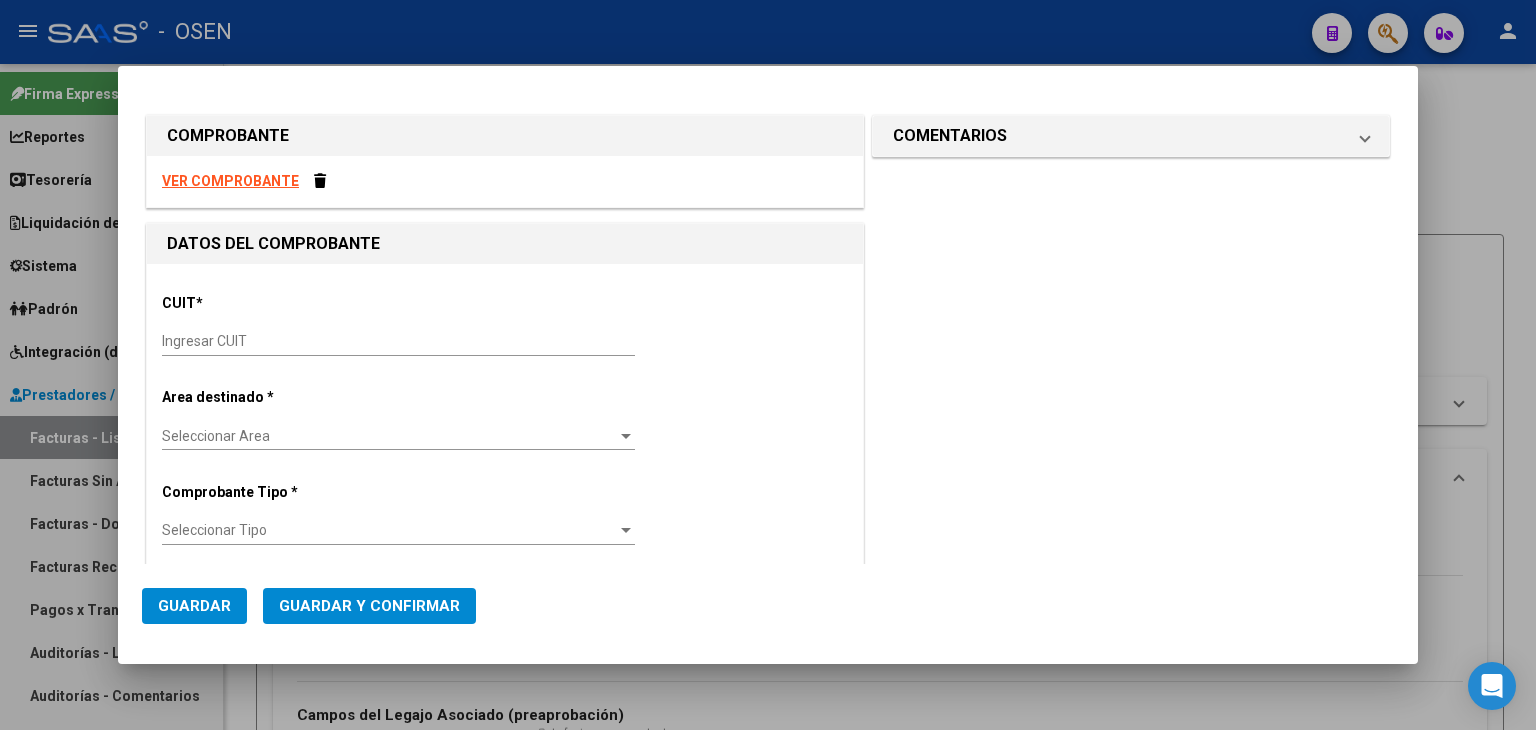 click on "Ingresar CUIT" at bounding box center [398, 341] 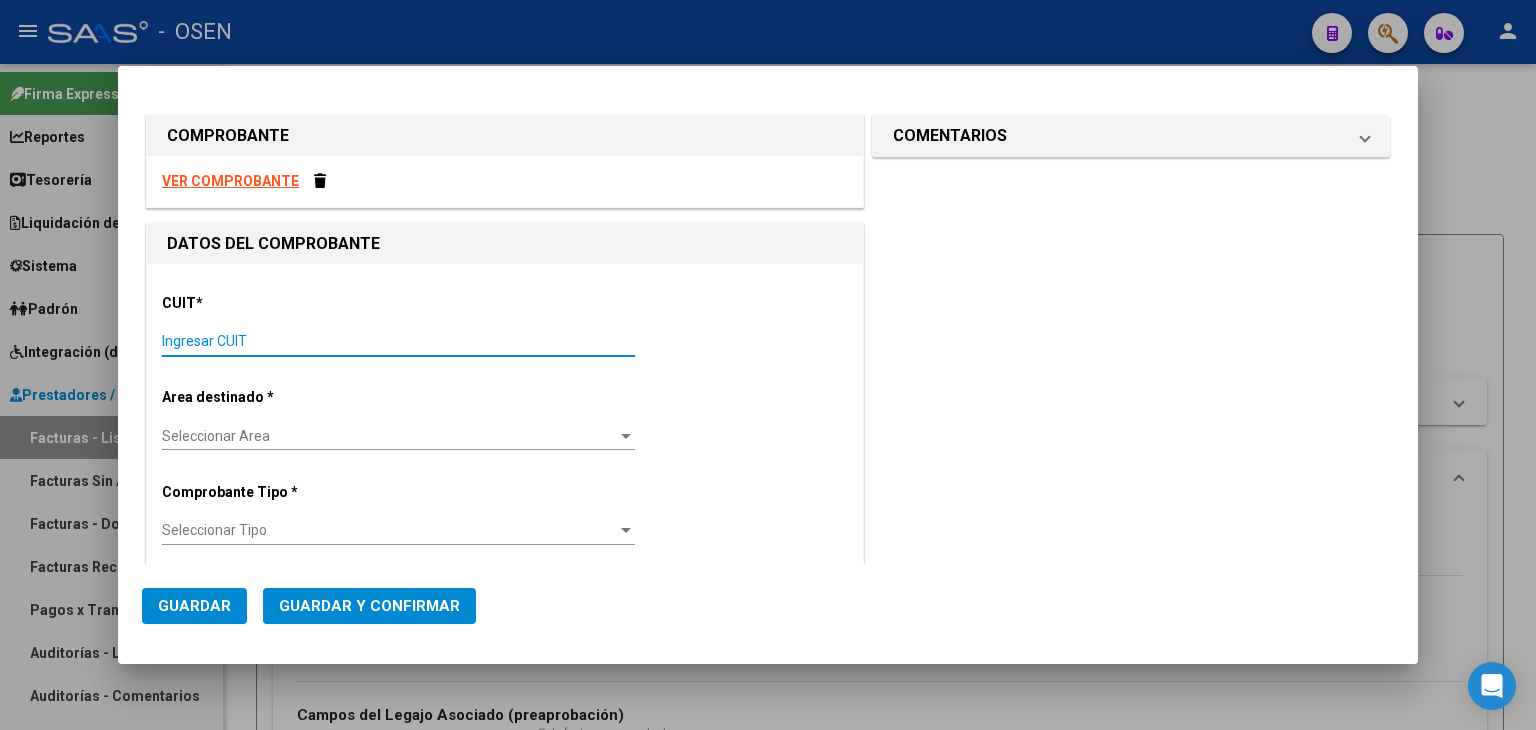 paste on "[NUMBER]" 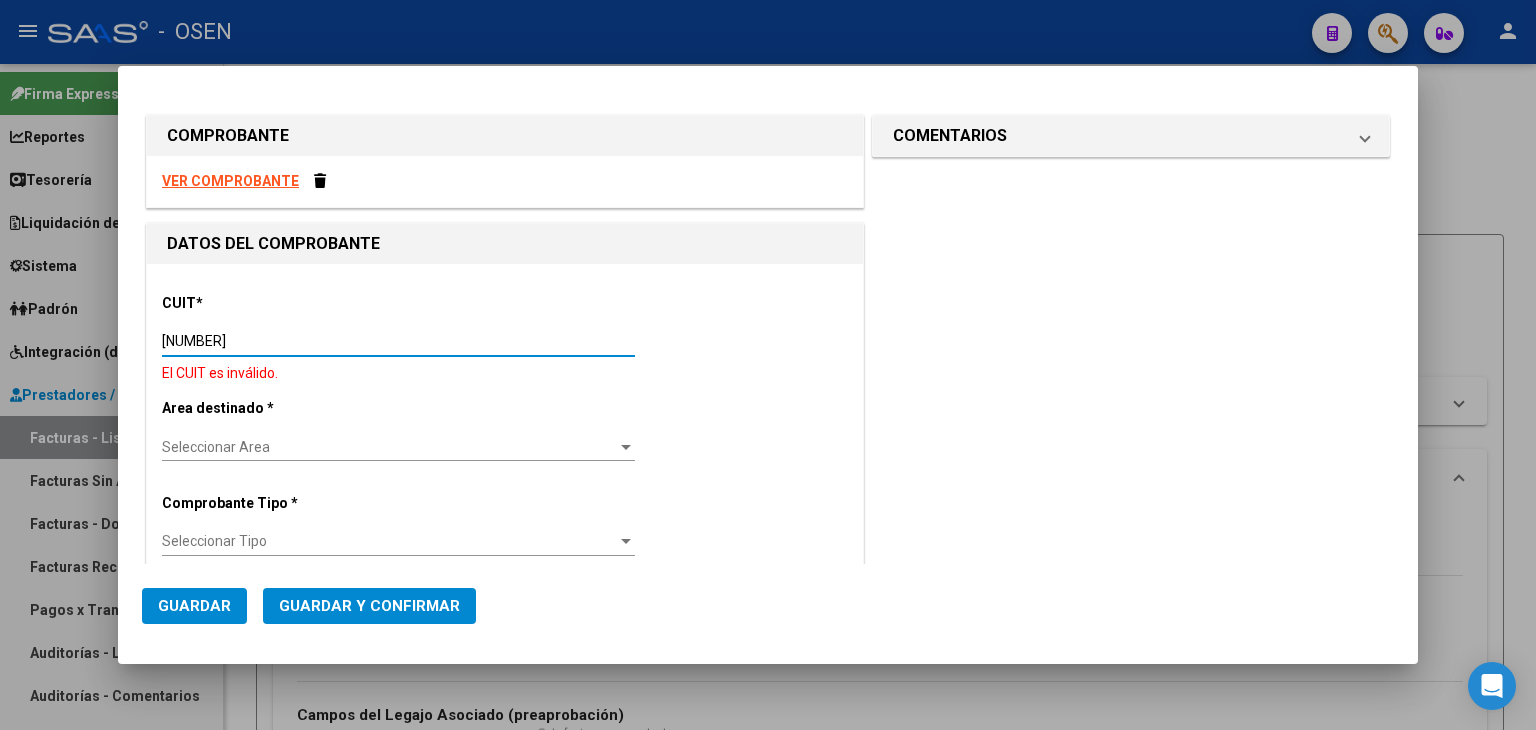drag, startPoint x: 250, startPoint y: 337, endPoint x: 218, endPoint y: 243, distance: 99.29753 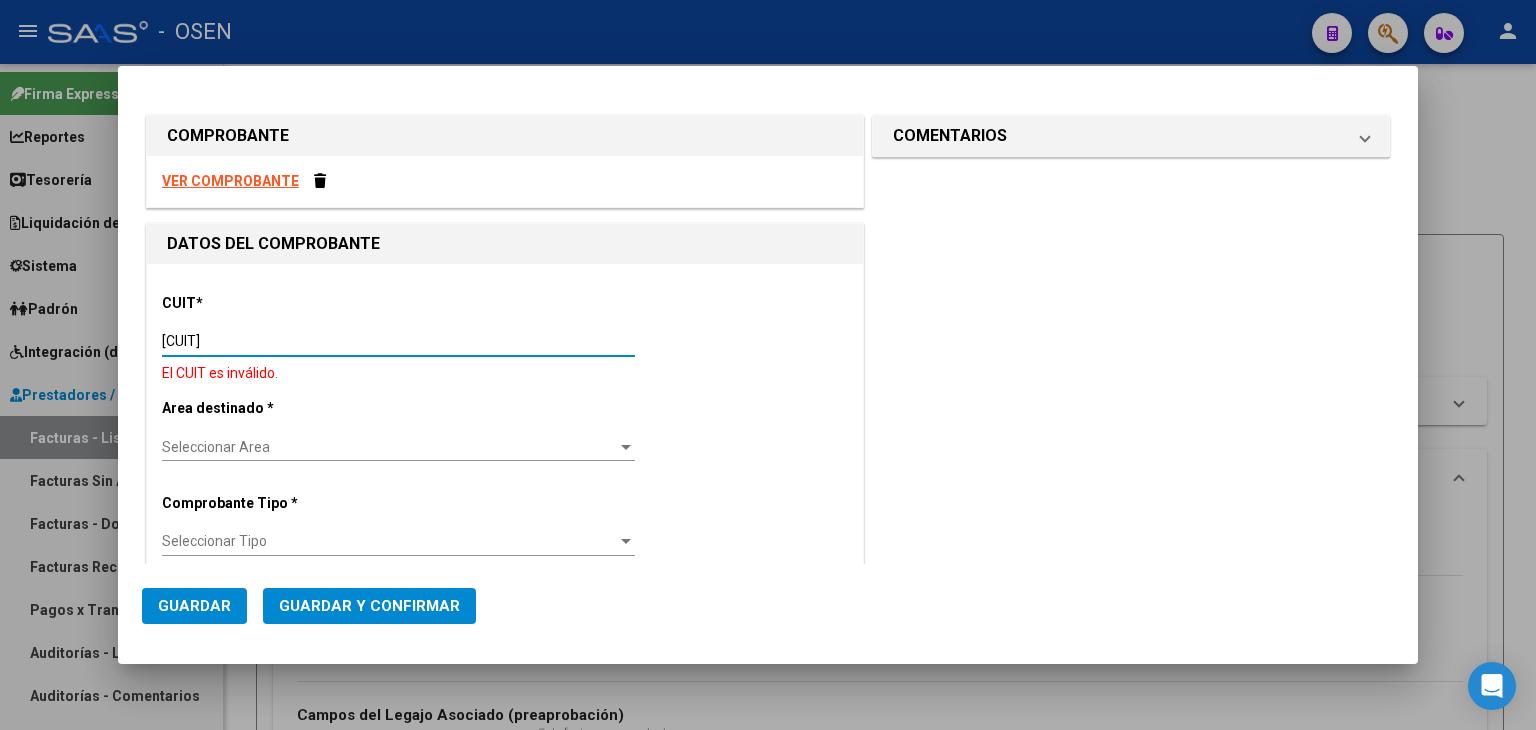 type on "CUIT  *   [CUIT]" 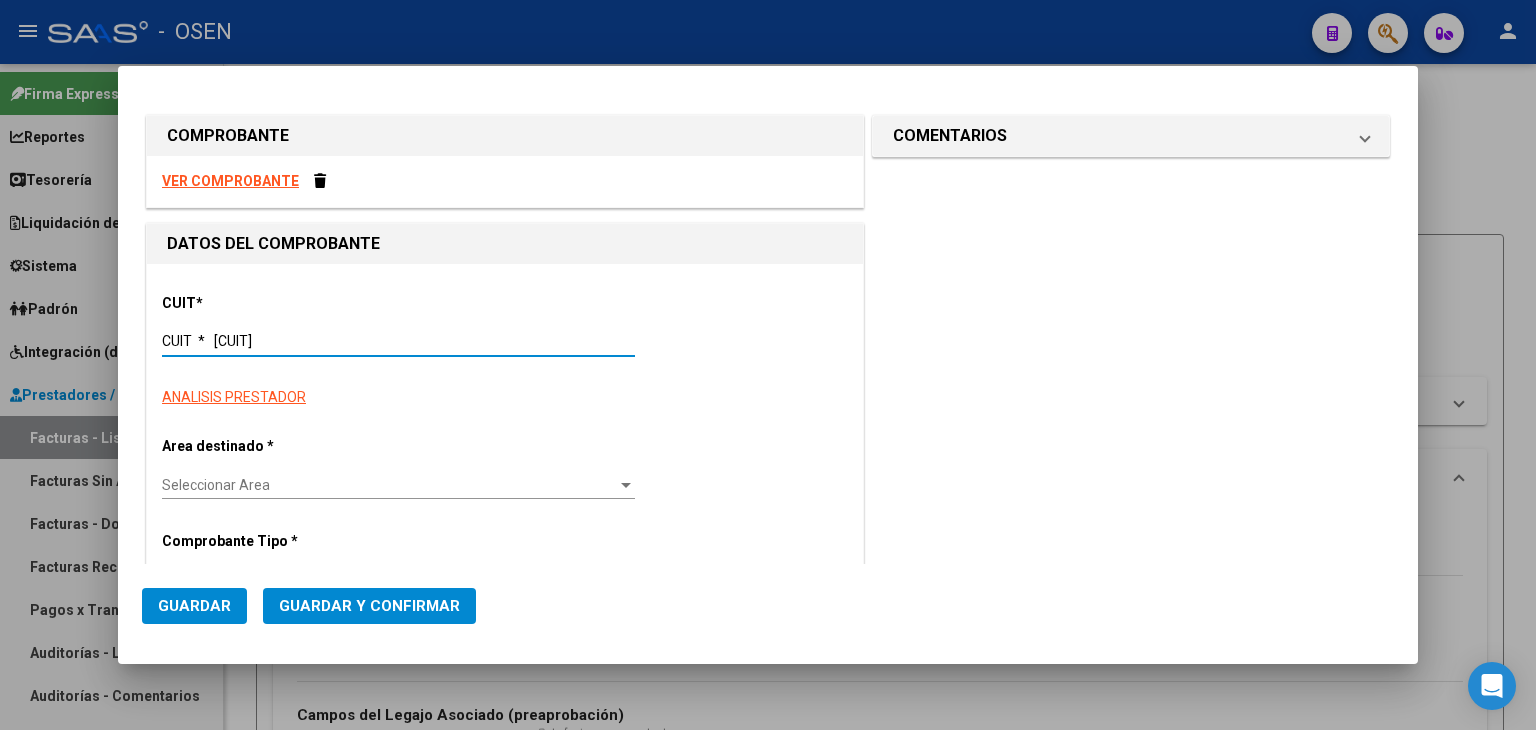 type on "110" 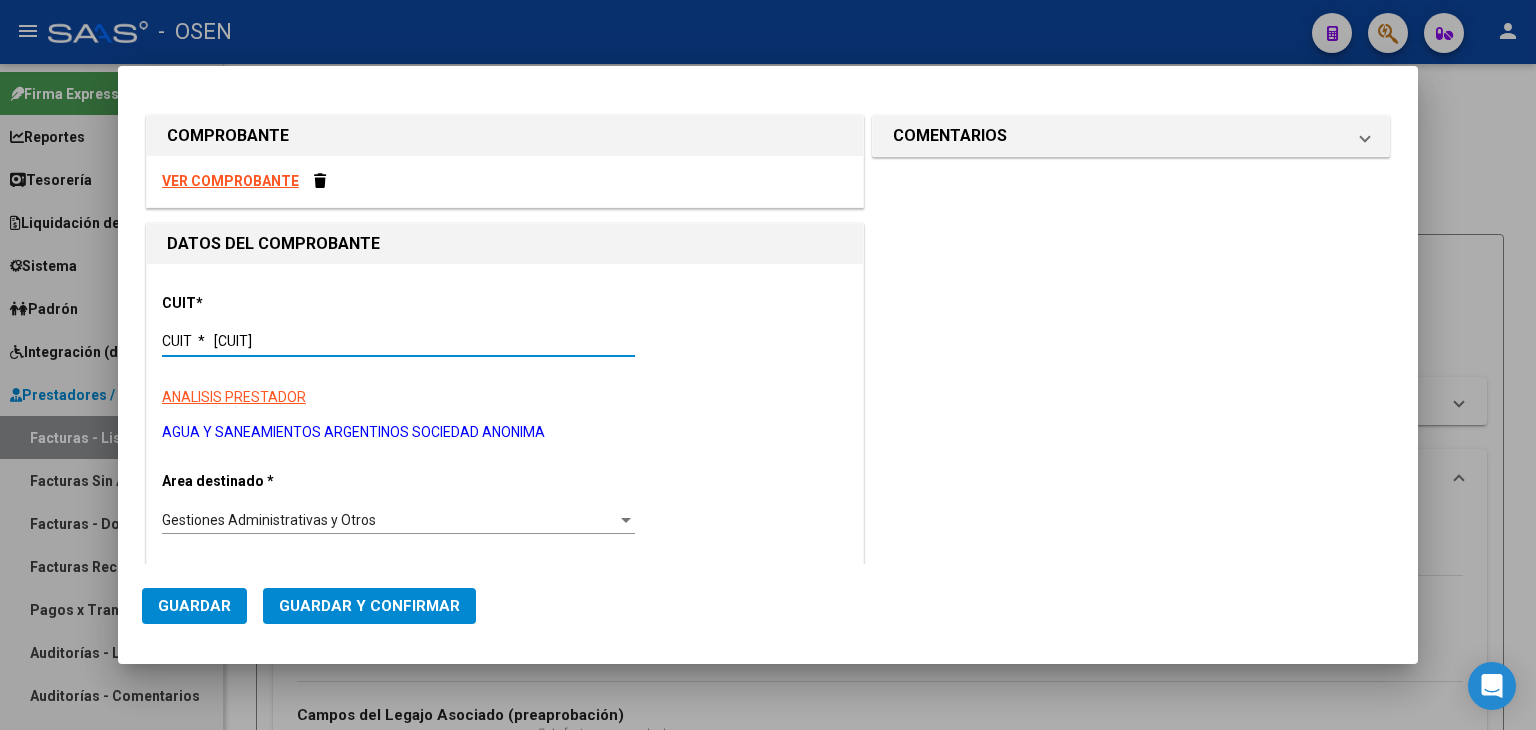 scroll, scrollTop: 333, scrollLeft: 0, axis: vertical 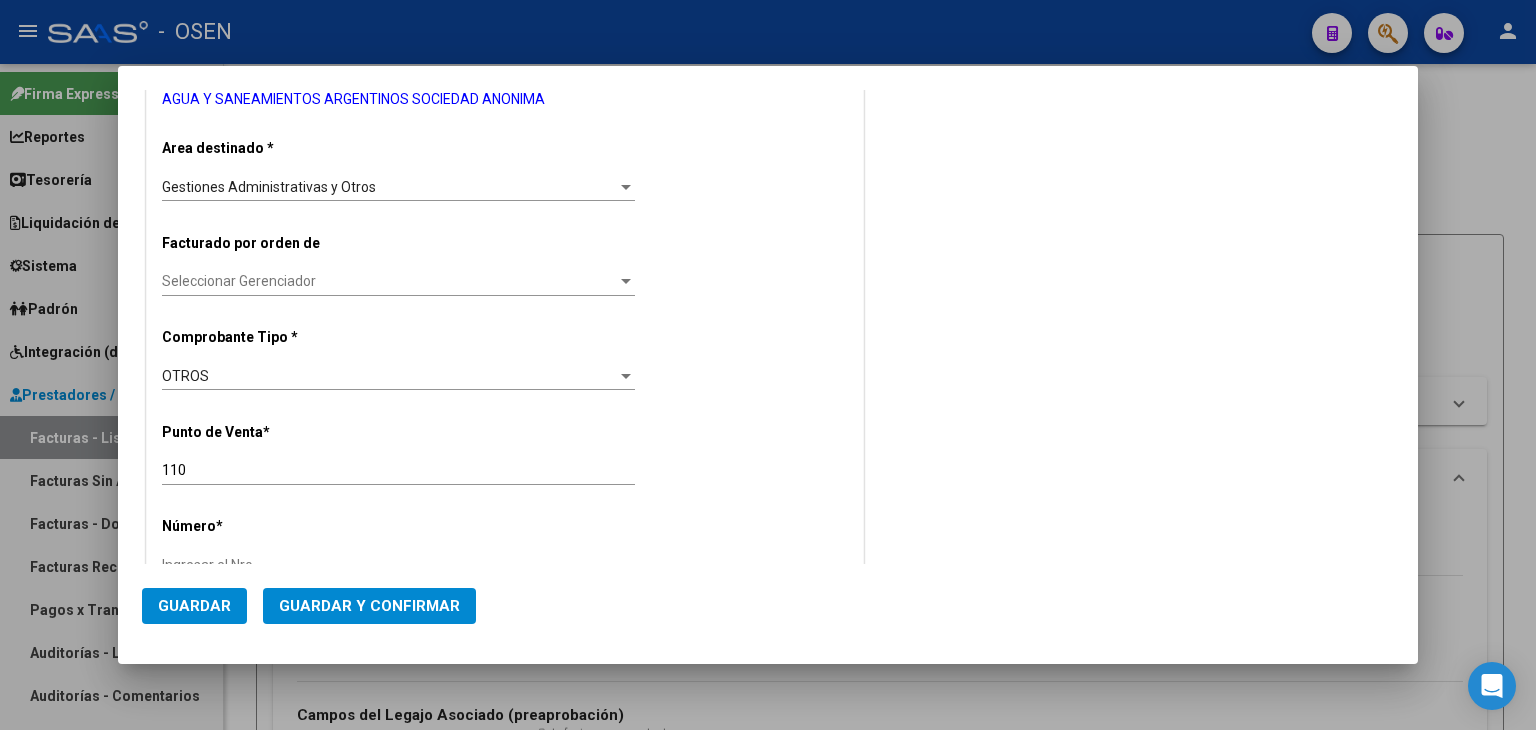 type on "CUIT  *   [CUIT]" 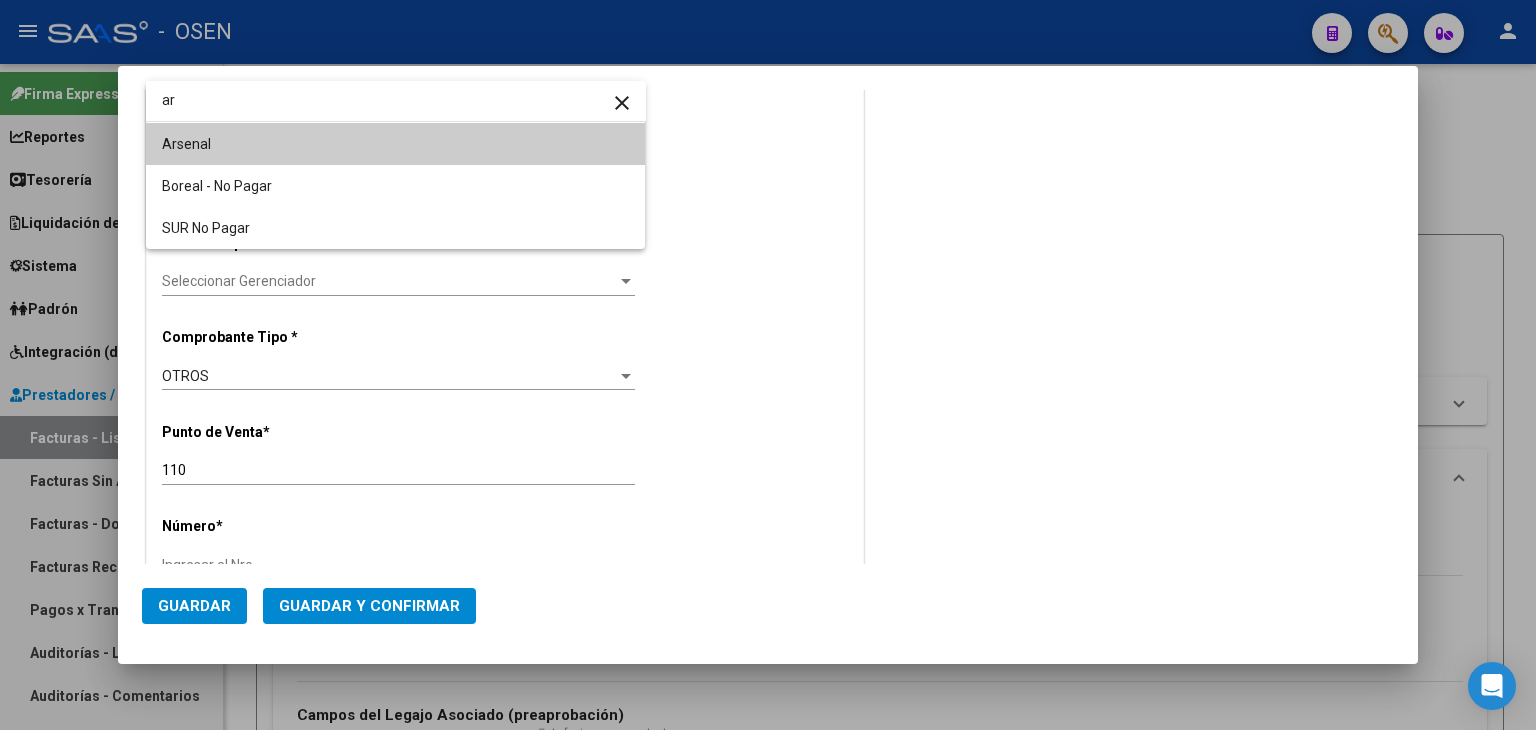 type on "ar" 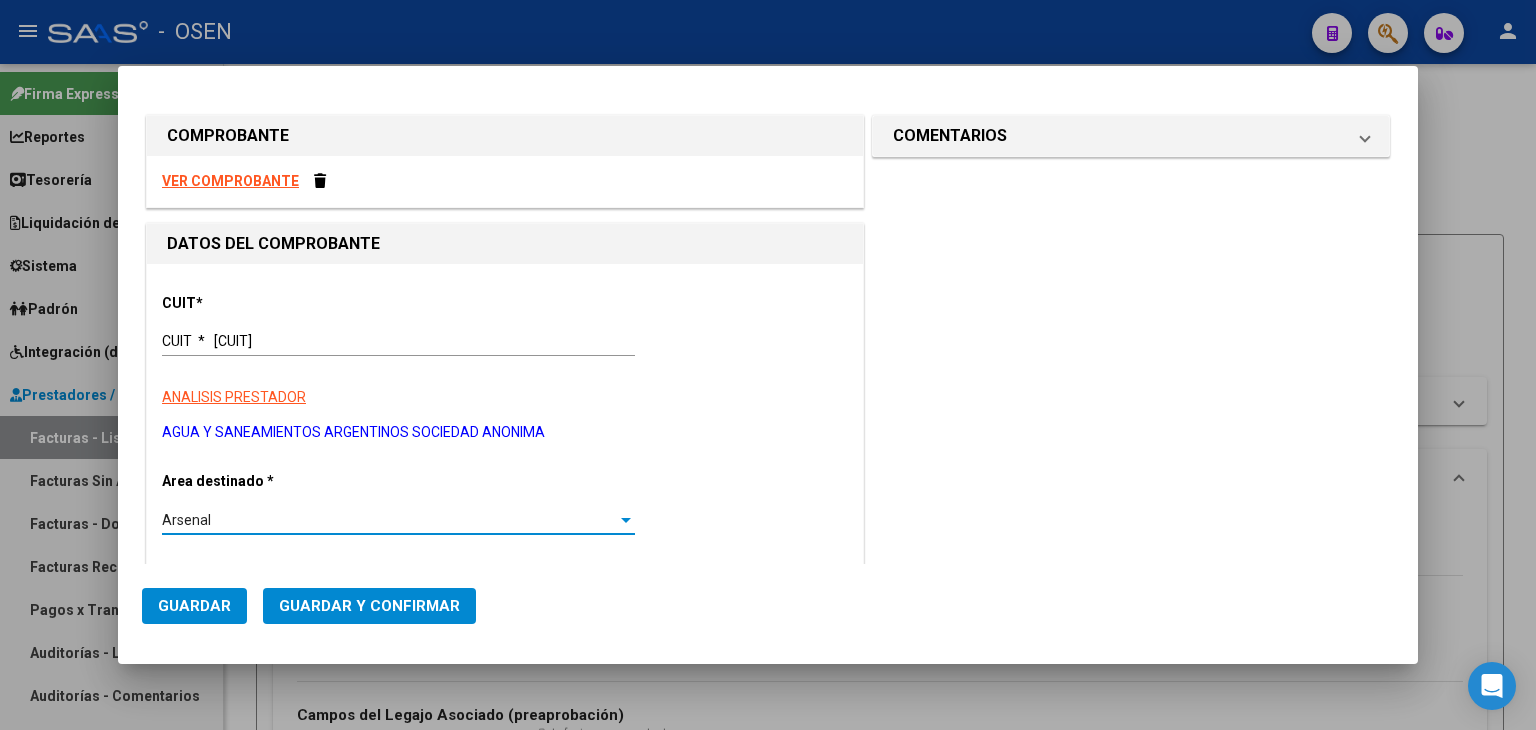 scroll, scrollTop: 333, scrollLeft: 0, axis: vertical 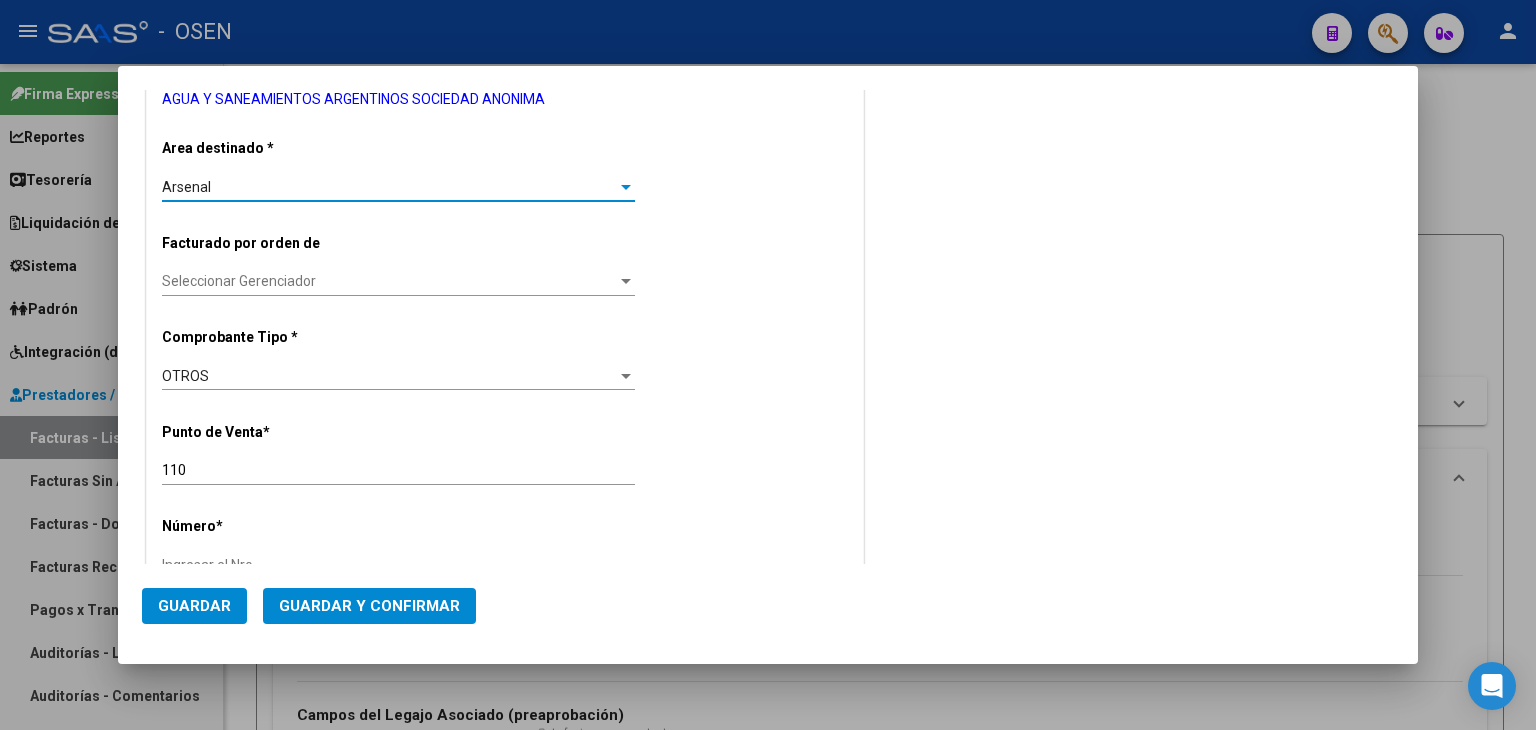 click on "Número  *" 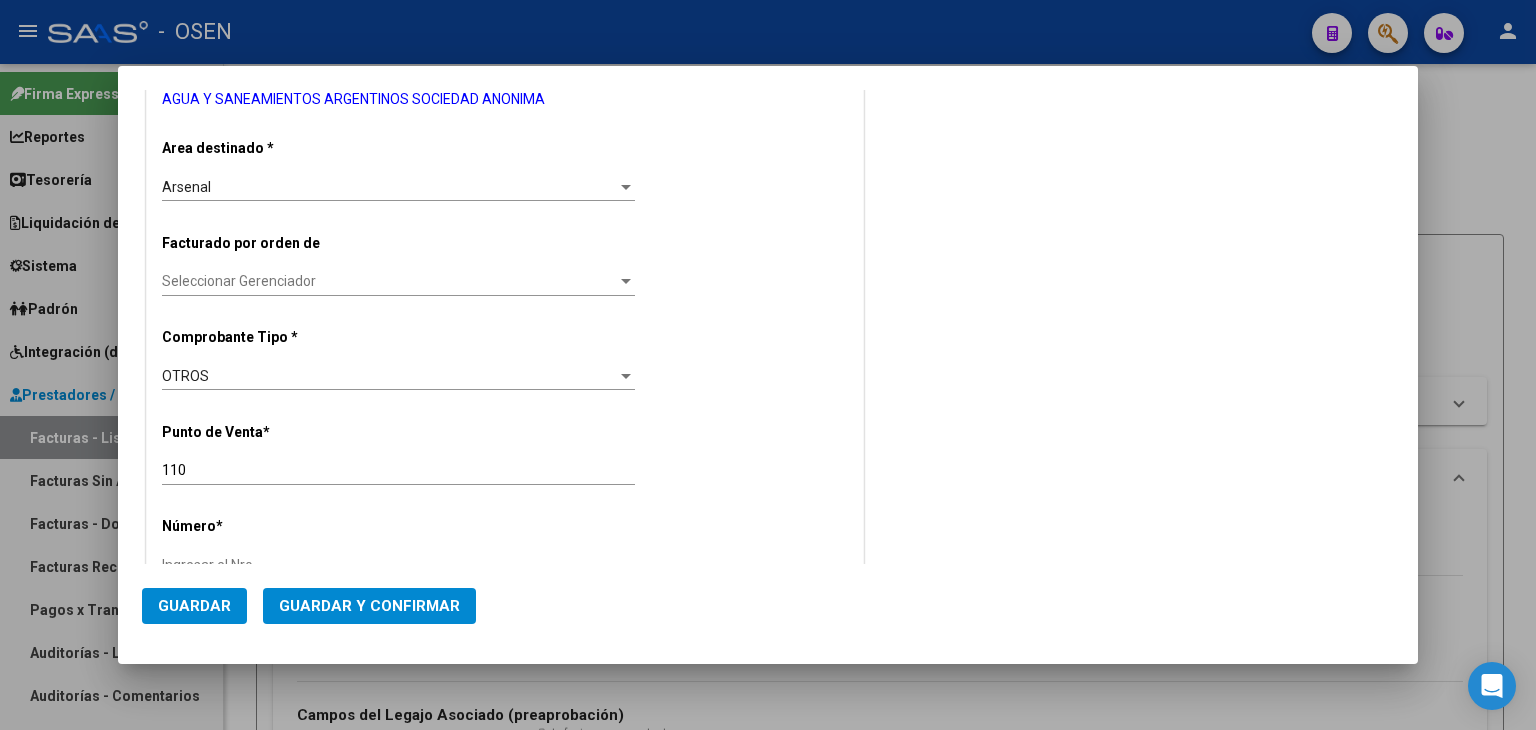 drag, startPoint x: 235, startPoint y: 541, endPoint x: 236, endPoint y: 552, distance: 11.045361 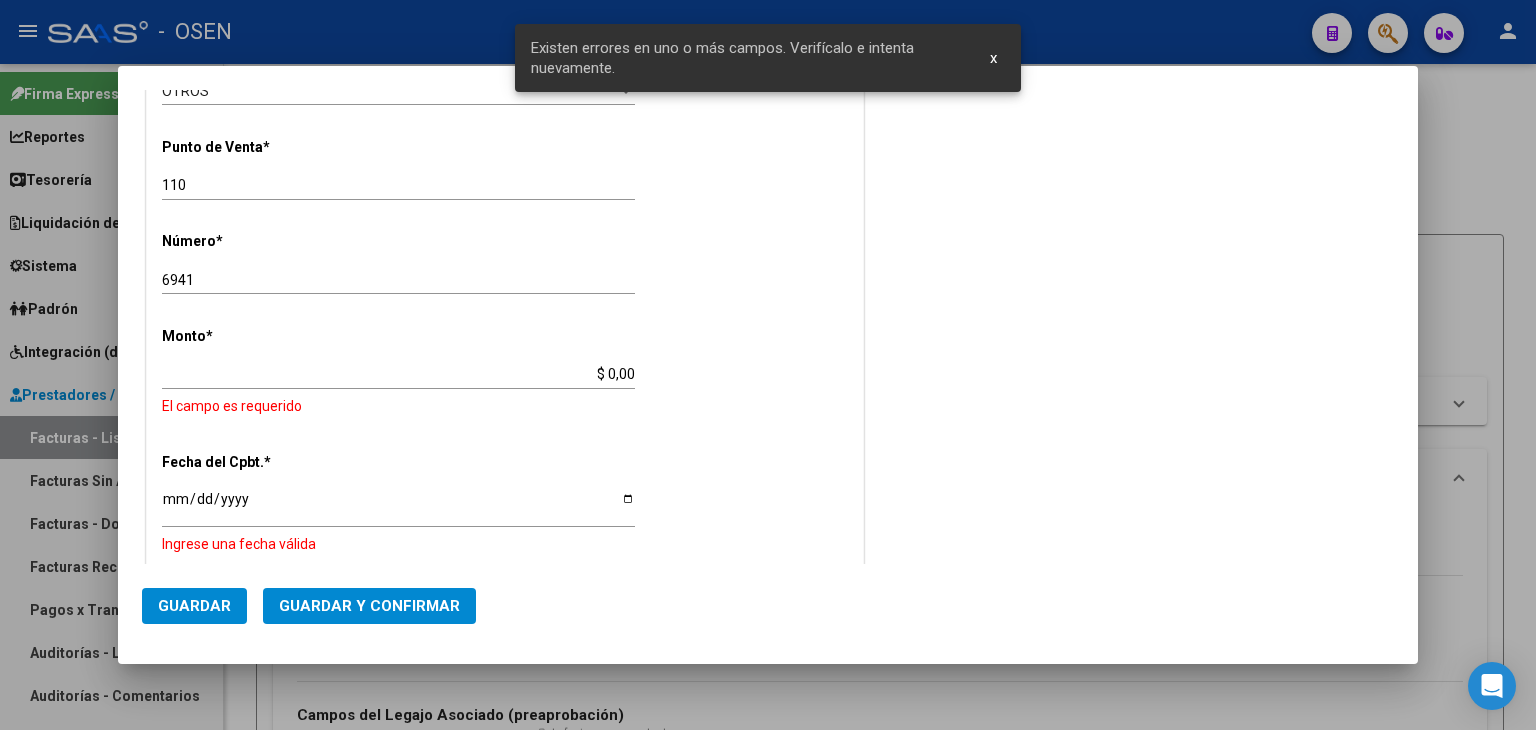 scroll, scrollTop: 656, scrollLeft: 0, axis: vertical 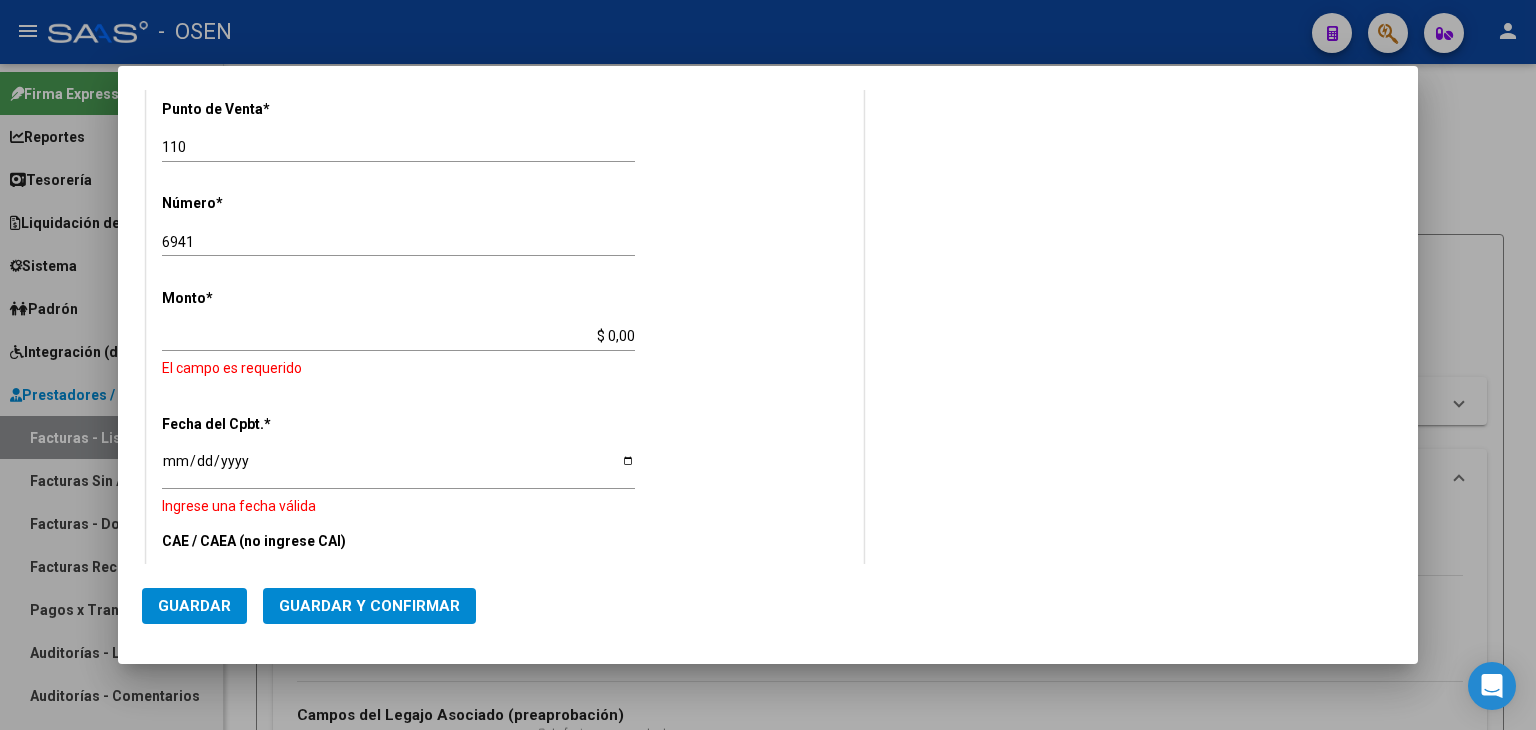 click on "6941 Ingresar el Nro." 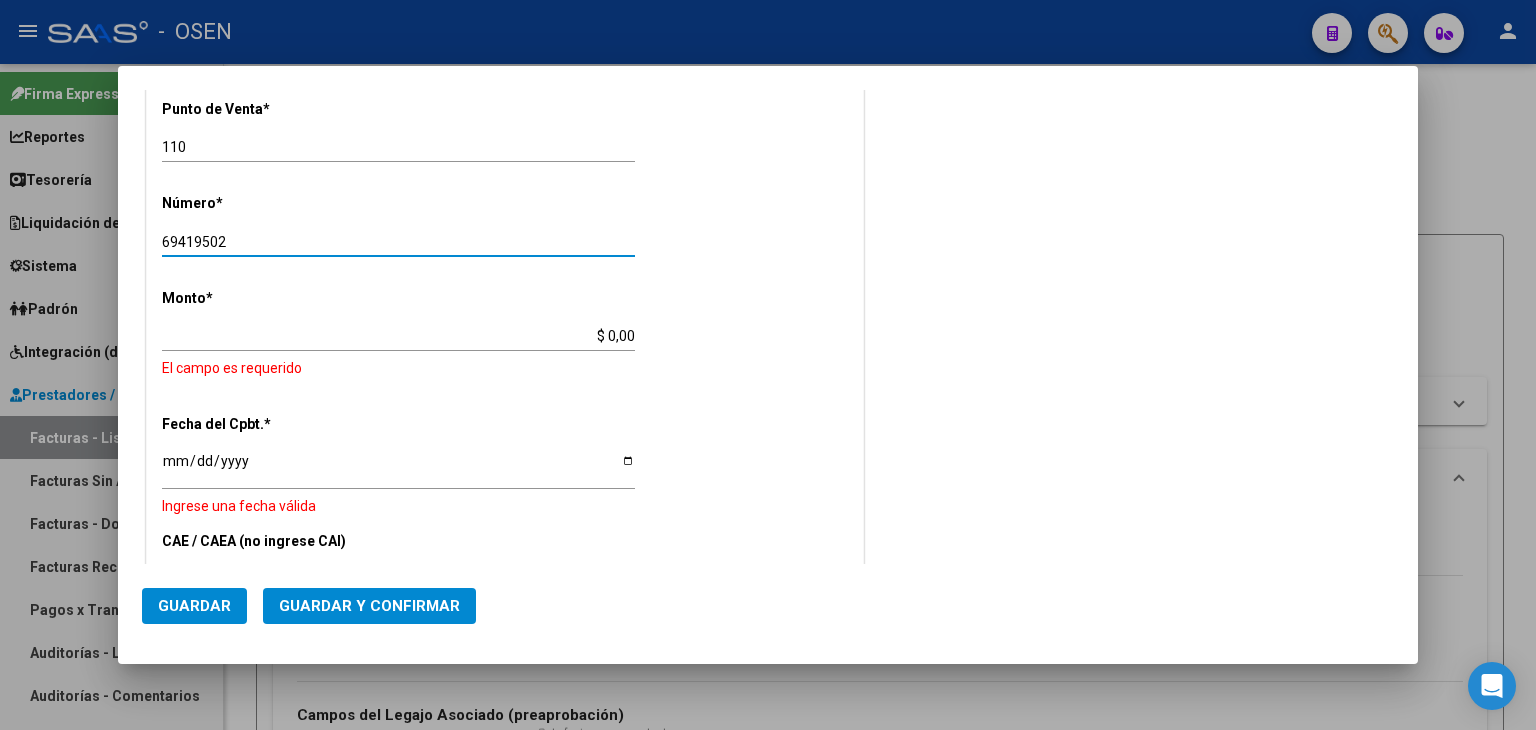 type on "69419502" 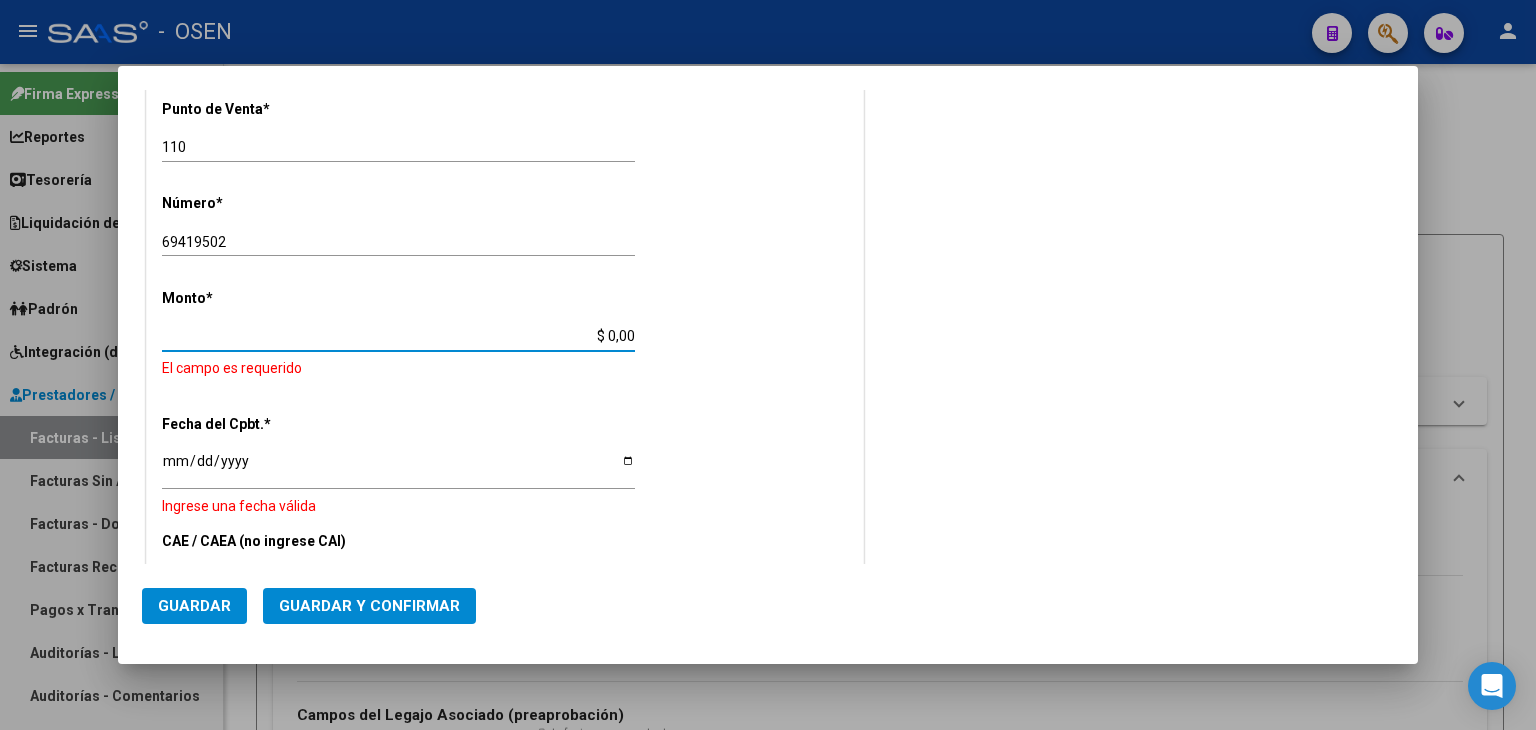 scroll, scrollTop: 662, scrollLeft: 0, axis: vertical 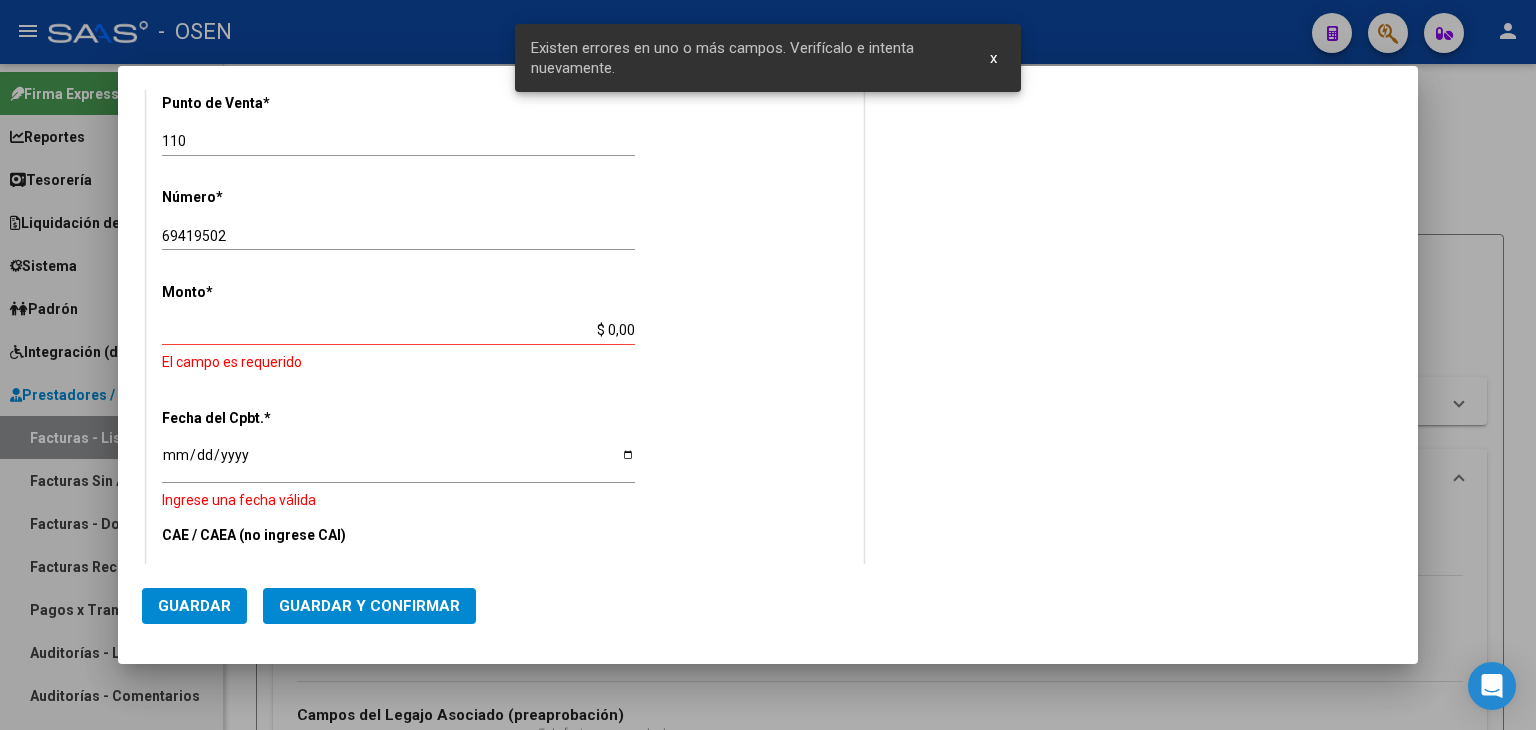 click at bounding box center [768, 365] 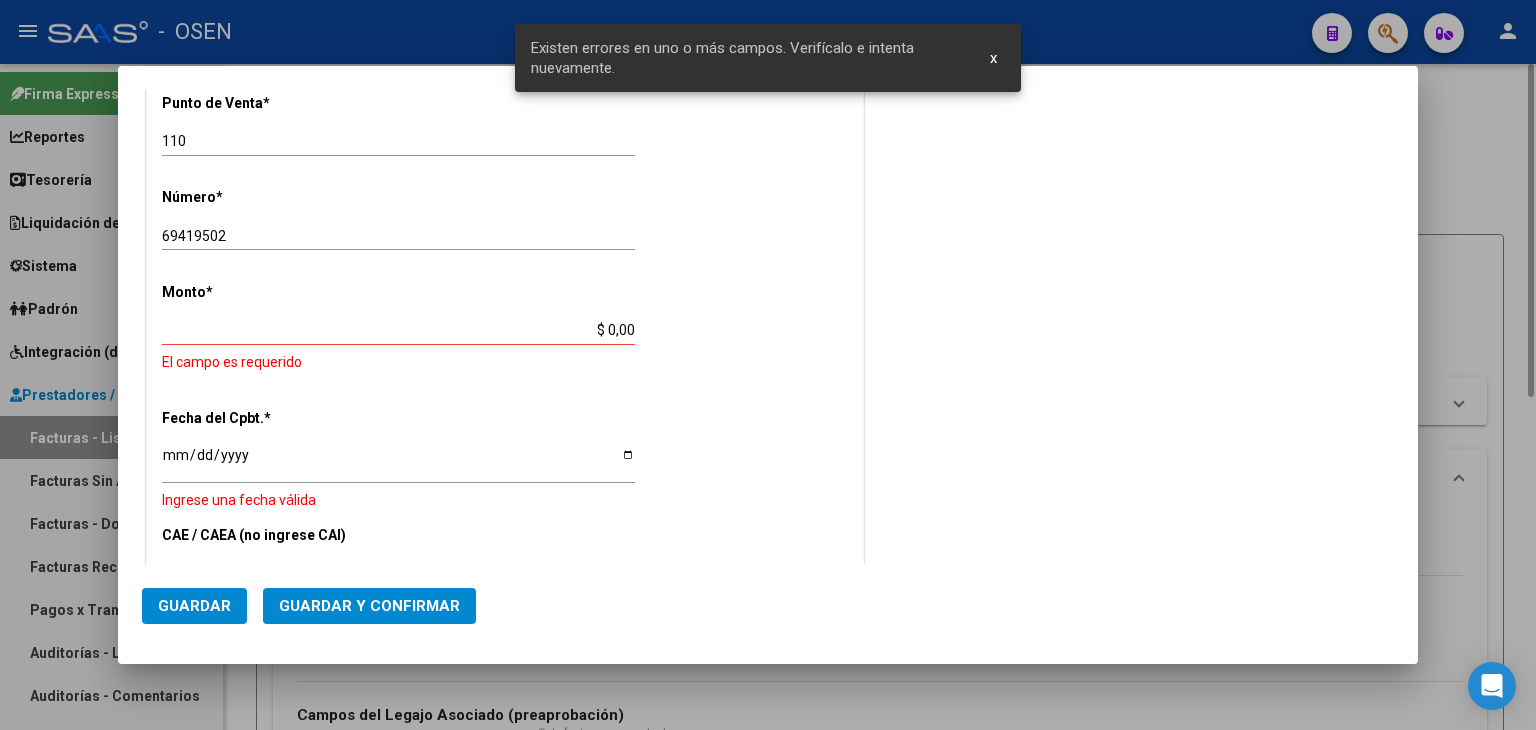 scroll, scrollTop: 0, scrollLeft: 0, axis: both 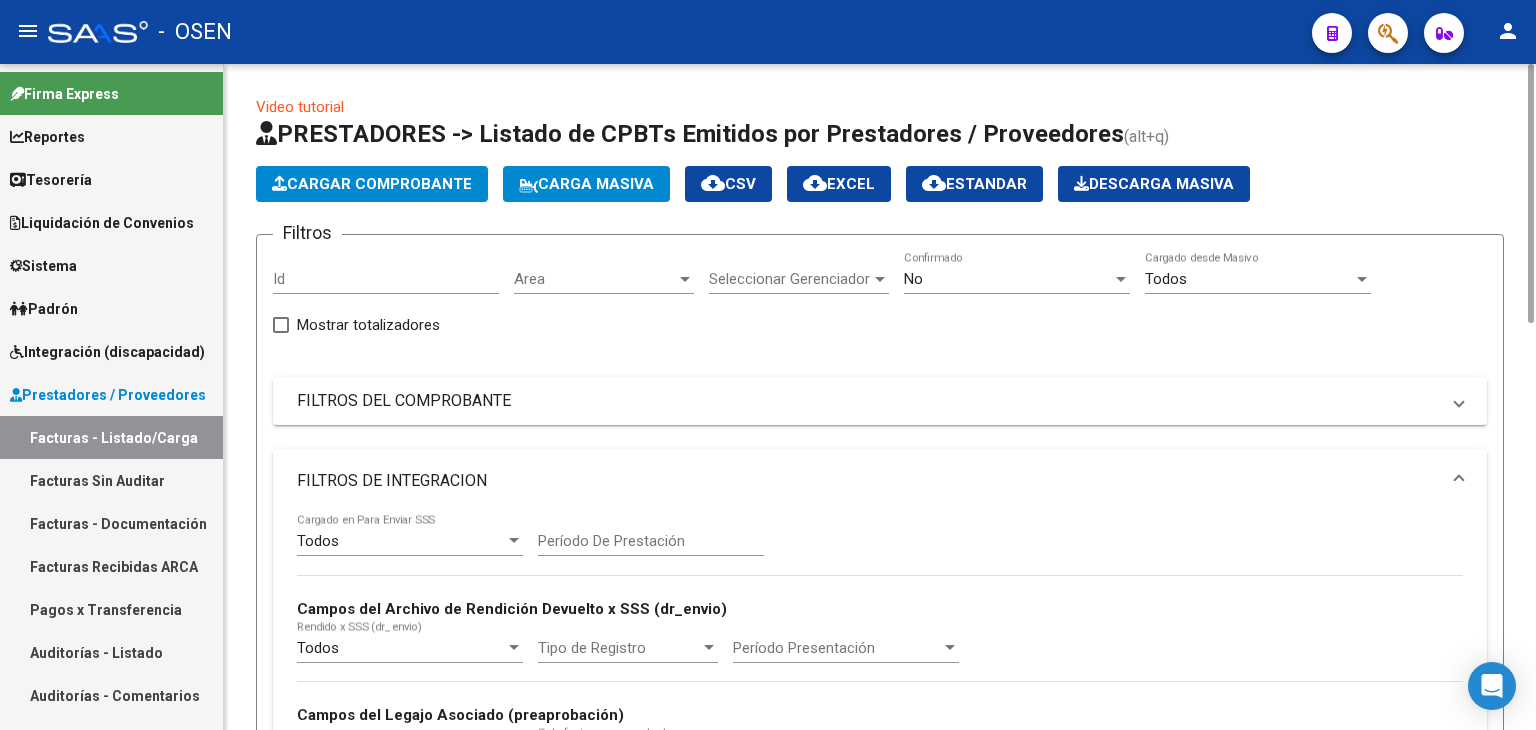 click on "Cargar Comprobante" 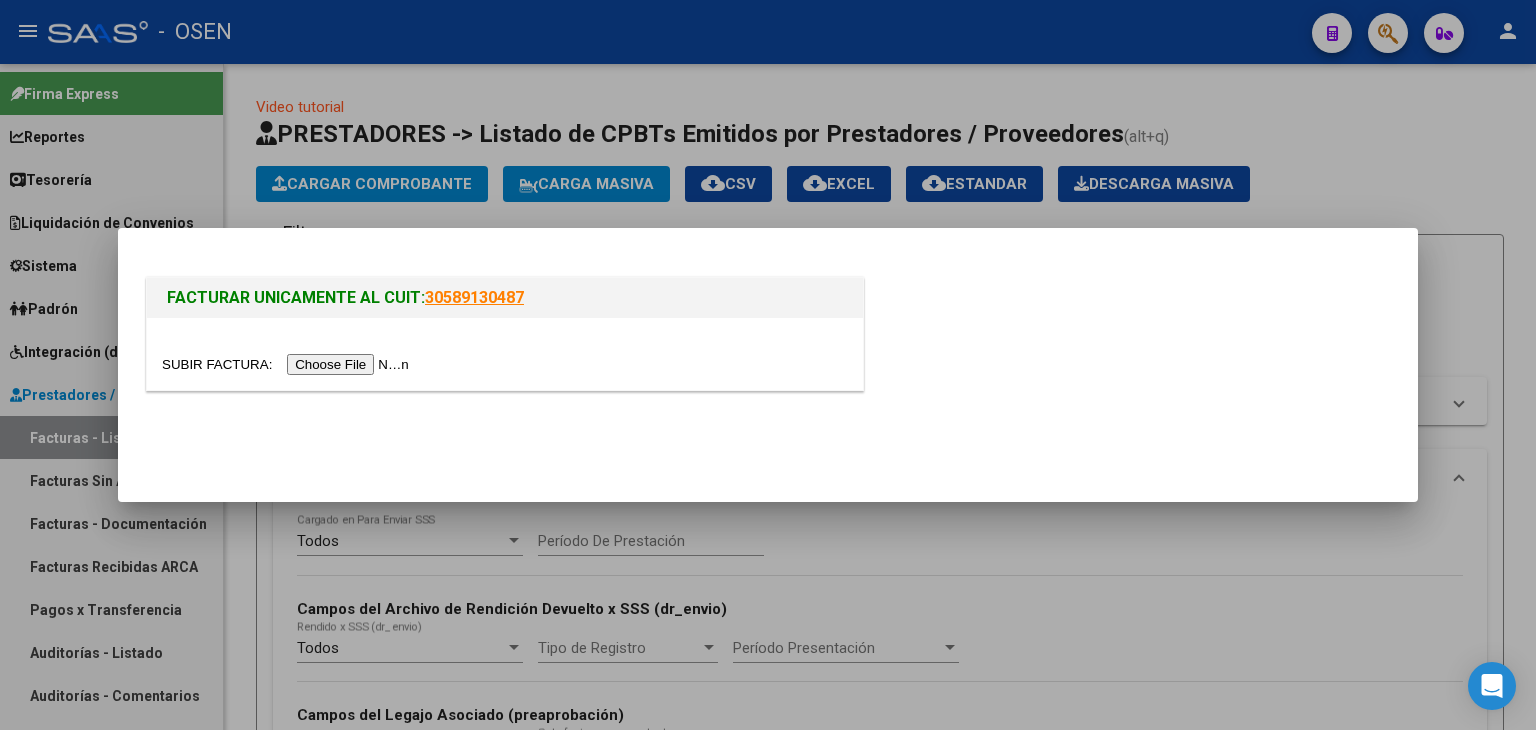 click at bounding box center (288, 364) 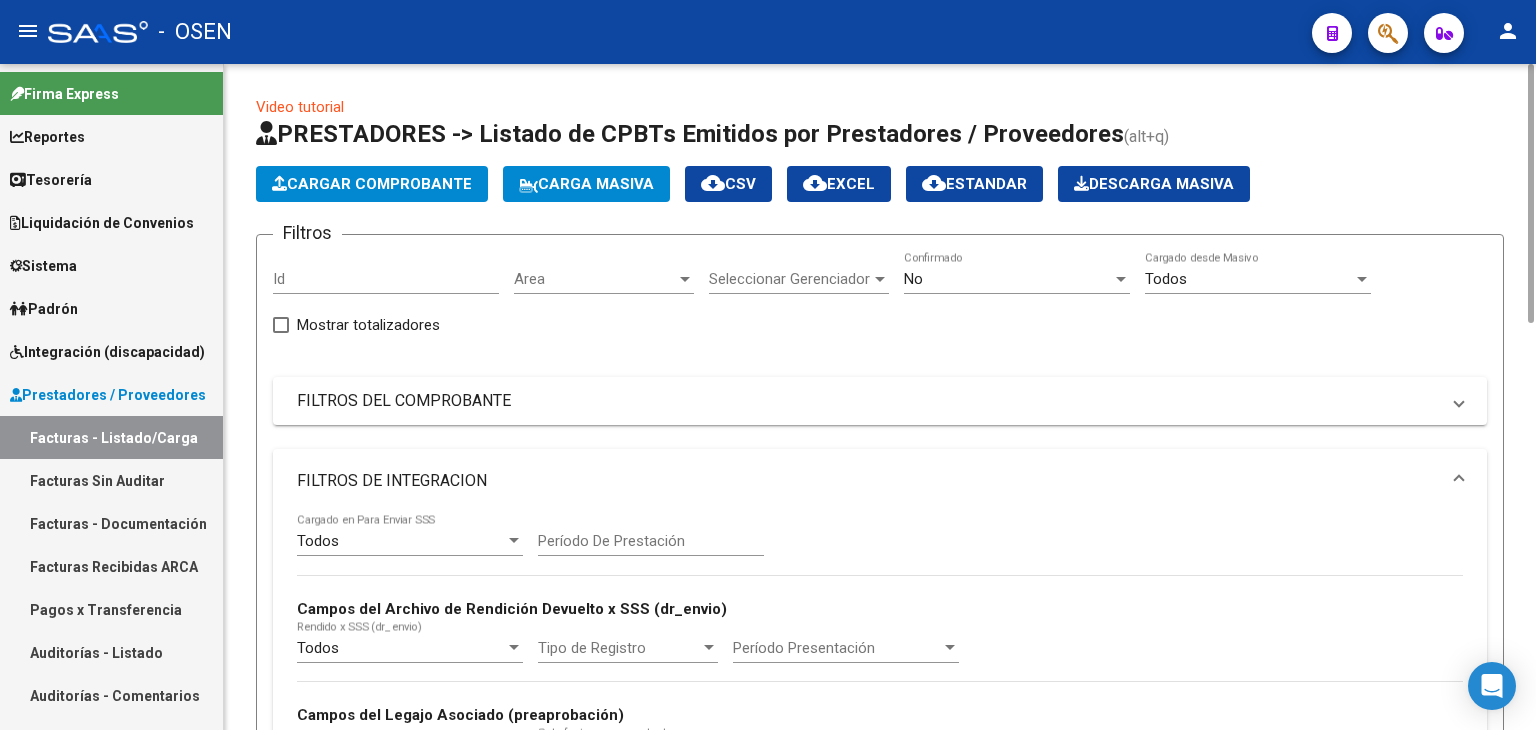 click on "Cargar Comprobante" 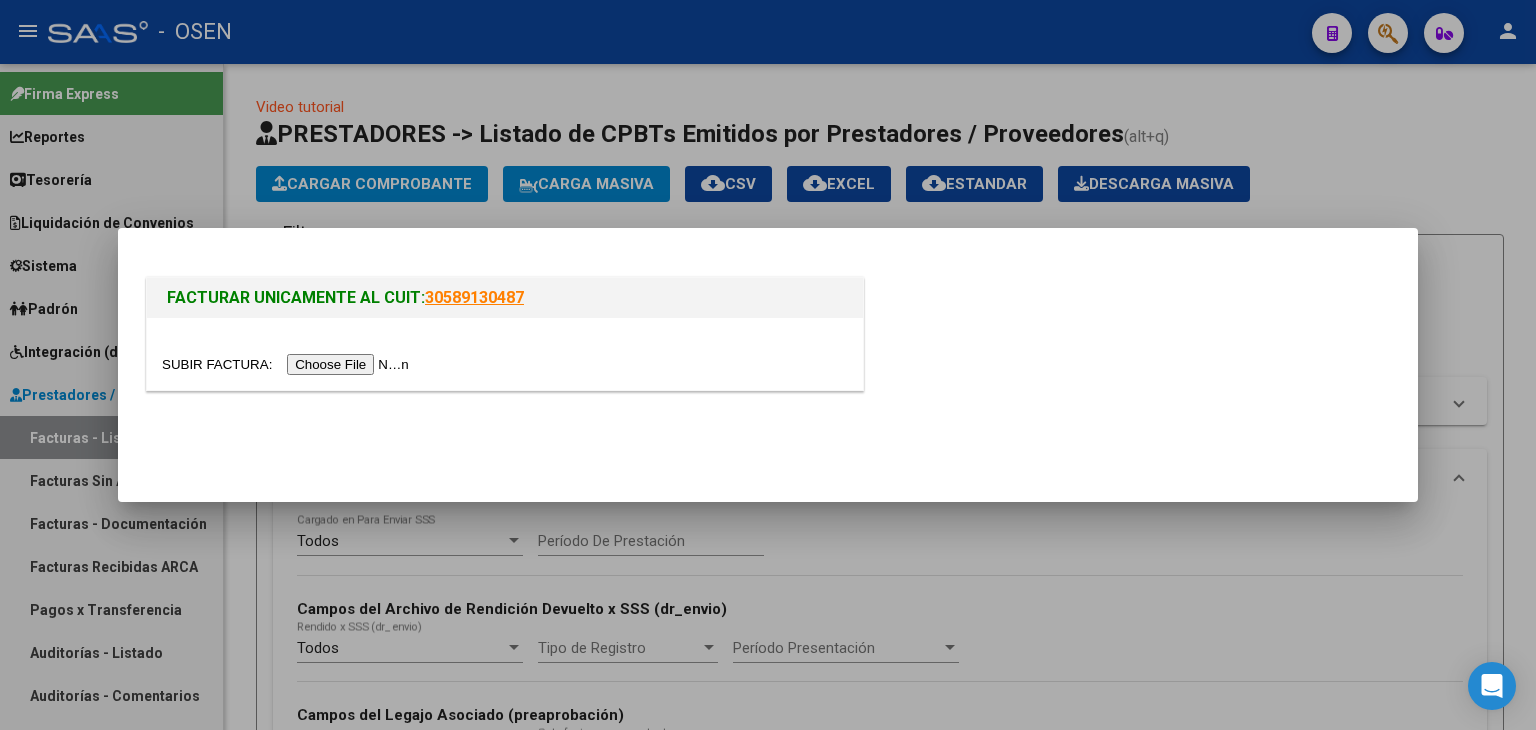 click at bounding box center [288, 364] 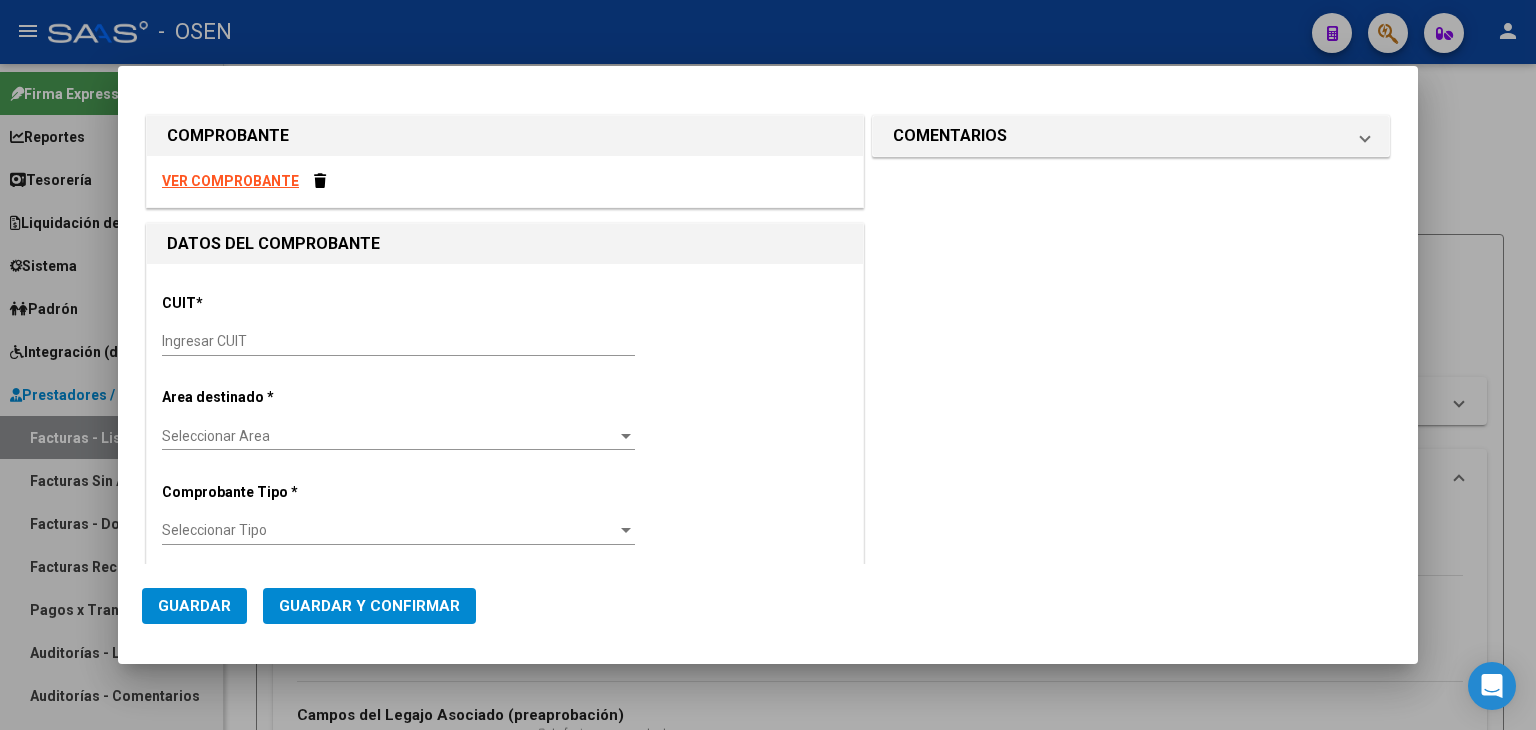 click on "CUIT  *   Ingresar CUIT" at bounding box center [505, 326] 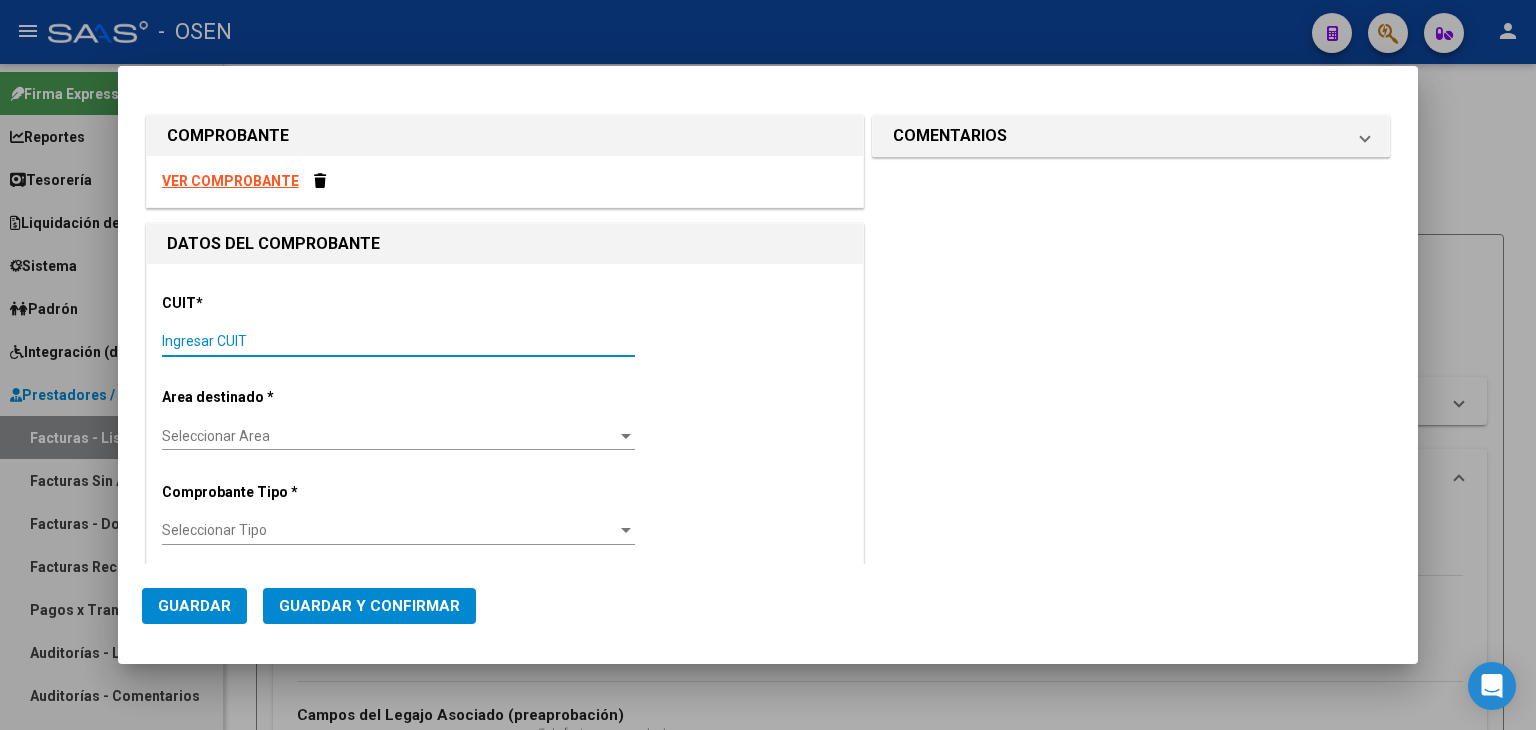 click on "Ingresar CUIT" at bounding box center (398, 341) 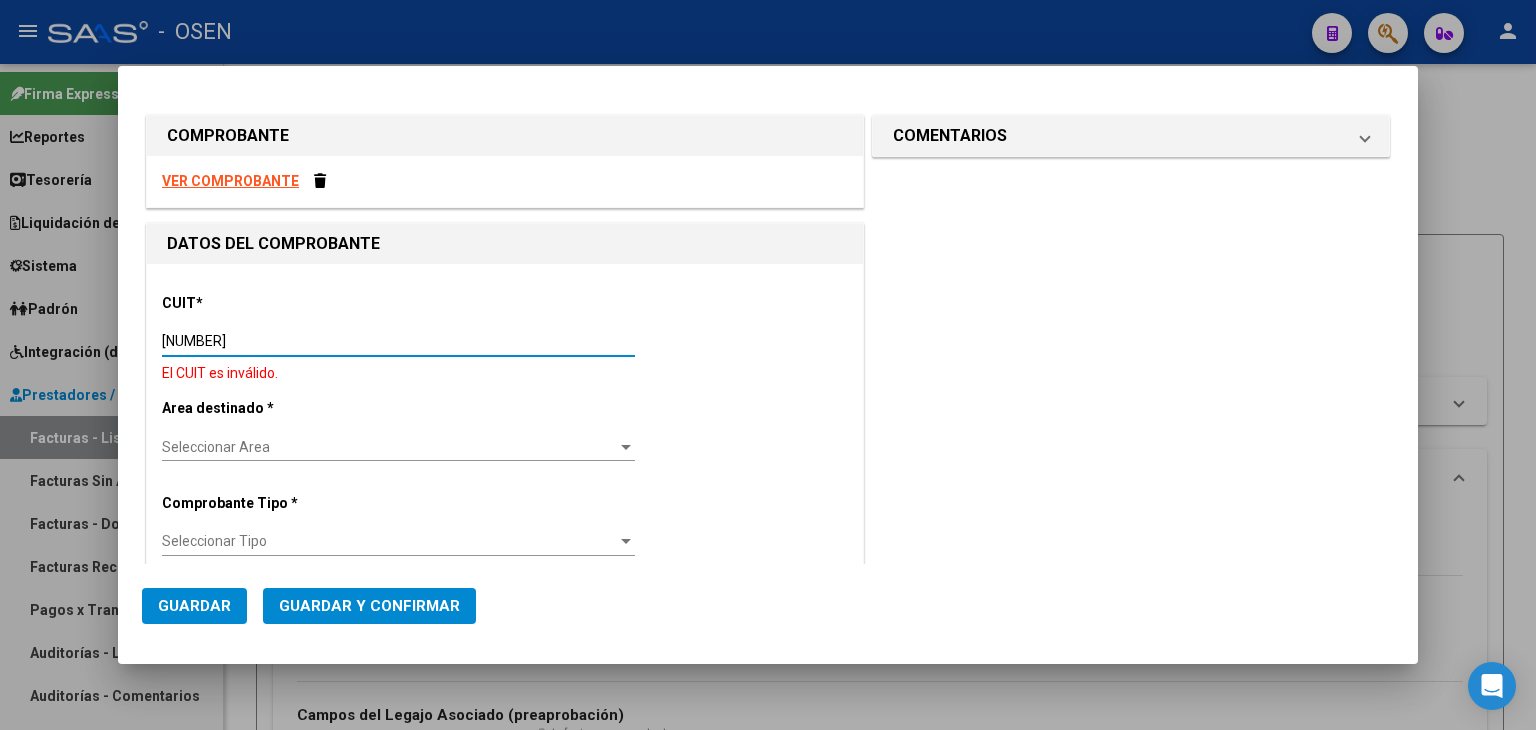 drag, startPoint x: 368, startPoint y: 338, endPoint x: 70, endPoint y: 336, distance: 298.0067 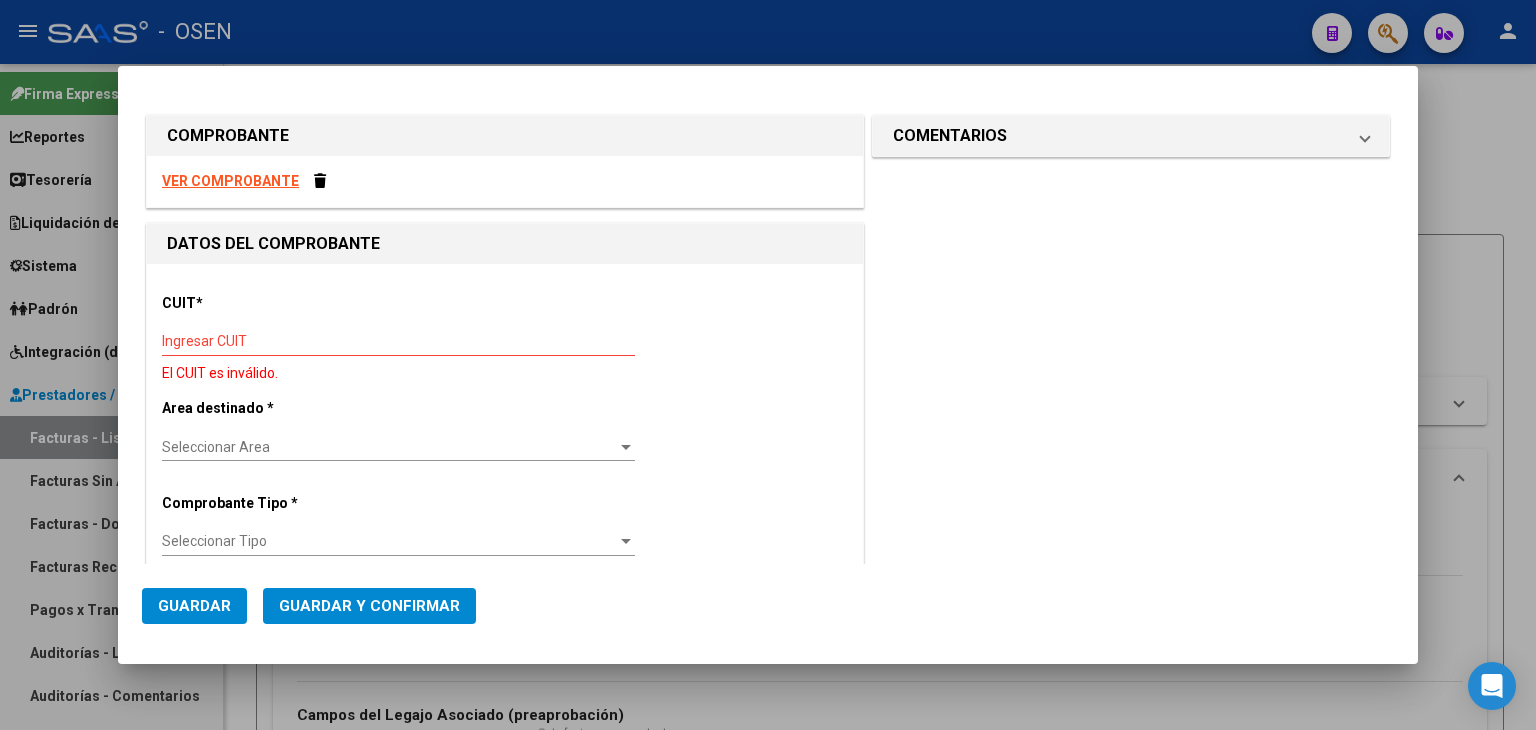 click on "COMPROBANTE VER COMPROBANTE       DATOS DEL COMPROBANTE CUIT  *   Ingresar CUIT  El CUIT es inválido.  Area destinado * Seleccionar Area Seleccionar Area  Comprobante Tipo * Seleccionar Tipo Seleccionar Tipo Punto de Venta  *   Ingresar el Nro.  Número  *   Ingresar el Nro.  Monto  *   $ 0,00 Ingresar el monto  Fecha del Cpbt.  *   Ingresar la fecha  CAE / CAEA (no ingrese CAI)    Ingresar el CAE o CAEA (no ingrese CAI)  Fecha Recibido  *   [DATE] Ingresar la fecha  Fecha de Vencimiento    Ingresar la fecha  Ref. Externa    Ingresar la ref.  N° Liquidación    Ingresar el N° Liquidación  COMENTARIOS Comentarios De la Obra Social: Comentarios de la Obra Social (no visibles para el prestador/gerenciador):" at bounding box center (768, 327) 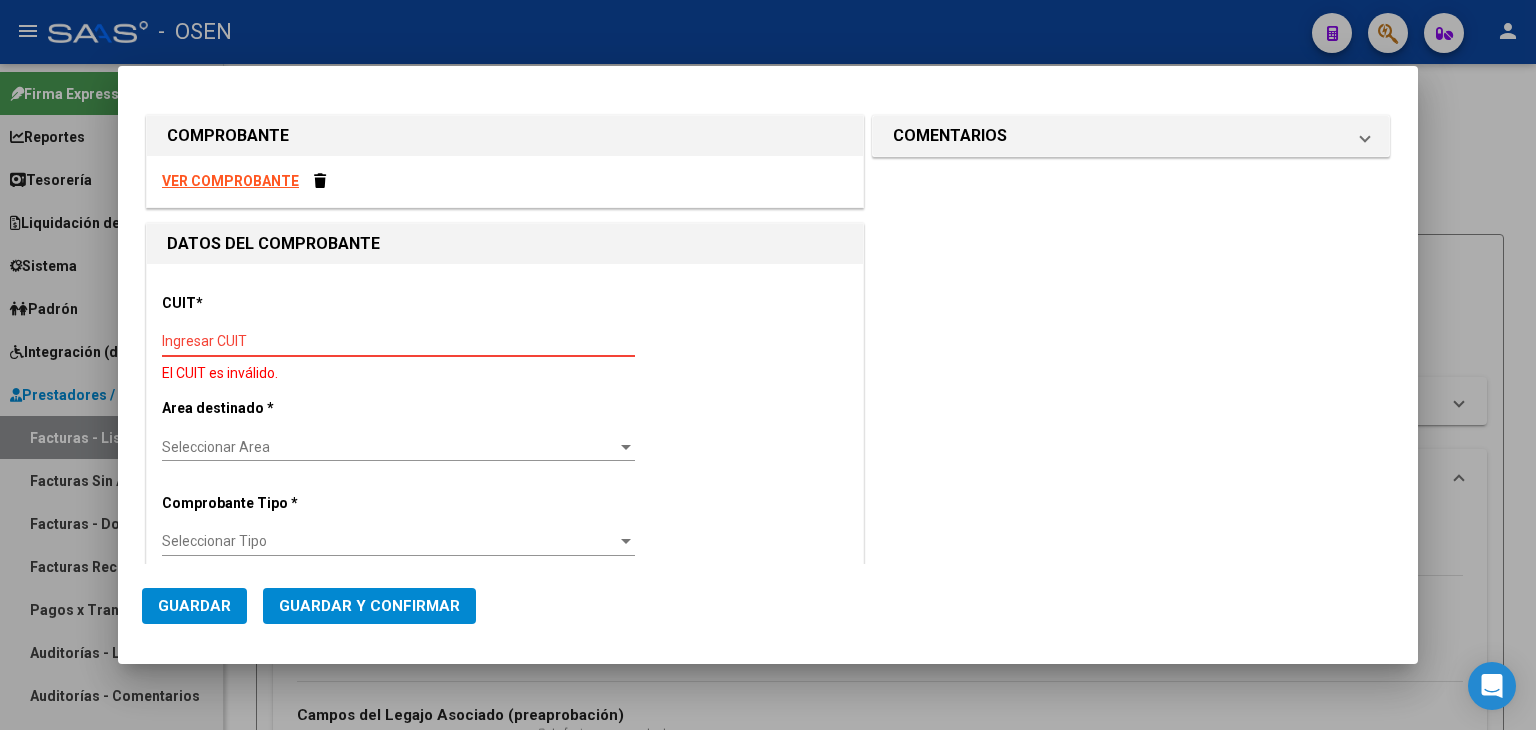 click on "Ingresar CUIT" at bounding box center [398, 341] 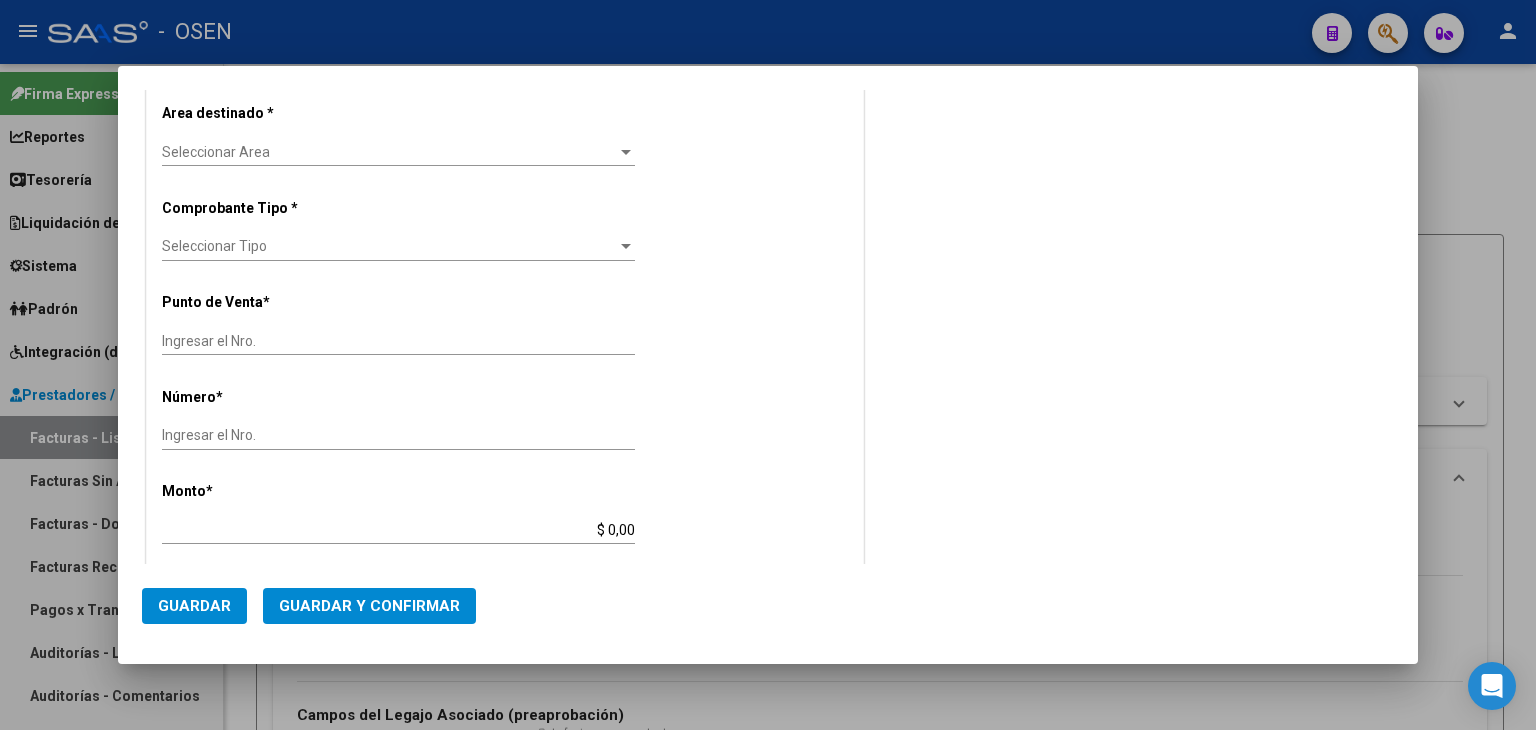 type on "110" 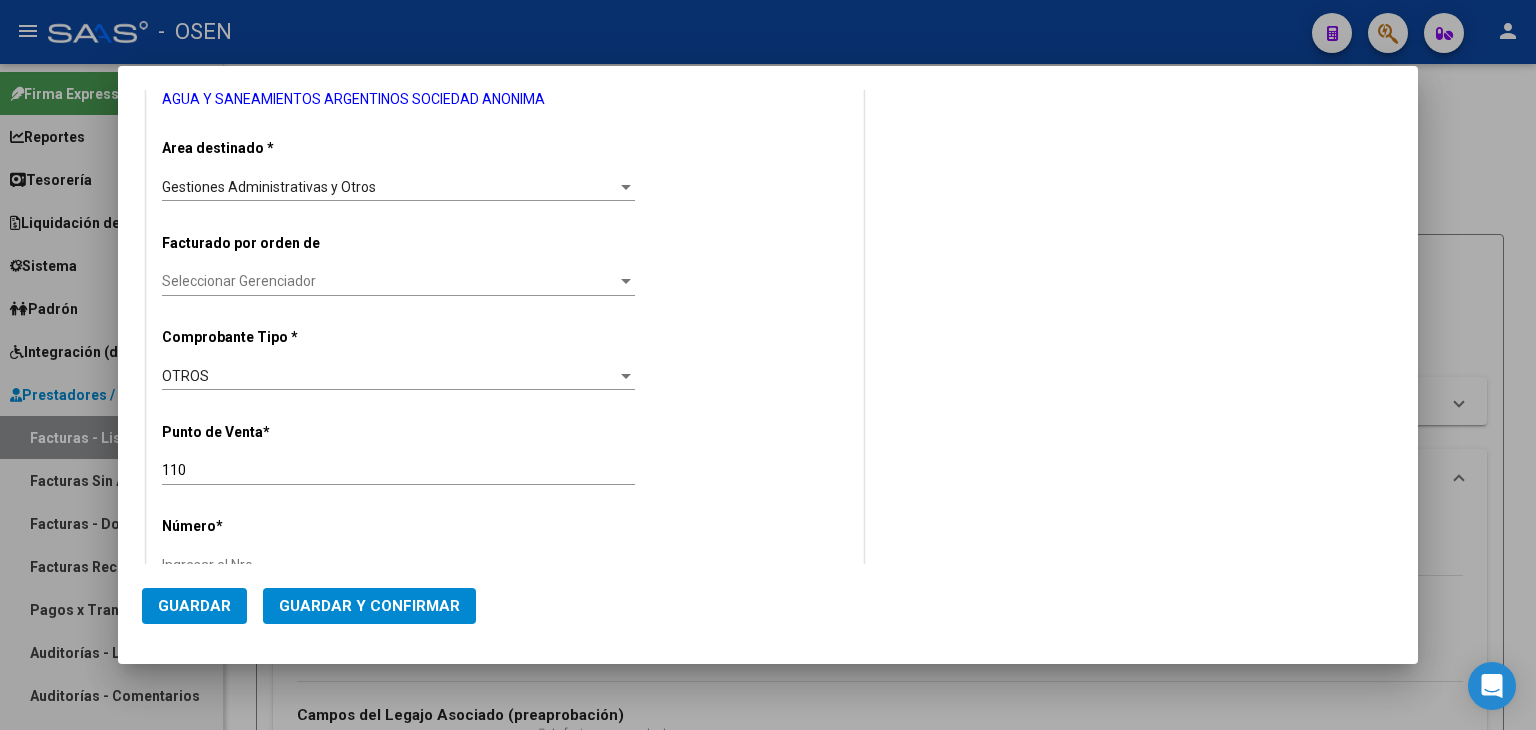 scroll, scrollTop: 368, scrollLeft: 0, axis: vertical 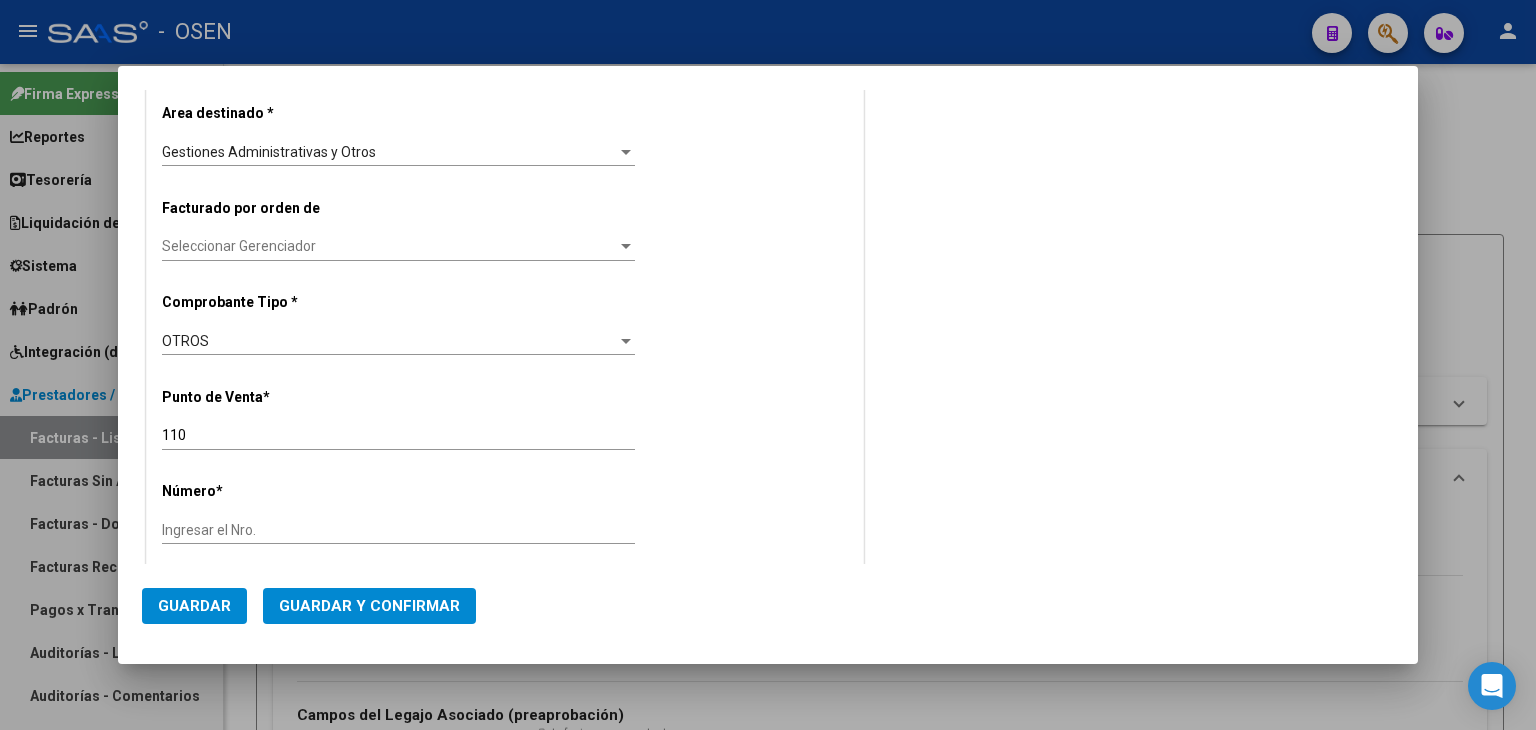 type on "CUIT  *   [CUIT]" 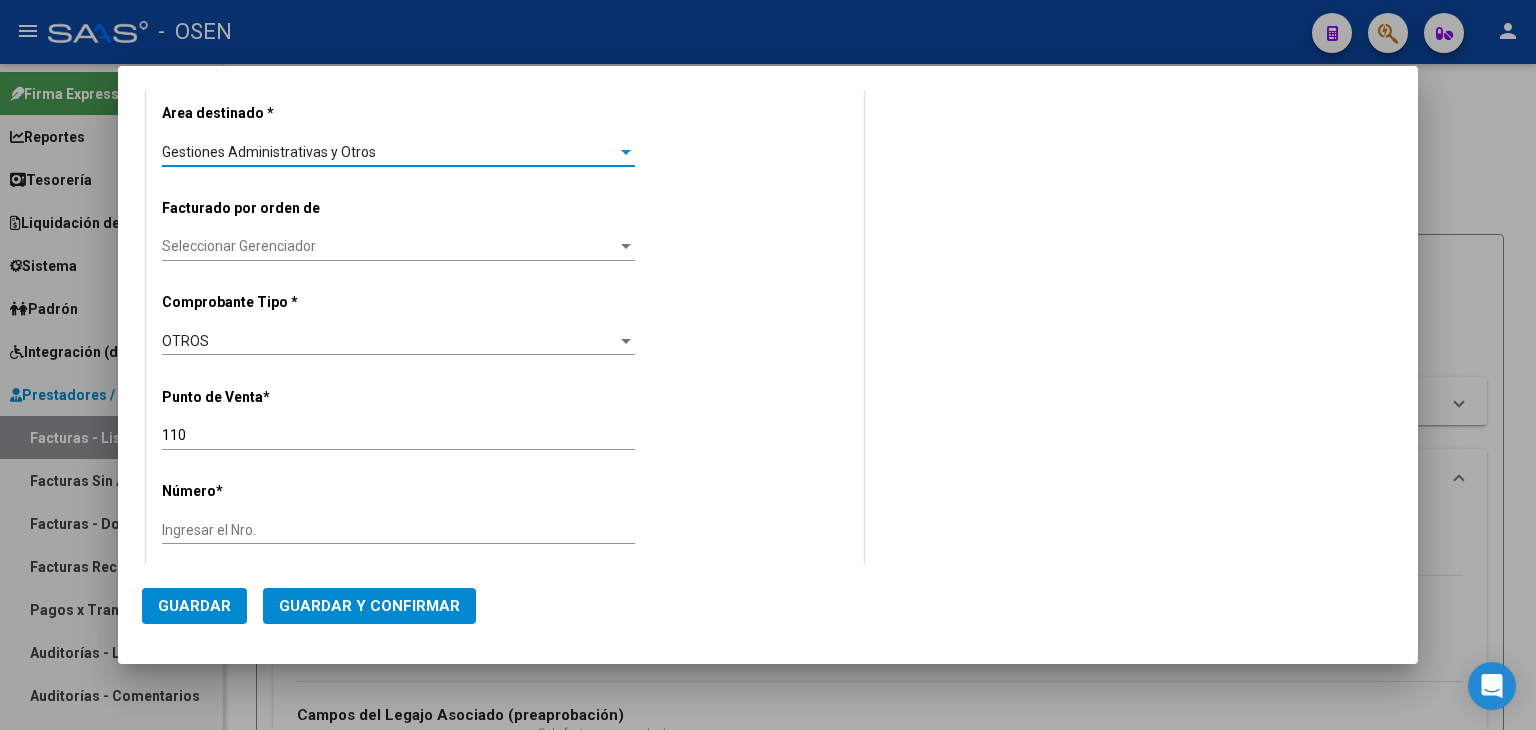 click on "Gestiones Administrativas y Otros" at bounding box center (389, 152) 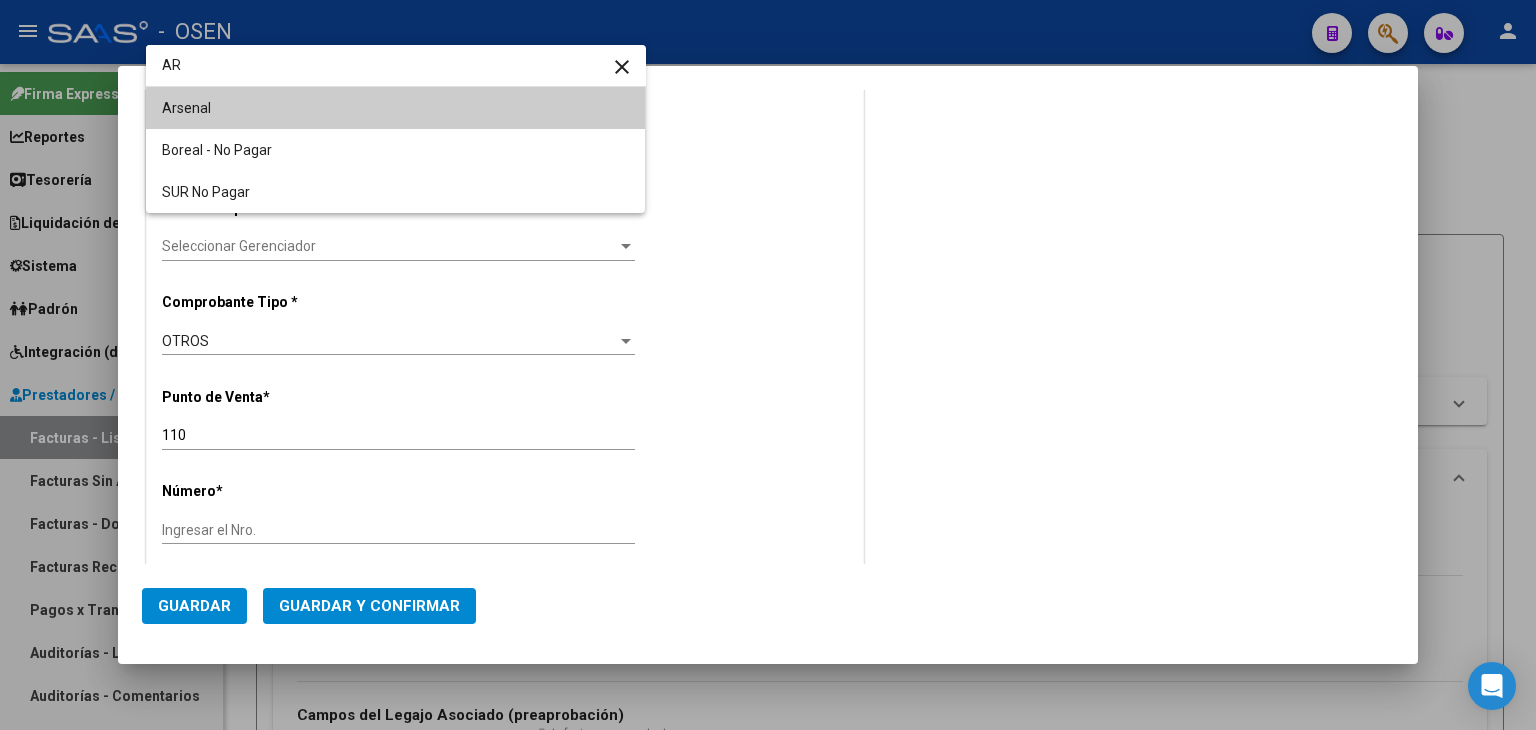 type on "AR" 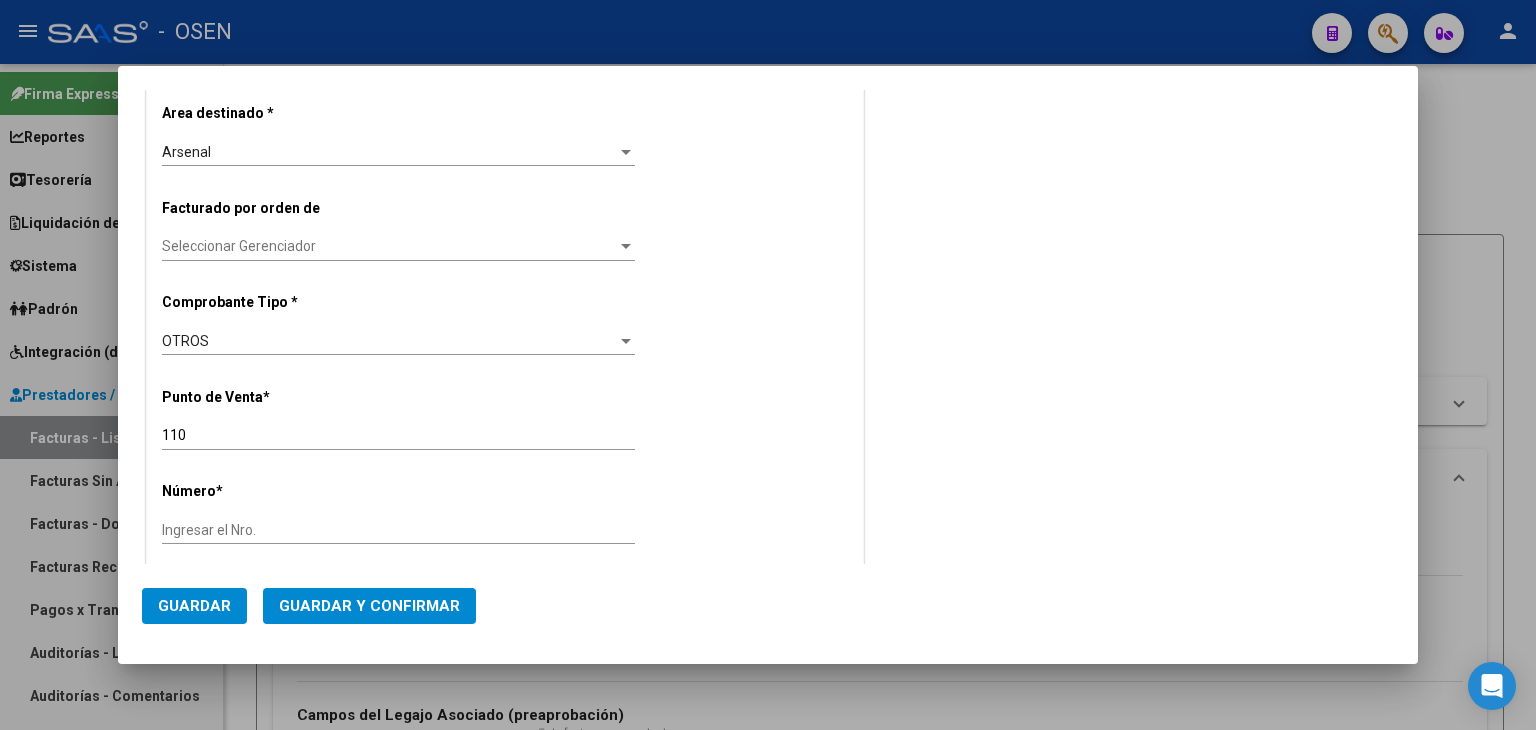 click on "Ingresar el Nro." 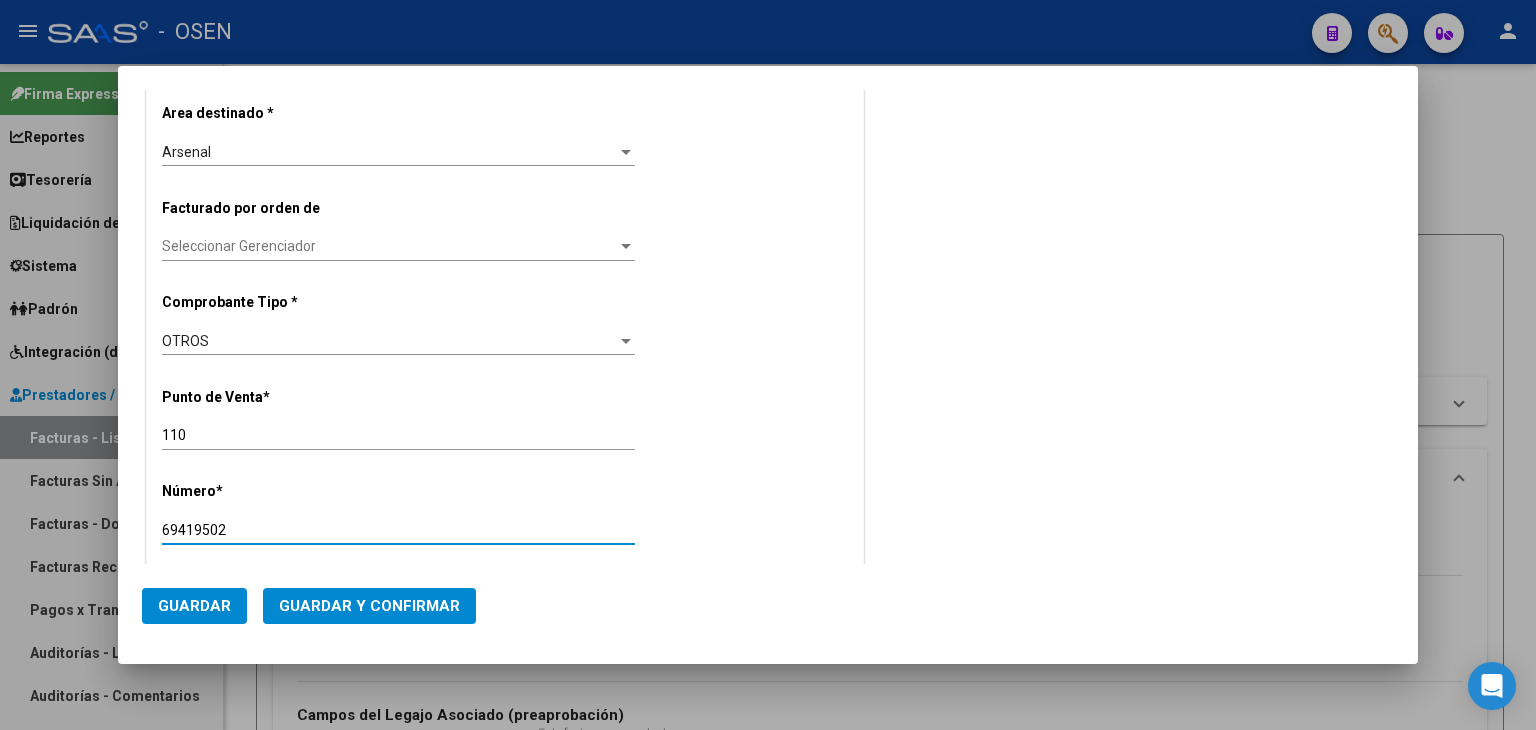 type on "69419502" 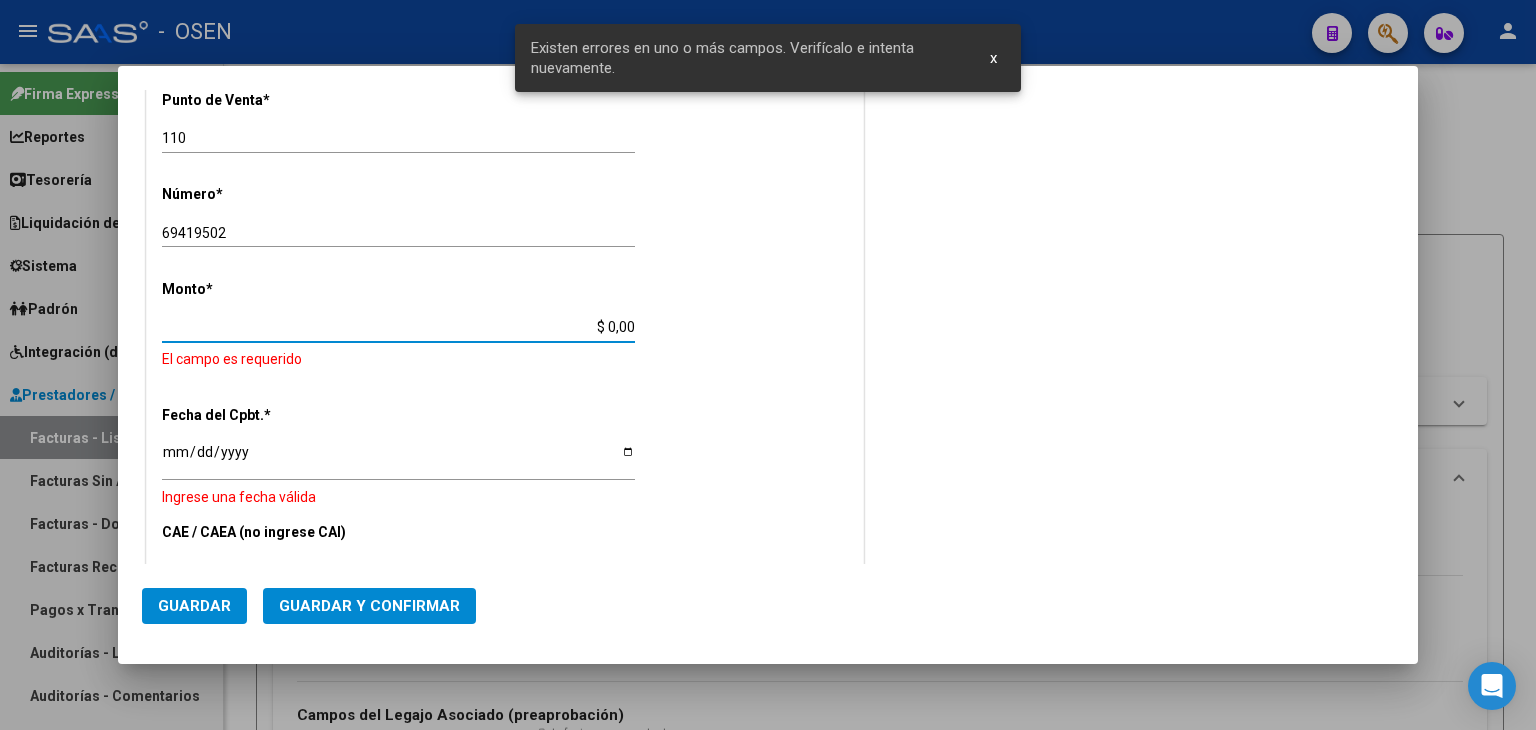 scroll, scrollTop: 656, scrollLeft: 0, axis: vertical 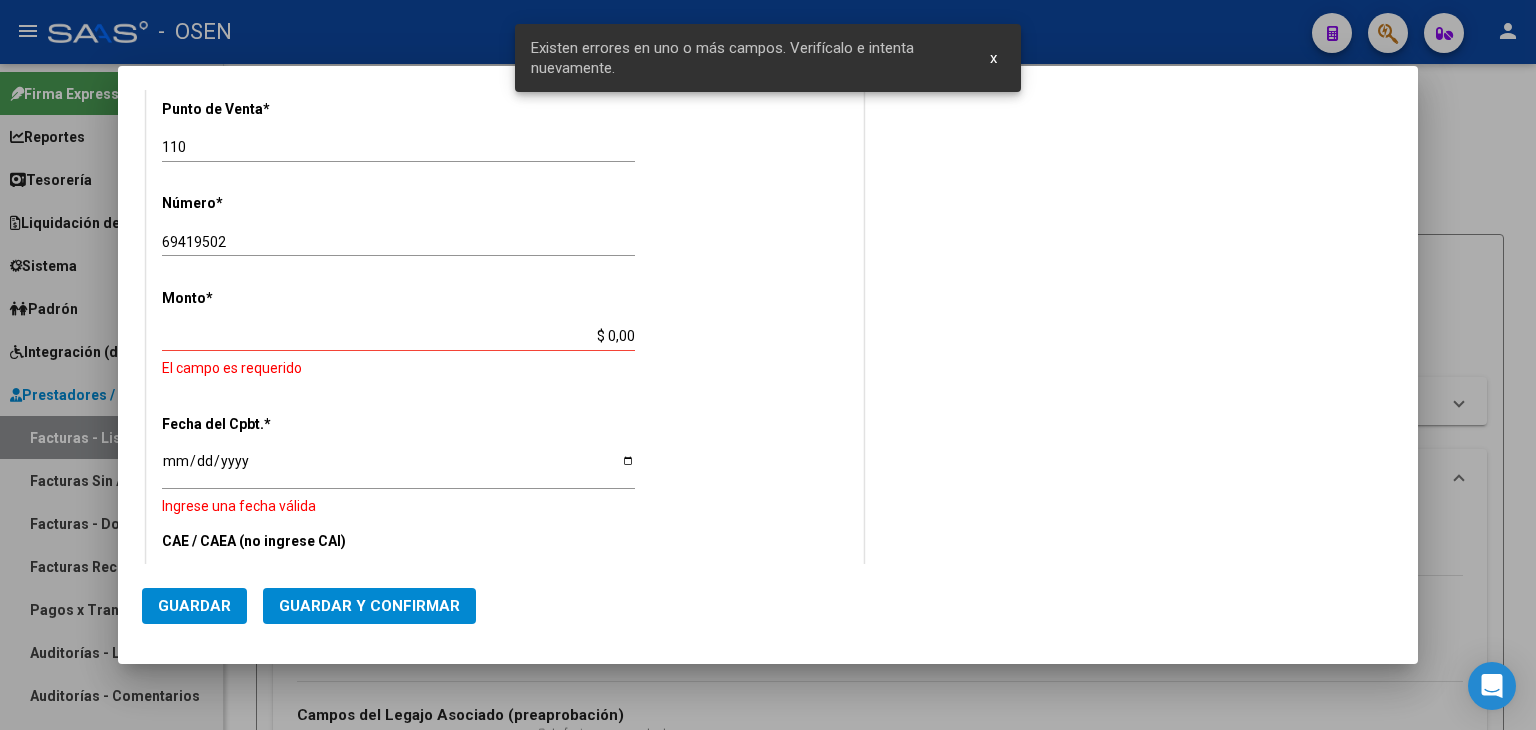 click on "$ 0,00 Ingresar el monto" 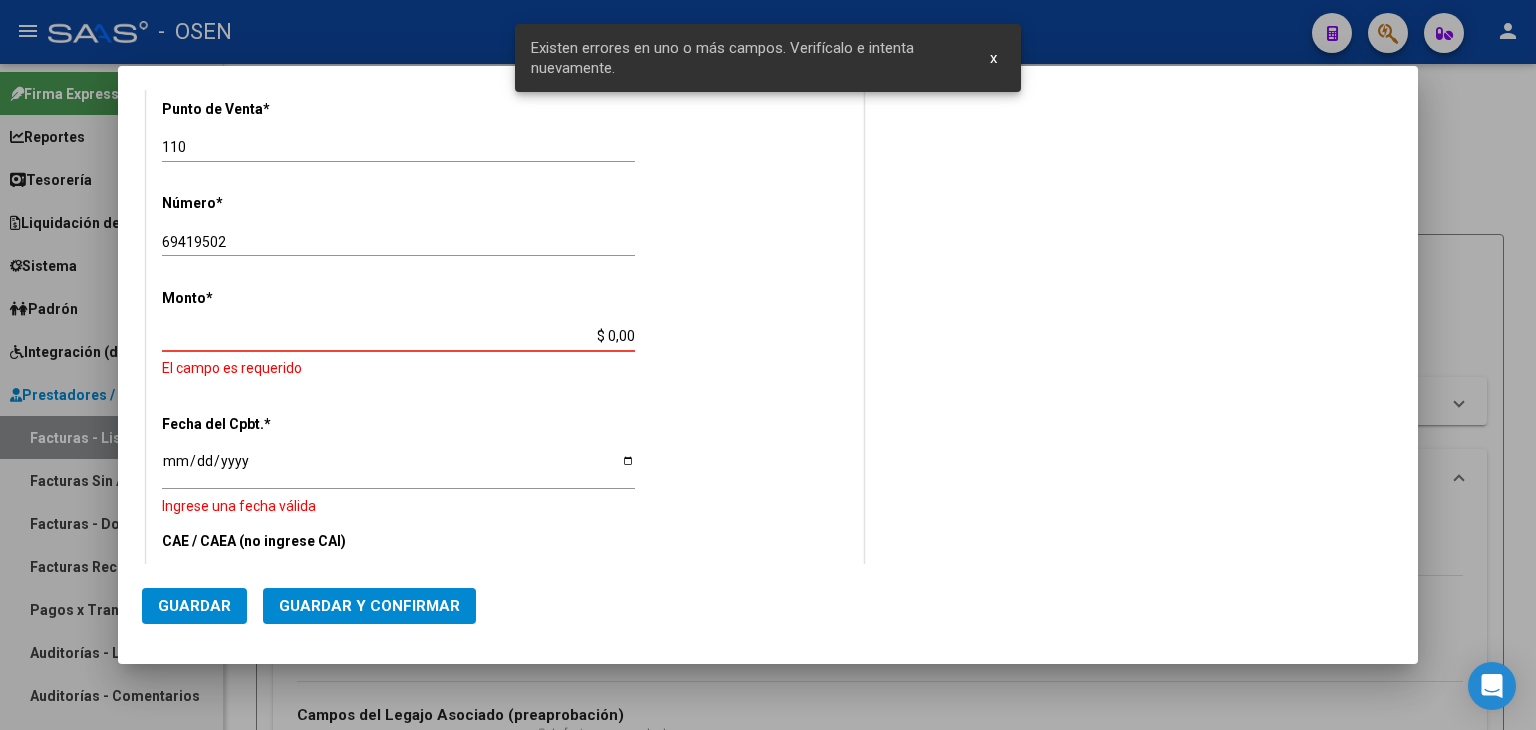 drag, startPoint x: 548, startPoint y: 333, endPoint x: 704, endPoint y: 326, distance: 156.15697 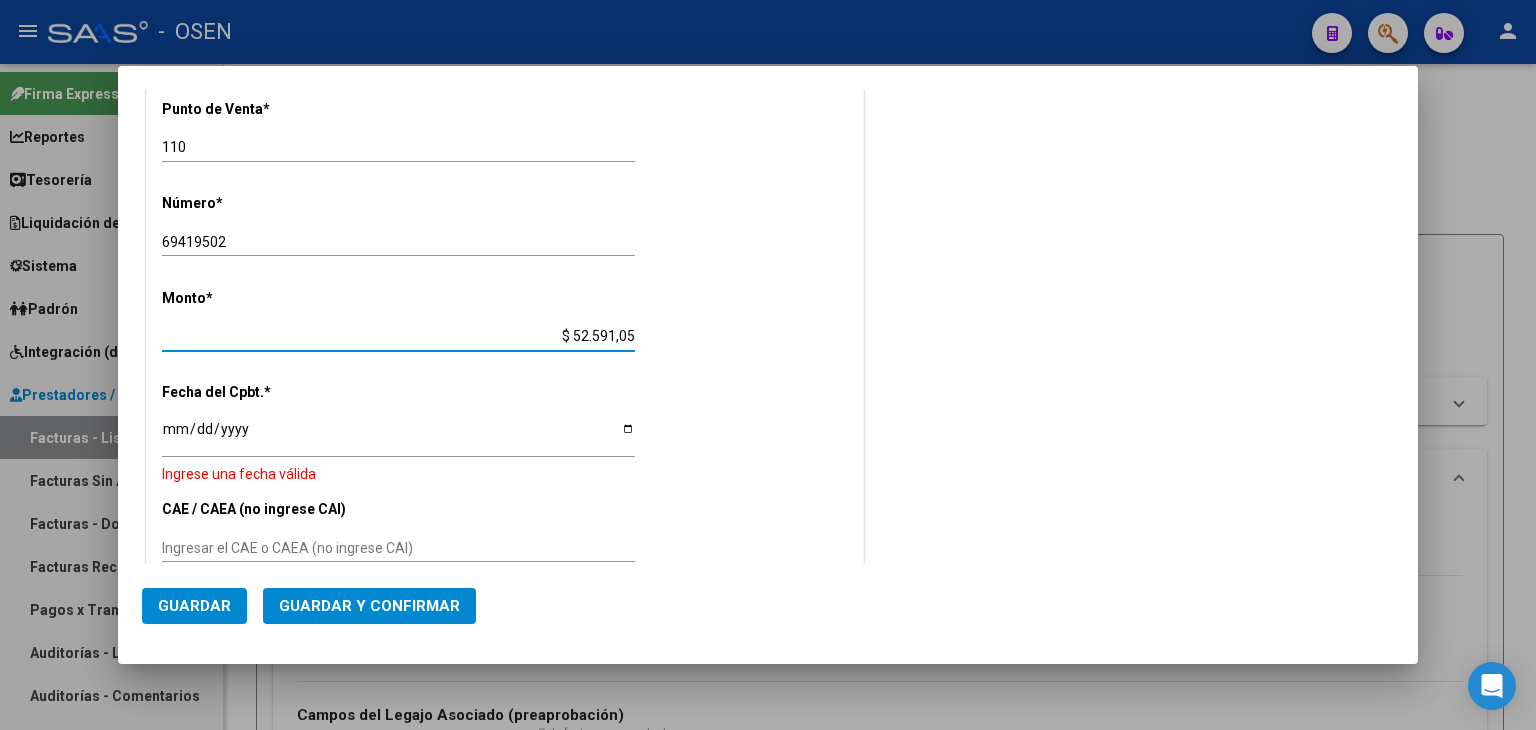 type on "$ 52.591,05" 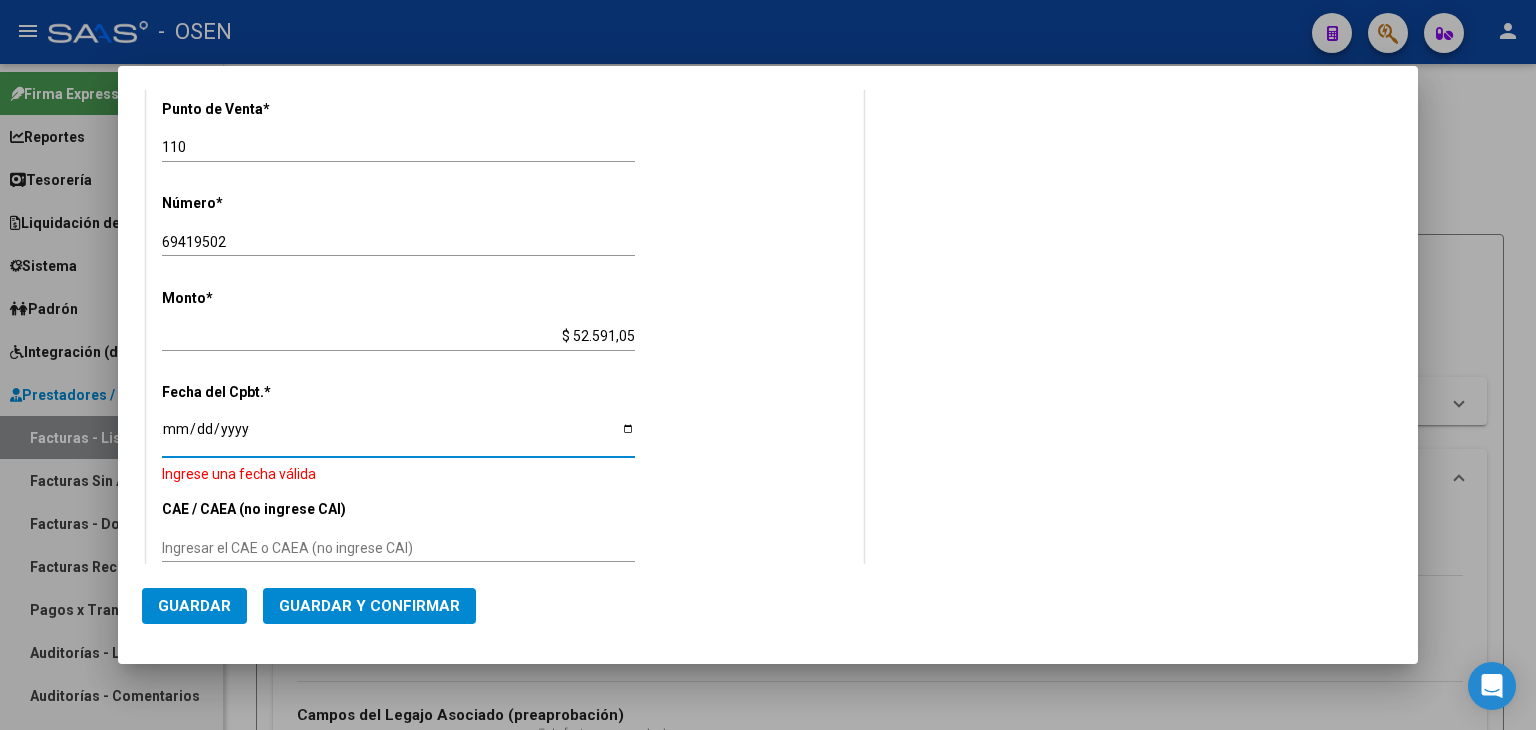 click on "Ingresar la fecha" at bounding box center [398, 436] 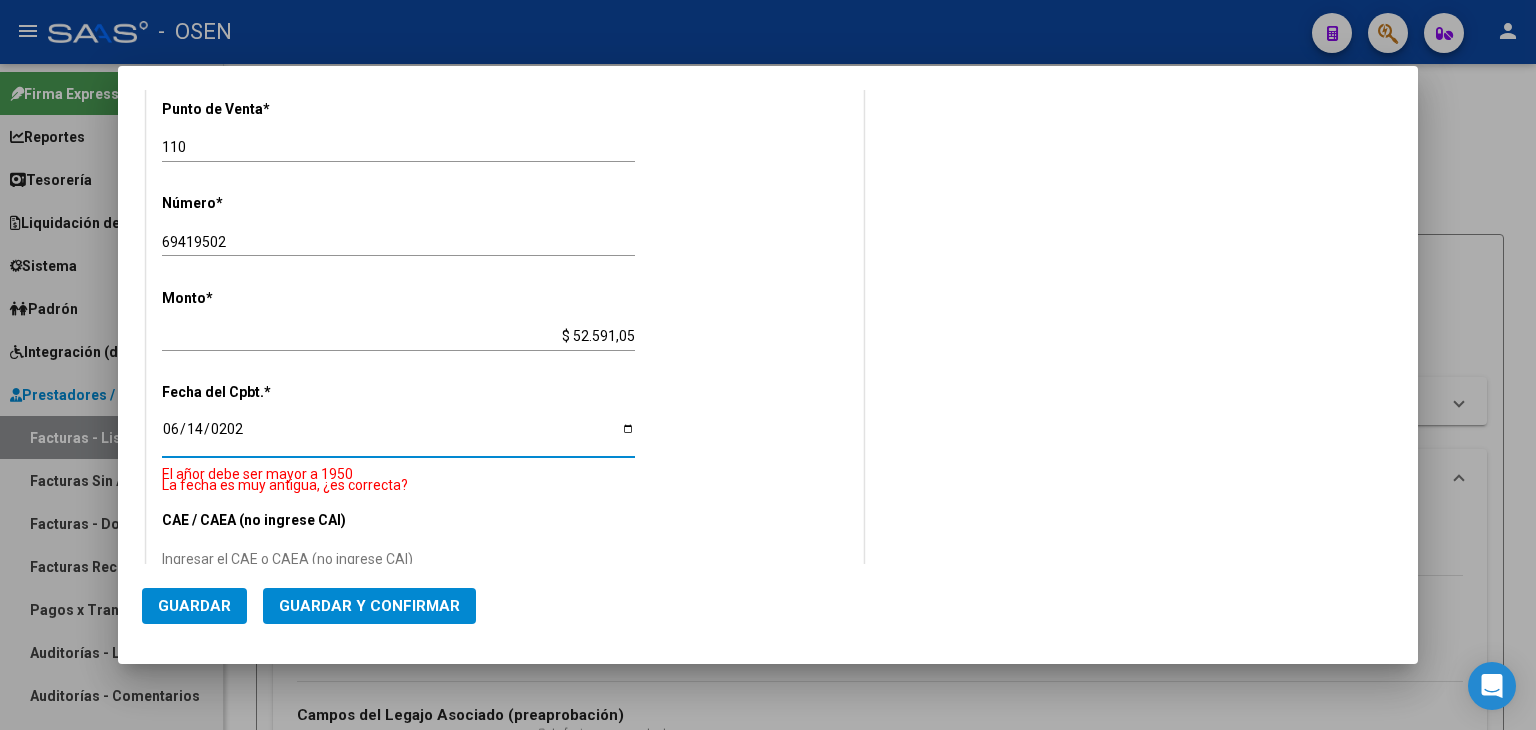 type on "2025-06-14" 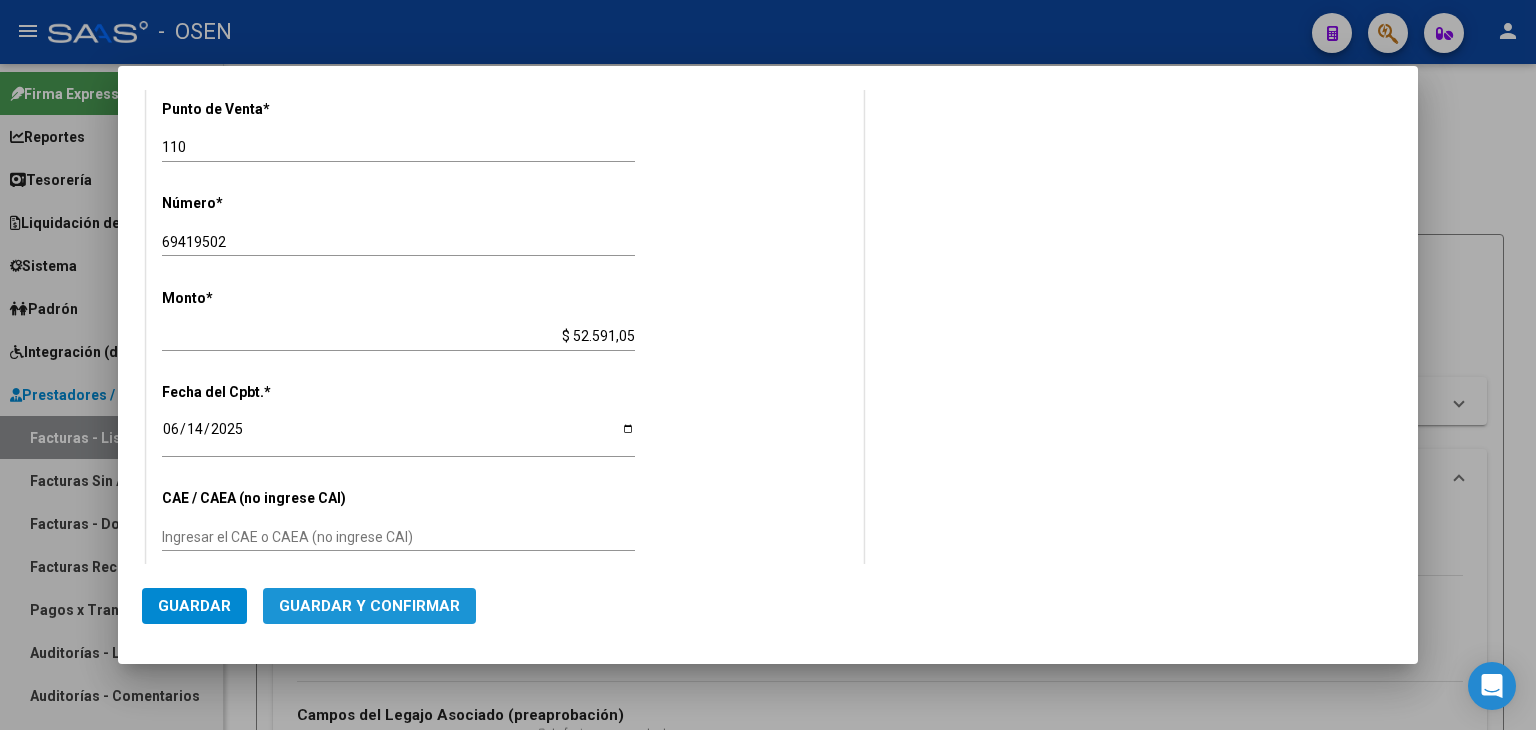 click on "Guardar y Confirmar" 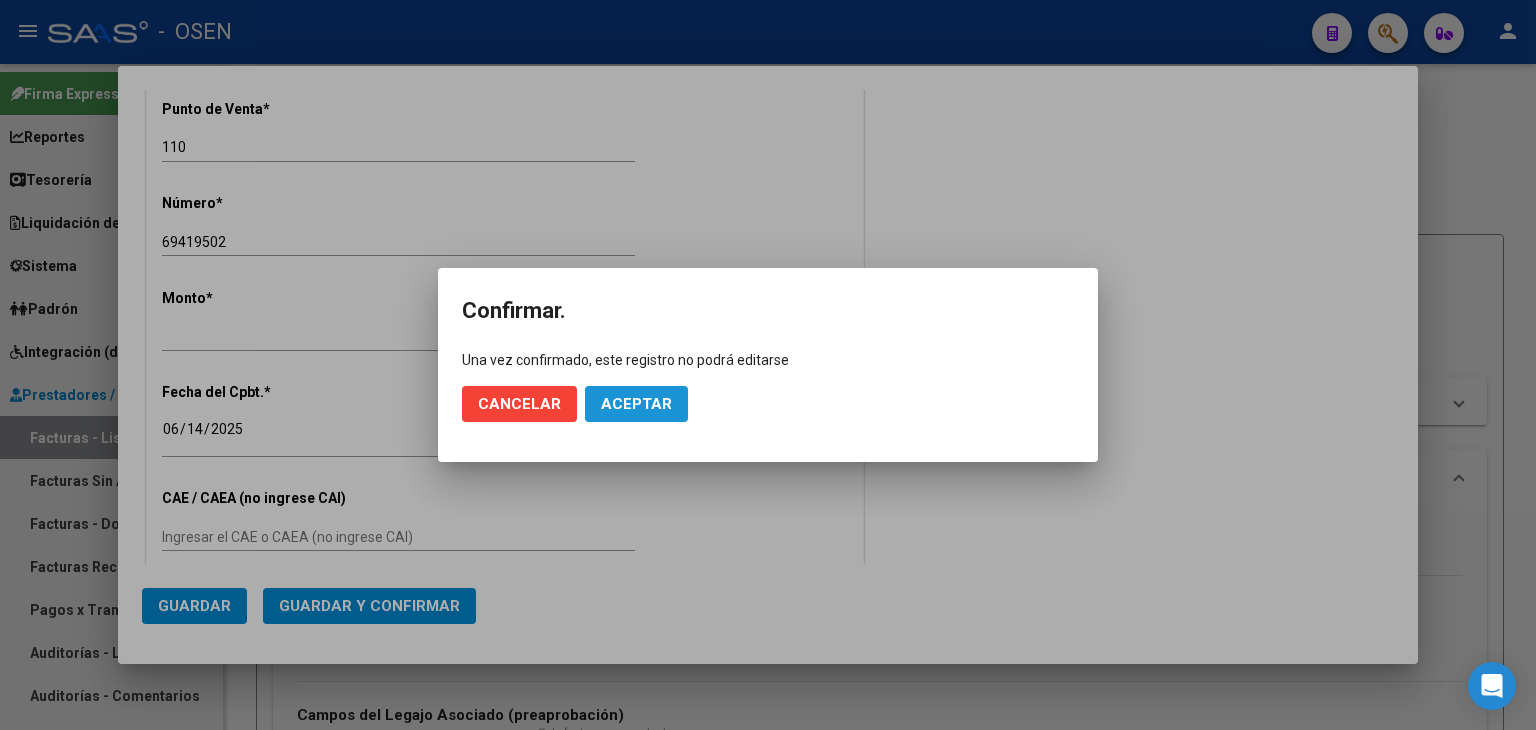 click on "Aceptar" 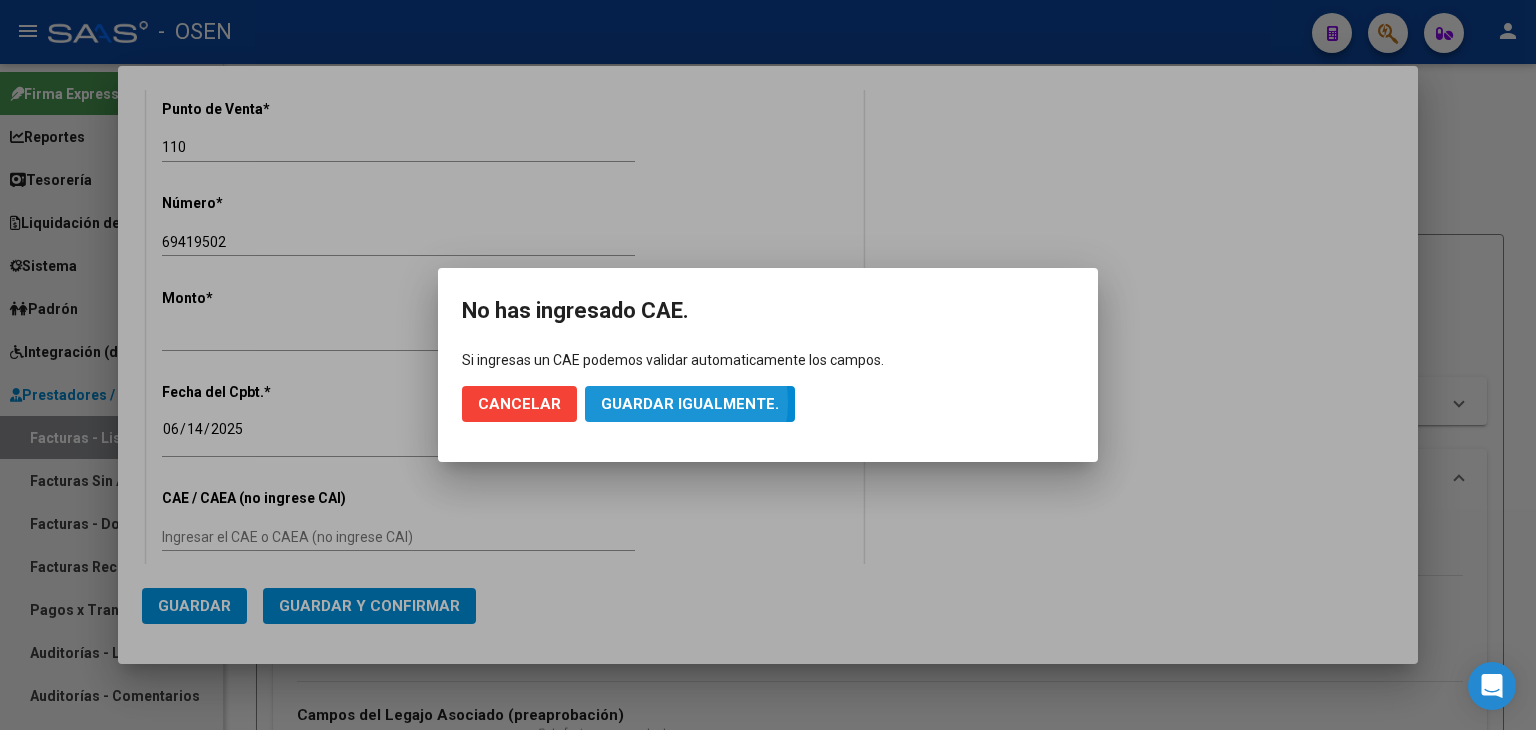 click on "Guardar igualmente." 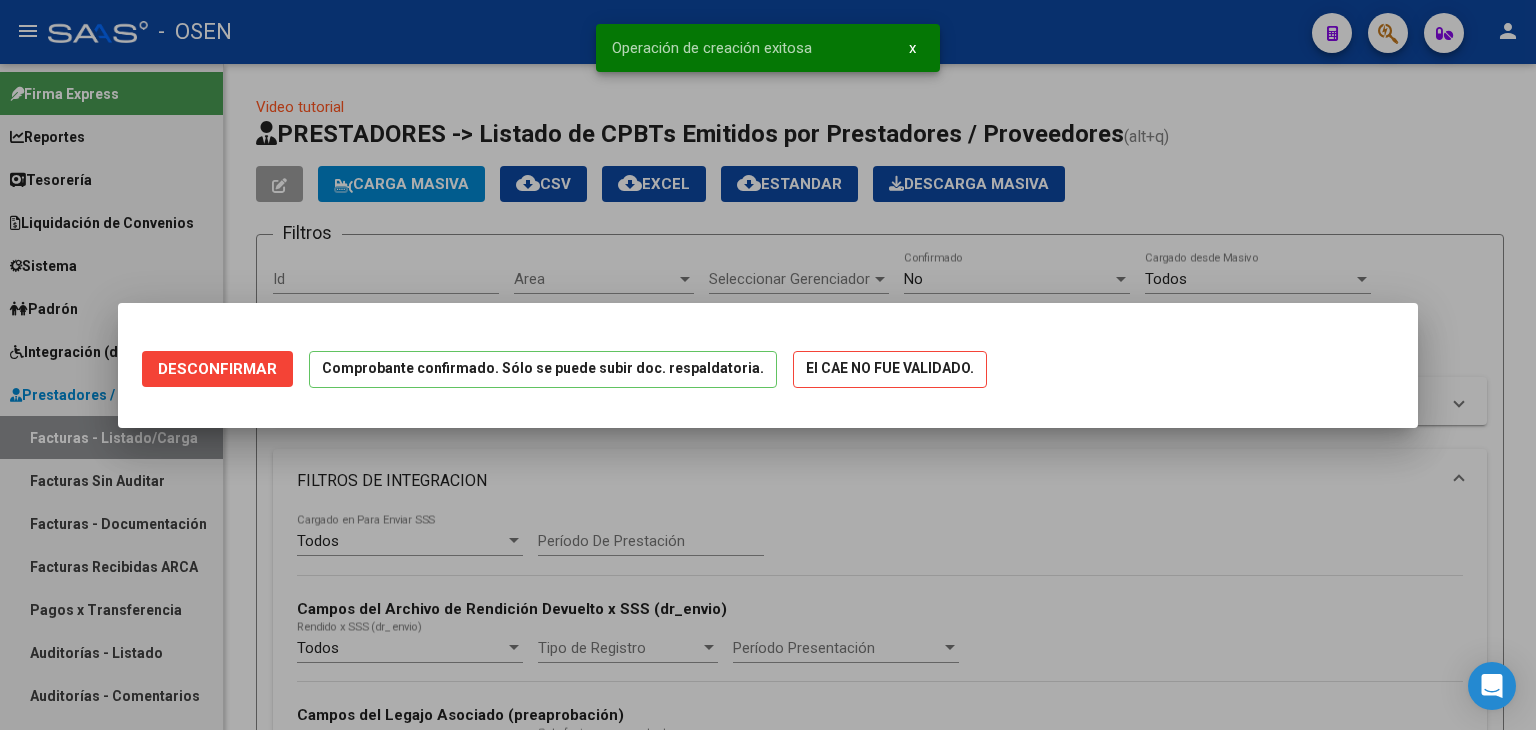 scroll, scrollTop: 0, scrollLeft: 0, axis: both 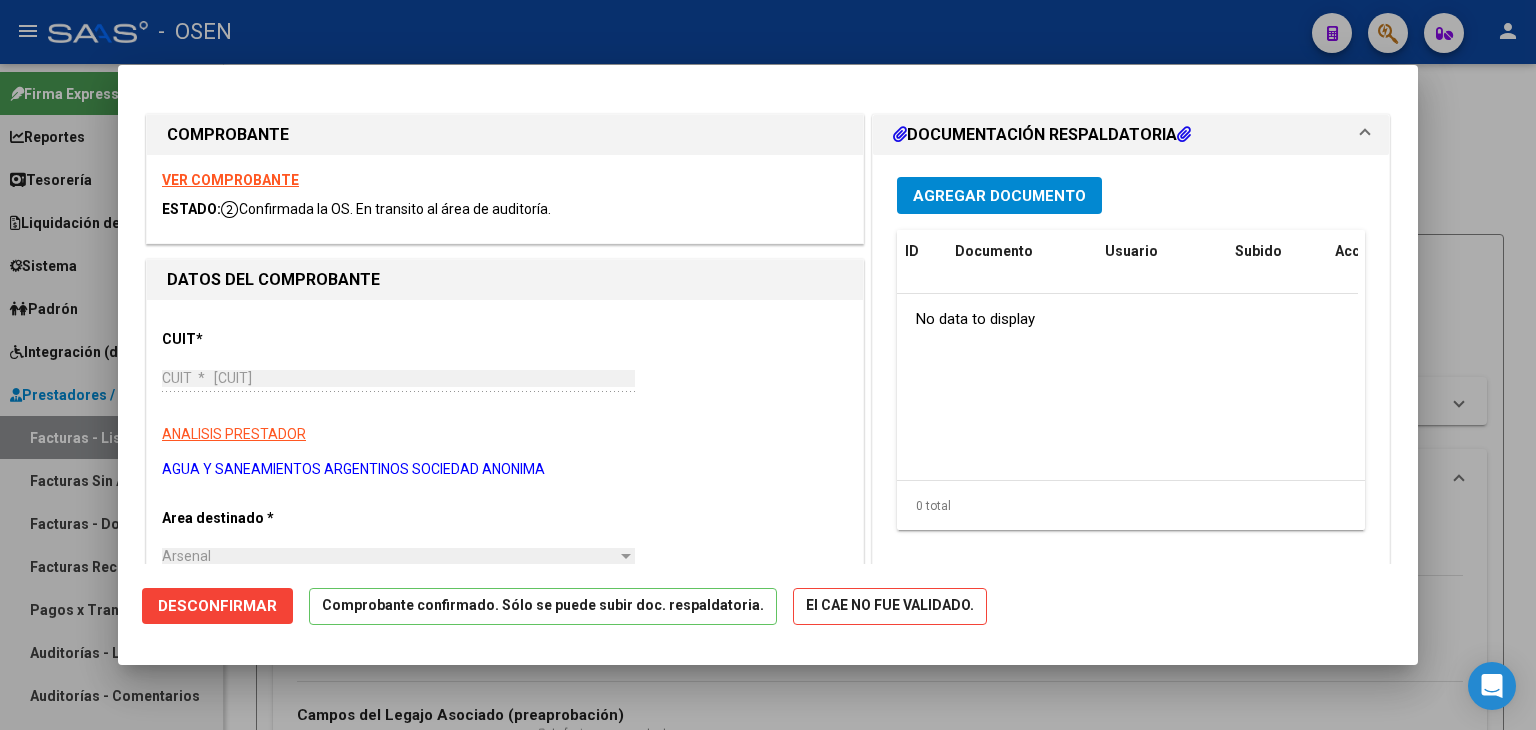 click at bounding box center (768, 365) 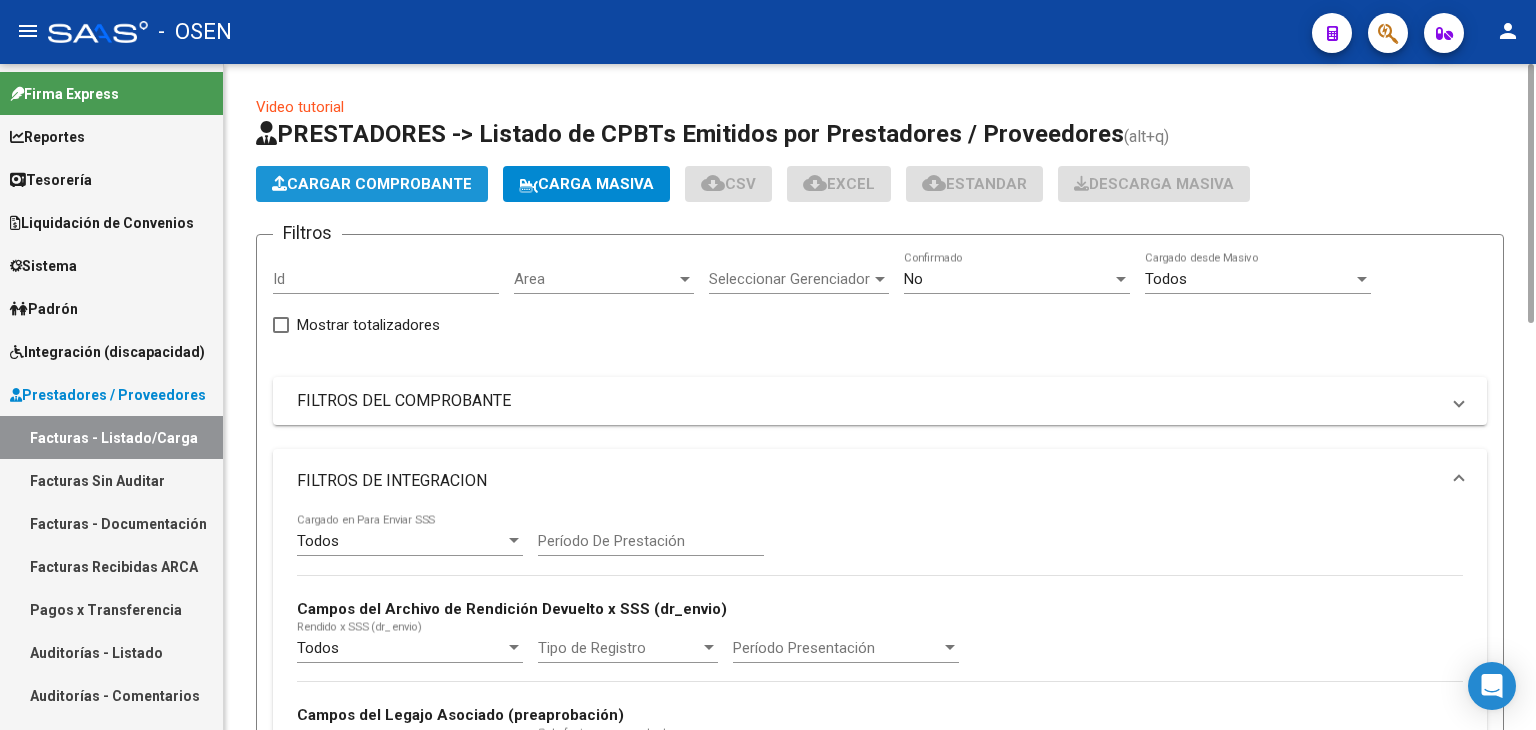 click on "Cargar Comprobante" 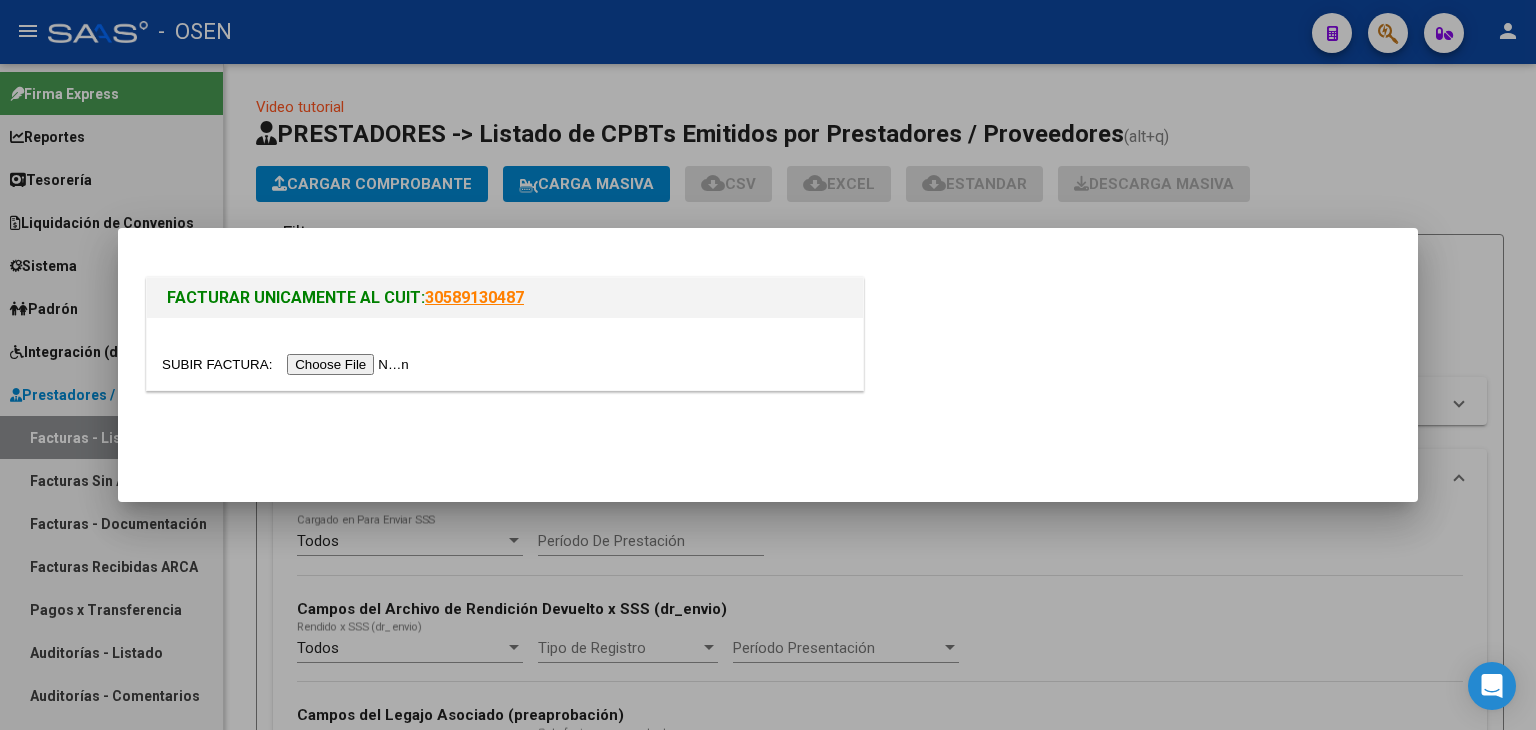 click at bounding box center [288, 364] 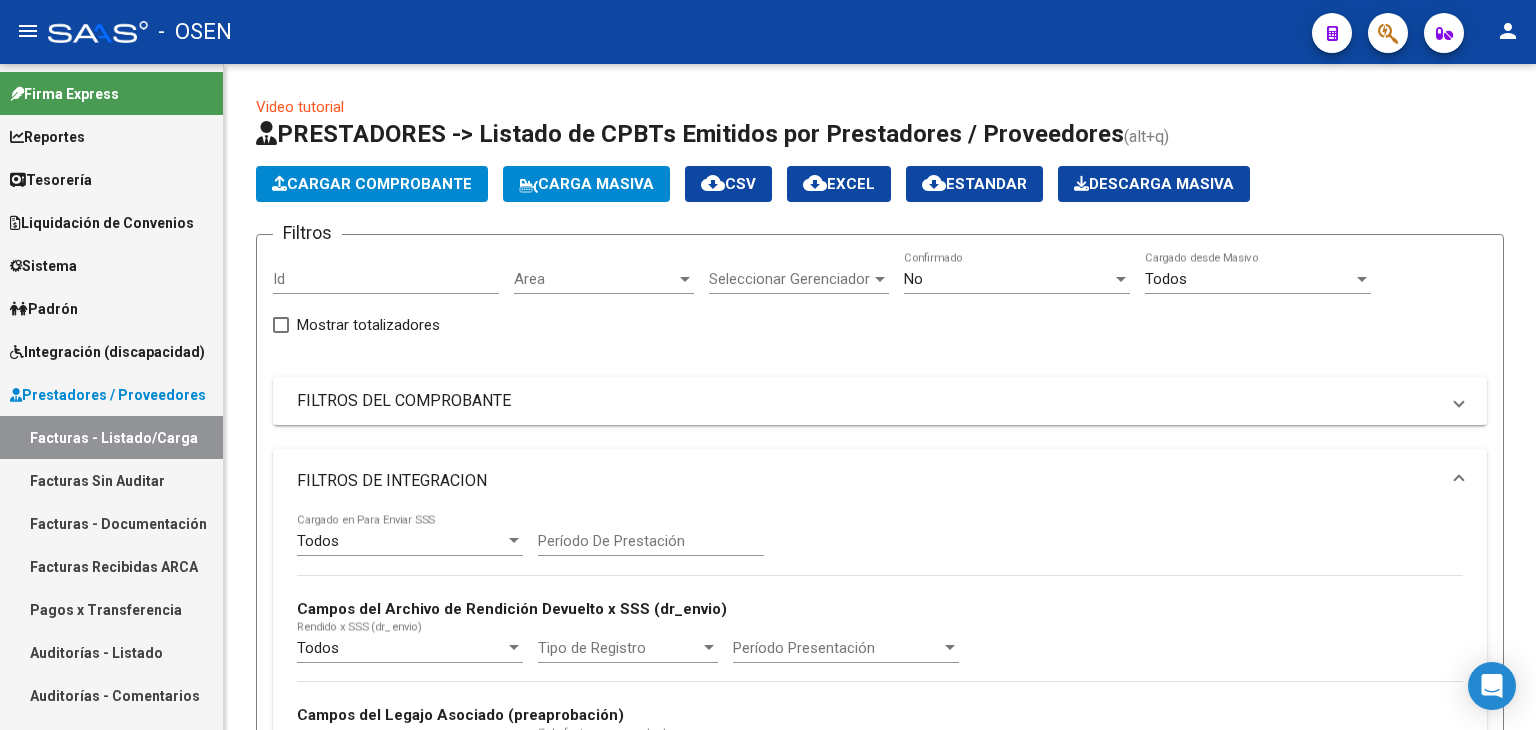 drag, startPoint x: 136, startPoint y: 658, endPoint x: 136, endPoint y: 638, distance: 20 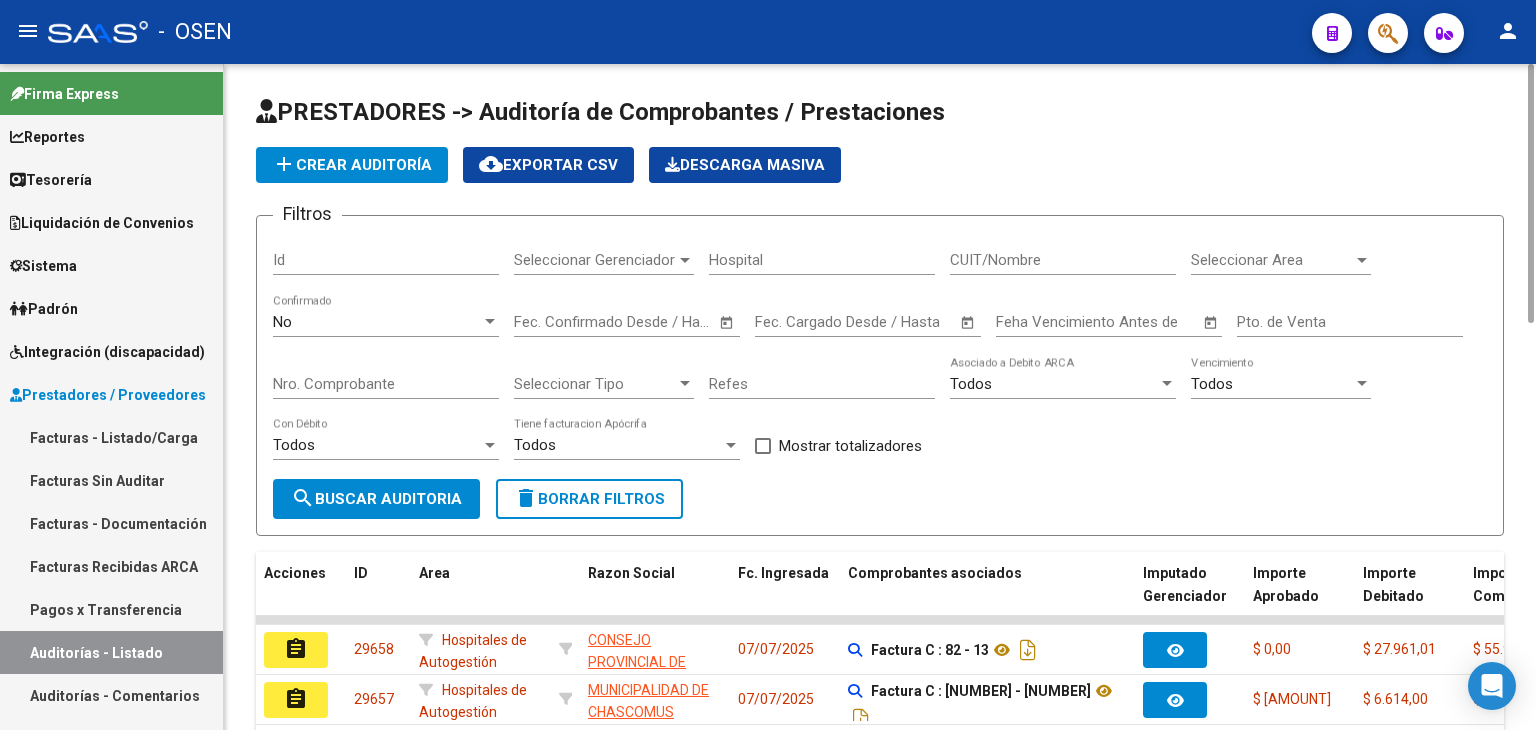 click on "add  Crear Auditoría" 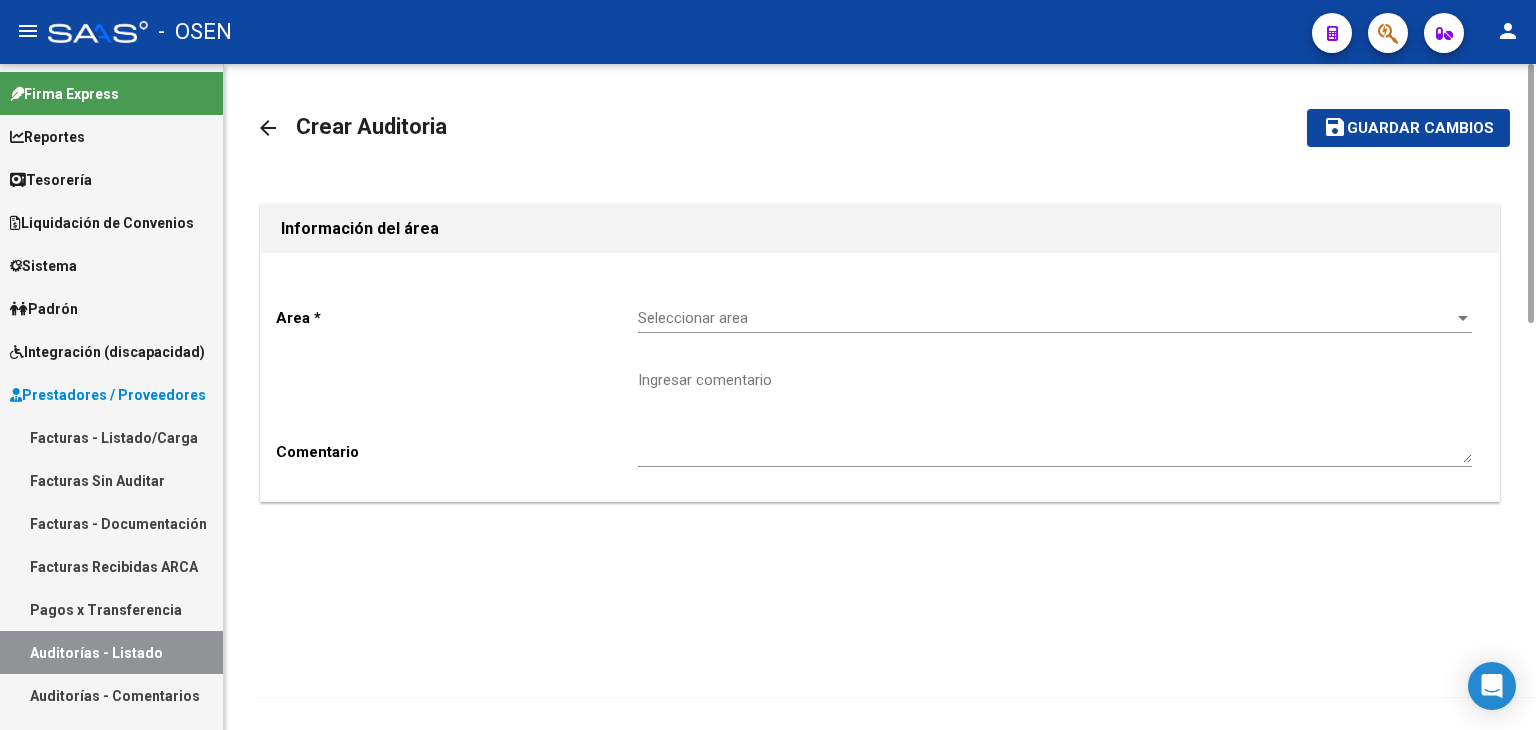 click on "Seleccionar area" at bounding box center (1046, 318) 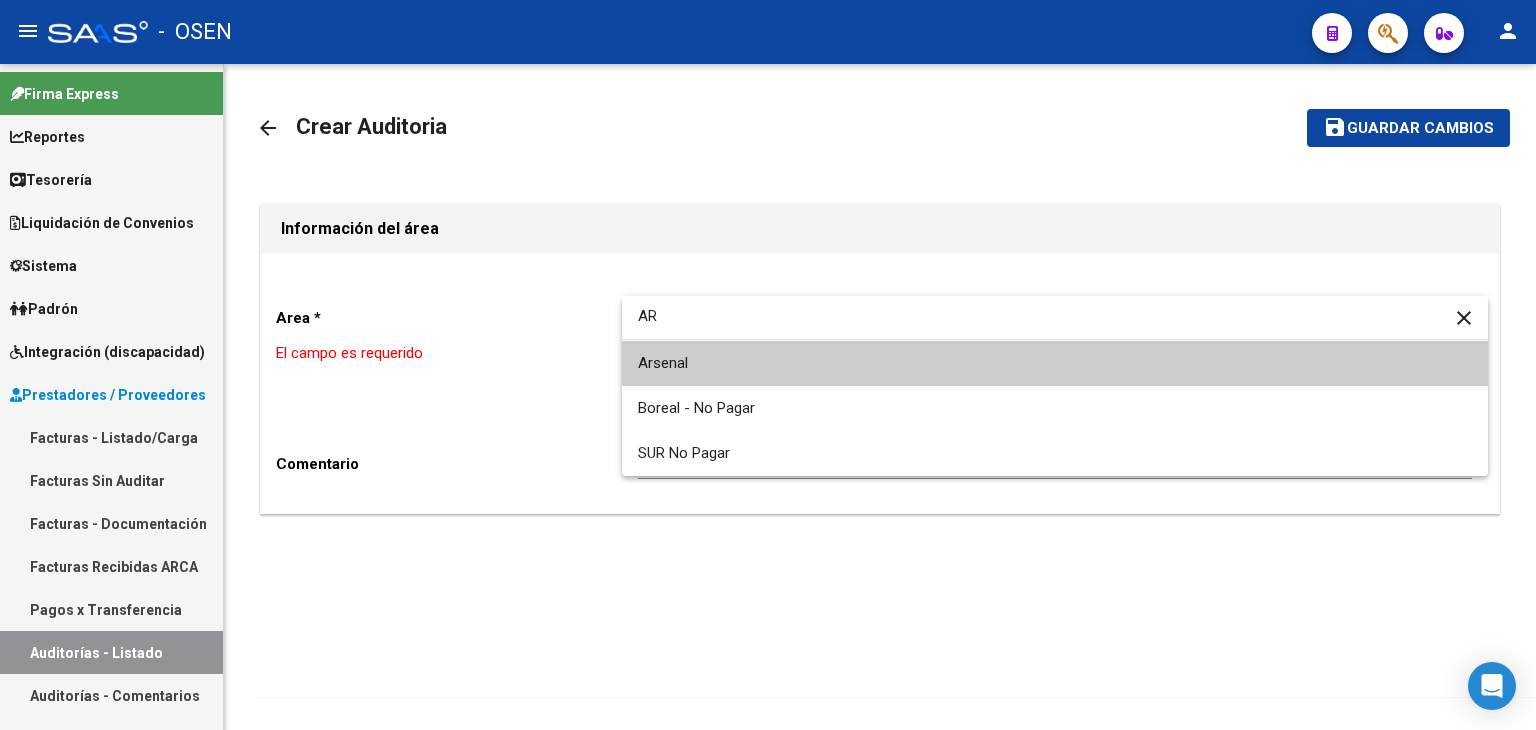 type on "AR" 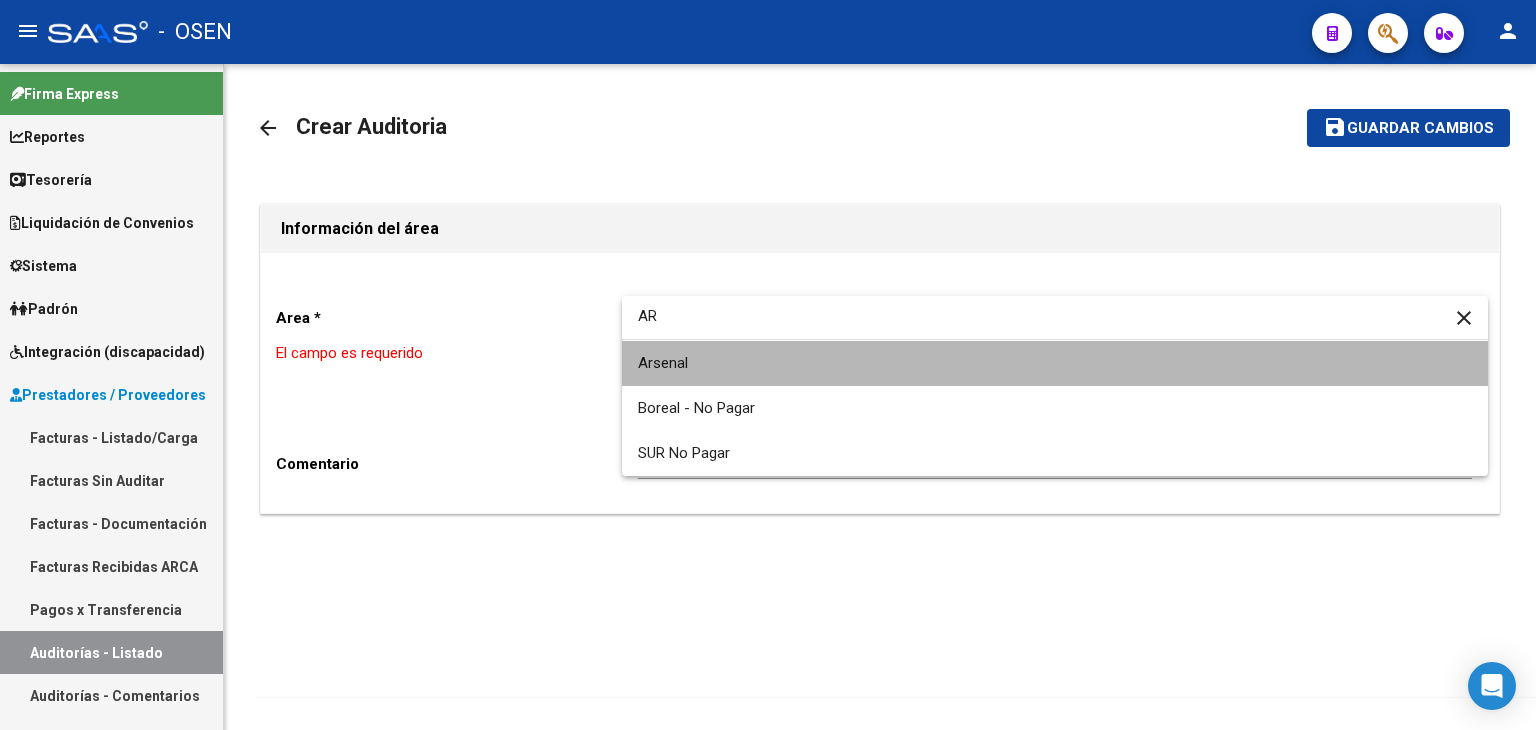 click on "Arsenal" at bounding box center (1055, 363) 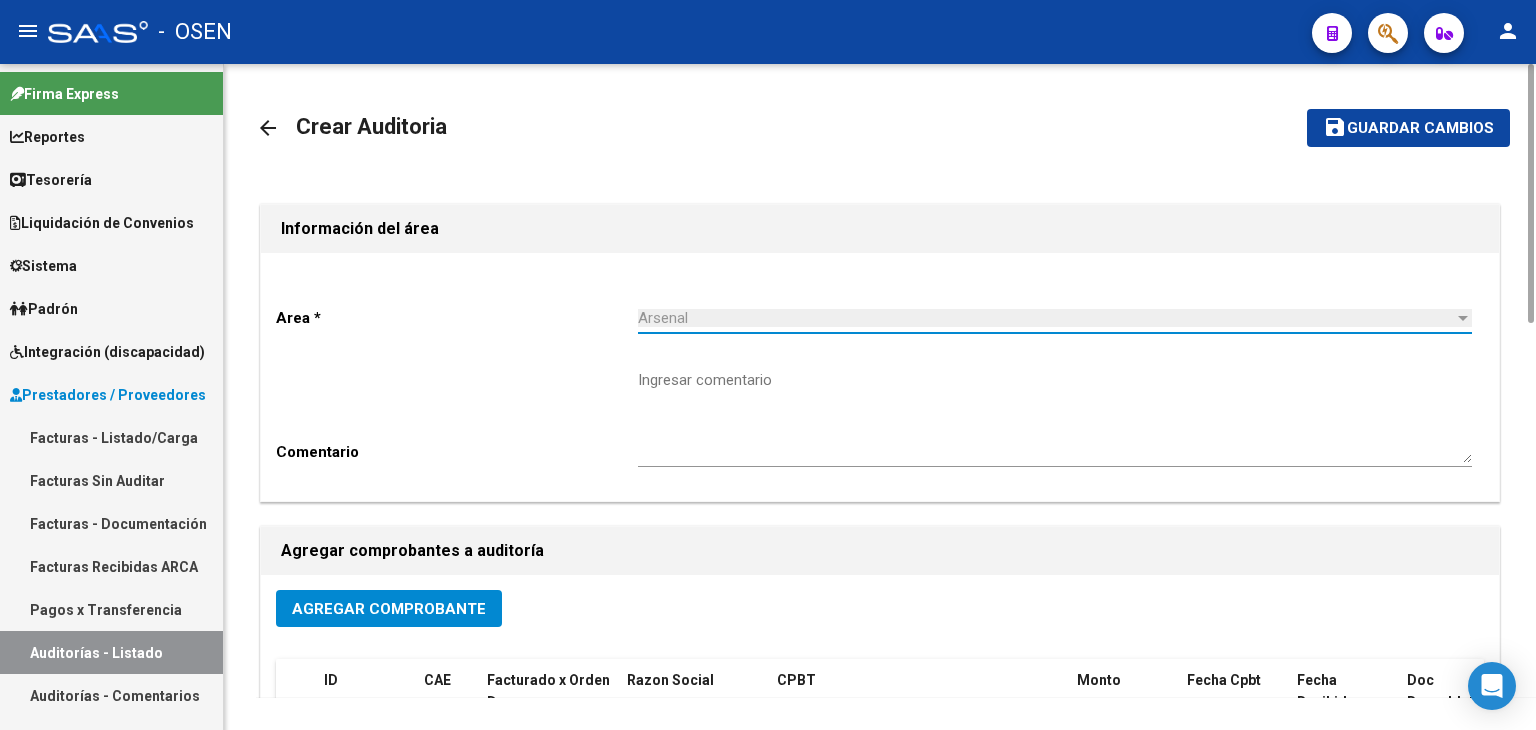 scroll, scrollTop: 401, scrollLeft: 0, axis: vertical 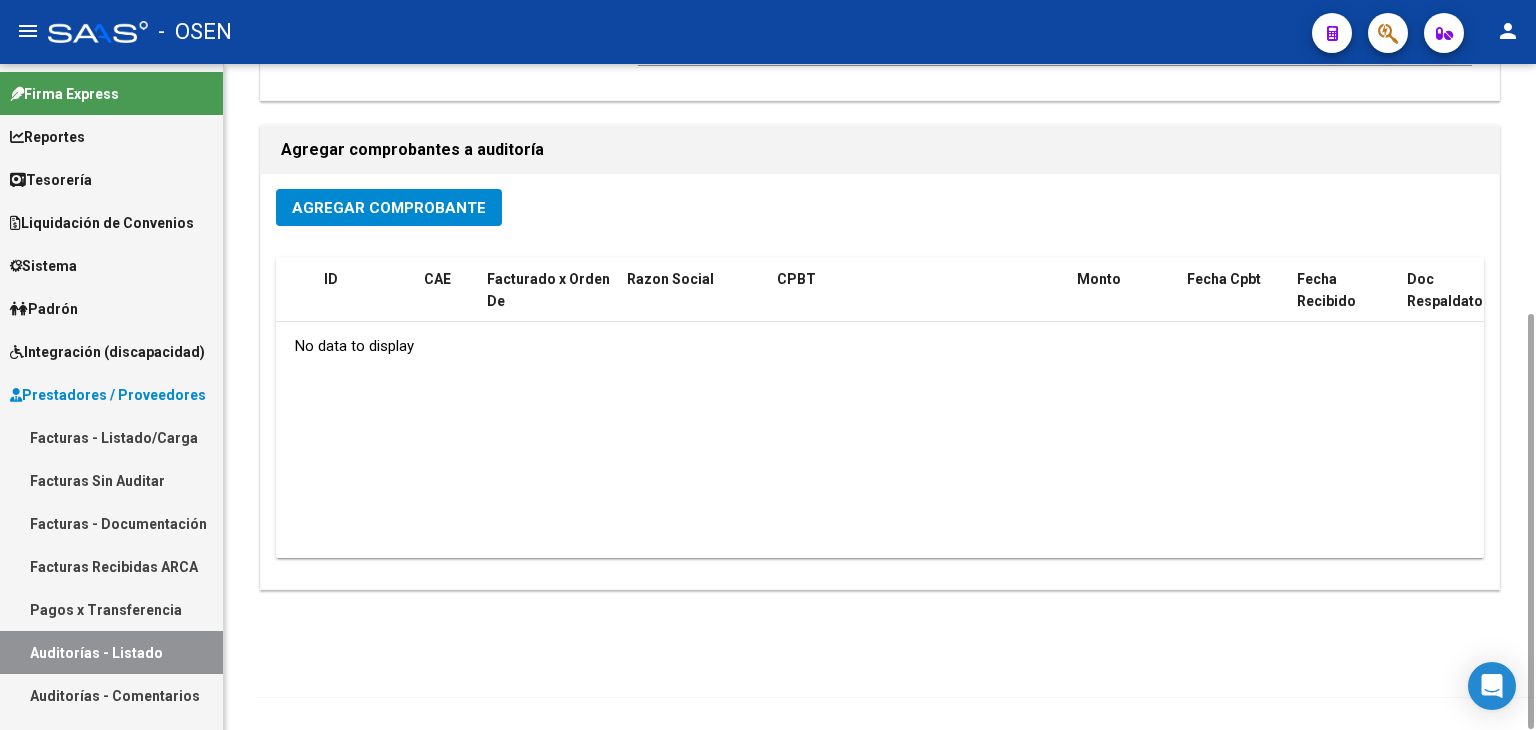 click on "Agregar Comprobante" 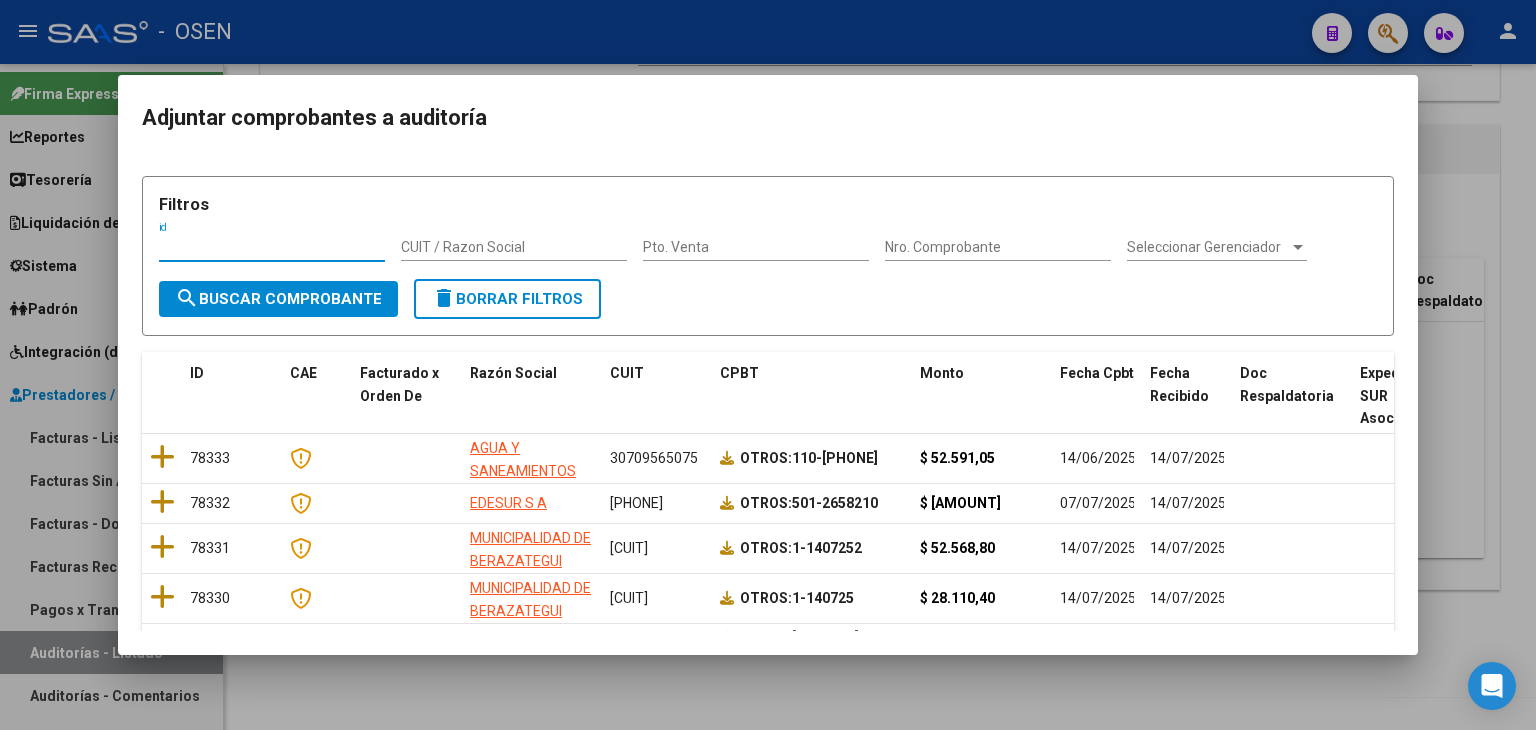 scroll, scrollTop: 333, scrollLeft: 0, axis: vertical 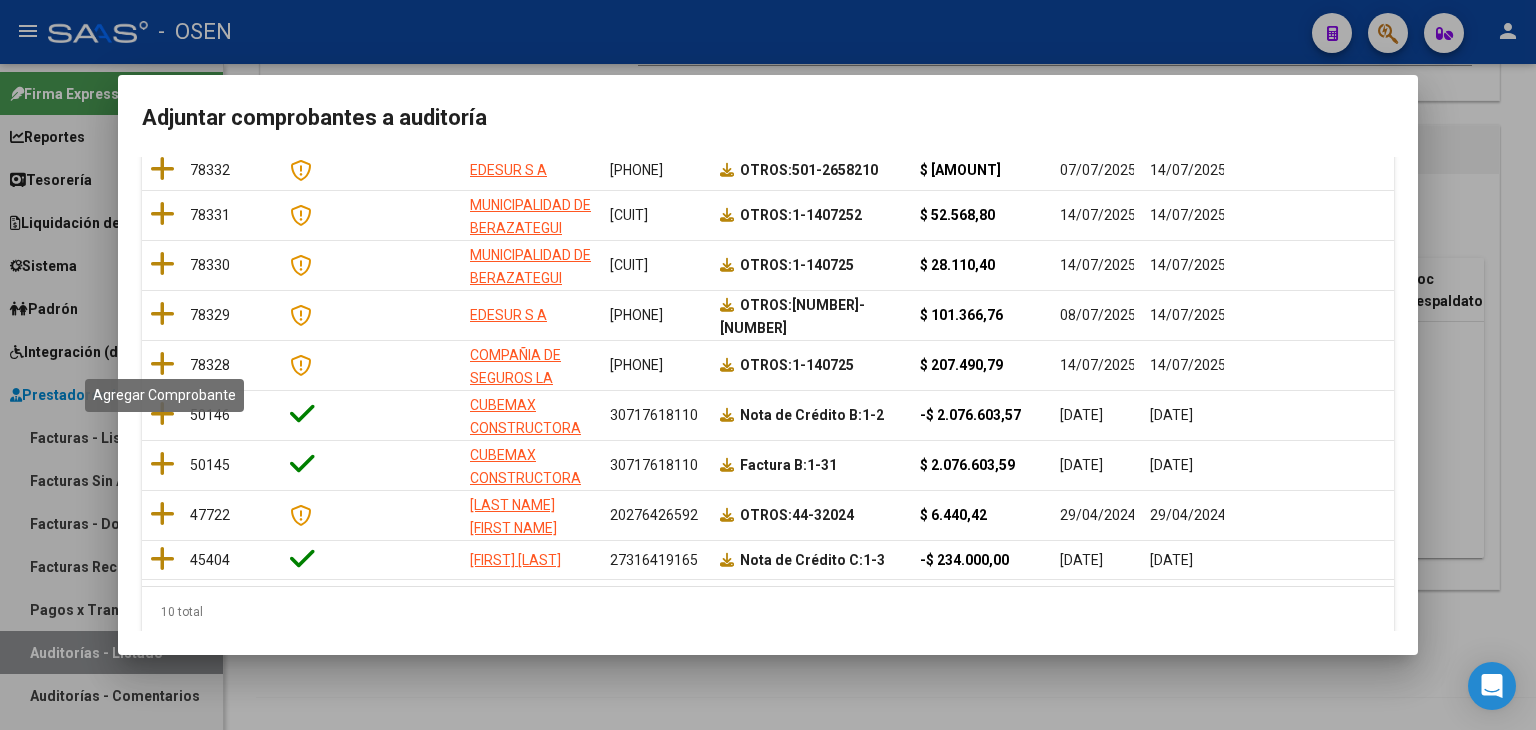 click 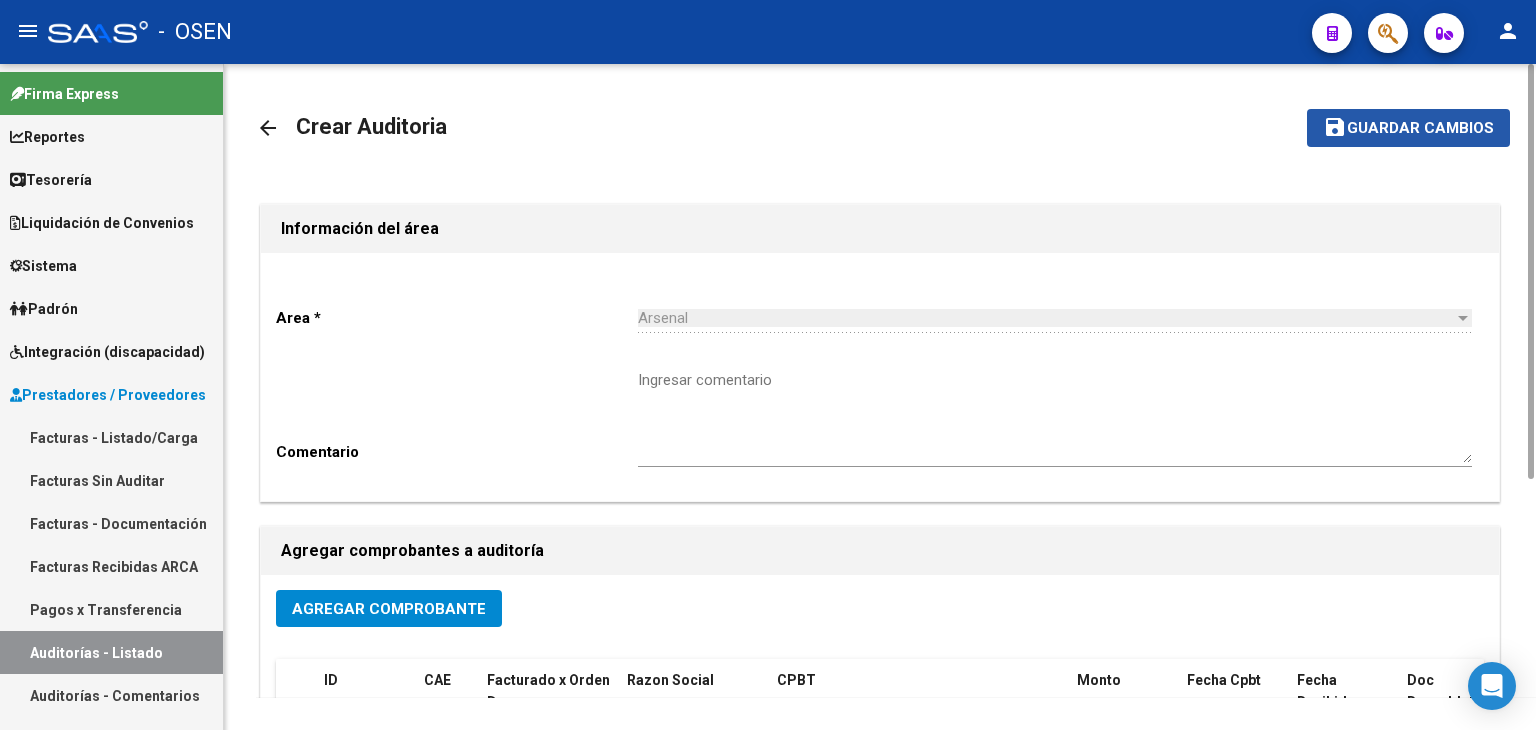click on "save Guardar cambios" 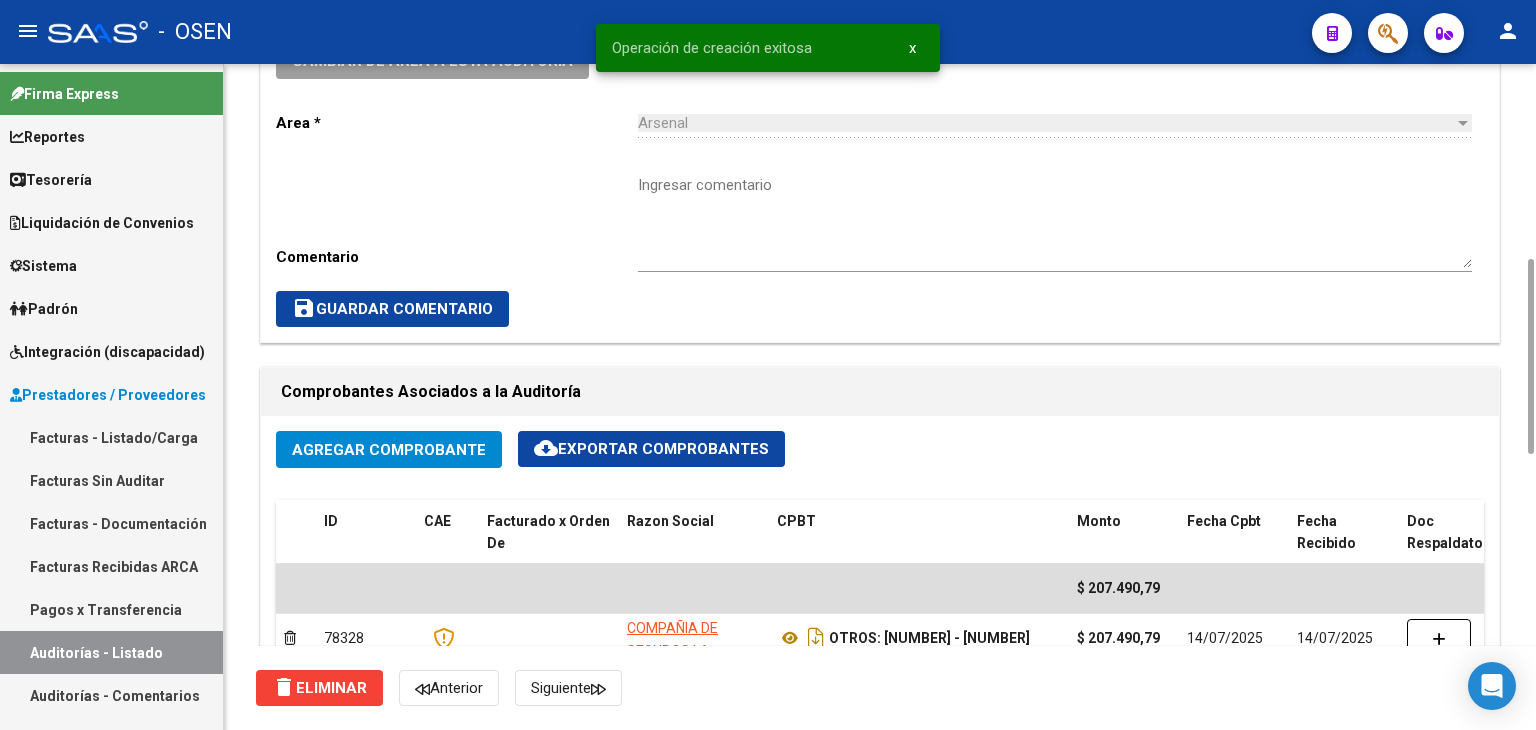 scroll, scrollTop: 1332, scrollLeft: 0, axis: vertical 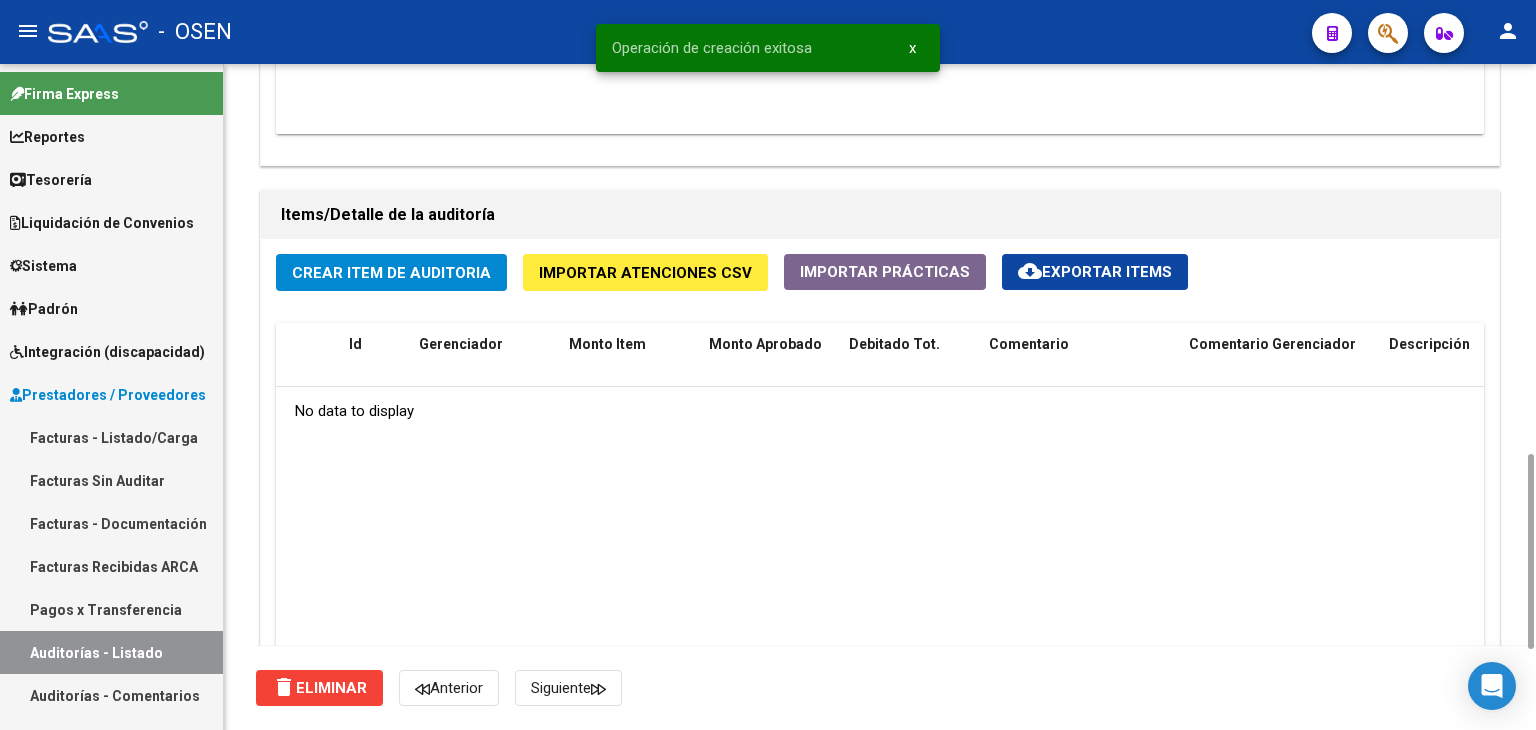 click on "Crear Item de Auditoria" 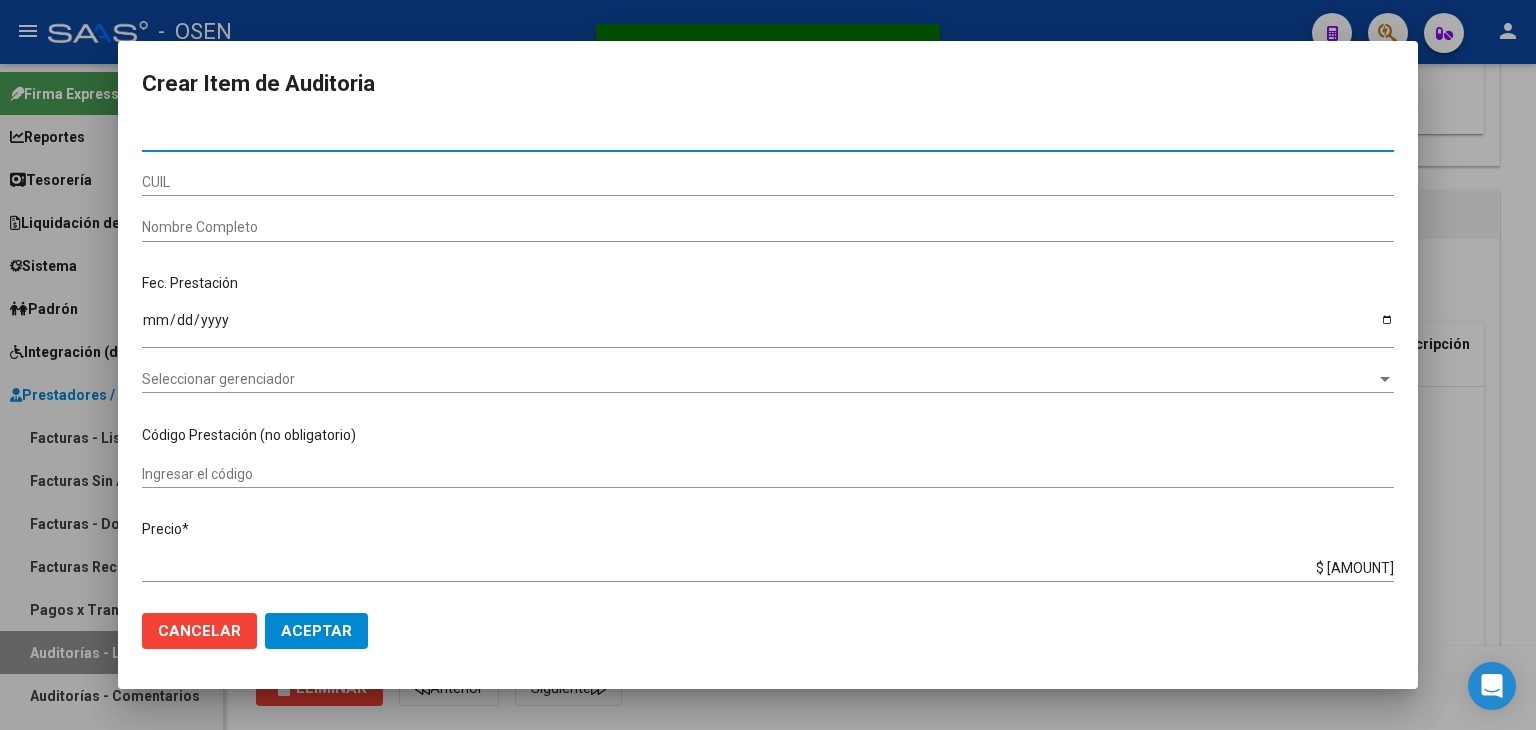 click on "Aceptar" 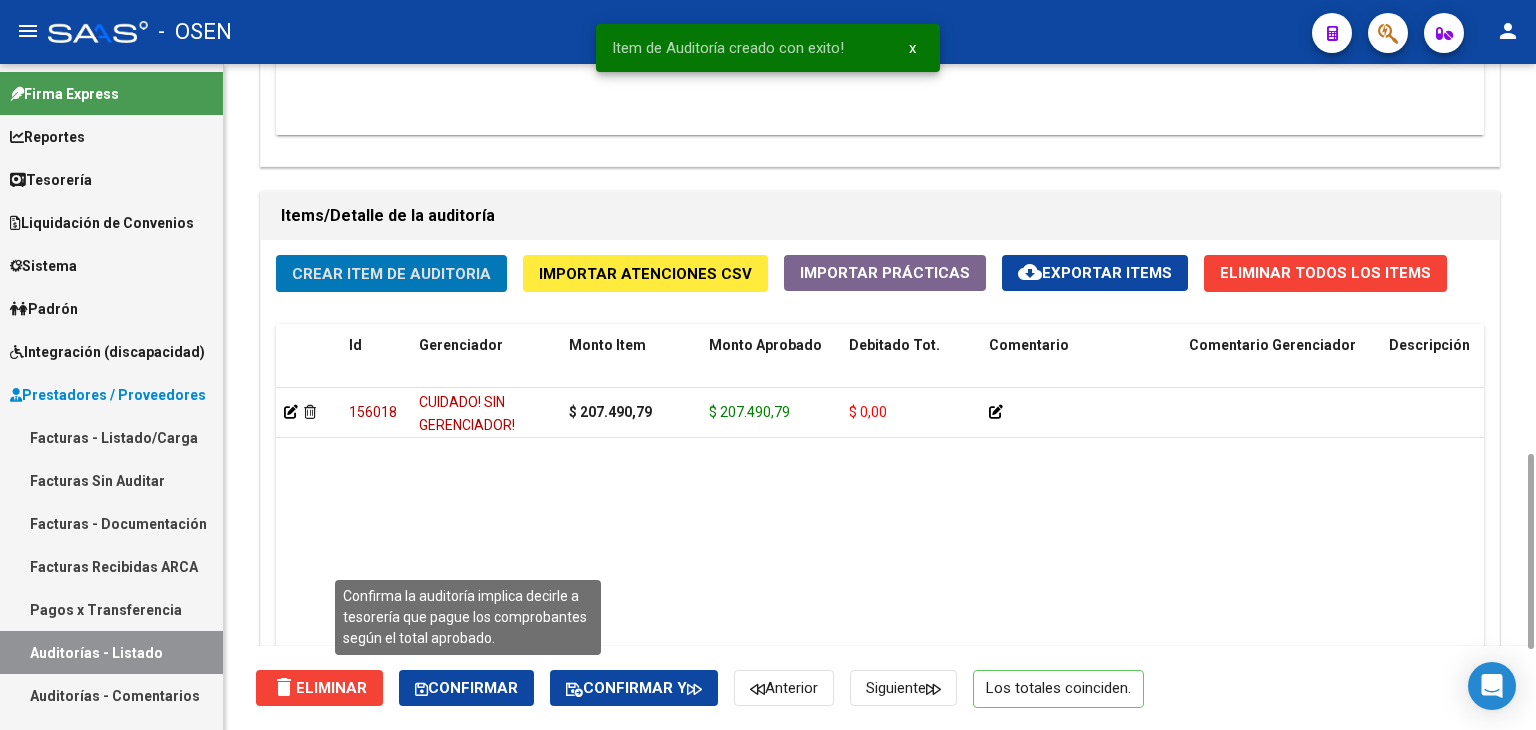 click on "Confirmar" 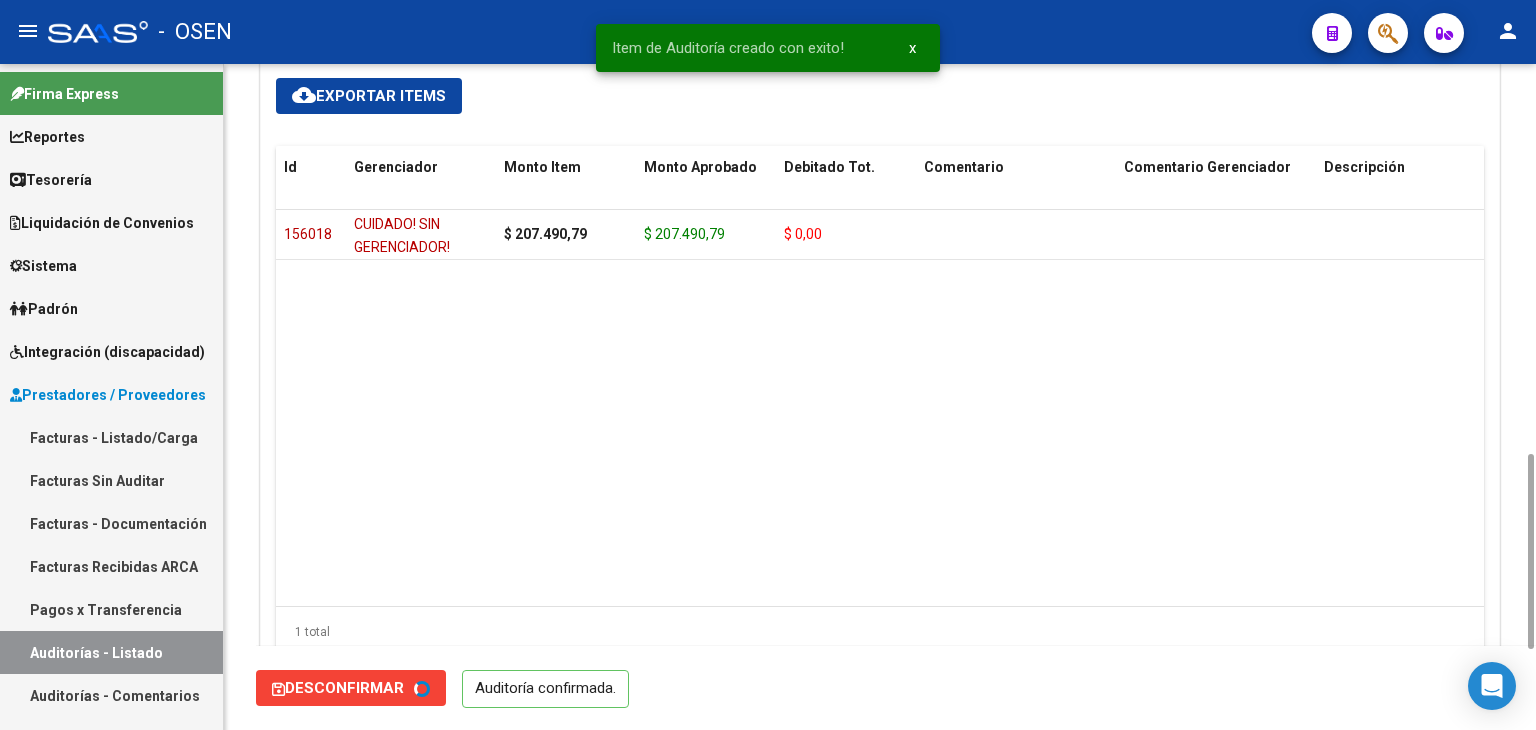 type on "202507" 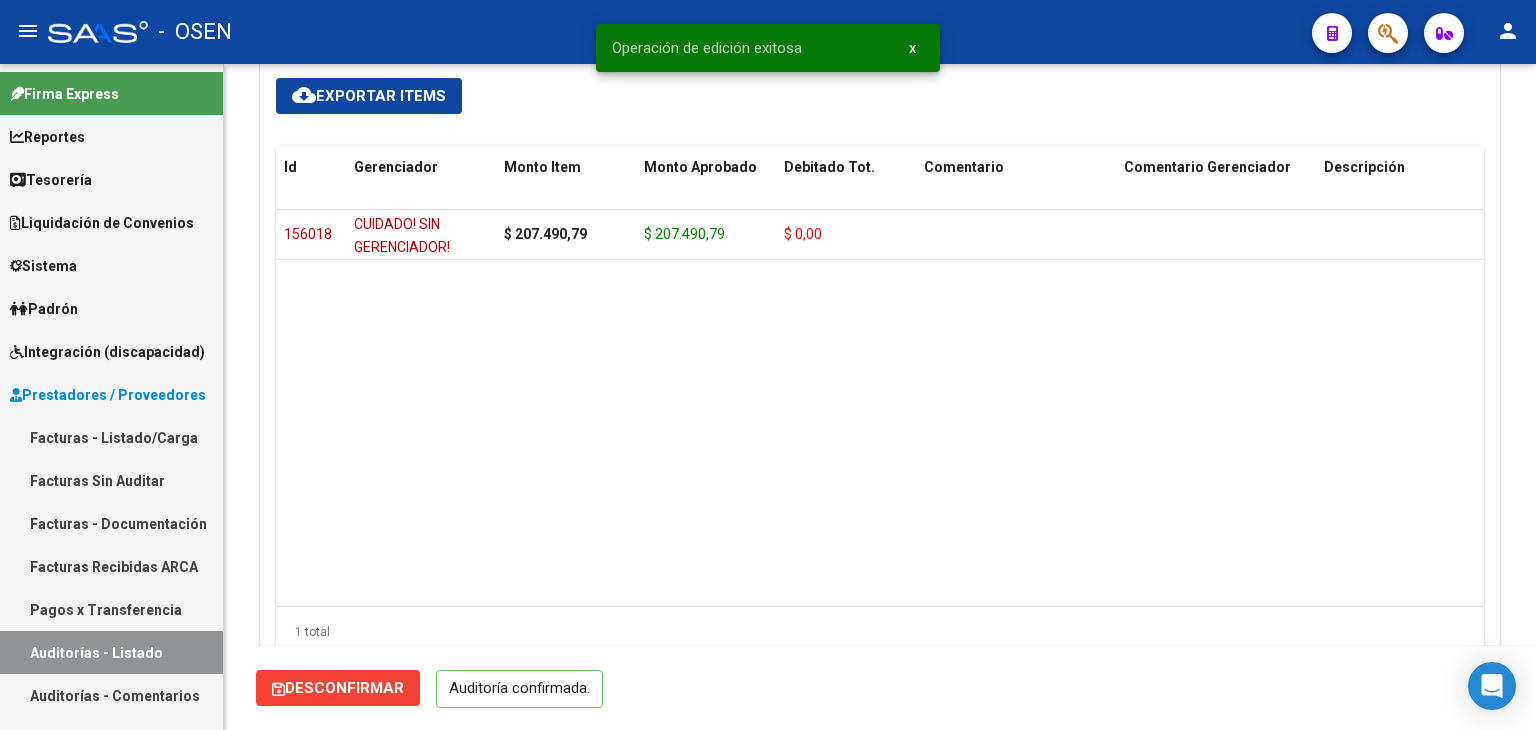scroll, scrollTop: 0, scrollLeft: 0, axis: both 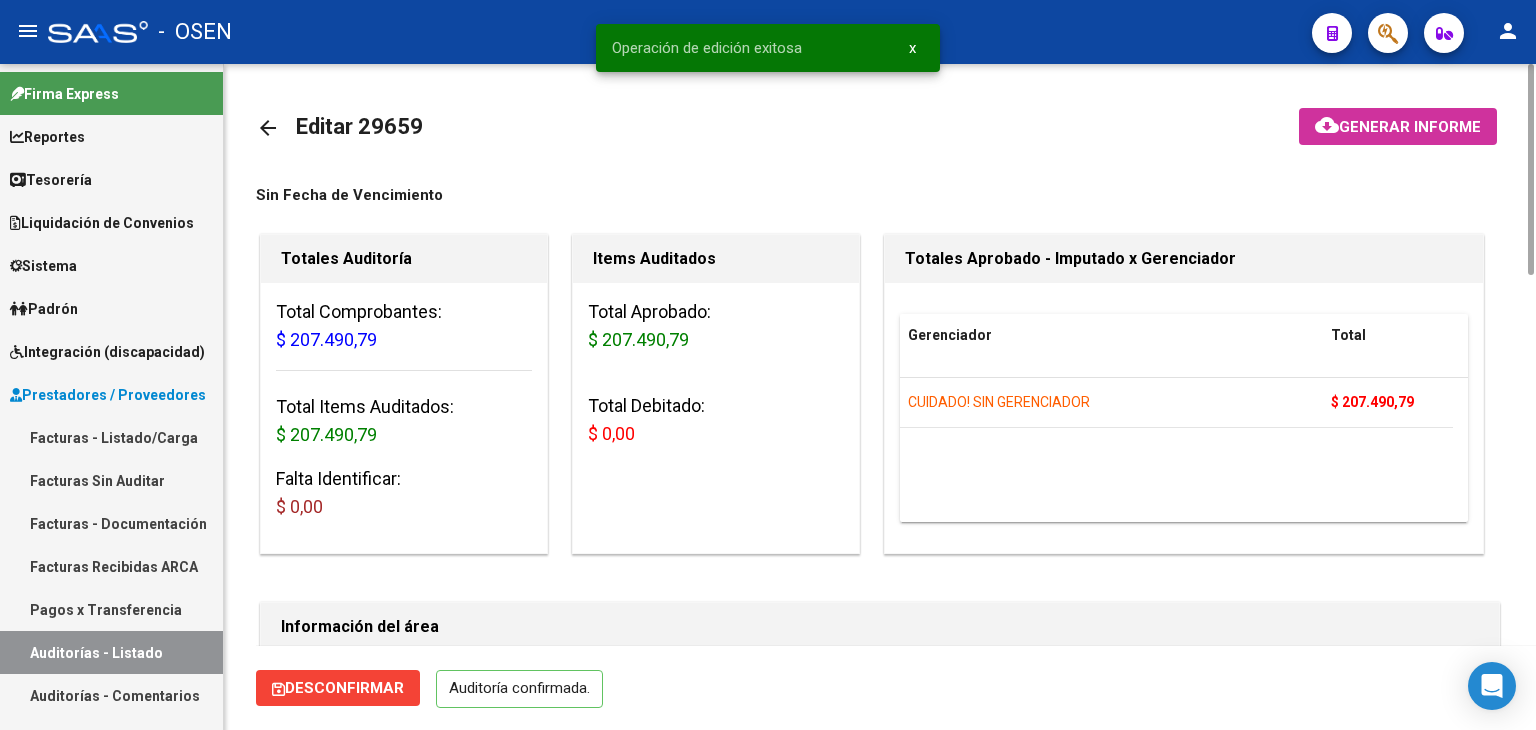 click on "arrow_back" 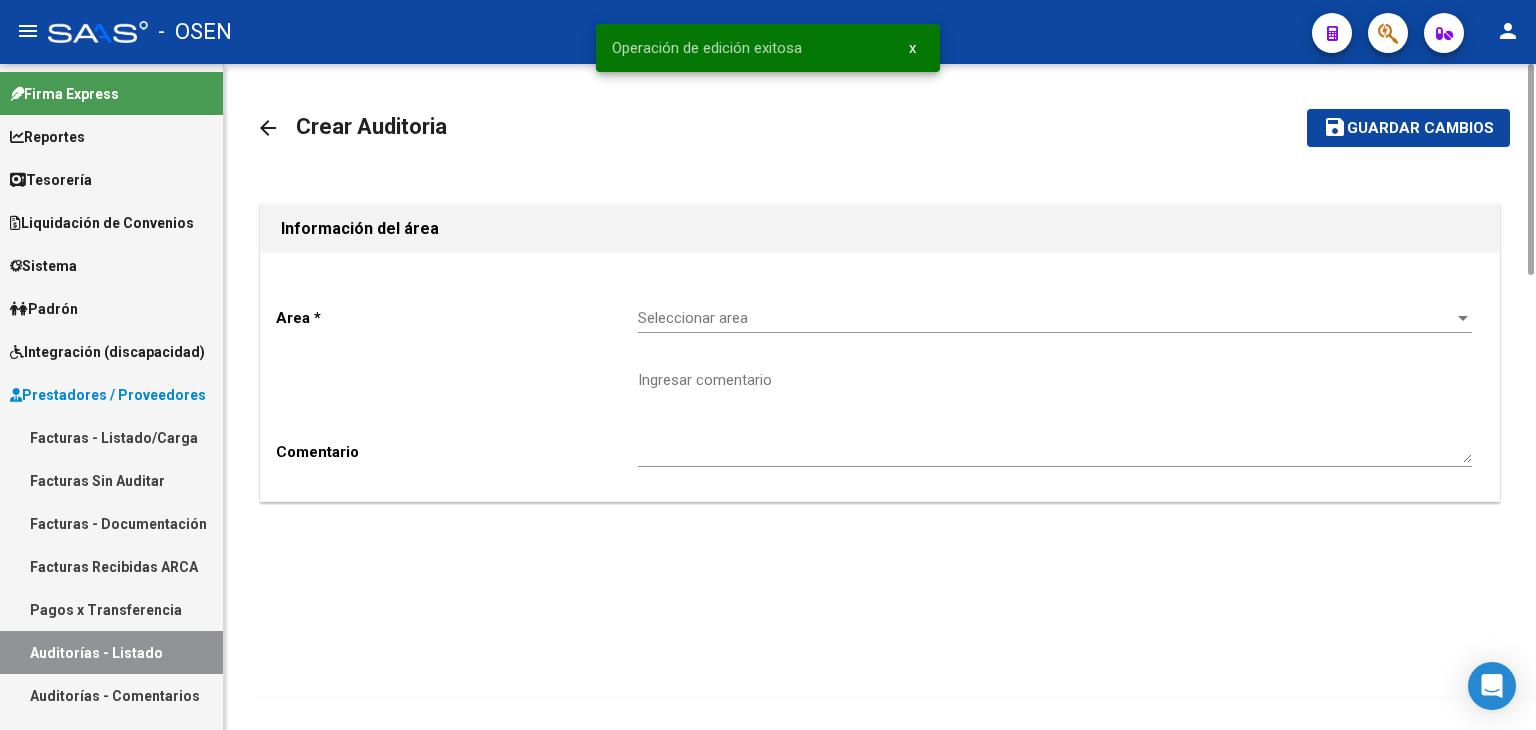 click on "Seleccionar area Seleccionar area" 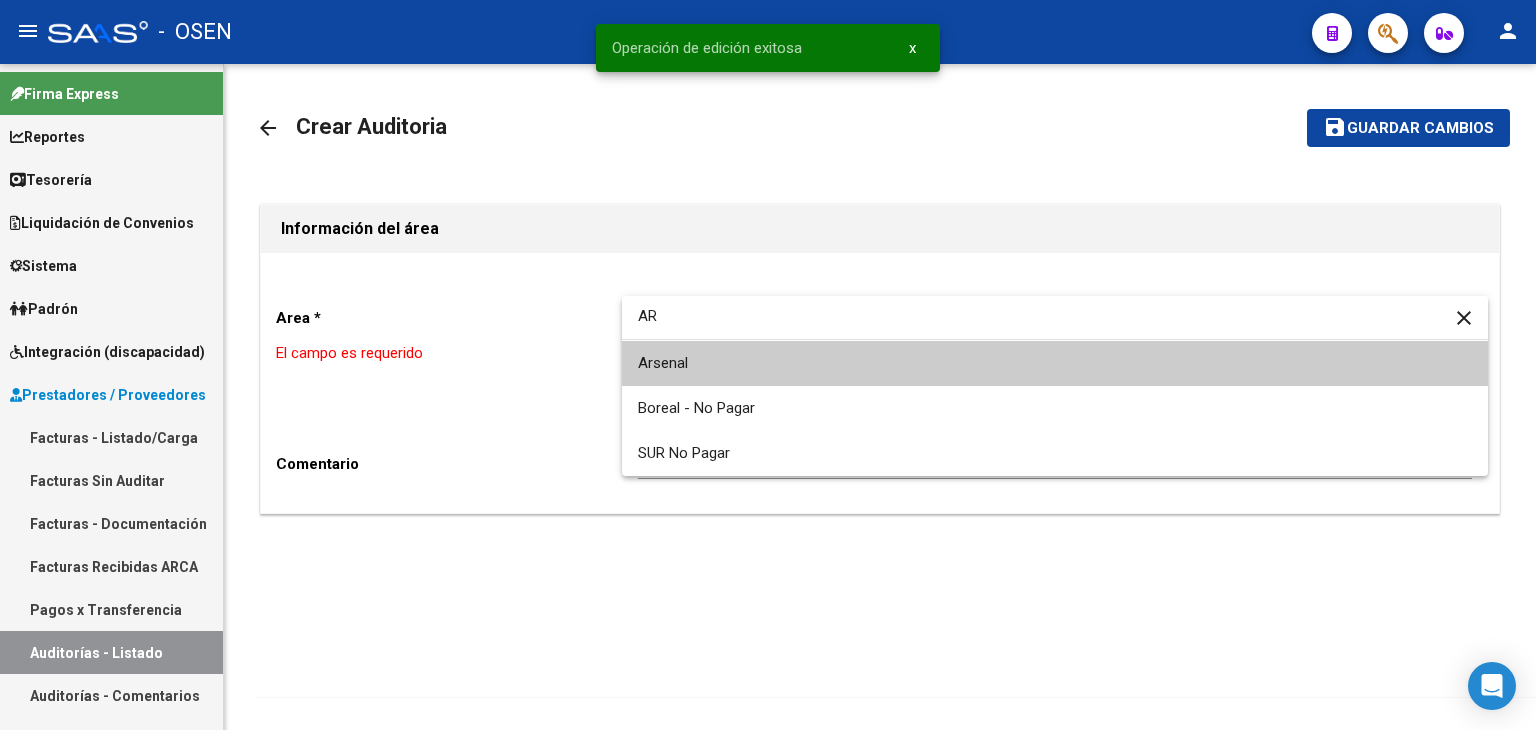 type on "AR" 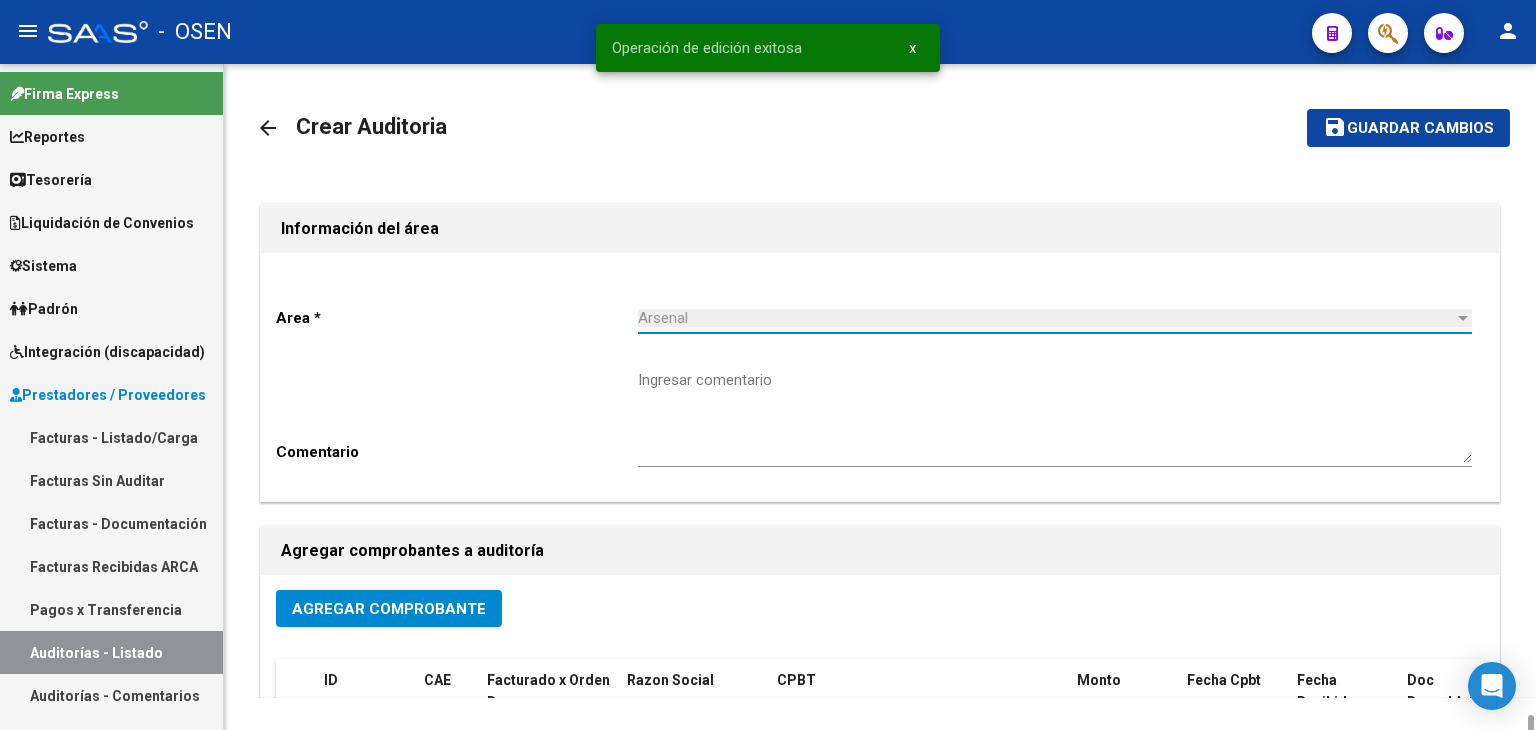 scroll, scrollTop: 401, scrollLeft: 0, axis: vertical 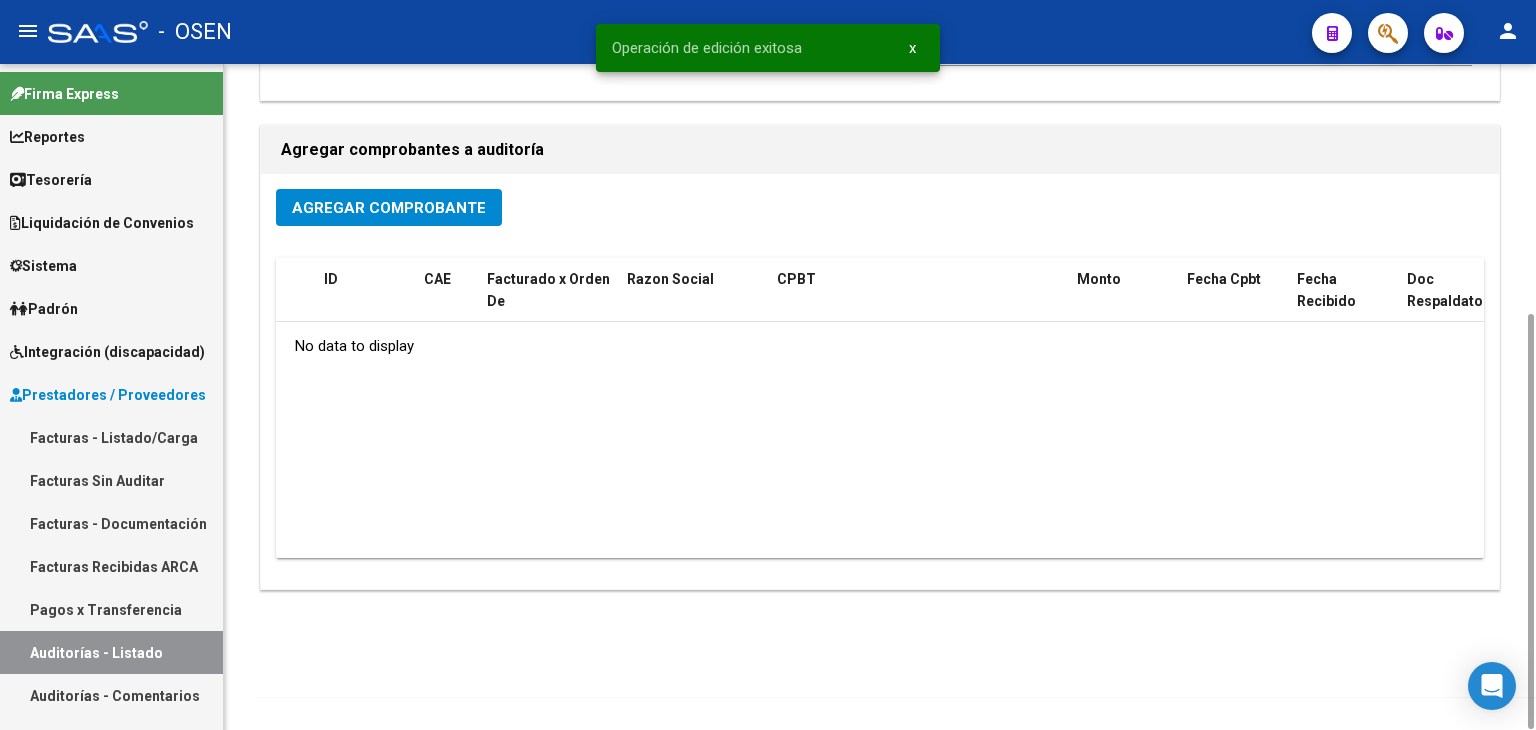 click on "Agregar Comprobante" 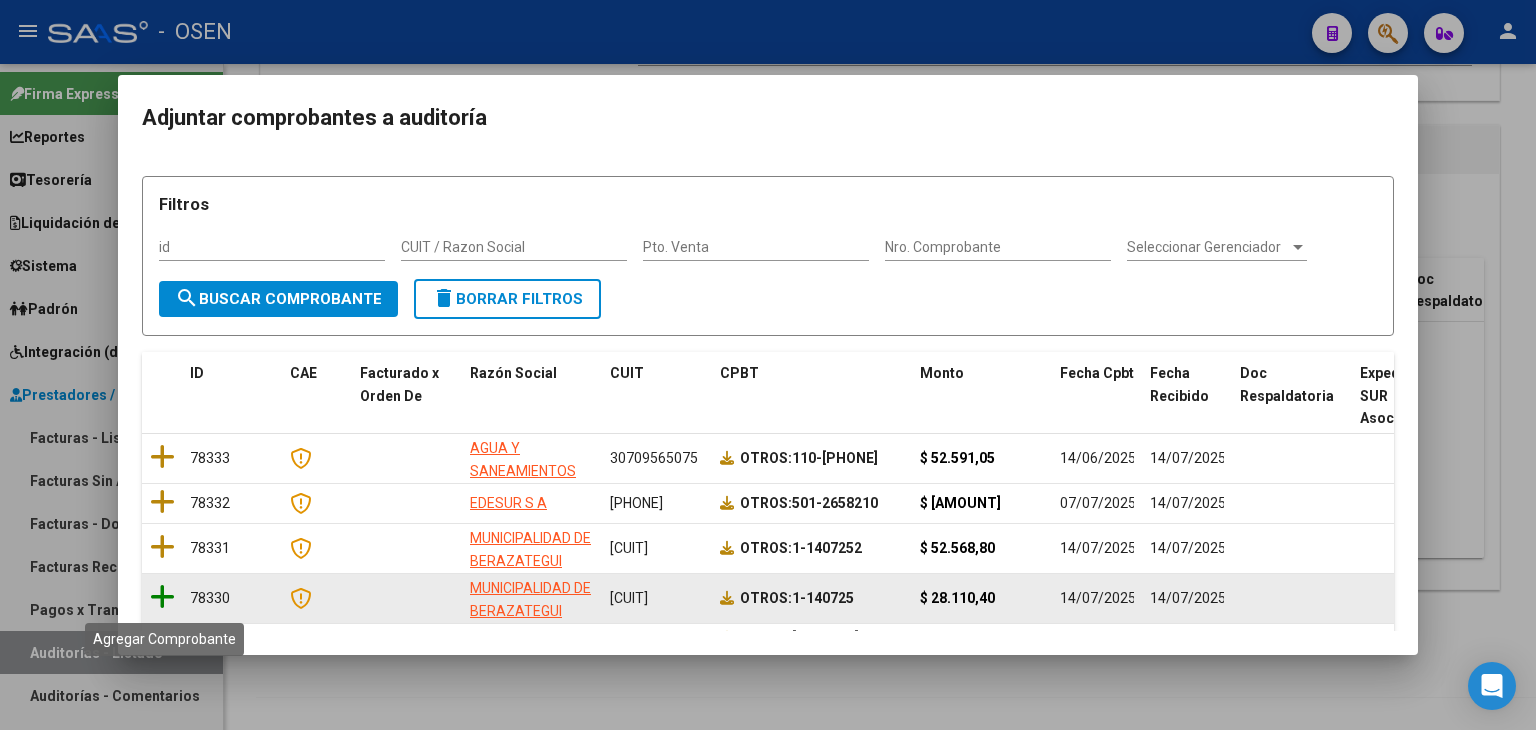click 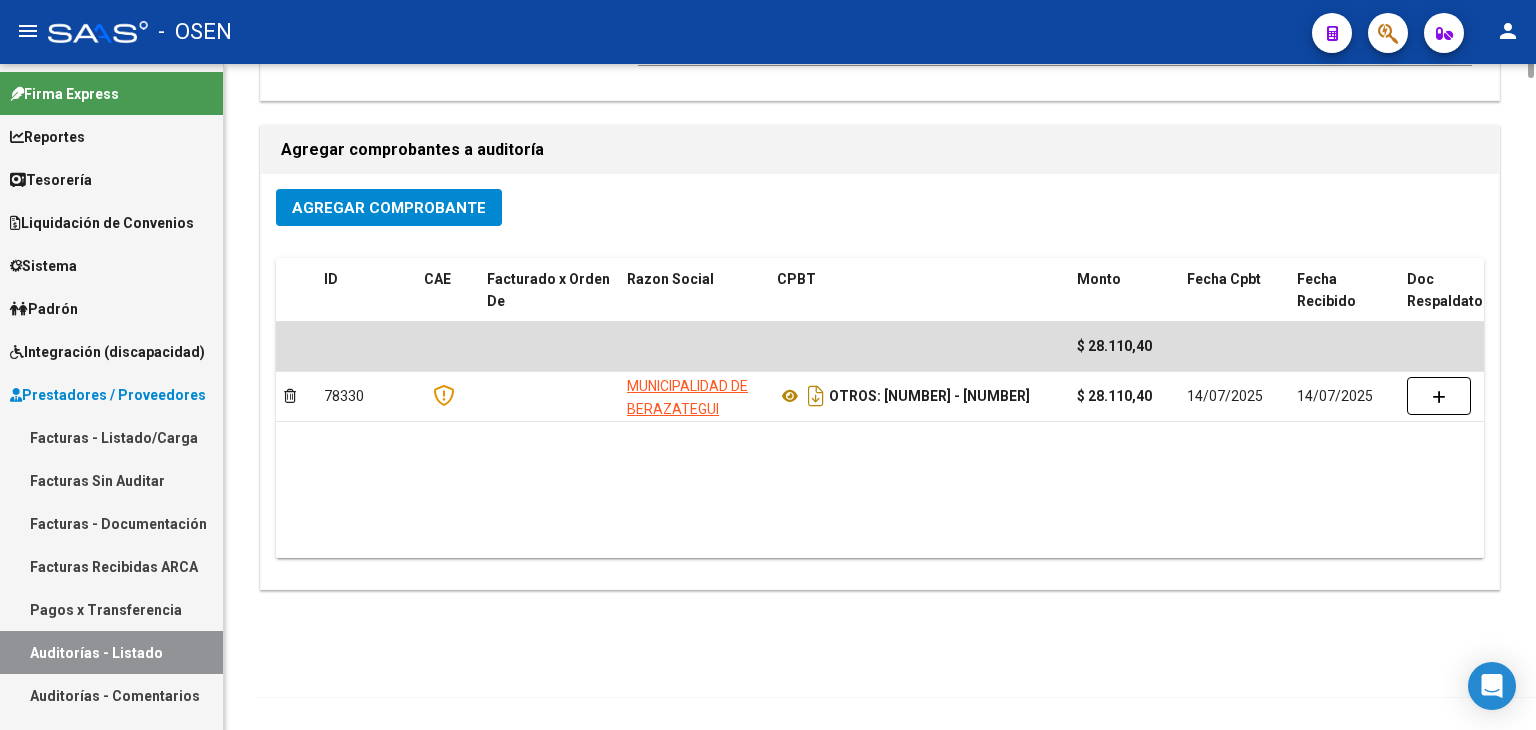scroll, scrollTop: 0, scrollLeft: 0, axis: both 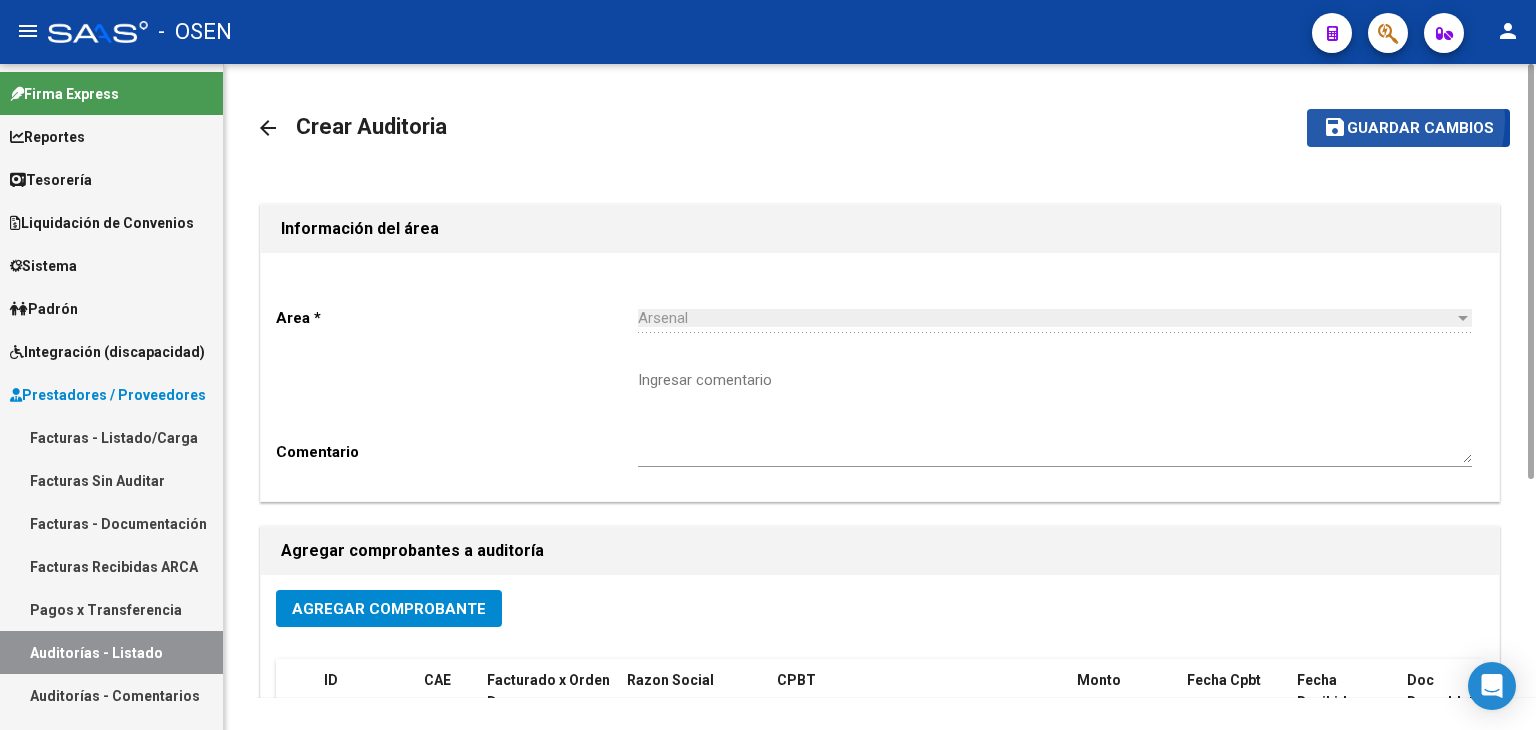 drag, startPoint x: 1364, startPoint y: 118, endPoint x: 1272, endPoint y: 167, distance: 104.23531 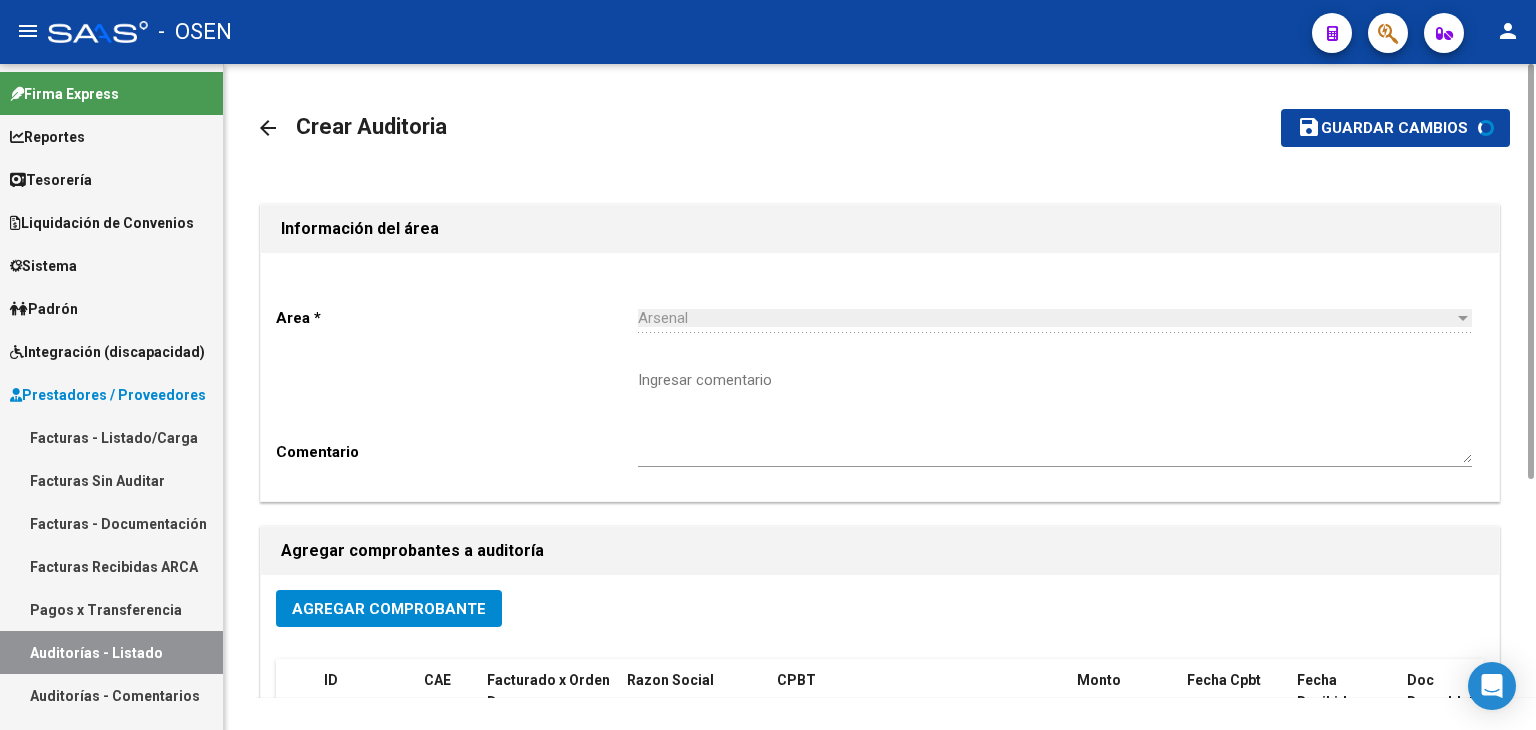 scroll, scrollTop: 401, scrollLeft: 0, axis: vertical 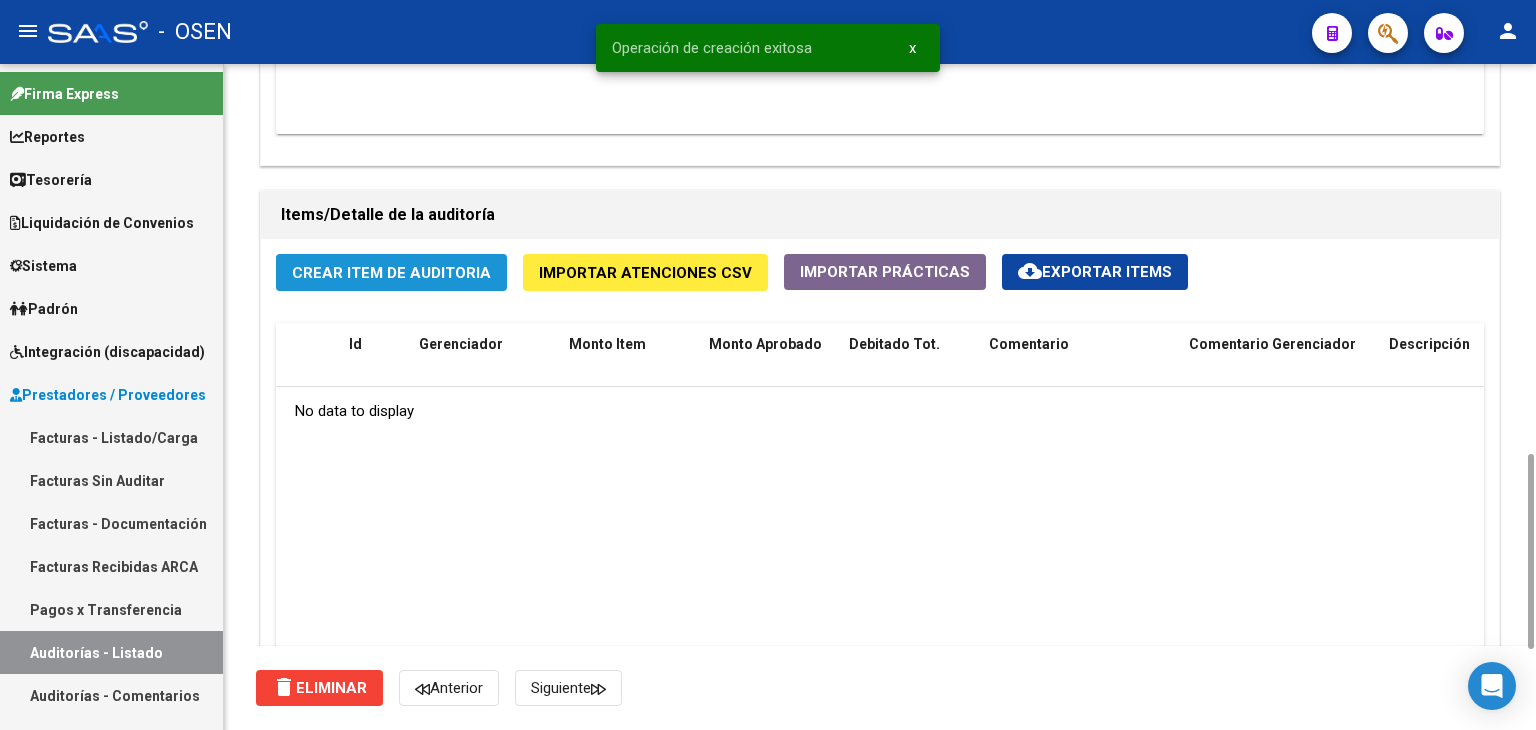 click on "Crear Item de Auditoria" 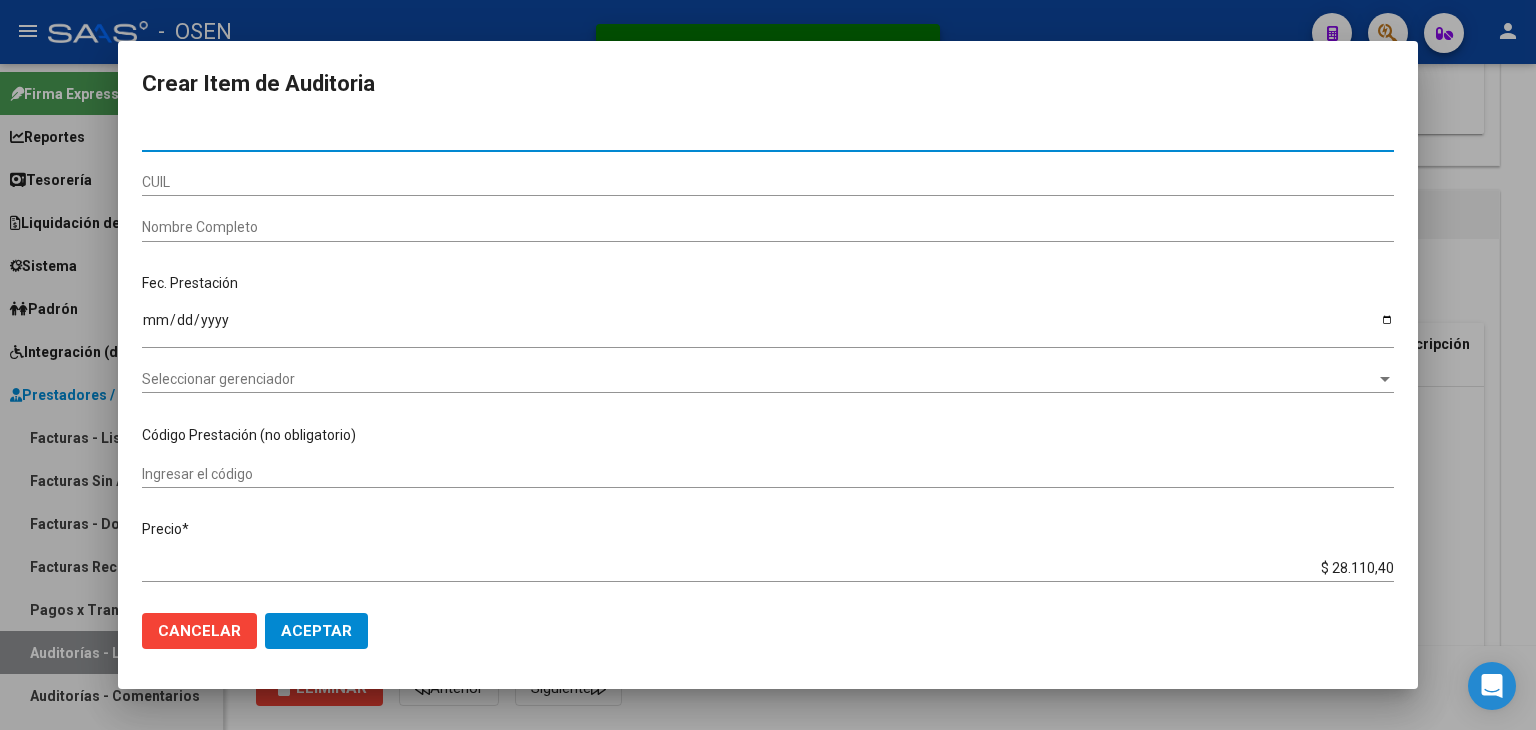 click on "Aceptar" 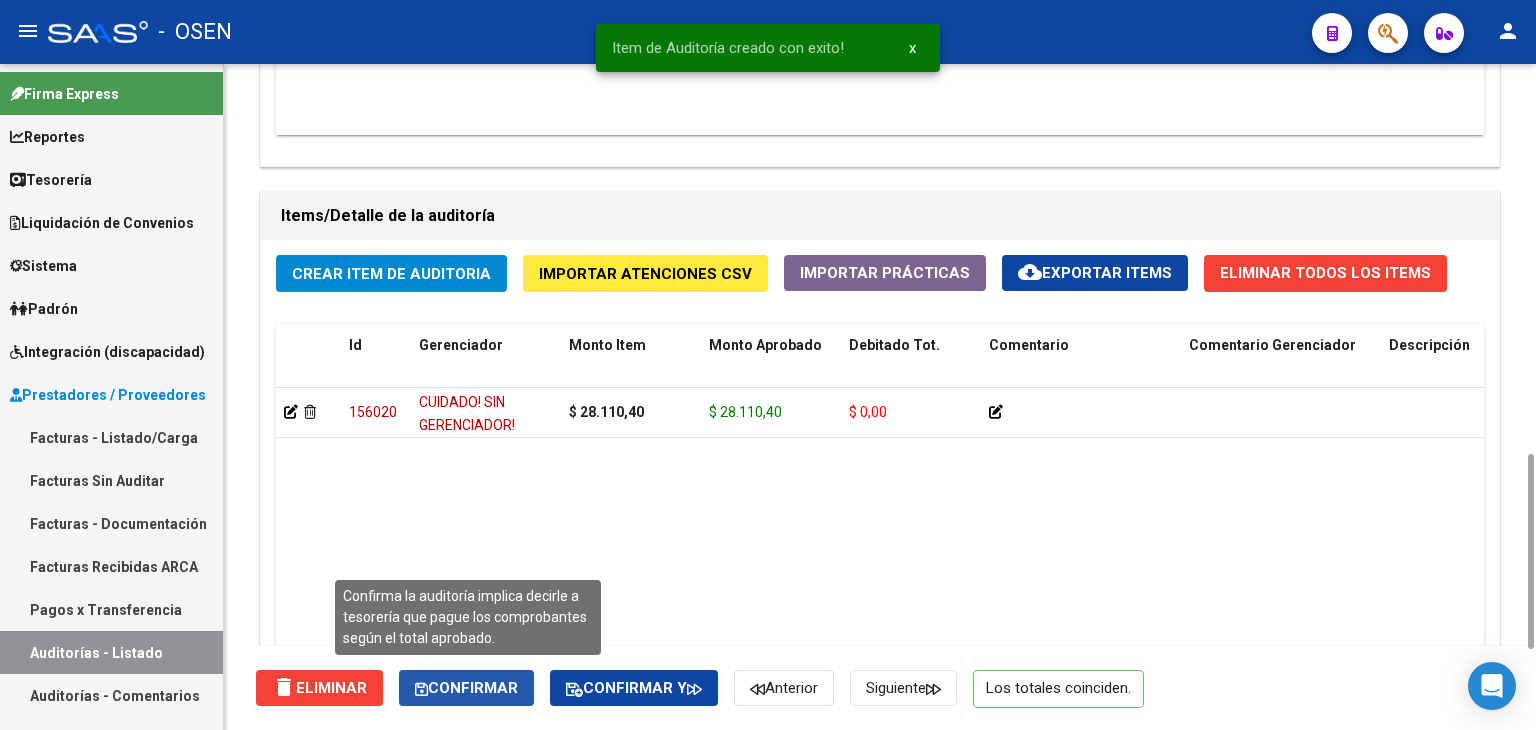 click on "Confirmar" 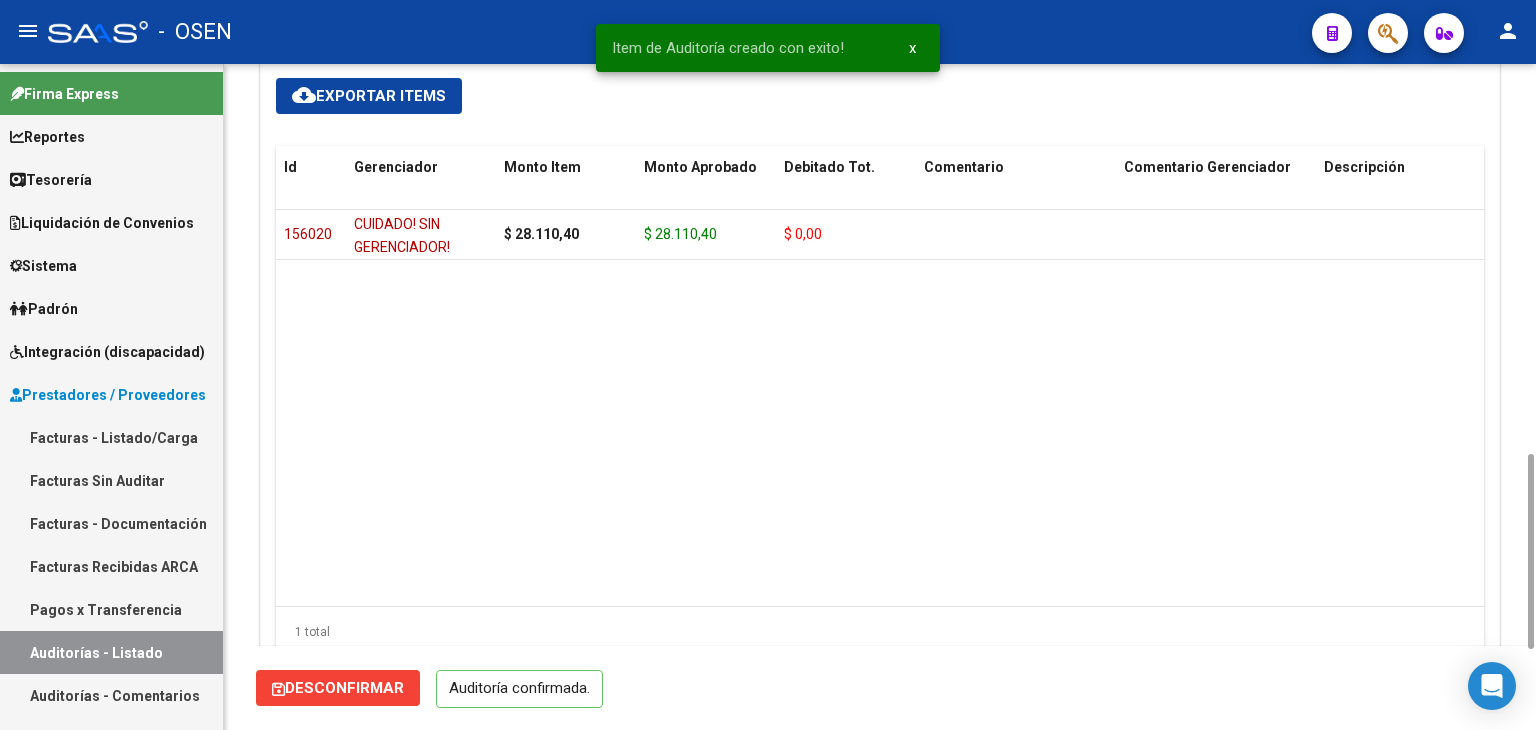 scroll, scrollTop: 0, scrollLeft: 0, axis: both 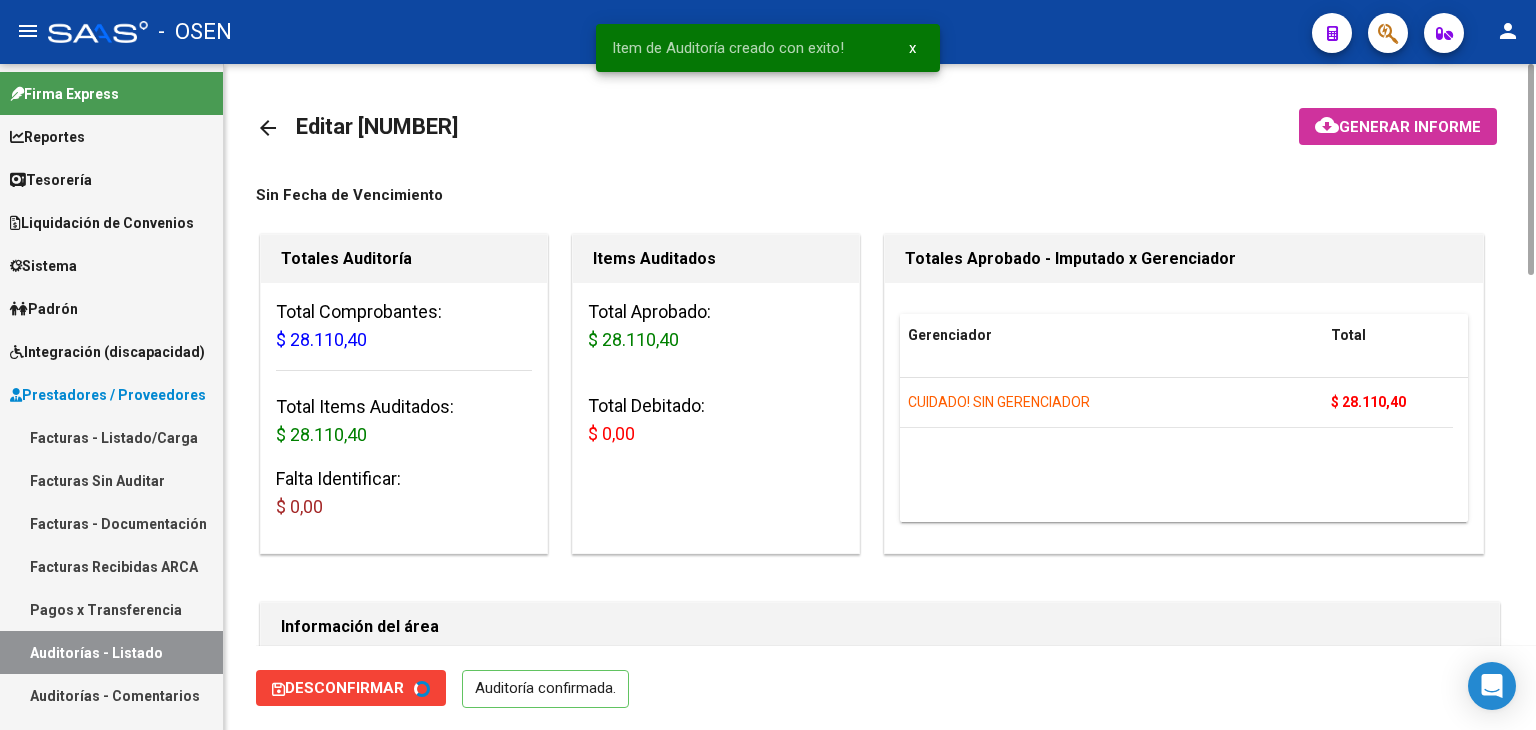 type on "202507" 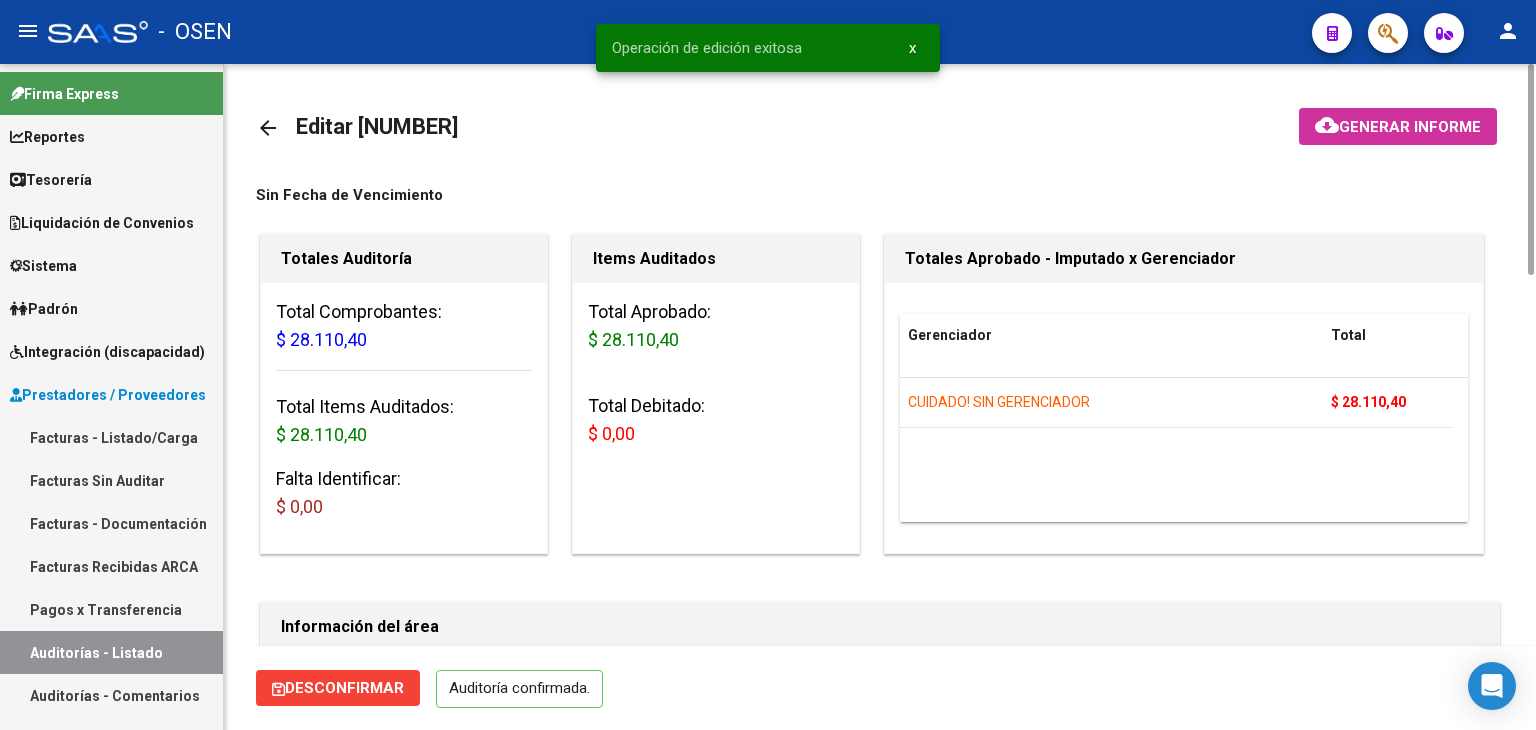 click on "arrow_back" 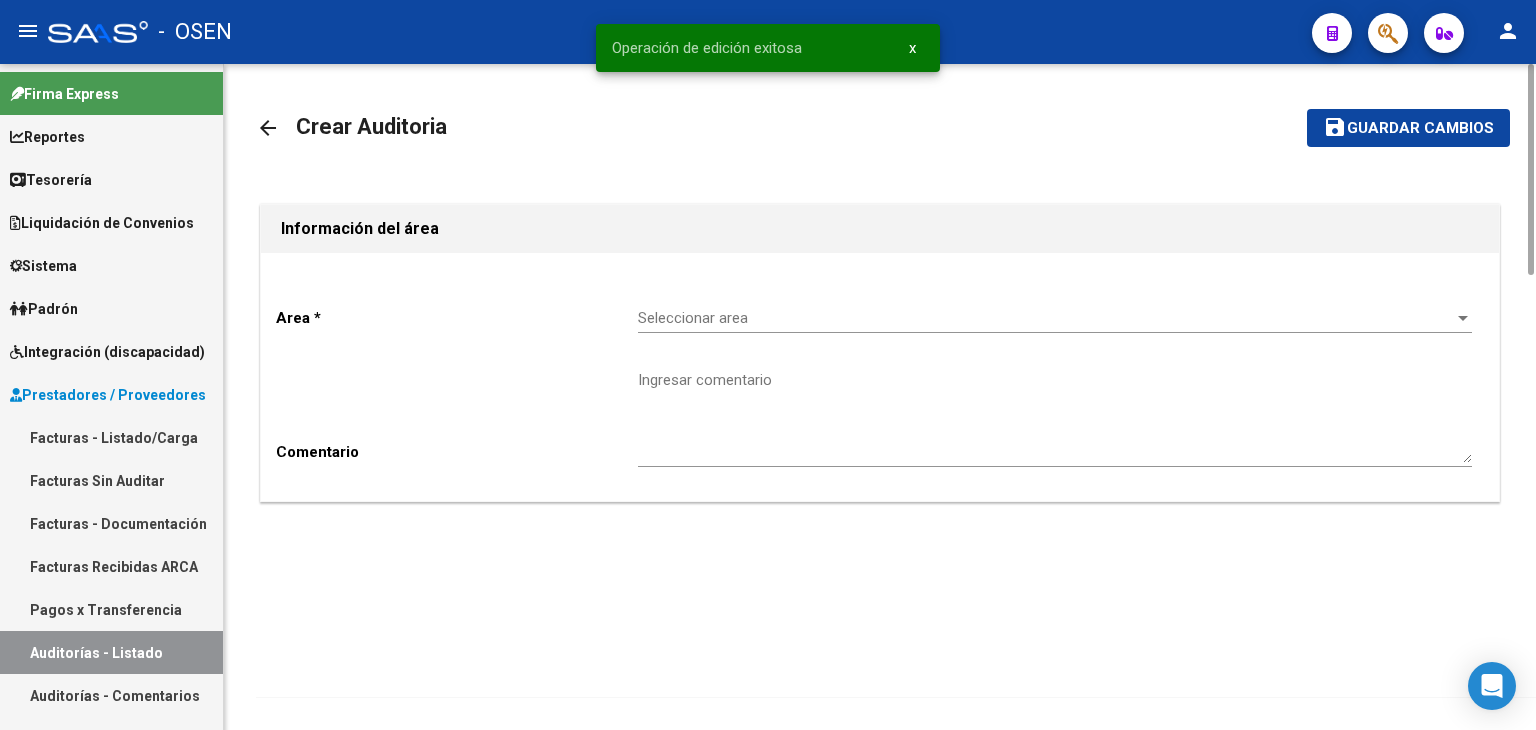 click on "Seleccionar area Seleccionar area" 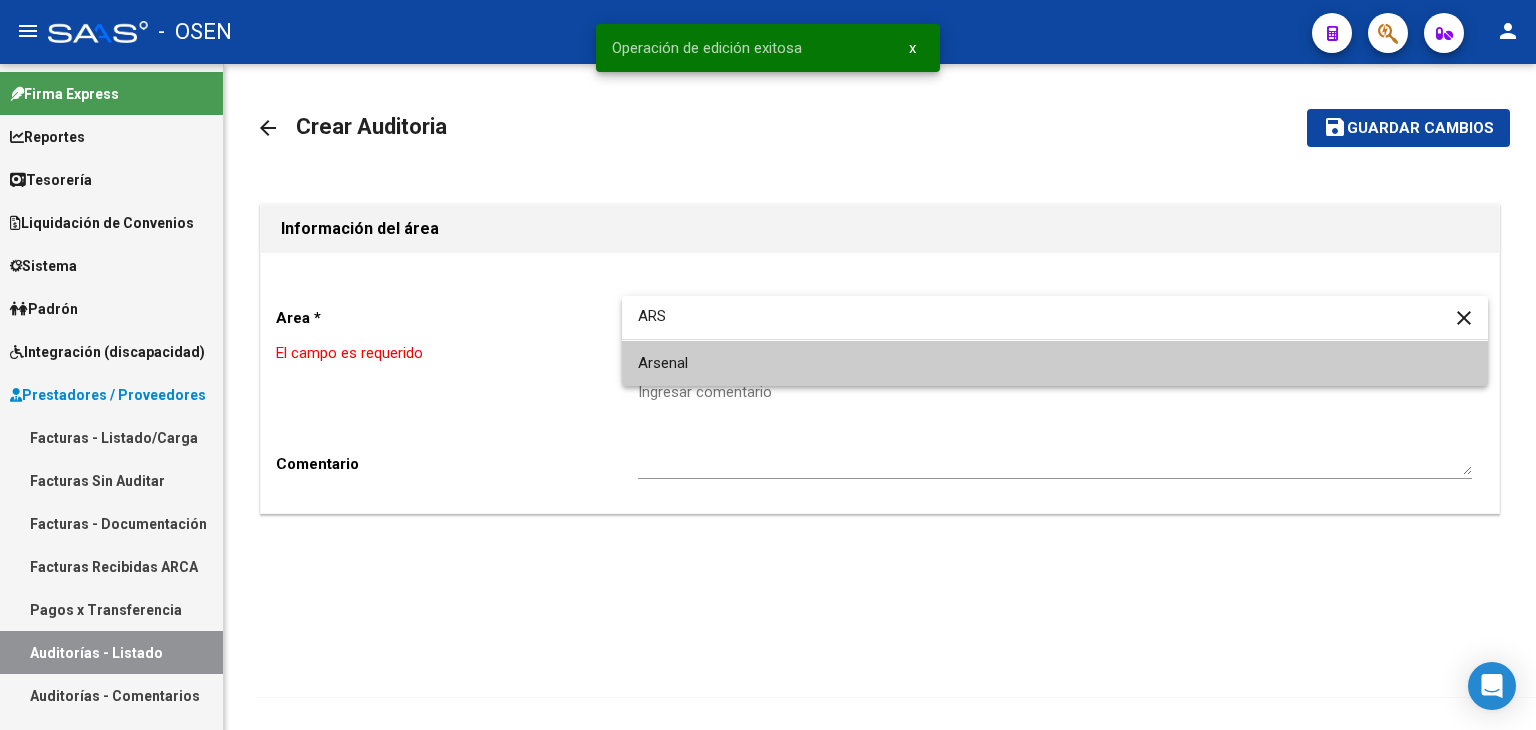 type on "ARS" 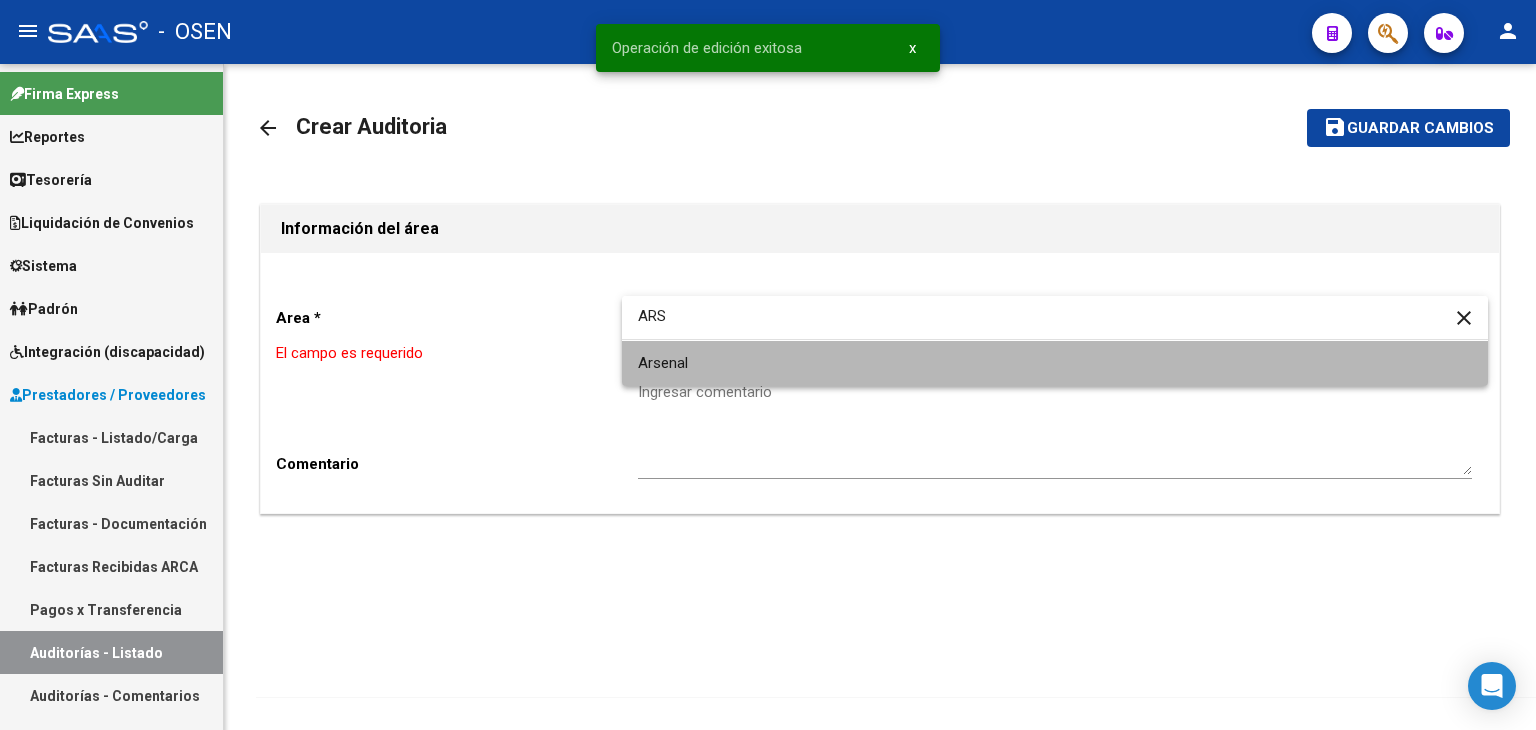 click on "Arsenal" at bounding box center [1055, 363] 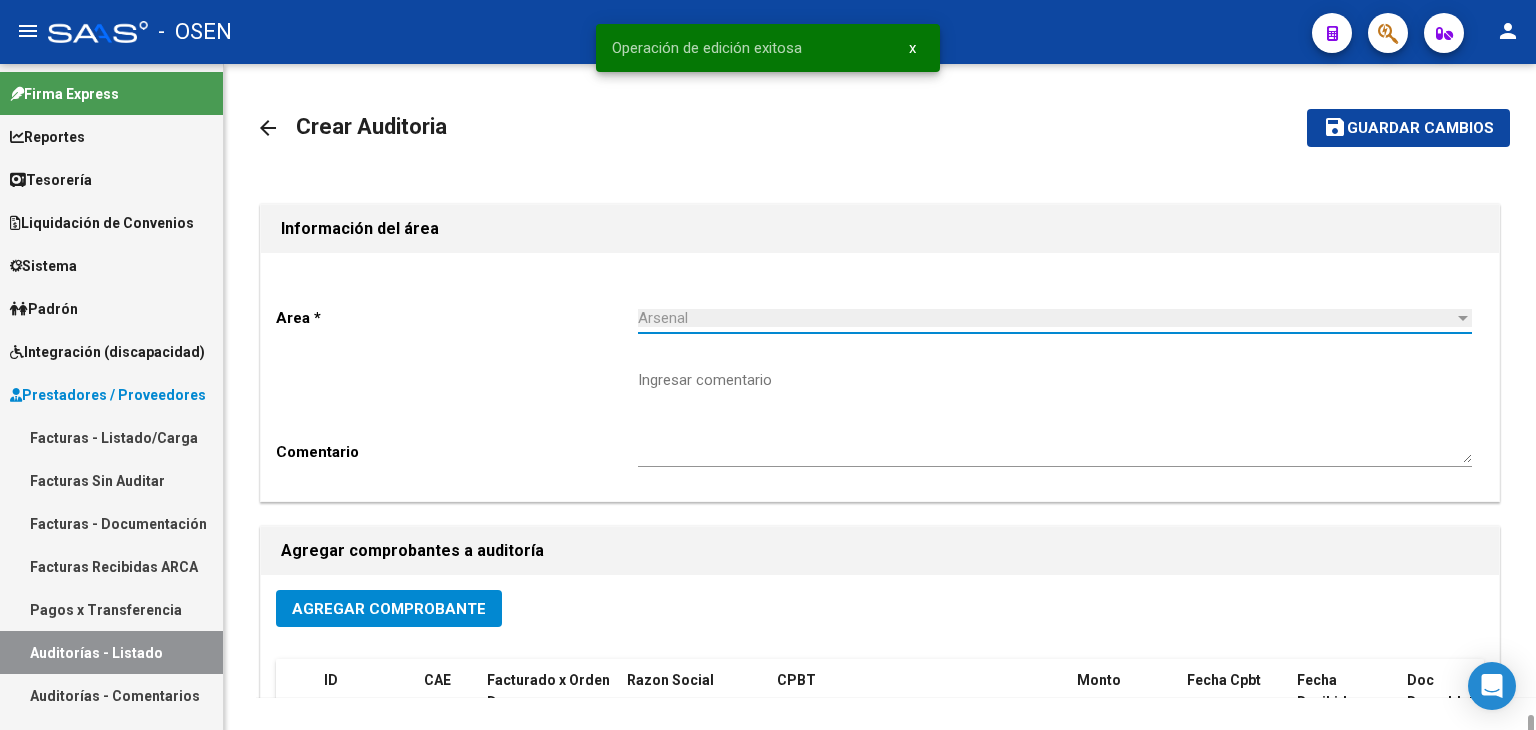 scroll, scrollTop: 401, scrollLeft: 0, axis: vertical 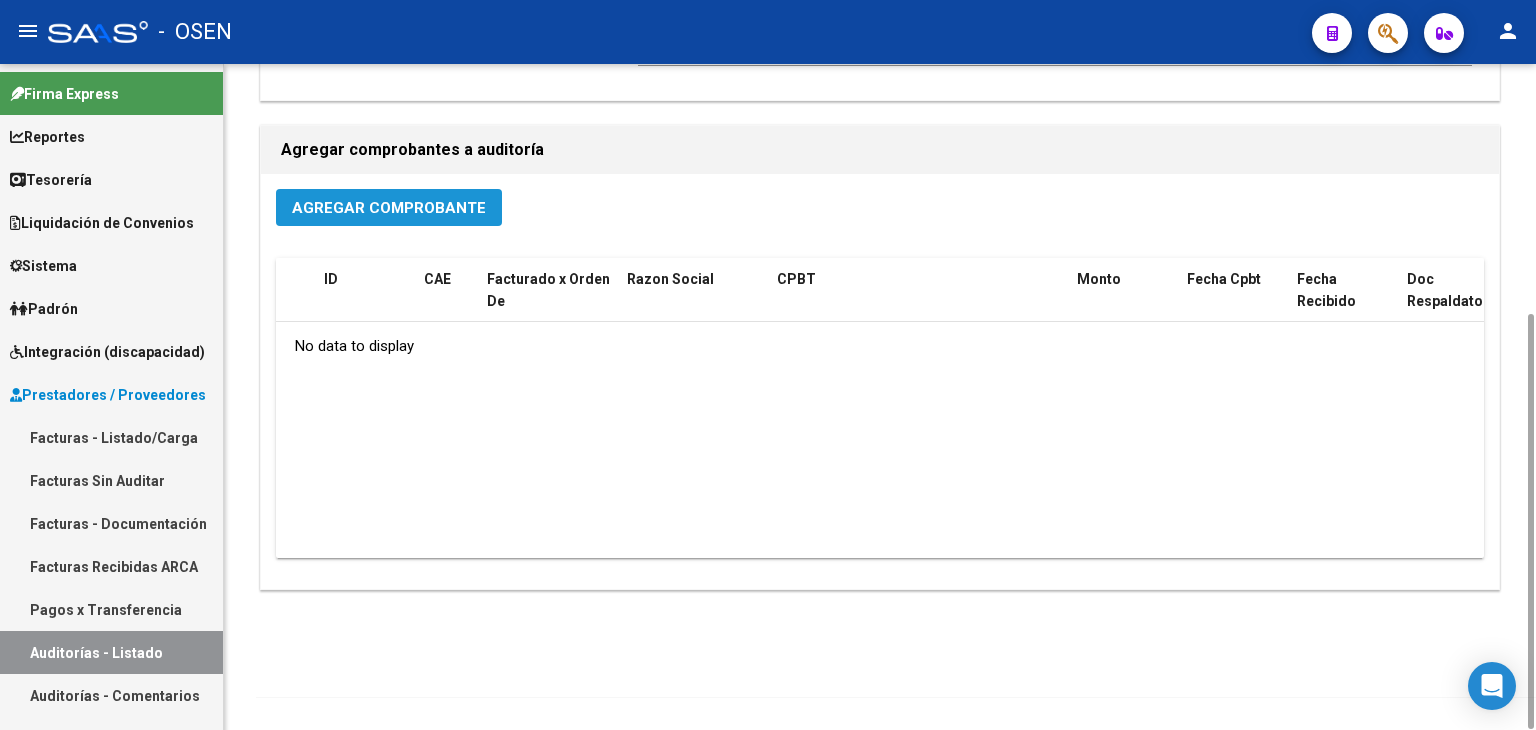 click on "Agregar Comprobante" 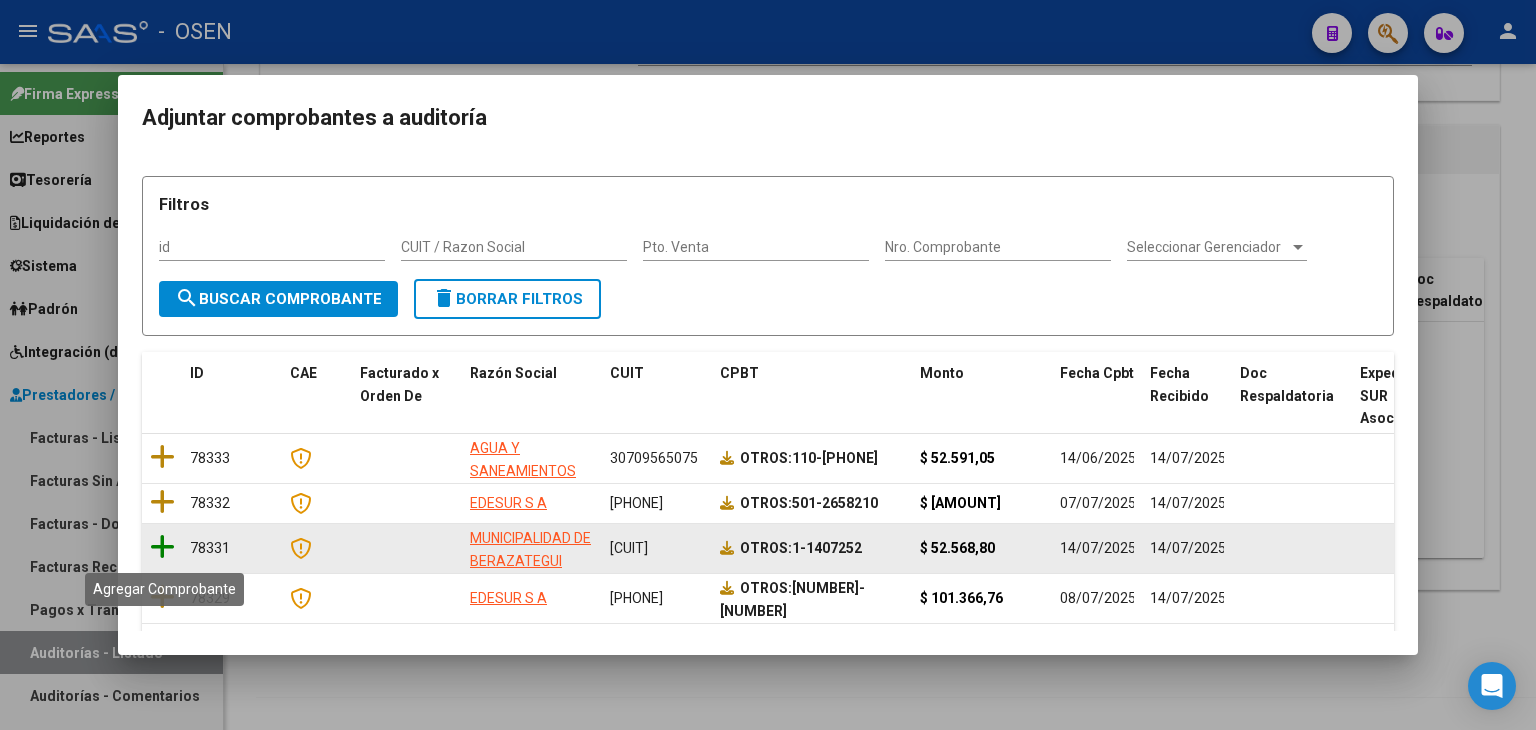 click 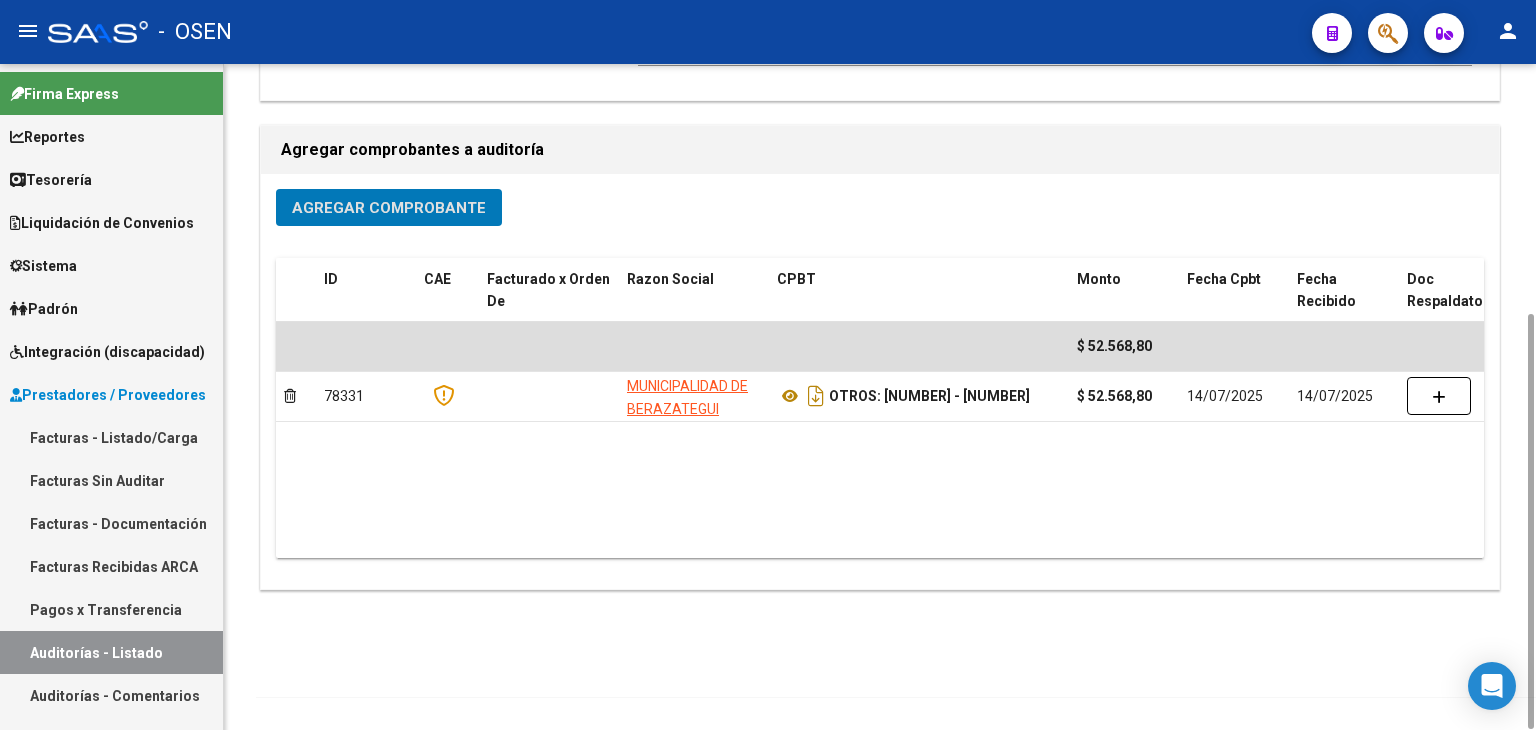 scroll, scrollTop: 0, scrollLeft: 0, axis: both 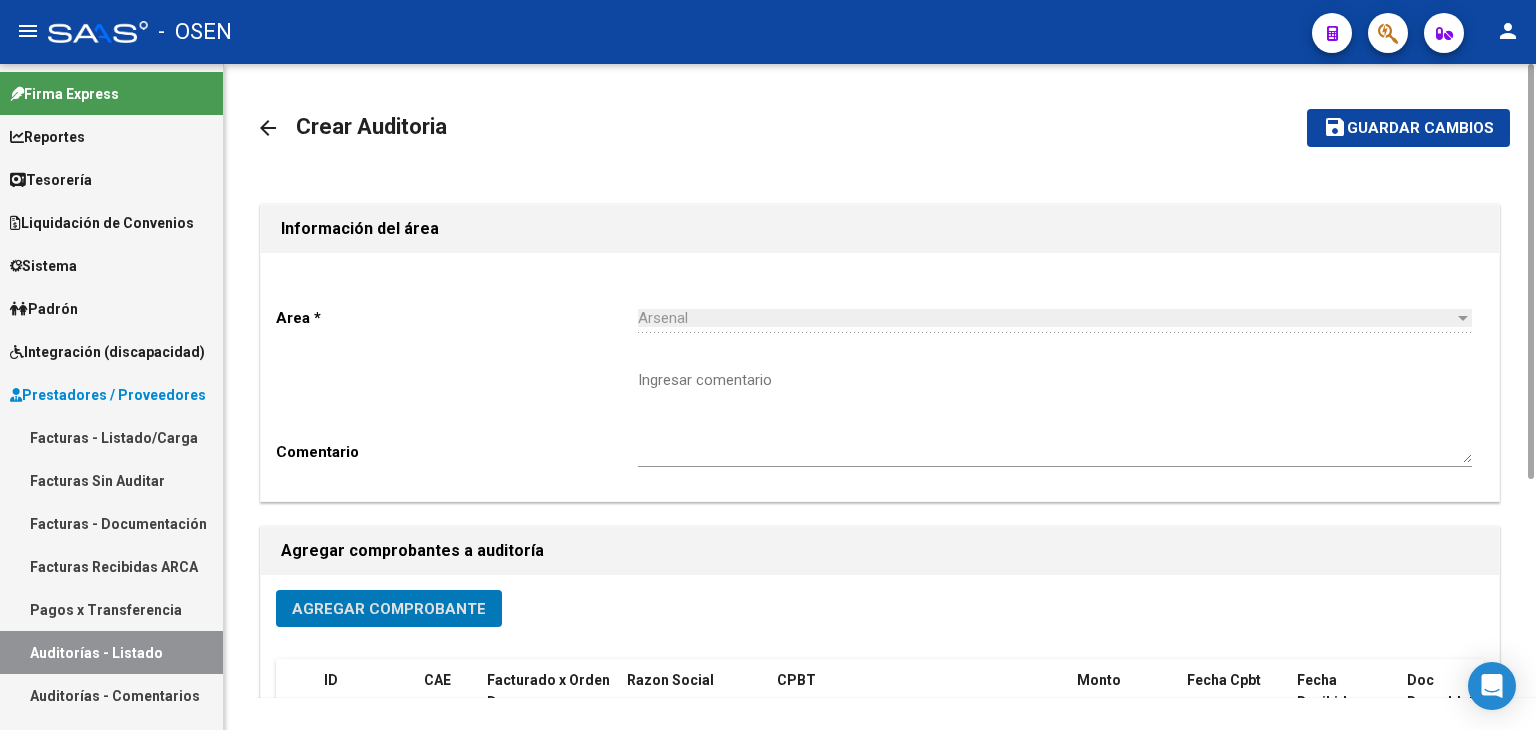 drag, startPoint x: 1440, startPoint y: 135, endPoint x: 1401, endPoint y: 149, distance: 41.4367 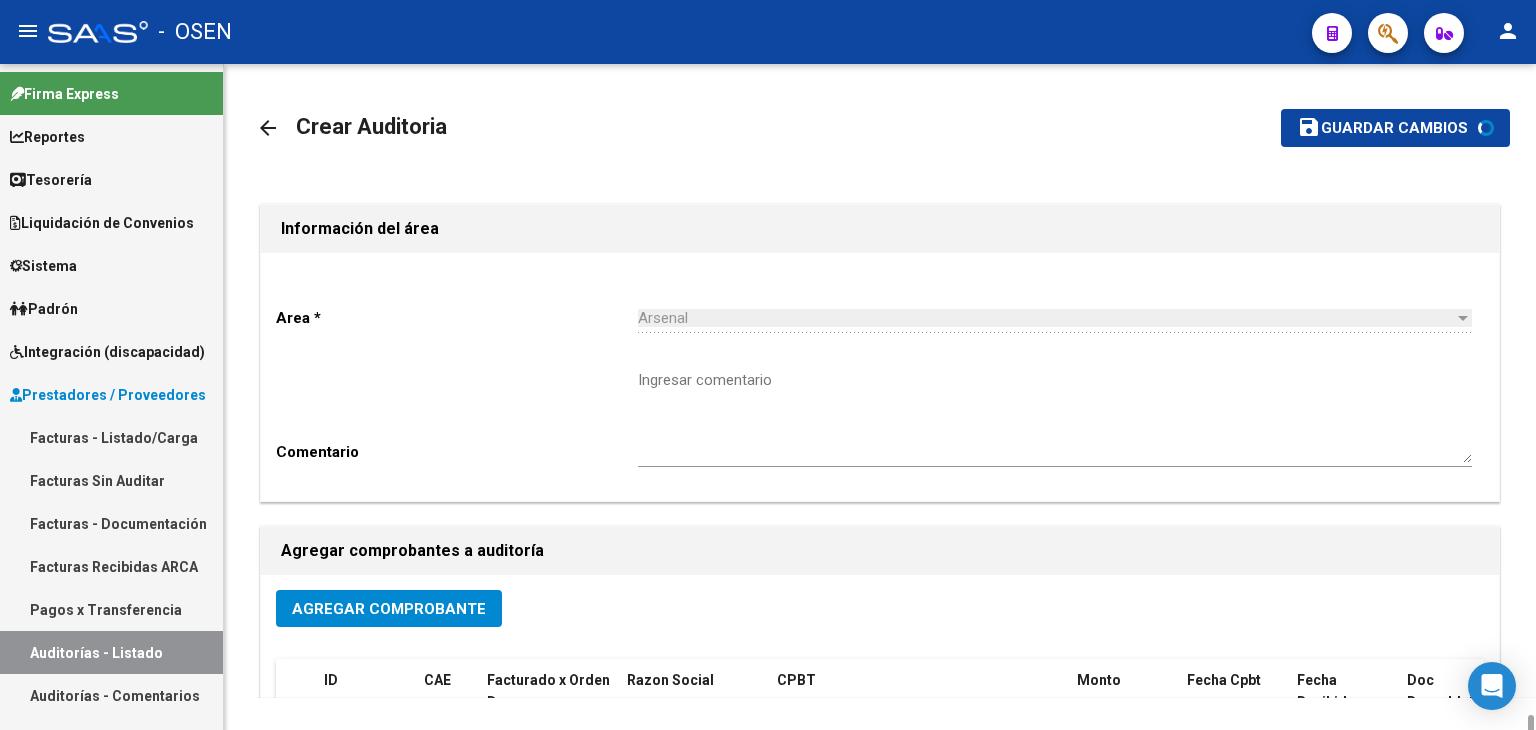 scroll, scrollTop: 401, scrollLeft: 0, axis: vertical 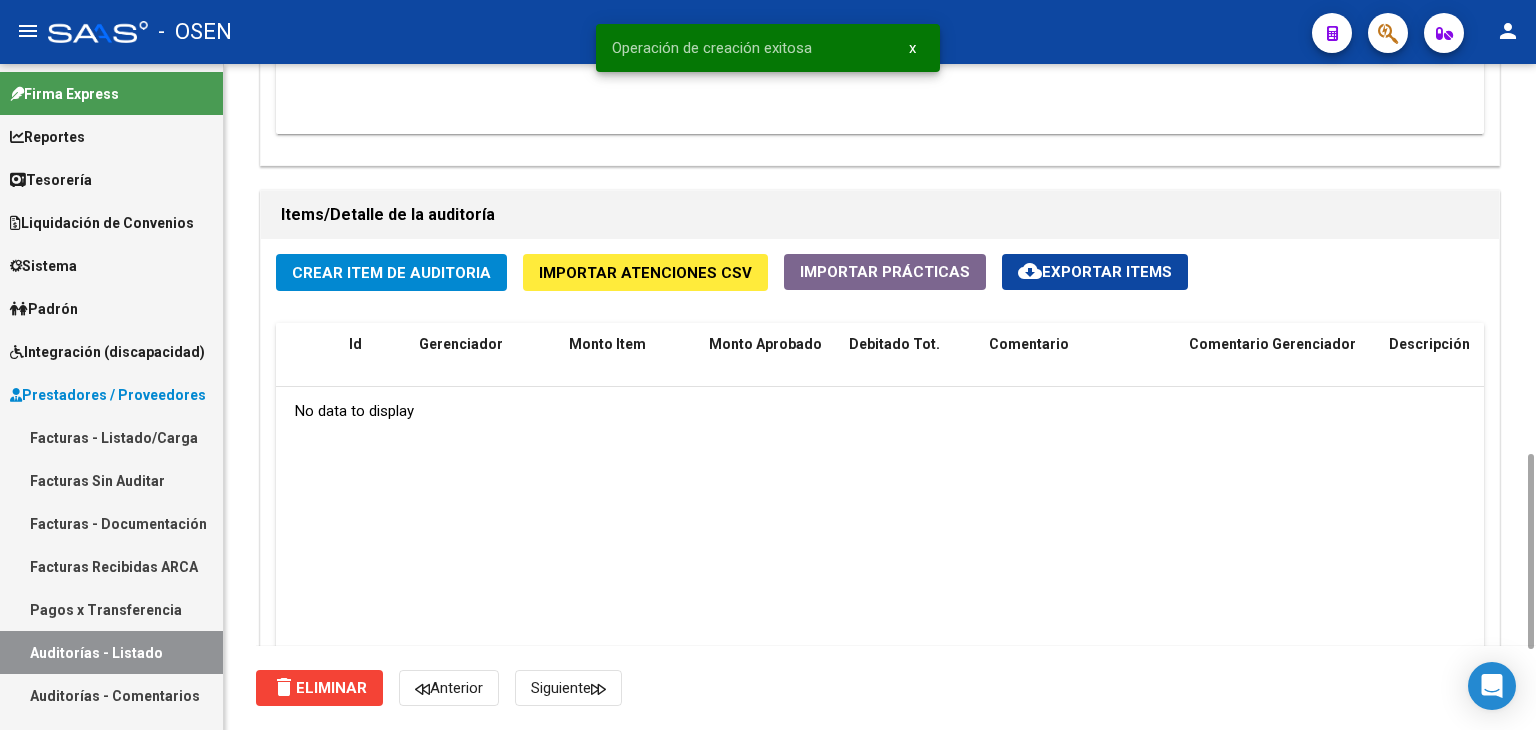 click on "Crear Item de Auditoria" 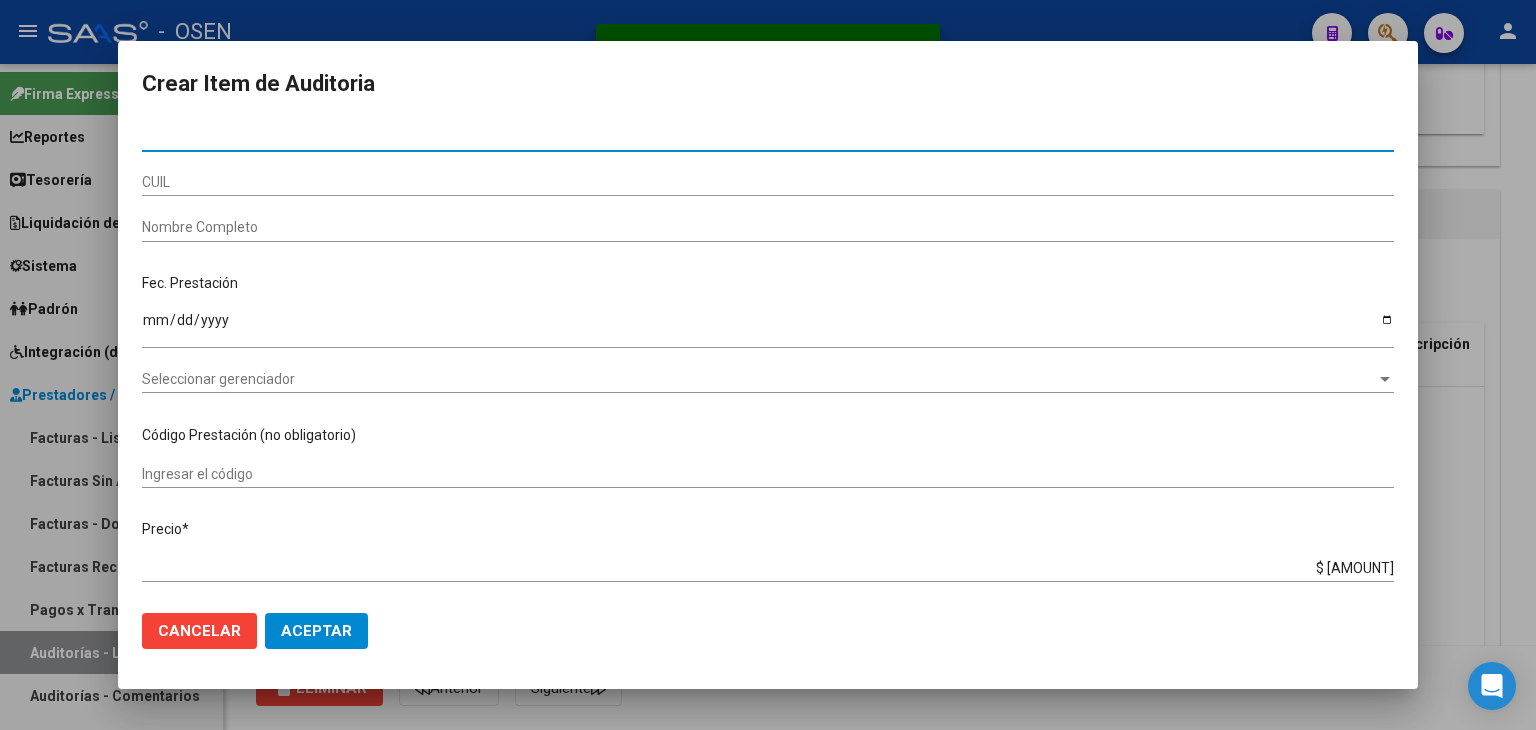 click on "Aceptar" 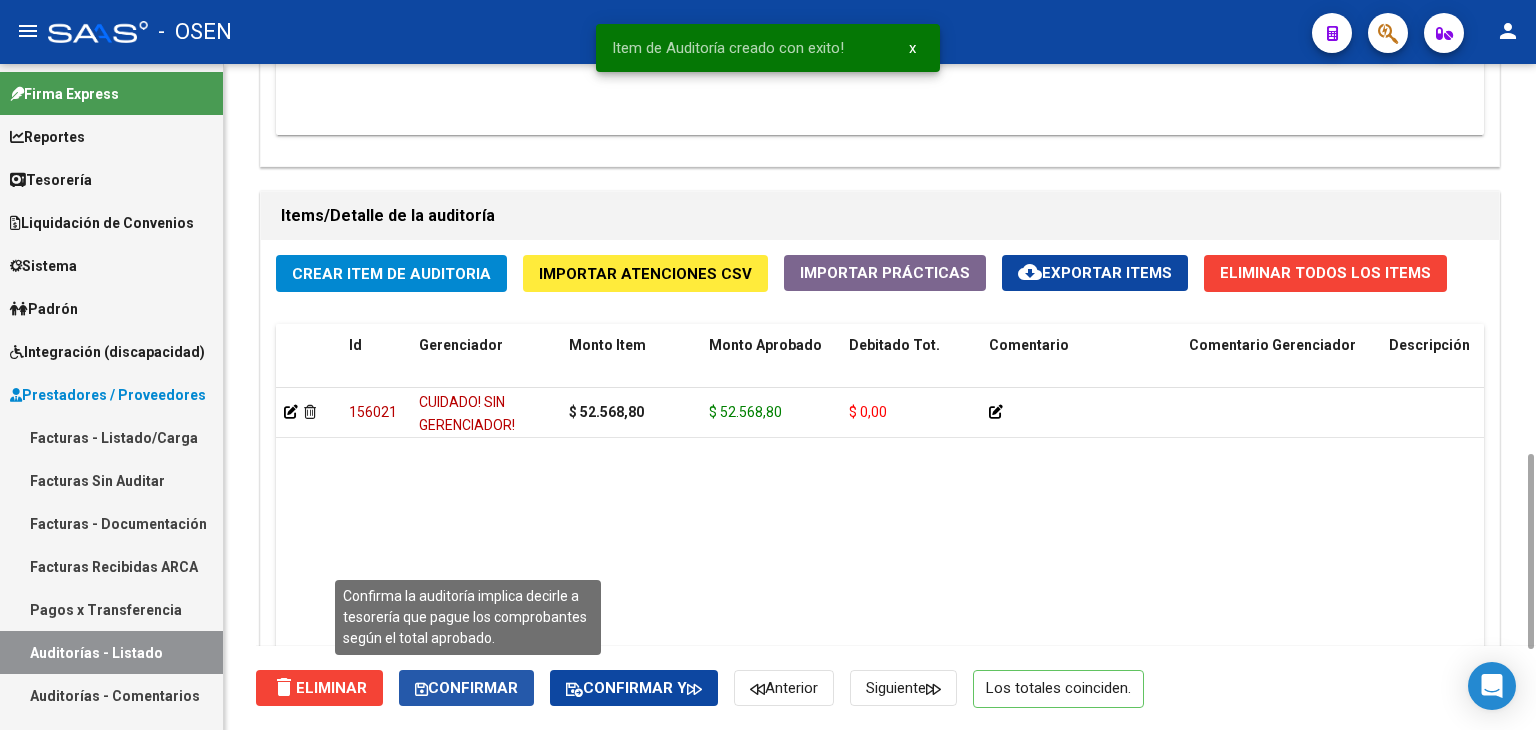 drag, startPoint x: 472, startPoint y: 682, endPoint x: 1104, endPoint y: 539, distance: 647.9761 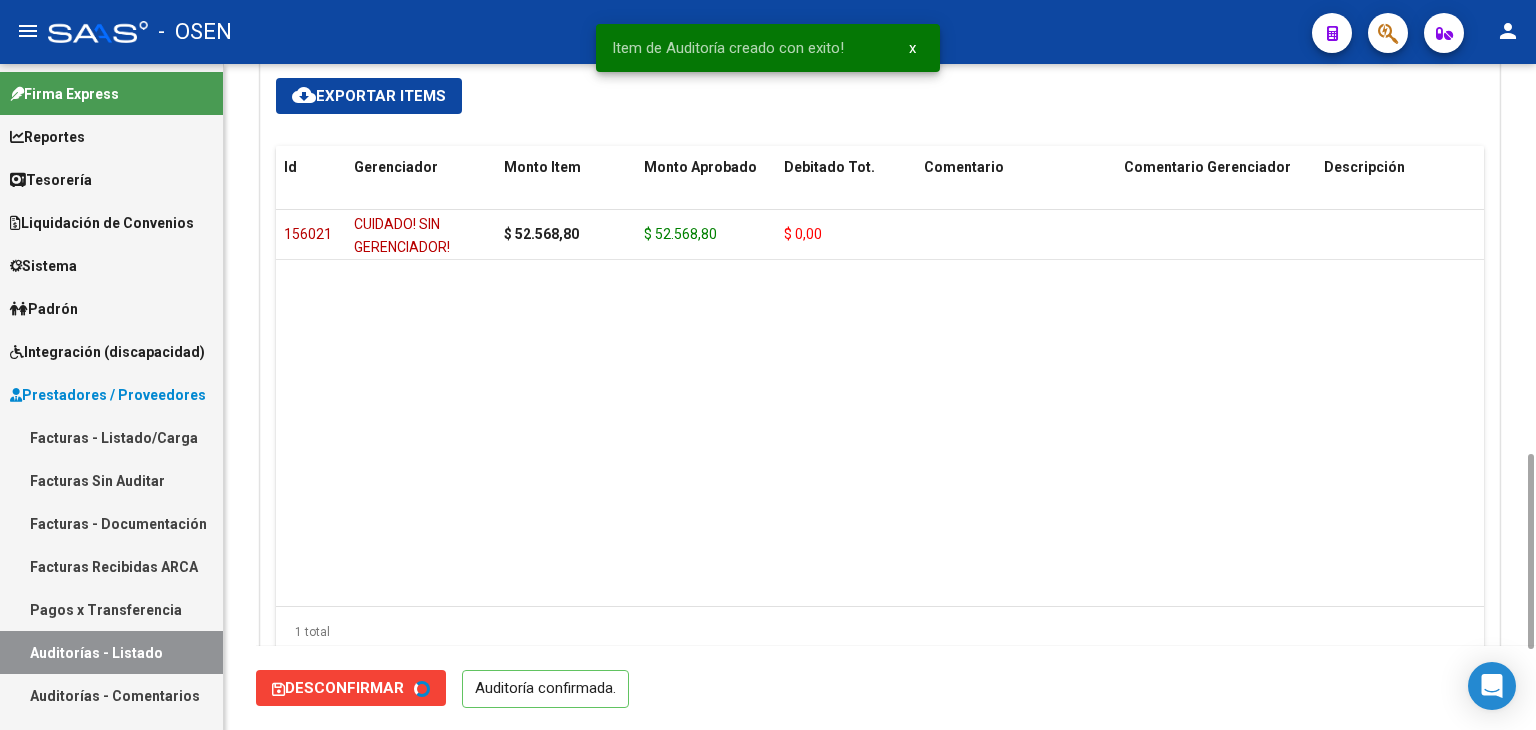 type on "202507" 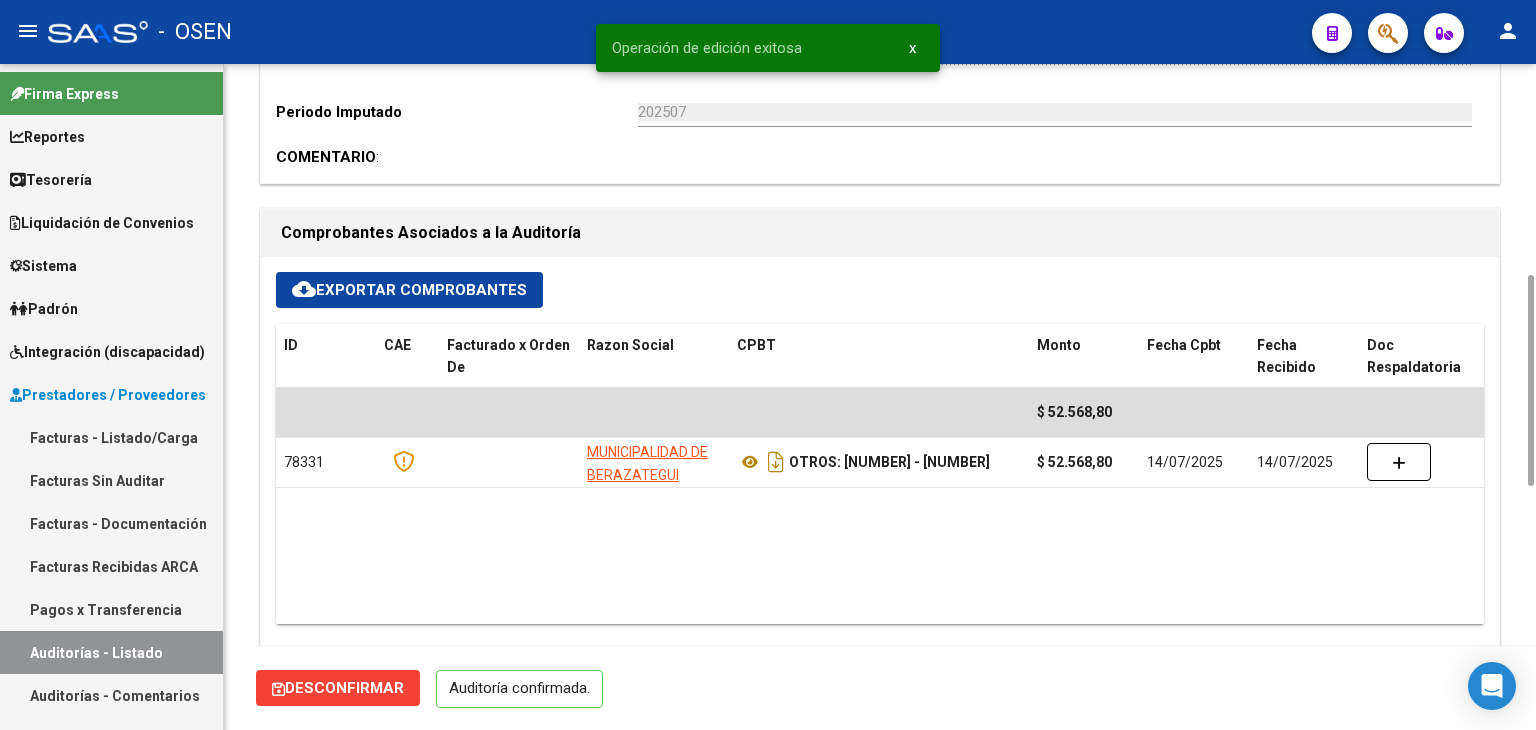 scroll, scrollTop: 0, scrollLeft: 0, axis: both 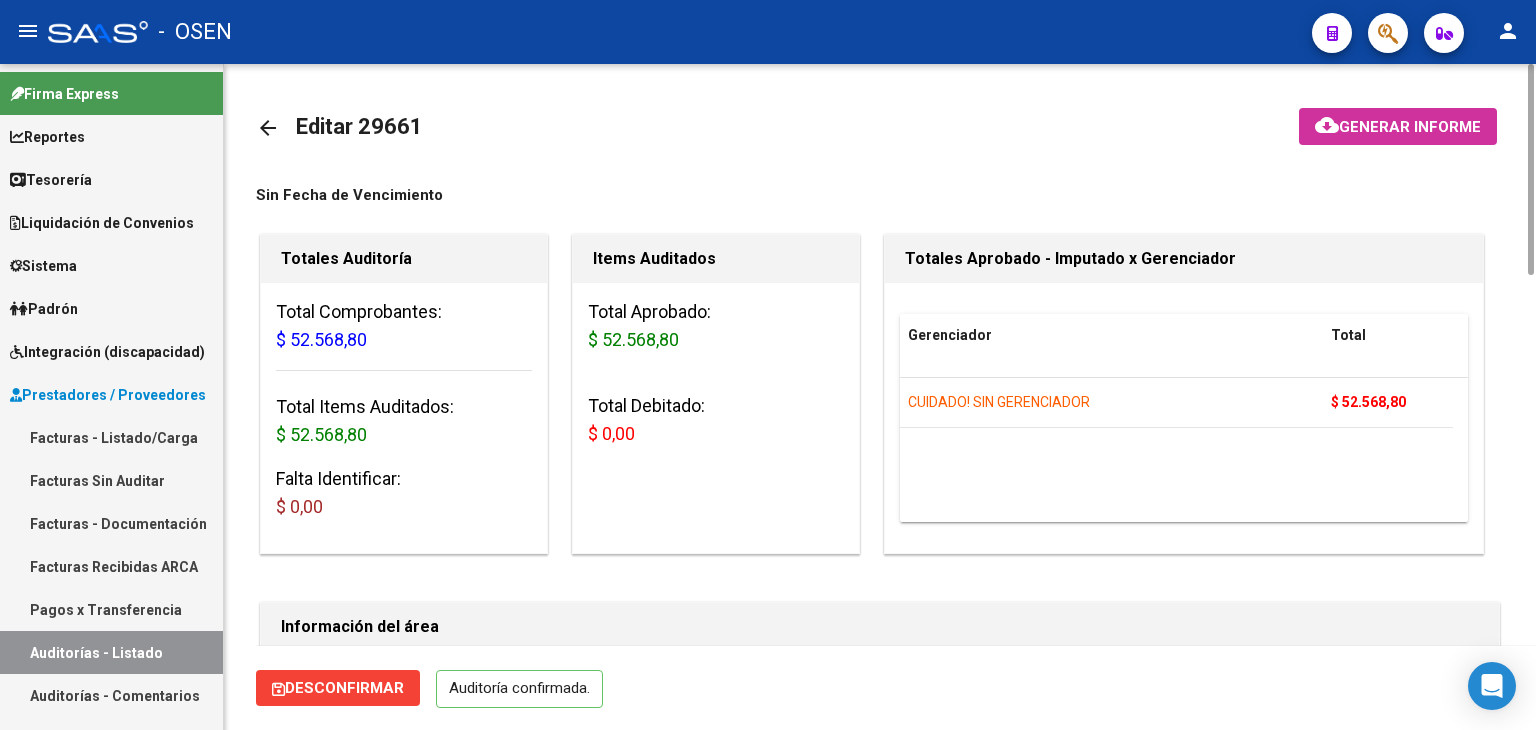 click on "arrow_back" 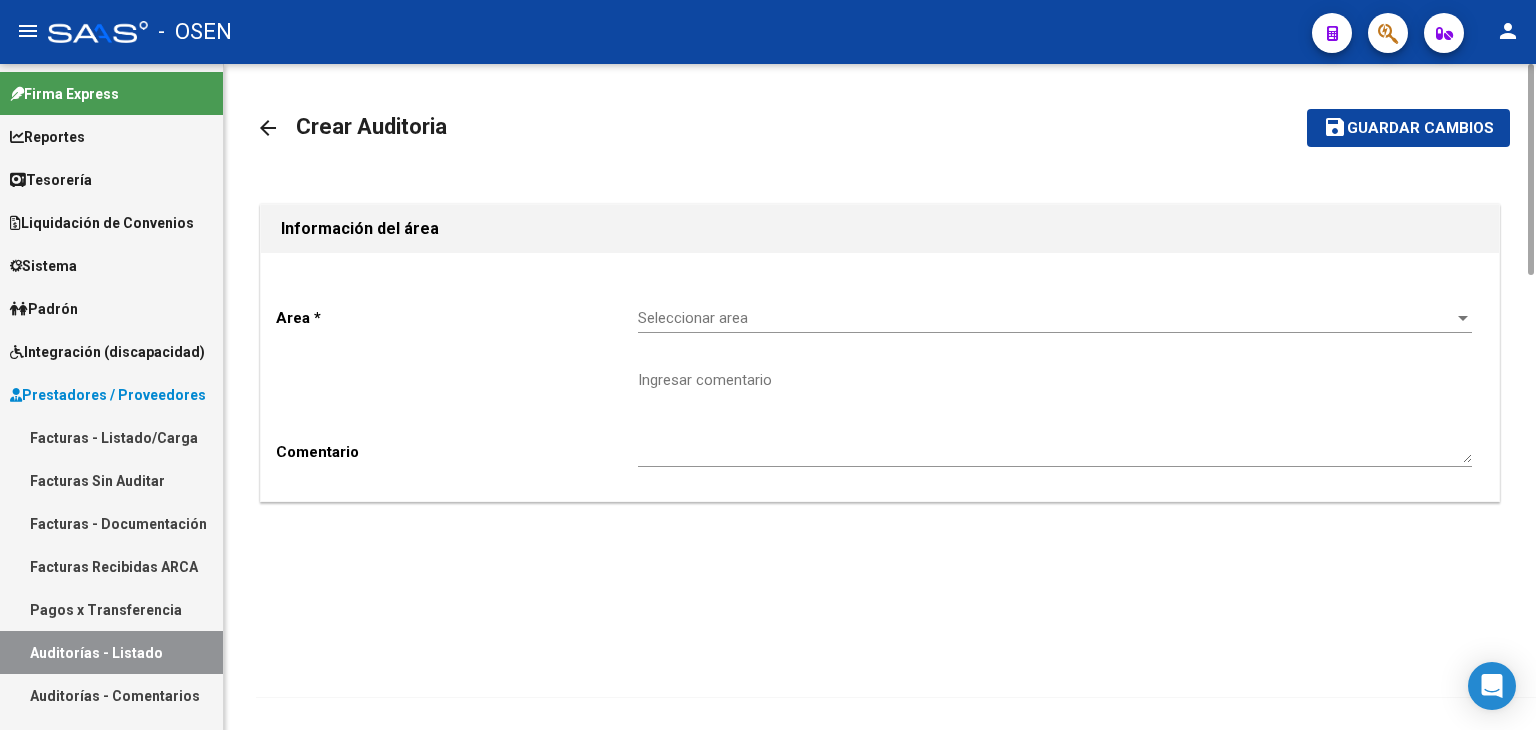 click on "Seleccionar area Seleccionar area" 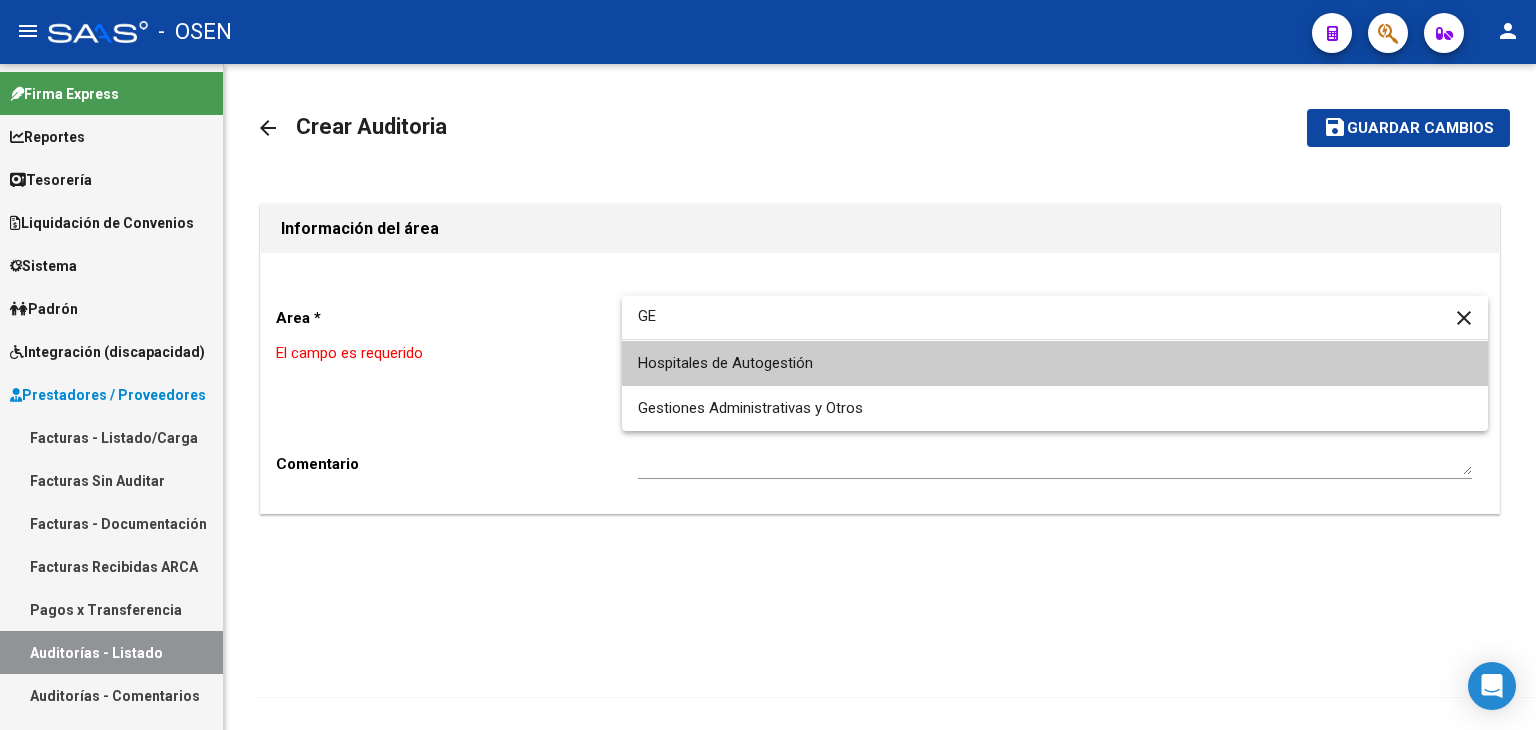 type on "G" 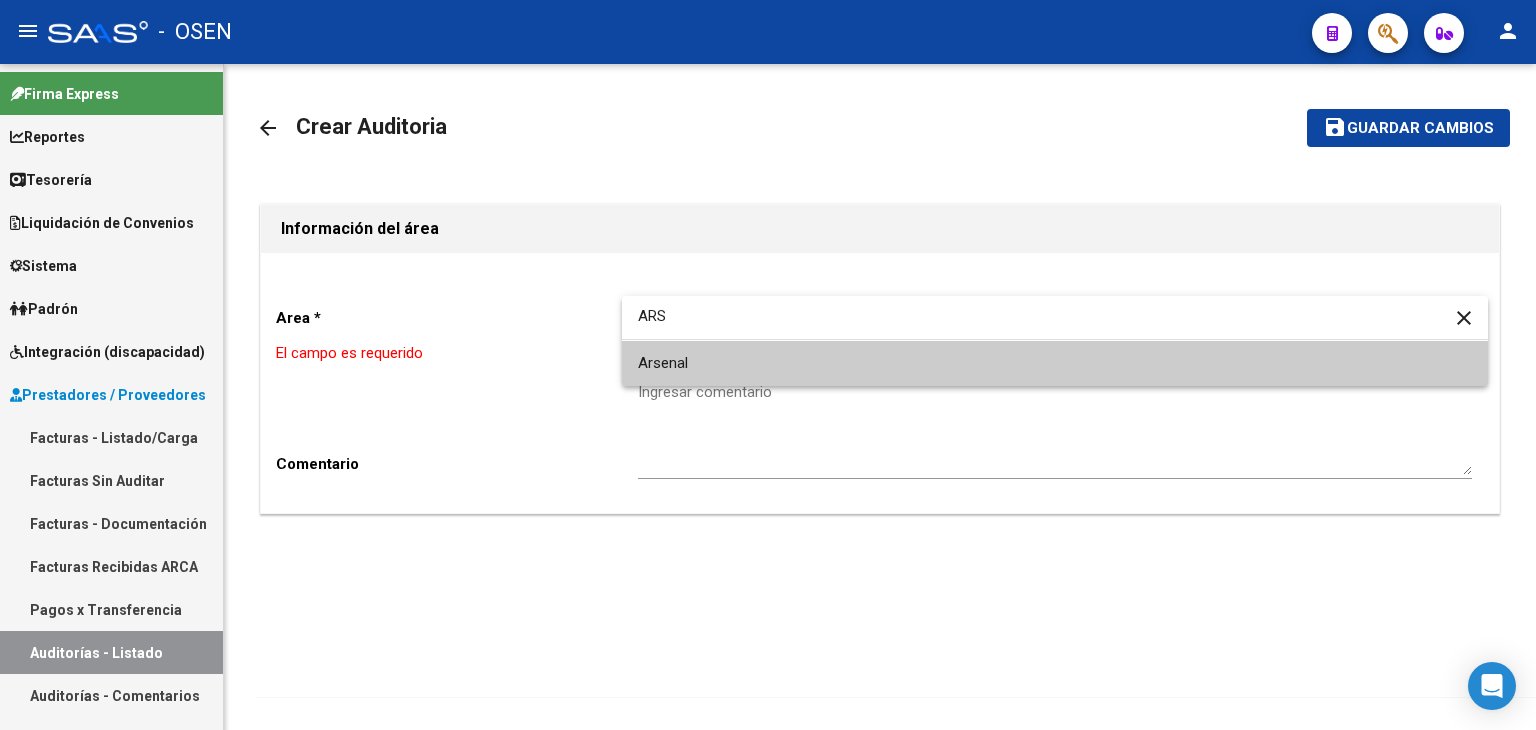 type on "ARS" 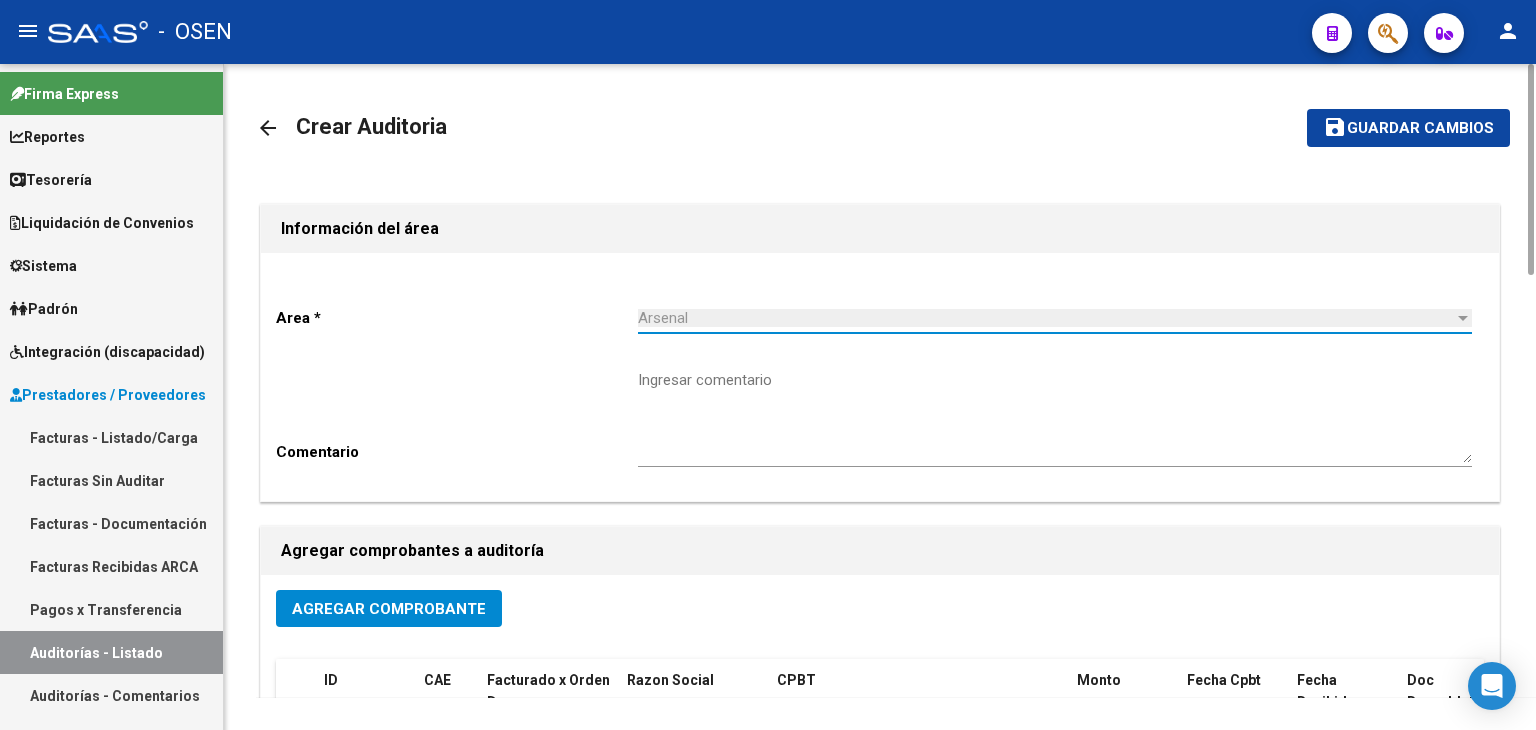 scroll, scrollTop: 401, scrollLeft: 0, axis: vertical 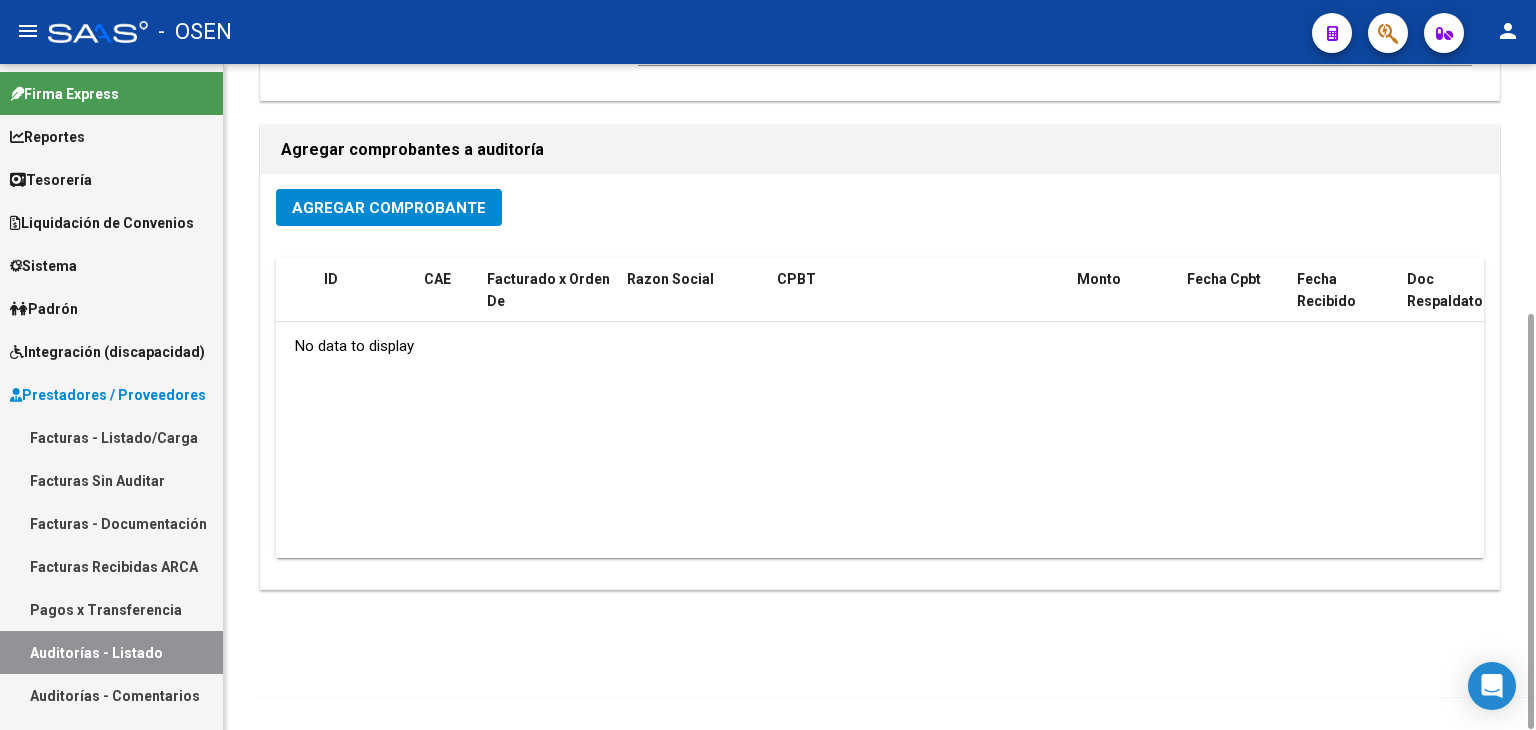 click on "Agregar Comprobante" 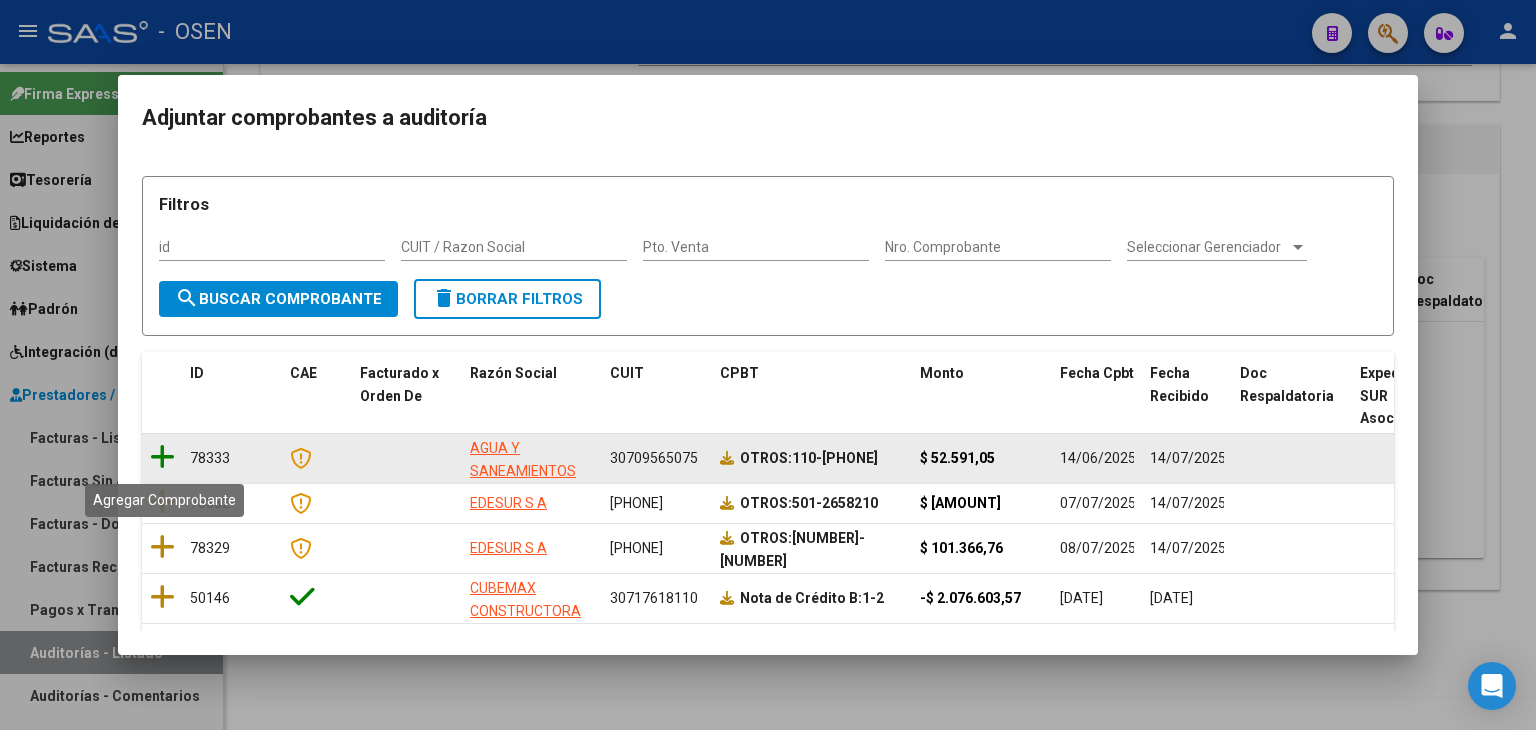 click 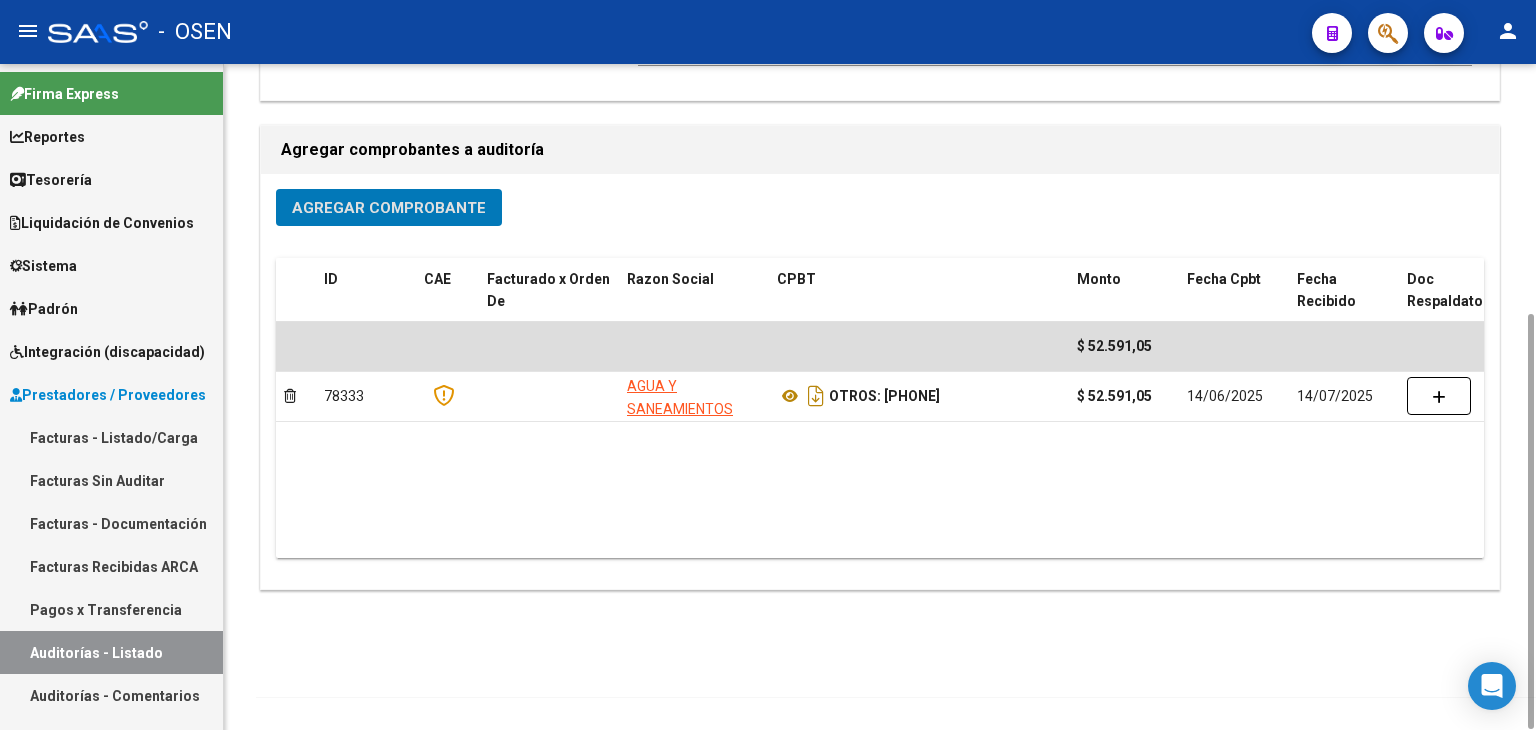 scroll, scrollTop: 0, scrollLeft: 0, axis: both 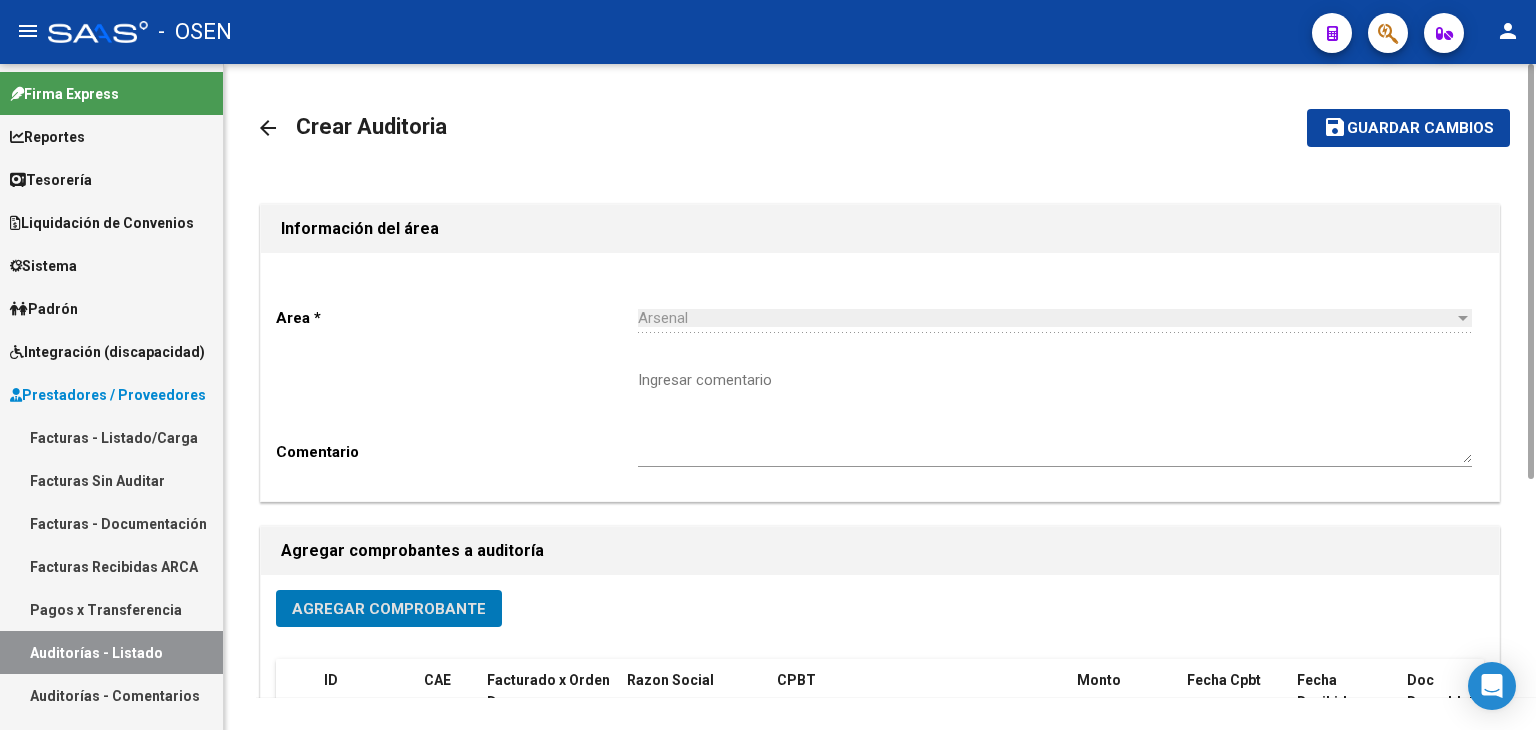 click on "save Guardar cambios" 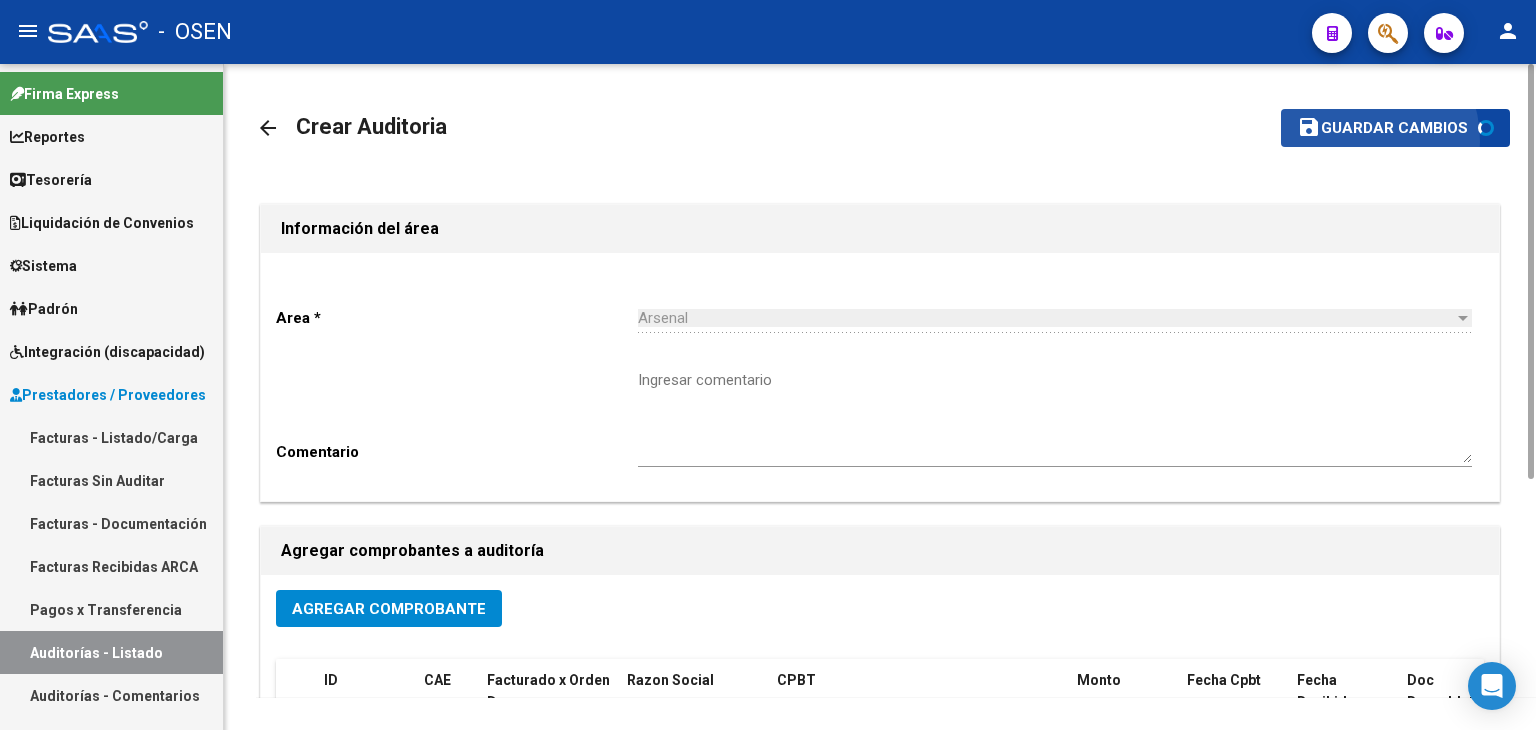 scroll, scrollTop: 401, scrollLeft: 0, axis: vertical 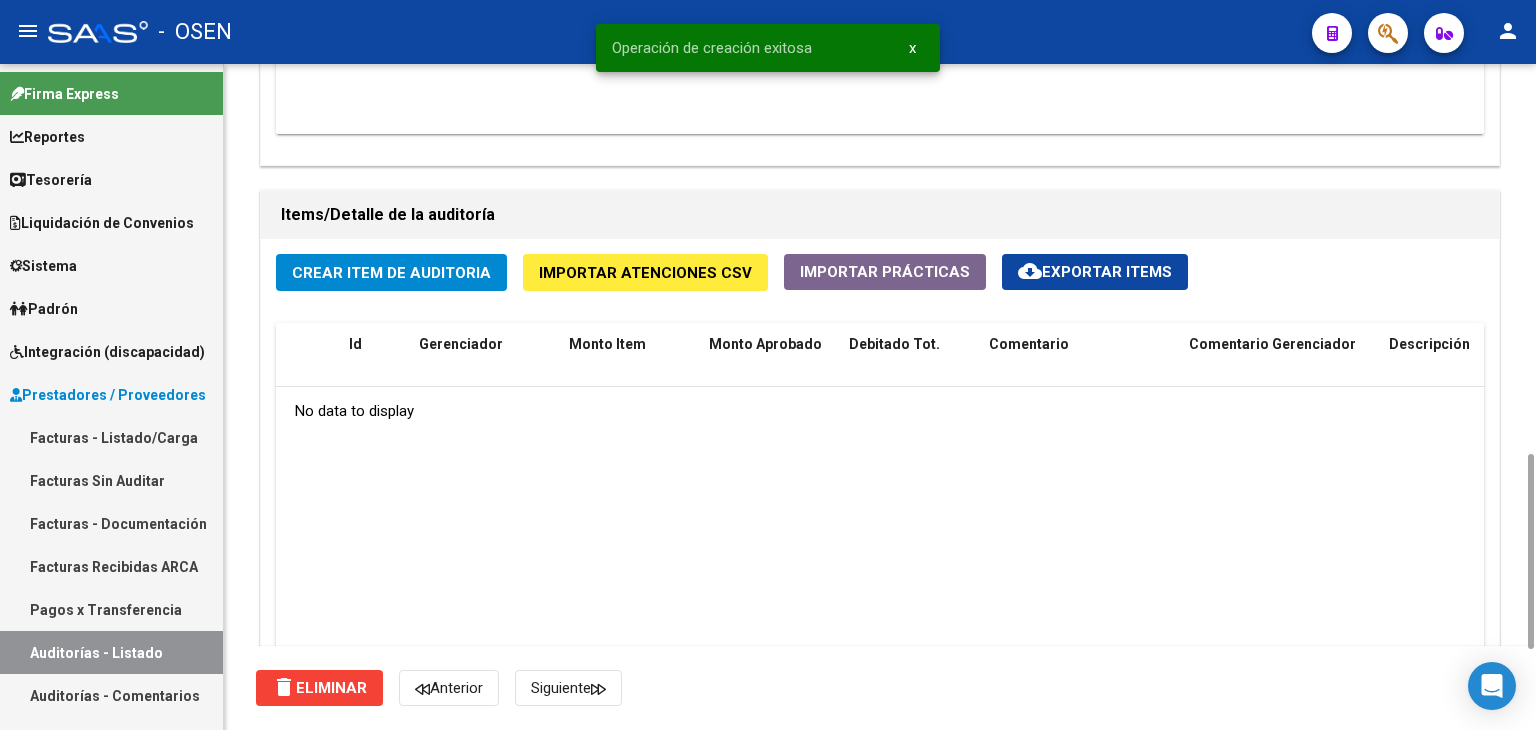 click on "Crear Item de Auditoria" 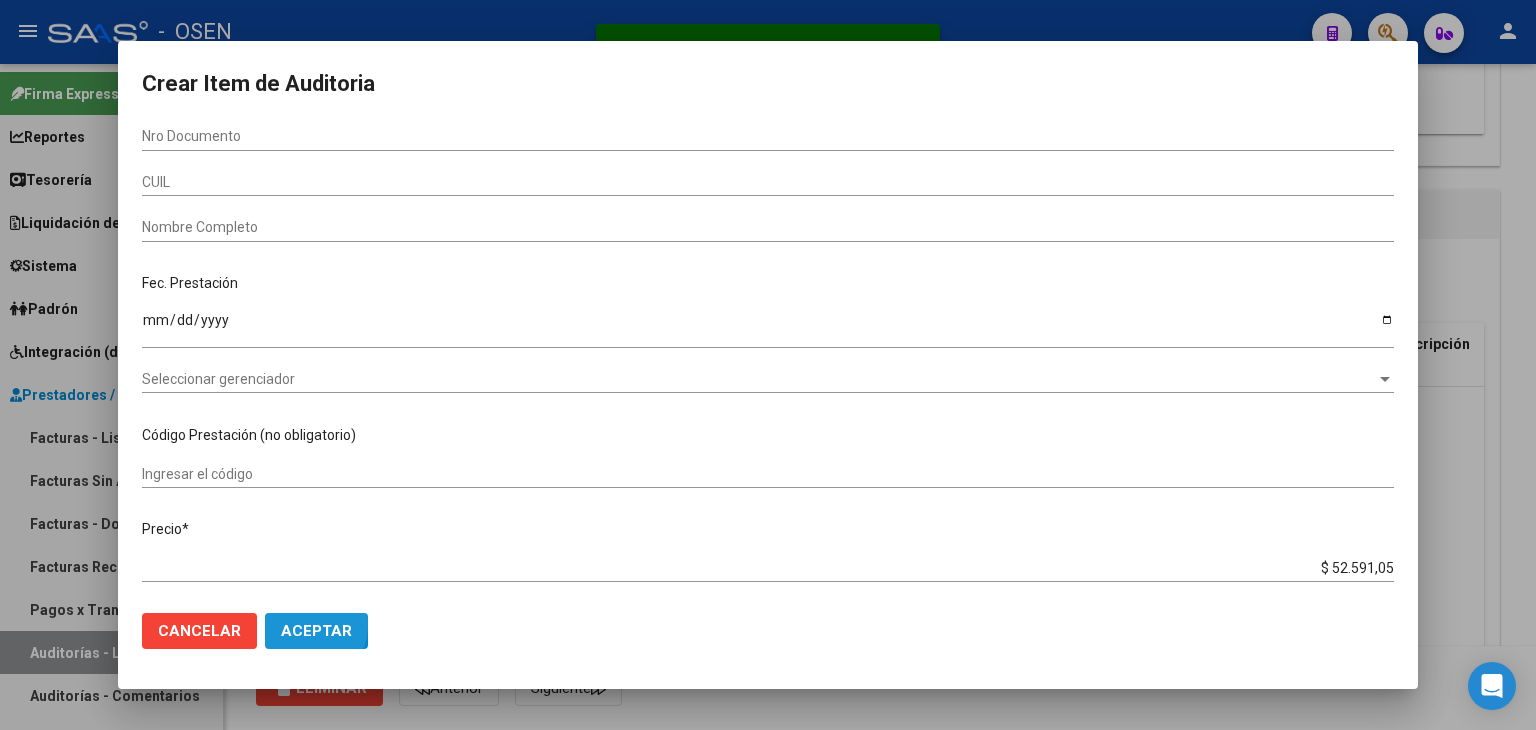 click on "Aceptar" 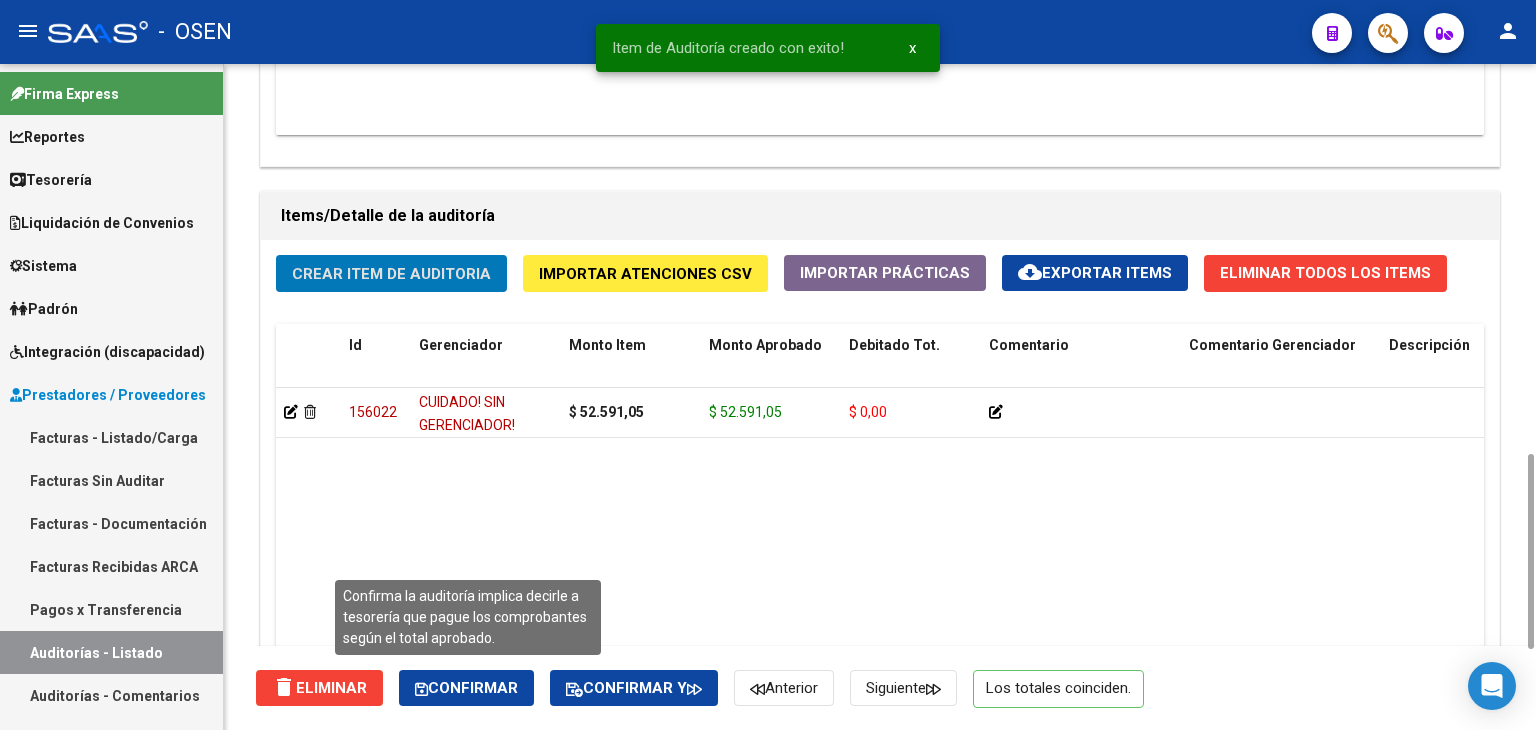 click on "Confirmar" 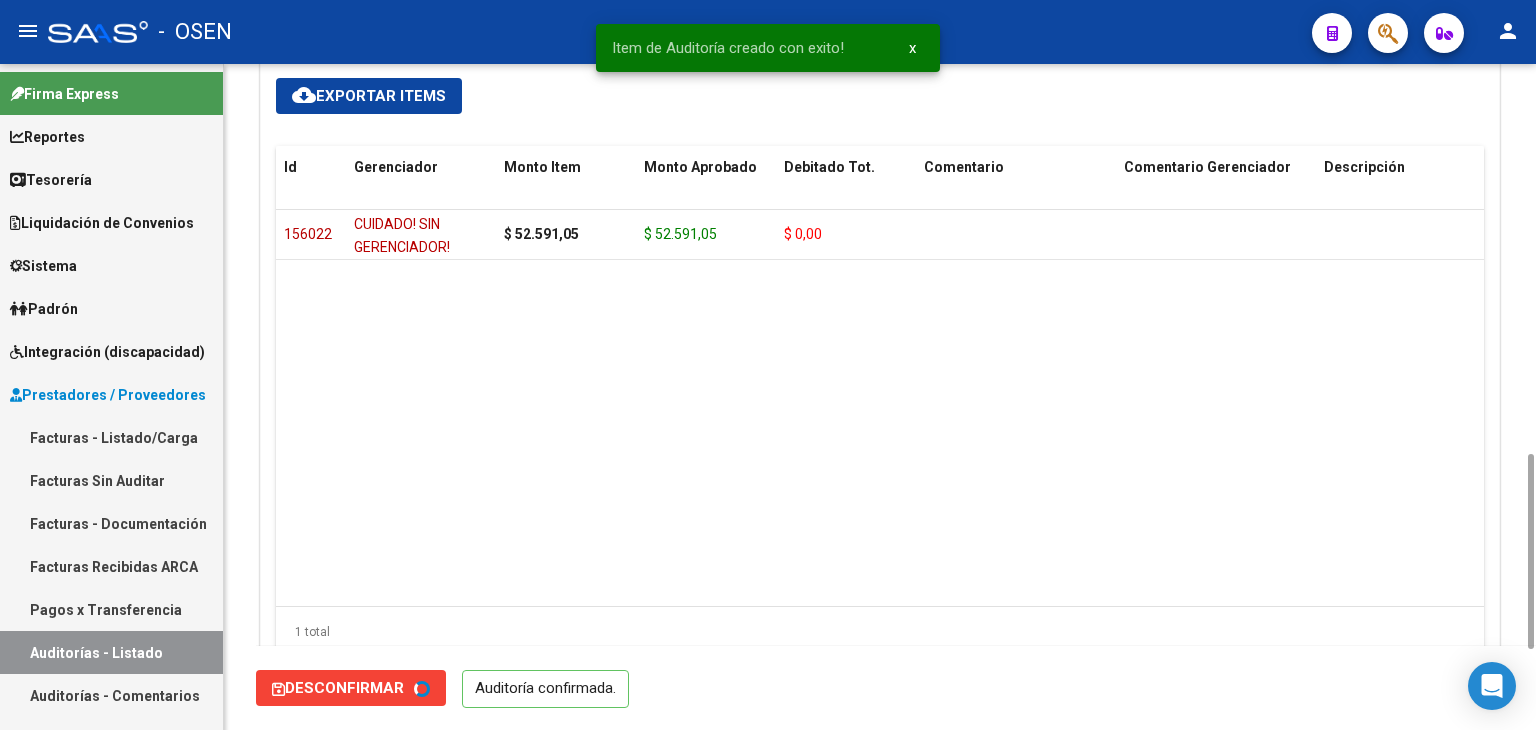 type on "202507" 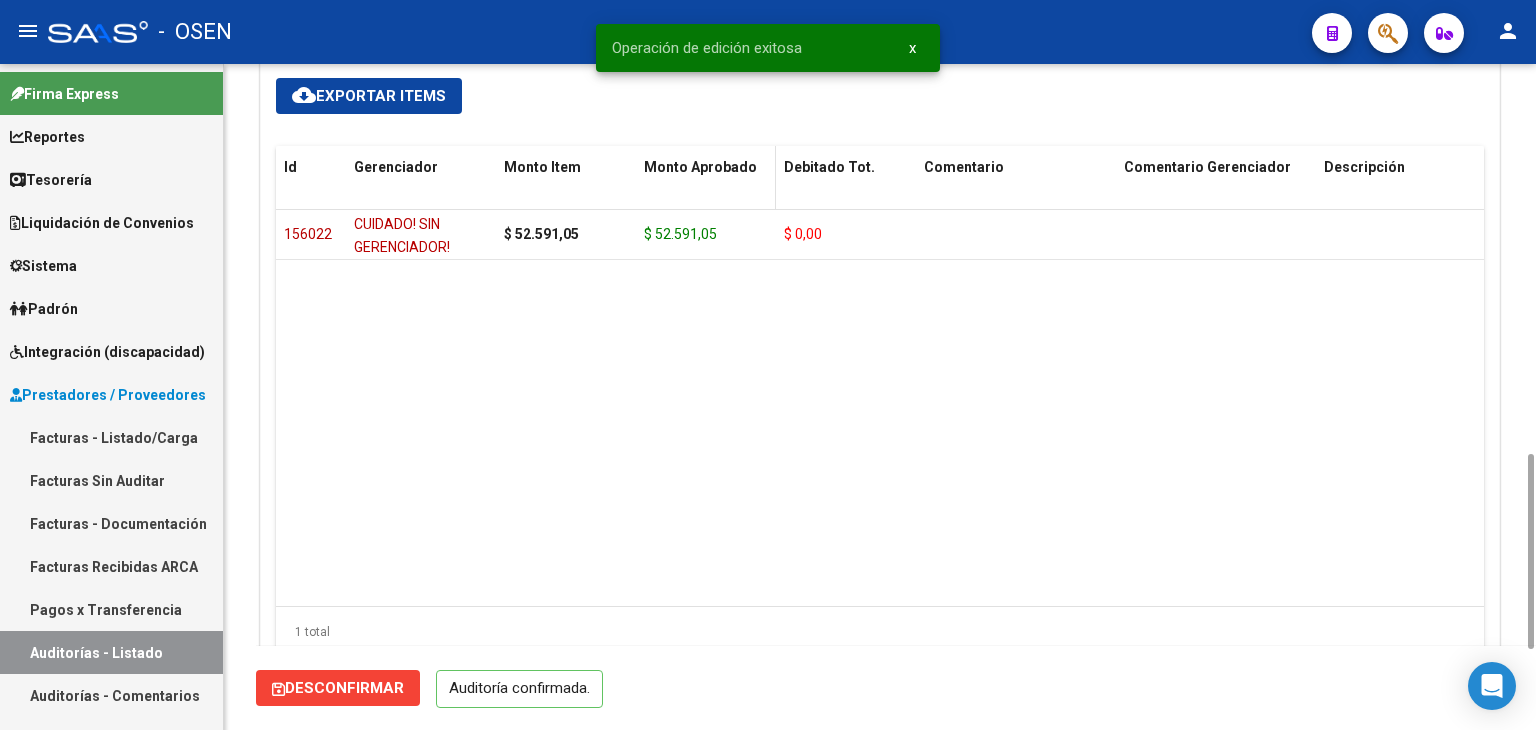 scroll, scrollTop: 0, scrollLeft: 0, axis: both 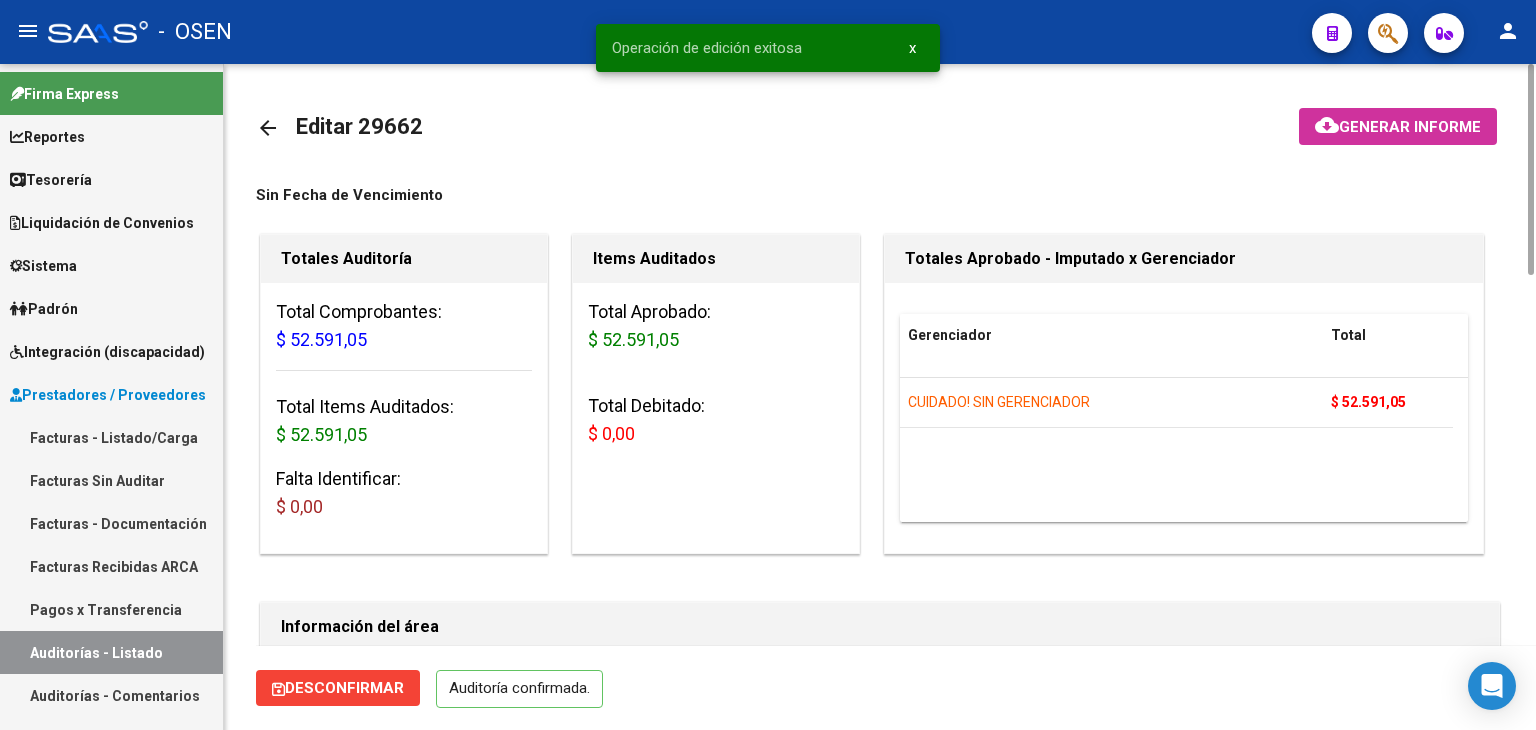 drag, startPoint x: 252, startPoint y: 132, endPoint x: 386, endPoint y: 141, distance: 134.3019 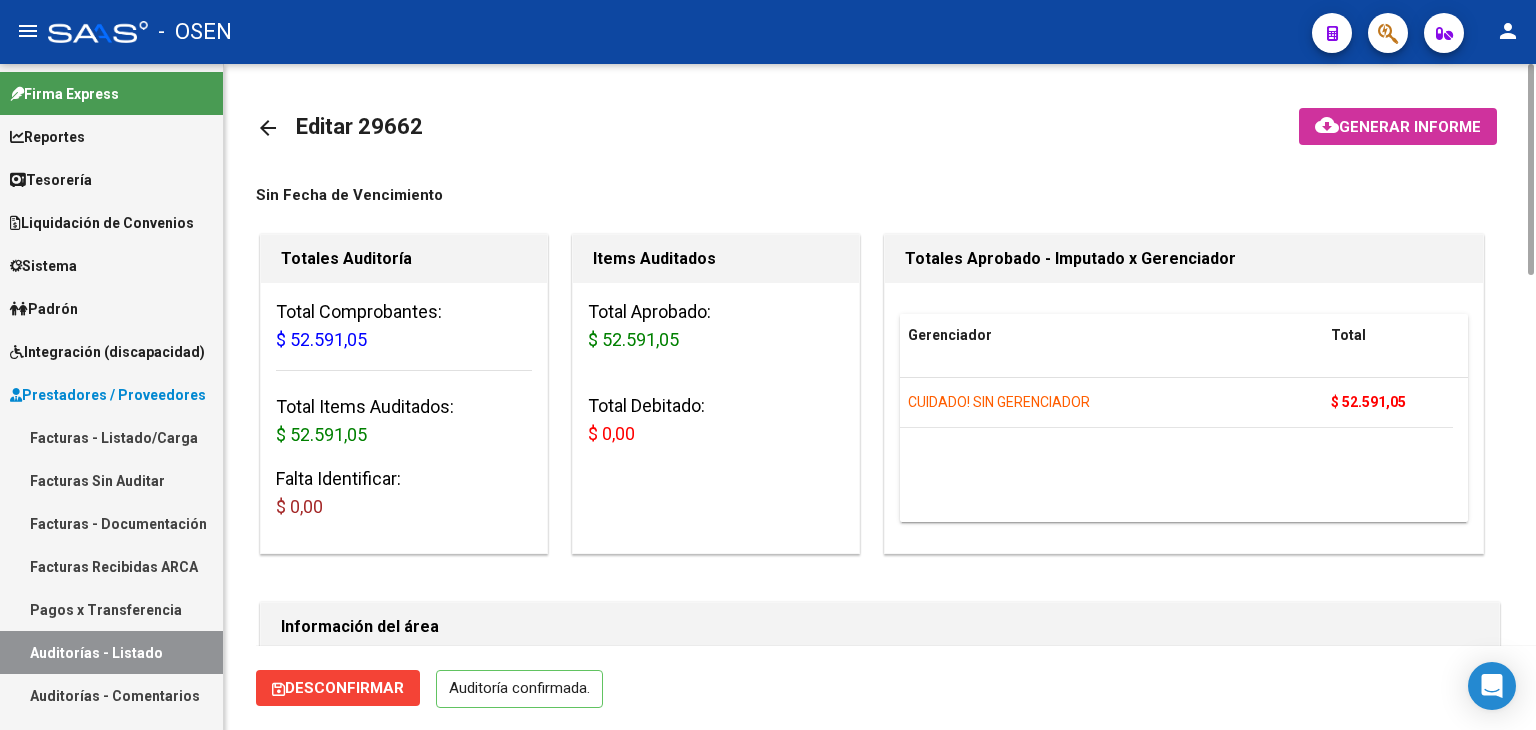 click on "arrow_back" 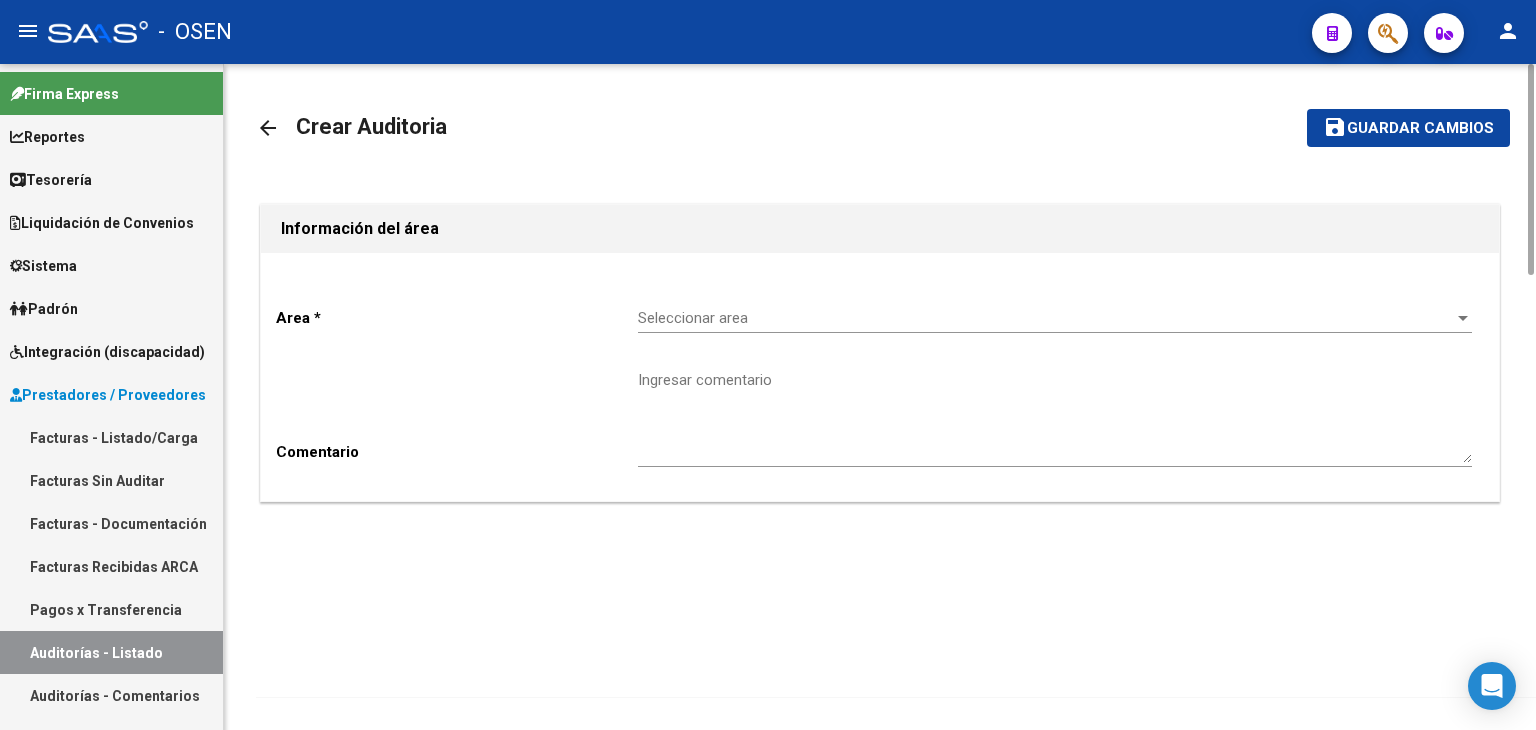 click on "Seleccionar area Seleccionar area" 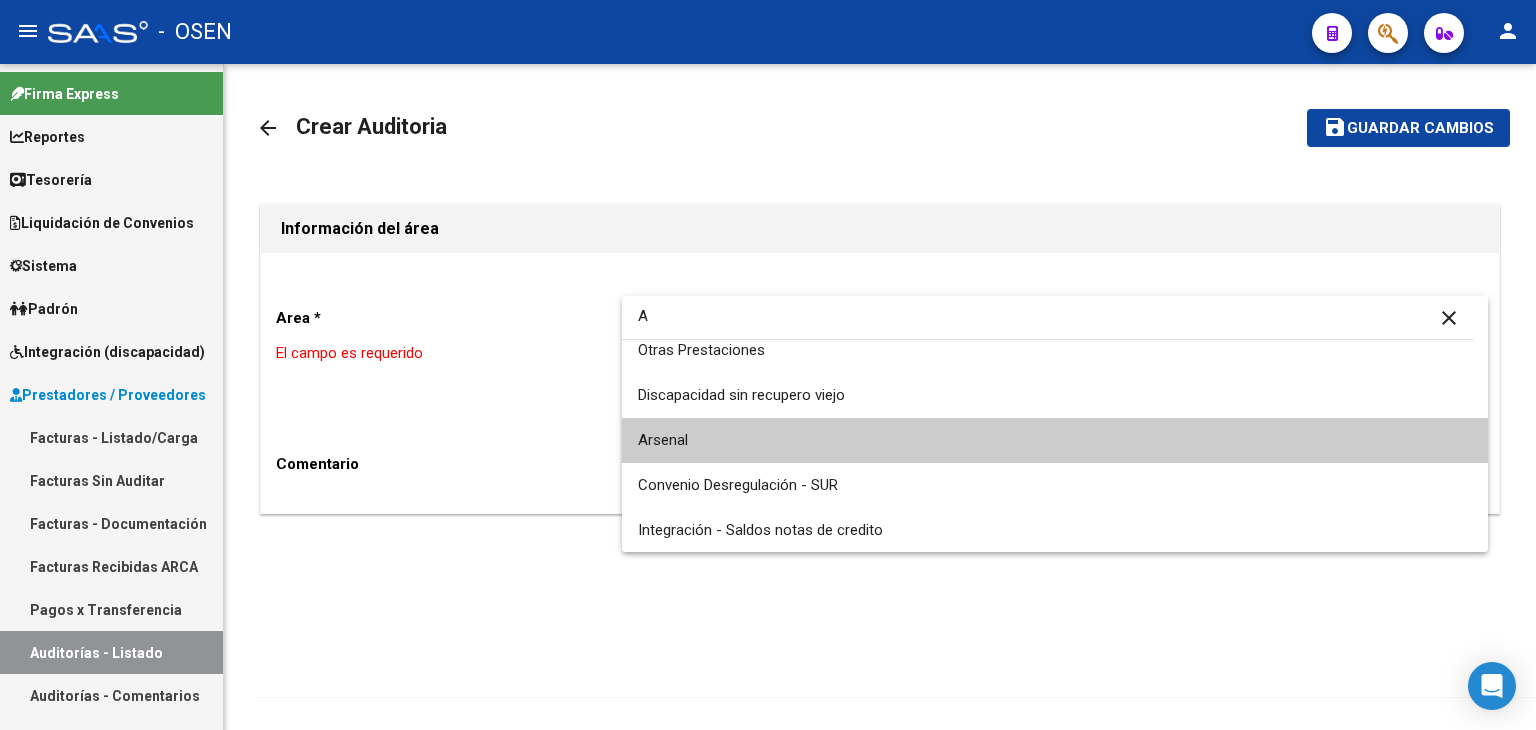 scroll, scrollTop: 0, scrollLeft: 0, axis: both 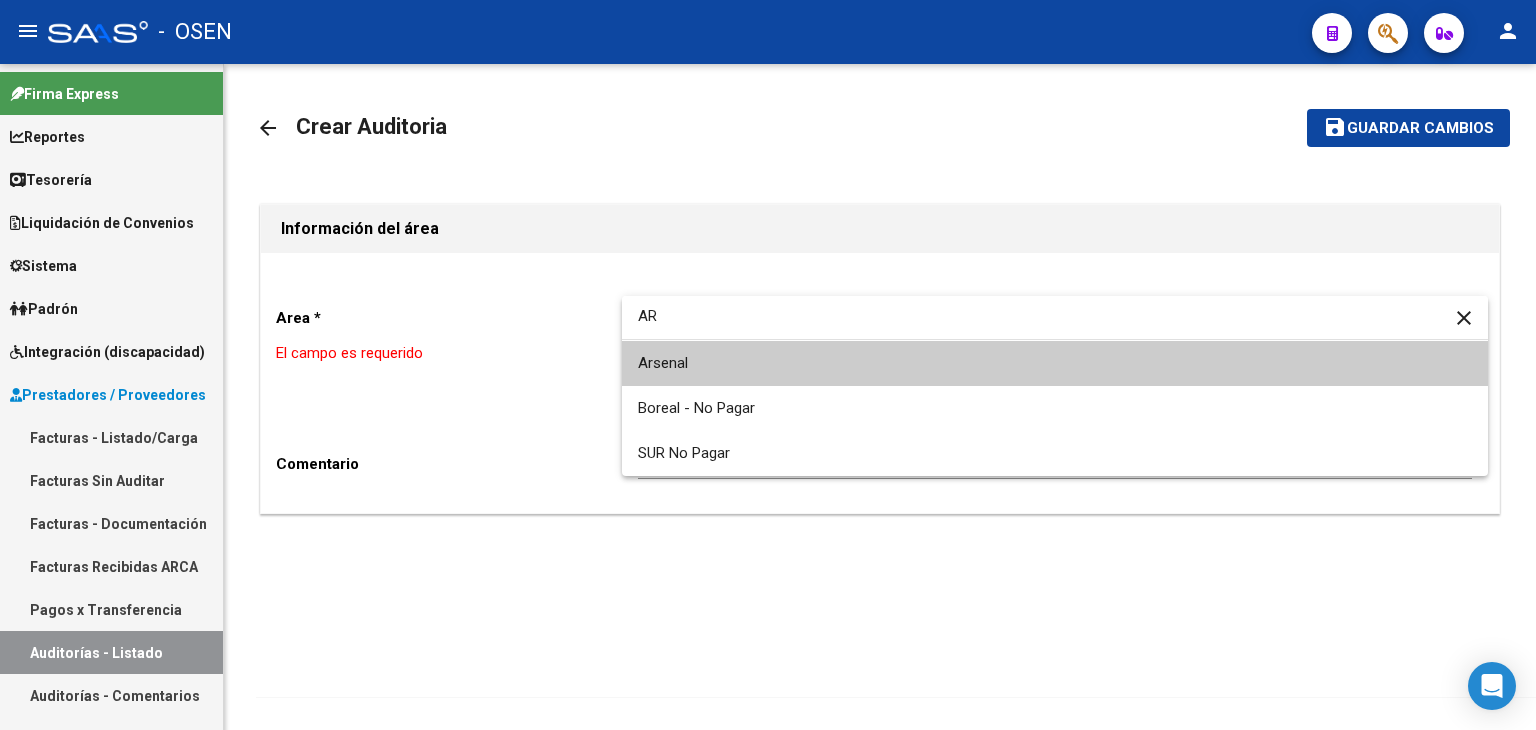 type on "AR" 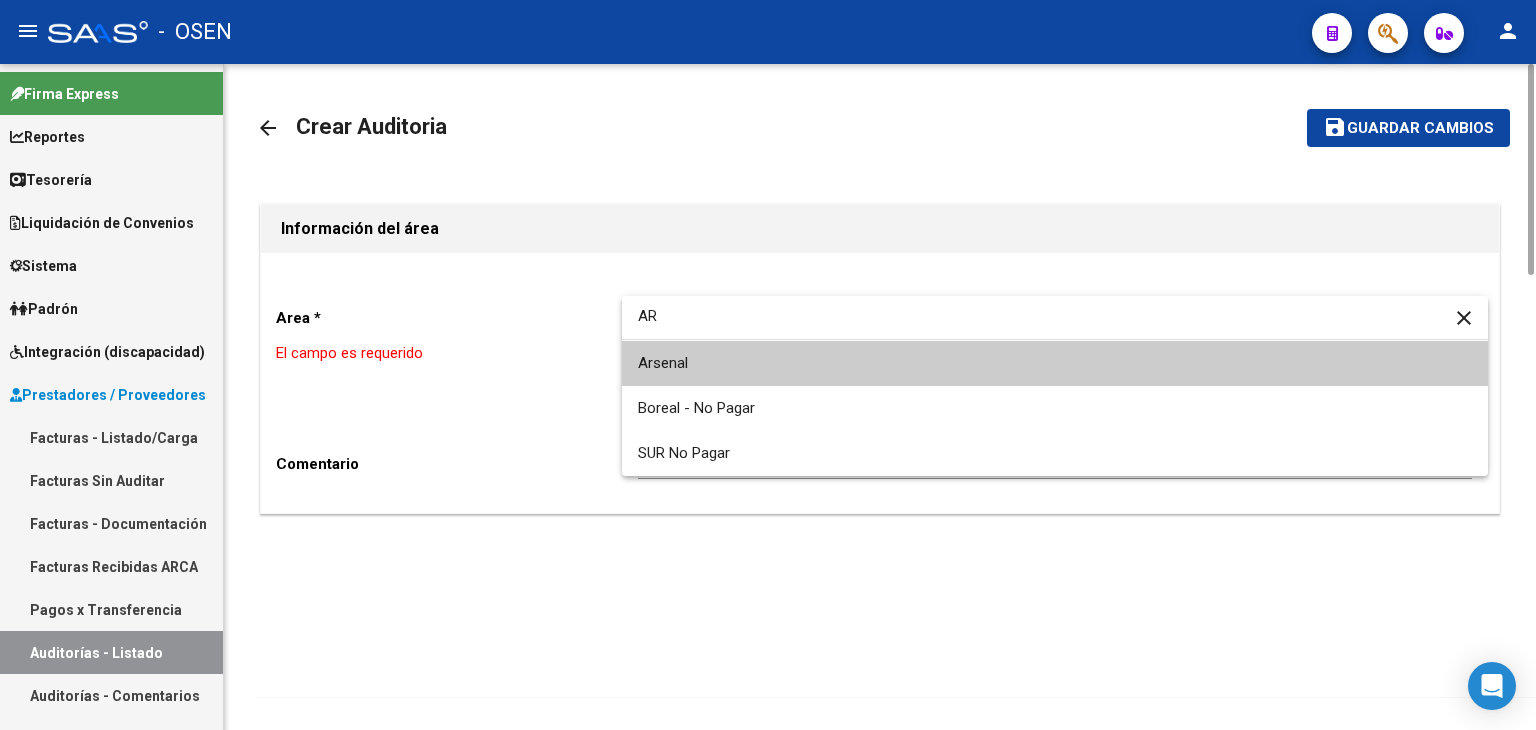 drag, startPoint x: 693, startPoint y: 362, endPoint x: 613, endPoint y: 398, distance: 87.72685 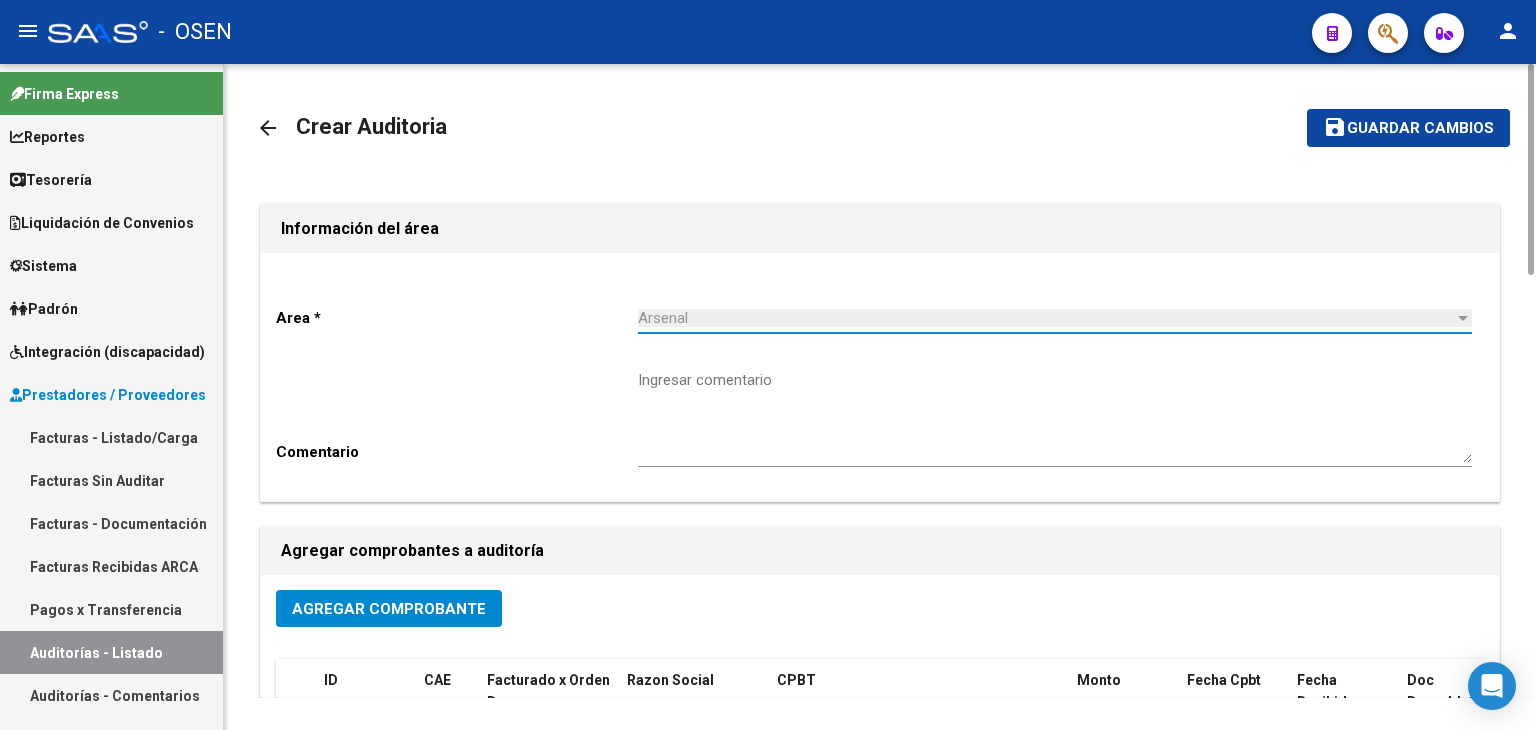 click on "Agregar Comprobante" 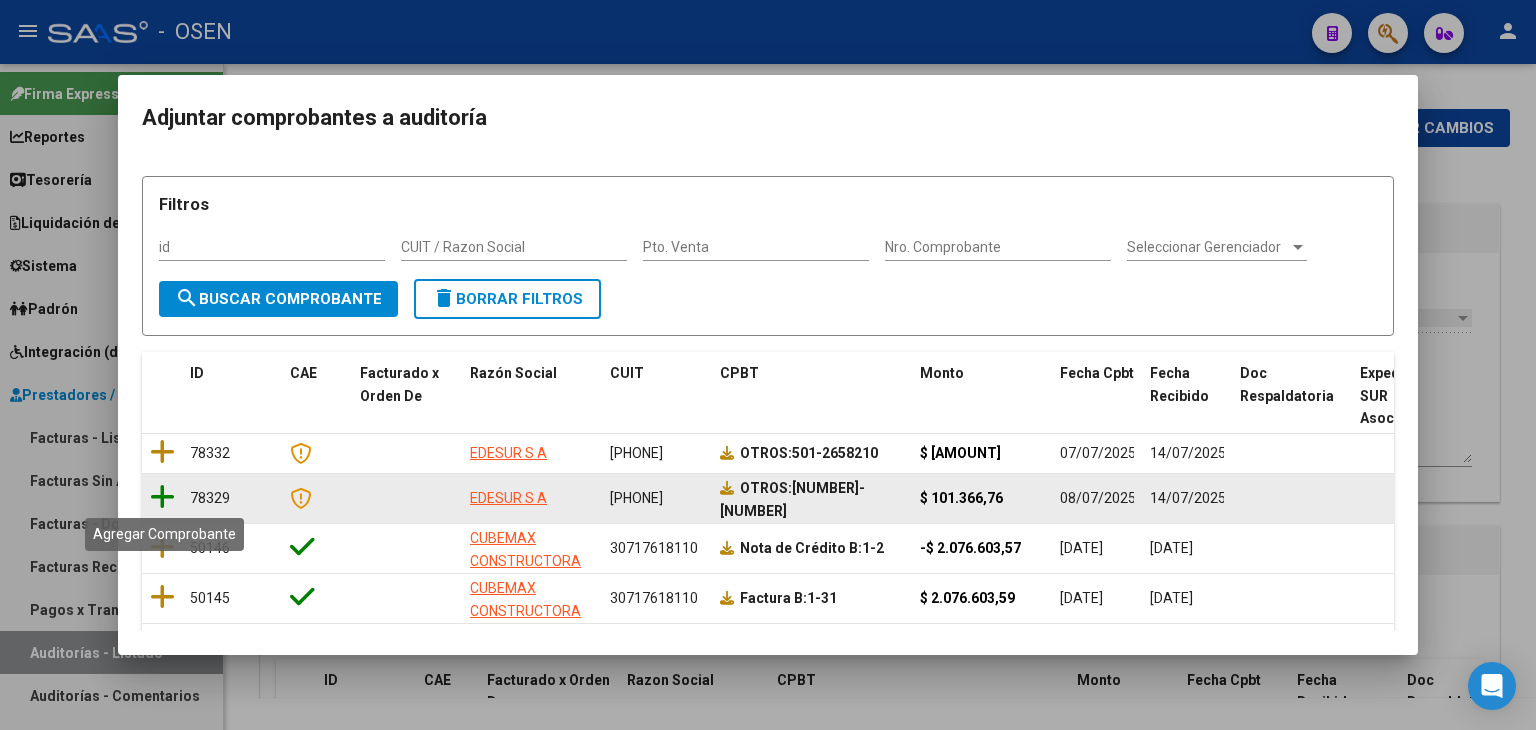 click 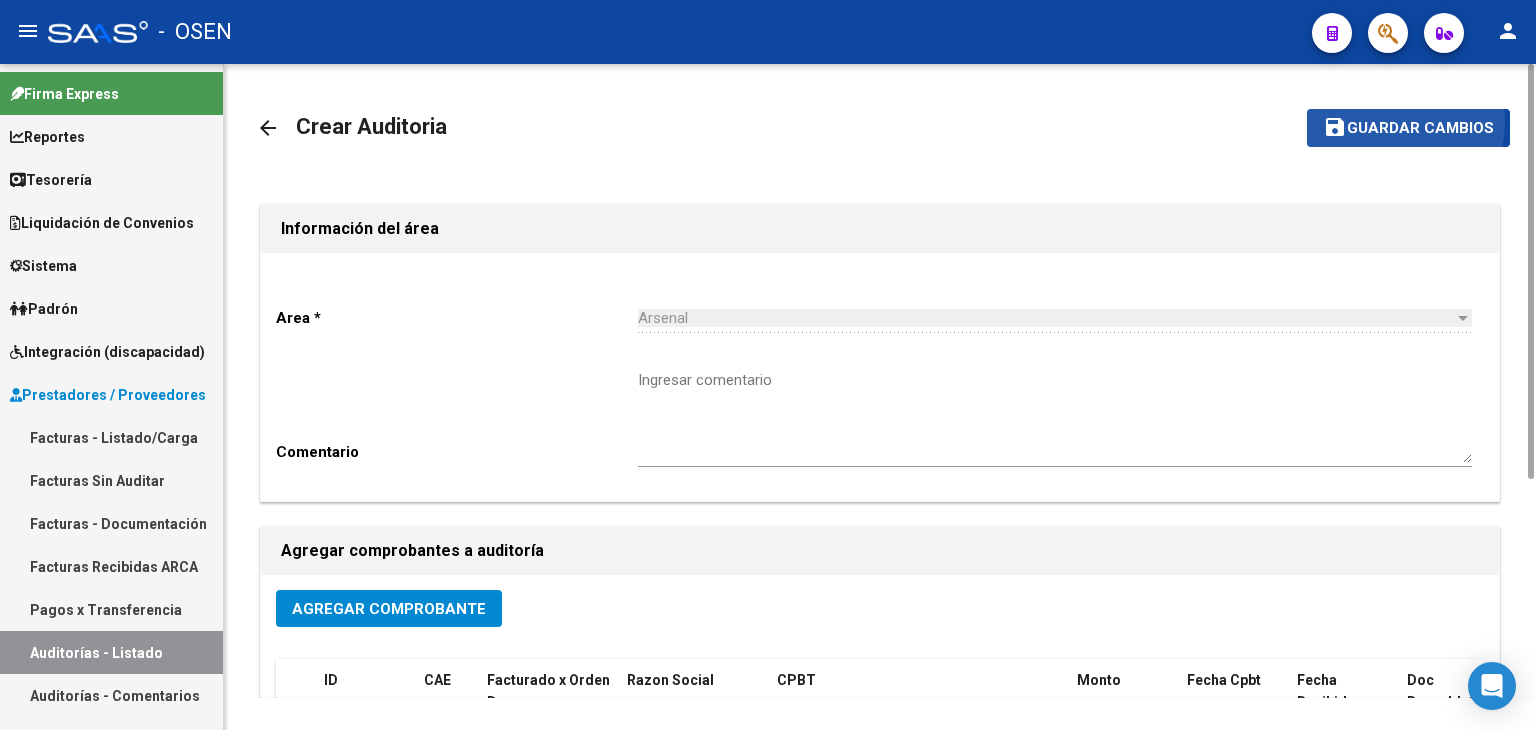 click on "Guardar cambios" 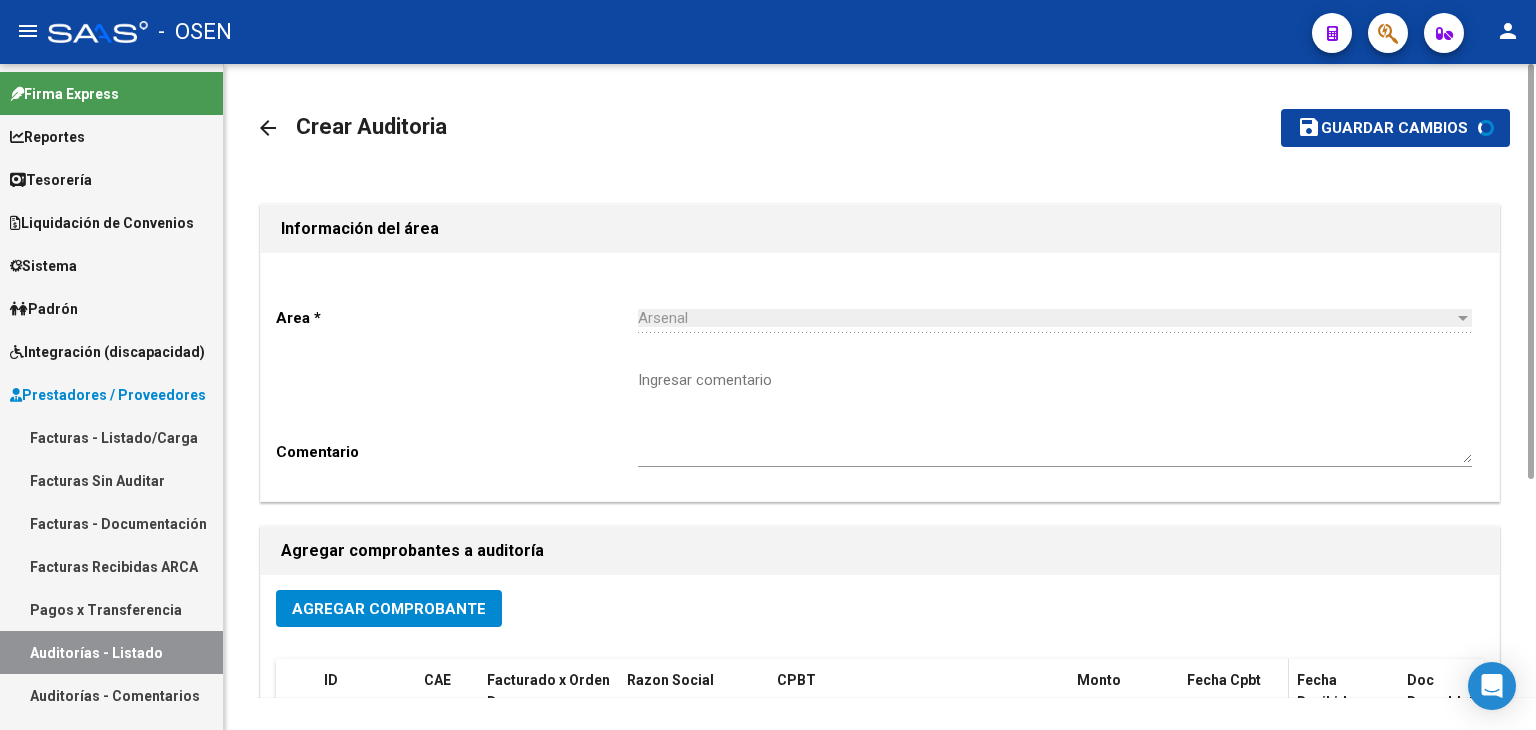 scroll, scrollTop: 401, scrollLeft: 0, axis: vertical 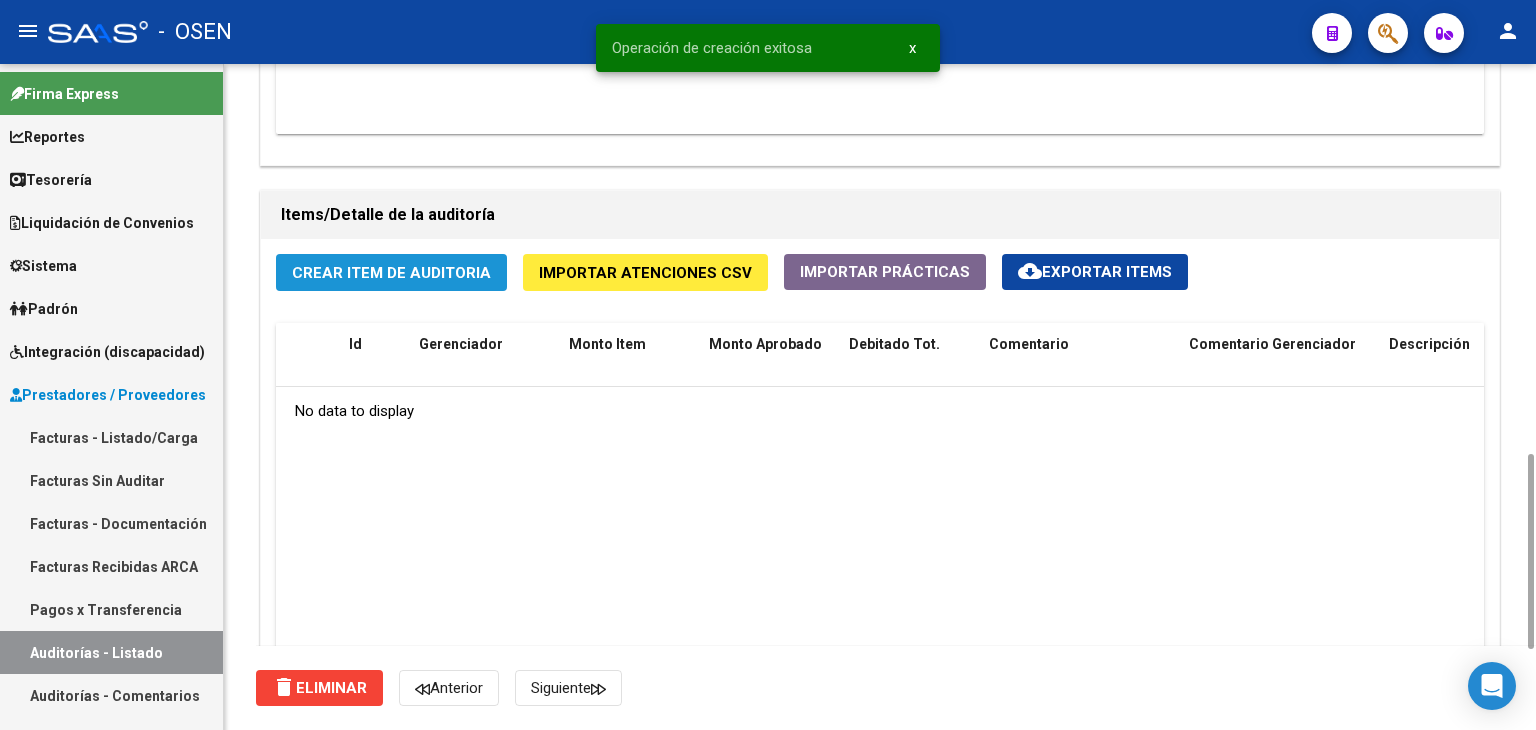 click on "Crear Item de Auditoria" 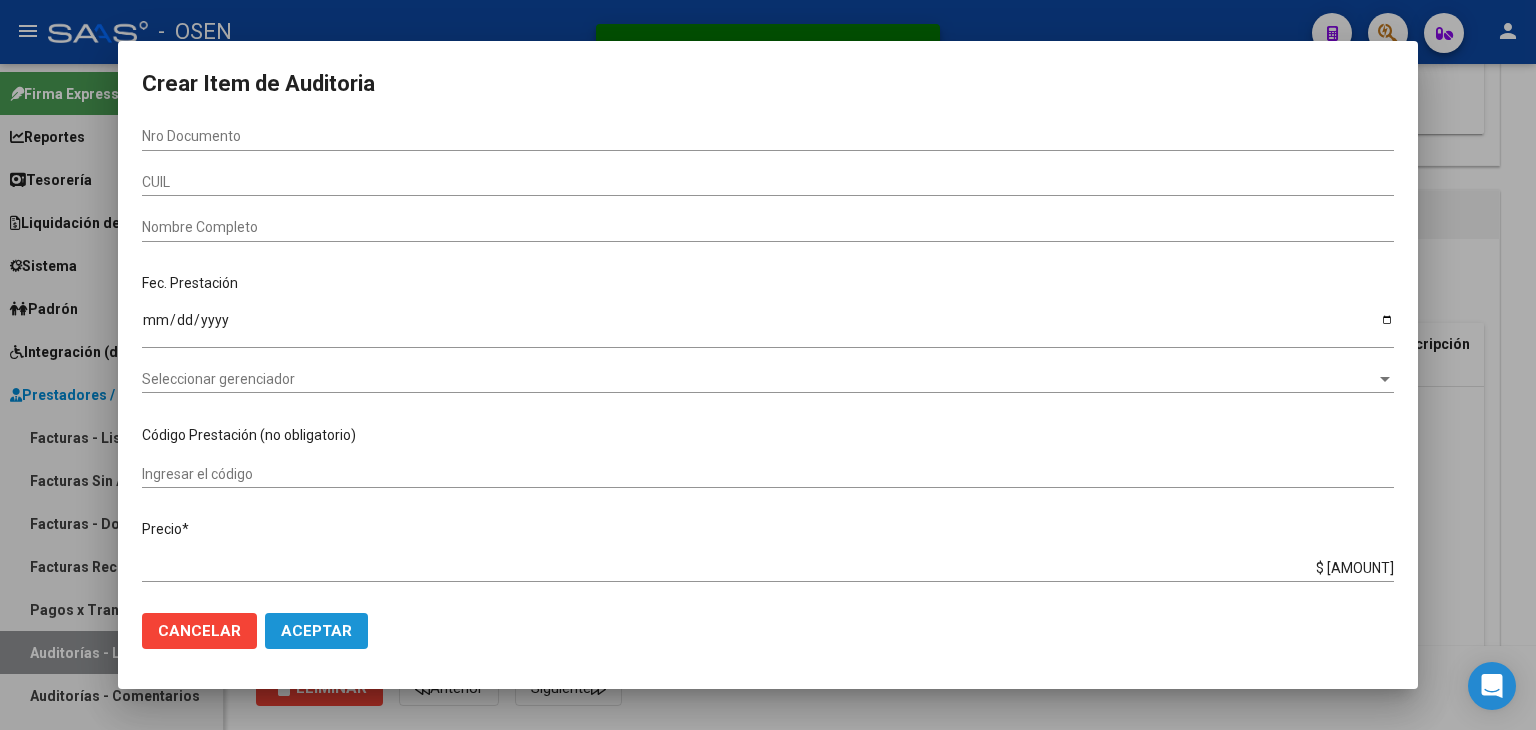 click on "Aceptar" 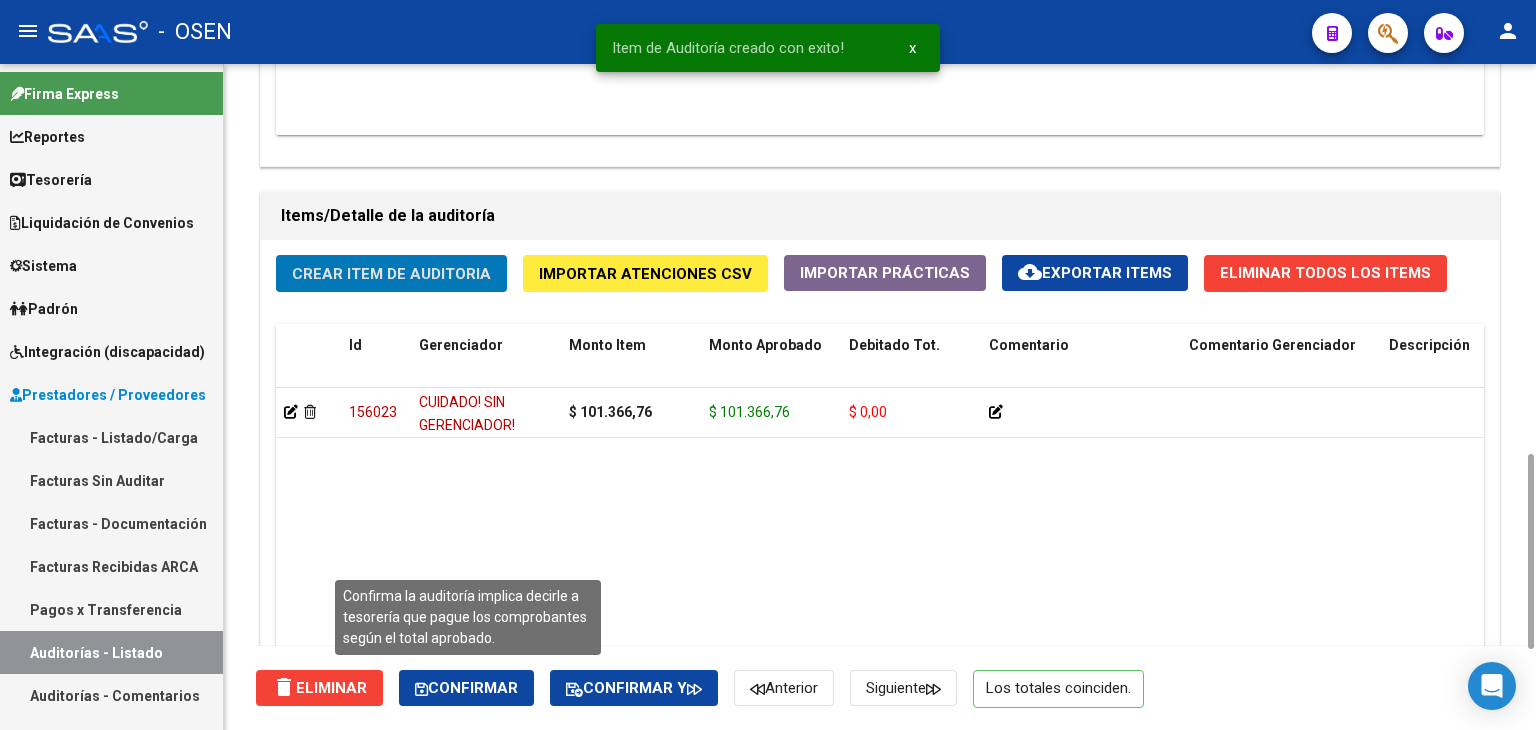 click on "Confirmar" 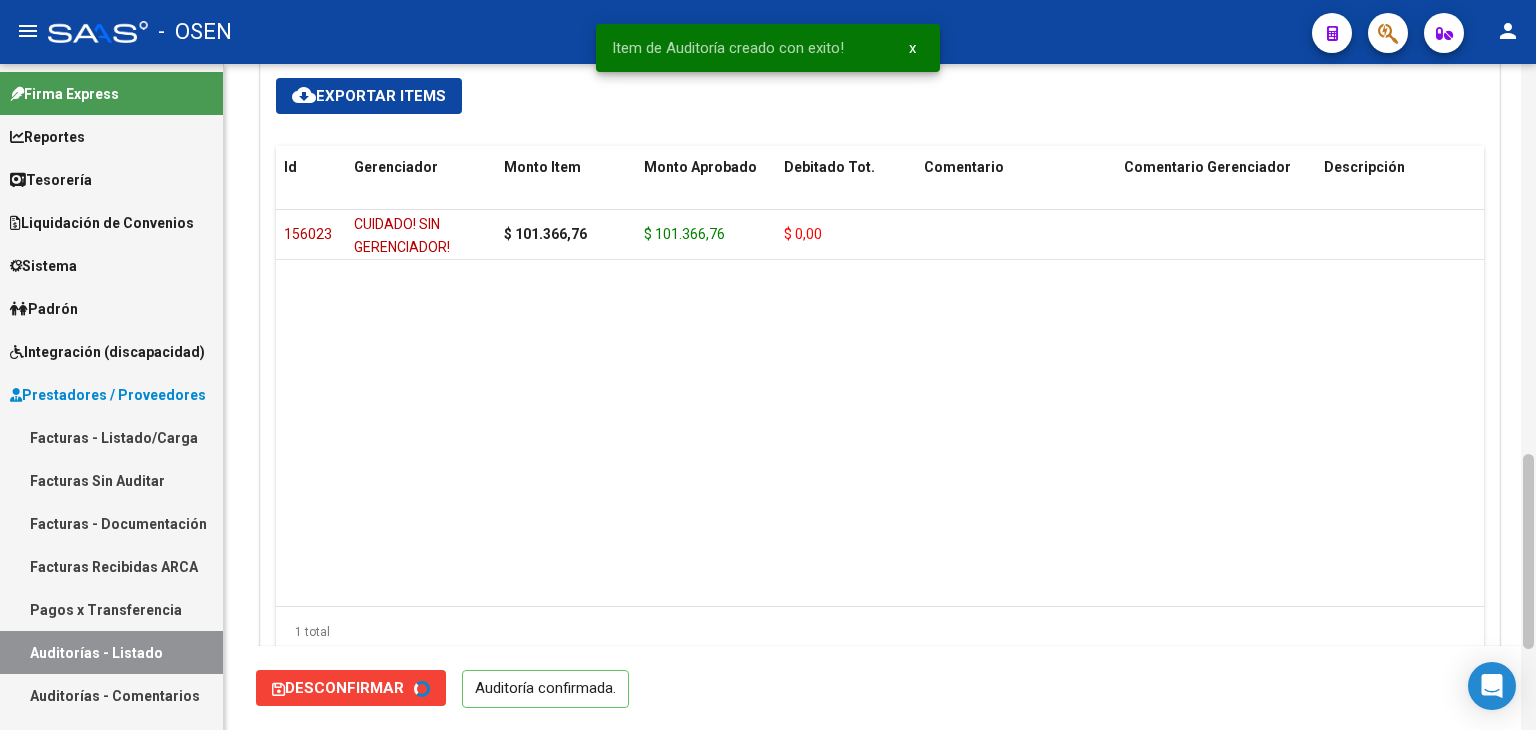 type on "202507" 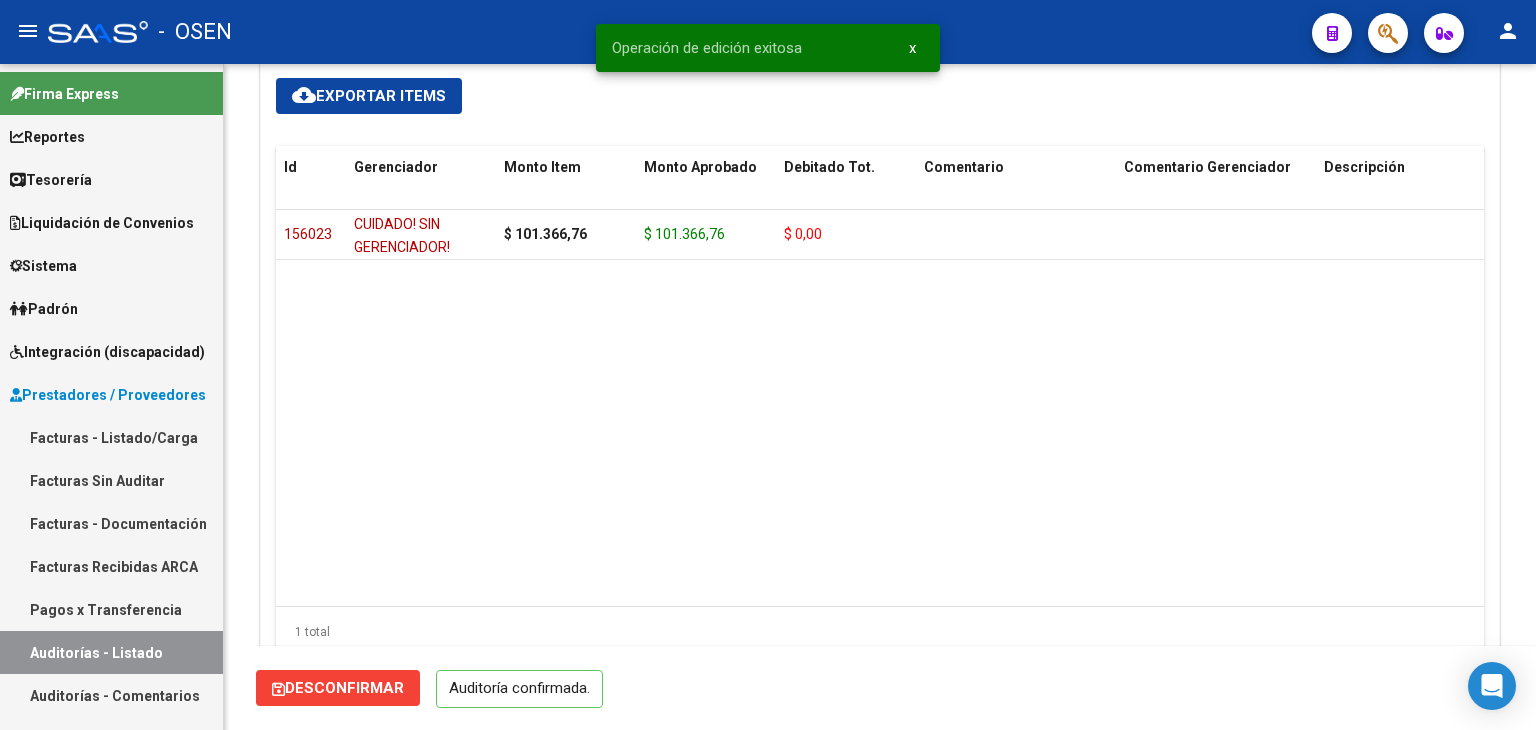 scroll, scrollTop: 0, scrollLeft: 0, axis: both 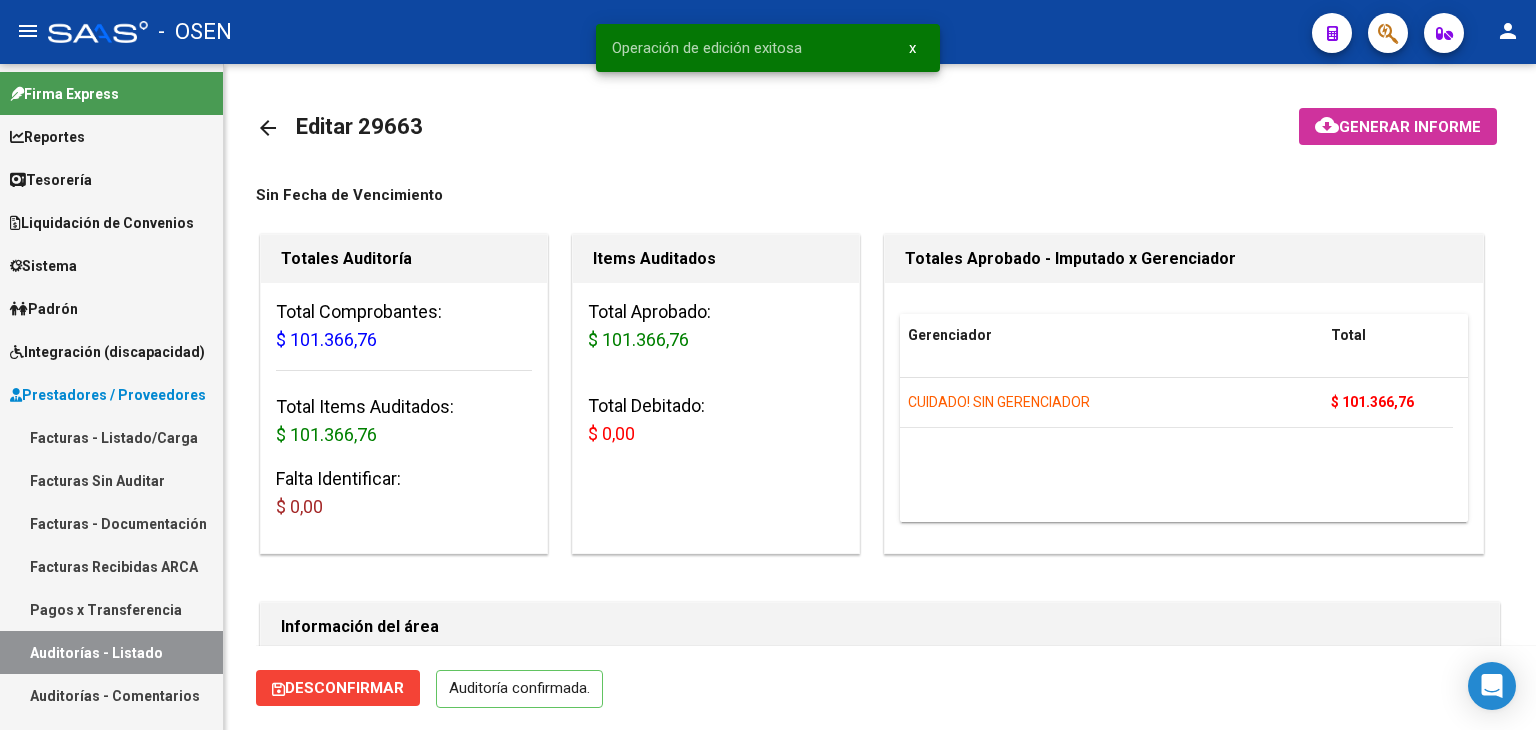 click on "arrow_back" 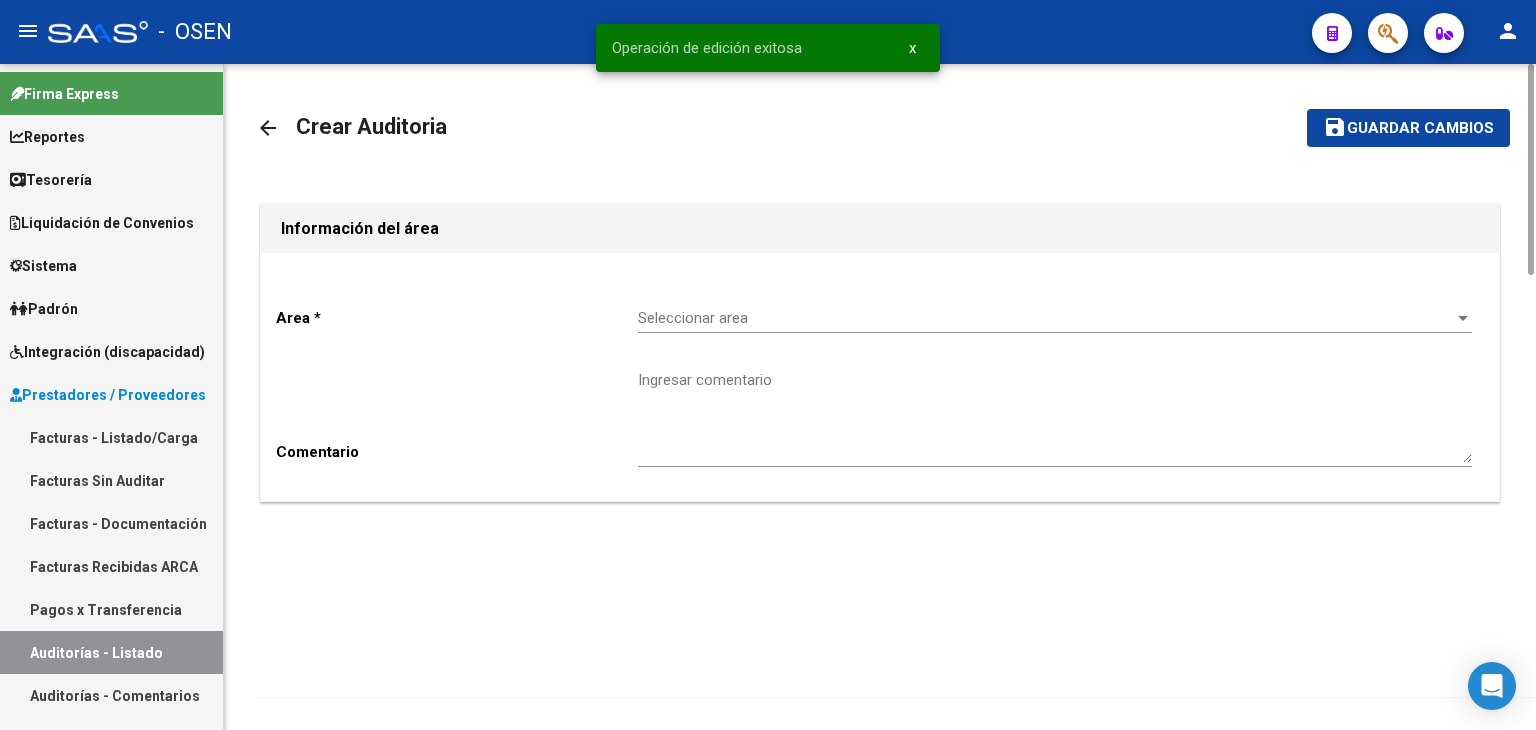 click on "Seleccionar area Seleccionar area" 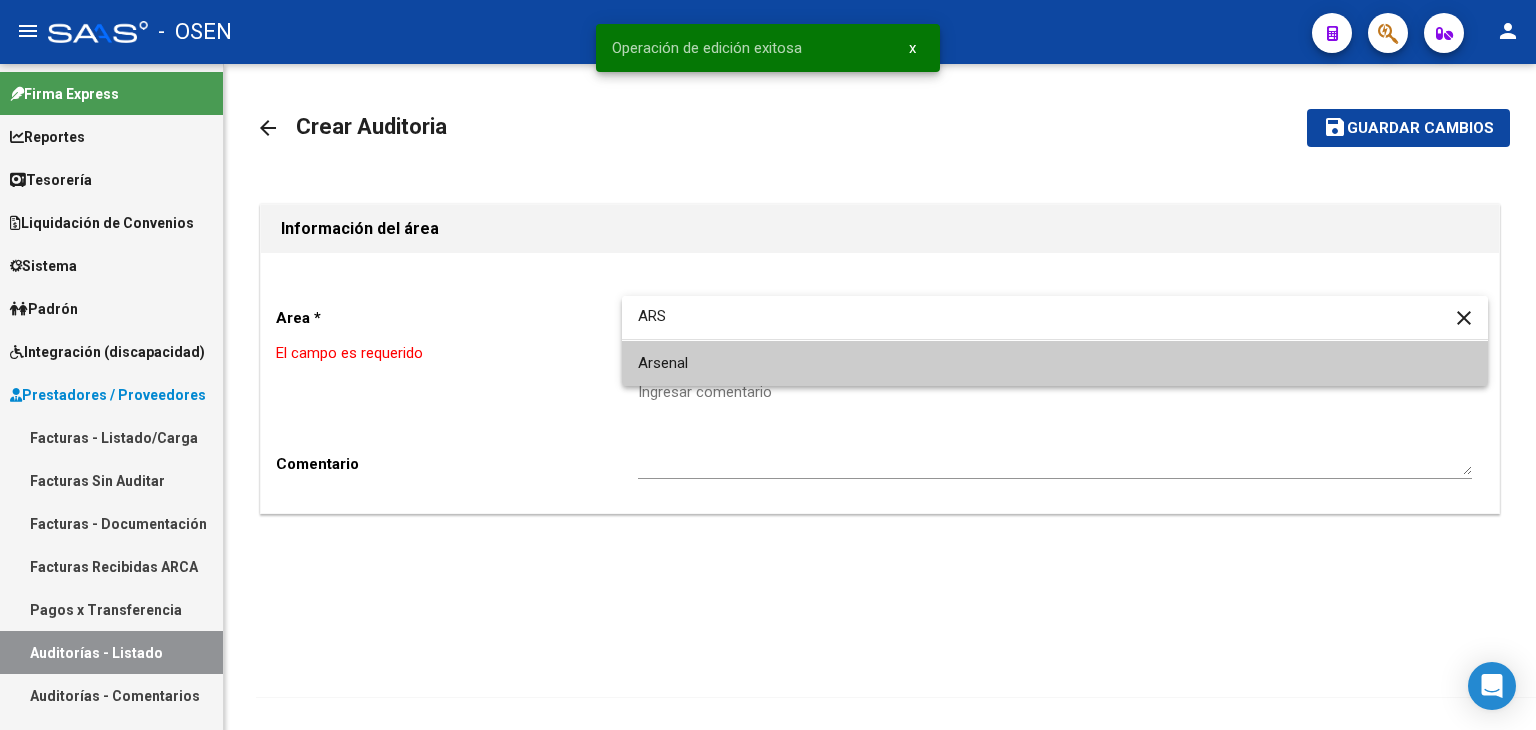 type on "ARS" 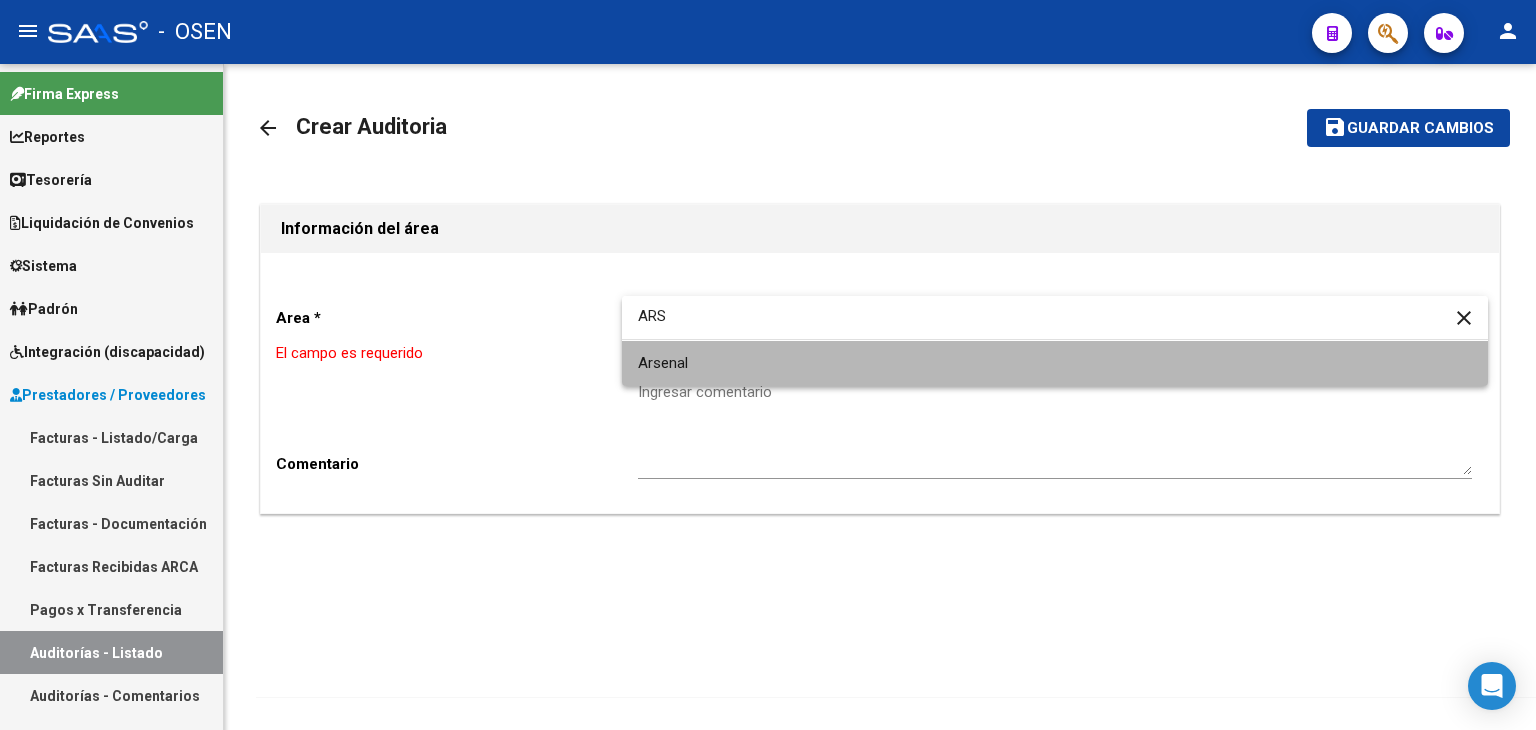 click on "Arsenal" at bounding box center (1055, 363) 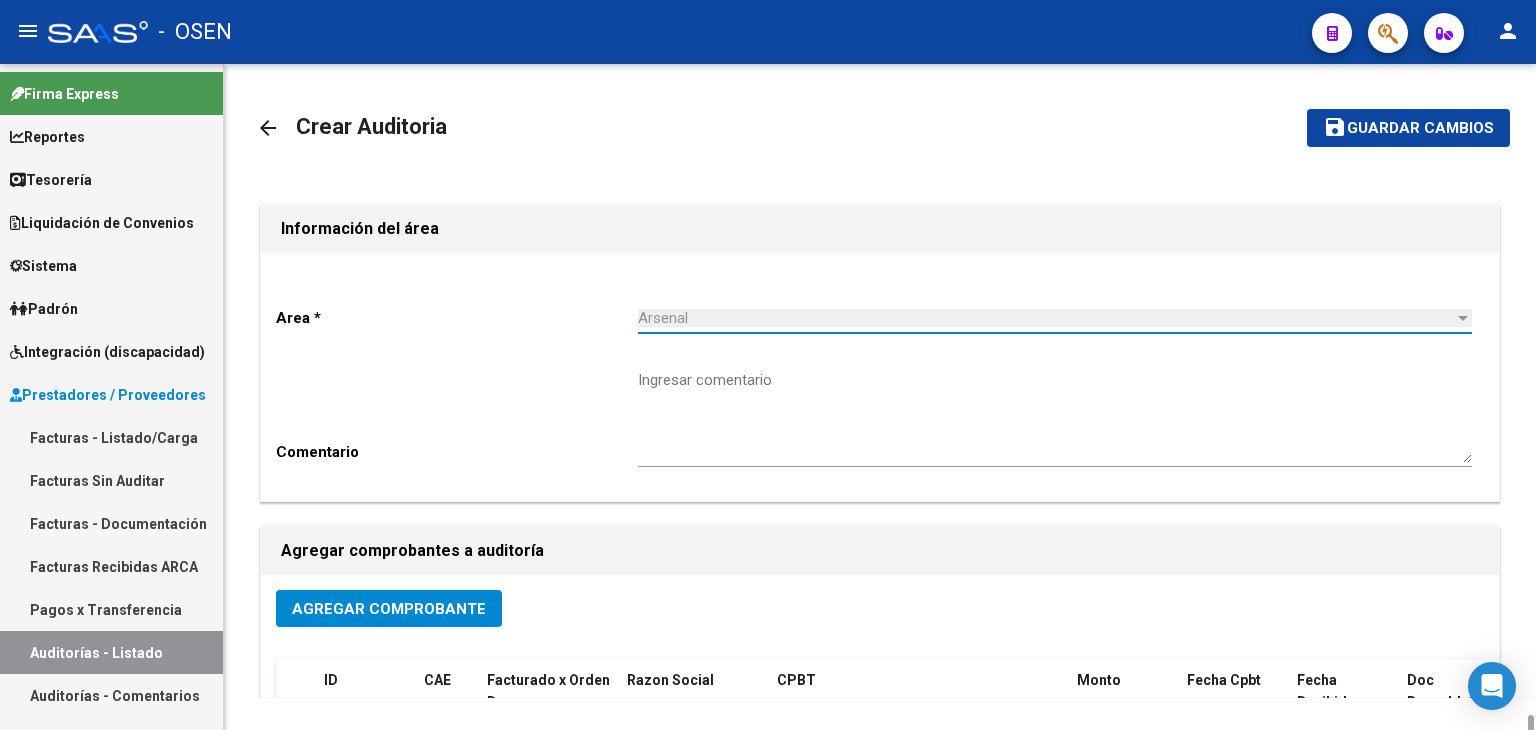 scroll, scrollTop: 401, scrollLeft: 0, axis: vertical 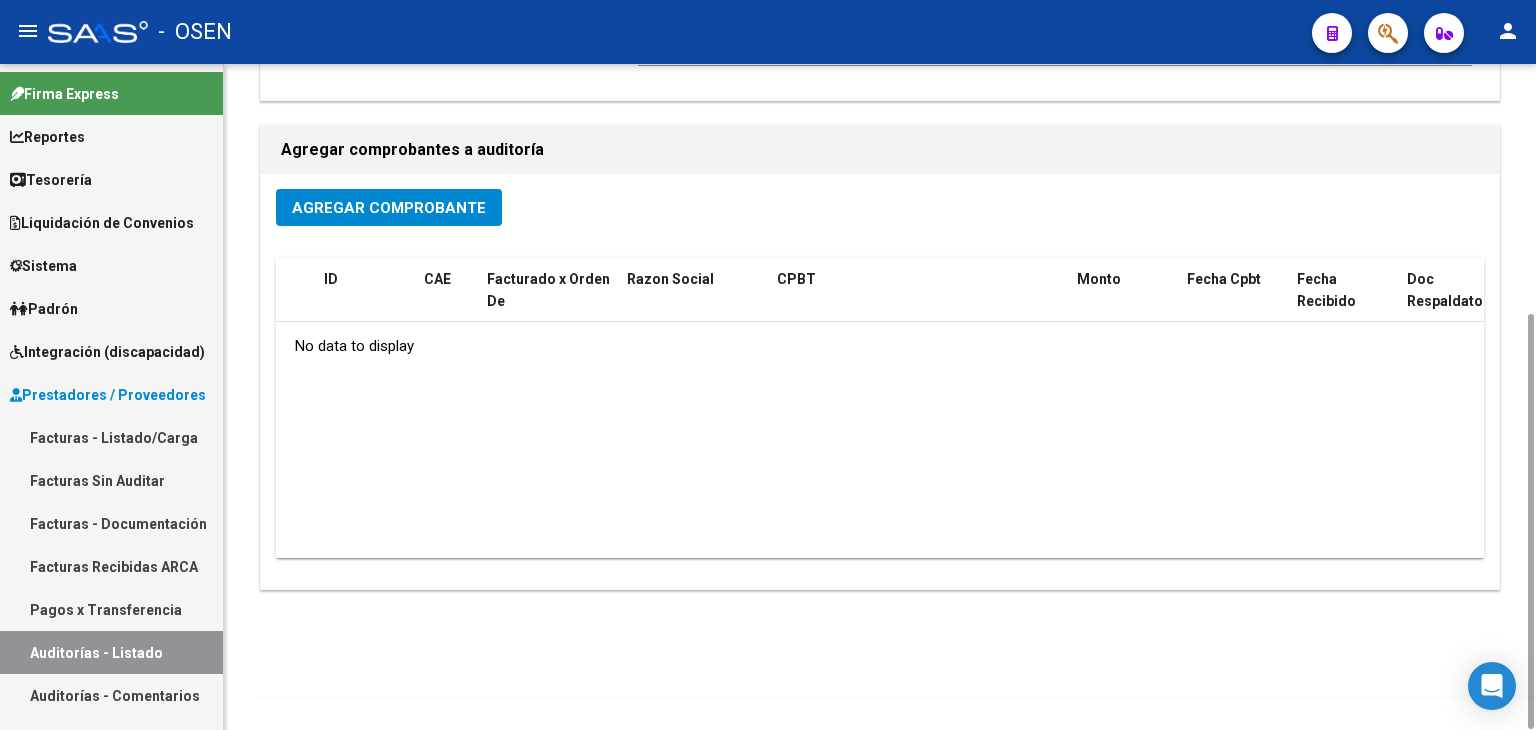 click on "Agregar Comprobante" 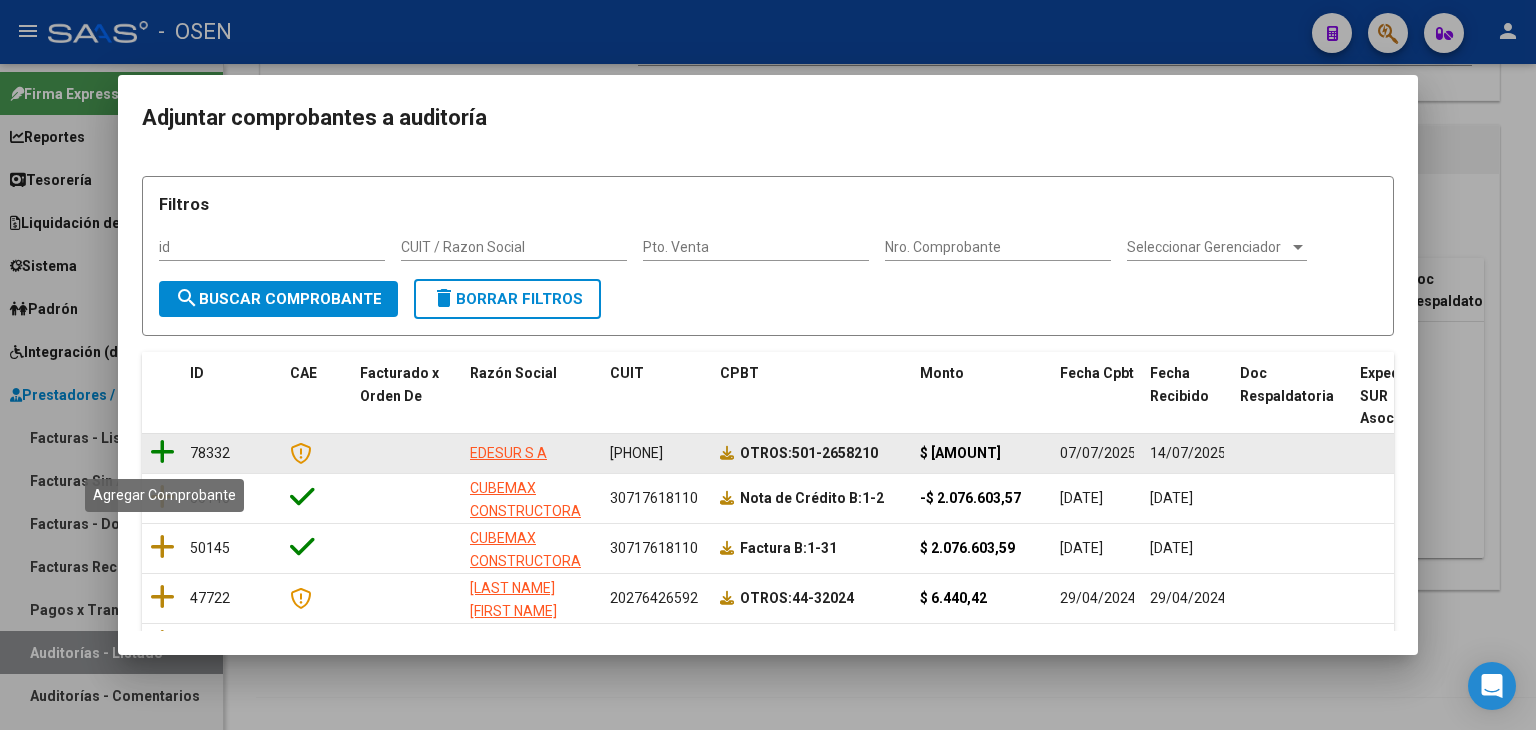 click 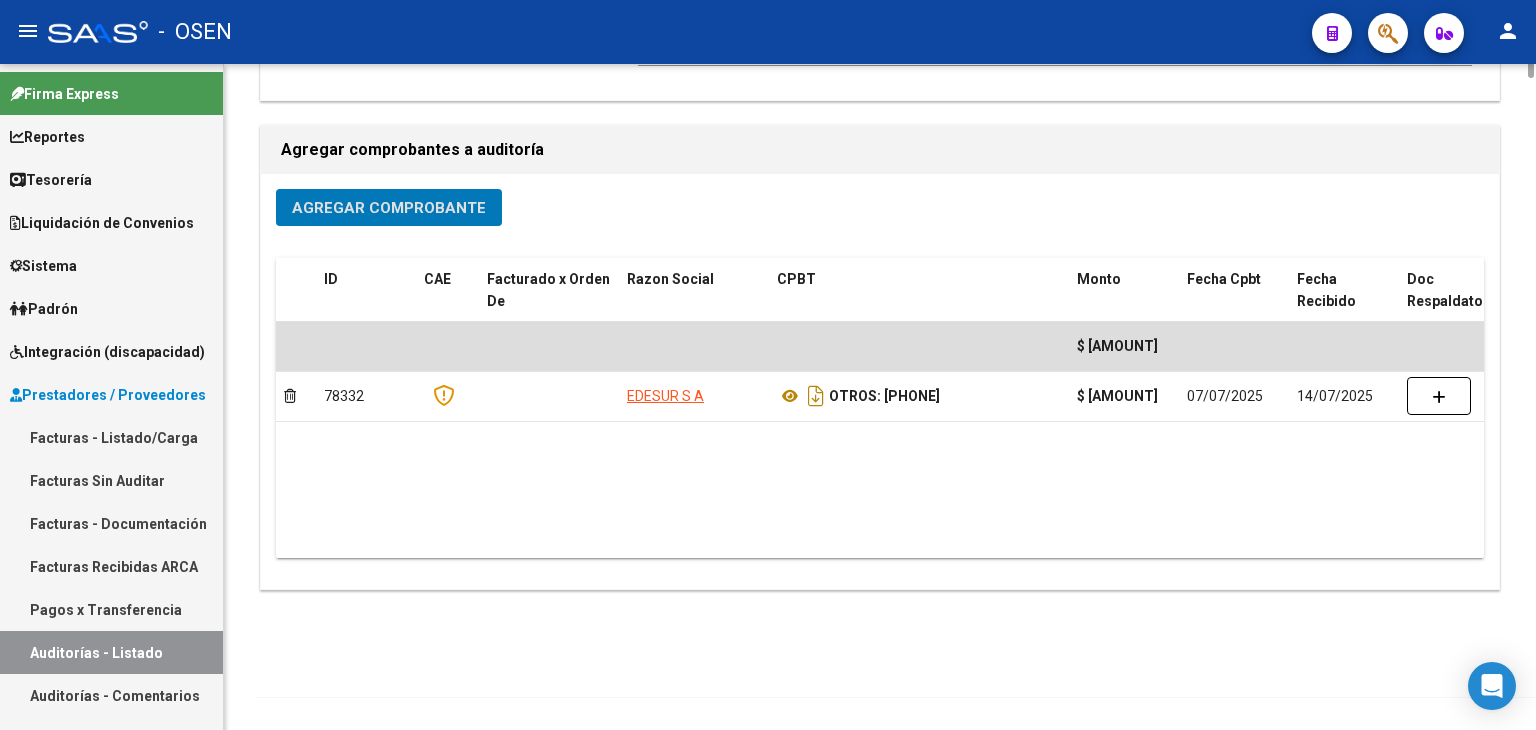 scroll, scrollTop: 0, scrollLeft: 0, axis: both 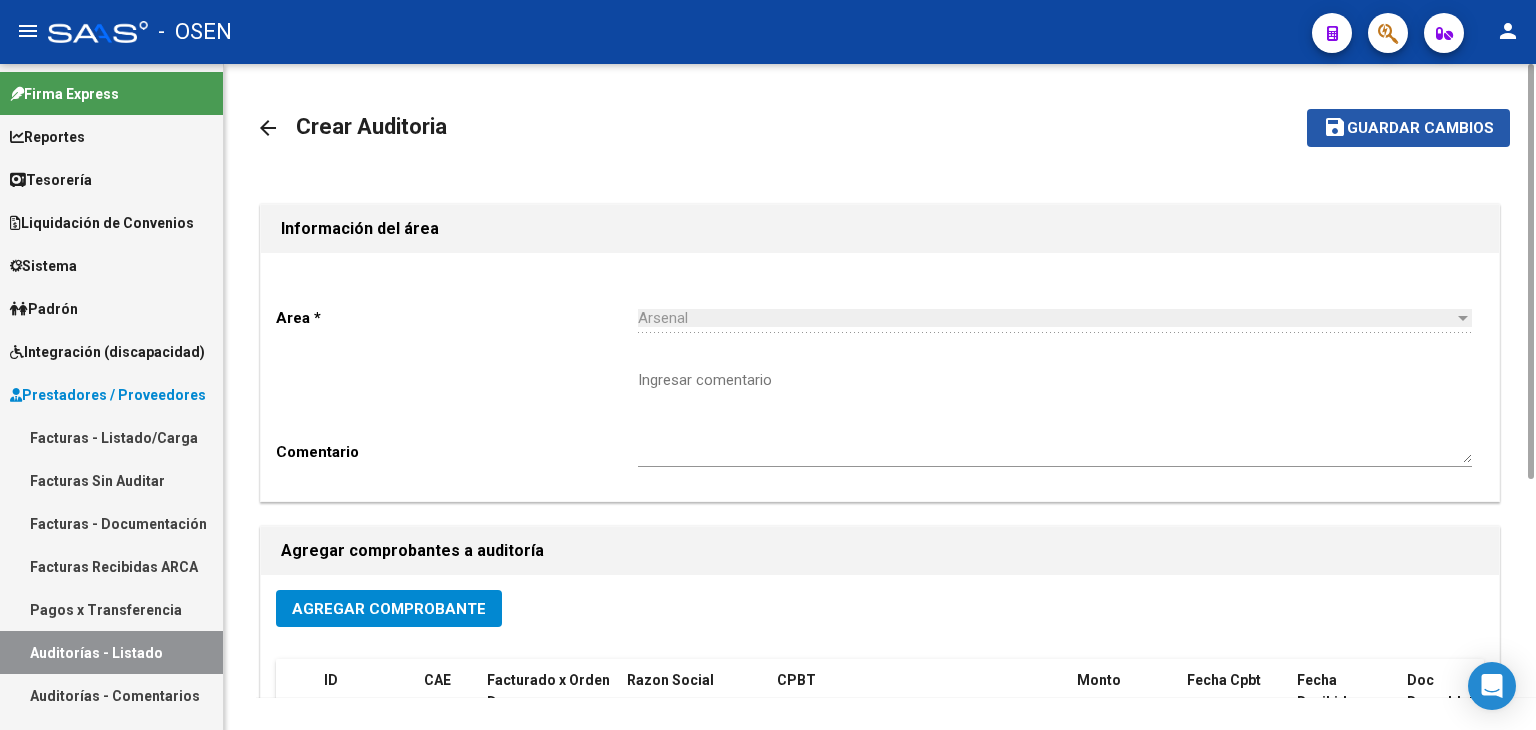 drag, startPoint x: 1491, startPoint y: 135, endPoint x: 1256, endPoint y: 255, distance: 263.8655 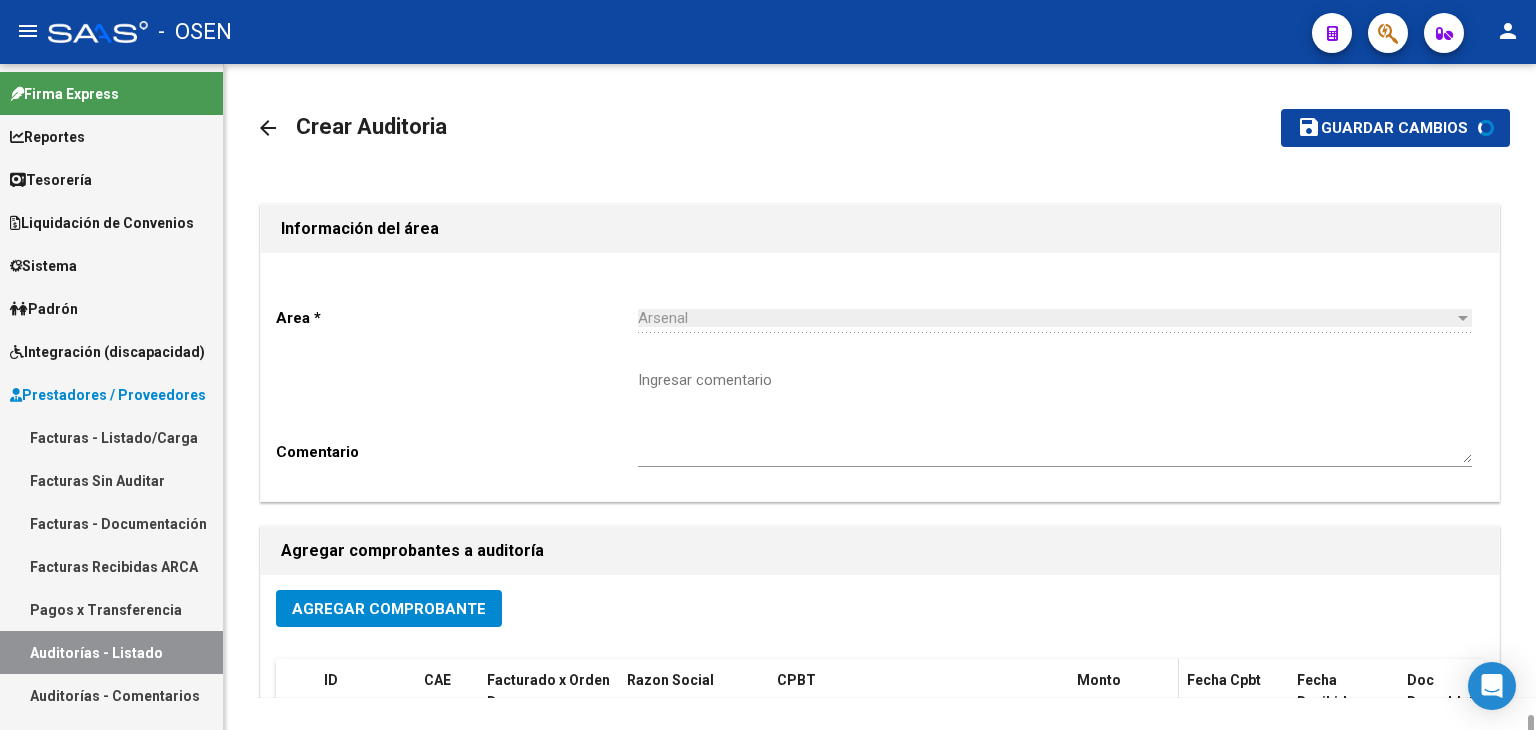 scroll, scrollTop: 401, scrollLeft: 0, axis: vertical 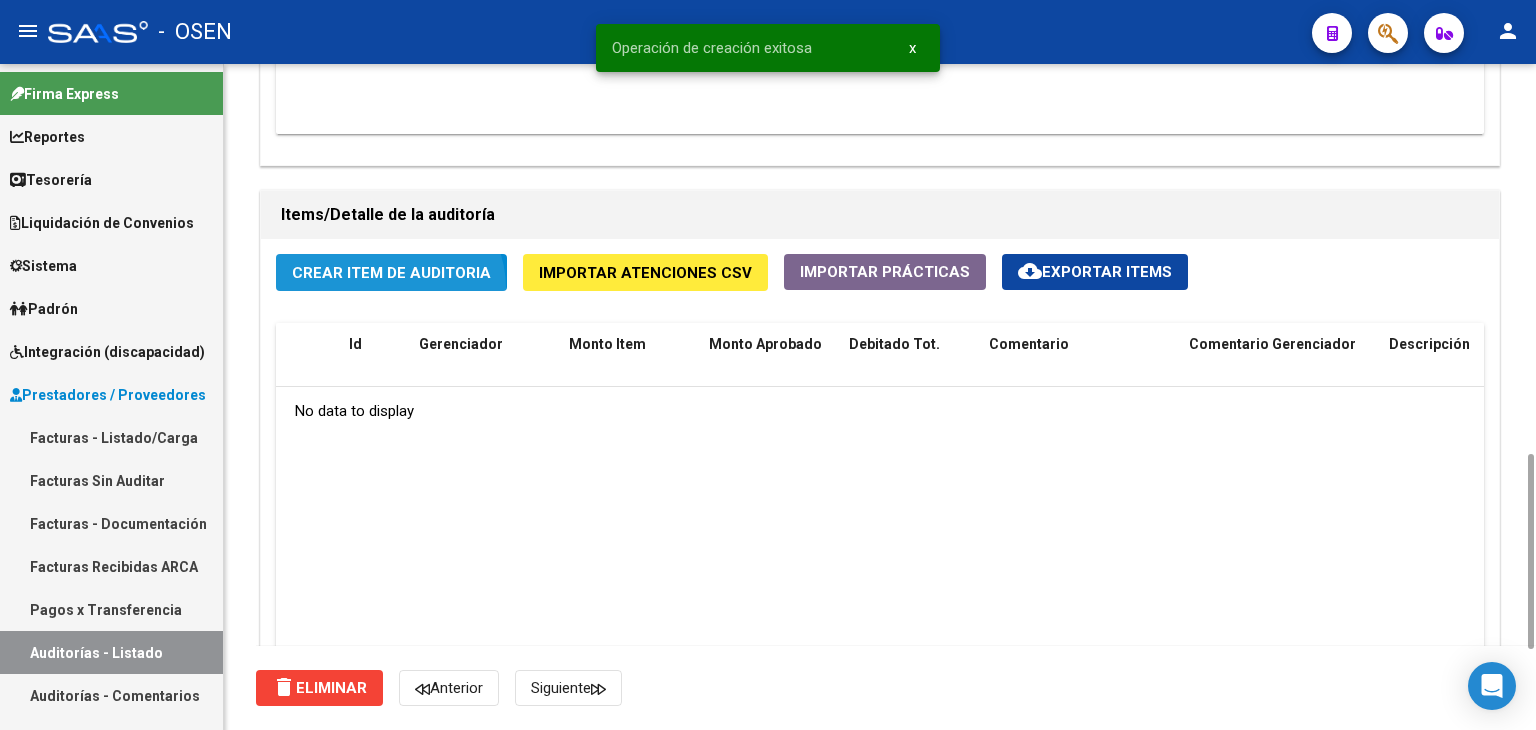 click on "Crear Item de Auditoria" 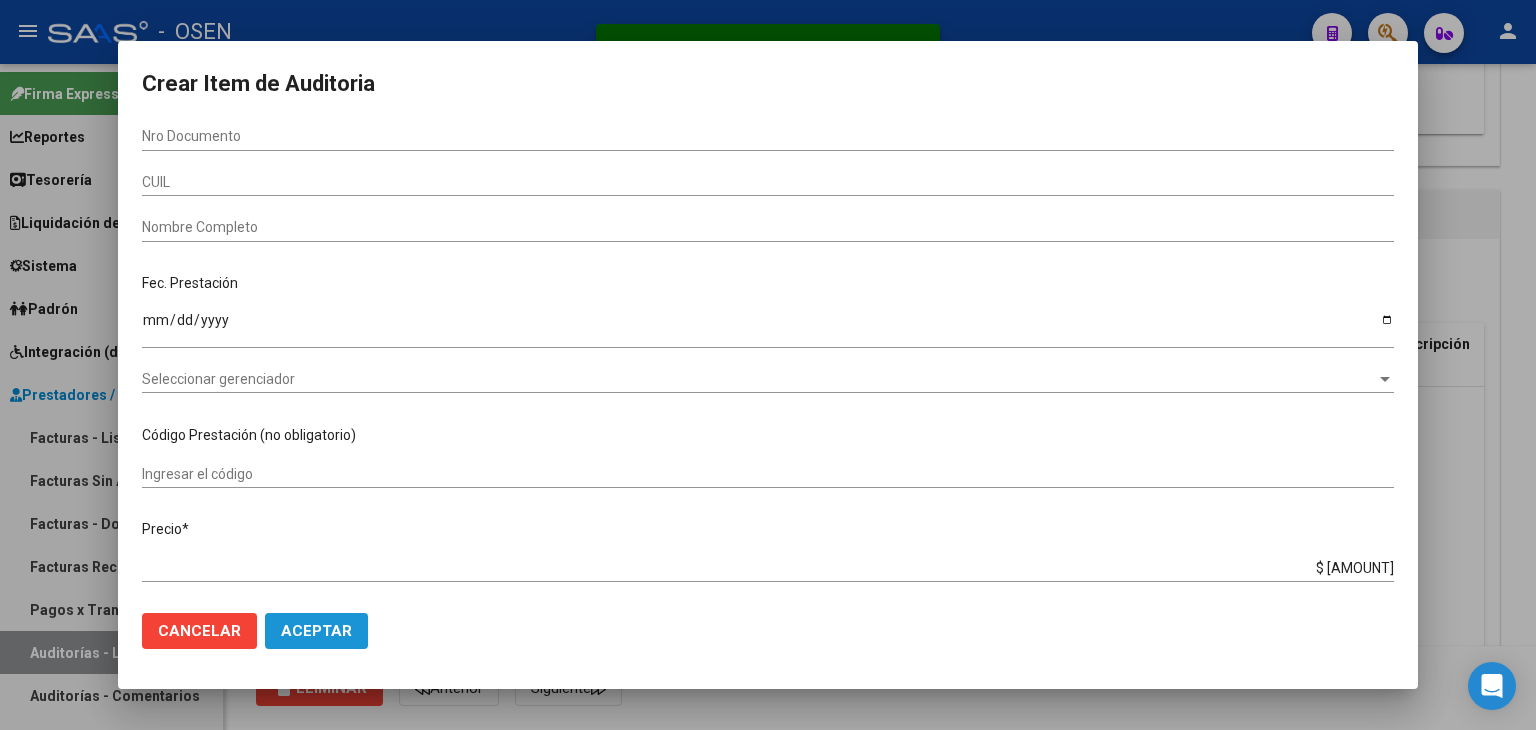 click on "Aceptar" 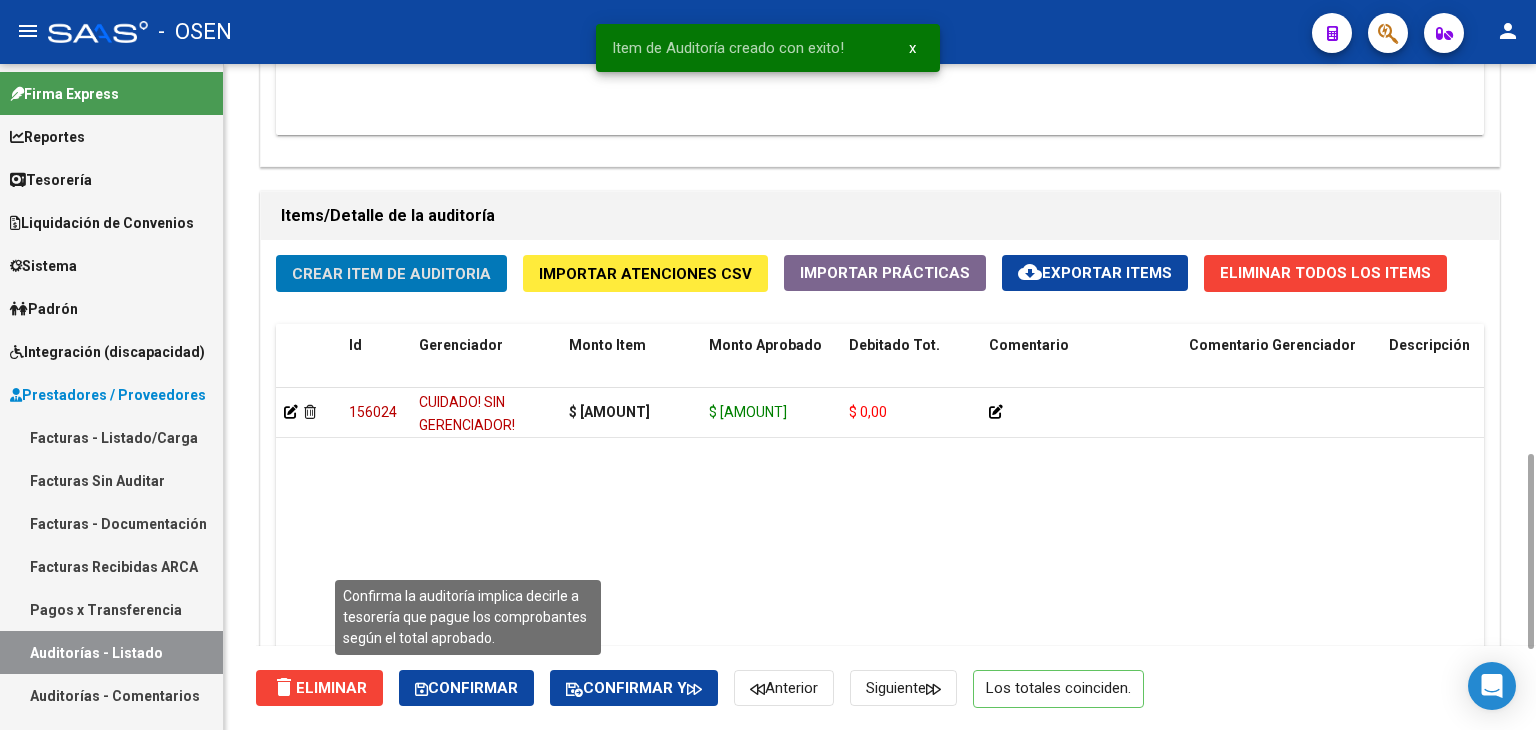 click on "Confirmar" 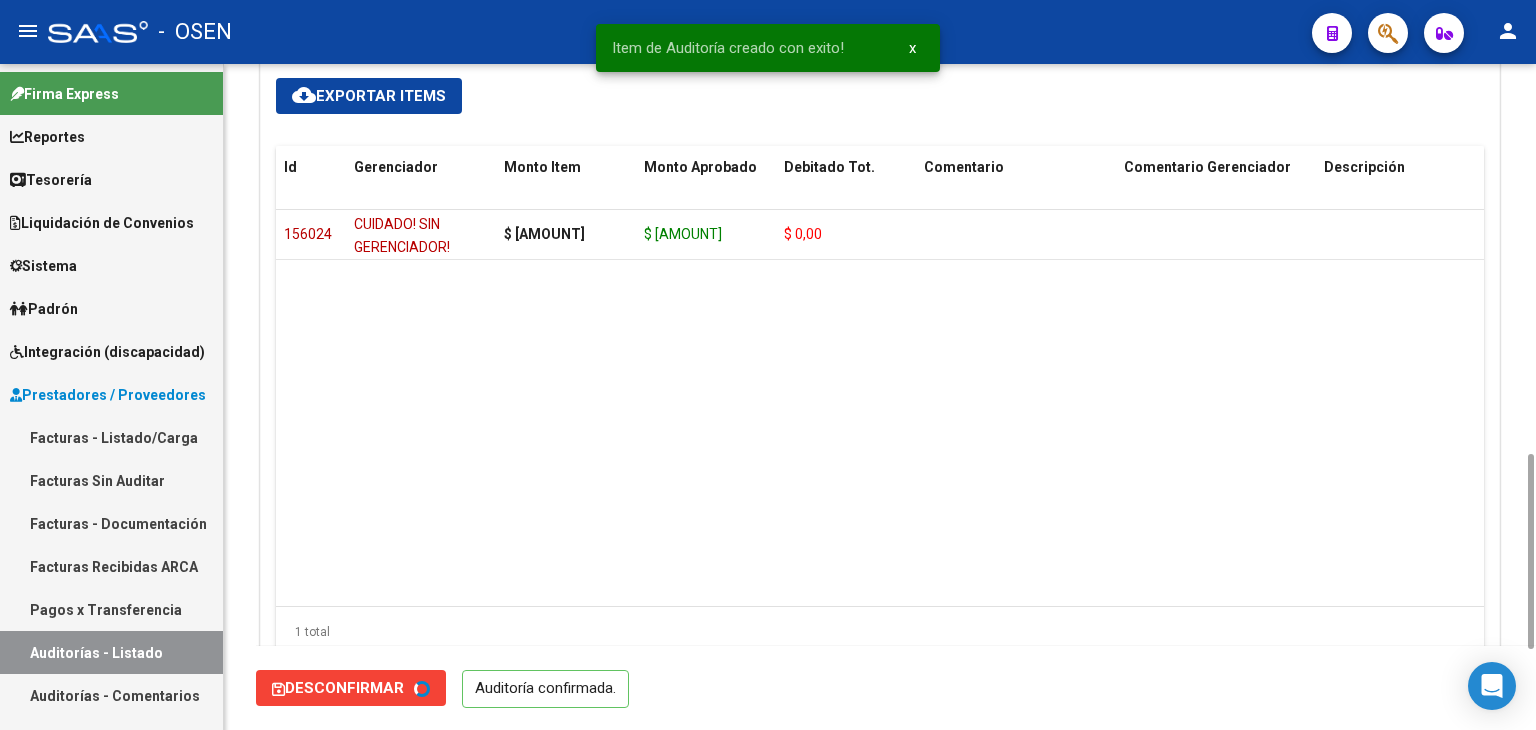 type on "202507" 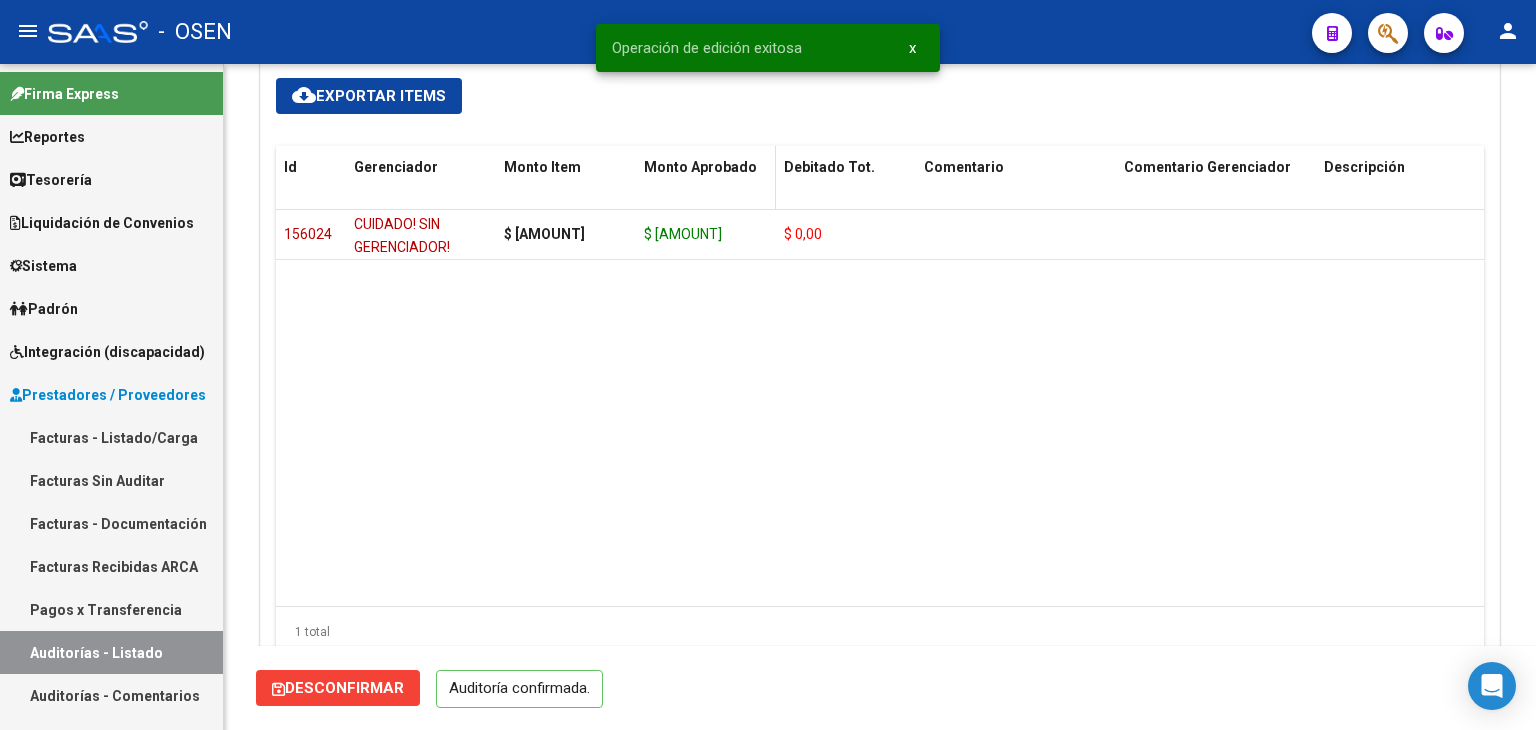 scroll, scrollTop: 0, scrollLeft: 0, axis: both 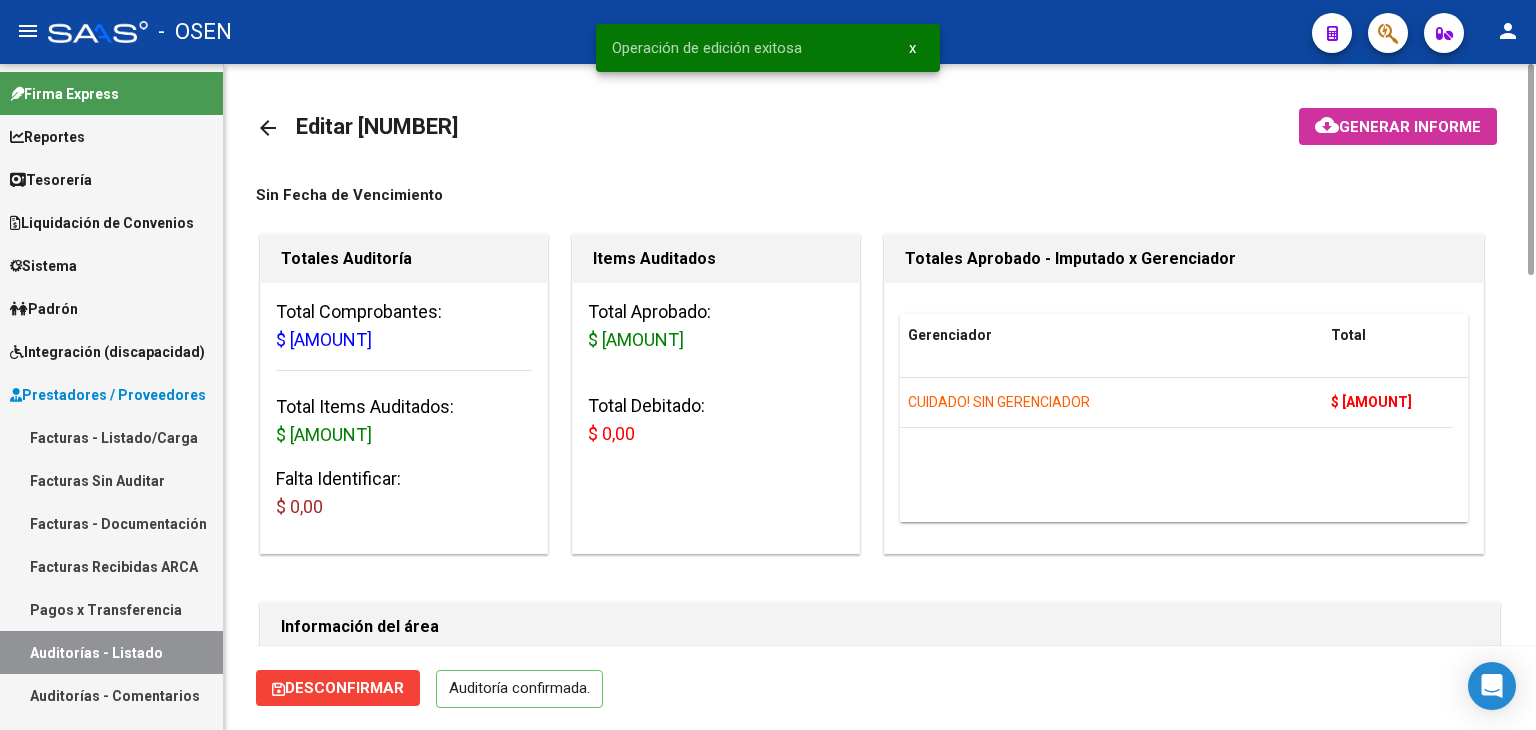 click on "arrow_back" 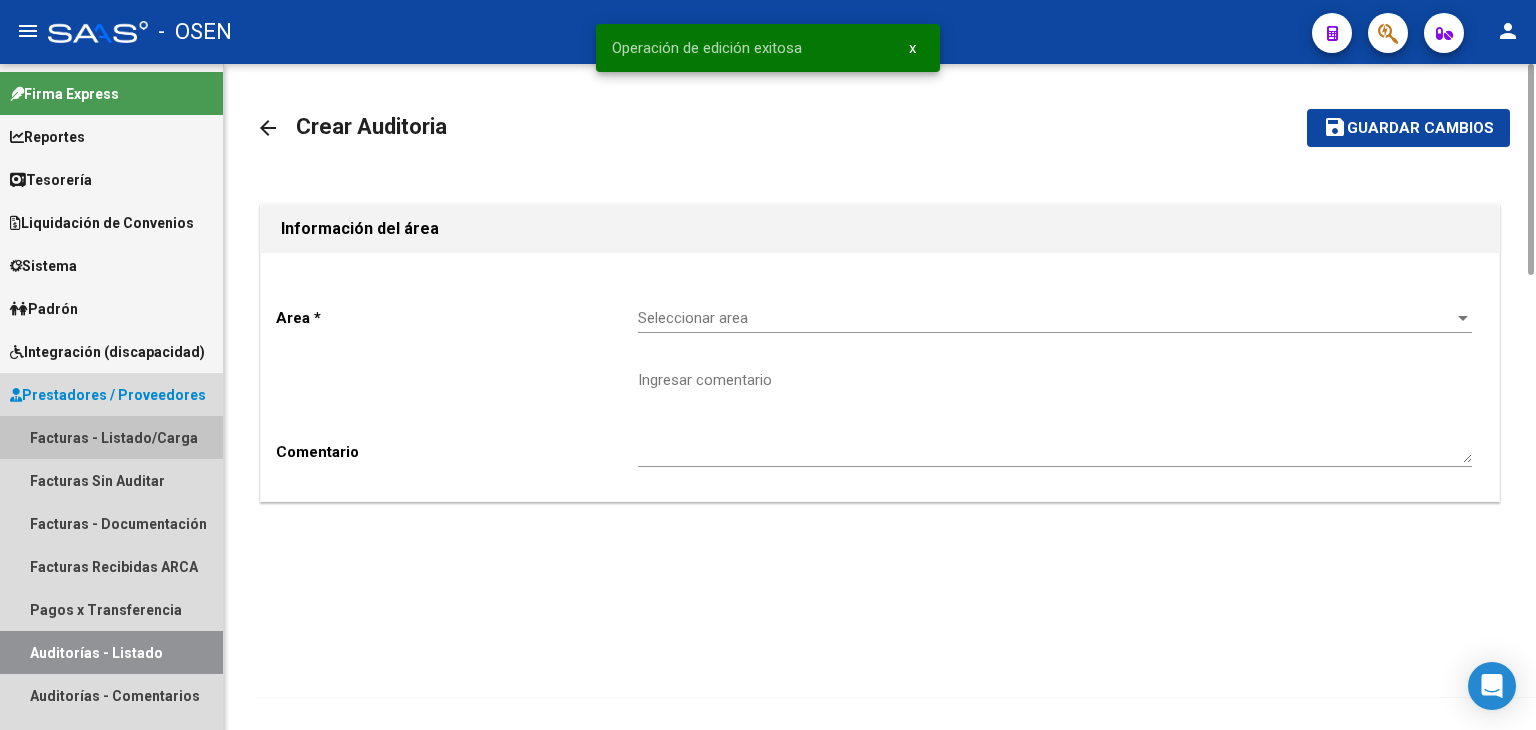 click on "Facturas - Listado/Carga" at bounding box center [111, 437] 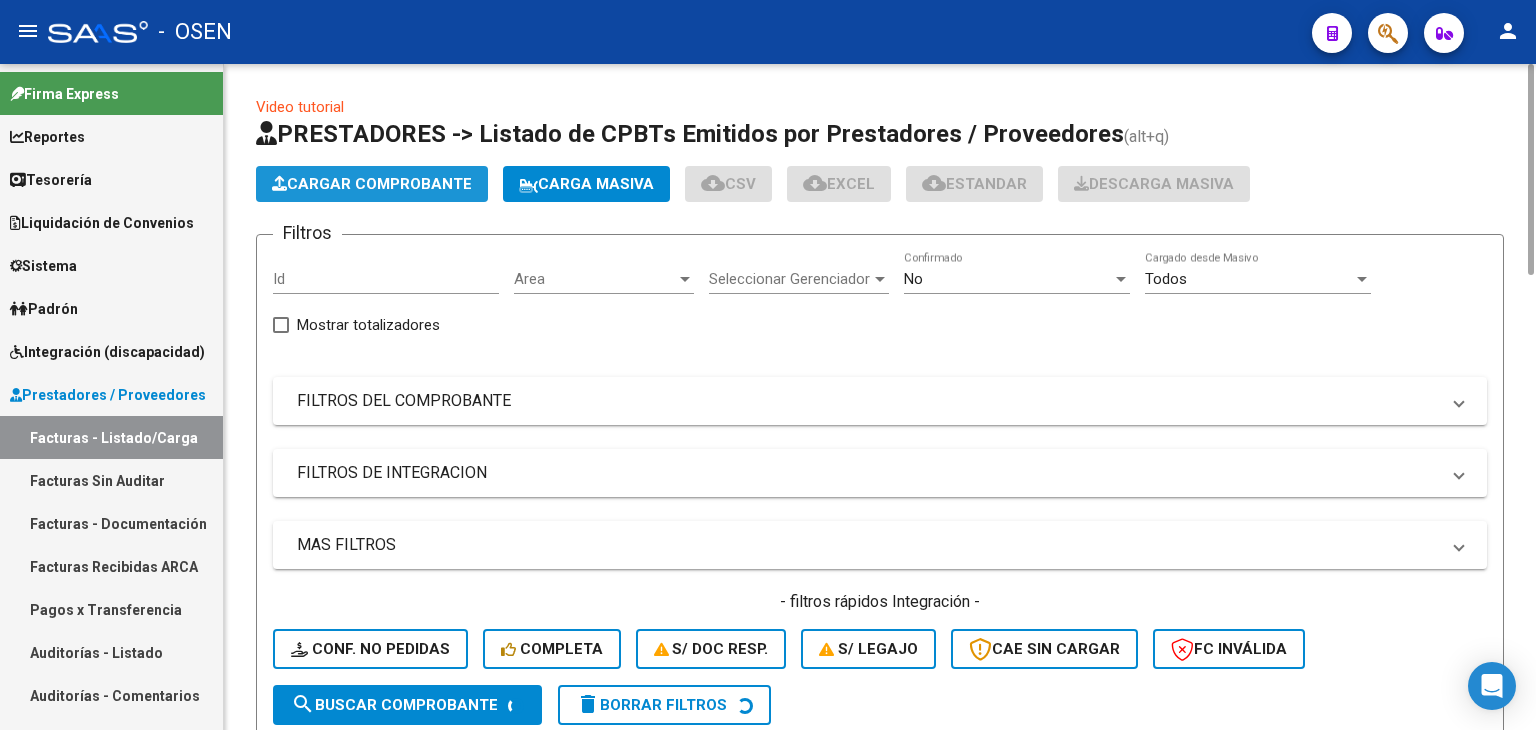 click on "Cargar Comprobante" 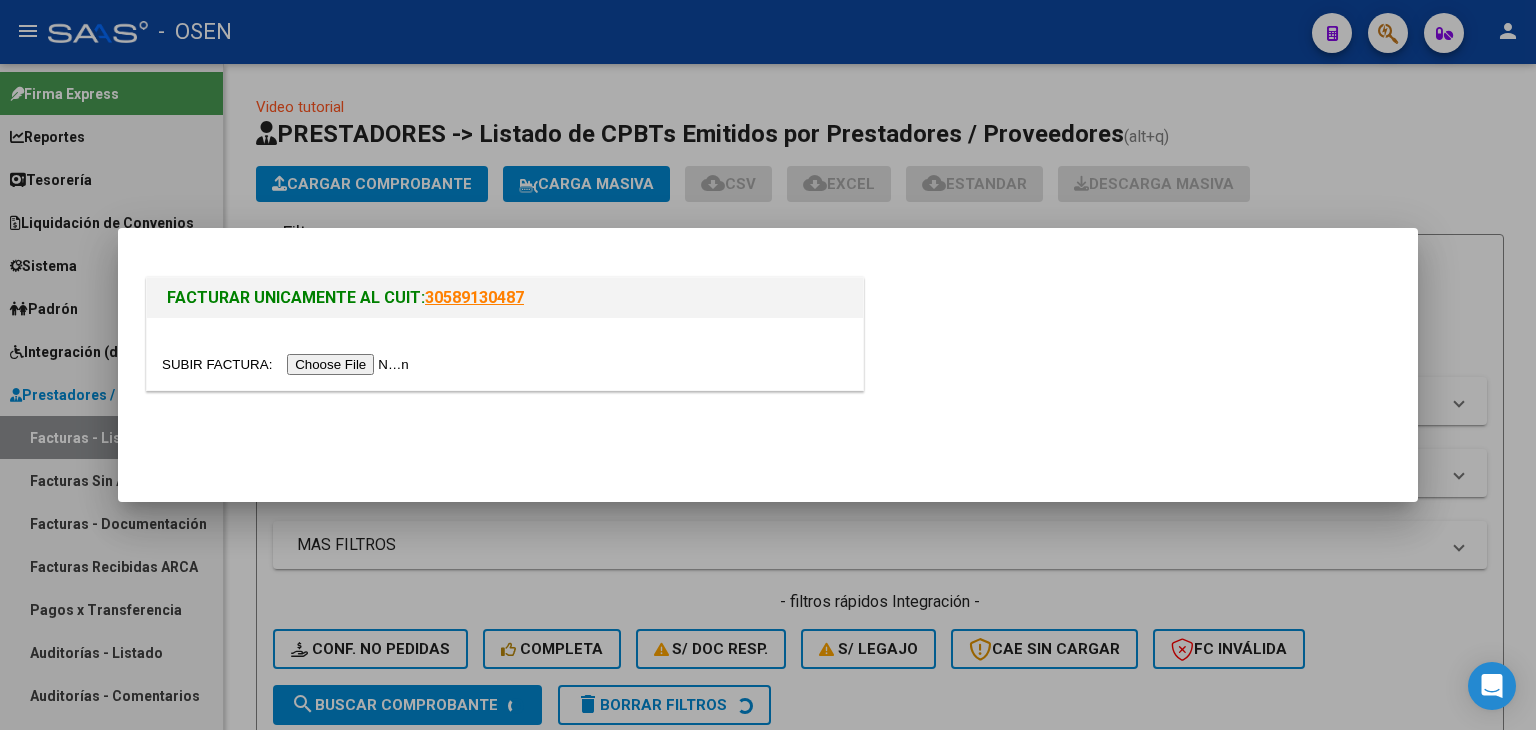 click at bounding box center (288, 364) 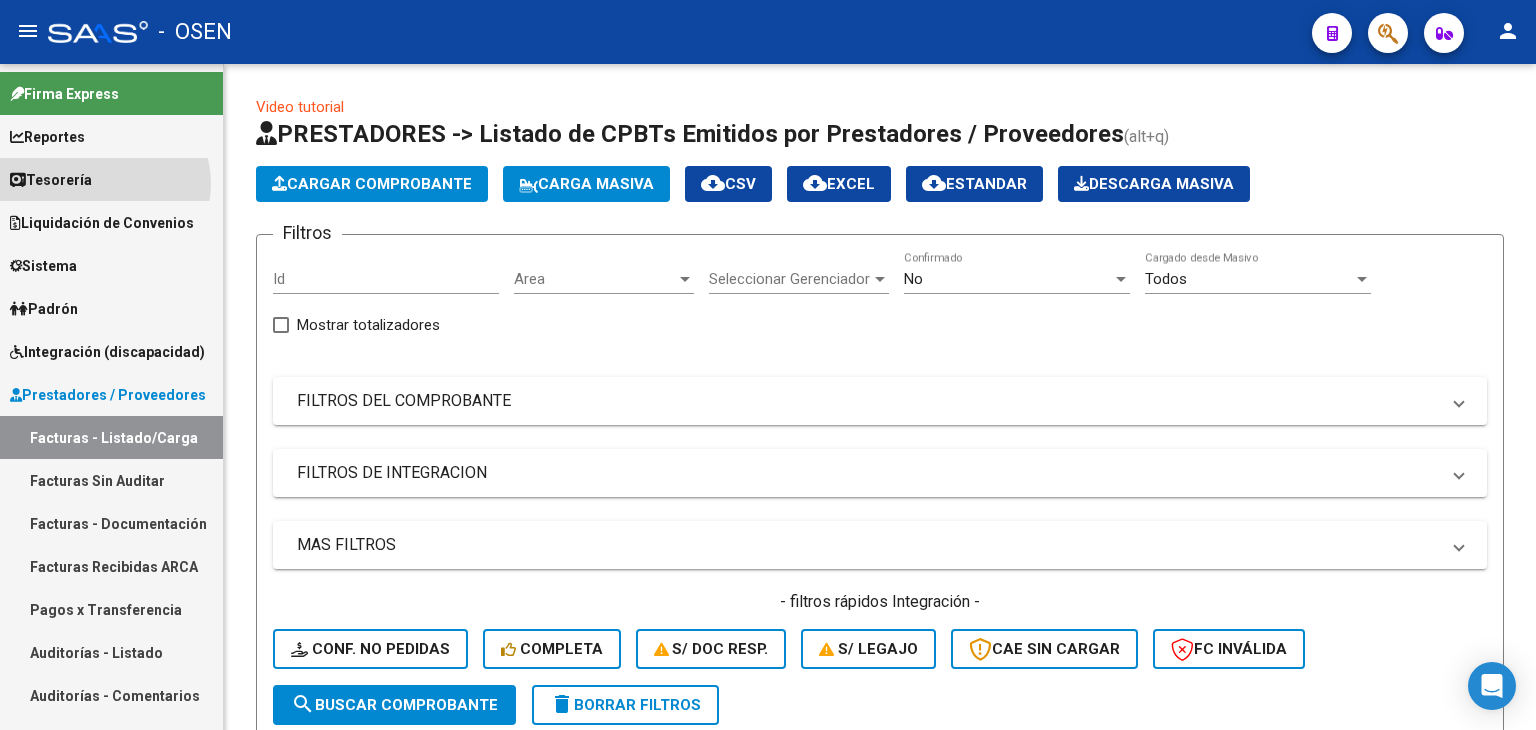 click on "Tesorería" at bounding box center [111, 179] 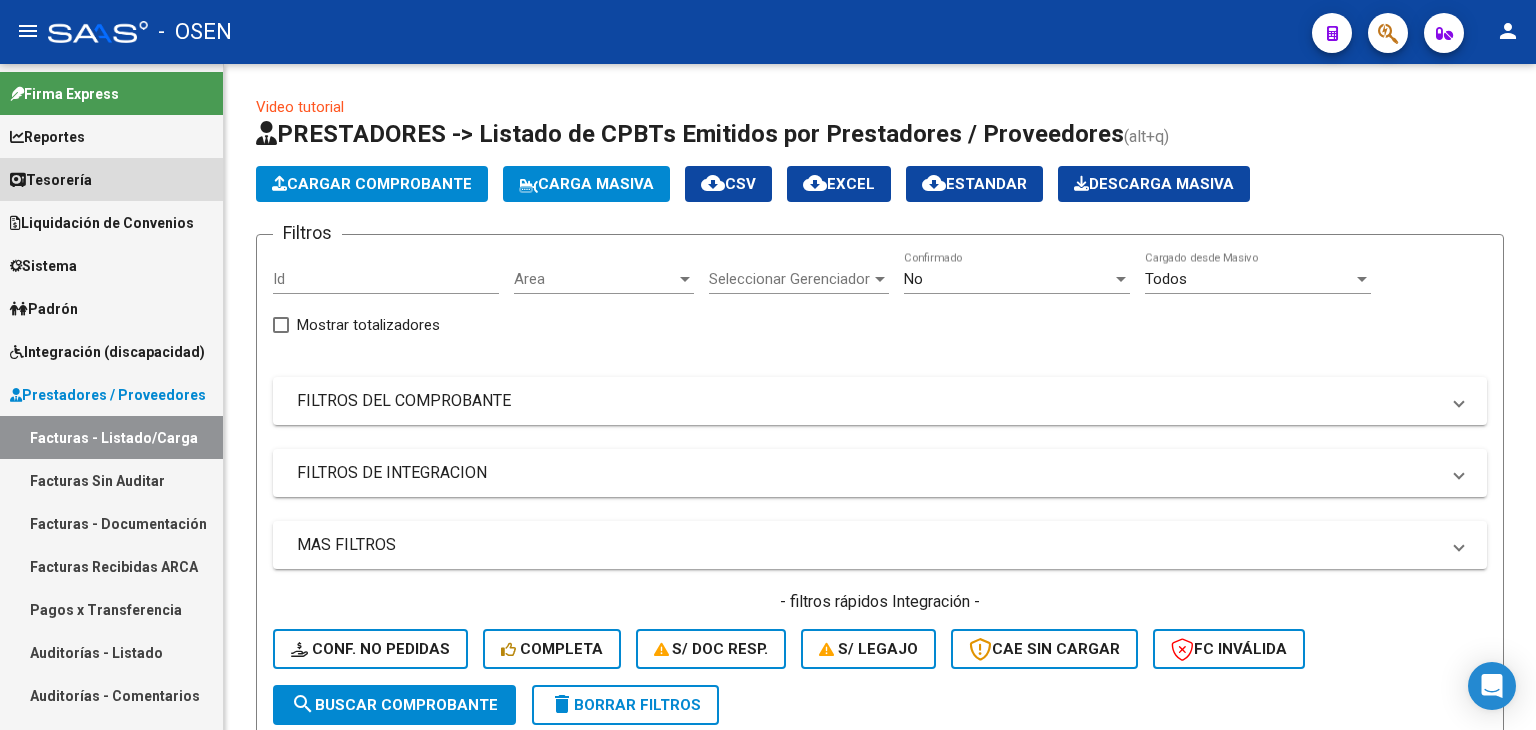 drag, startPoint x: 116, startPoint y: 175, endPoint x: 116, endPoint y: 276, distance: 101 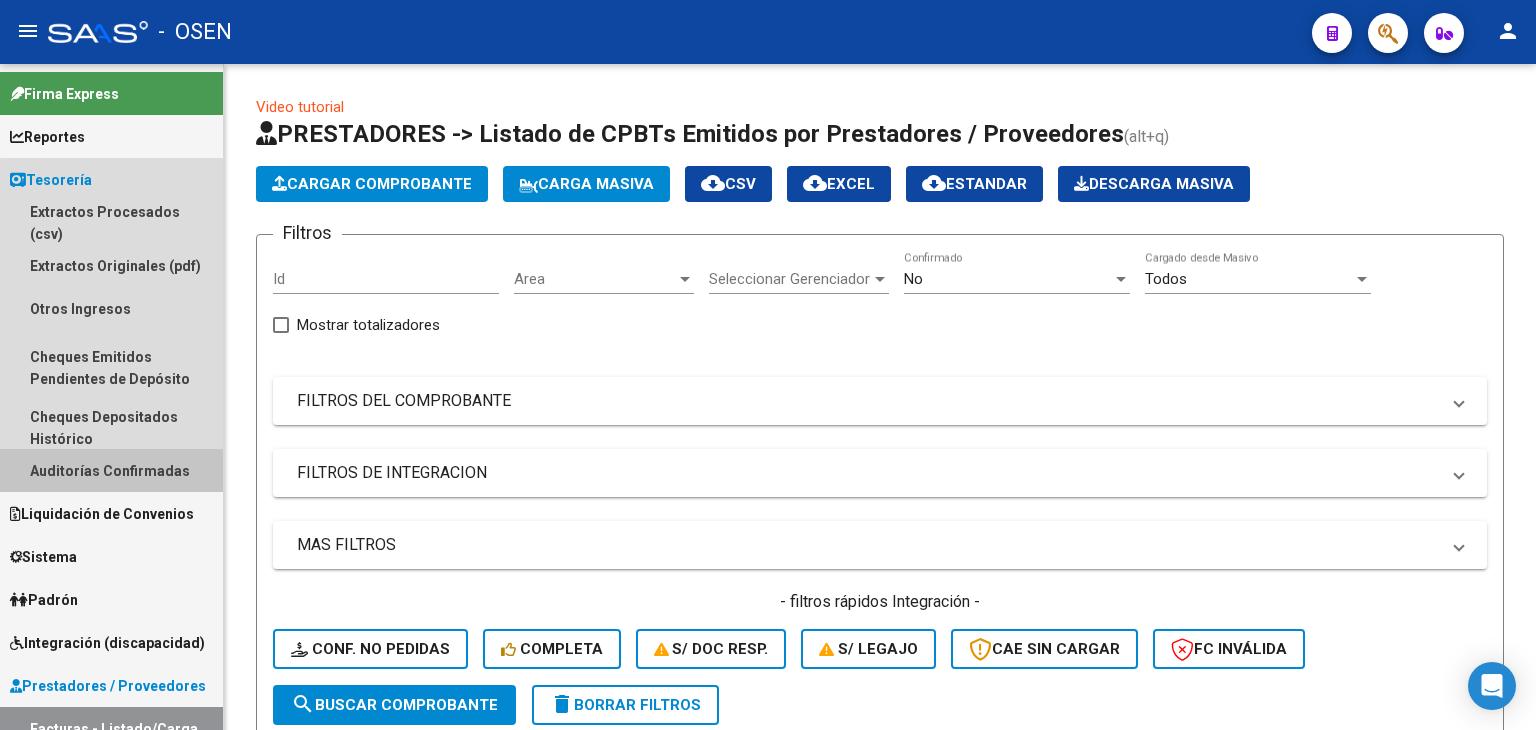click on "Auditorías Confirmadas" at bounding box center [111, 470] 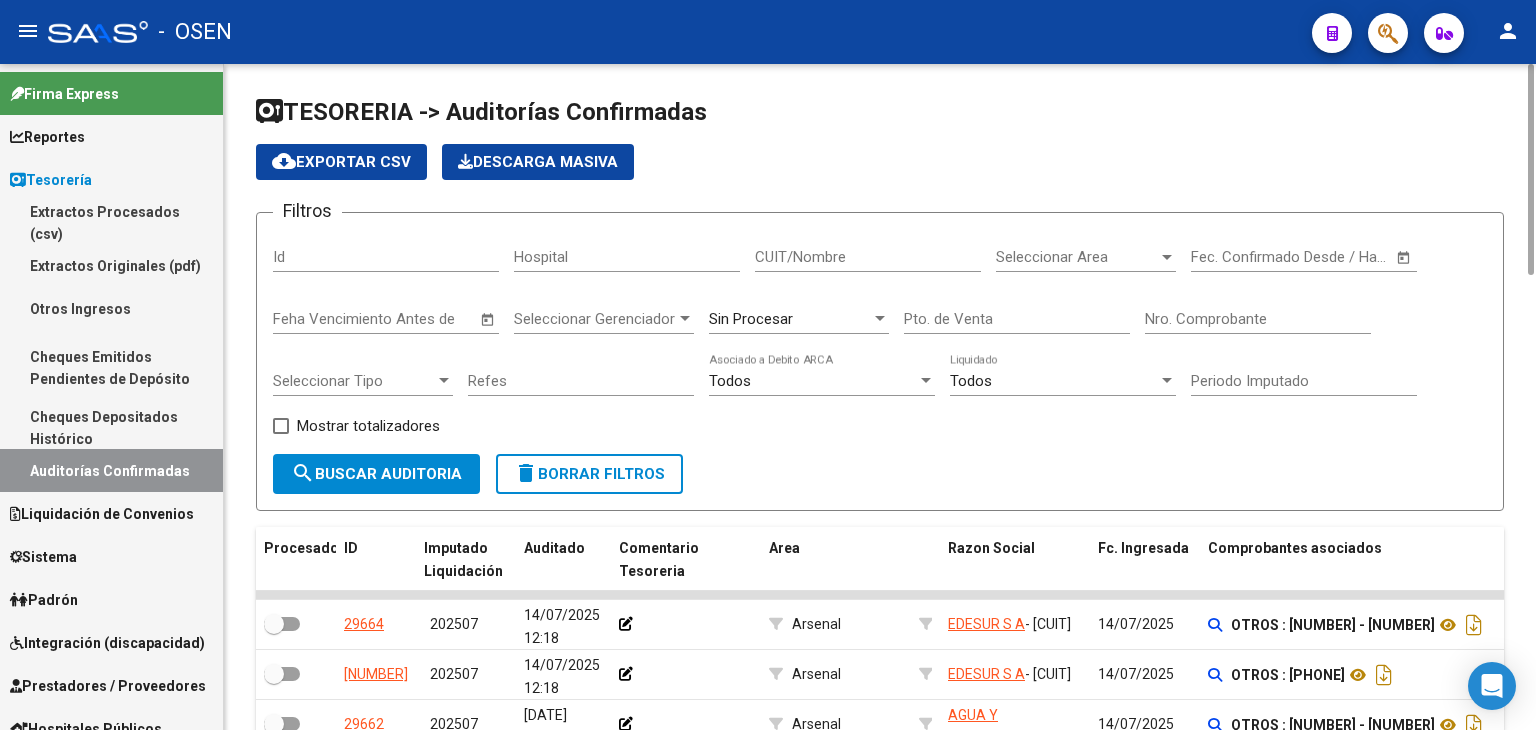 click on "Fec. Confirmado Desde / Hasta" at bounding box center [1223, 257] 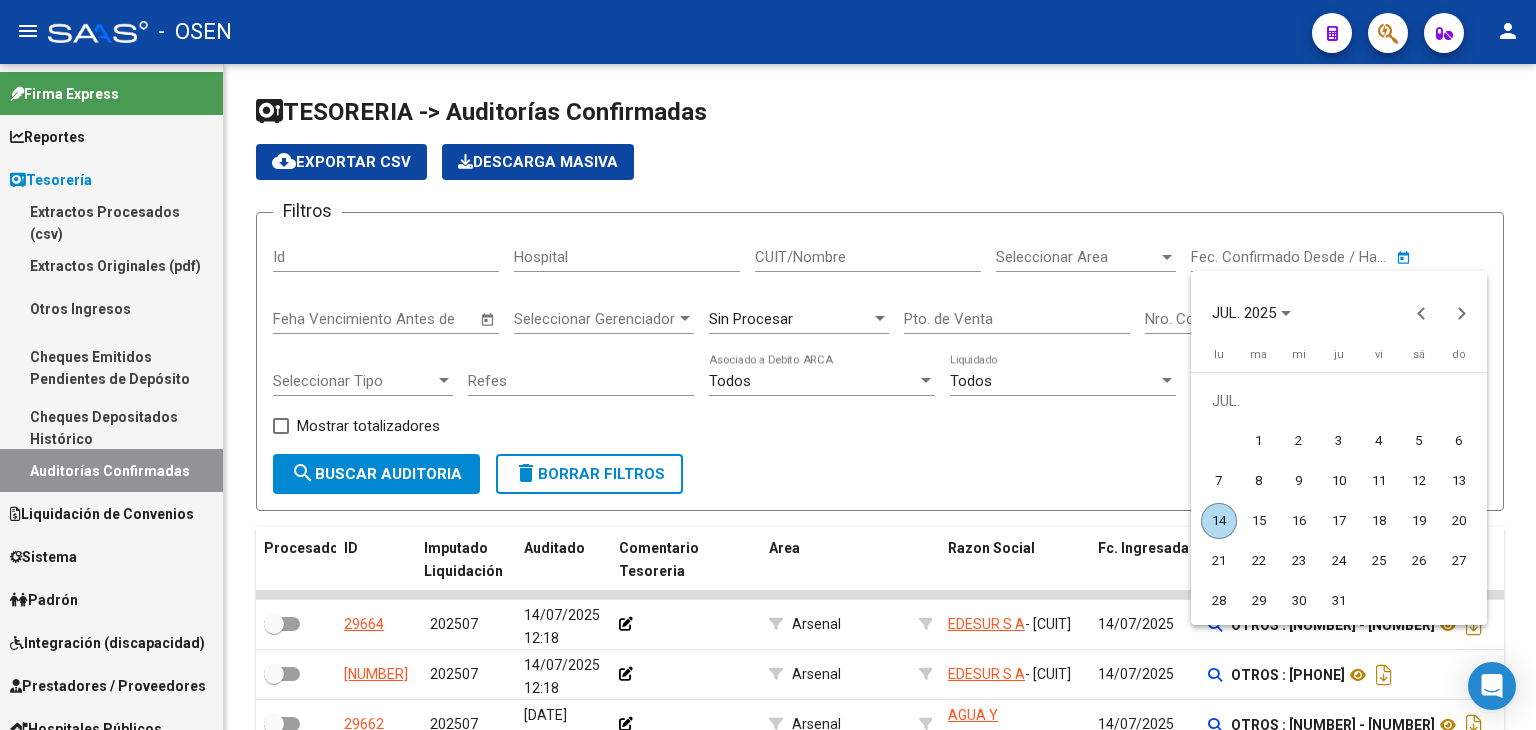 click at bounding box center [768, 365] 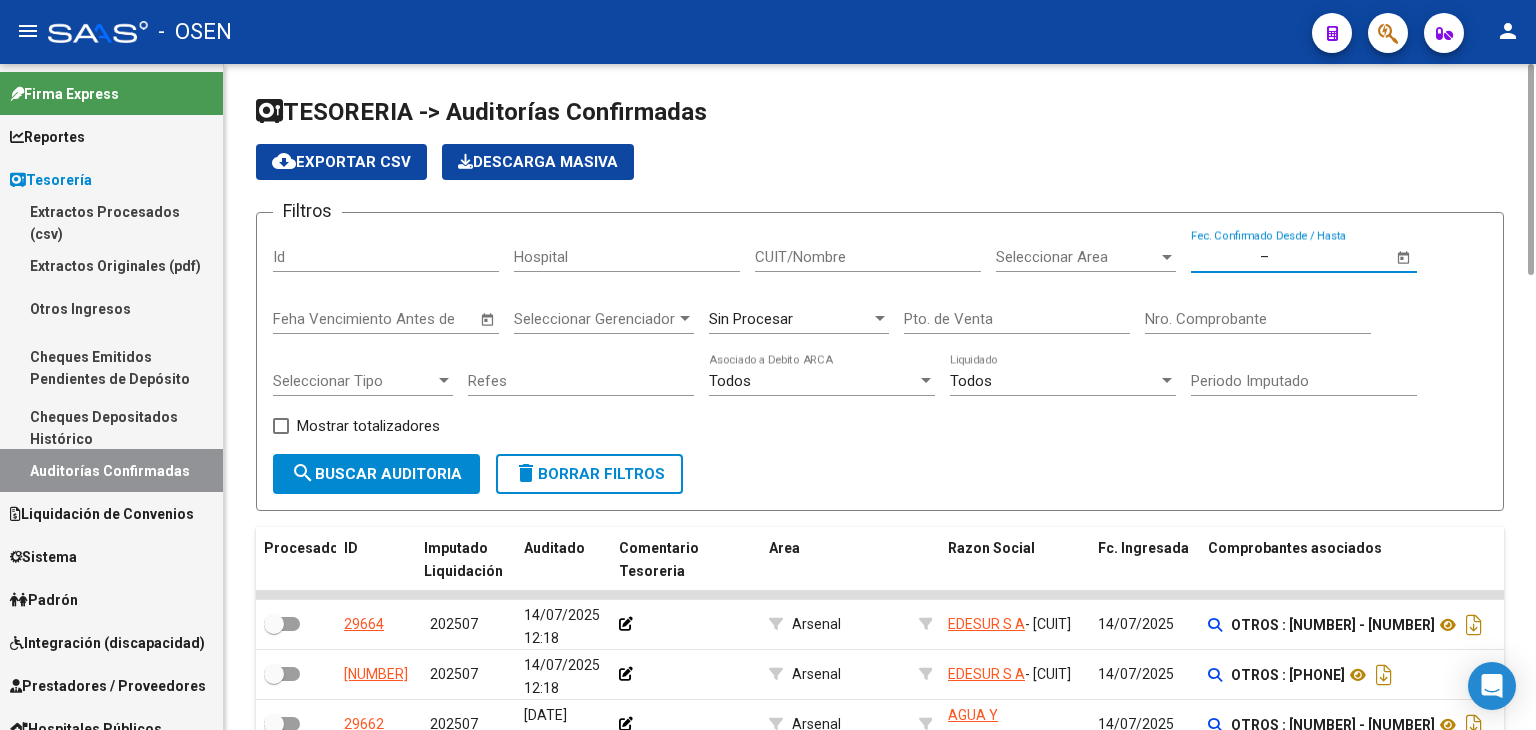 click on "Seleccionar Area" at bounding box center (1077, 257) 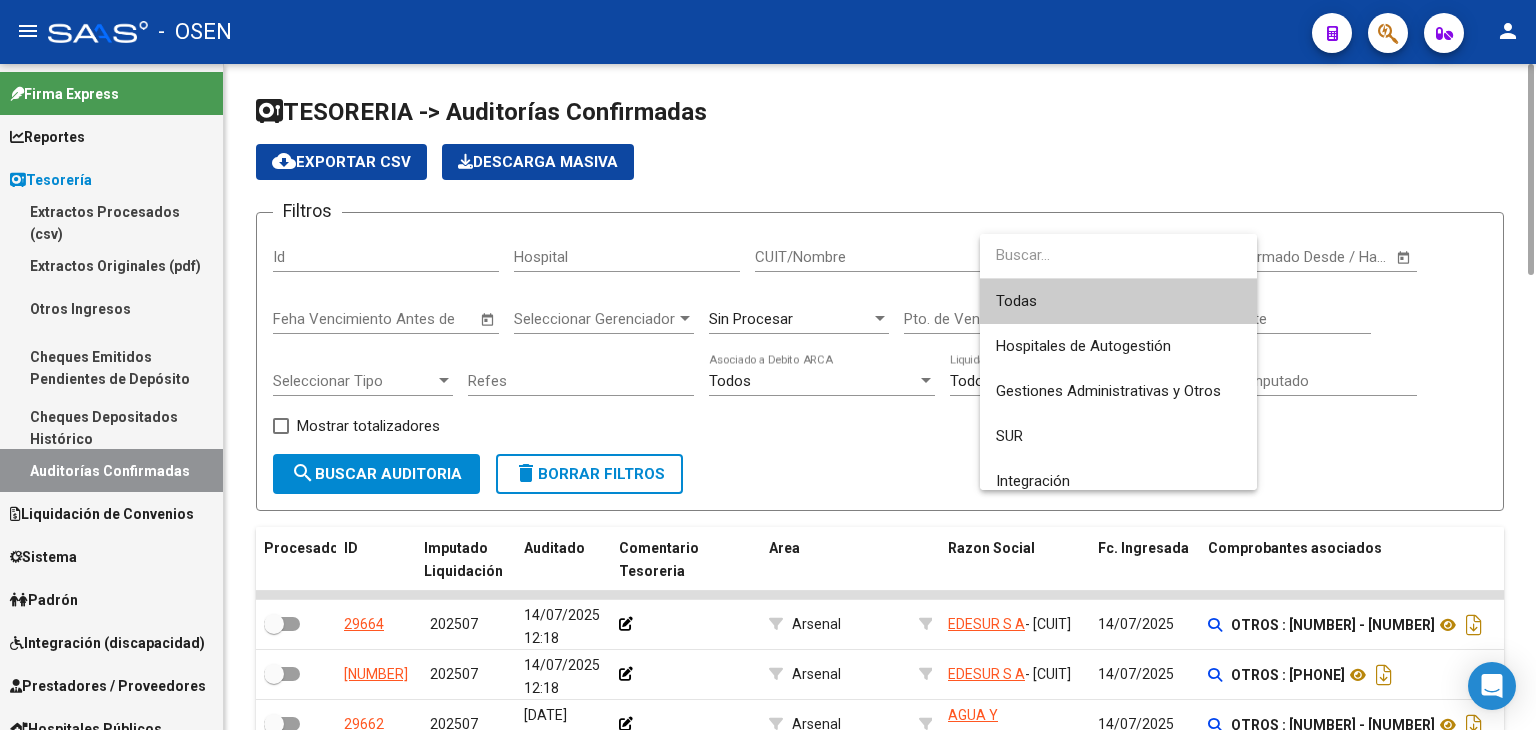 type on "R" 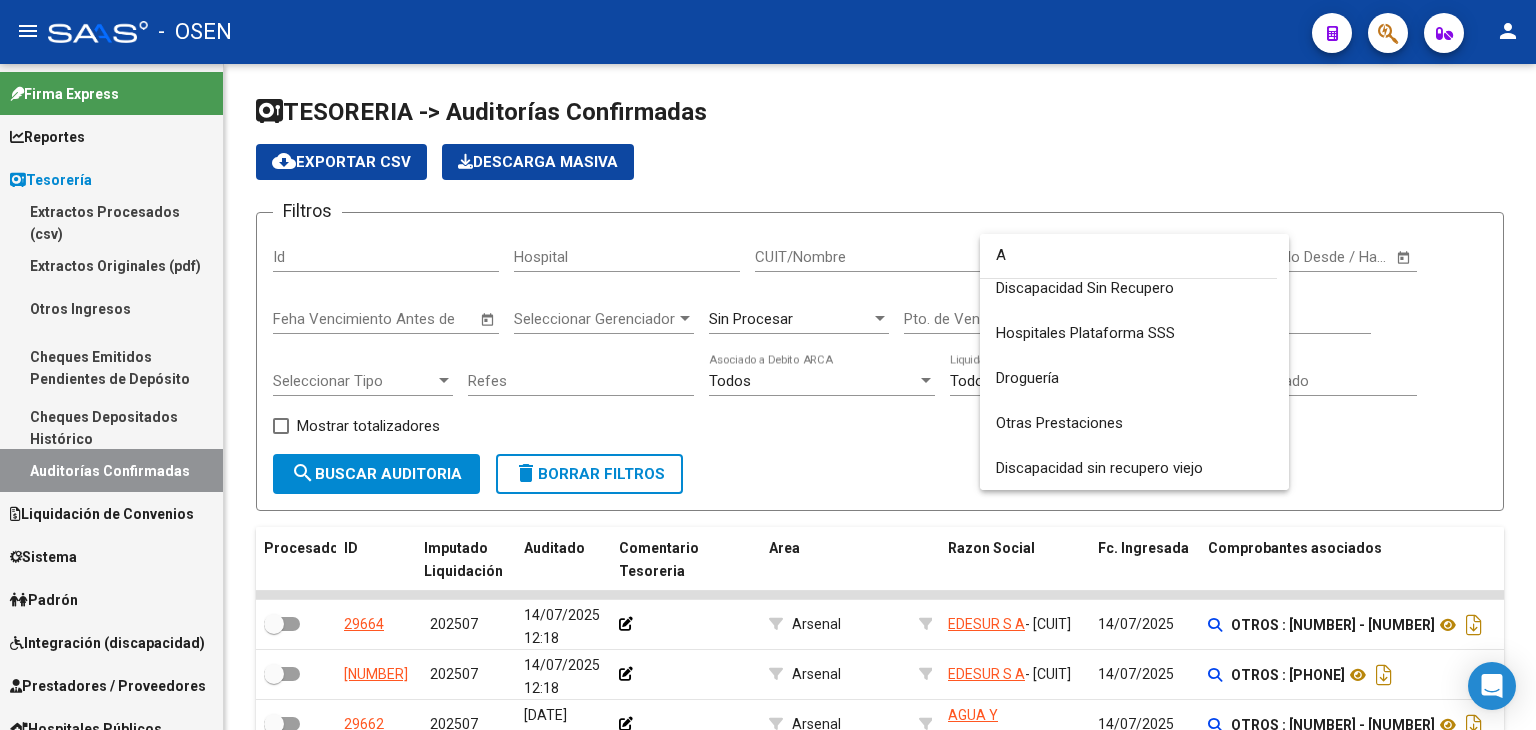 scroll, scrollTop: 0, scrollLeft: 0, axis: both 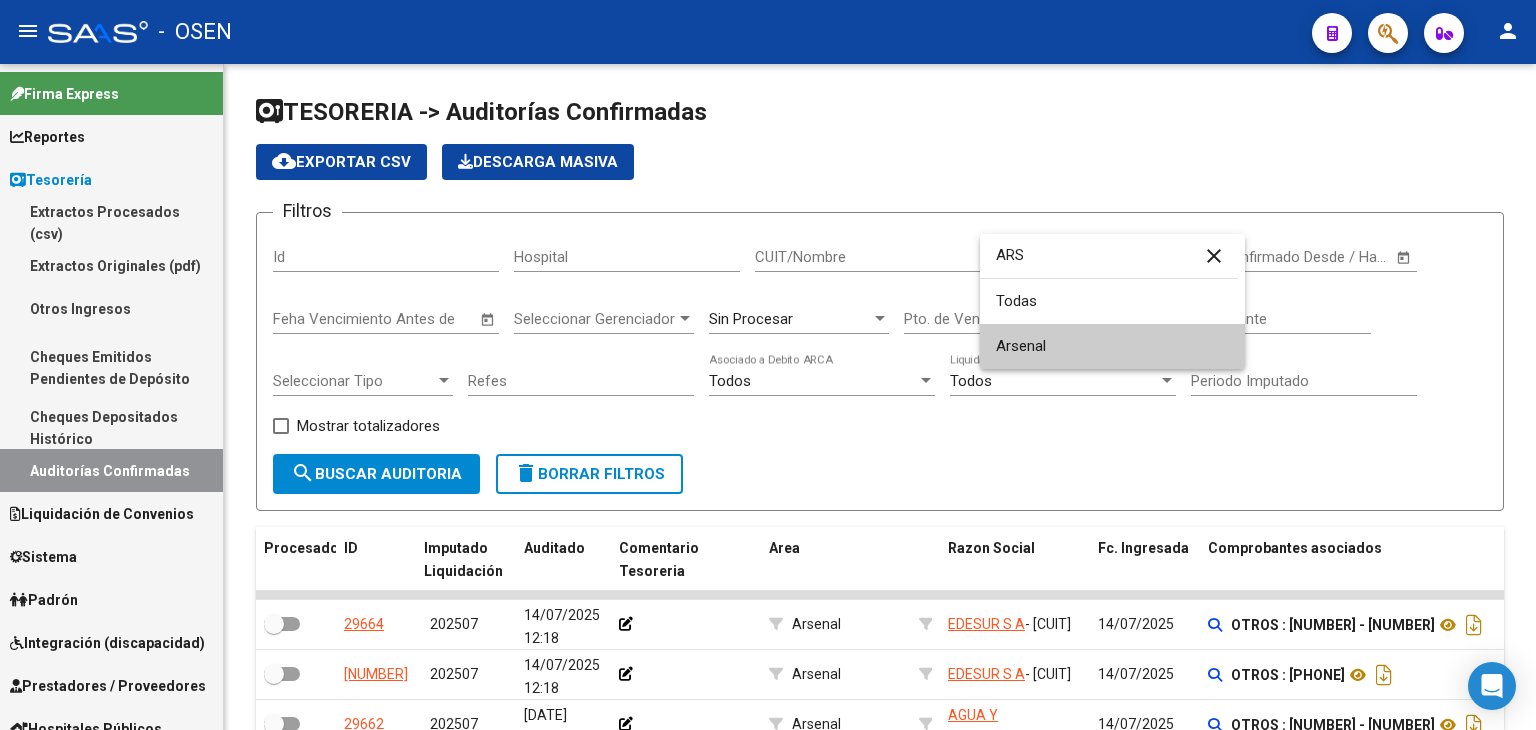 type on "ARS" 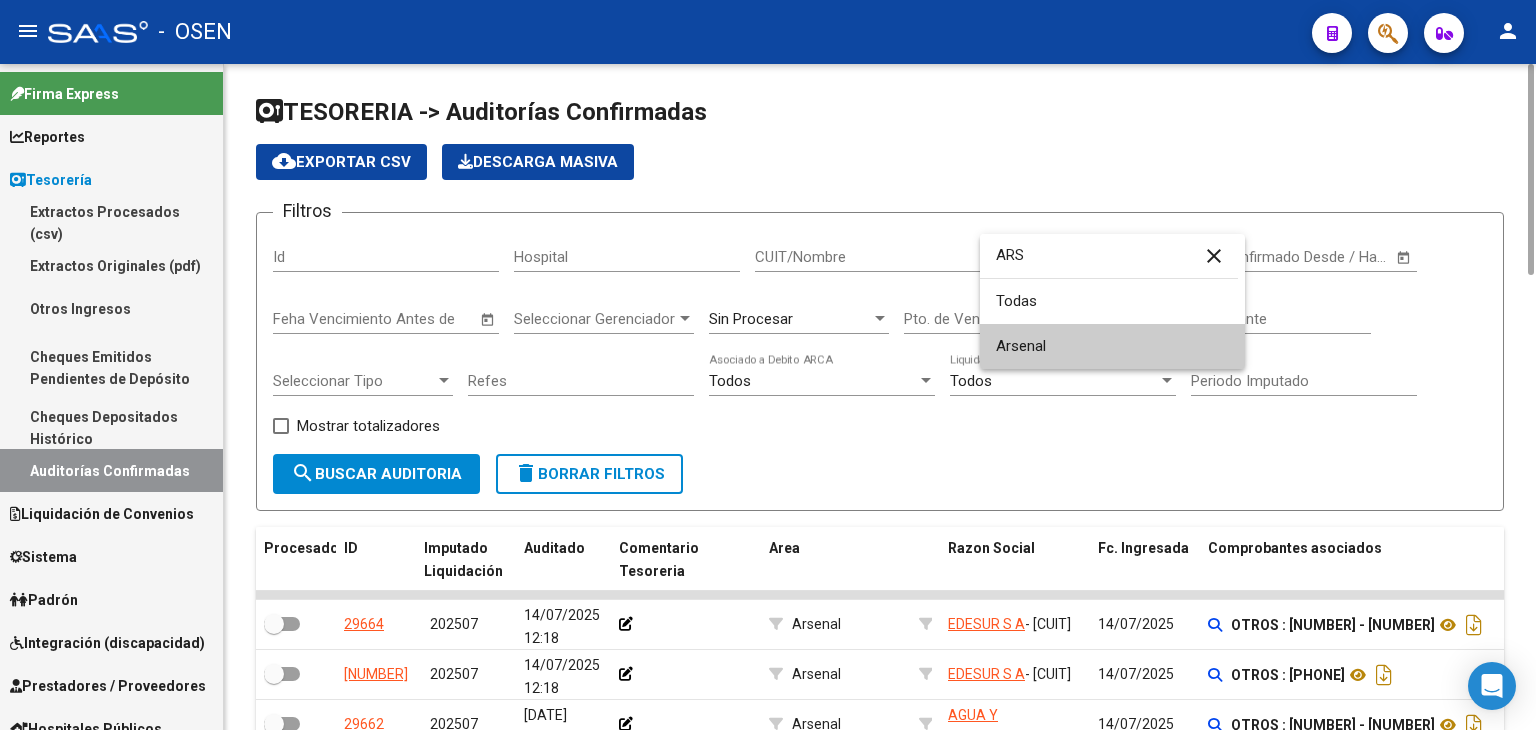 drag, startPoint x: 1139, startPoint y: 344, endPoint x: 1096, endPoint y: 351, distance: 43.56604 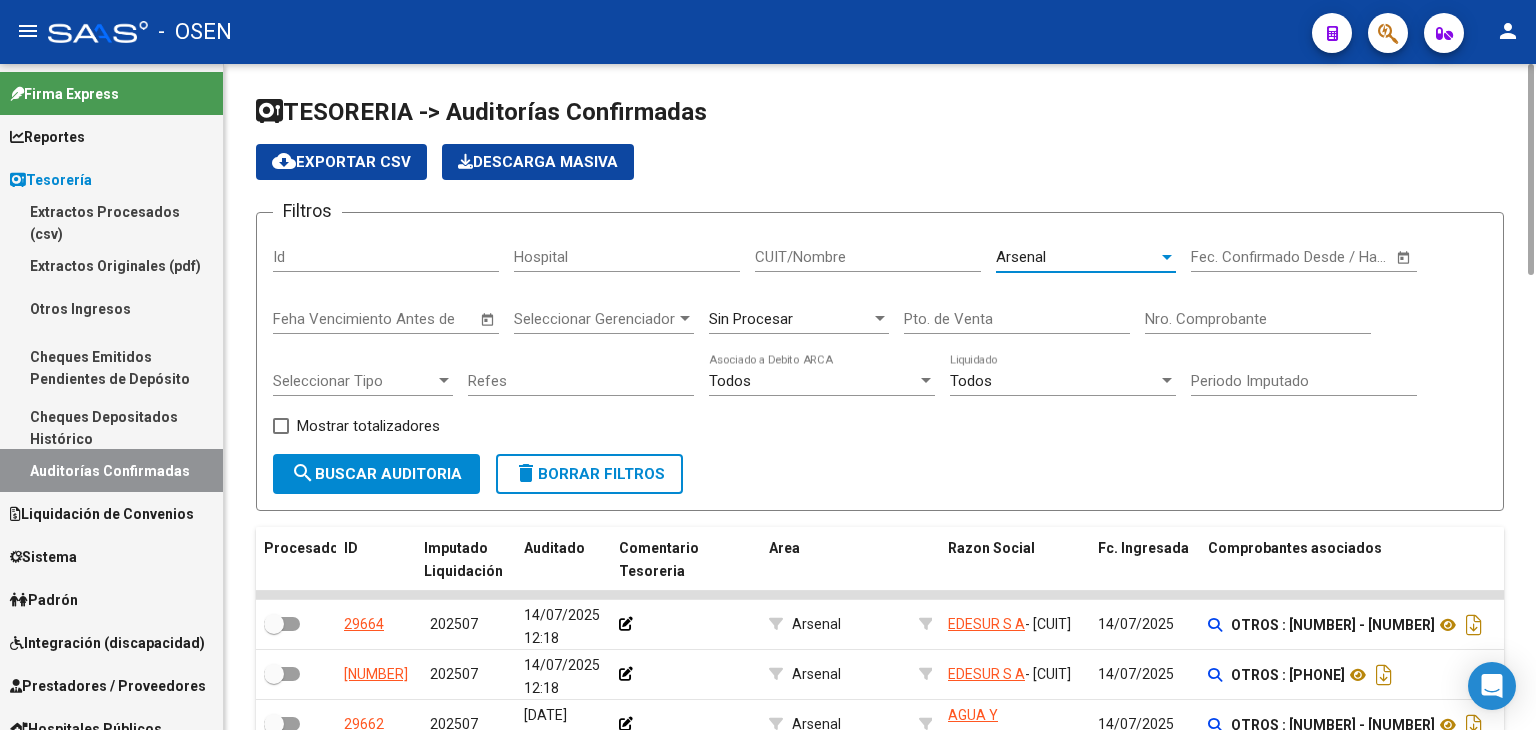 click on "search  Buscar Auditoria" 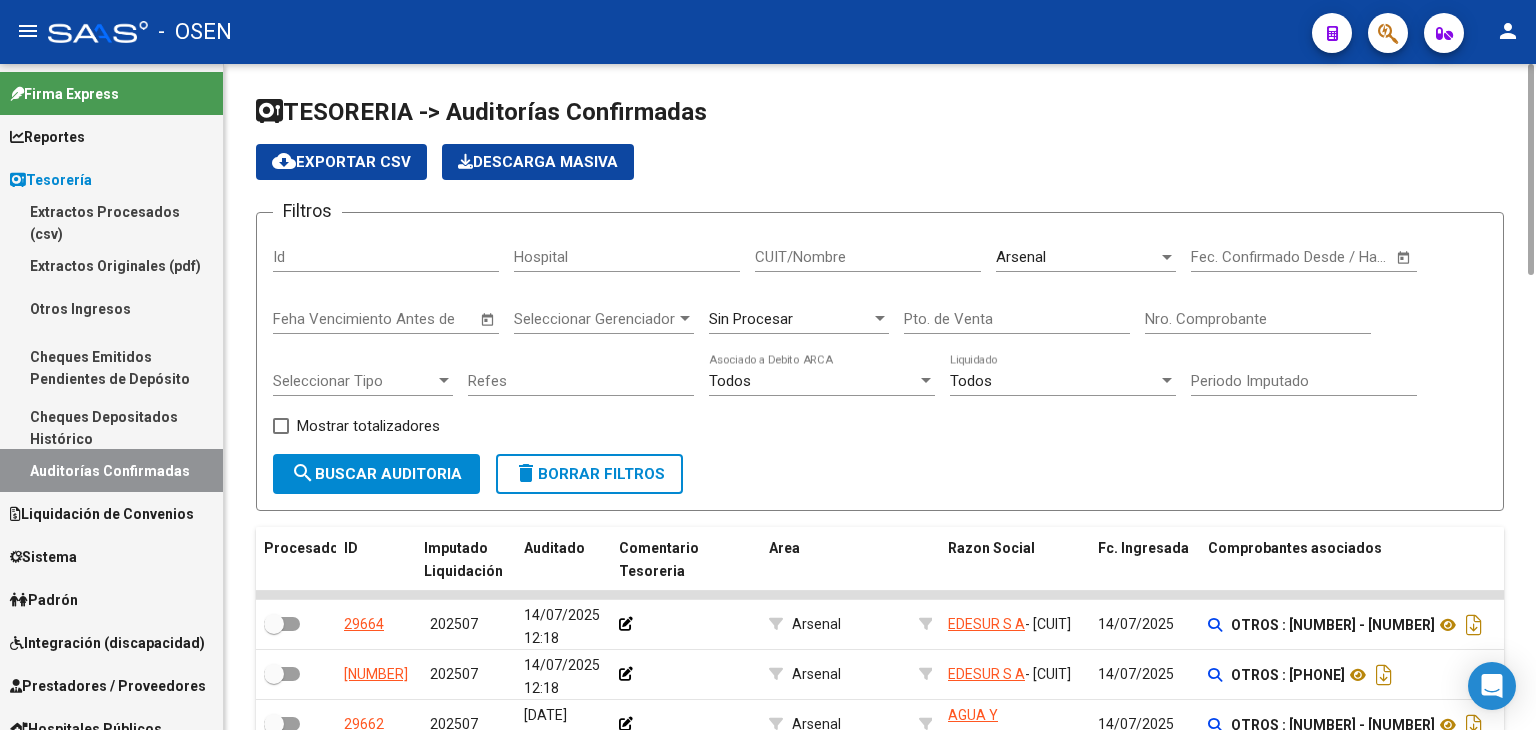 scroll, scrollTop: 504, scrollLeft: 0, axis: vertical 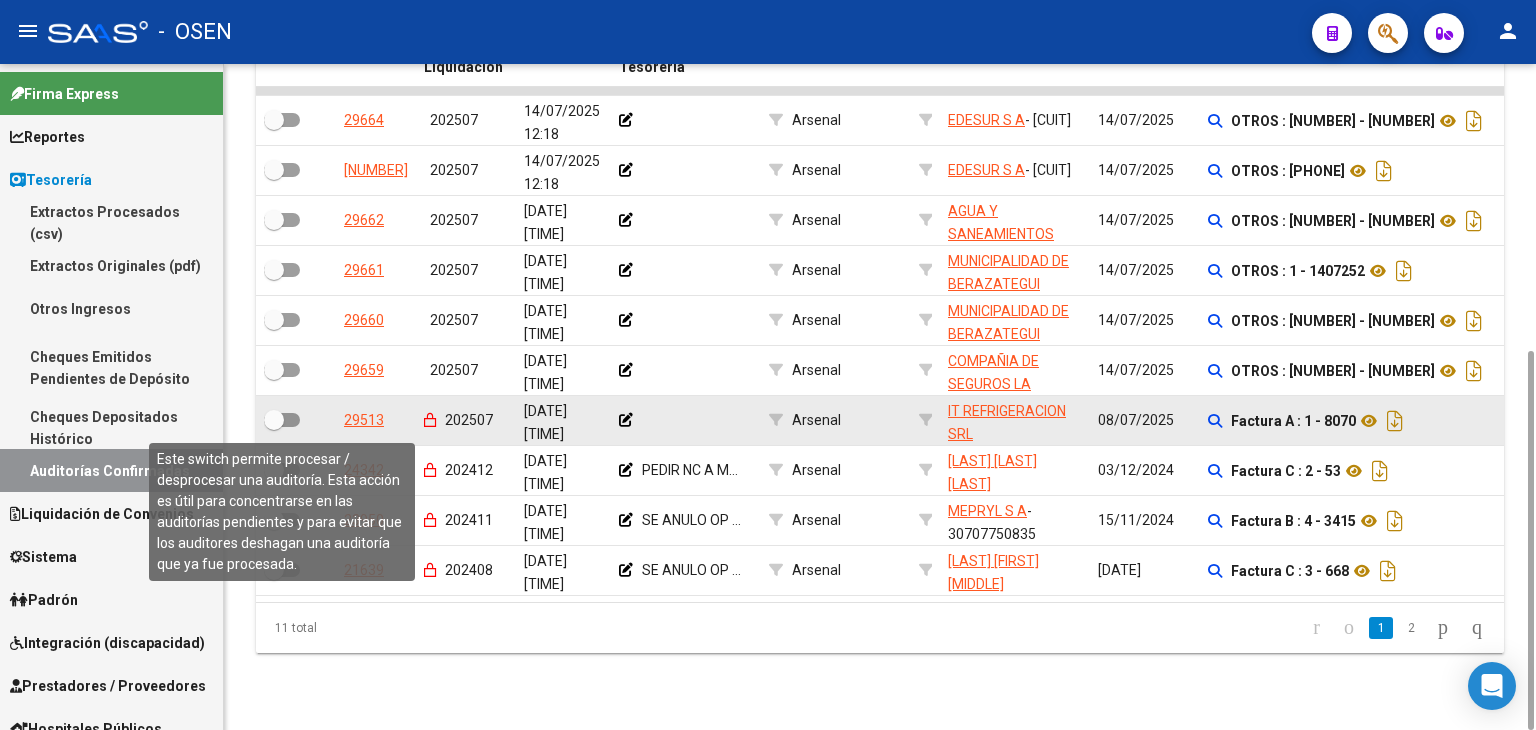 click at bounding box center [274, 420] 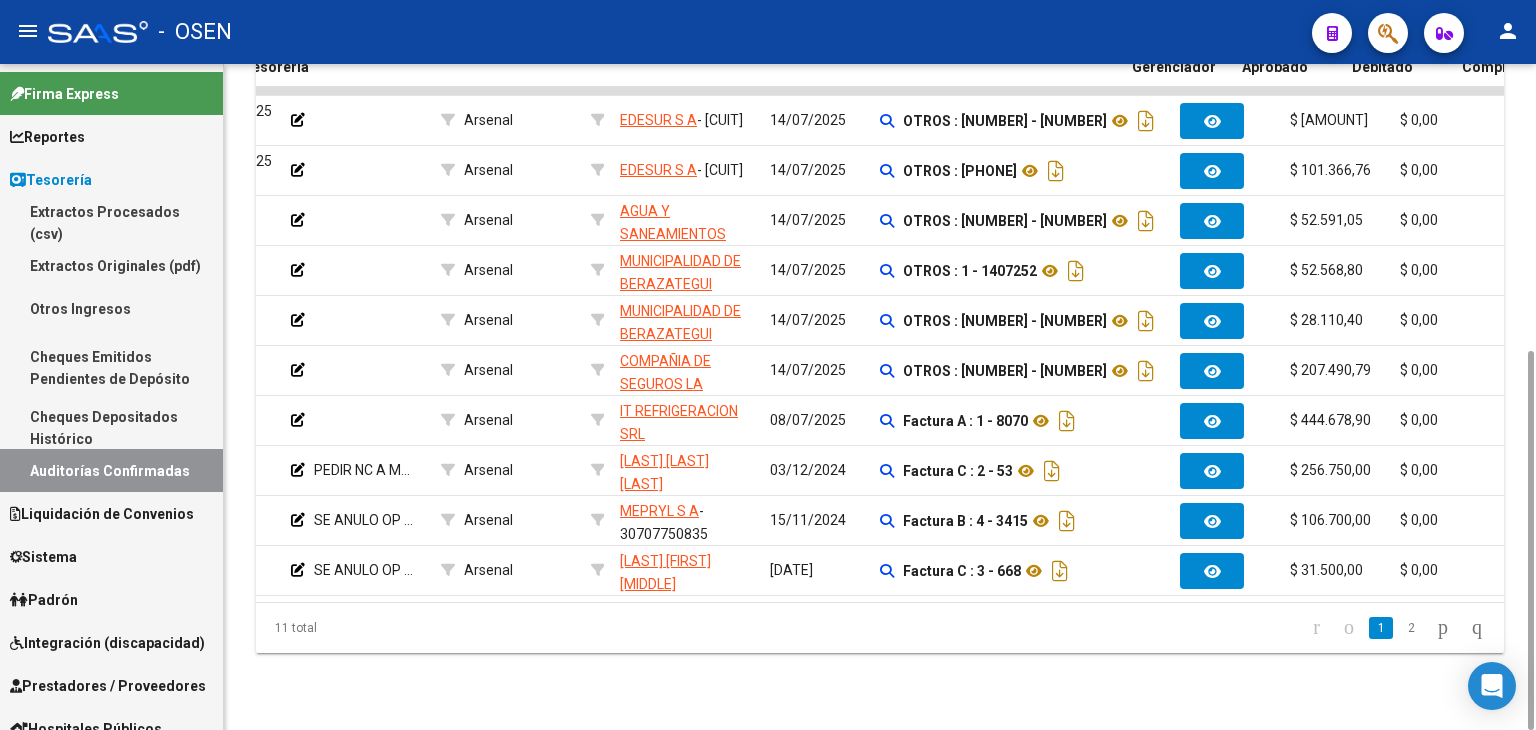scroll, scrollTop: 0, scrollLeft: 423, axis: horizontal 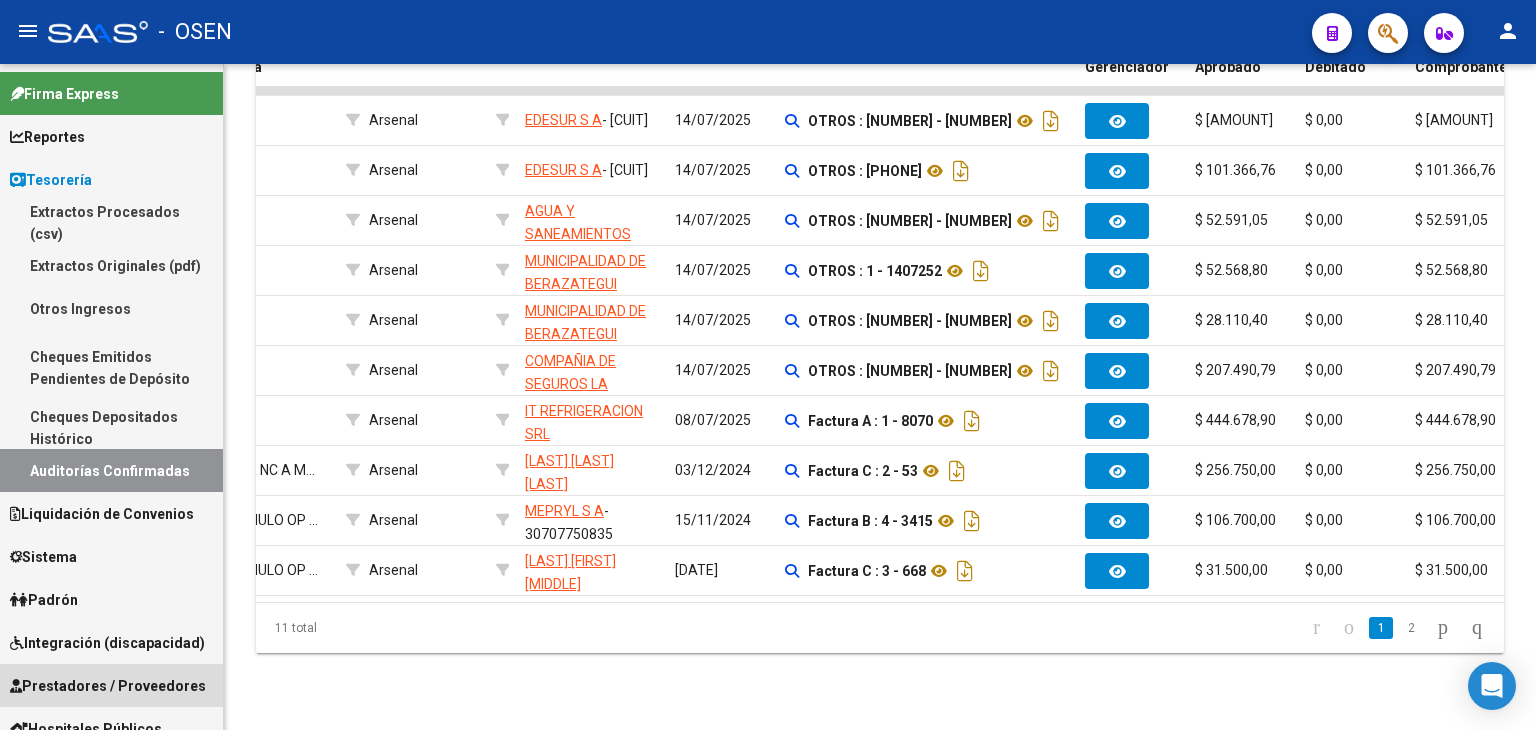 click on "Prestadores / Proveedores" at bounding box center [108, 686] 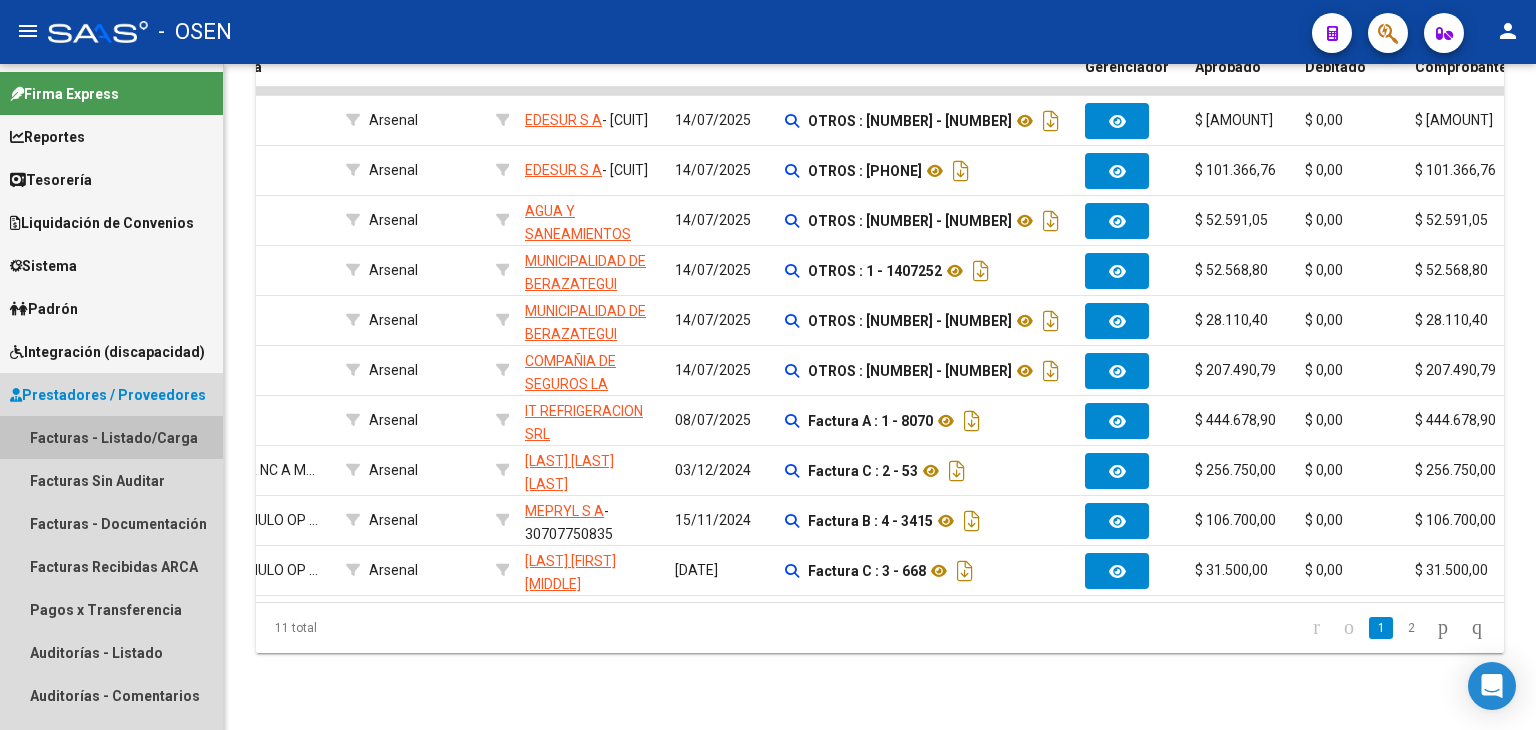 click on "Facturas - Listado/Carga" at bounding box center [111, 437] 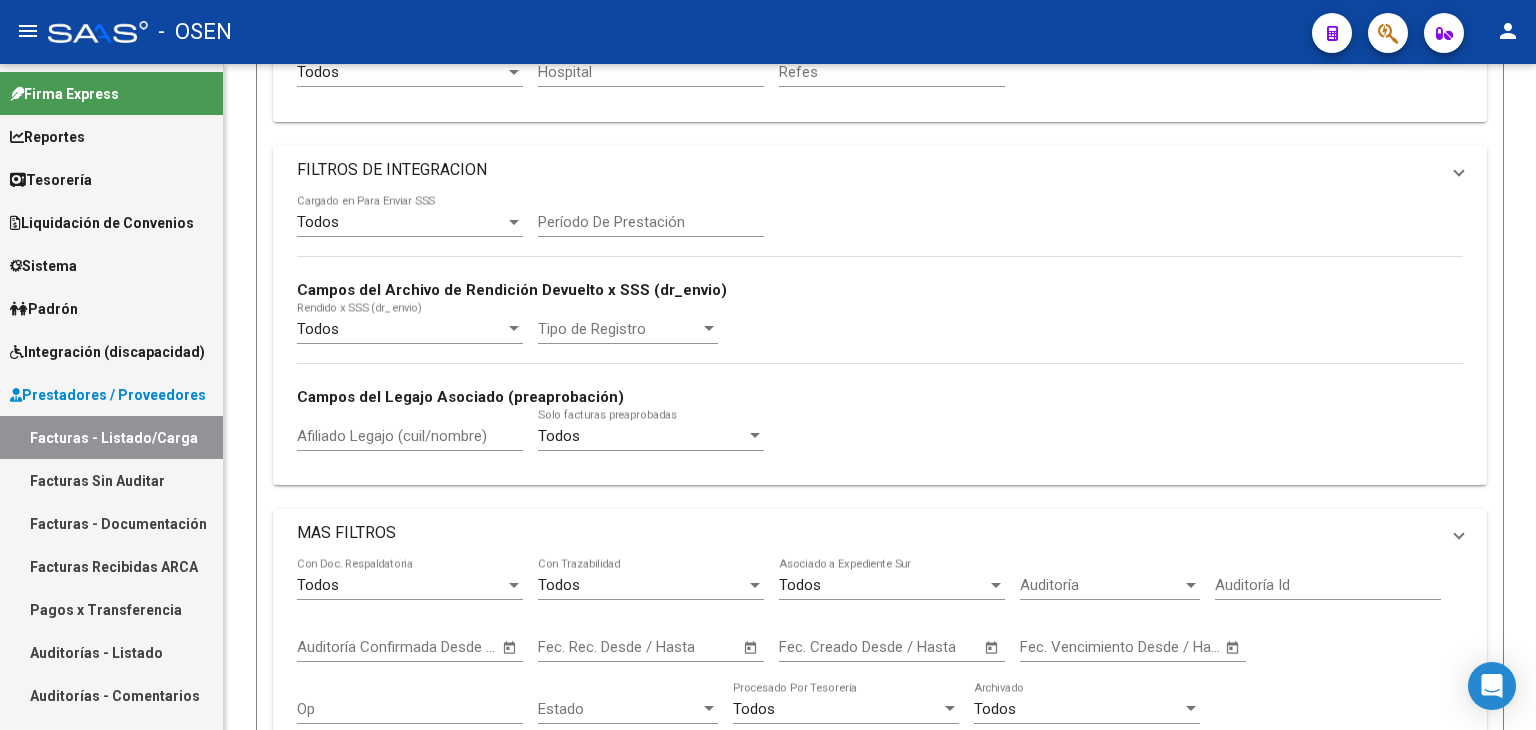scroll, scrollTop: 0, scrollLeft: 0, axis: both 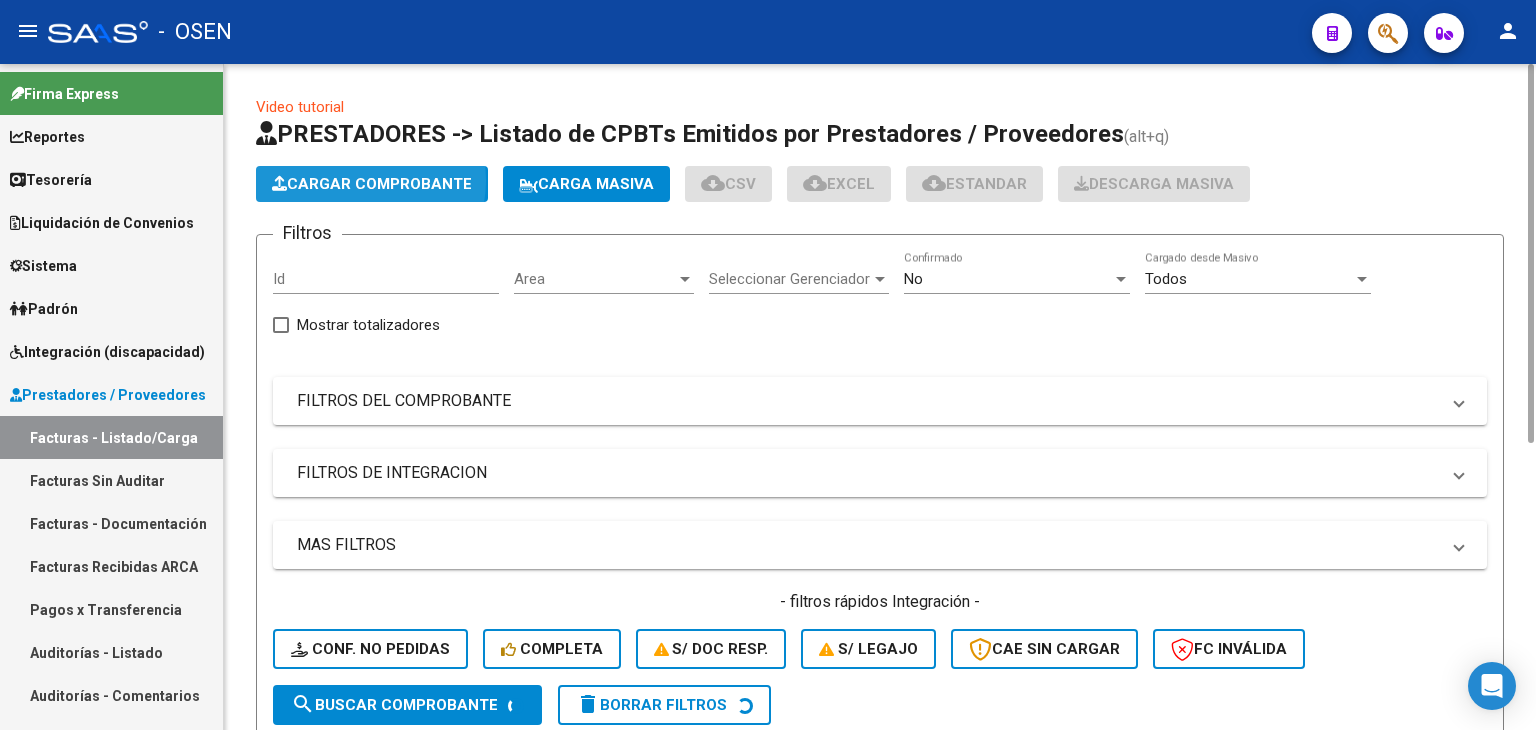 click on "Cargar Comprobante" 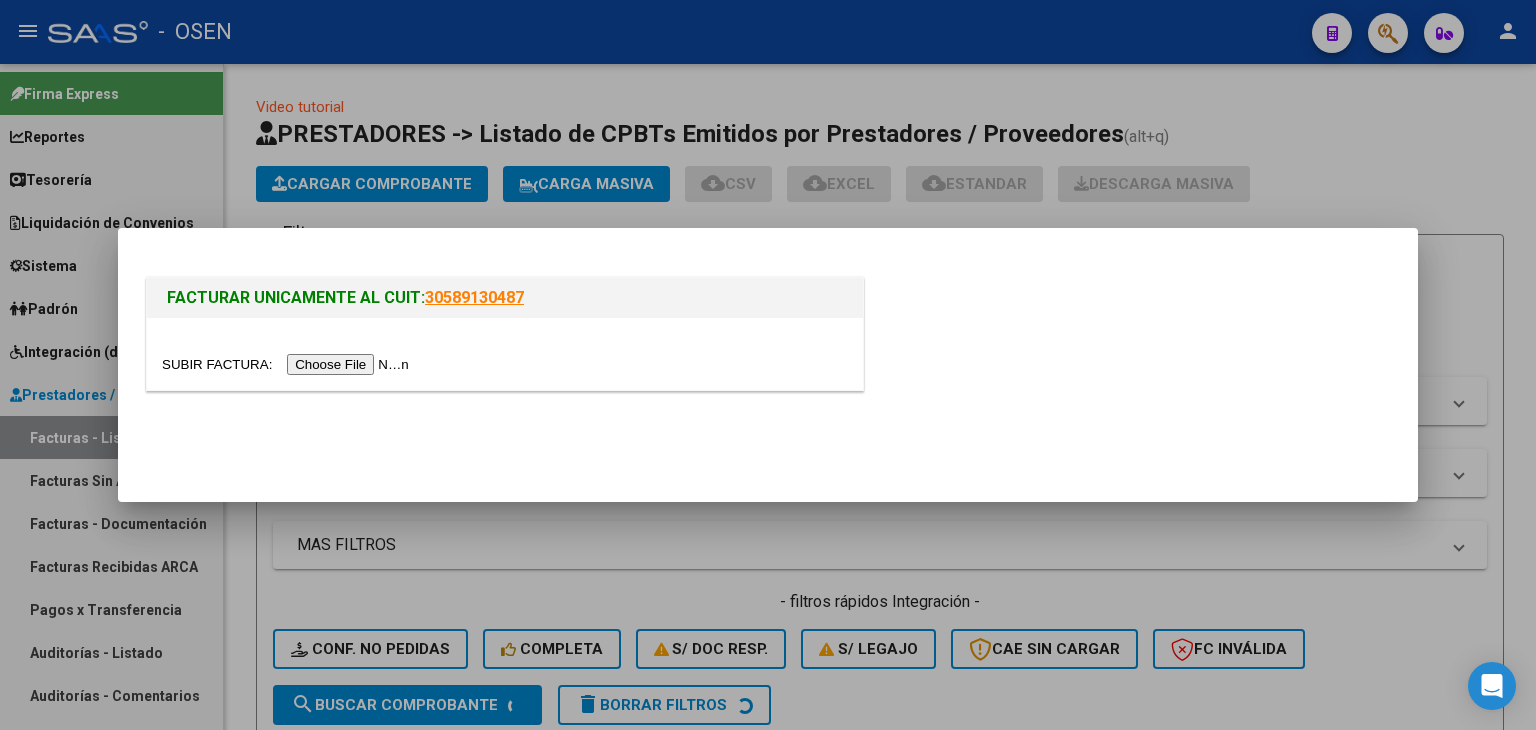 click at bounding box center [288, 364] 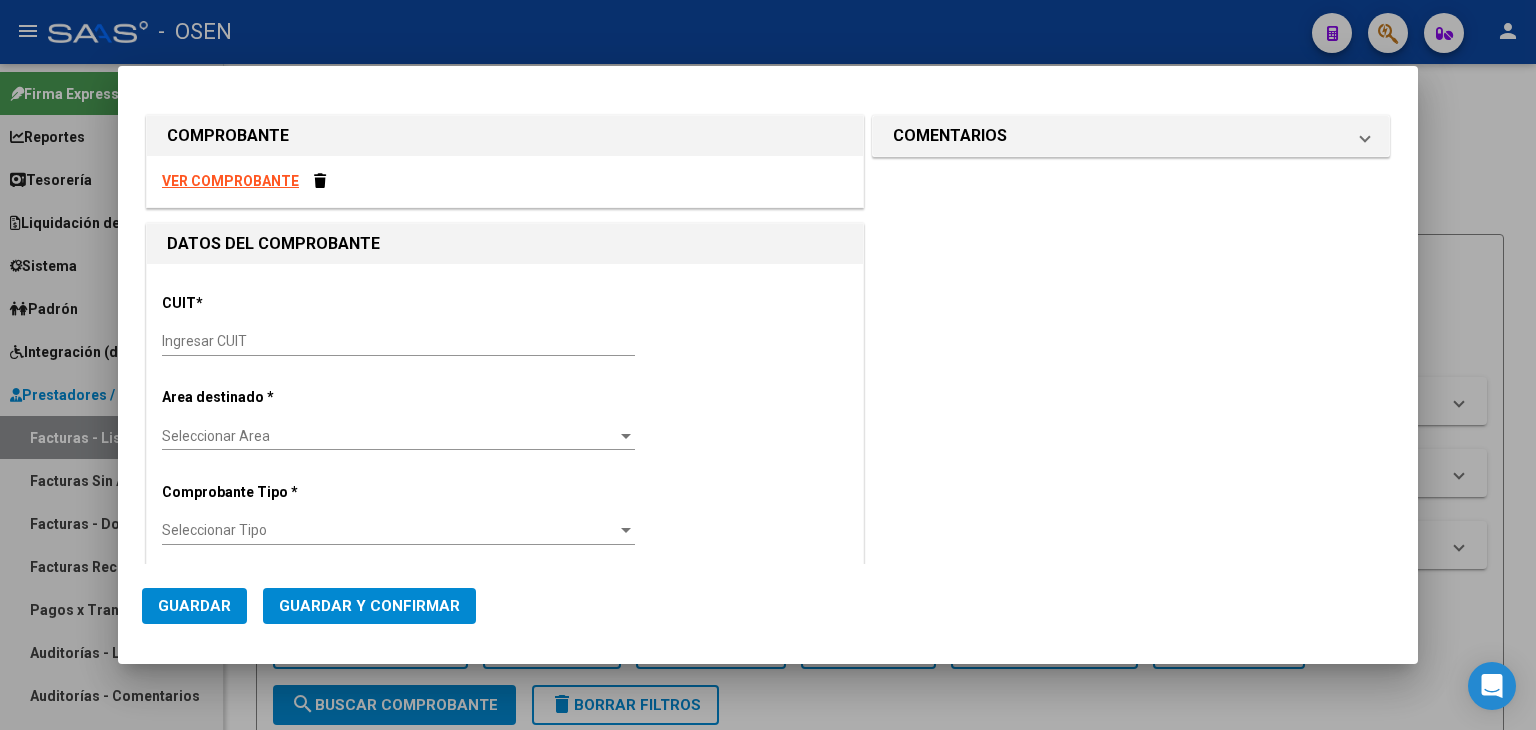 click on "Guardar Guardar y Confirmar" 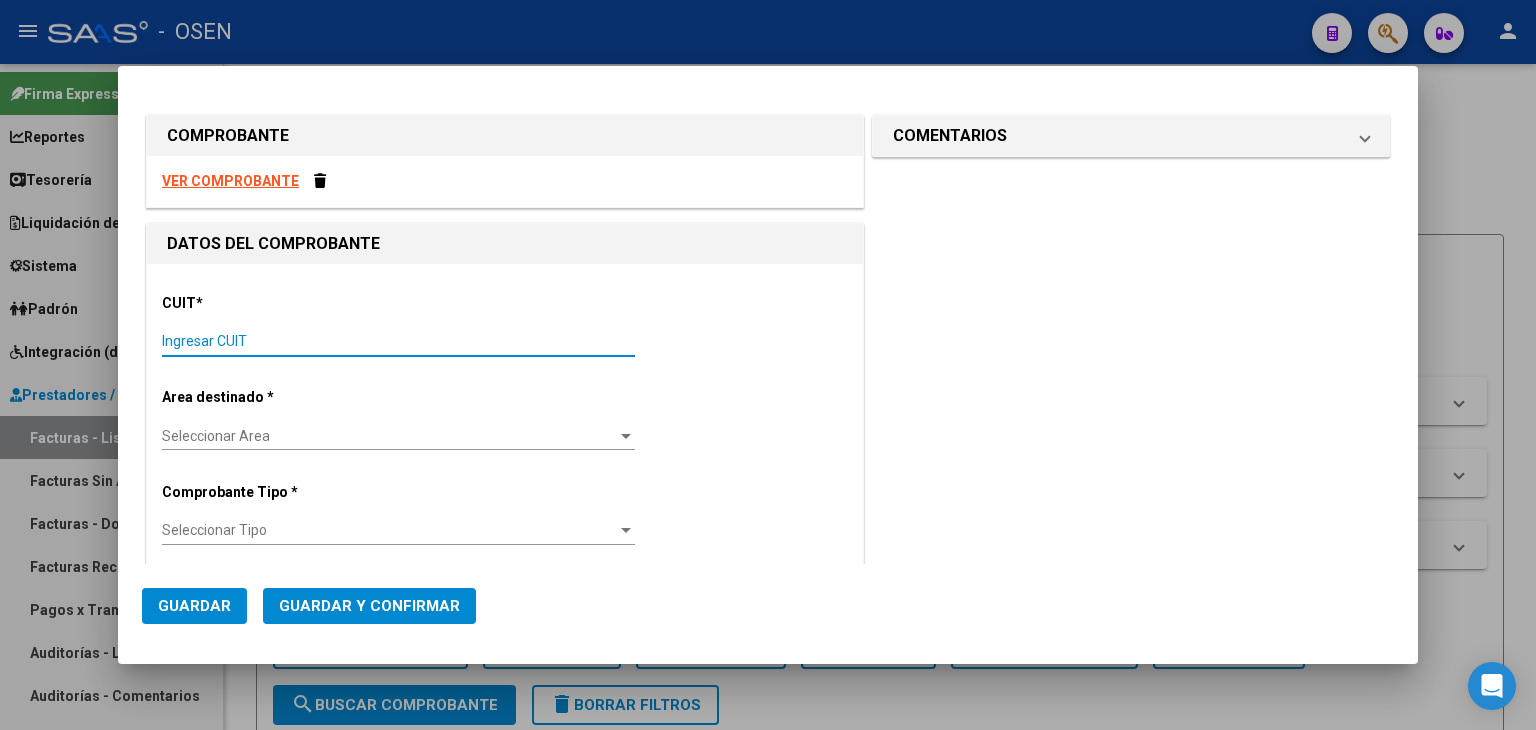 paste on "[CUIT]" 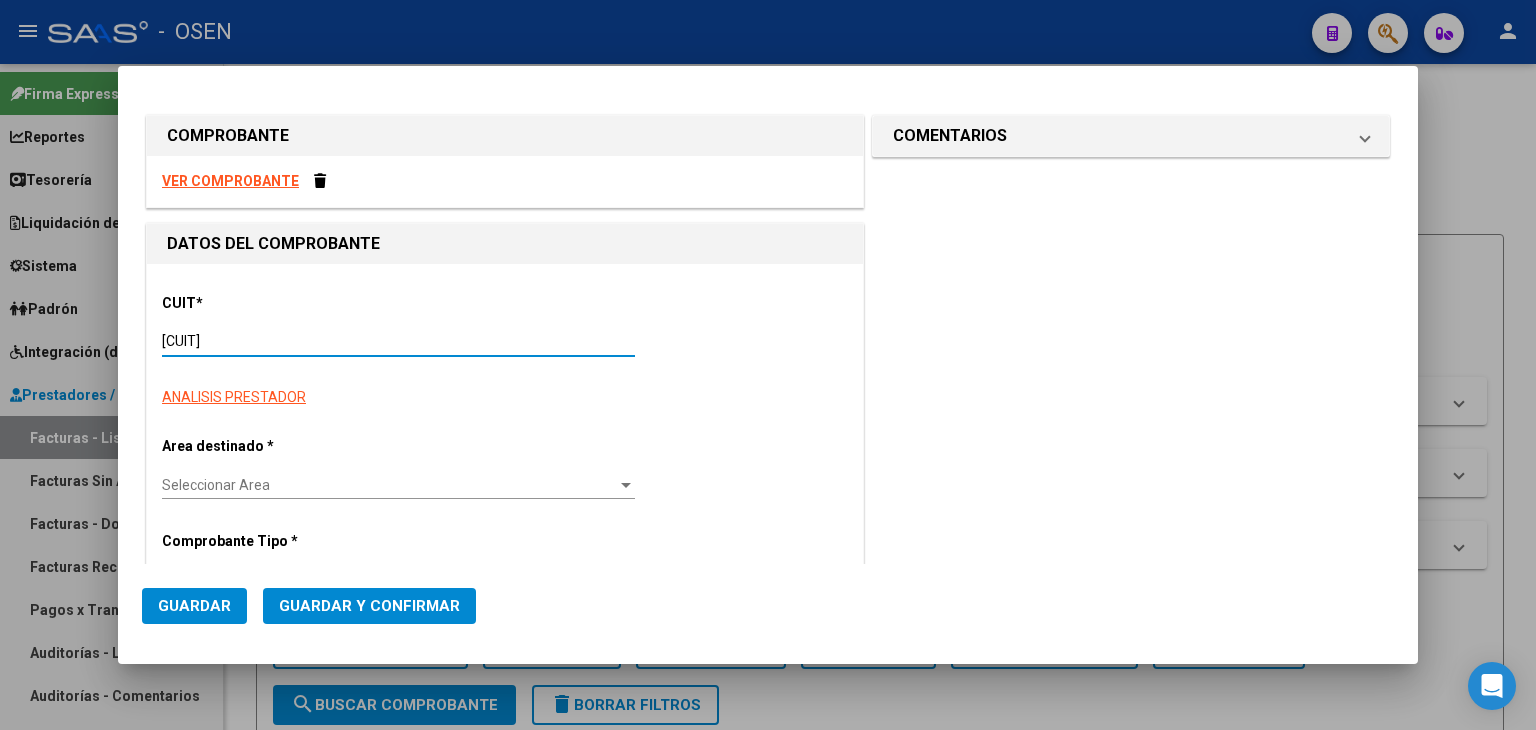 type on "501" 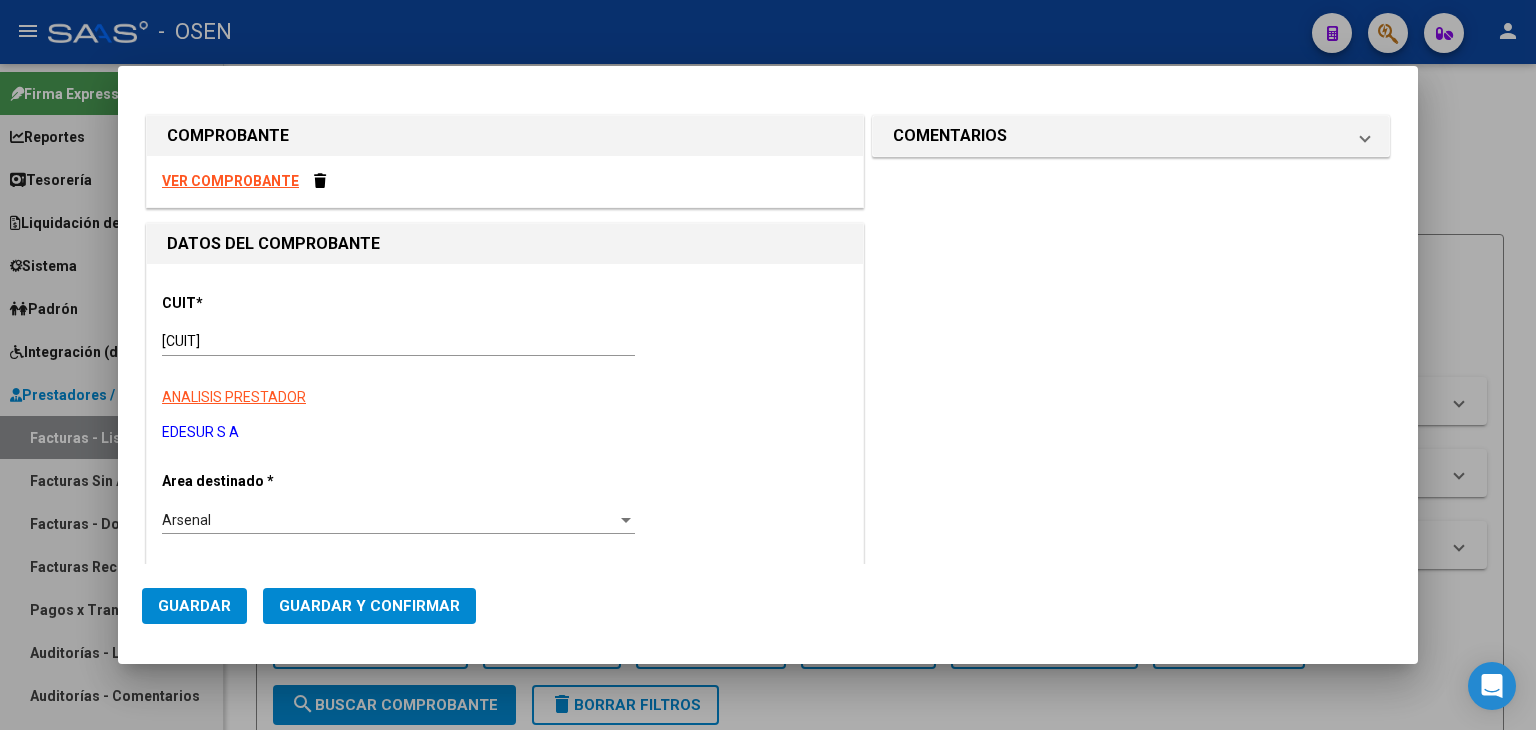 click on "COMPROBANTE VER COMPROBANTE       DATOS DEL COMPROBANTE CUIT  *   [CUIT] Ingresar CUIT  ANALISIS PRESTADOR  EDESUR S A  ARCA Padrón  Area destinado * Arsenal Seleccionar Area  Facturado por orden de  Seleccionar Gerenciador Seleccionar Gerenciador  Comprobante Tipo * OTROS Seleccionar Tipo Punto de Venta  *   501 Ingresar el Nro.  Número  *   Ingresar el Nro.  Monto  *   $ 0,00 Ingresar el monto  Fecha del Cpbt.  *   Ingresar la fecha  CAE / CAEA (no ingrese CAI)    Ingresar el CAE o CAEA (no ingrese CAI)  Fecha Recibido  *   [DATE] Ingresar la fecha  Fecha de Vencimiento    Ingresar la fecha  Ref. Externa    Ingresar la ref.  N° Liquidación    Ingresar el N° Liquidación" at bounding box center [505, 974] 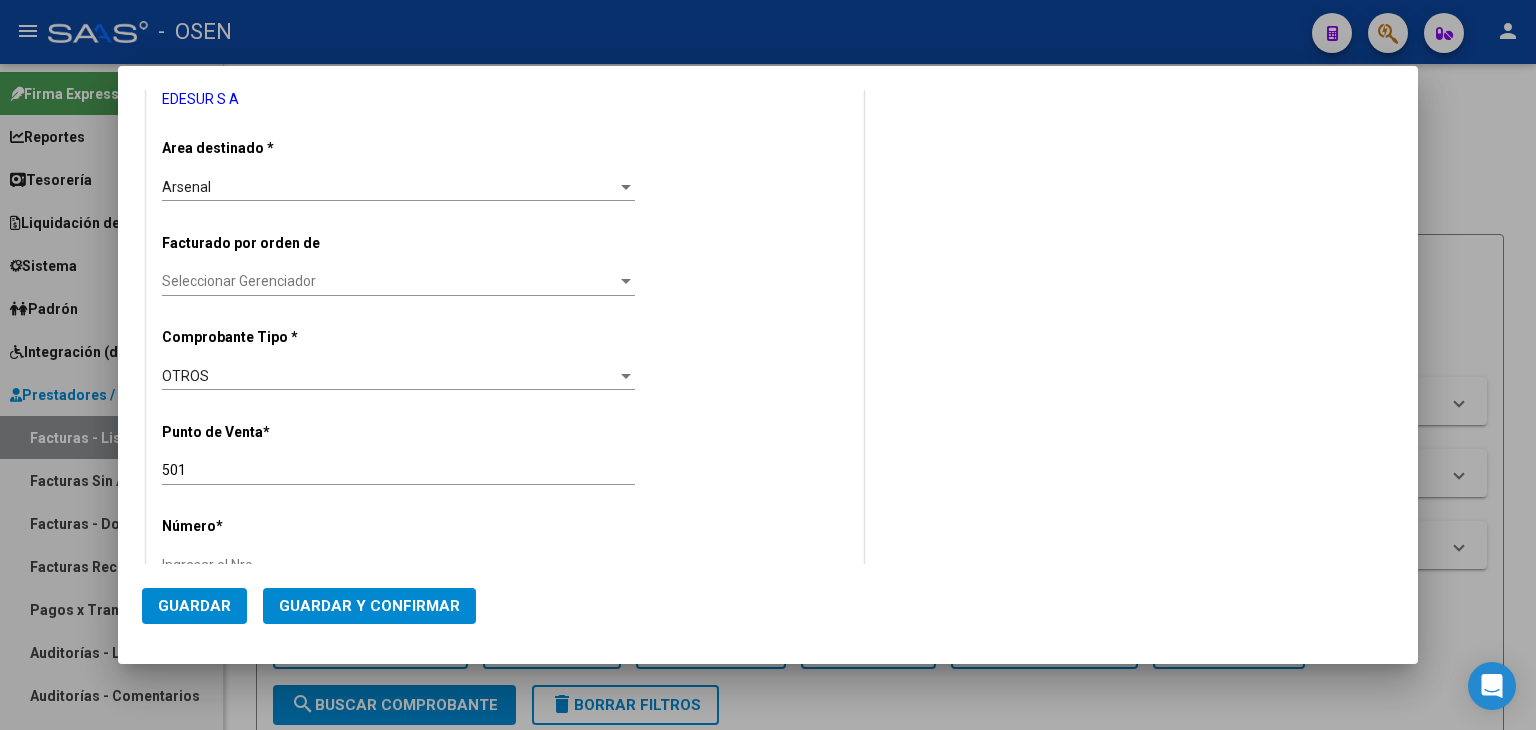 click on "COMPROBANTE VER COMPROBANTE       DATOS DEL COMPROBANTE CUIT  *   [CUIT] Ingresar CUIT  ANALISIS PRESTADOR  EDESUR S A  ARCA Padrón  Area destinado * Arsenal Seleccionar Area  Facturado por orden de  Seleccionar Gerenciador Seleccionar Gerenciador  Comprobante Tipo * OTROS Seleccionar Tipo Punto de Venta  *   501 Ingresar el Nro.  Número  *   Ingresar el Nro.  Monto  *   $ 0,00 Ingresar el monto  Fecha del Cpbt.  *   Ingresar la fecha  CAE / CAEA (no ingrese CAI)    Ingresar el CAE o CAEA (no ingrese CAI)  Fecha Recibido  *   [DATE] Ingresar la fecha  Fecha de Vencimiento    Ingresar la fecha  Ref. Externa    Ingresar la ref.  N° Liquidación    Ingresar el N° Liquidación" at bounding box center (505, 641) 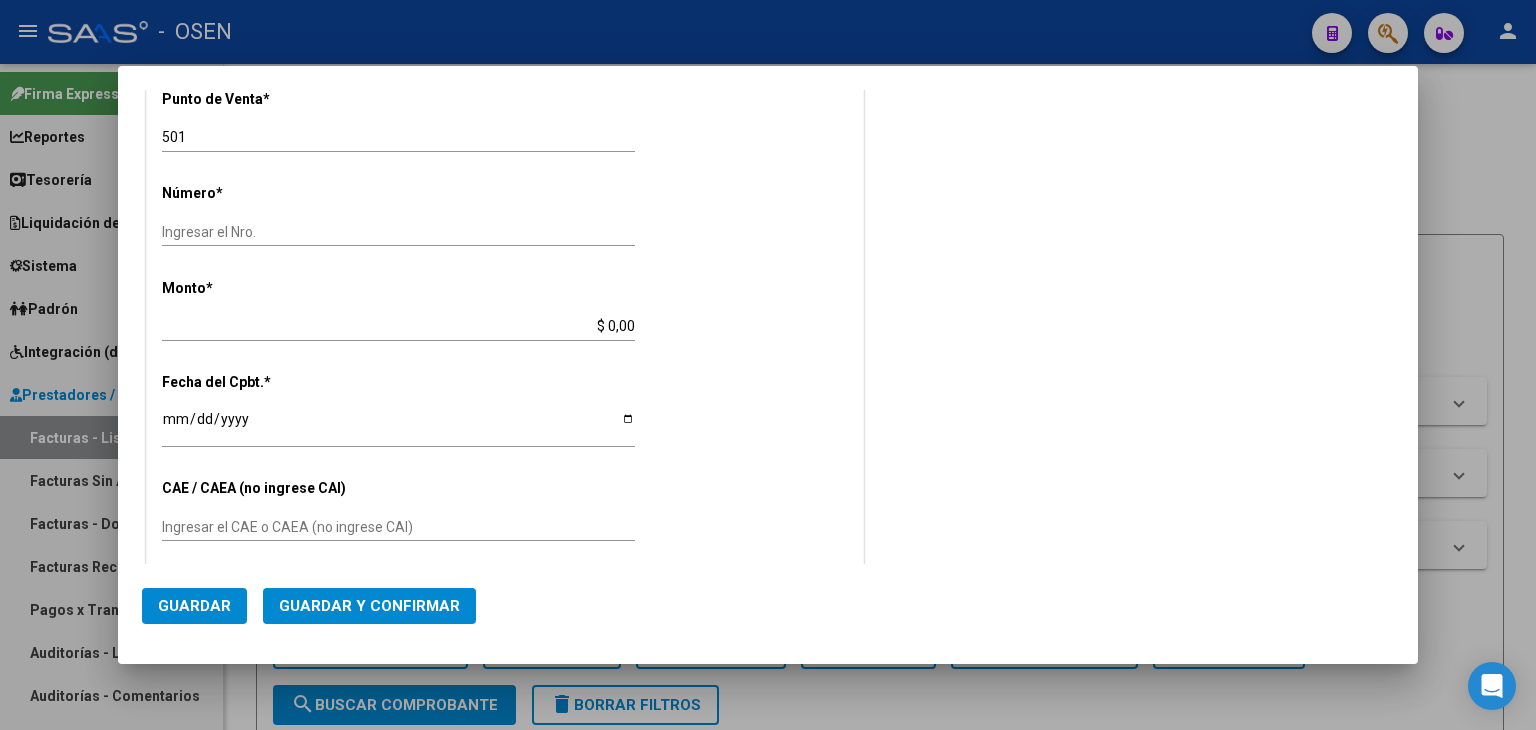 click on "Ingresar el Nro." at bounding box center [398, 232] 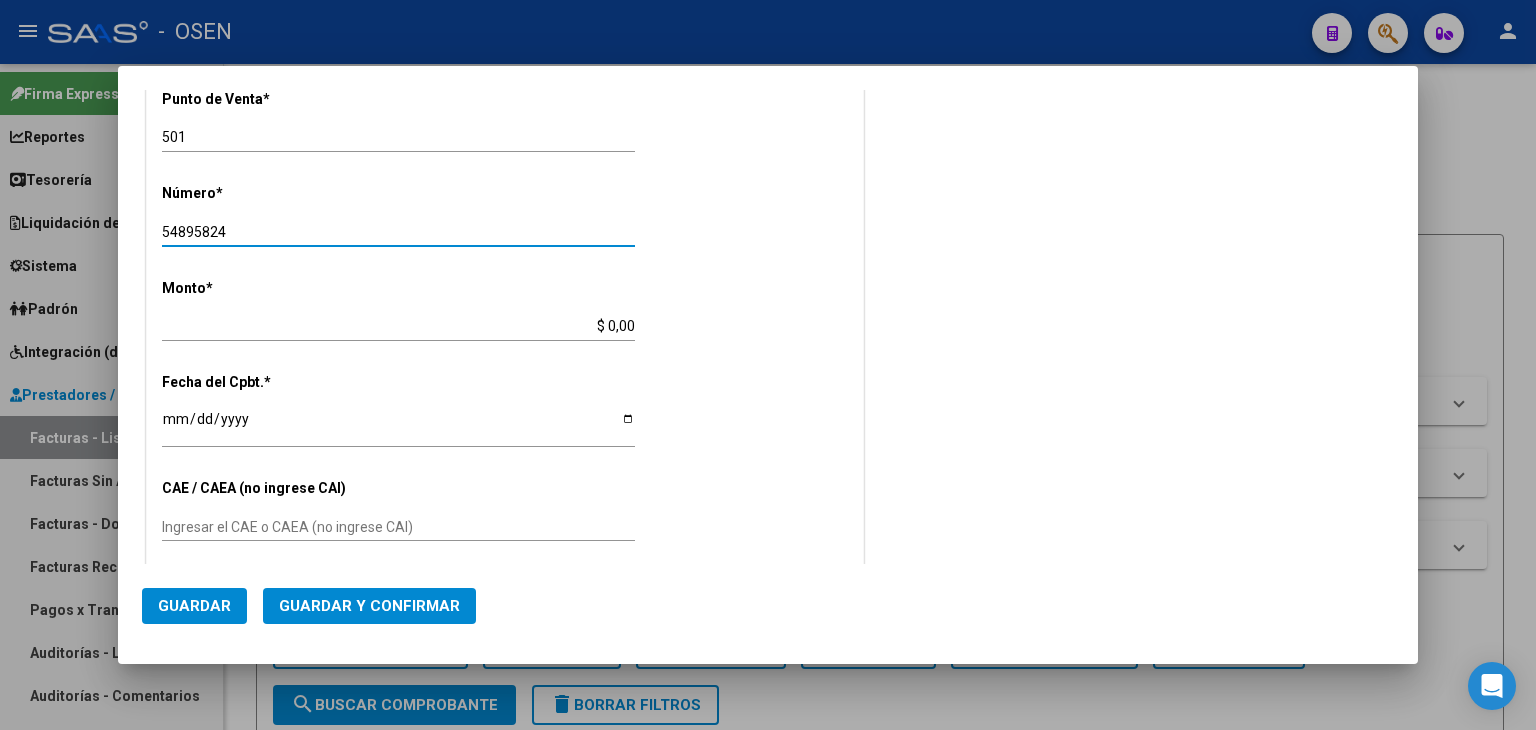 type on "54895824" 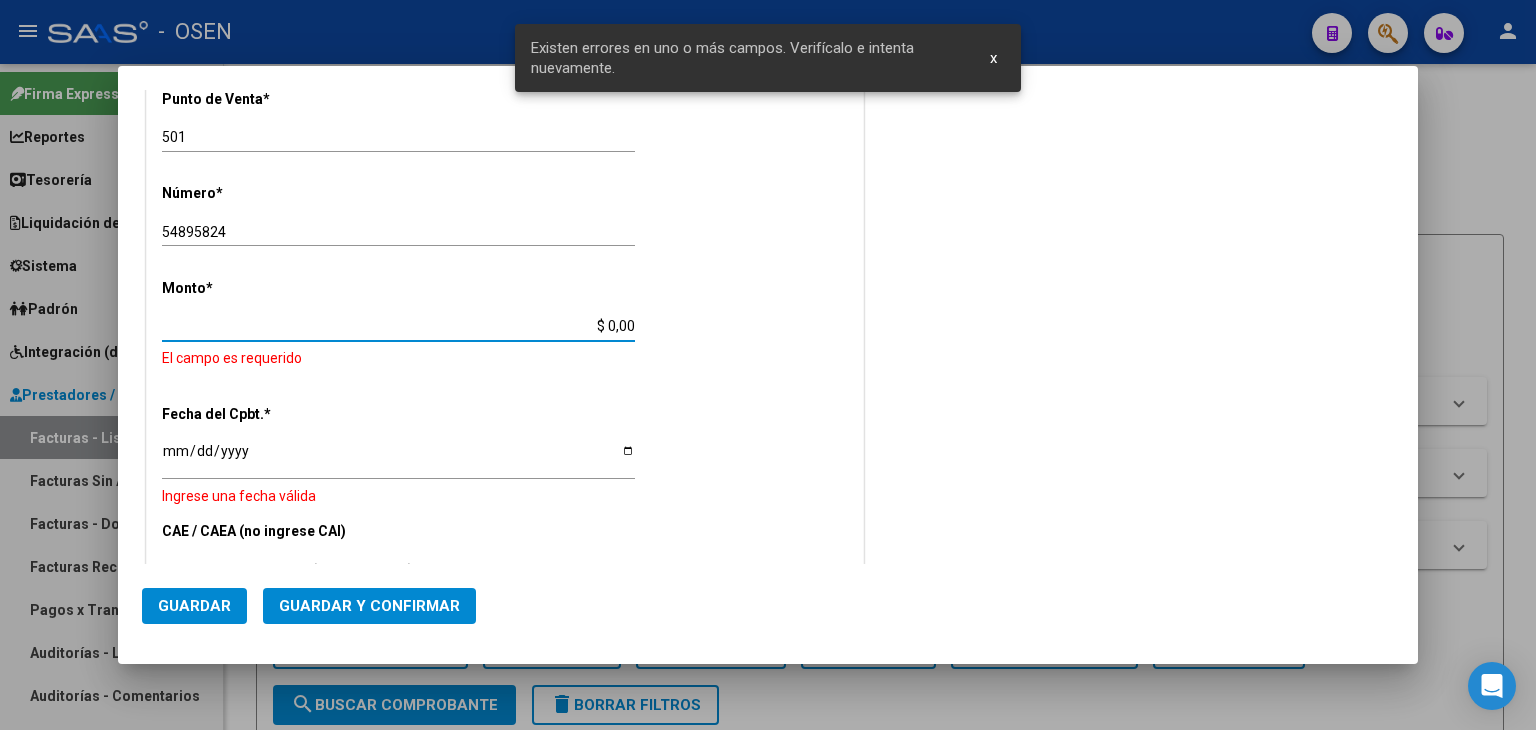 scroll, scrollTop: 656, scrollLeft: 0, axis: vertical 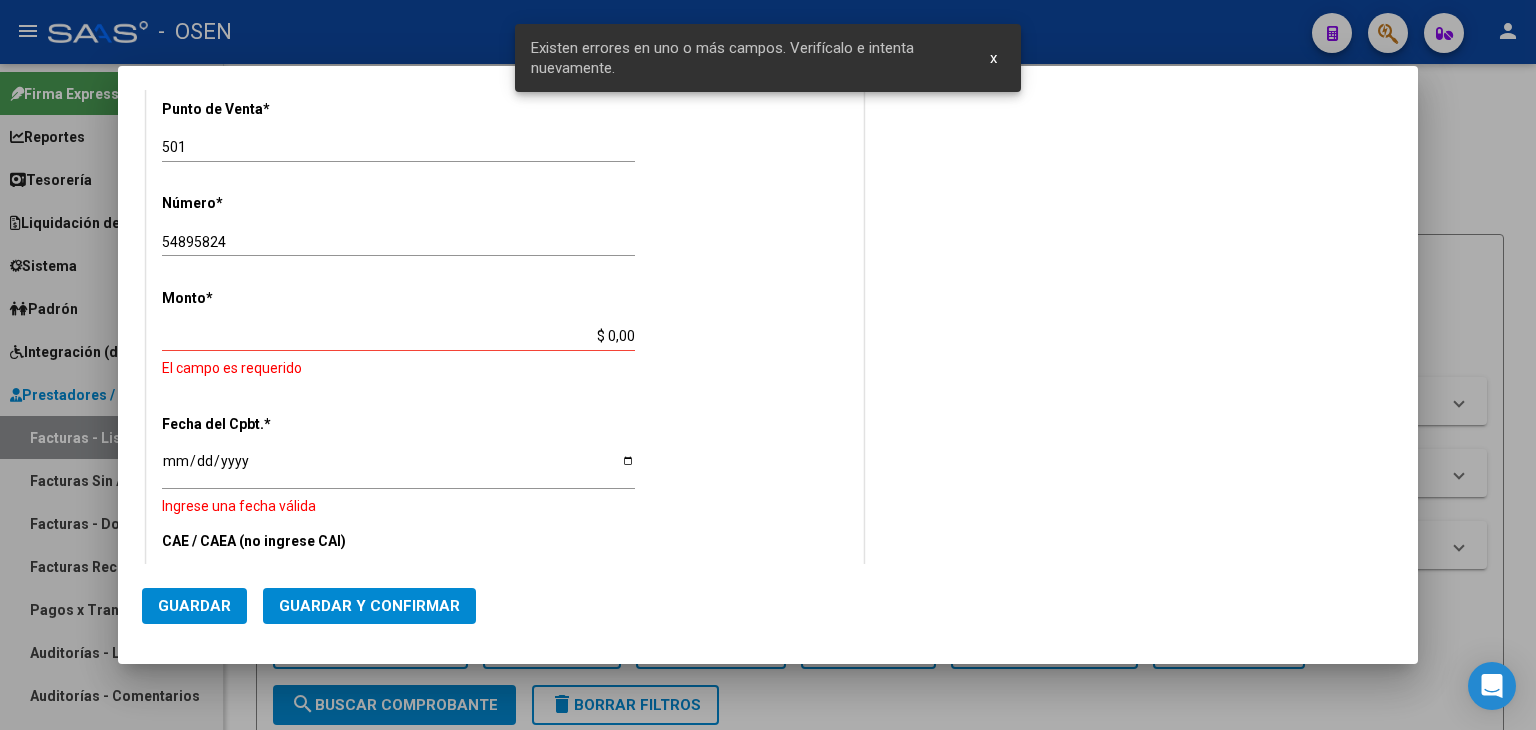 drag, startPoint x: 588, startPoint y: 301, endPoint x: 569, endPoint y: 317, distance: 24.839485 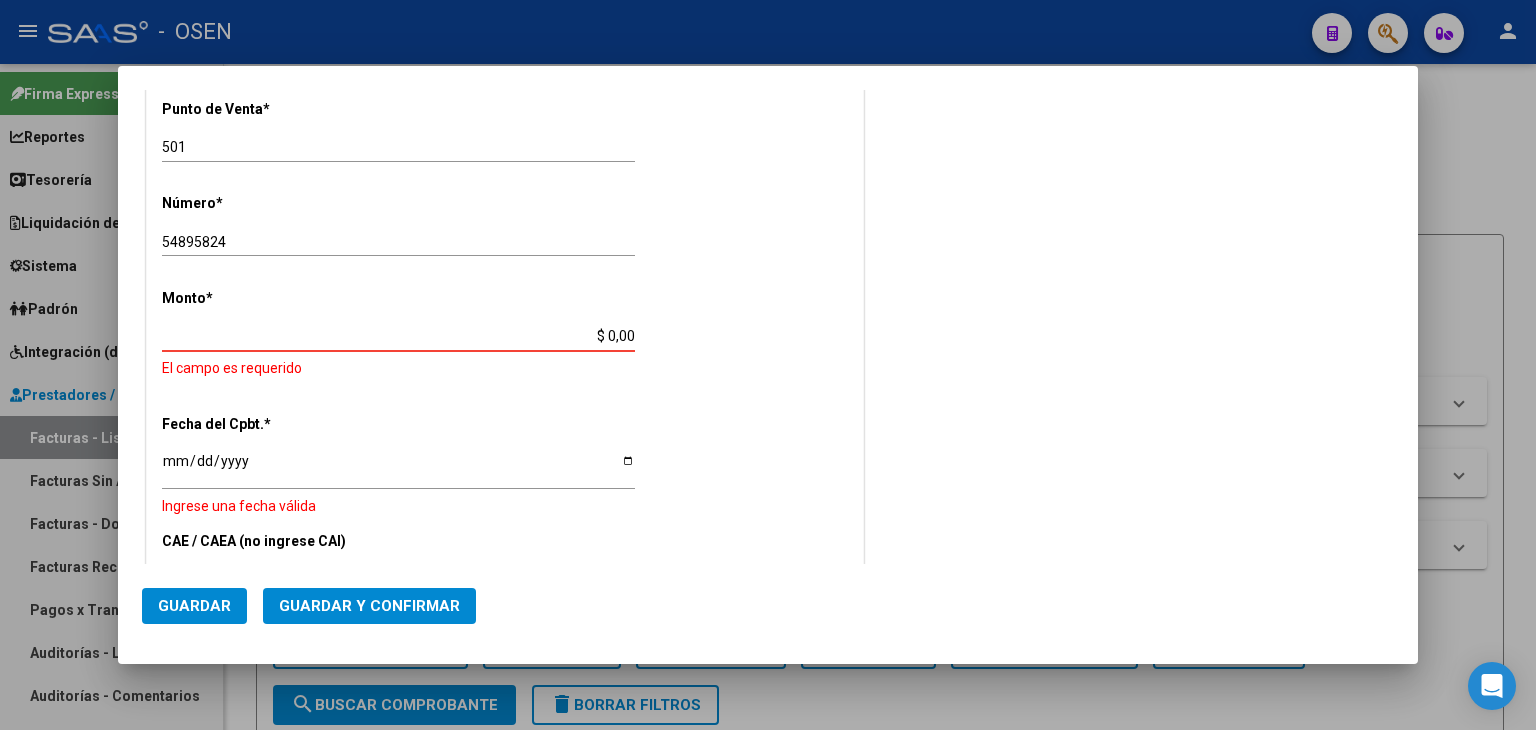drag, startPoint x: 564, startPoint y: 327, endPoint x: 699, endPoint y: 353, distance: 137.48091 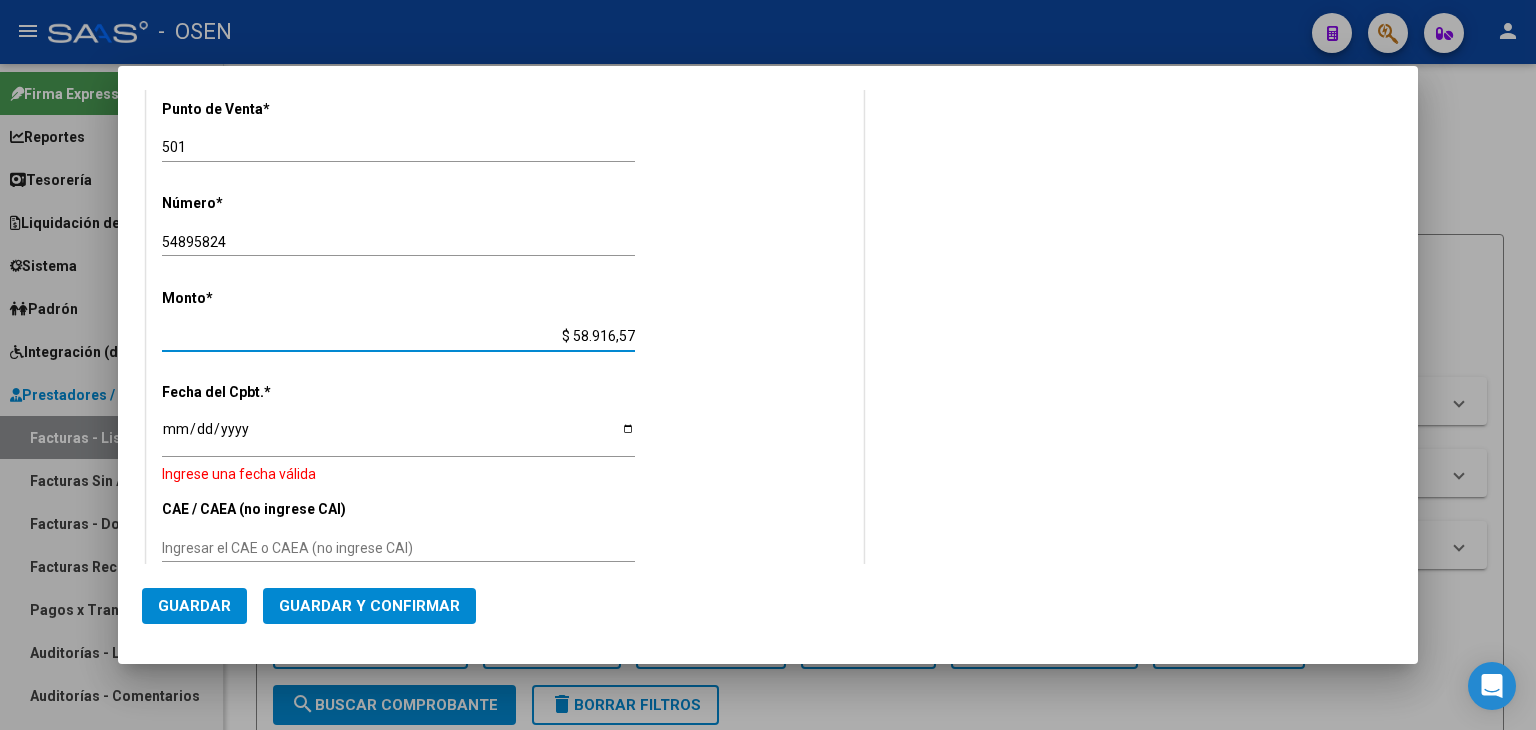 type on "$ 58.916,57" 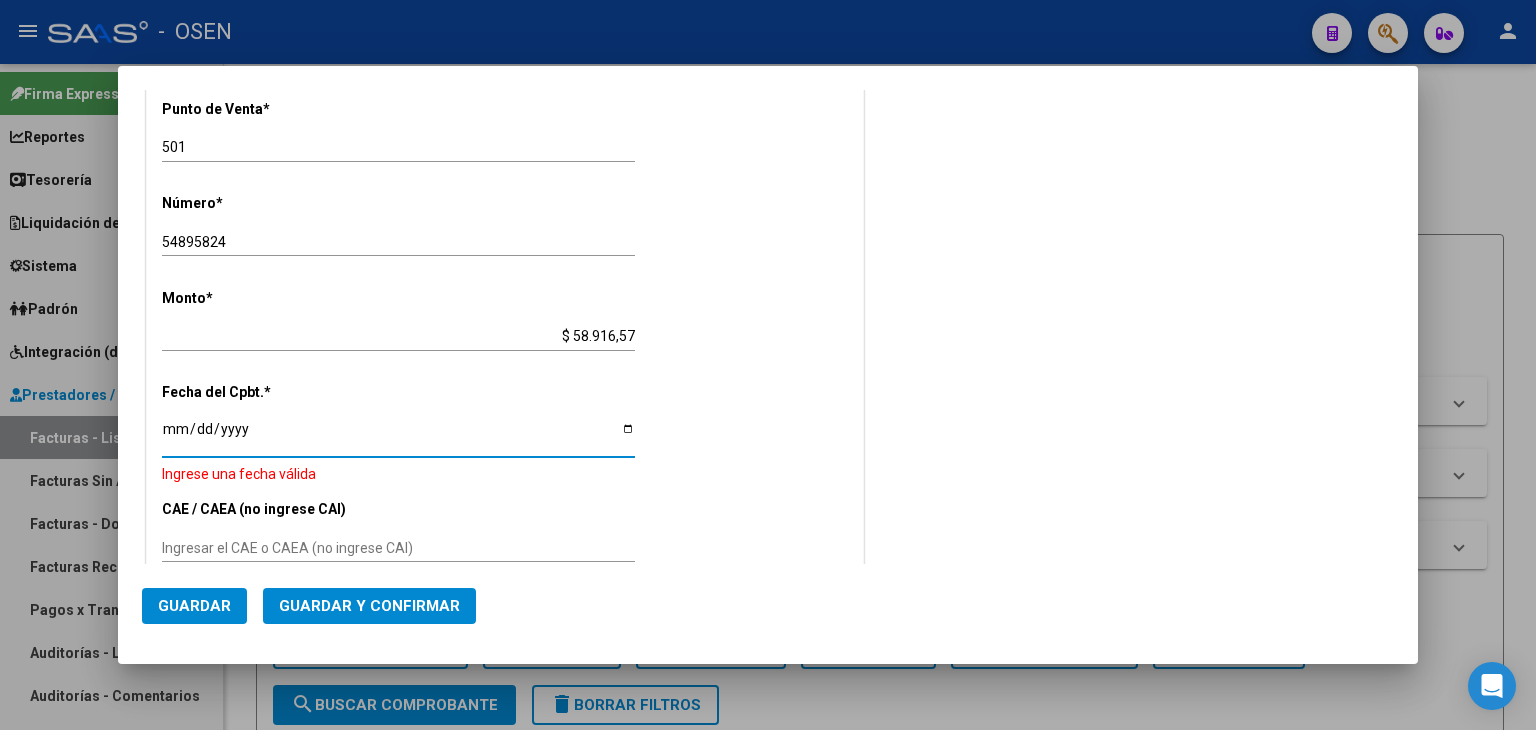 click on "Ingresar la fecha" at bounding box center (398, 436) 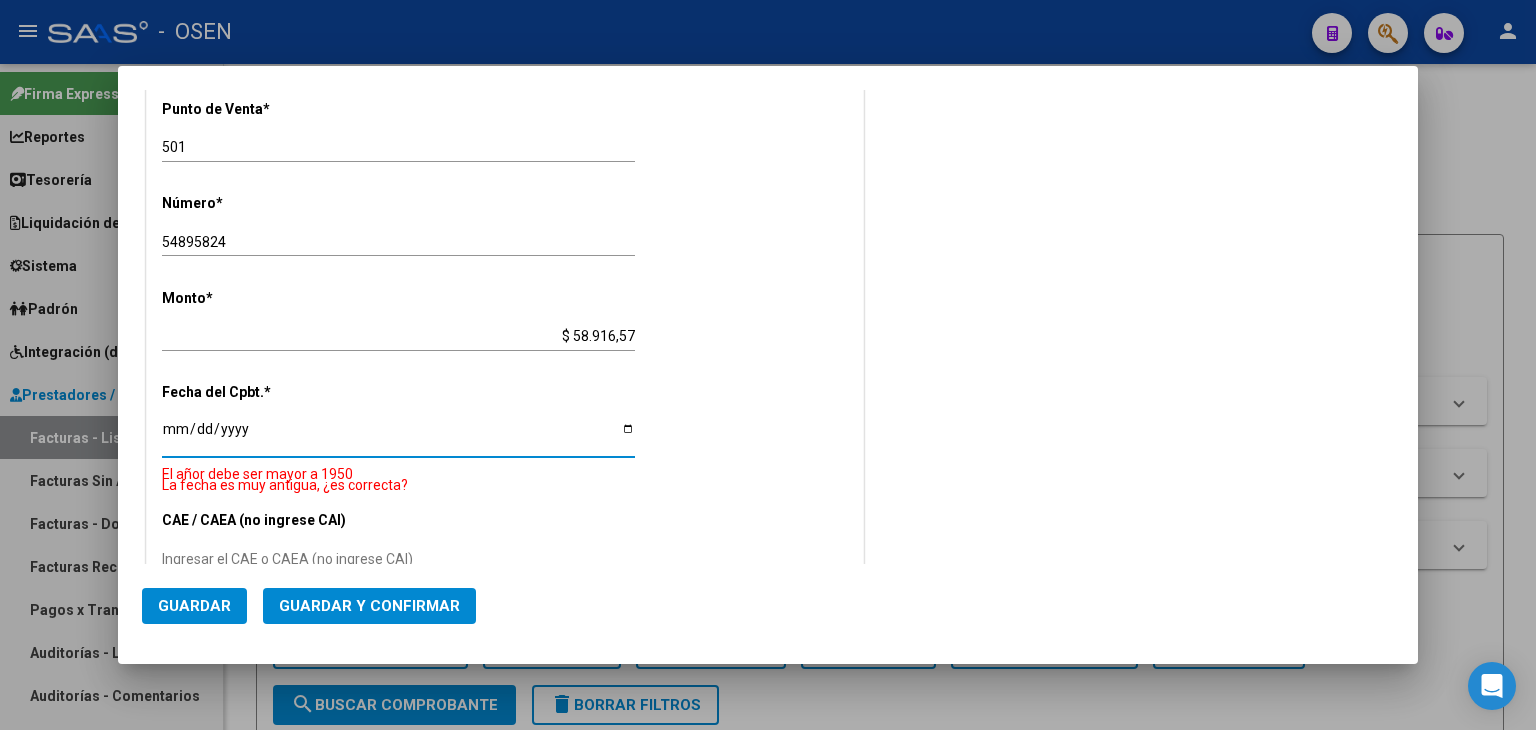 type on "2025-07-08" 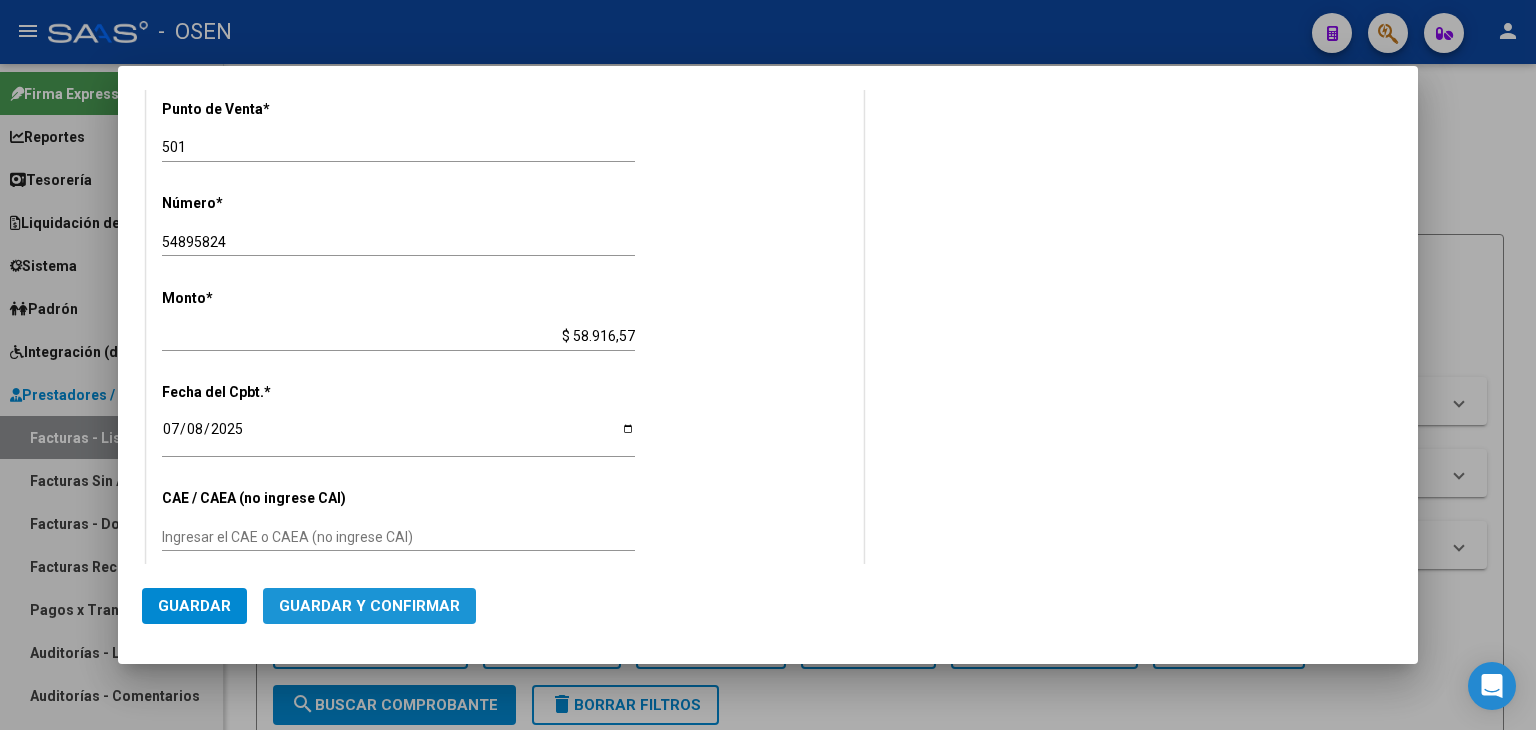 click on "Guardar y Confirmar" 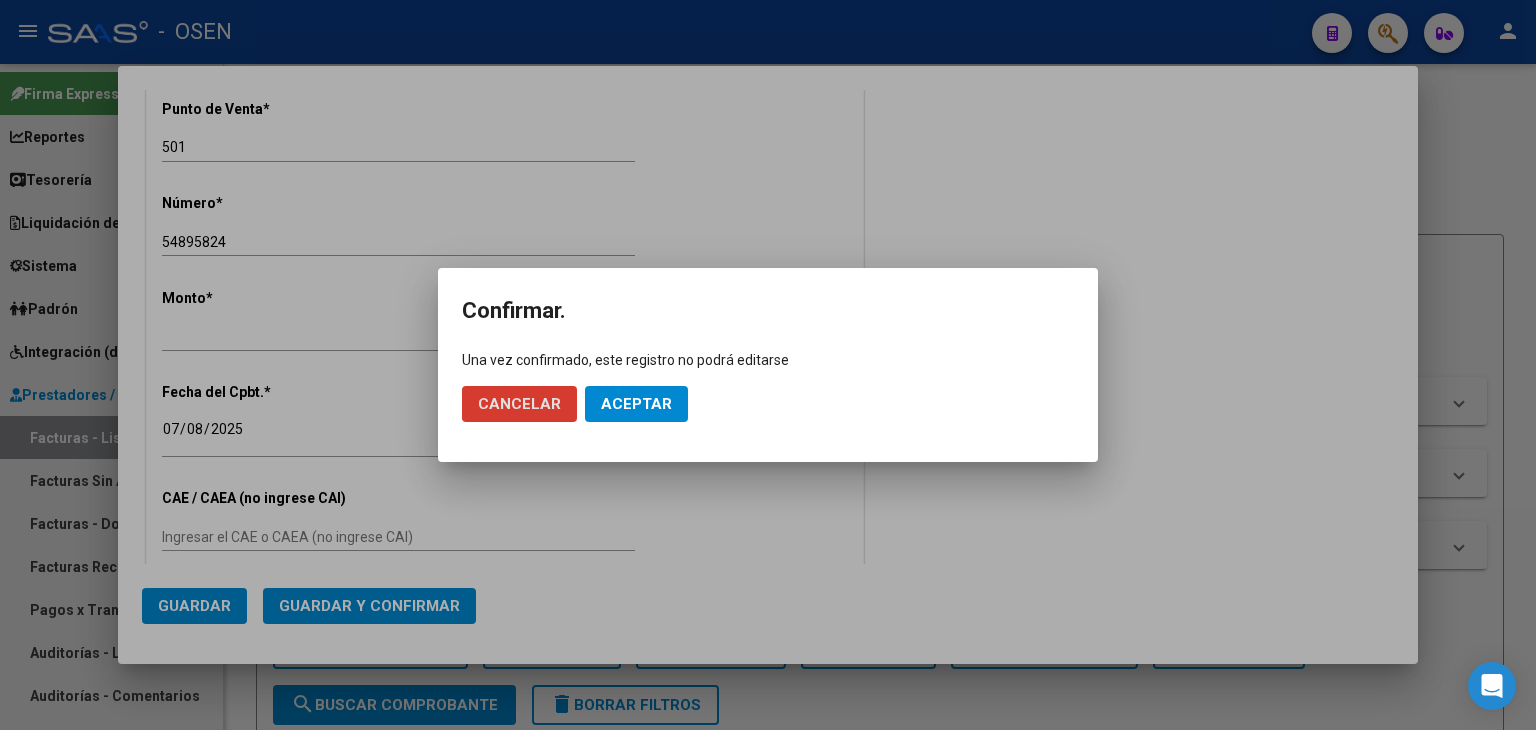 click on "Aceptar" 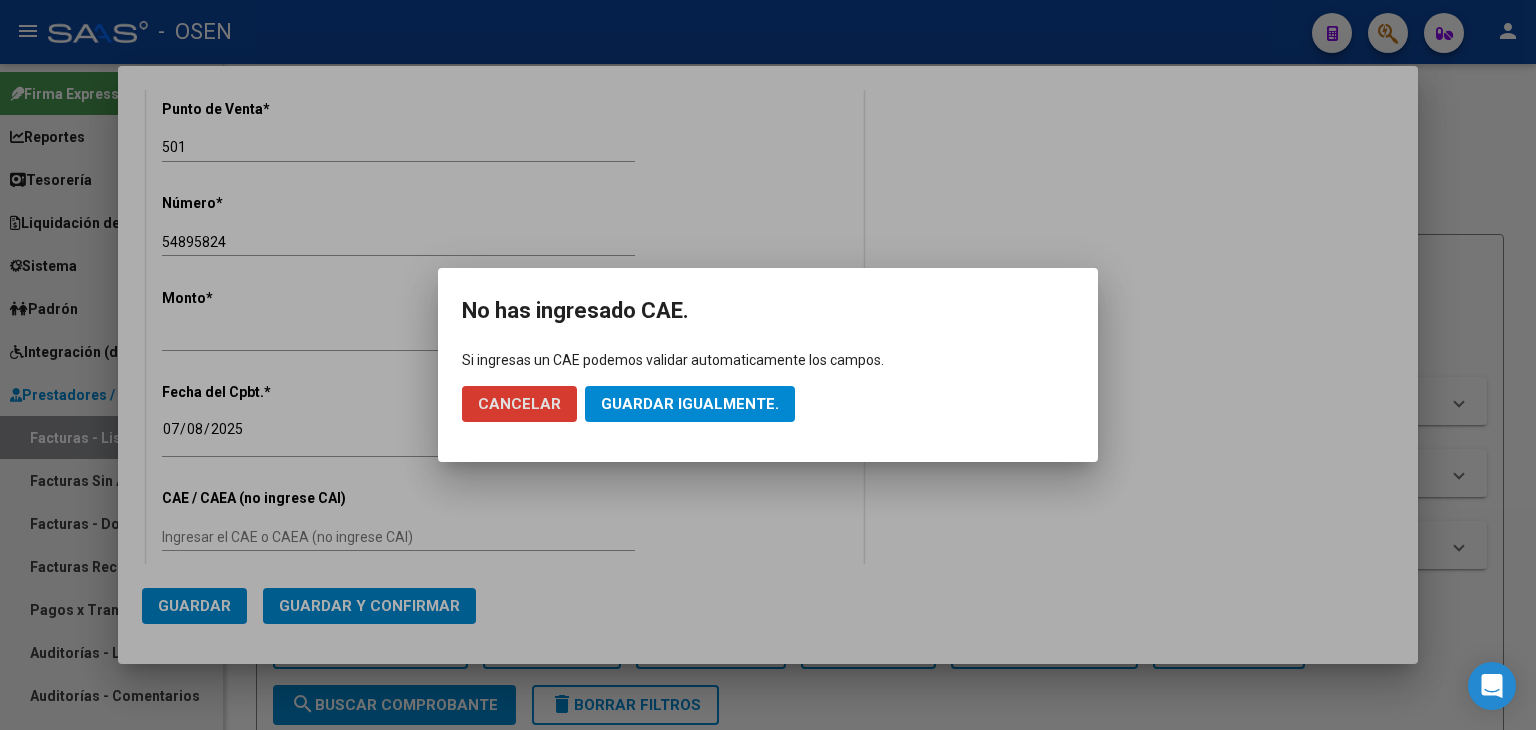 click on "Guardar igualmente." 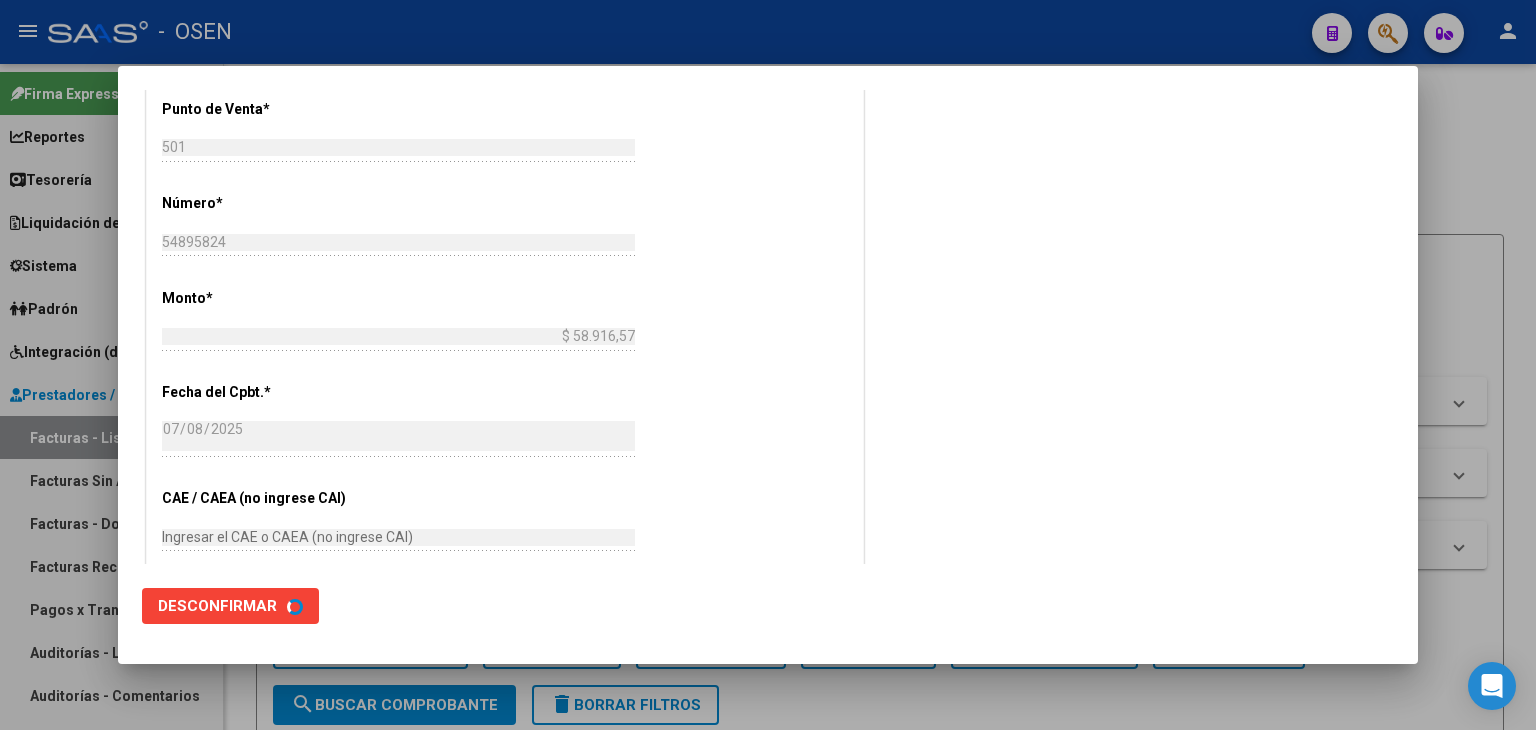 scroll, scrollTop: 0, scrollLeft: 0, axis: both 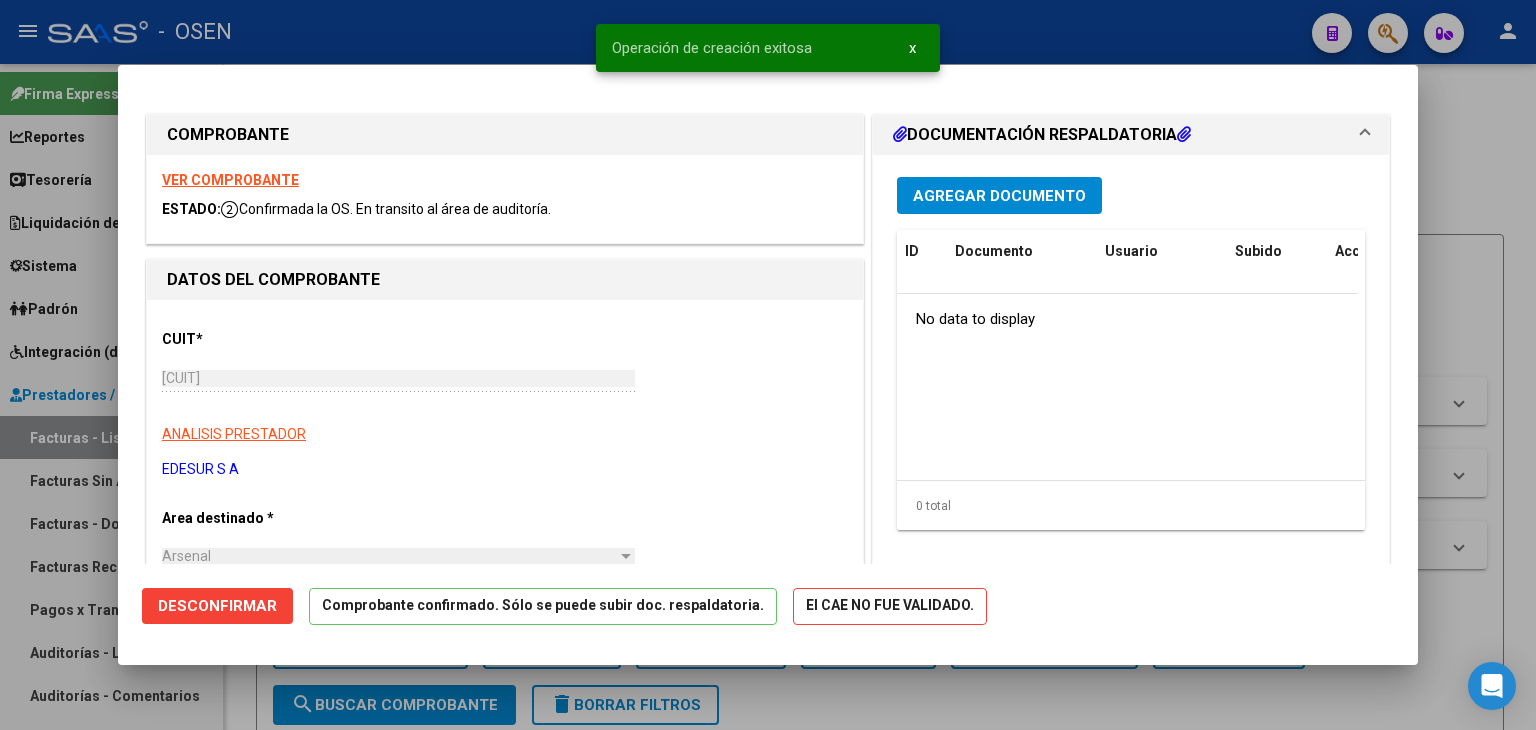 click at bounding box center (768, 365) 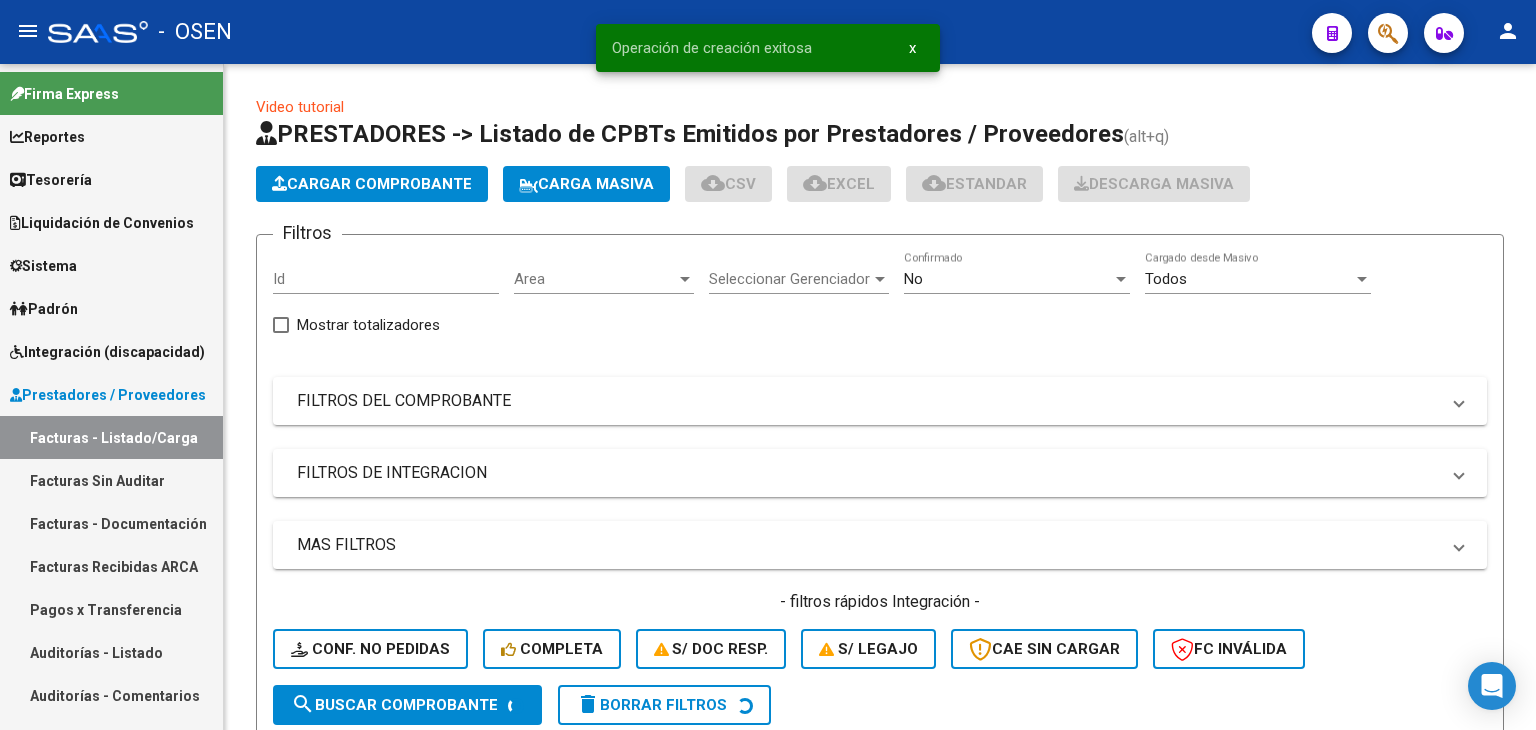 click on "Auditorías - Listado" at bounding box center [111, 652] 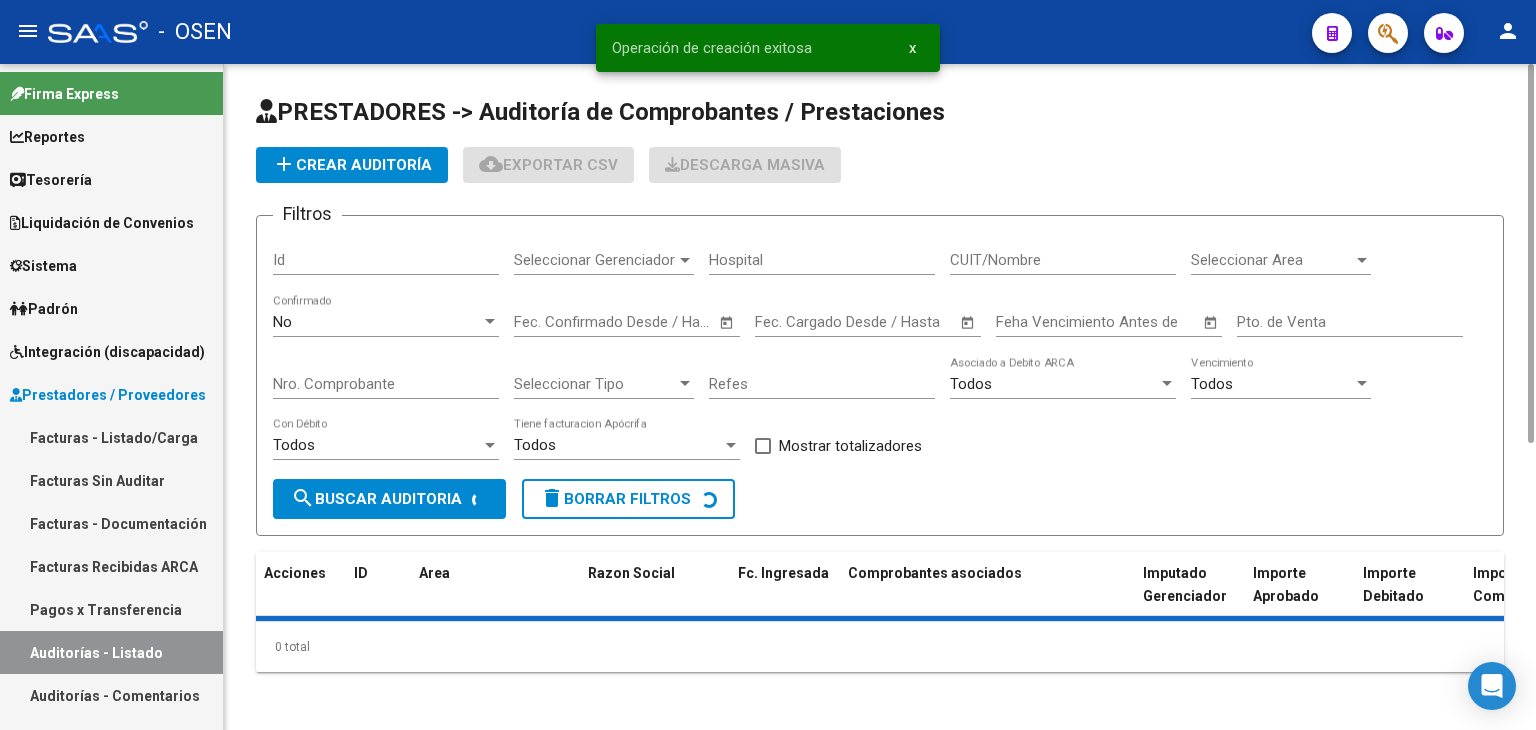 click on "add  Crear Auditoría" 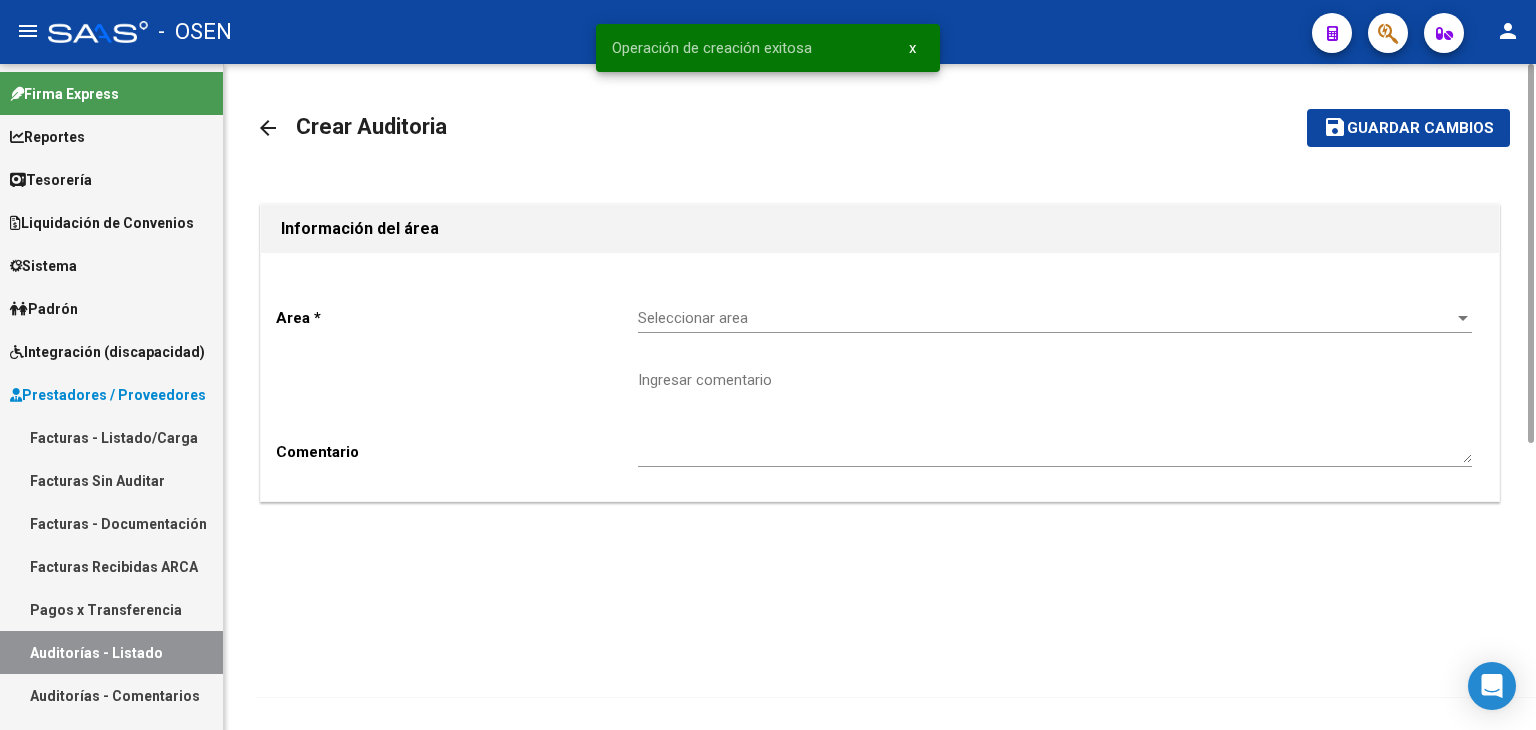 click on "Seleccionar area Seleccionar area" 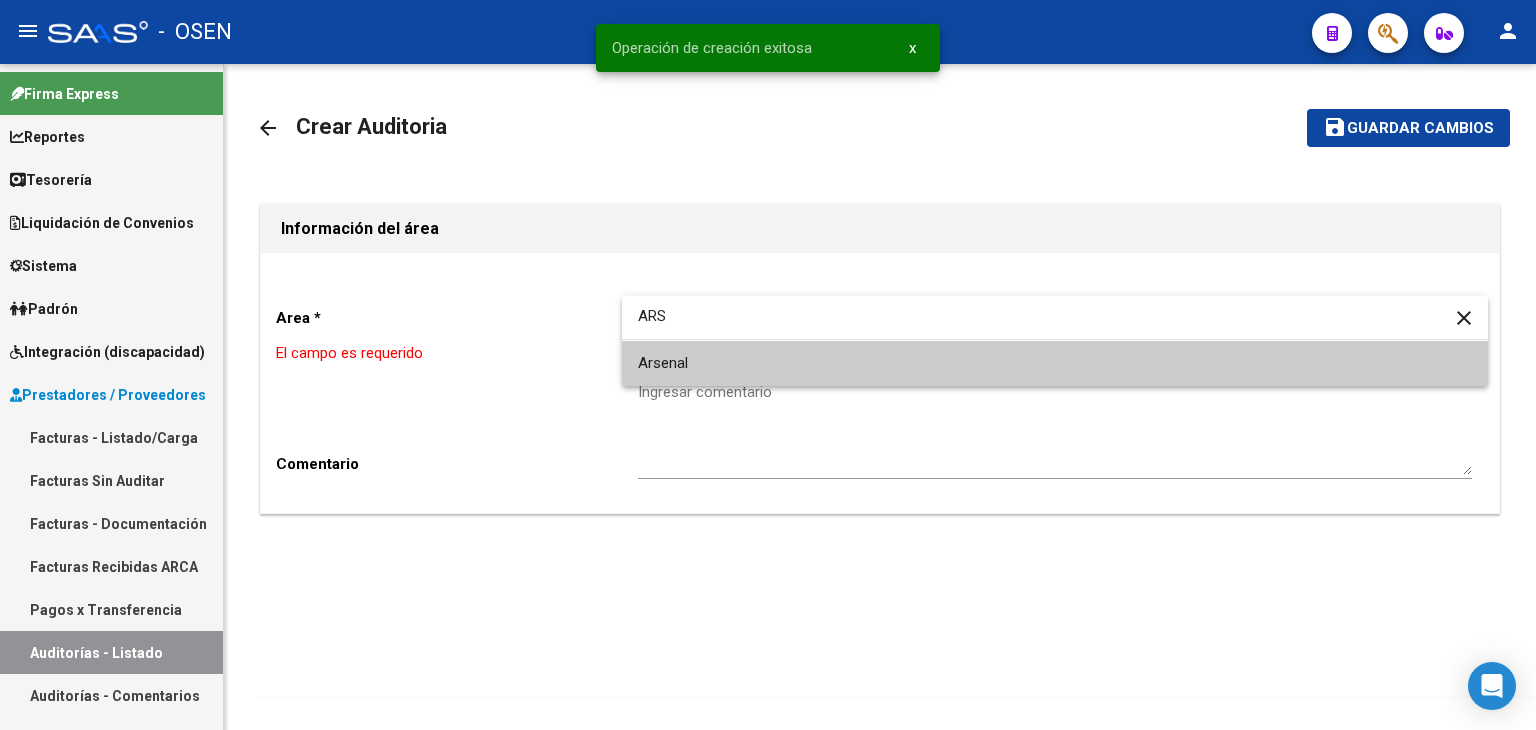 type on "ARS" 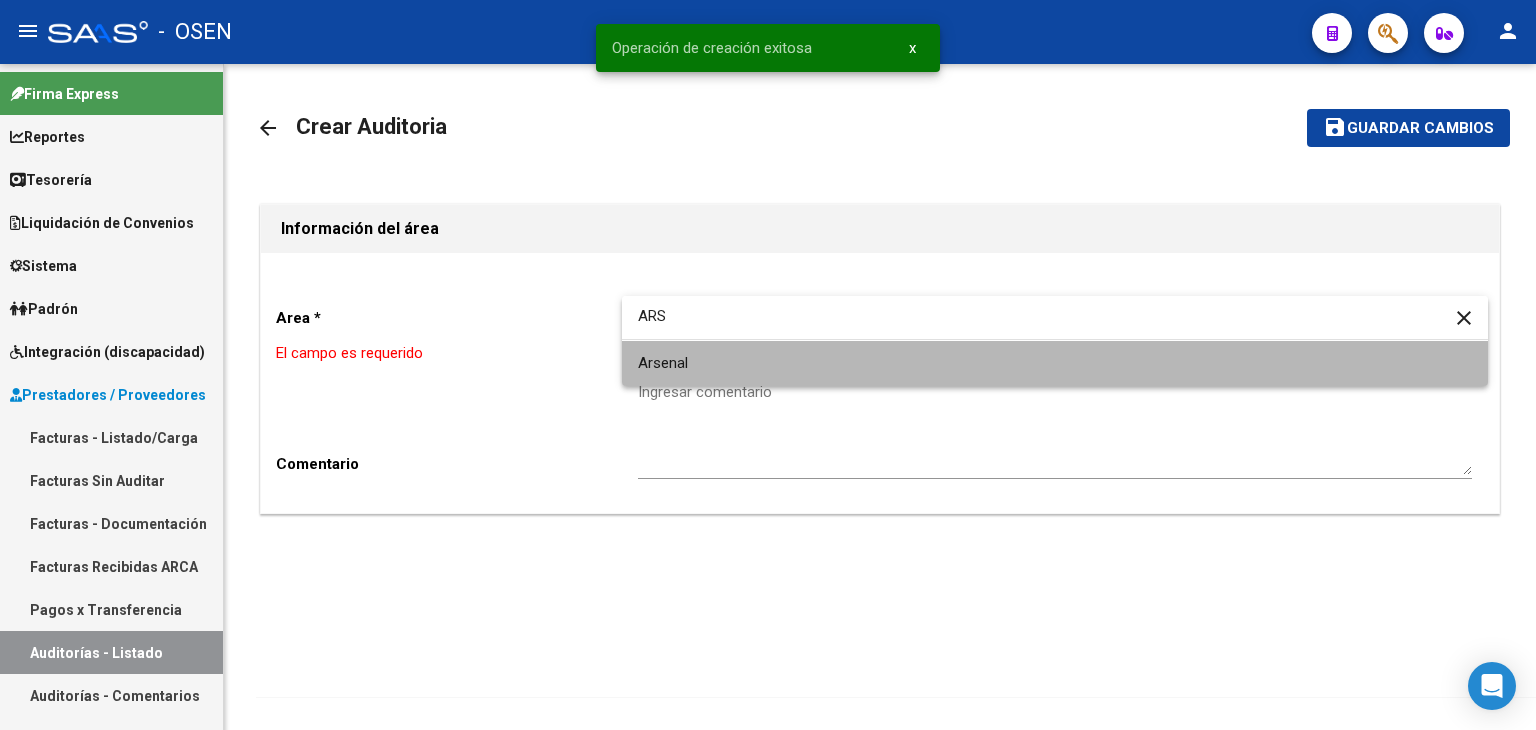 click on "Arsenal" at bounding box center [1055, 363] 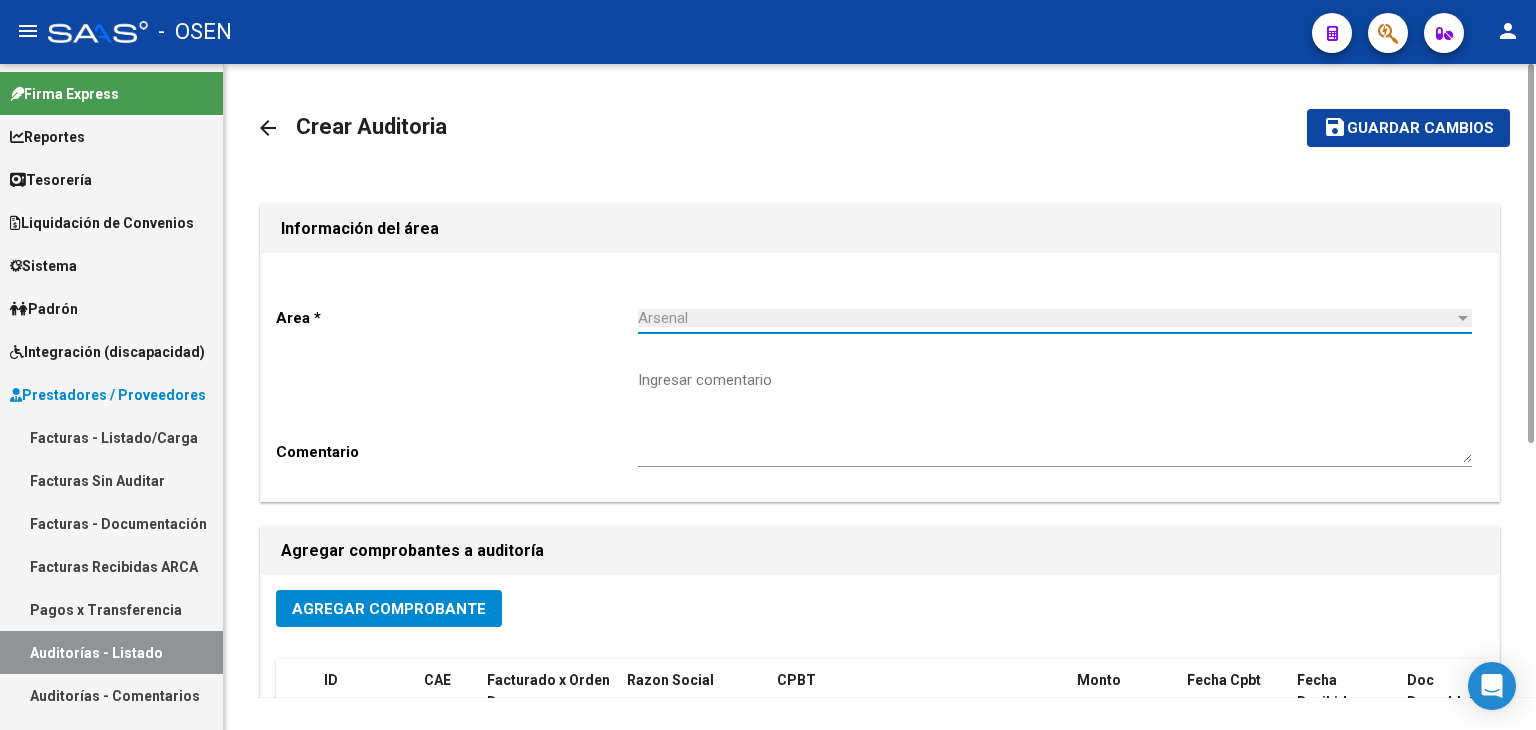 click on "Agregar Comprobante" 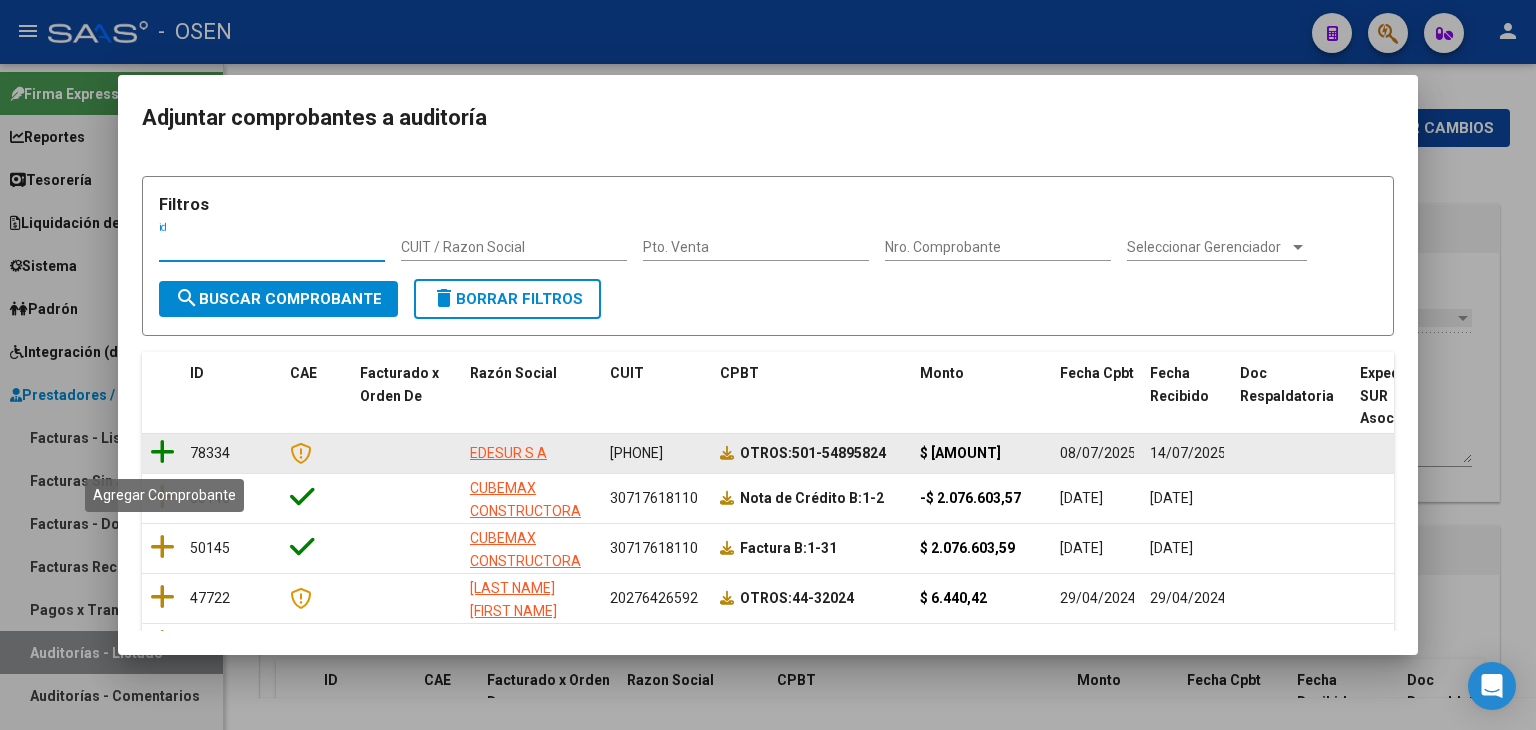 click 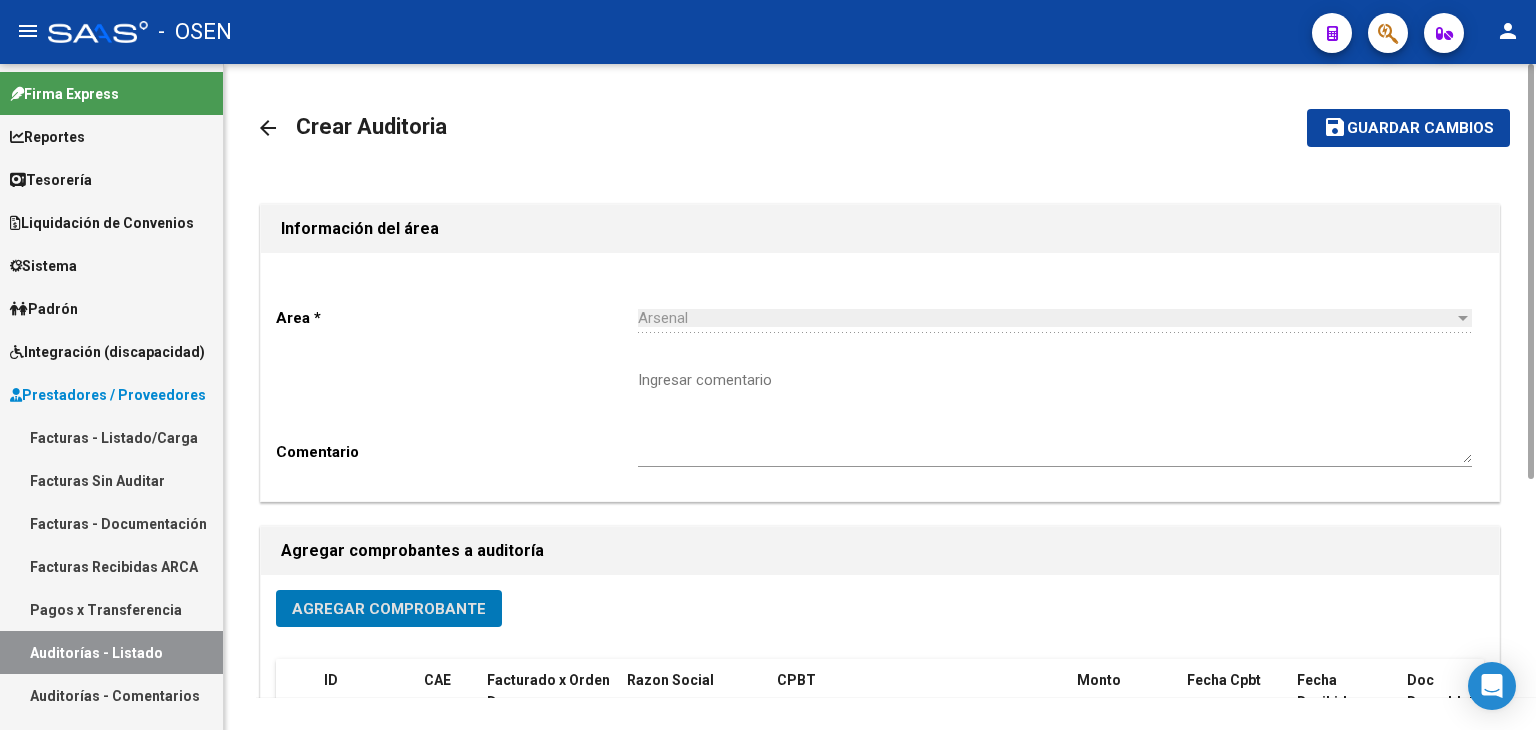 drag, startPoint x: 1354, startPoint y: 133, endPoint x: 1244, endPoint y: 225, distance: 143.40154 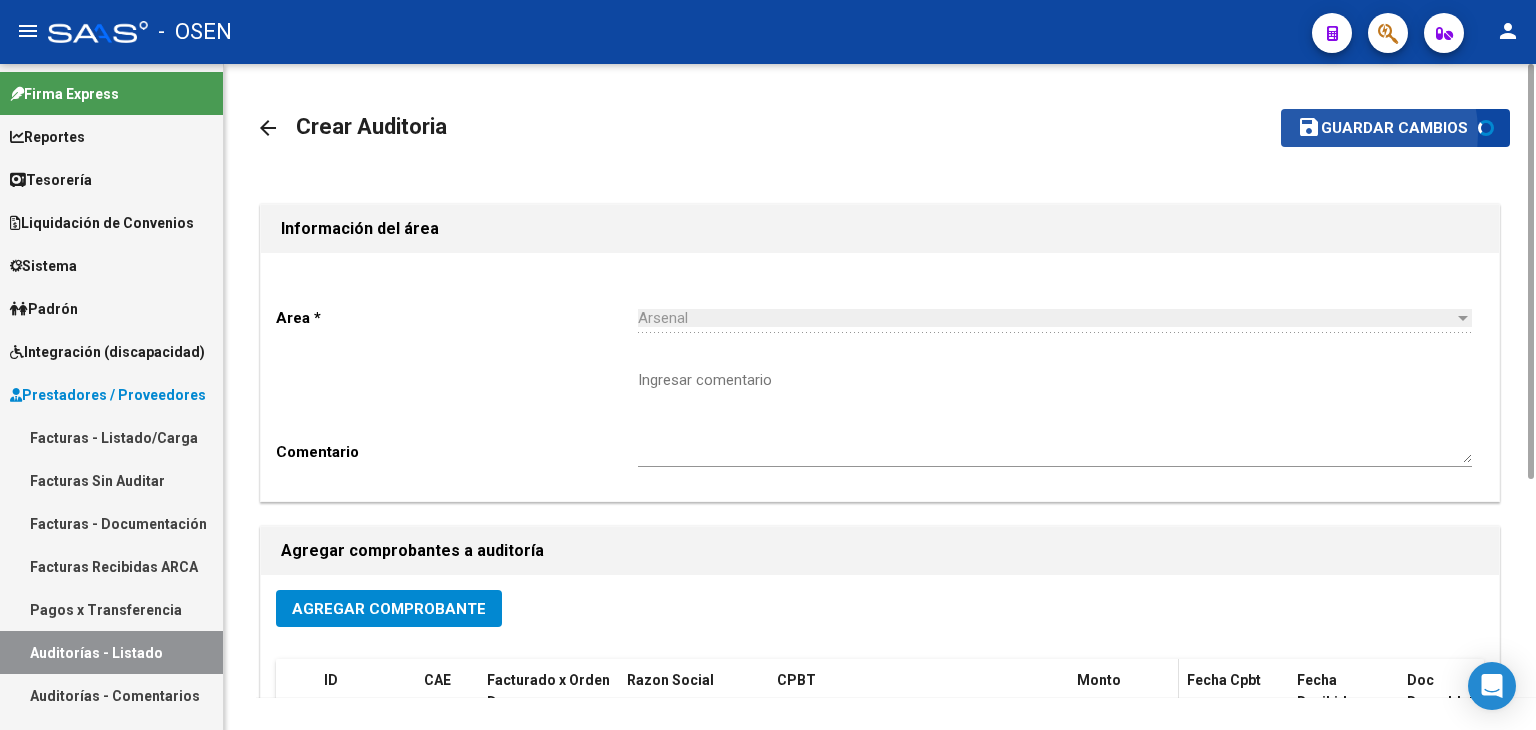 scroll, scrollTop: 401, scrollLeft: 0, axis: vertical 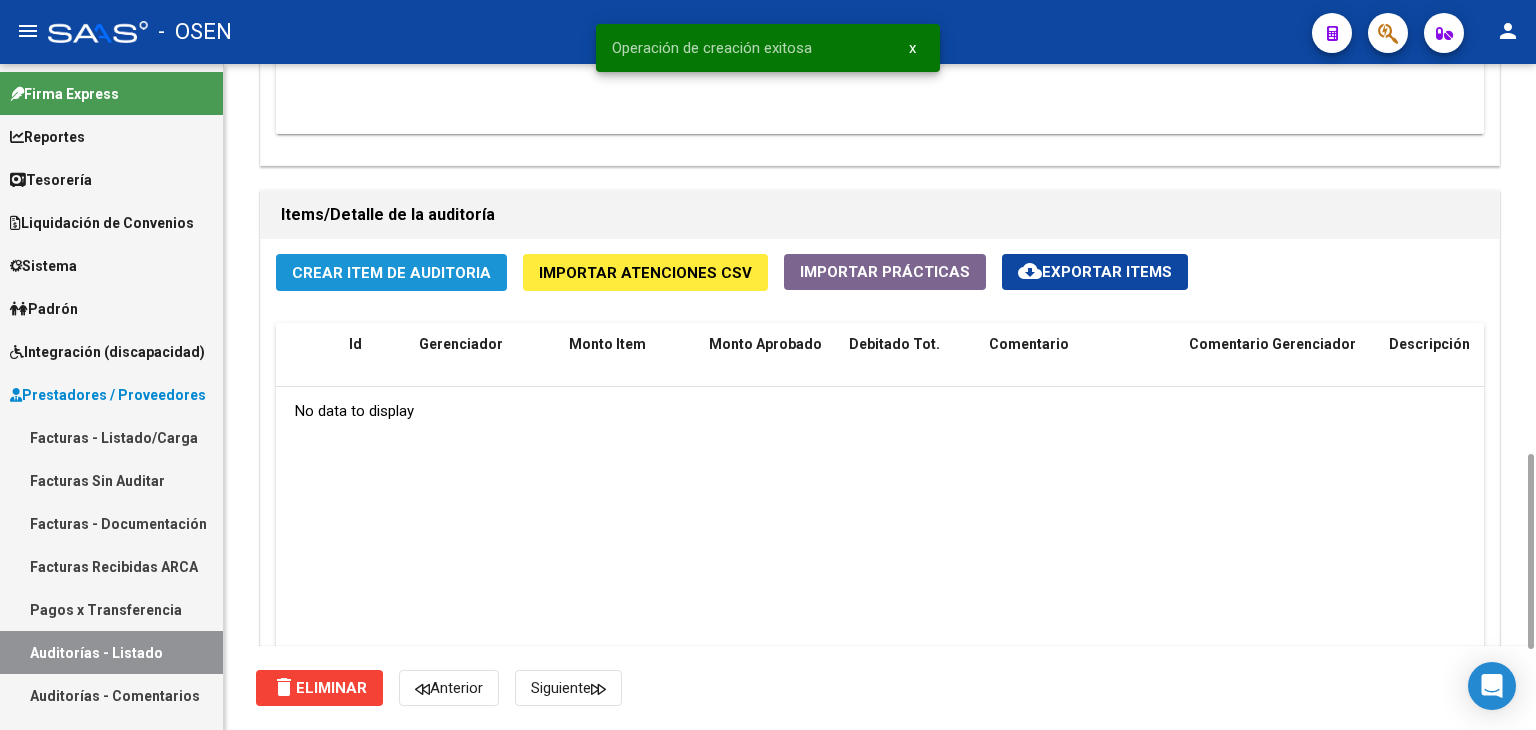 click on "Crear Item de Auditoria" 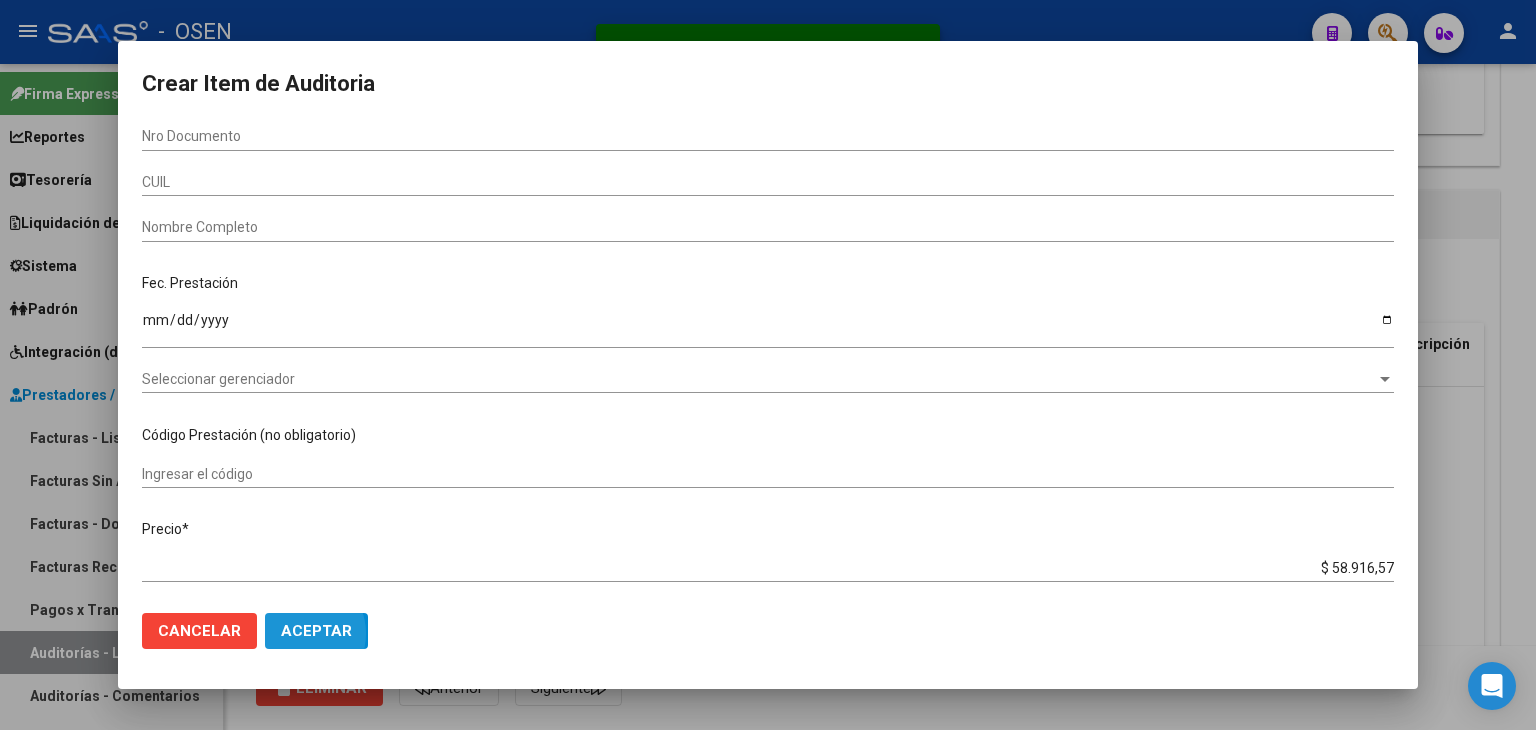 drag, startPoint x: 290, startPoint y: 633, endPoint x: 384, endPoint y: 621, distance: 94.76286 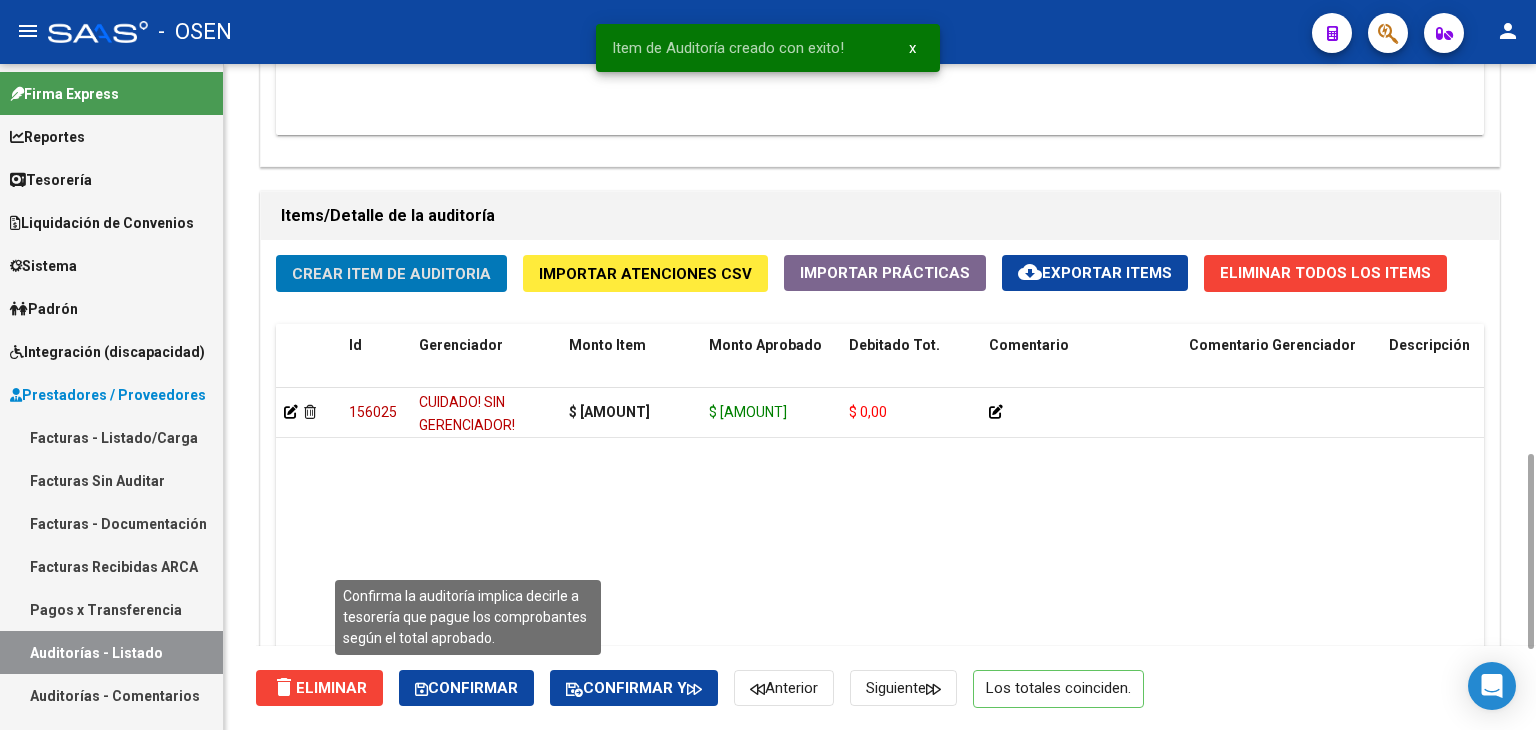 click on "Confirmar" 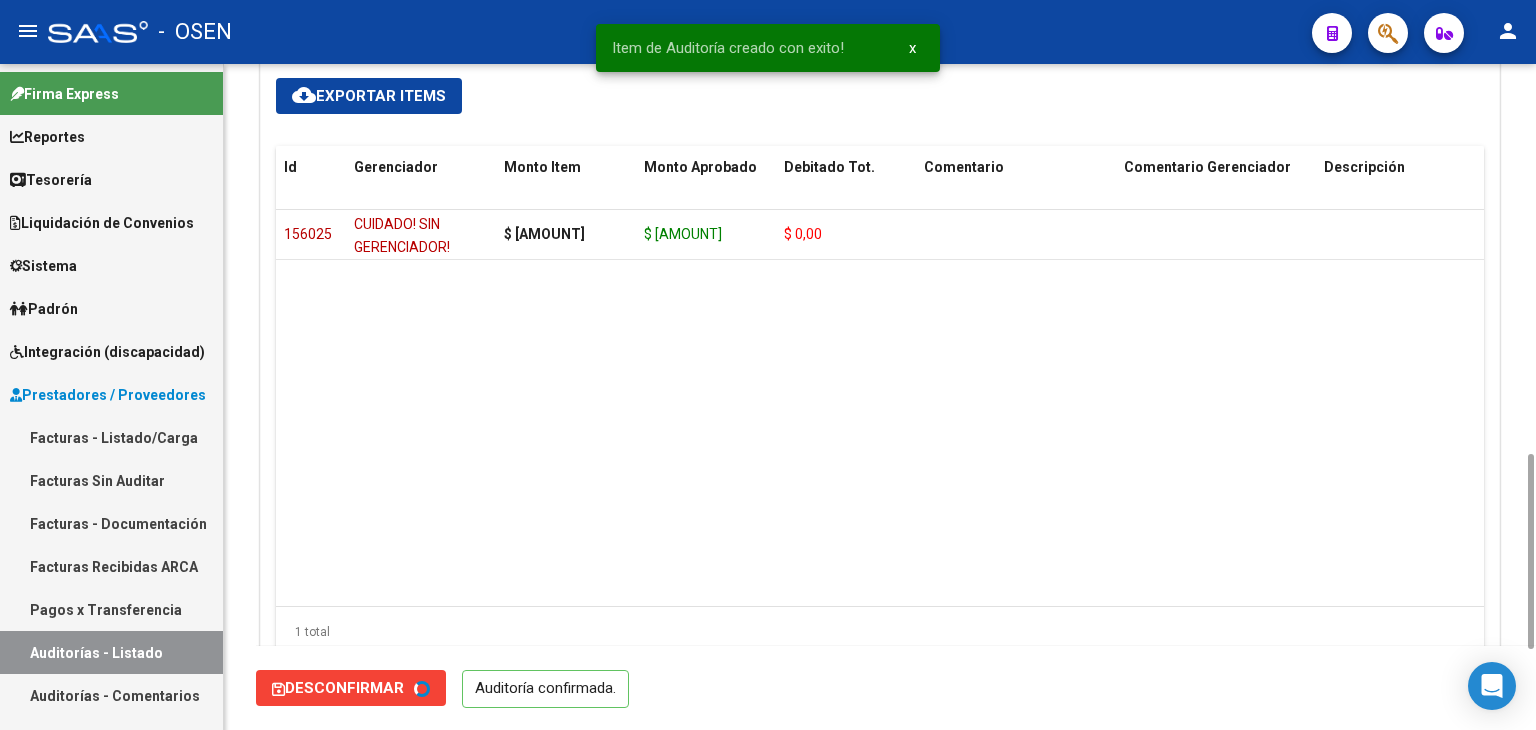 type on "202507" 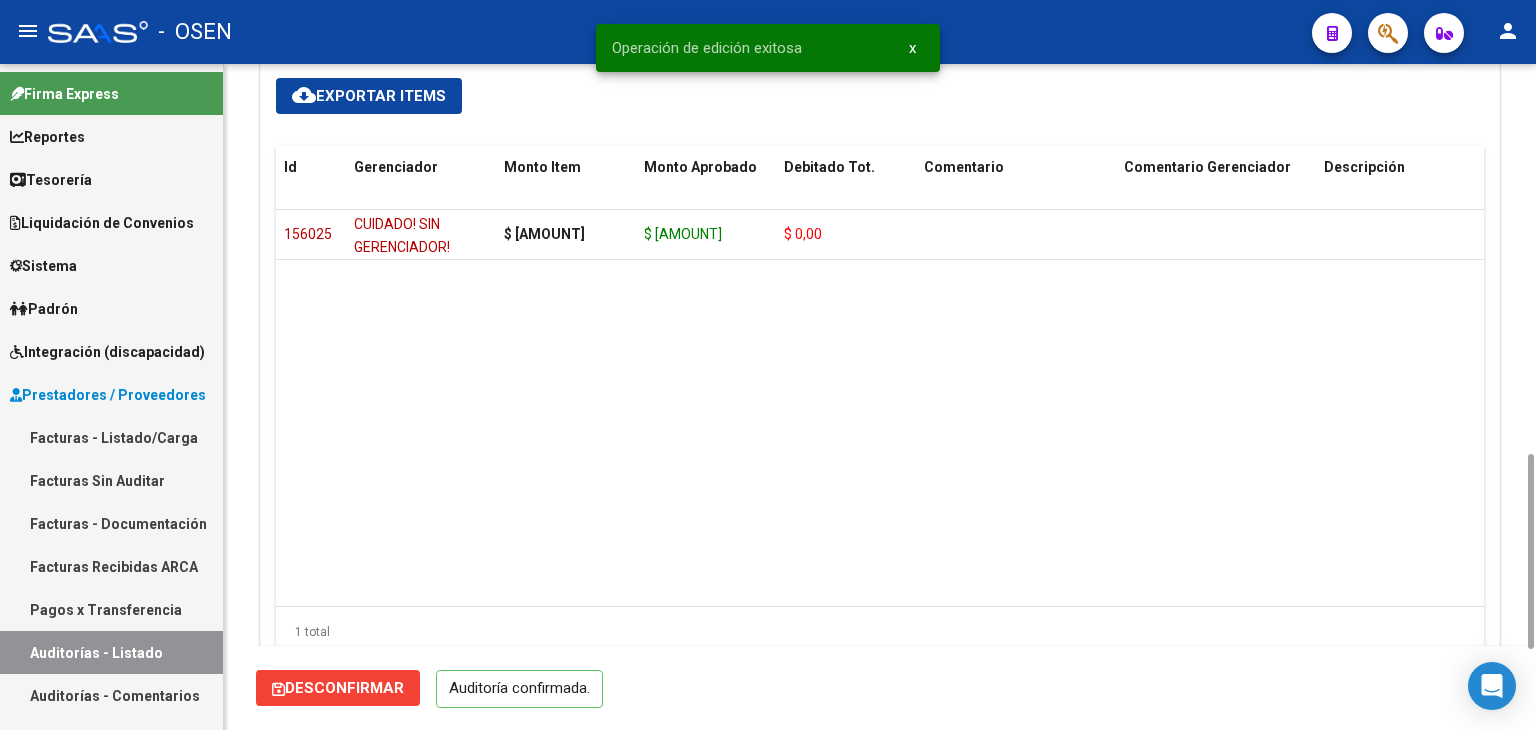 scroll, scrollTop: 666, scrollLeft: 0, axis: vertical 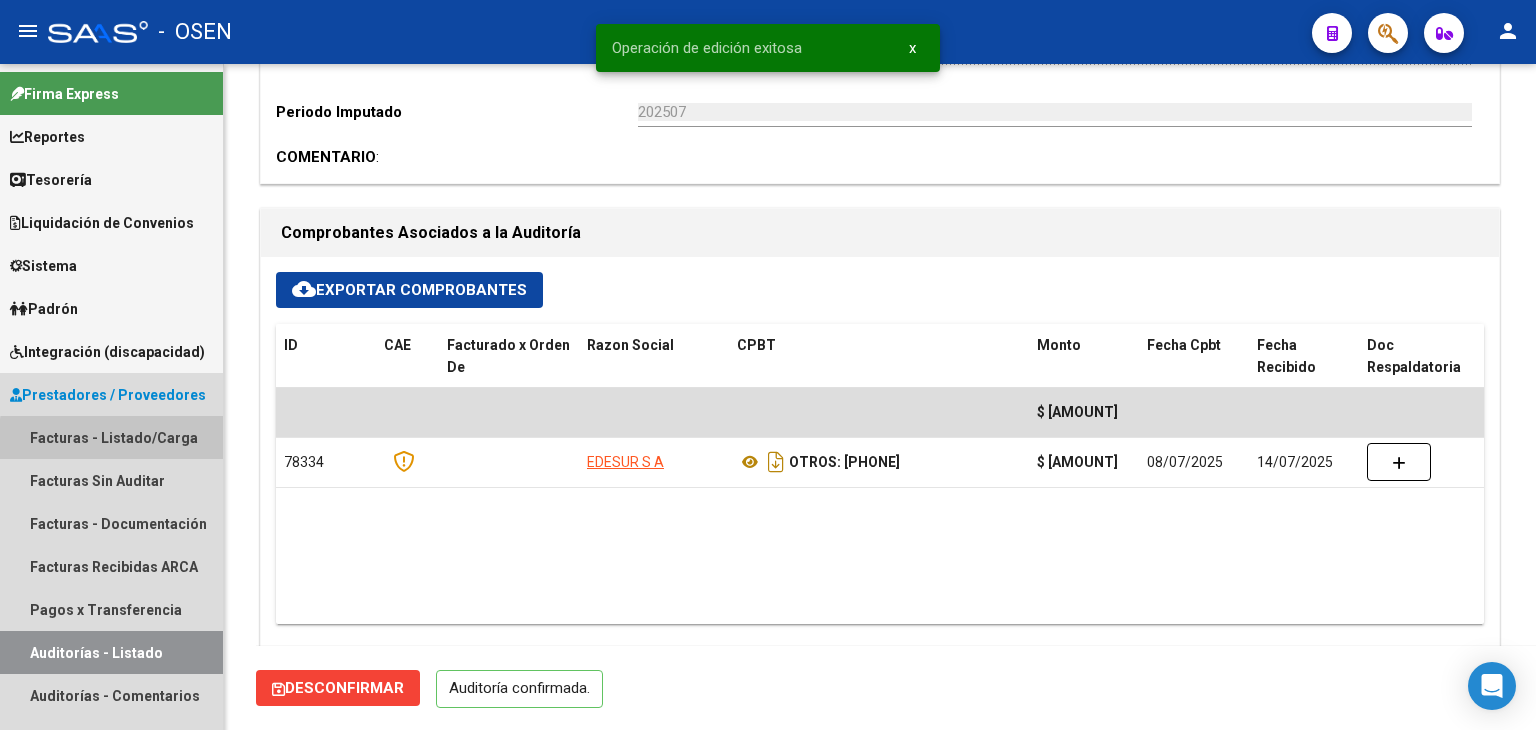 click on "Facturas - Listado/Carga" at bounding box center (111, 437) 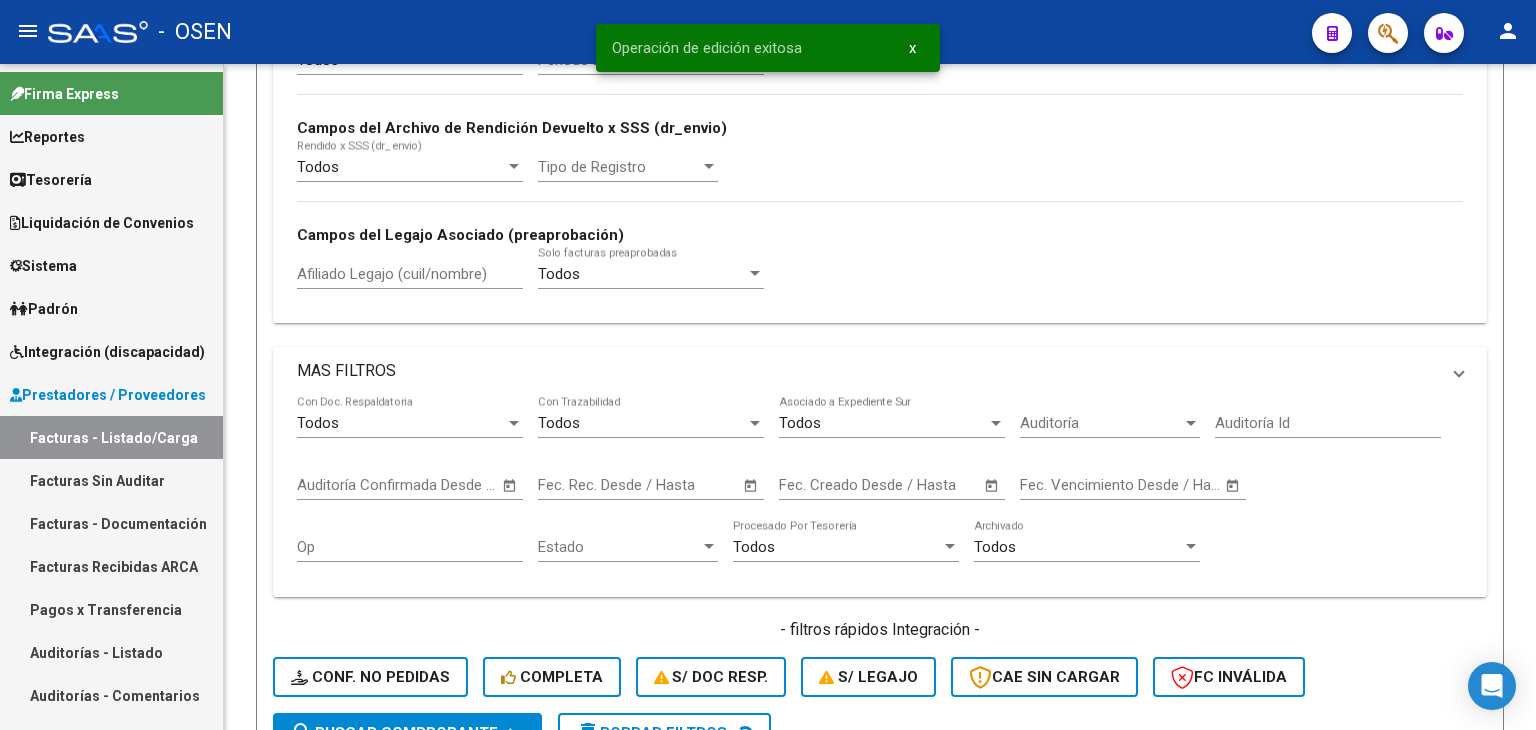 scroll, scrollTop: 0, scrollLeft: 0, axis: both 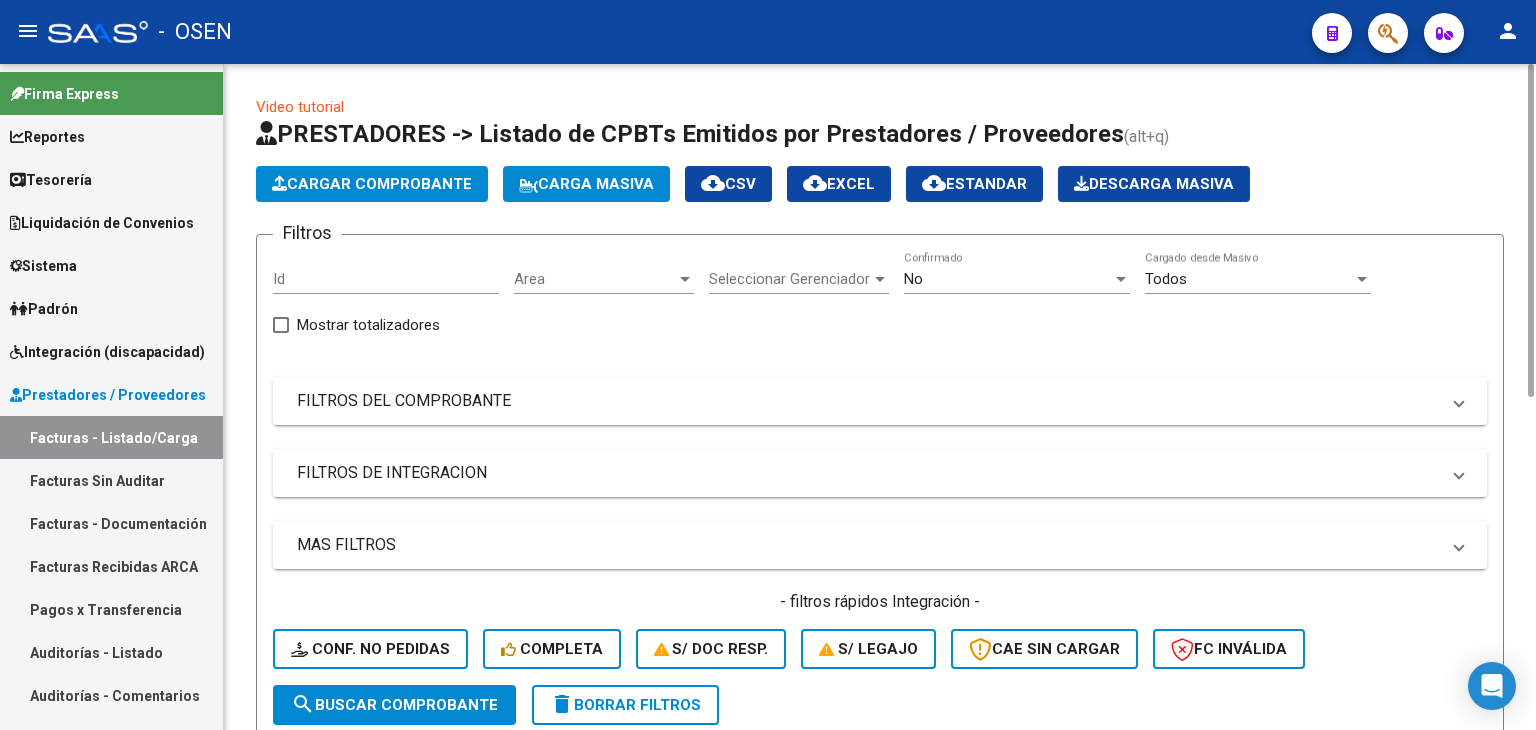 click on "Filtros Id Area Area Seleccionar Gerenciador Seleccionar Gerenciador No  Confirmado Todos  Cargado desde Masivo   Mostrar totalizadores   FILTROS DEL COMPROBANTE  Comprobante Tipo Comprobante Tipo Start date – Fec. Comprobante Desde / Hasta Días Emisión Desde(cant. días) Días Emisión Hasta(cant. días) CUIT / Razón Social Pto. Venta Nro. Comprobante Código SSS CAE Válido CAE Válido Todos  Cargado Módulo Hosp. Todos  Tiene facturacion Apócrifa Hospital Refes  FILTROS DE INTEGRACION  Todos  Cargado en Para Enviar SSS Período De Prestación Campos del Archivo de Rendición Devuelto x SSS (dr_envio) Todos  Rendido x SSS (dr_envio) Tipo de Registro Tipo de Registro Período Presentación Período Presentación Campos del Legajo Asociado (preaprobación) Afiliado Legajo (cuil/nombre) Todos  Solo facturas preaprobadas  MAS FILTROS  Todos  Con Doc. Respaldatoria Todos  Con Trazabilidad Todos  Asociado a Expediente Sur Auditoría Auditoría Auditoría Id Start date – Start date – Start date – –" 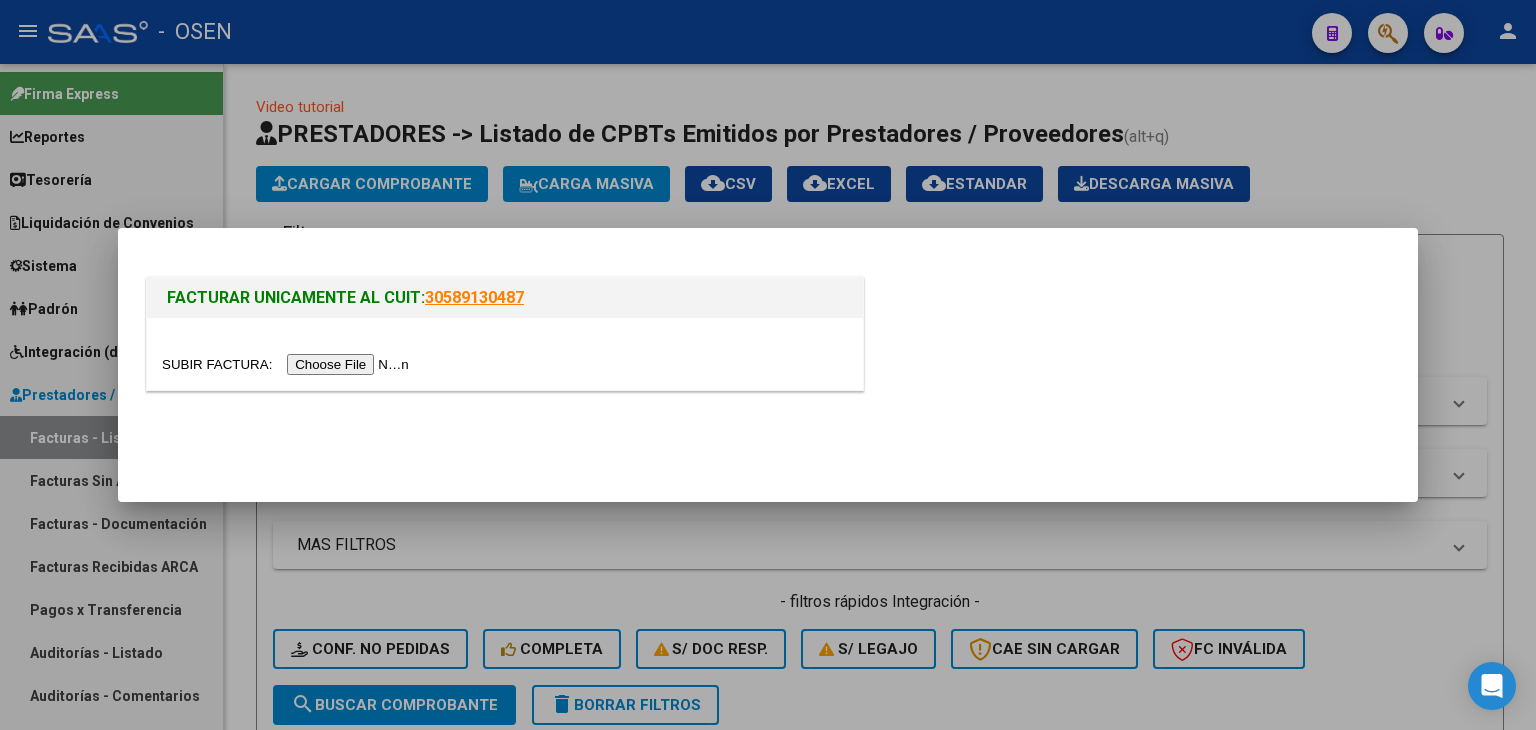 click at bounding box center (288, 364) 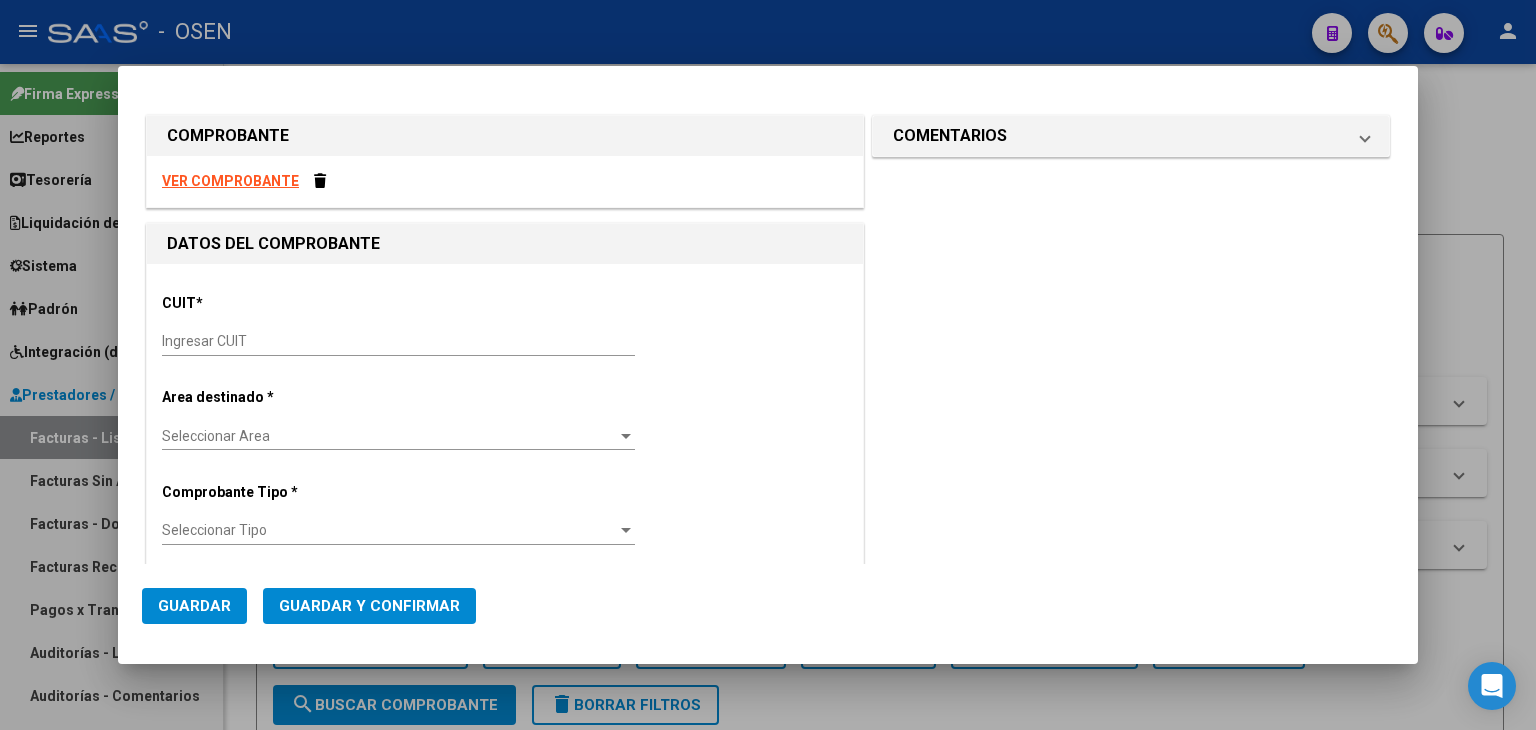 click on "Ingresar CUIT" at bounding box center [398, 341] 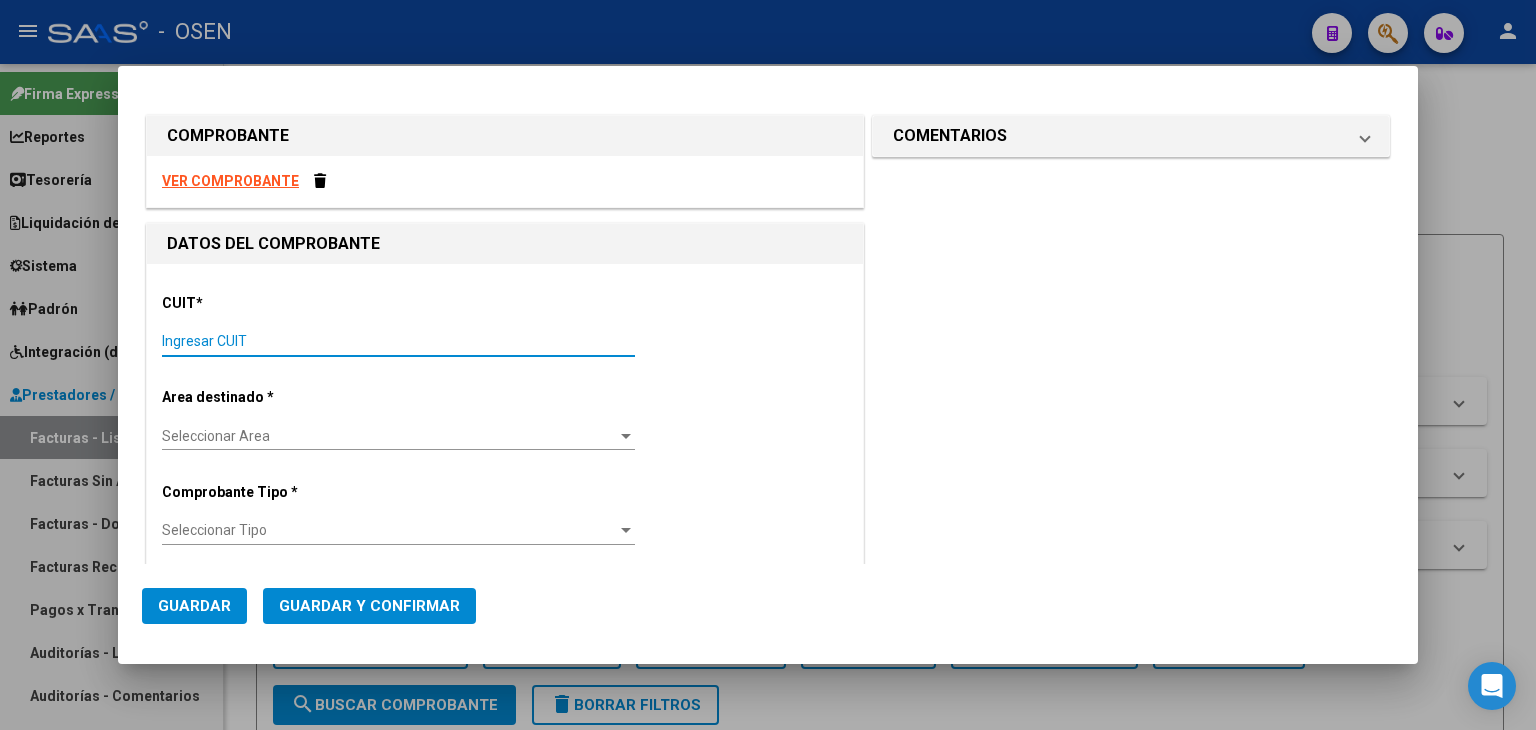 paste on "[CUIT]" 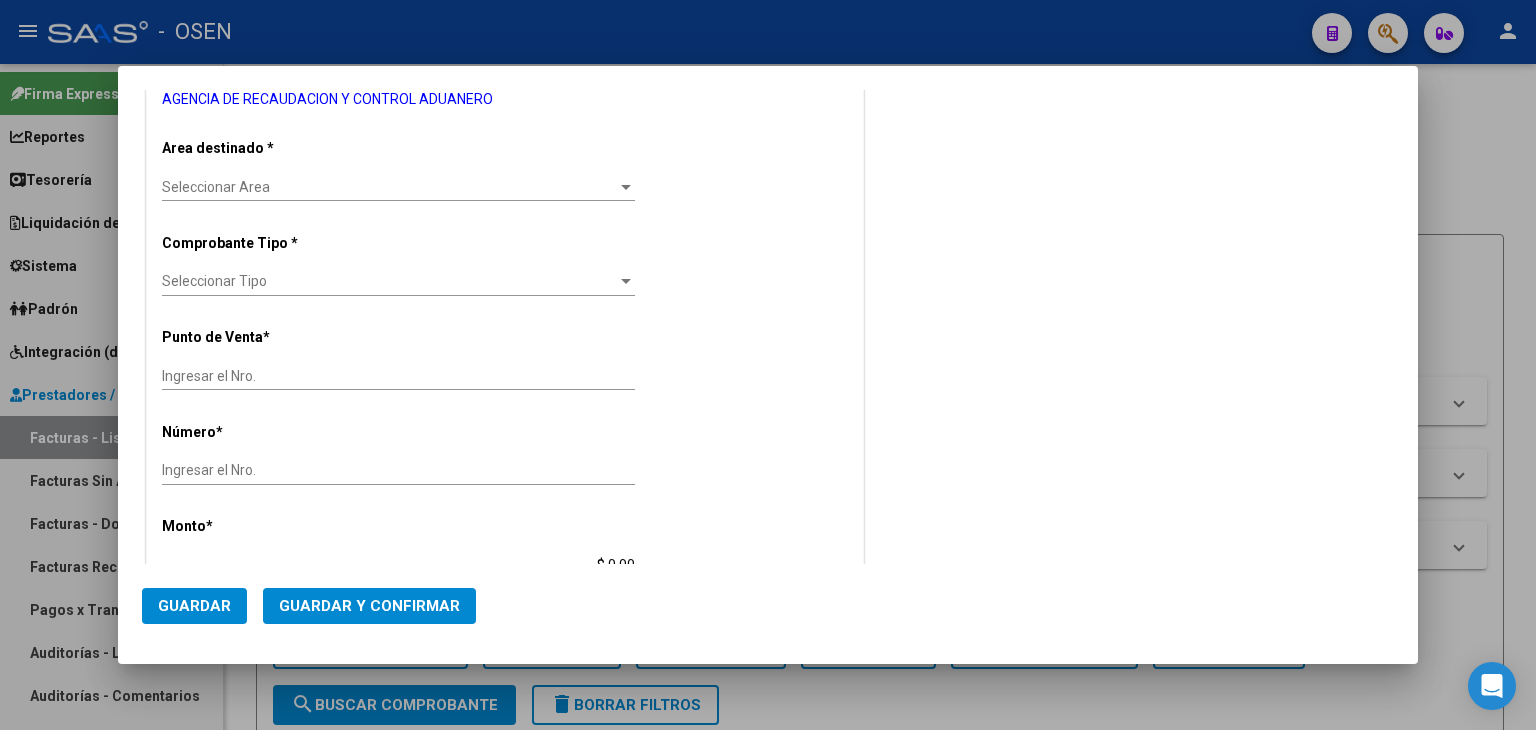 scroll, scrollTop: 368, scrollLeft: 0, axis: vertical 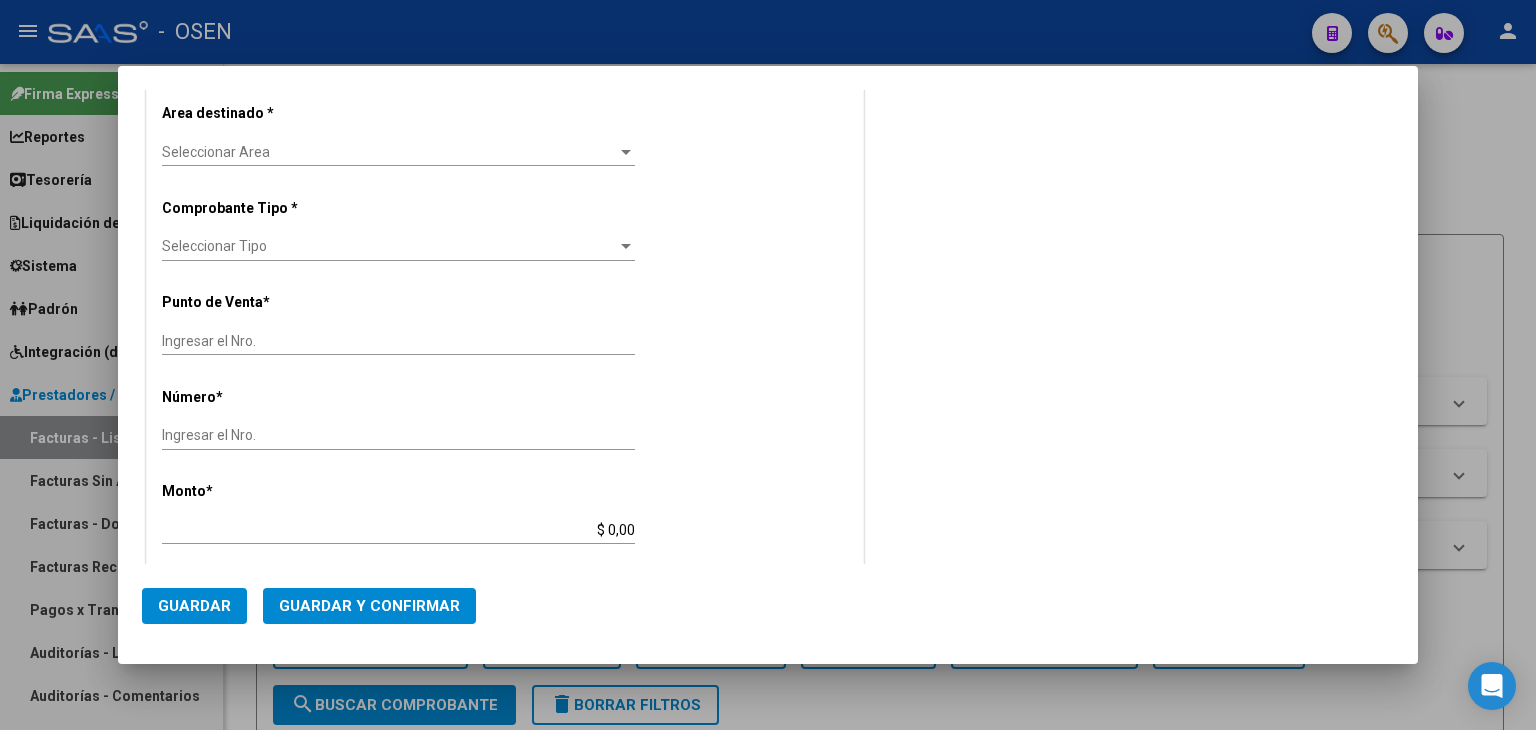 type on "1" 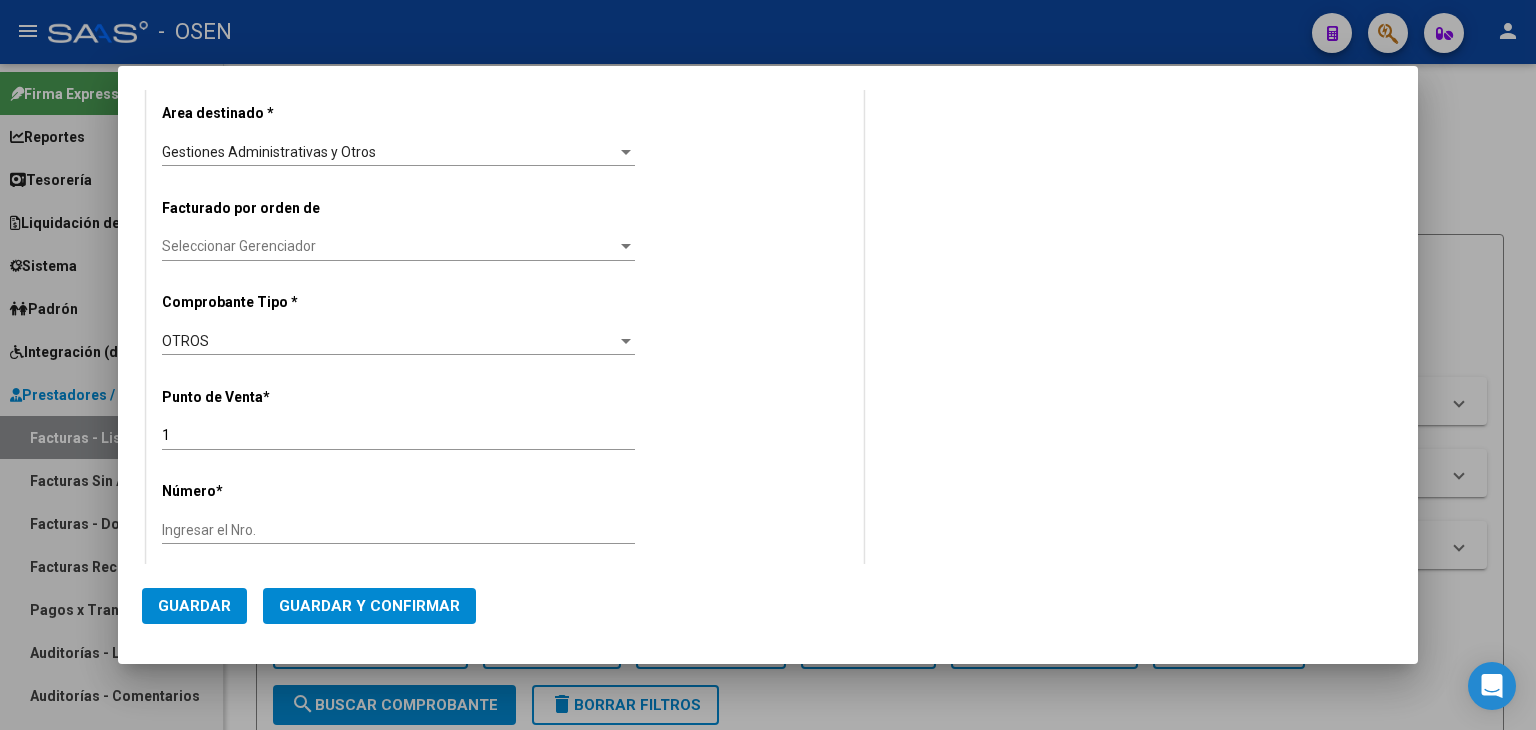 type on "[CUIT]" 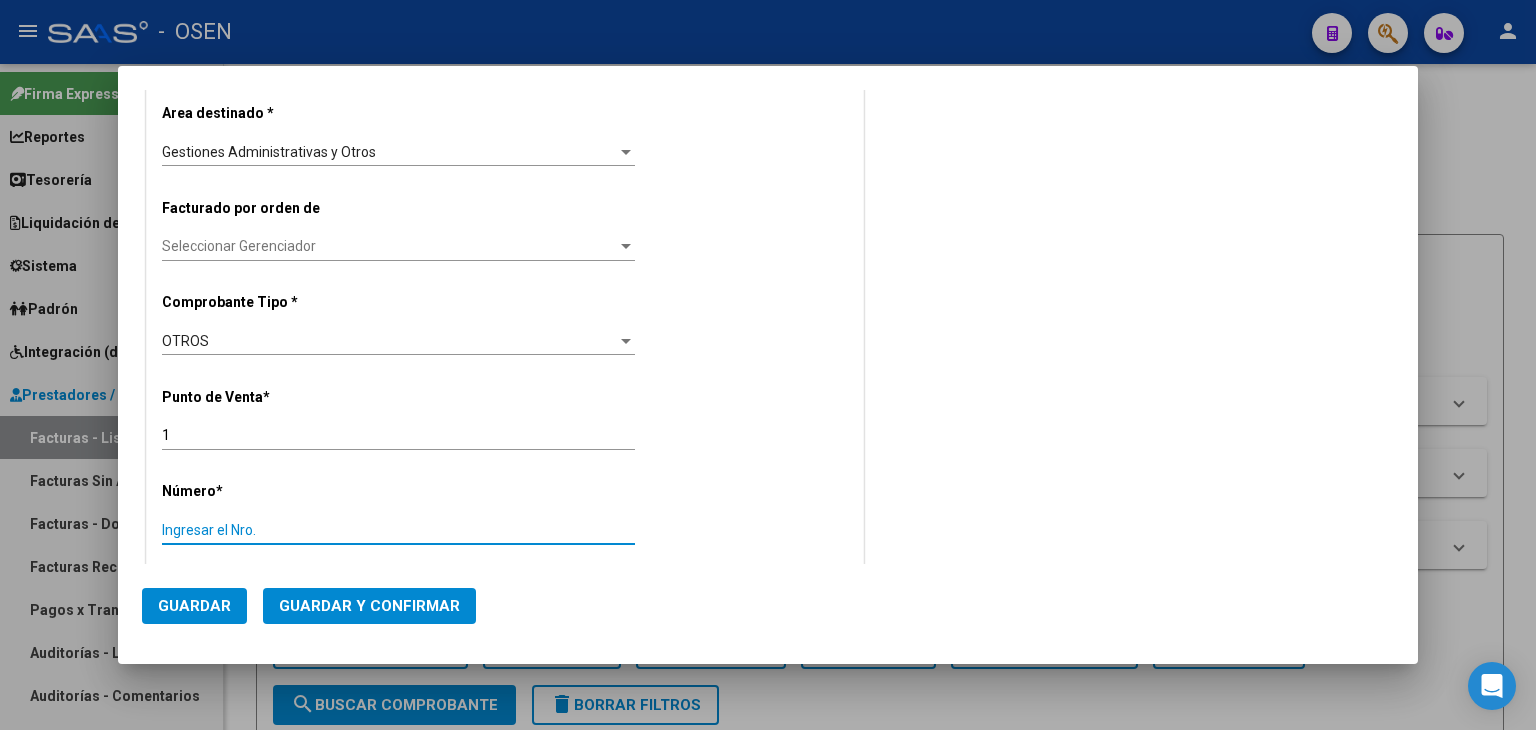 click on "Ingresar el Nro." at bounding box center [398, 530] 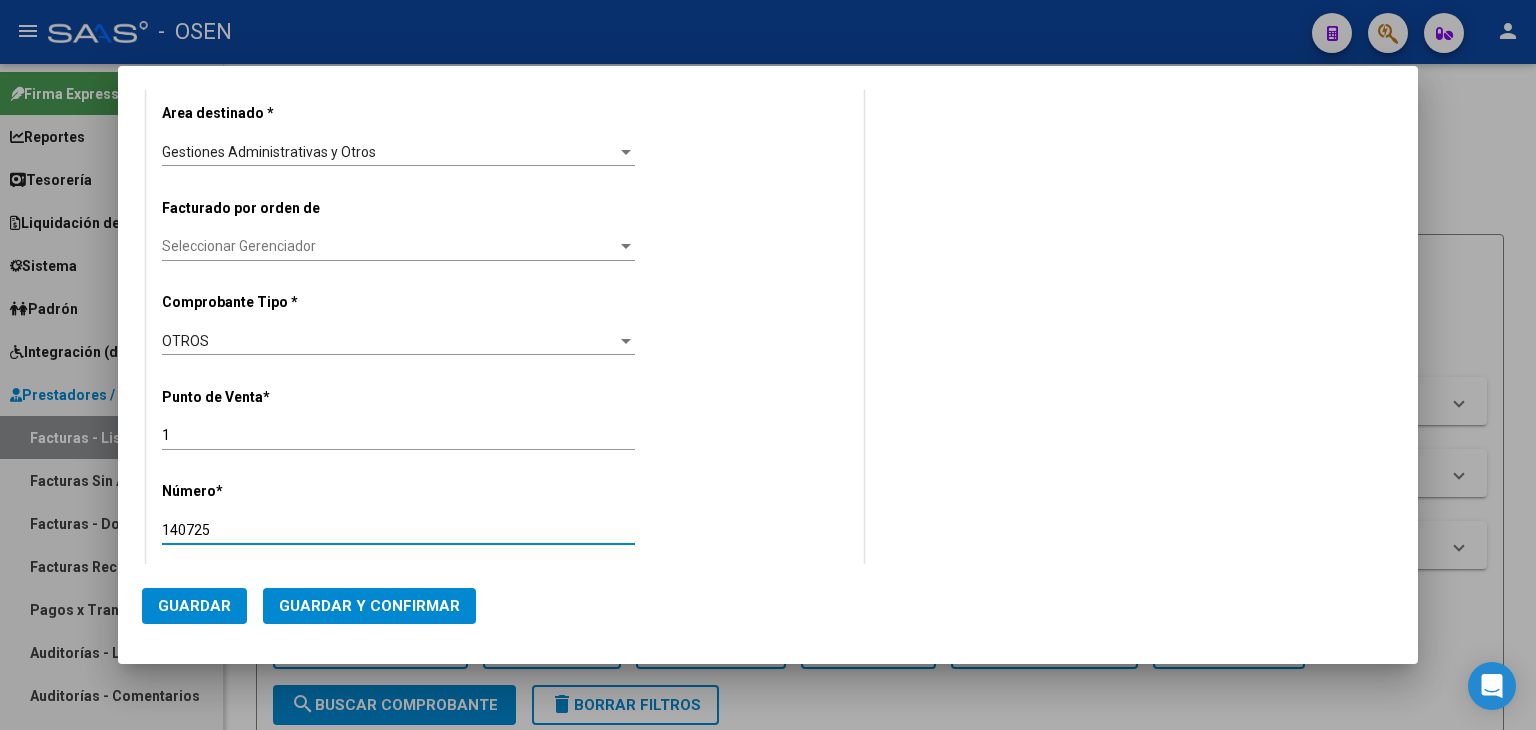 type on "140725" 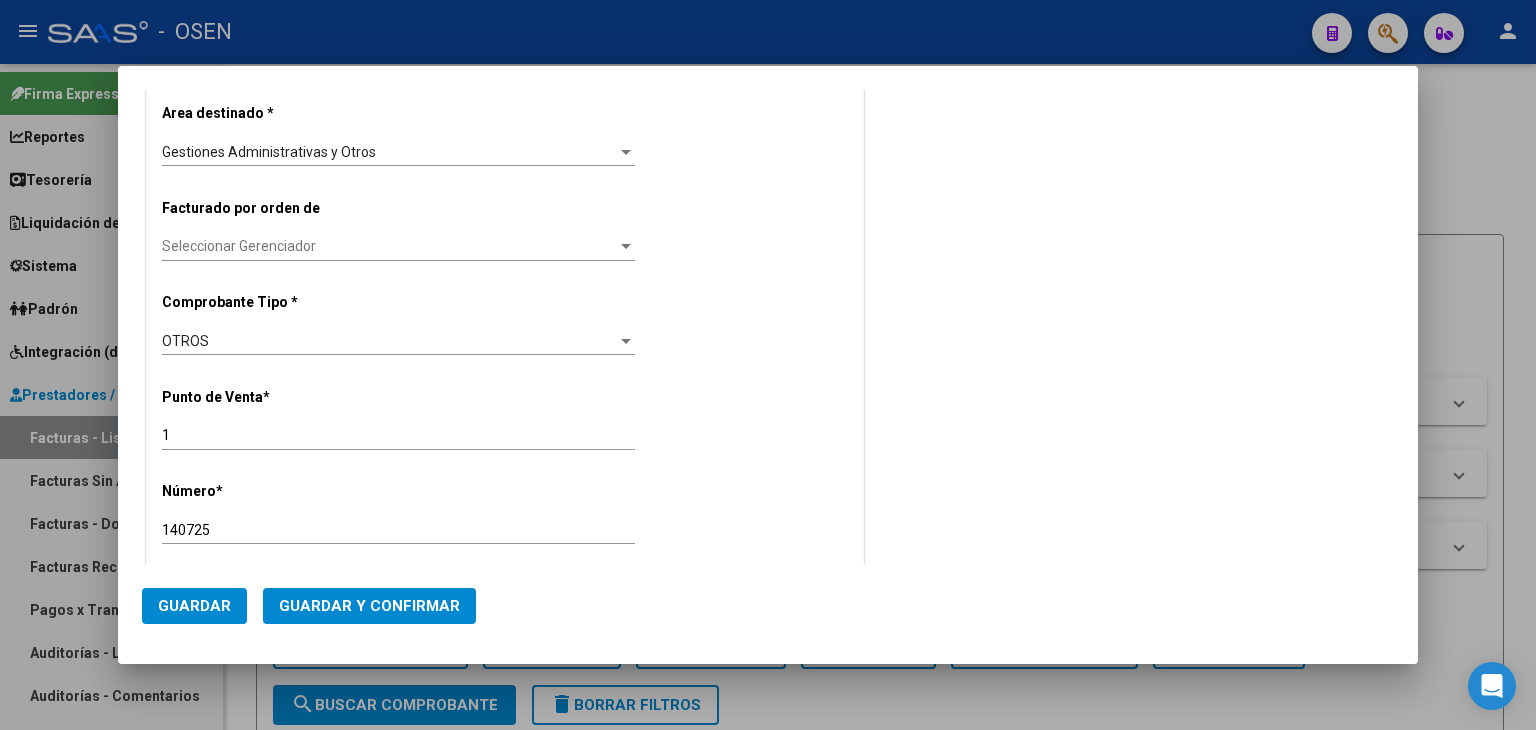 scroll, scrollTop: 665, scrollLeft: 0, axis: vertical 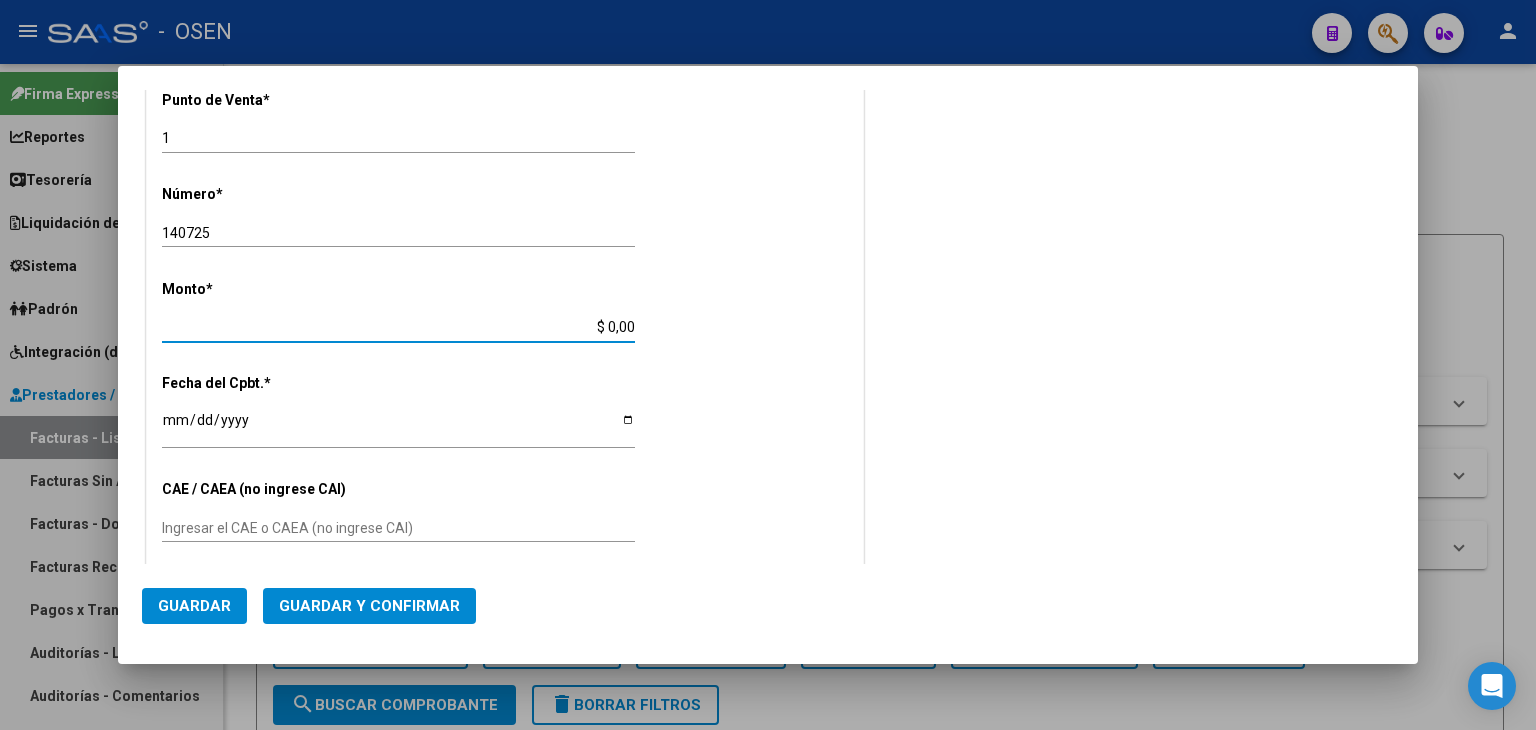 paste on "33693450239" 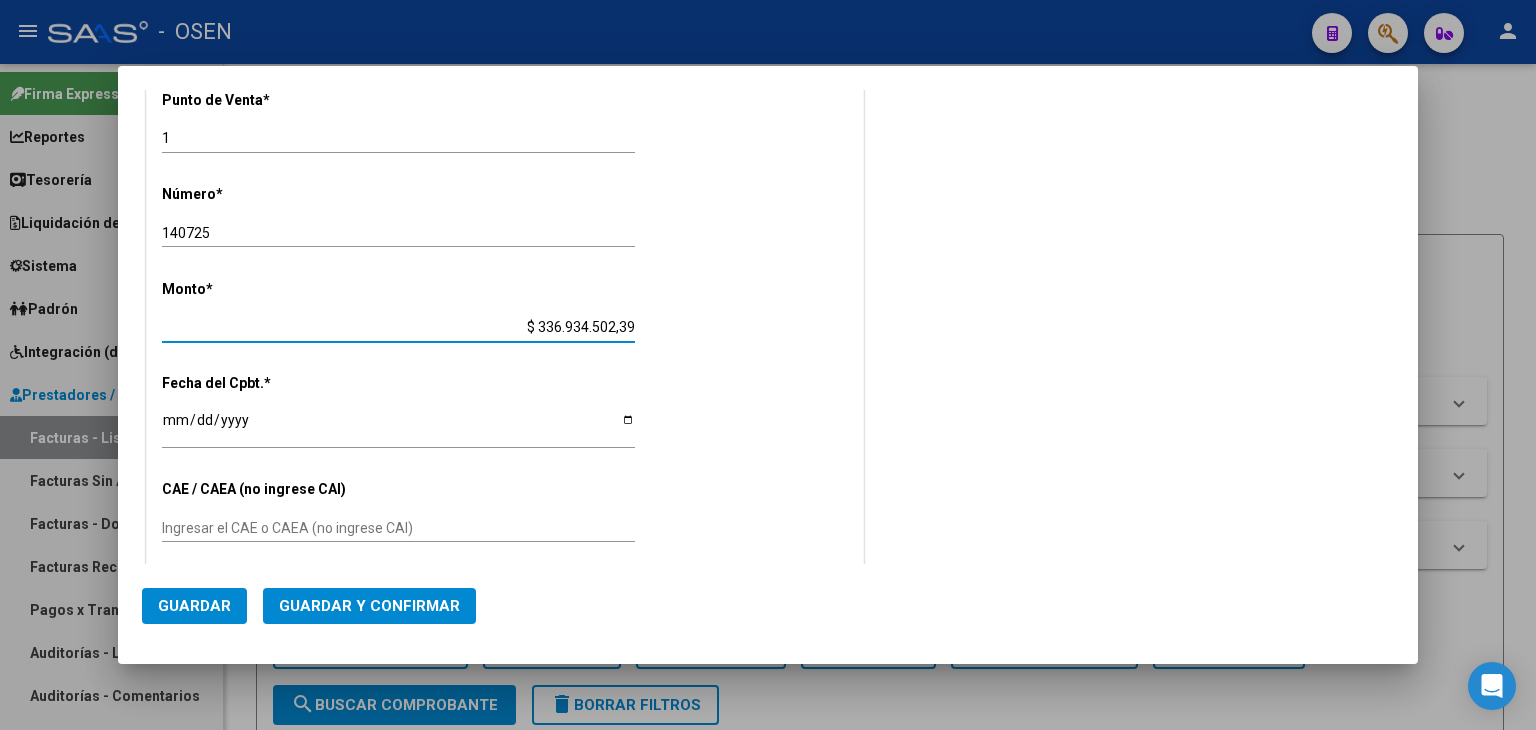 type on "$ 336.934.502,39" 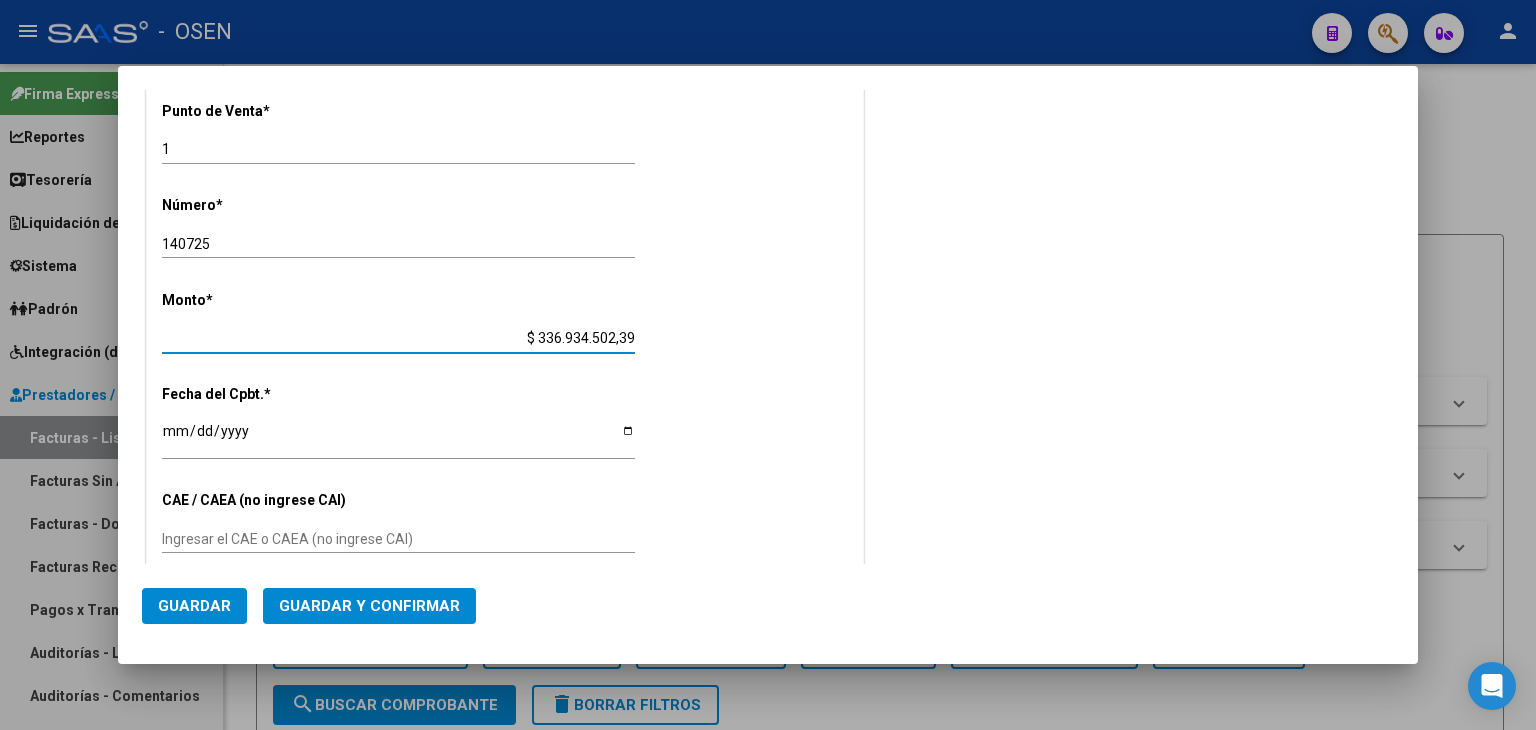 scroll, scrollTop: 676, scrollLeft: 0, axis: vertical 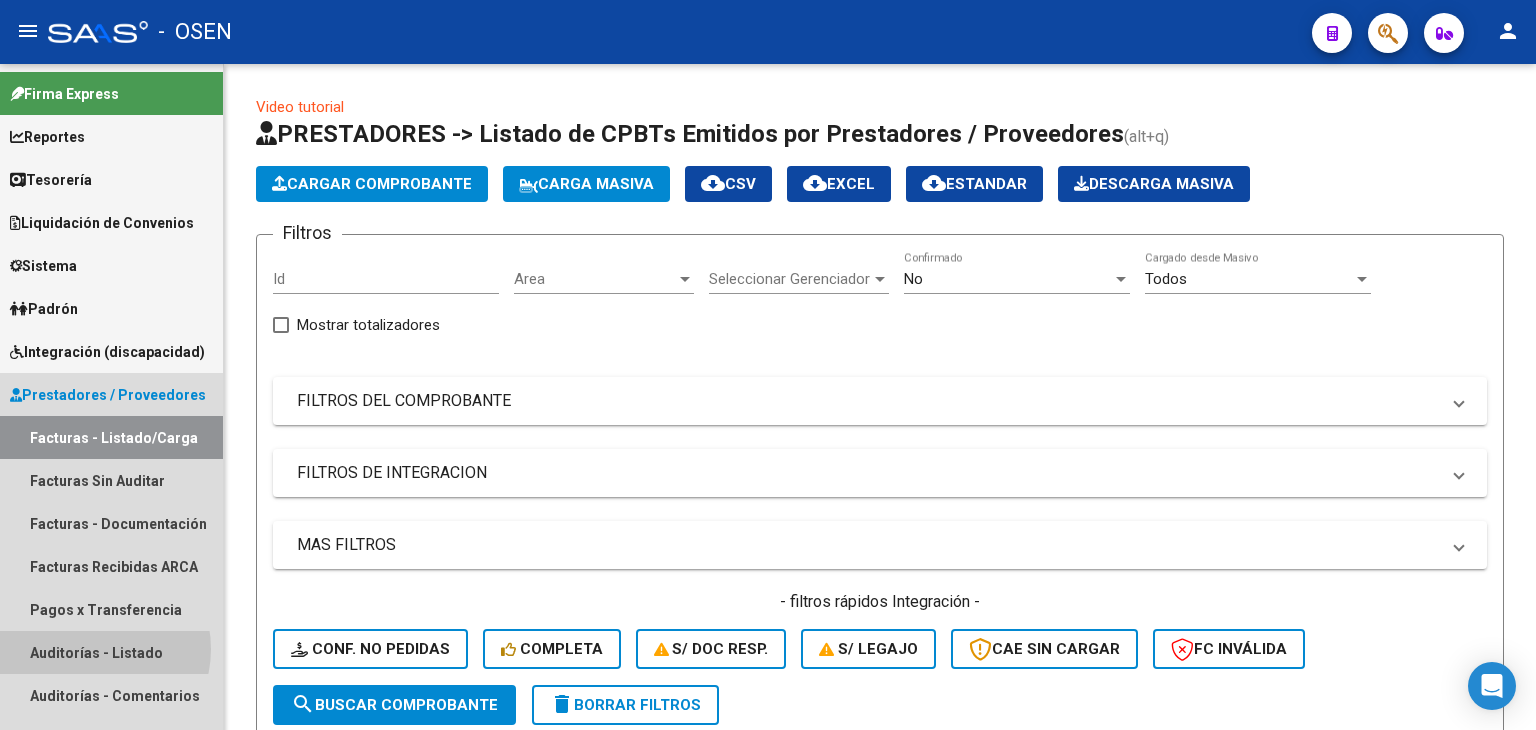 click on "Auditorías - Listado" at bounding box center [111, 652] 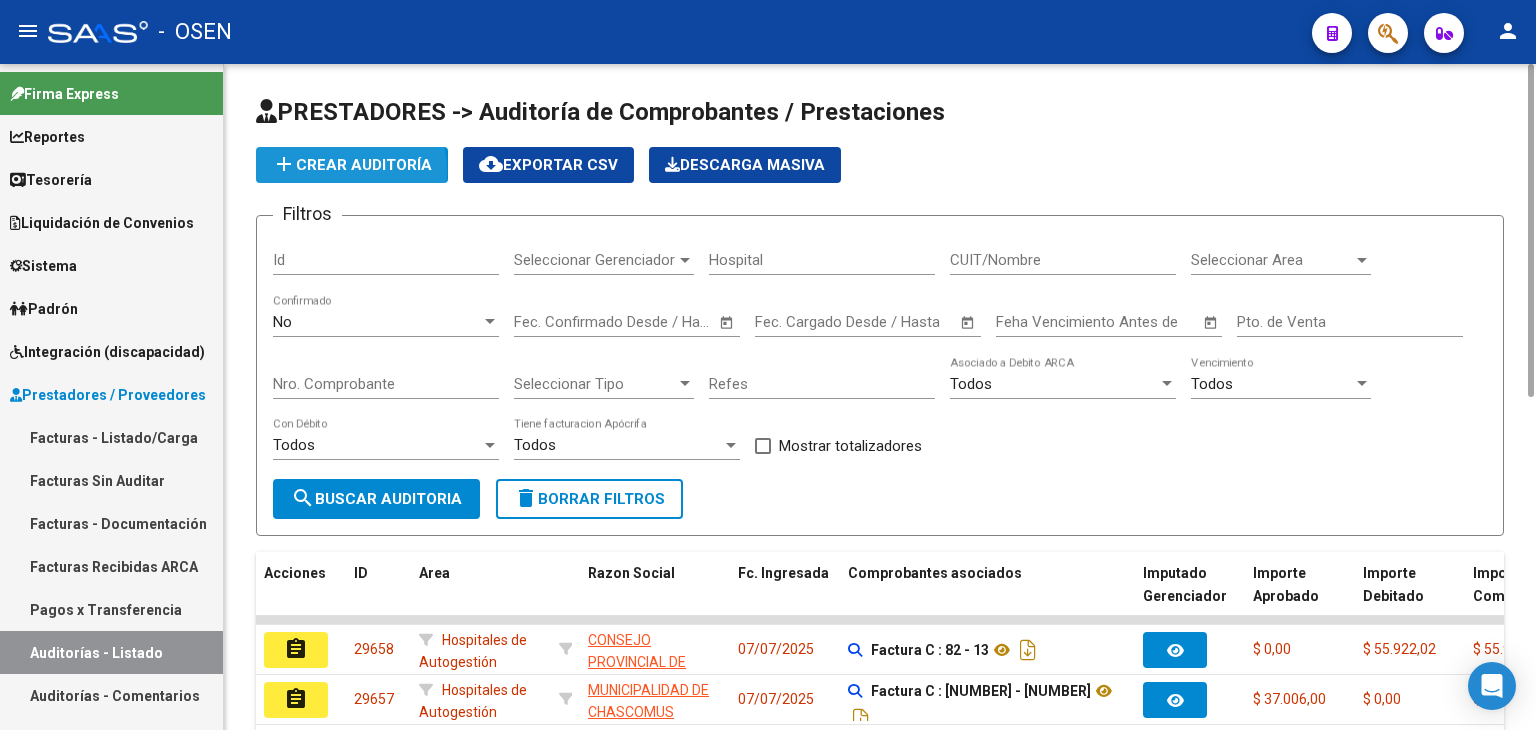 click on "add  Crear Auditoría" 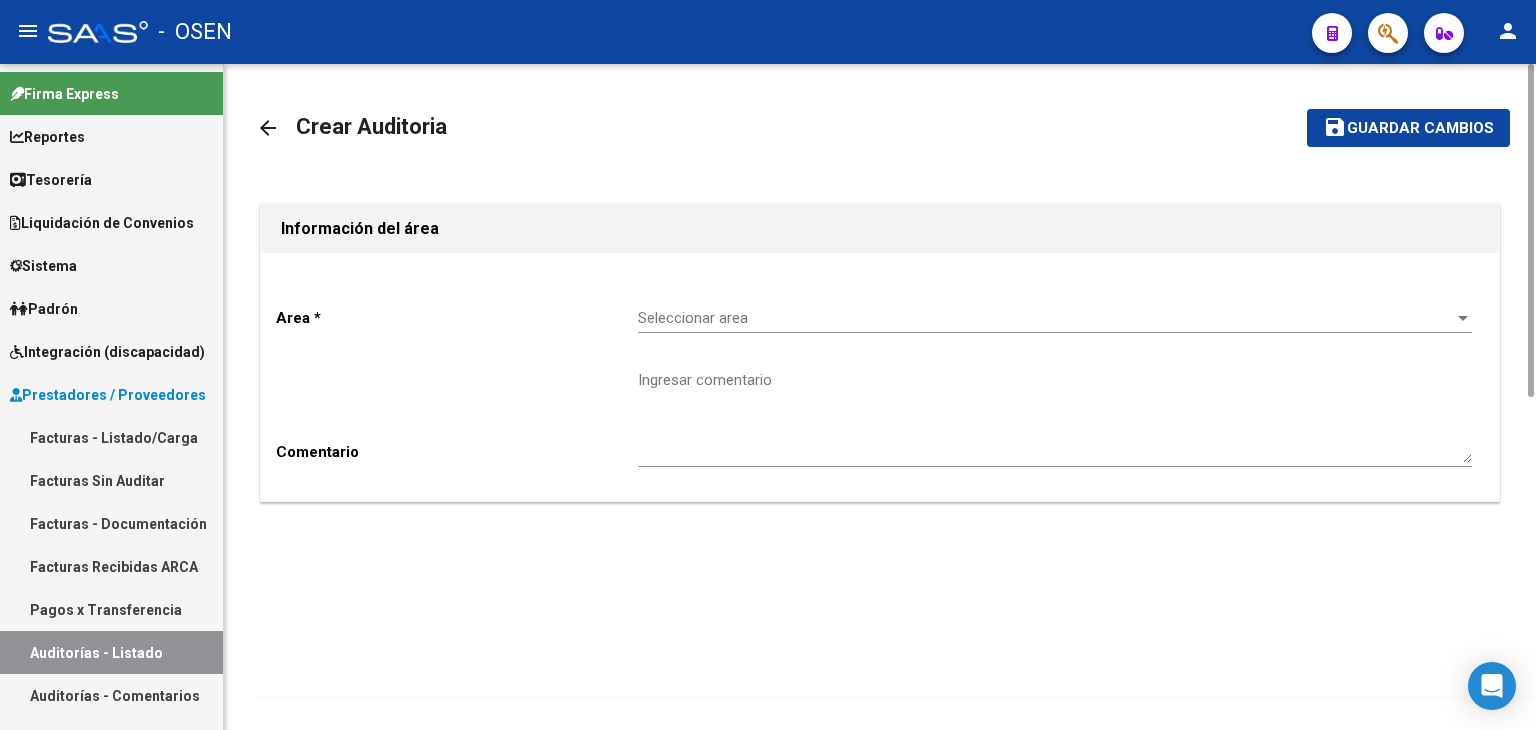 click on "Seleccionar area Seleccionar area" 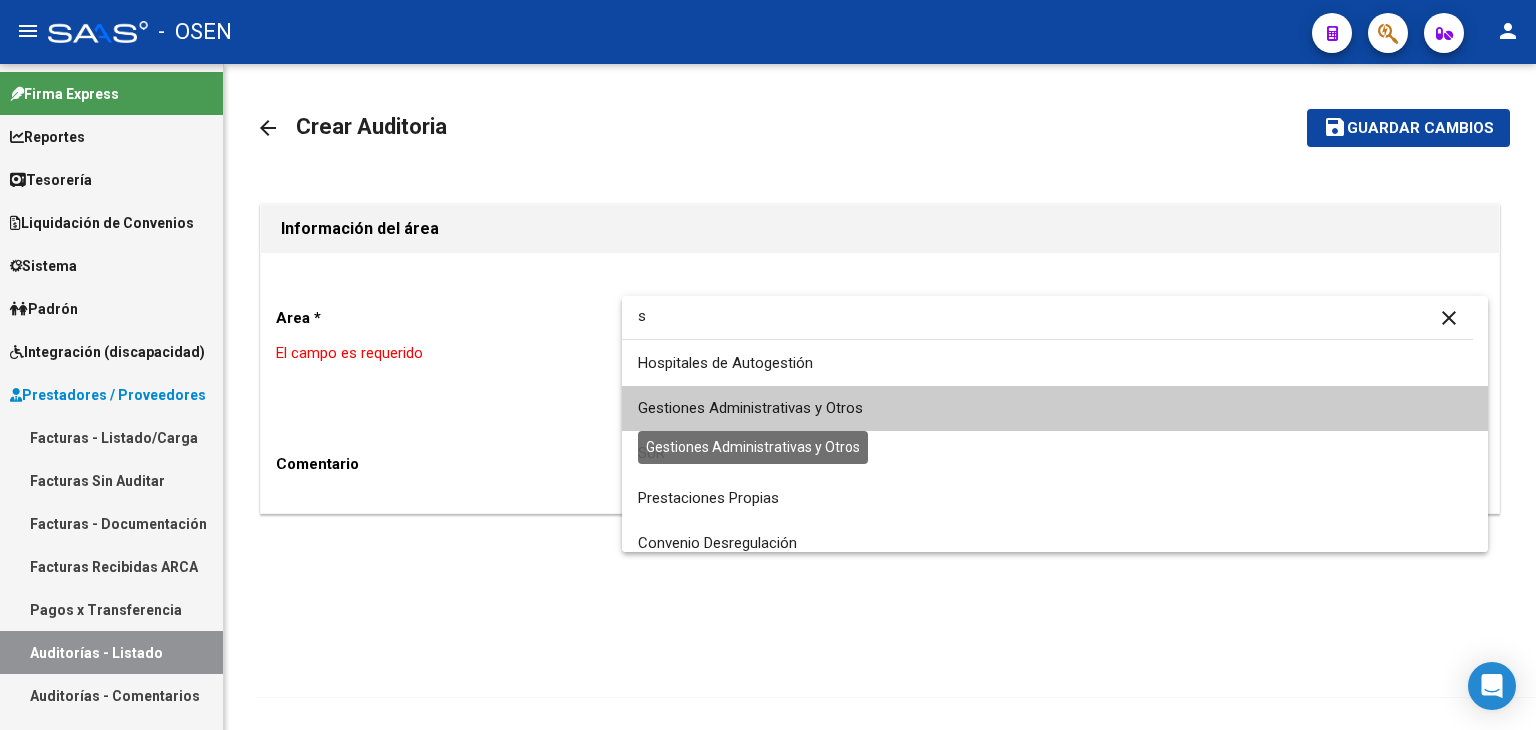 type on "s" 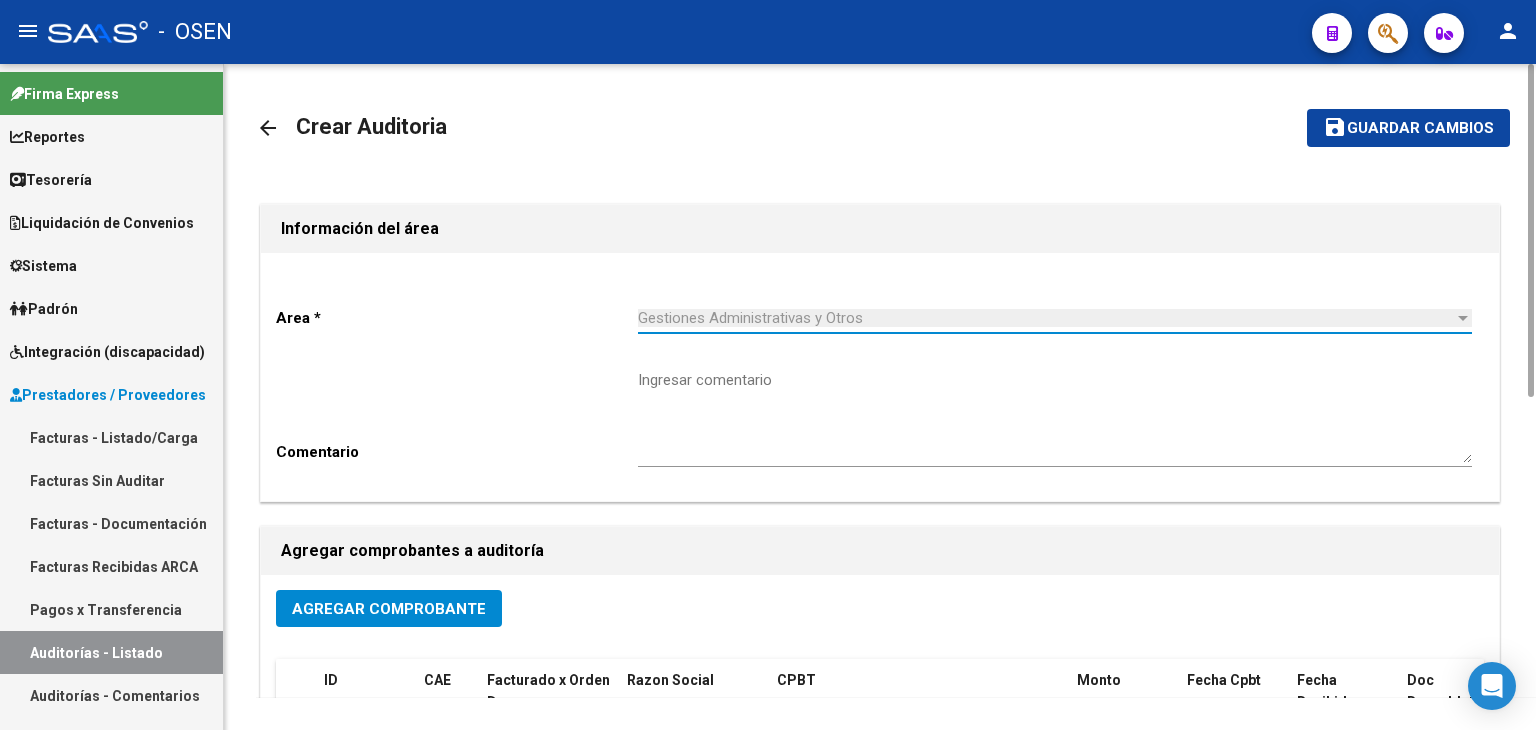 click on "Agregar Comprobante" 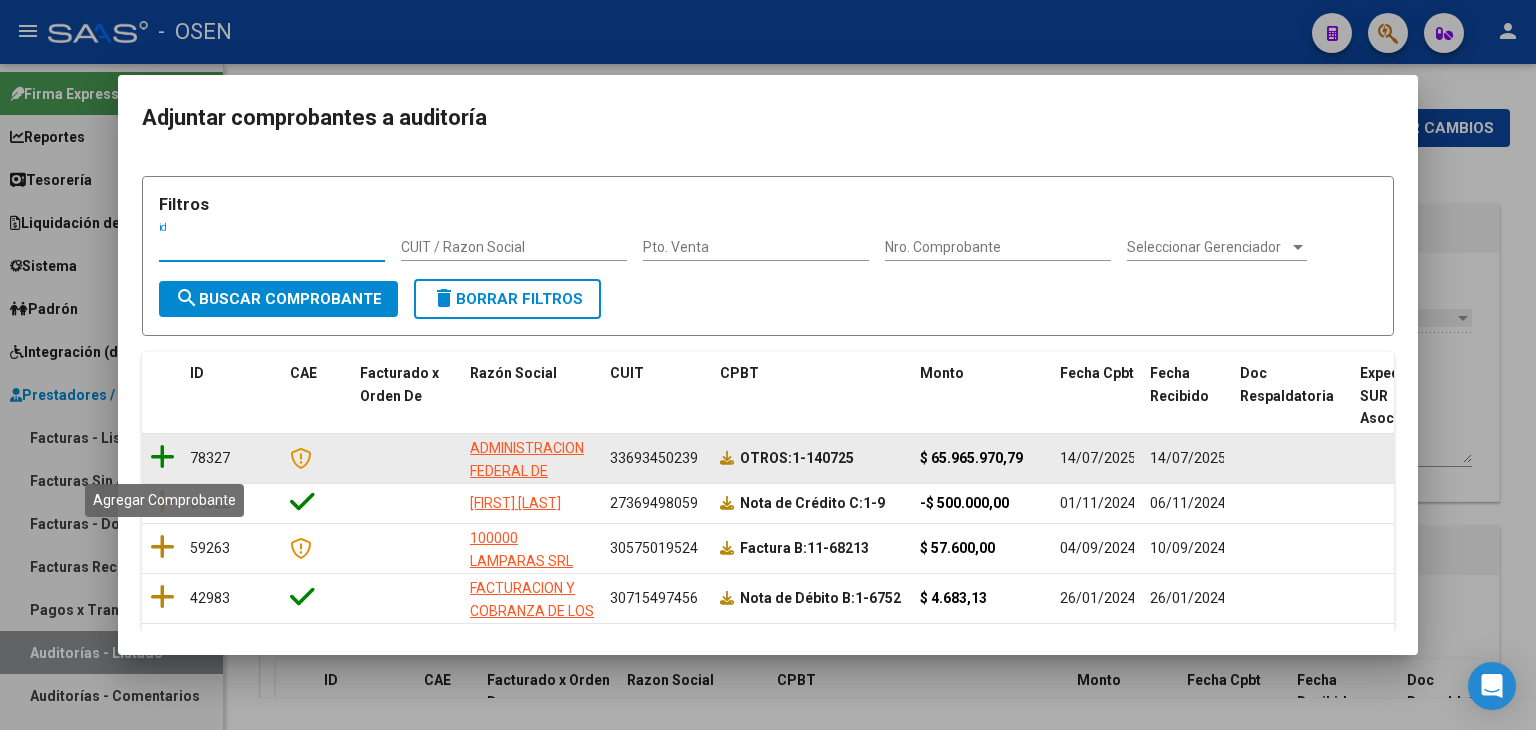 click 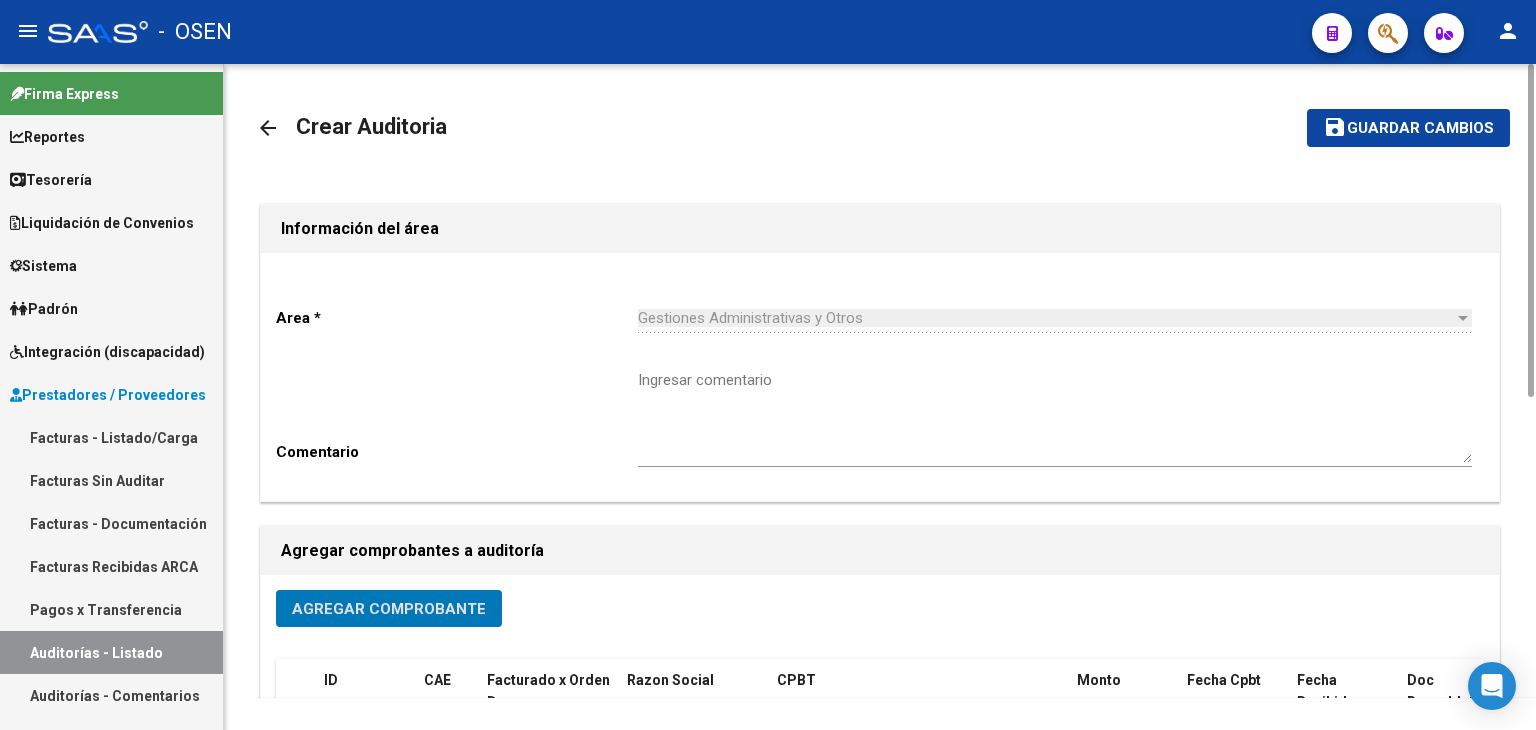 drag, startPoint x: 1452, startPoint y: 130, endPoint x: 896, endPoint y: 282, distance: 576.40265 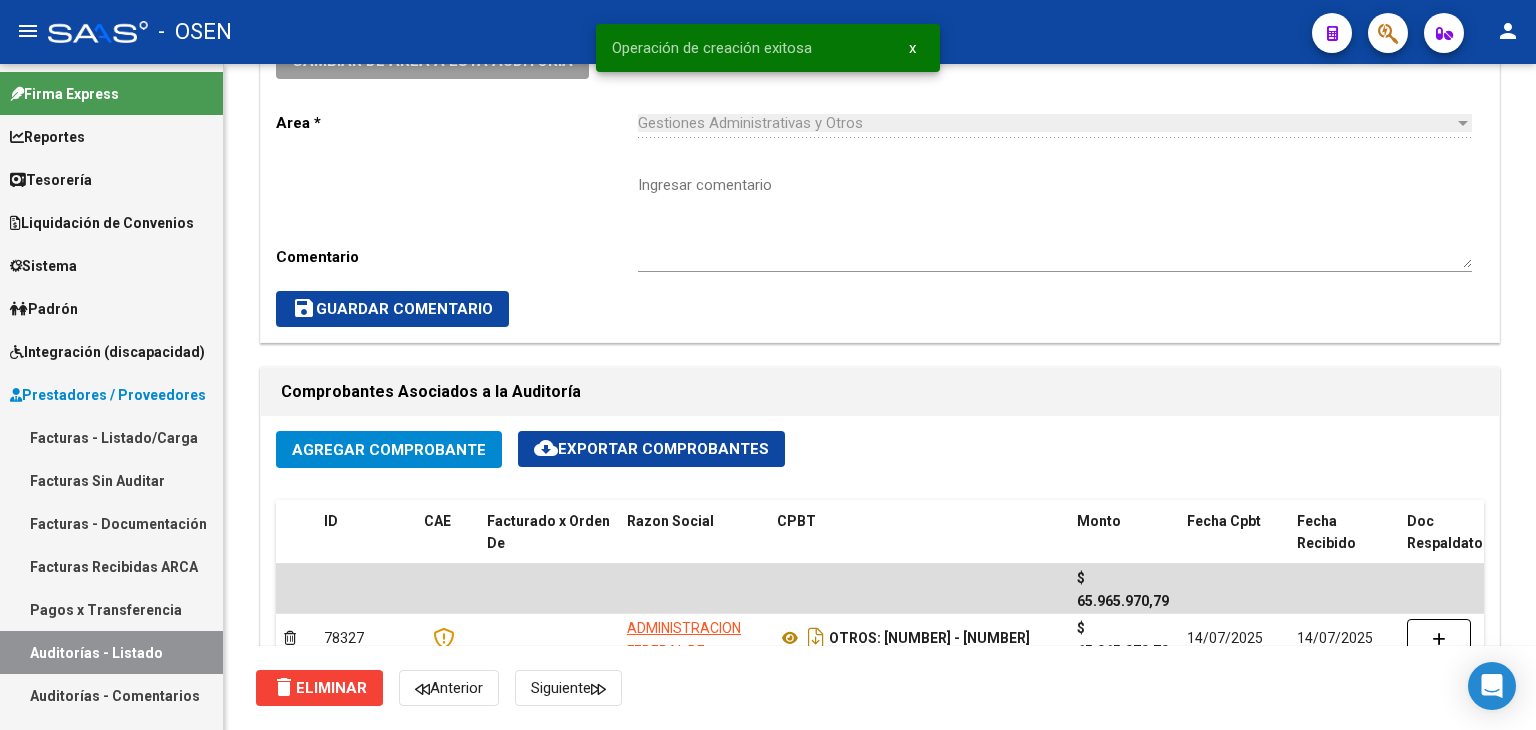 scroll, scrollTop: 1332, scrollLeft: 0, axis: vertical 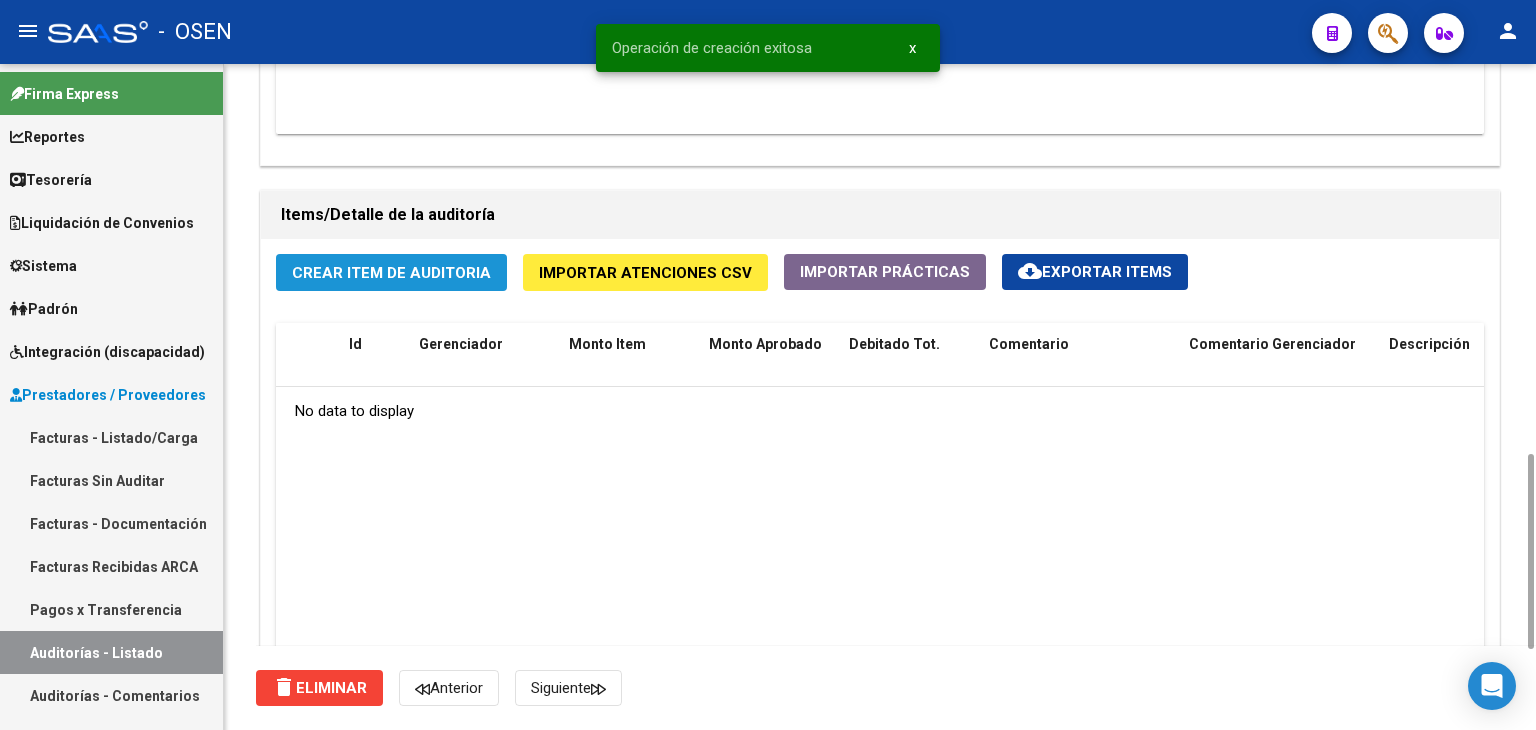 click on "Crear Item de Auditoria" 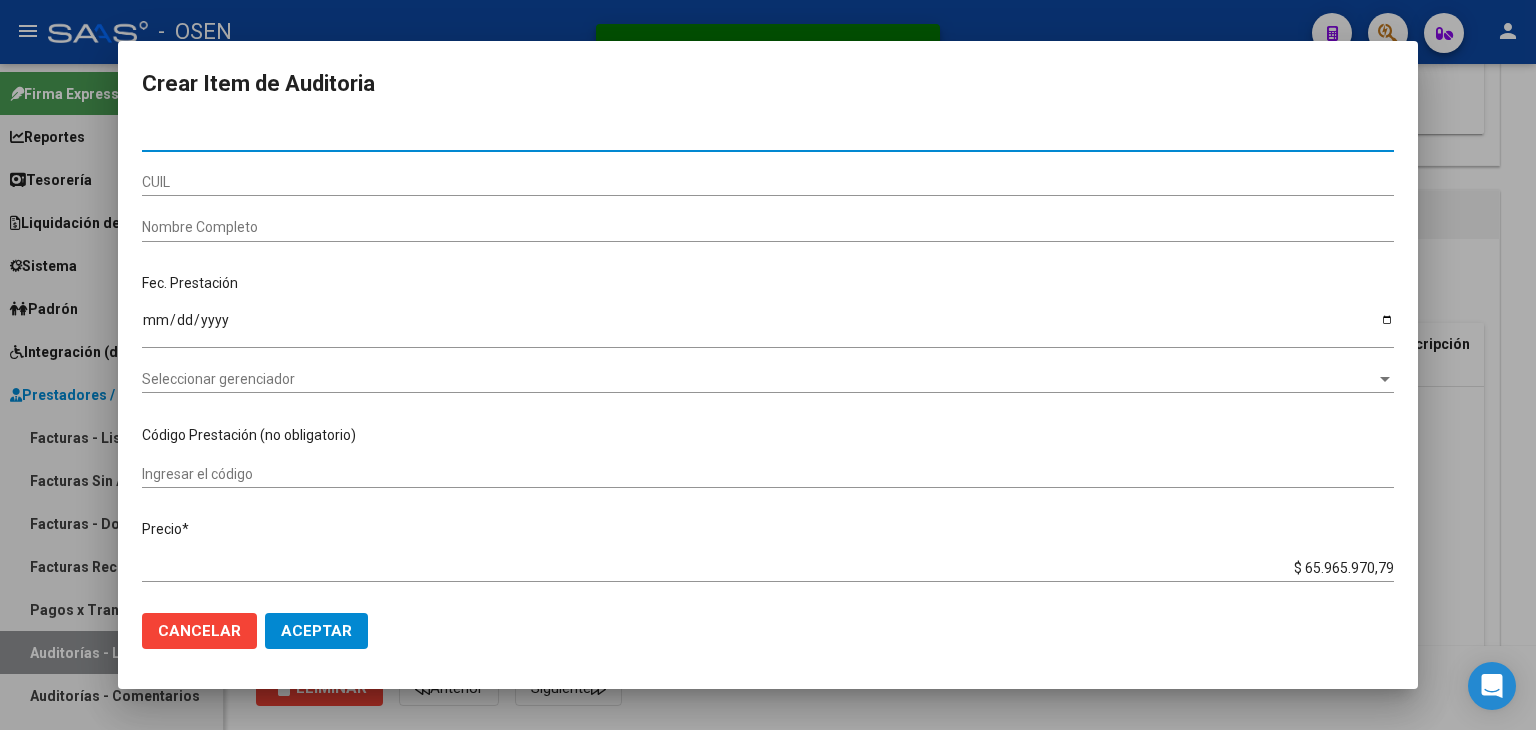 click on "Aceptar" 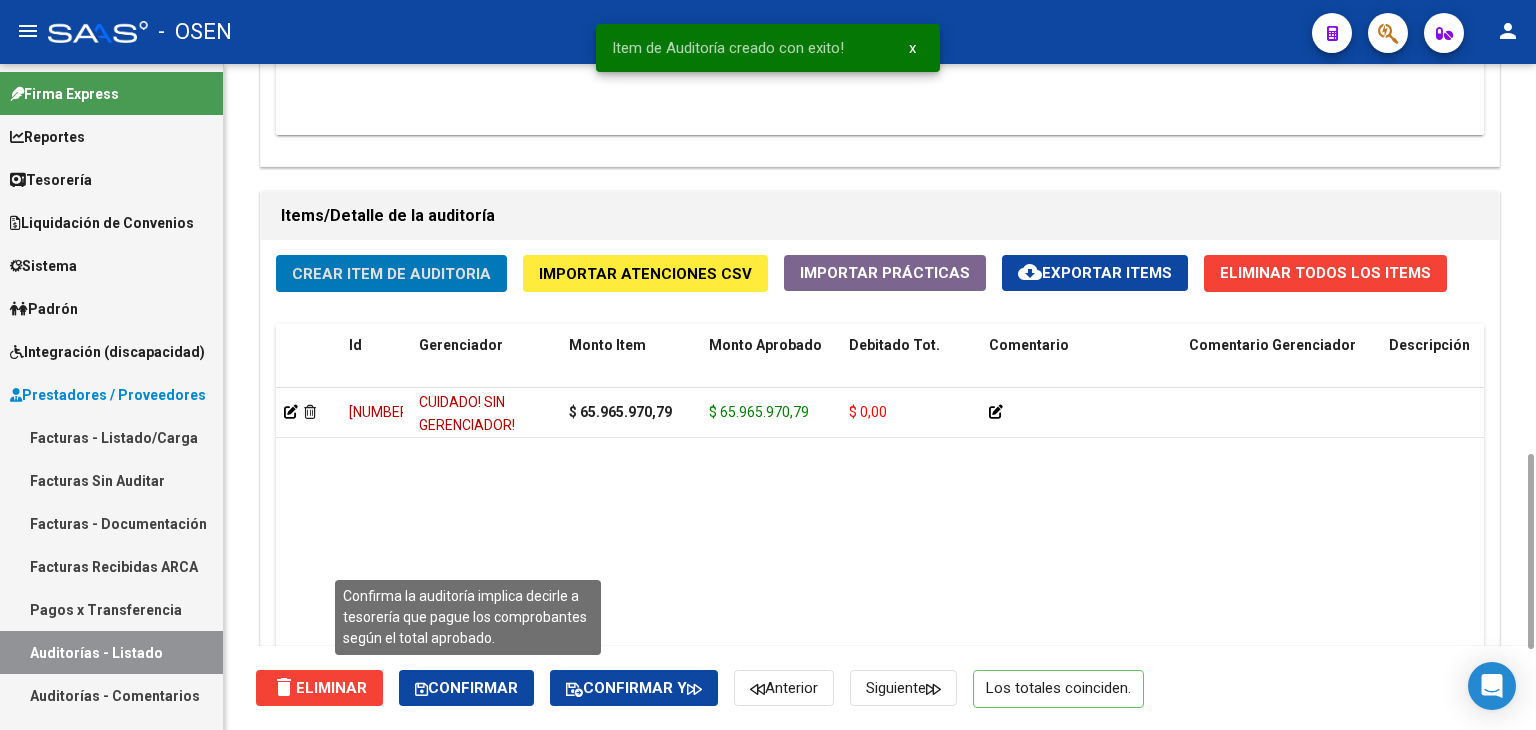 click on "Confirmar" 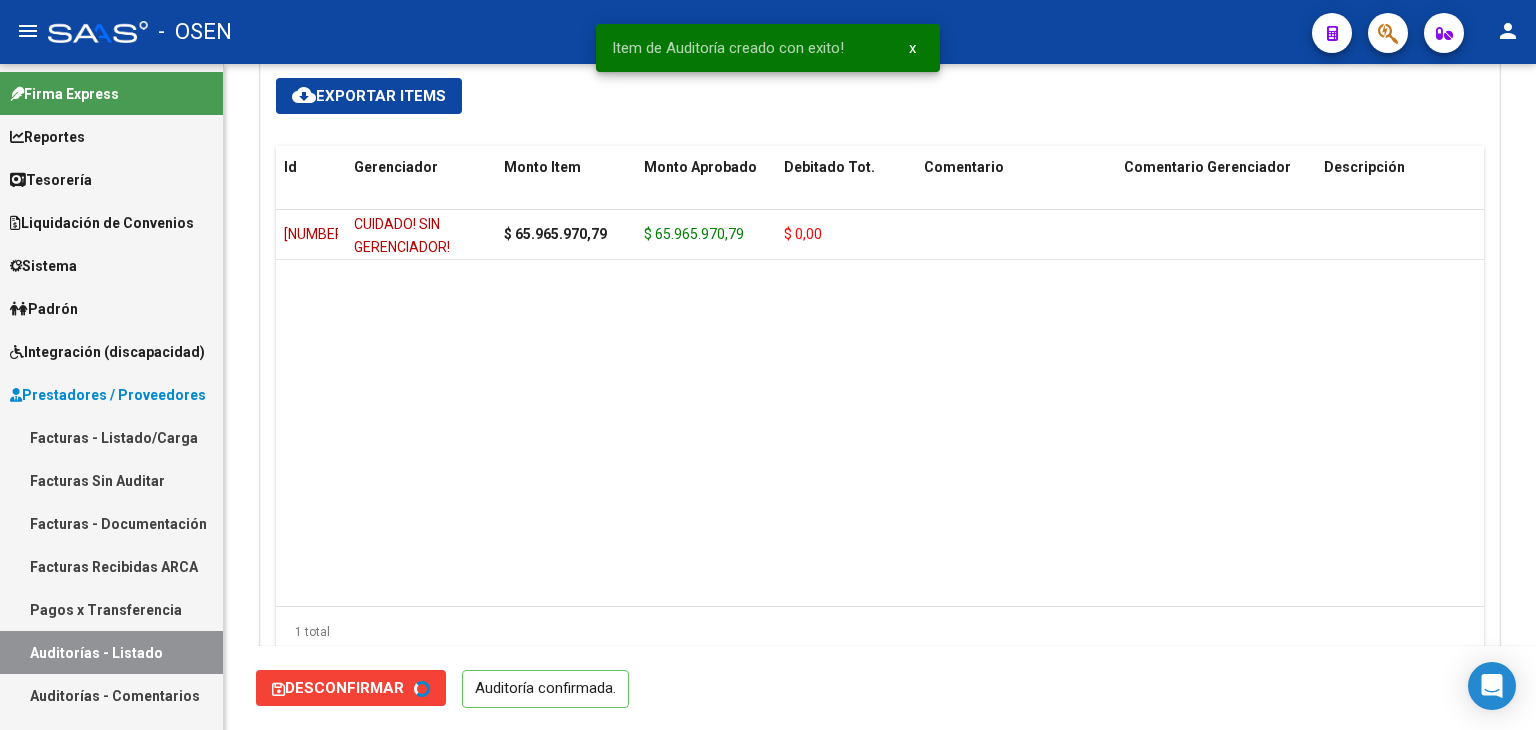 type on "202507" 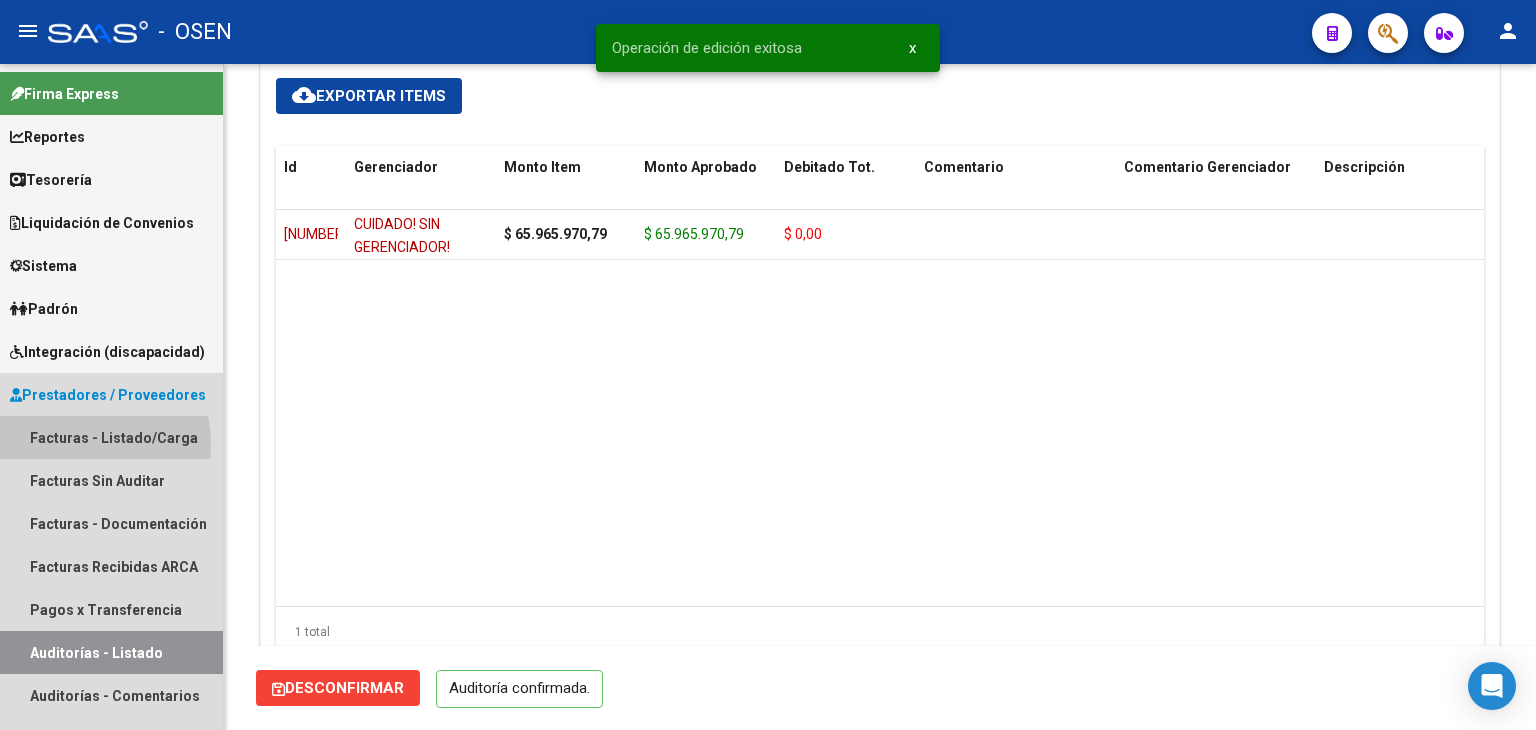 click on "Facturas - Listado/Carga" at bounding box center (111, 437) 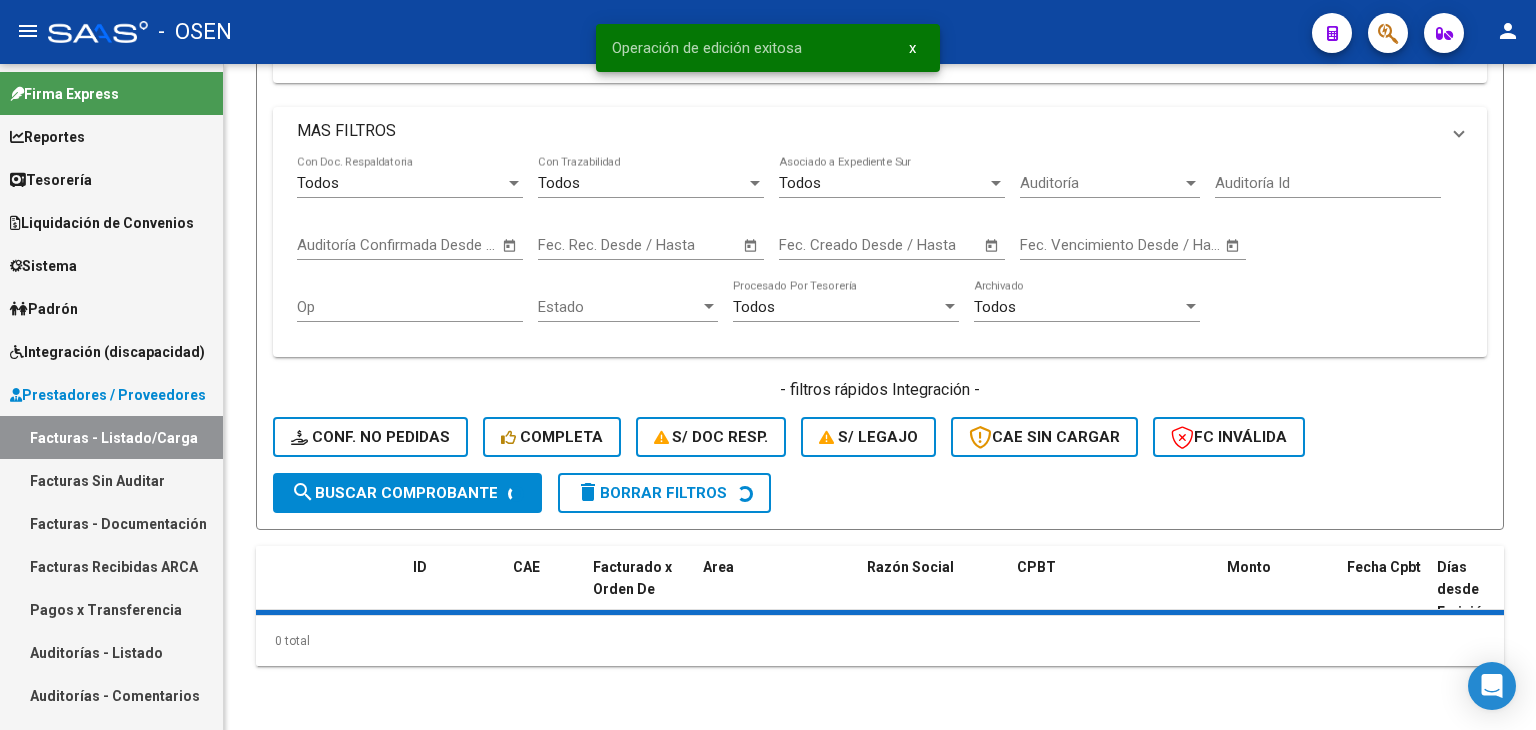 scroll, scrollTop: 0, scrollLeft: 0, axis: both 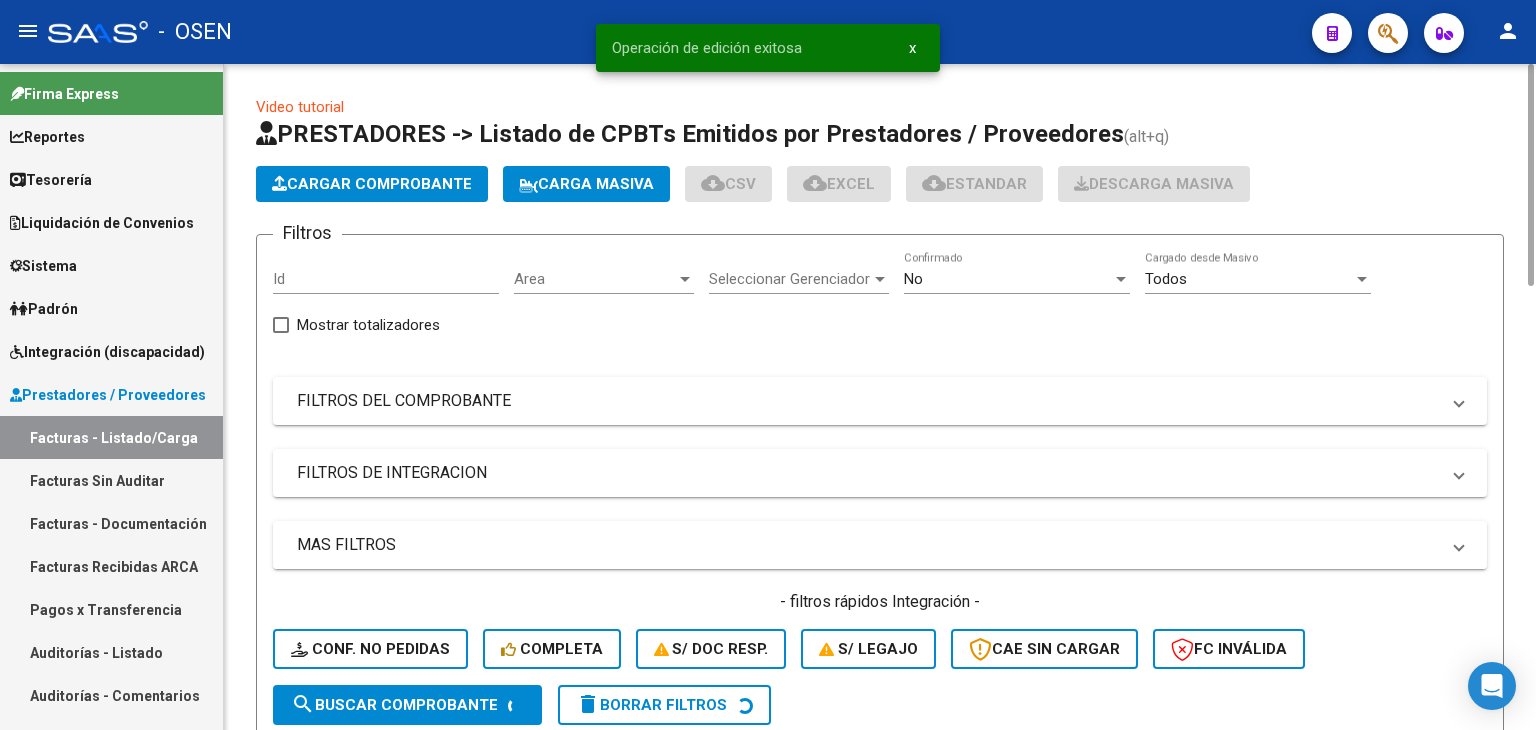 click on "MAS FILTROS" at bounding box center (880, 545) 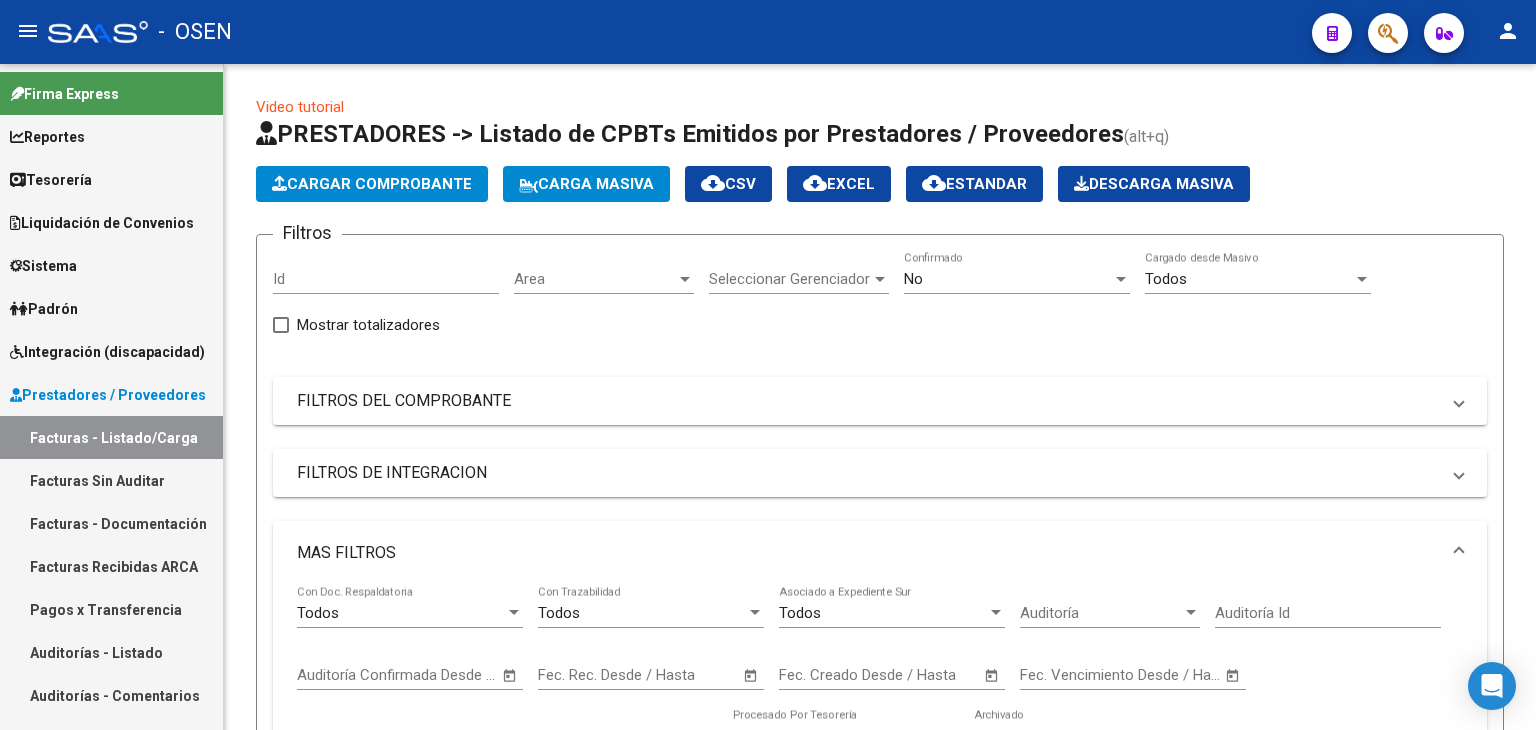 drag, startPoint x: 1235, startPoint y: 68, endPoint x: 1141, endPoint y: 36, distance: 99.29753 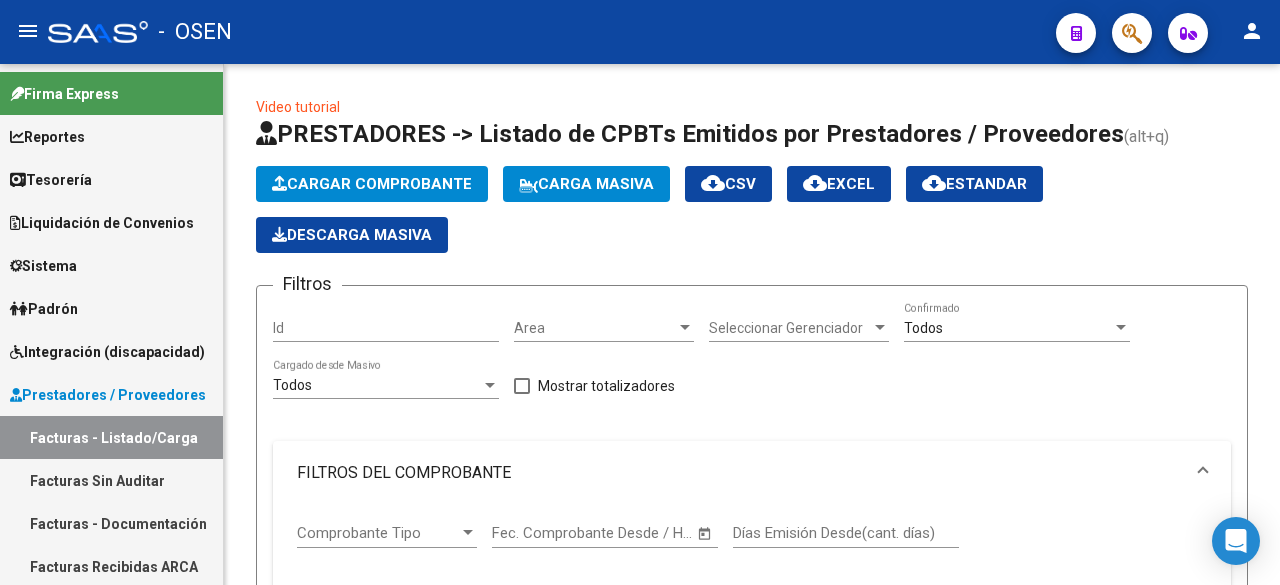scroll, scrollTop: 0, scrollLeft: 0, axis: both 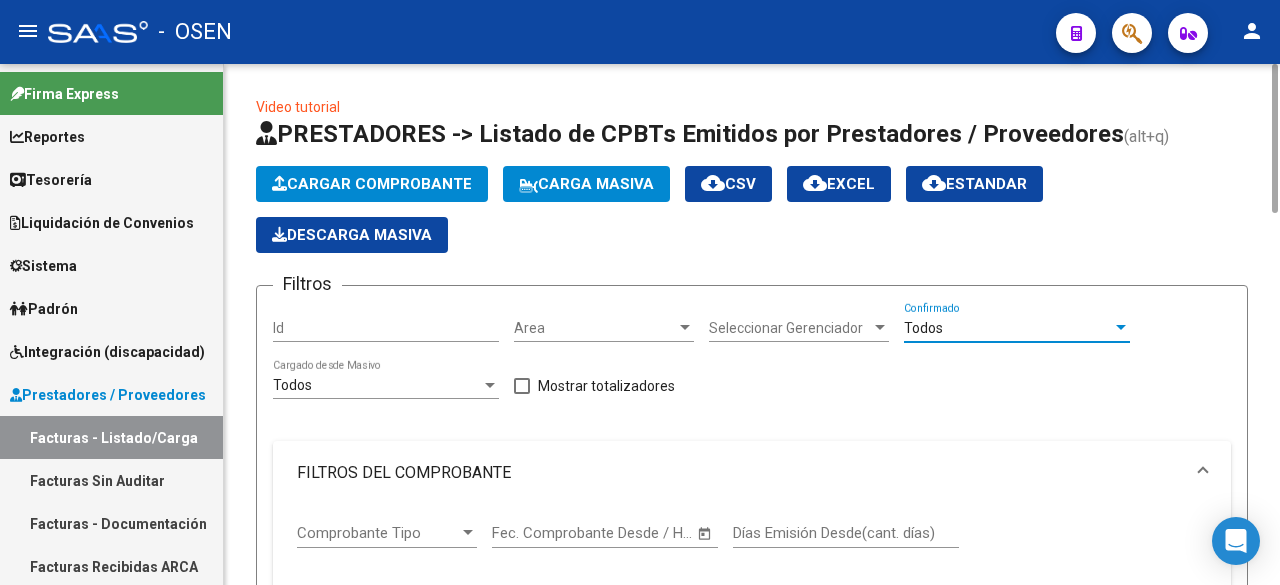 click on "Todos" at bounding box center (1008, 328) 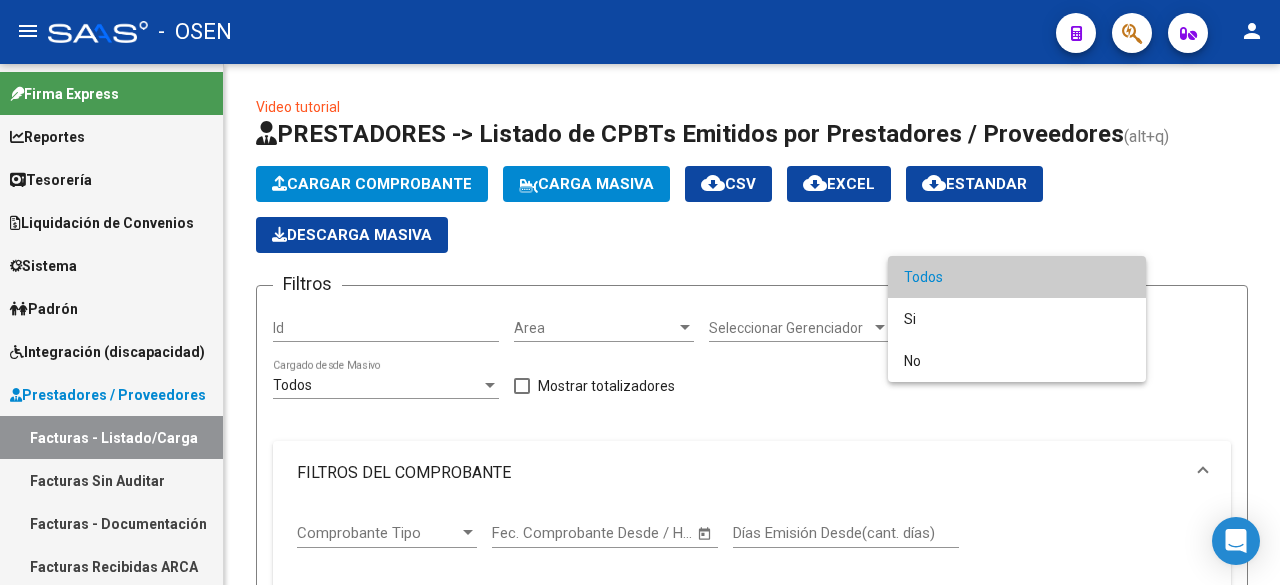 click at bounding box center [640, 292] 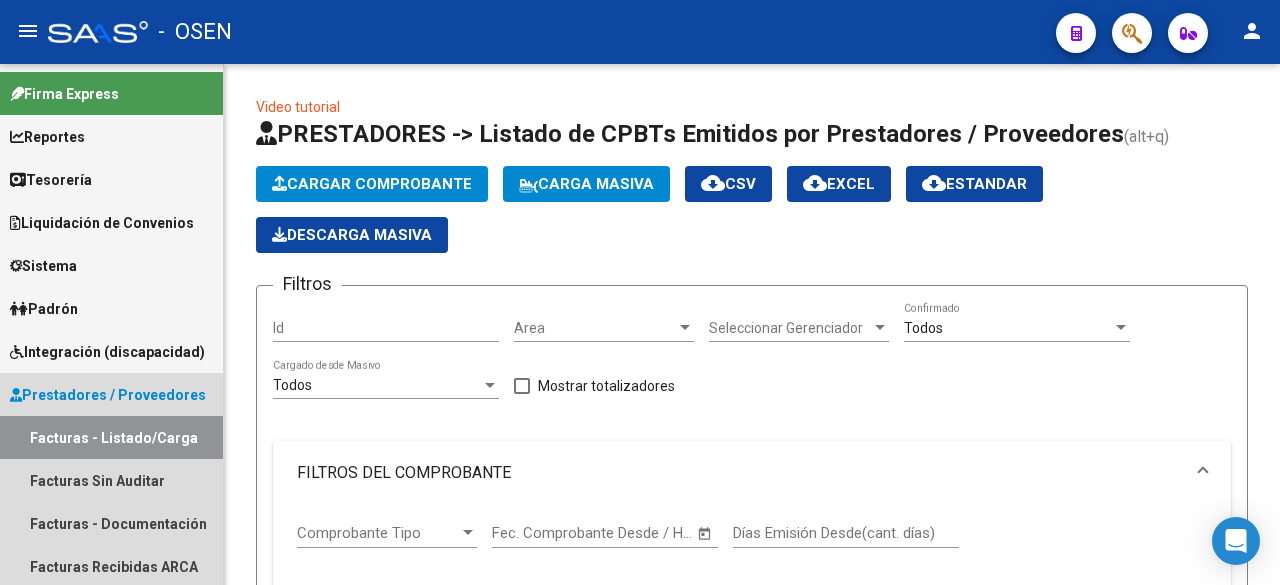 click on "Prestadores / Proveedores" at bounding box center (108, 395) 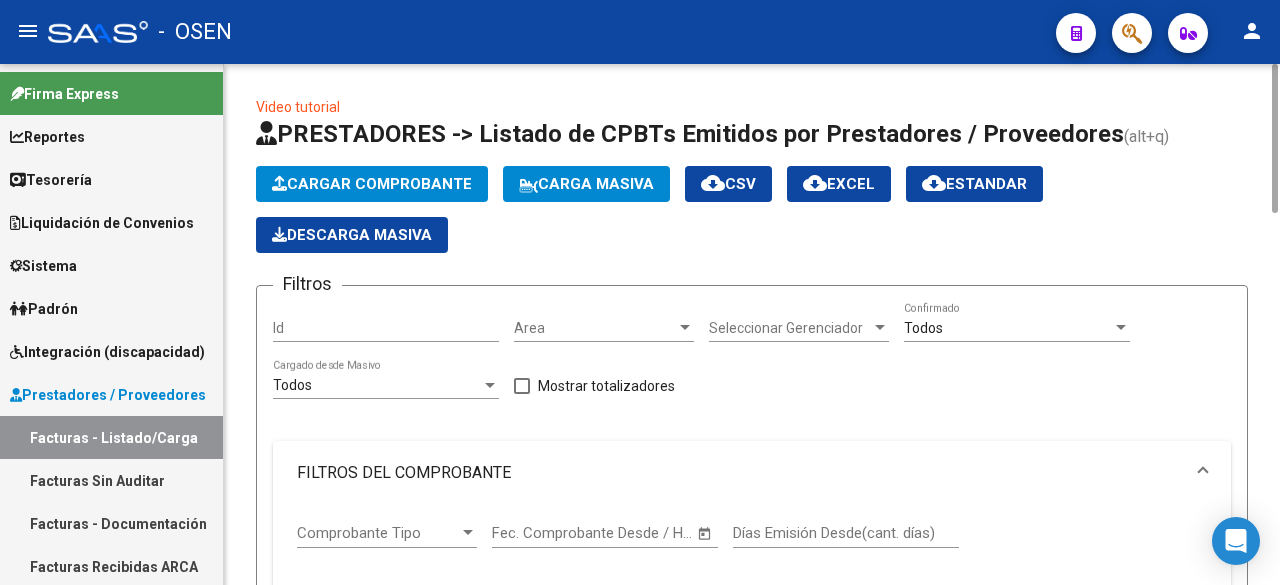 click on "Todos" at bounding box center (1008, 328) 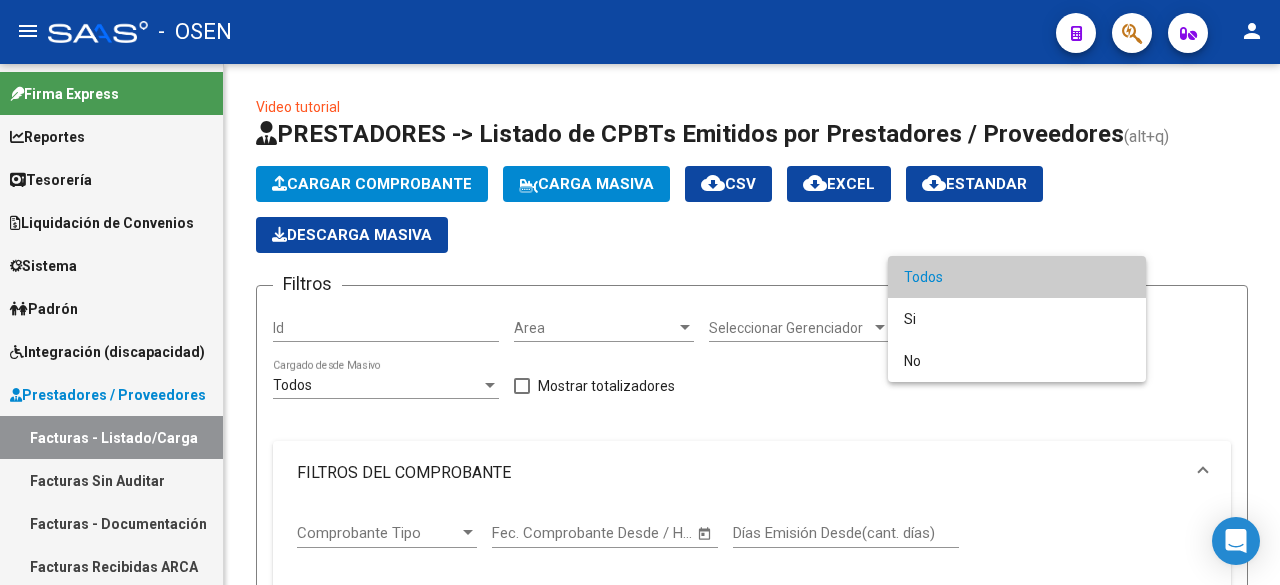 click at bounding box center (640, 292) 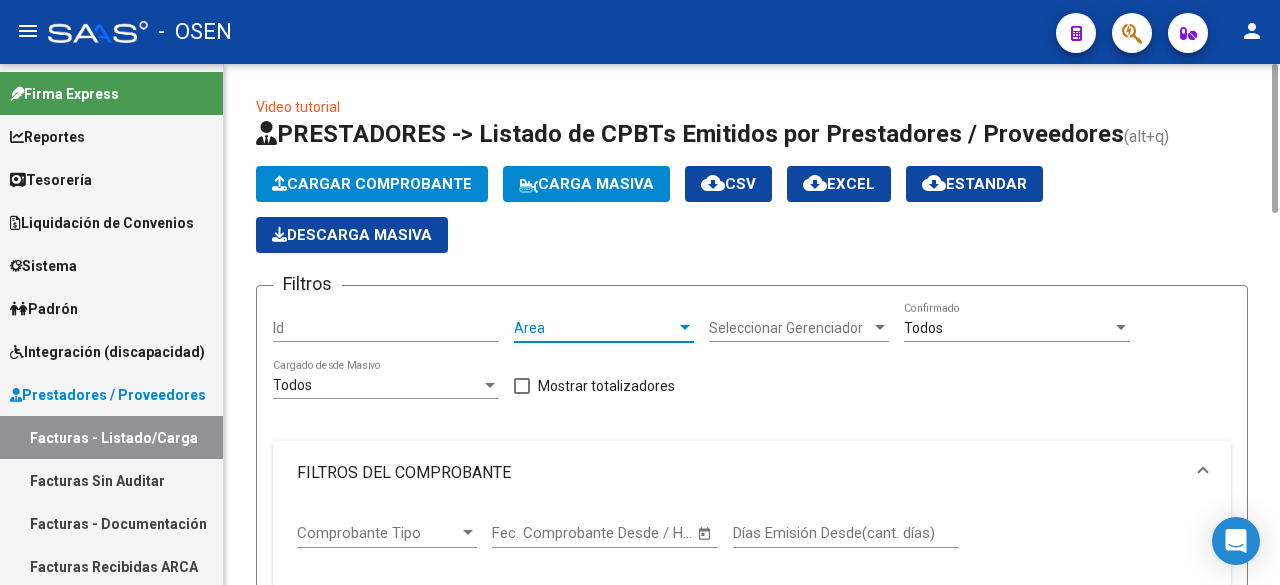 click on "Area" at bounding box center [595, 328] 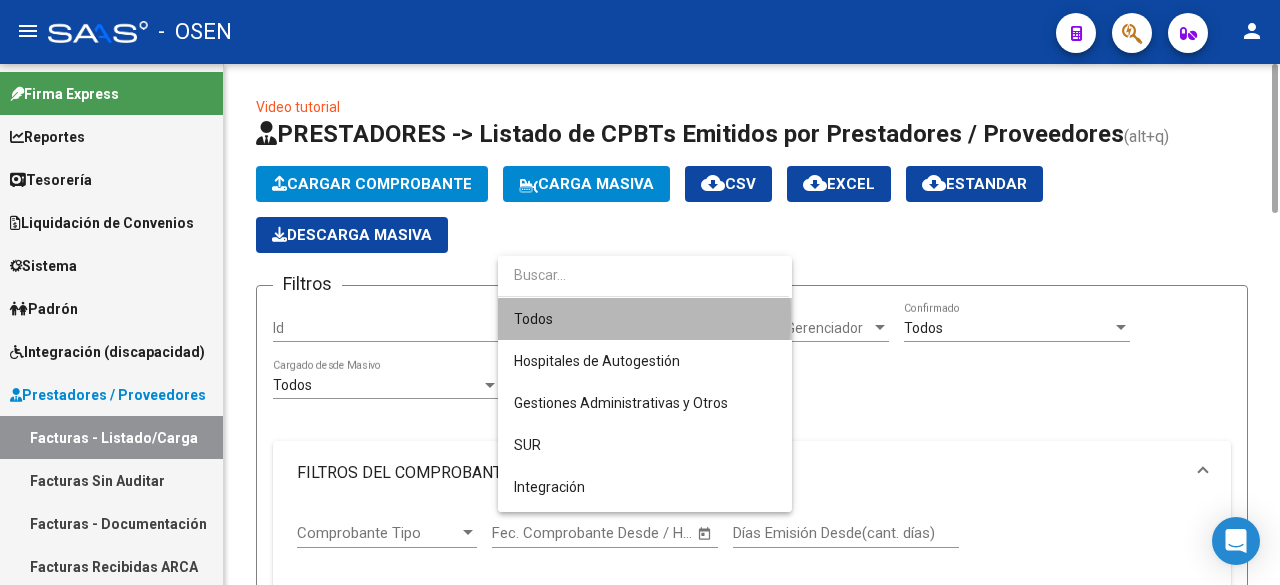 drag, startPoint x: 563, startPoint y: 315, endPoint x: 863, endPoint y: 320, distance: 300.04166 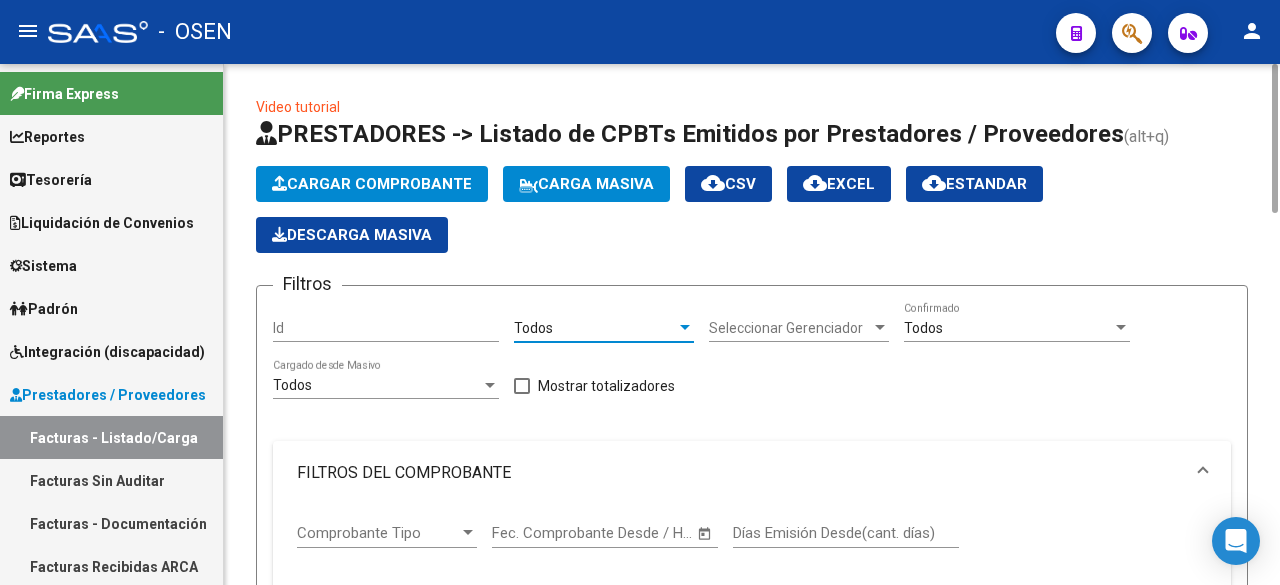 scroll, scrollTop: 667, scrollLeft: 0, axis: vertical 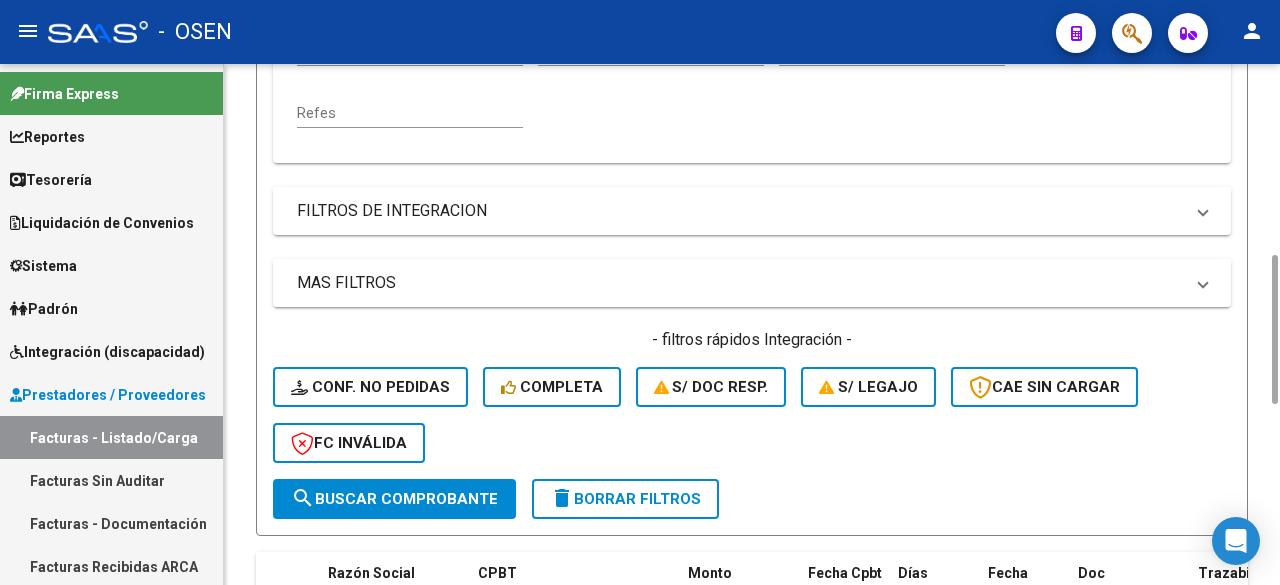 click on "MAS FILTROS" at bounding box center (740, 283) 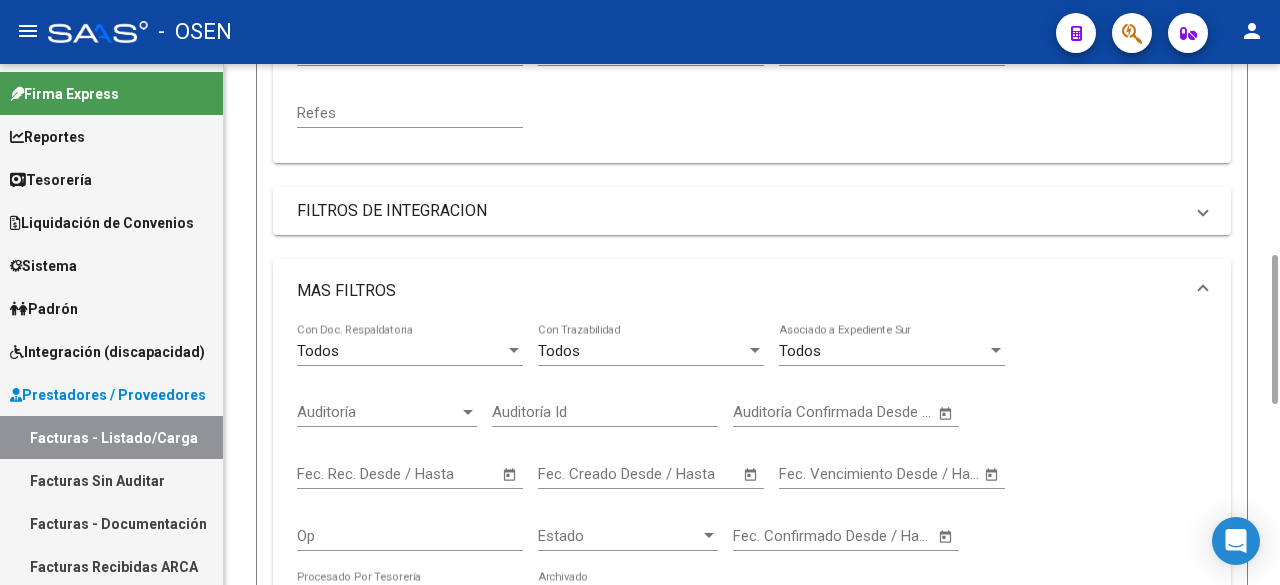click 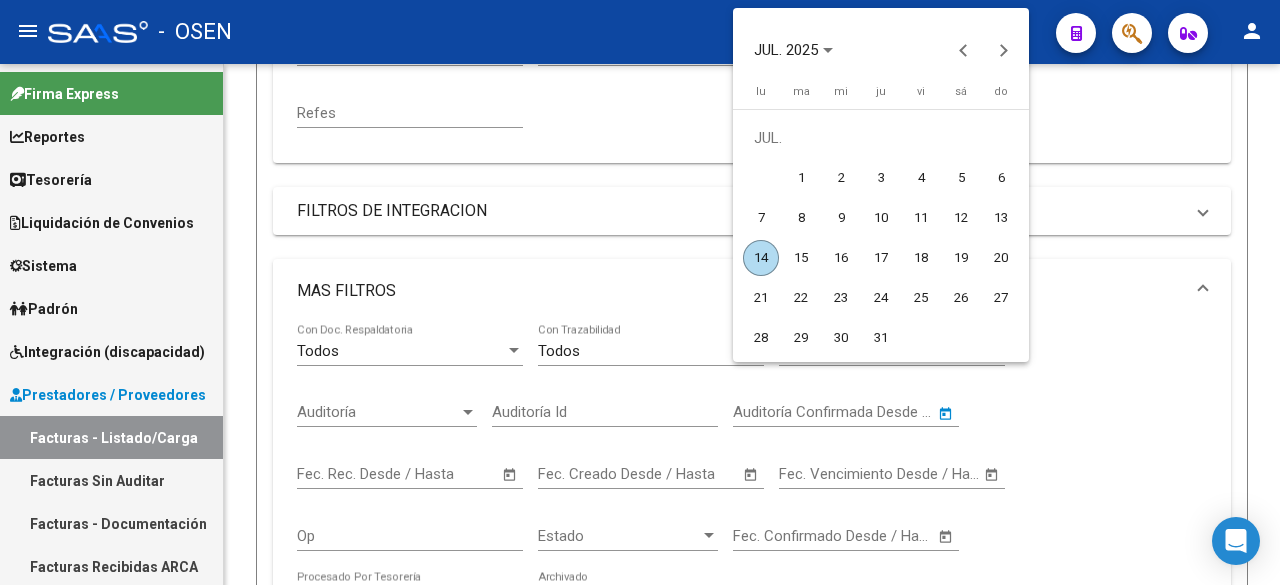 drag, startPoint x: 932, startPoint y: 221, endPoint x: 829, endPoint y: 243, distance: 105.32331 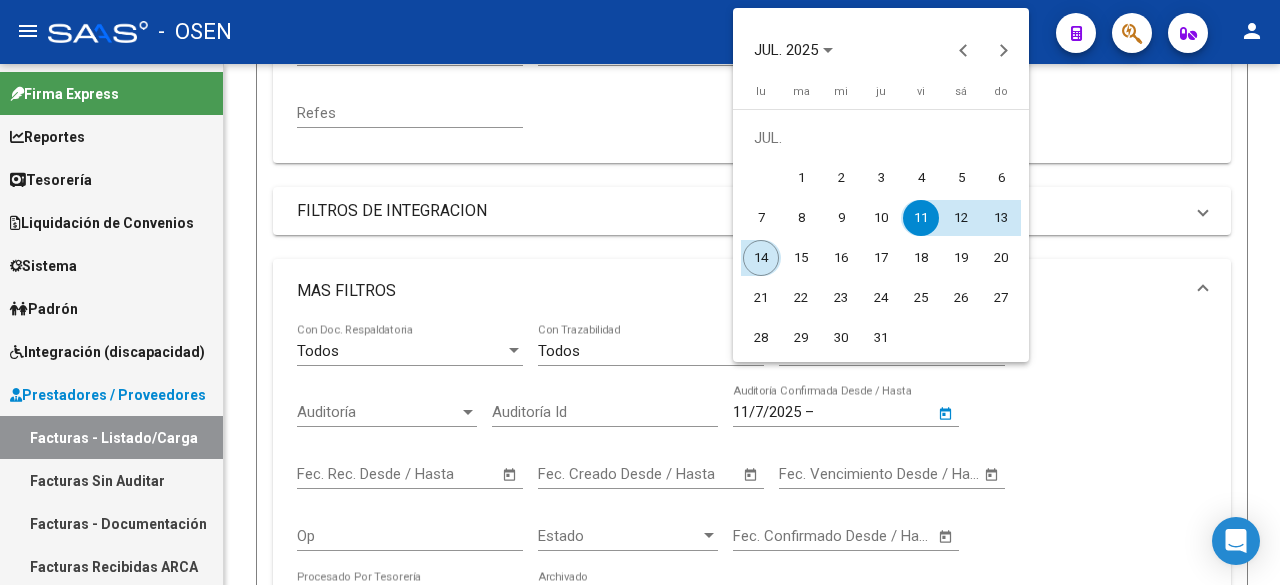 click on "14" at bounding box center [761, 258] 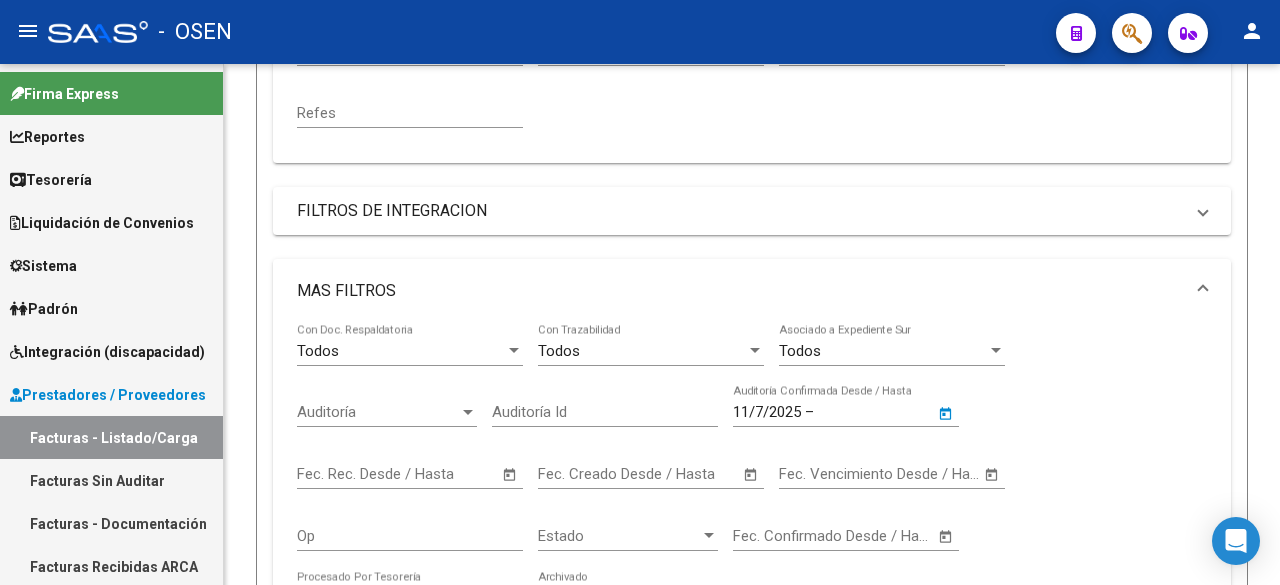 type on "14/7/2025" 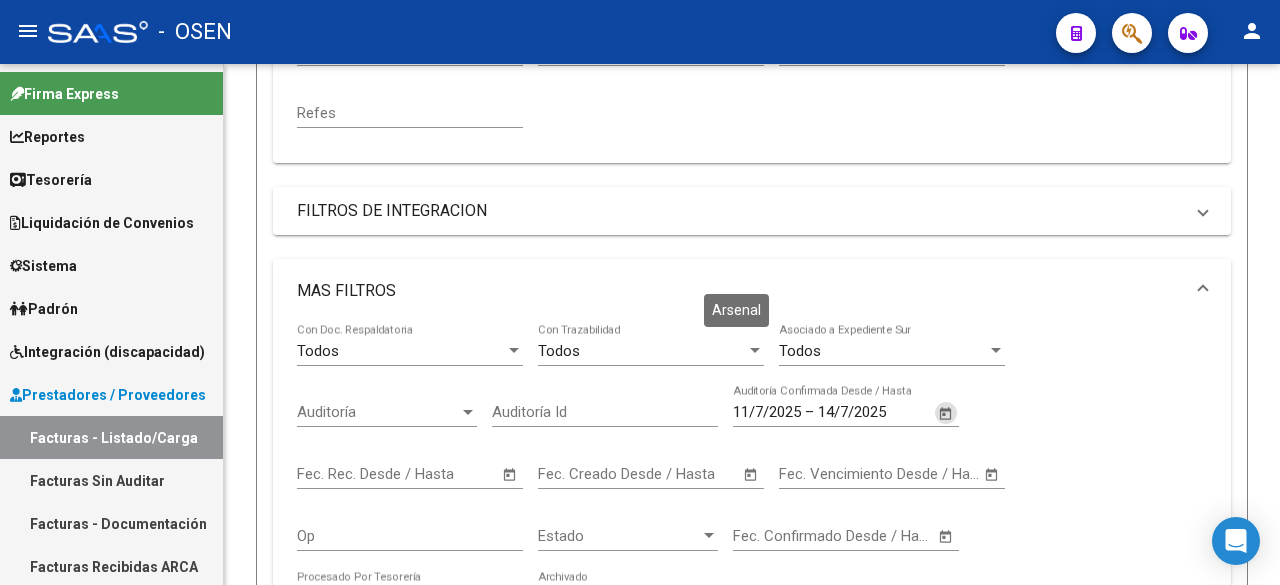 scroll, scrollTop: 1334, scrollLeft: 0, axis: vertical 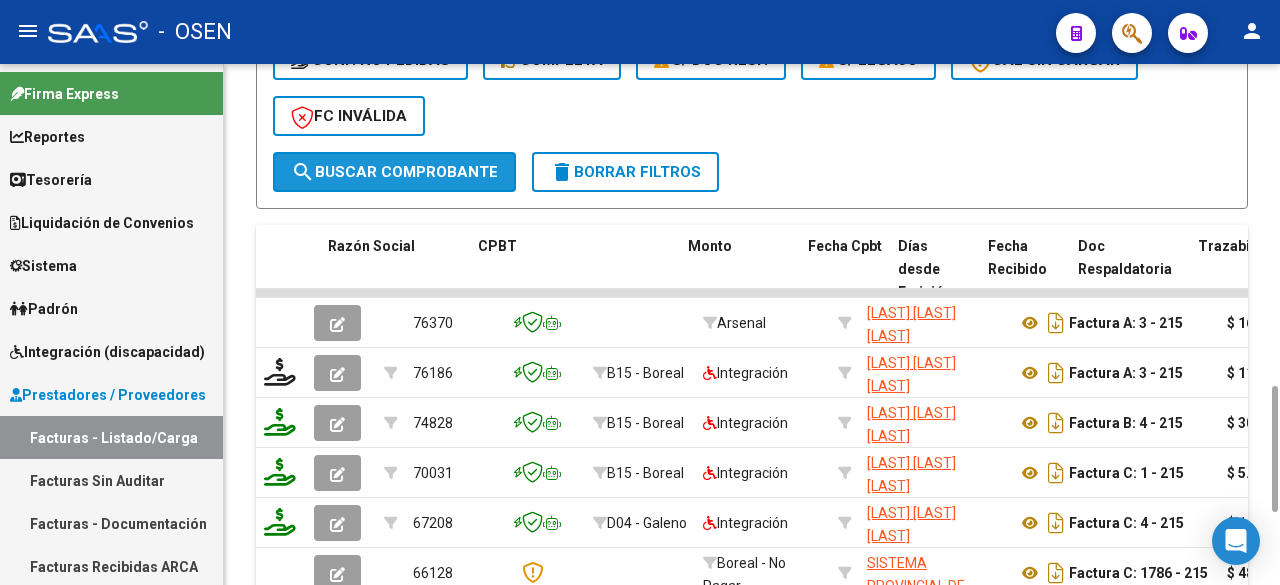 click on "search  Buscar Comprobante" 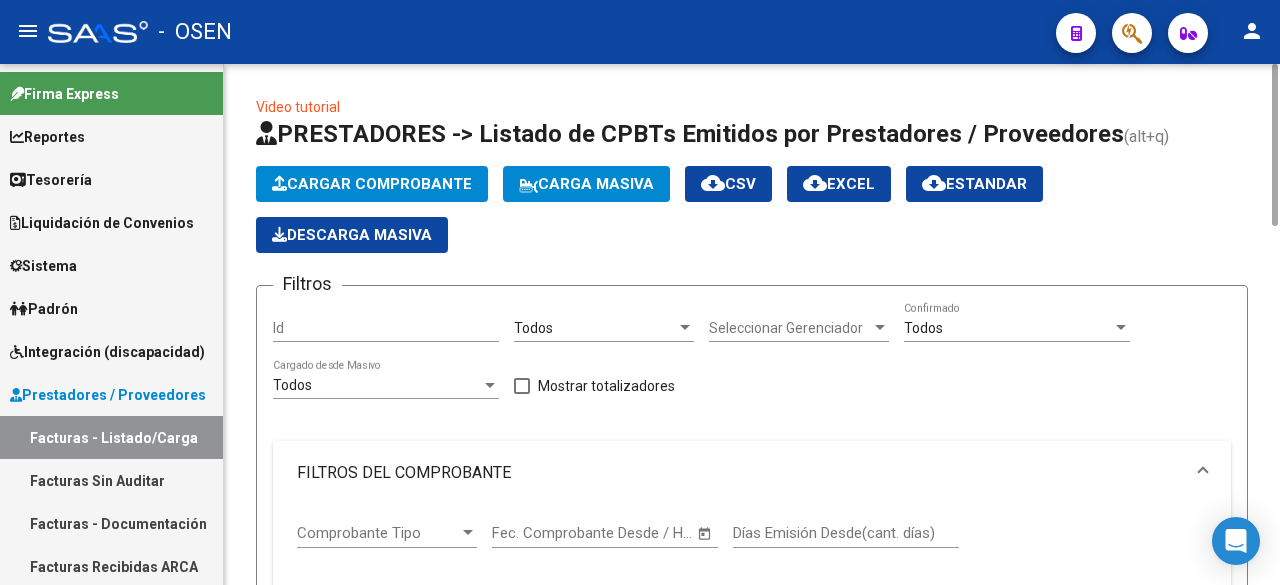 scroll, scrollTop: 667, scrollLeft: 0, axis: vertical 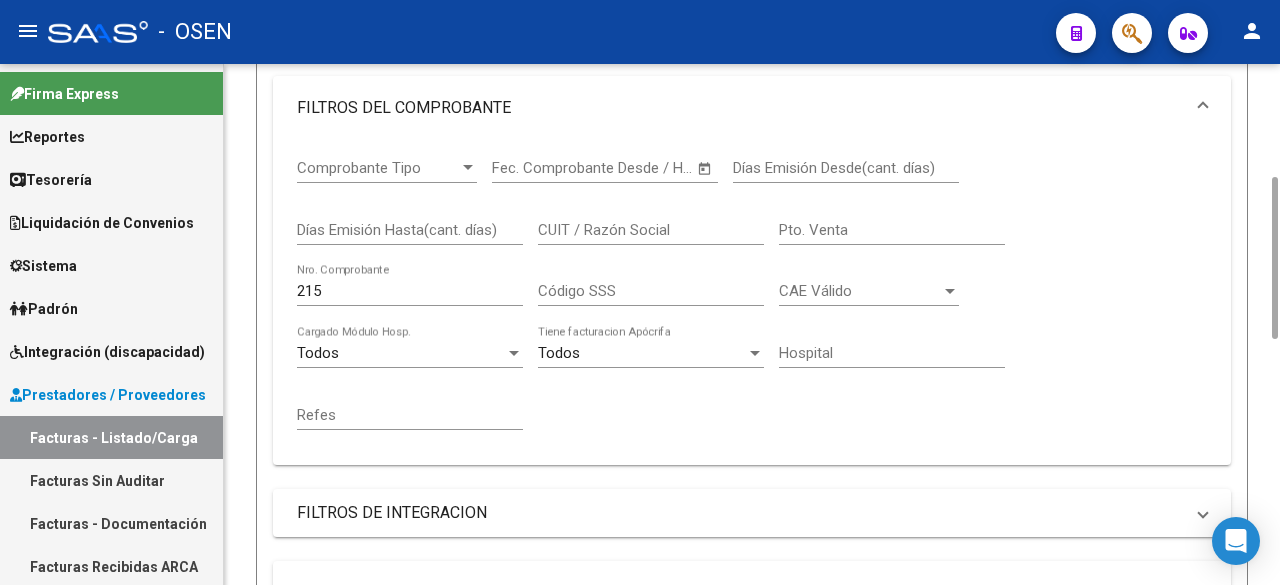 drag, startPoint x: 1277, startPoint y: 405, endPoint x: 572, endPoint y: 308, distance: 711.6418 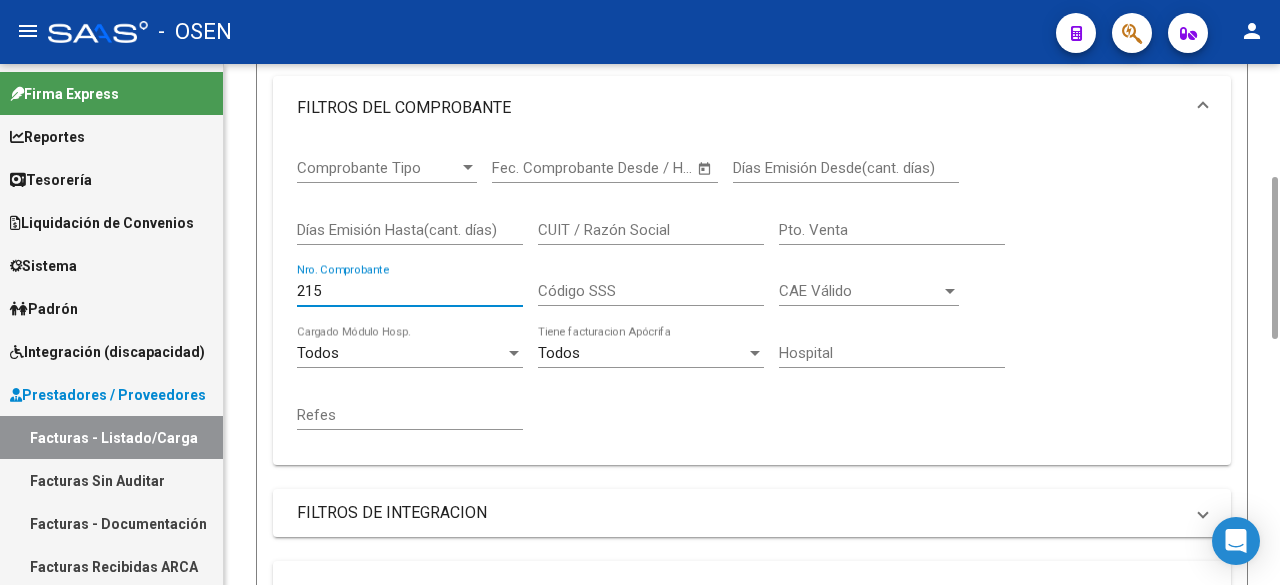 drag, startPoint x: 381, startPoint y: 243, endPoint x: -216, endPoint y: 213, distance: 597.7533 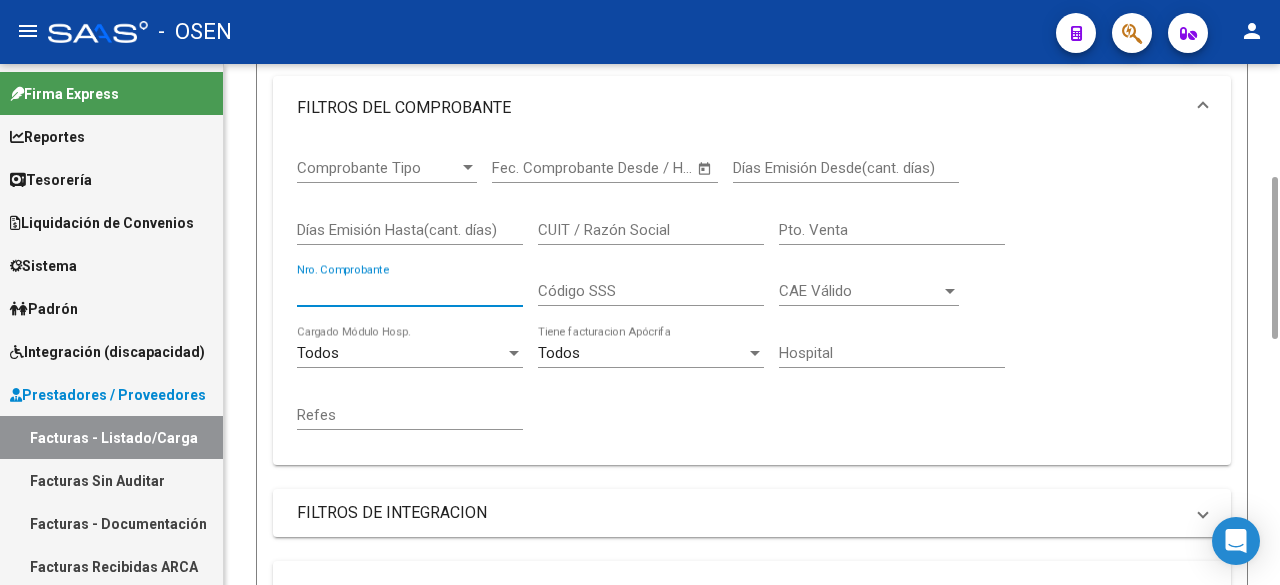 scroll, scrollTop: 1032, scrollLeft: 0, axis: vertical 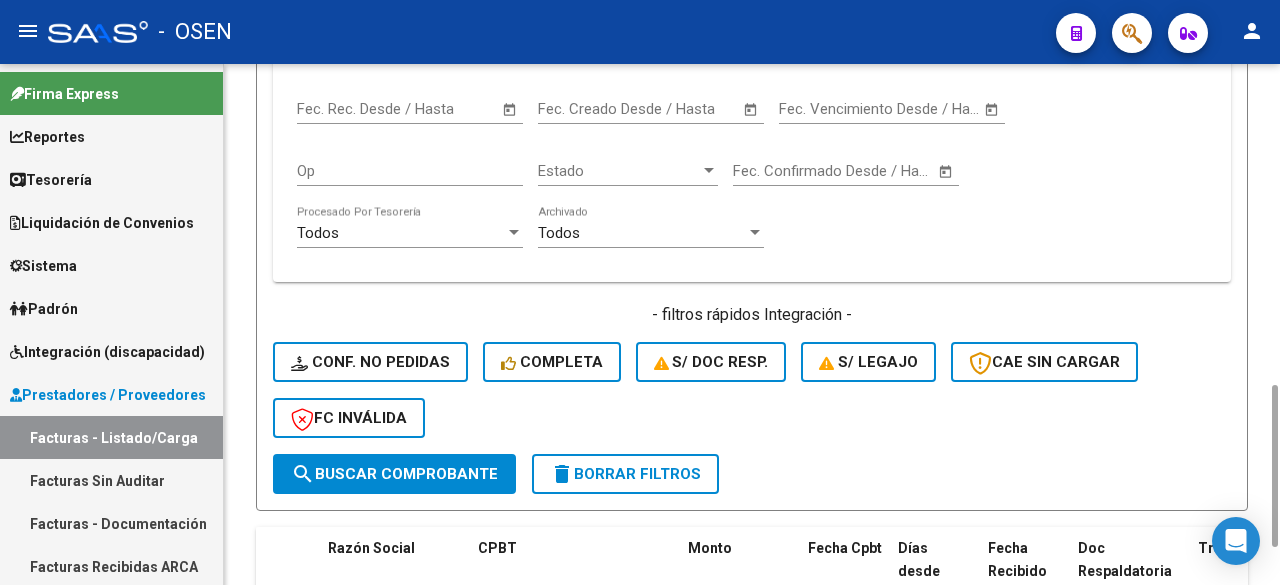 type 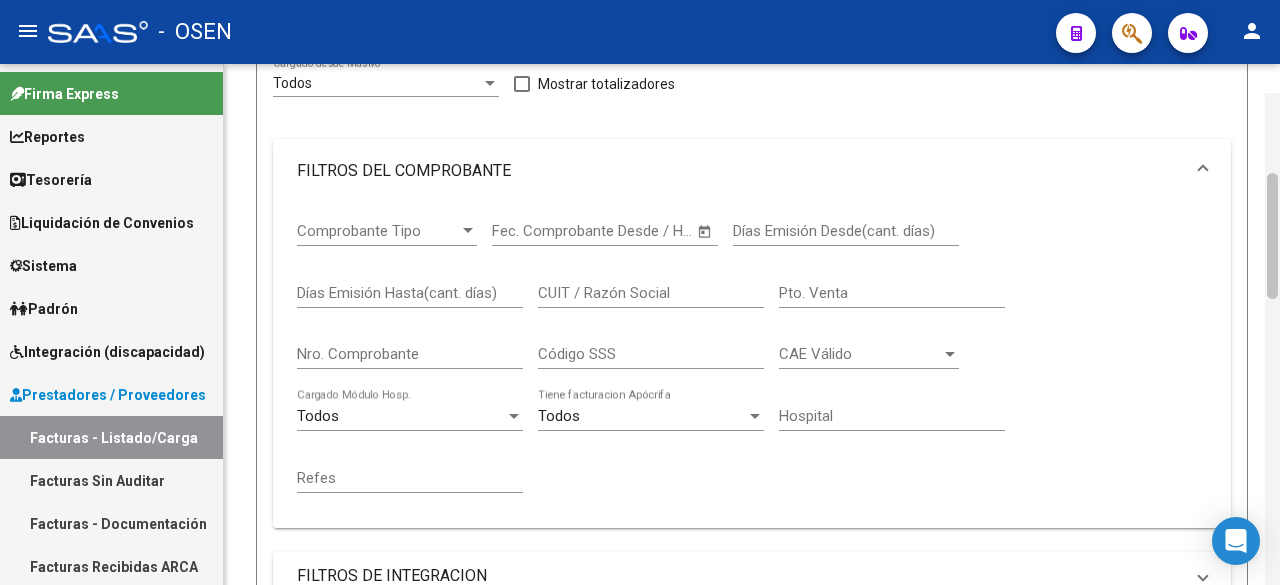 scroll, scrollTop: 194, scrollLeft: 0, axis: vertical 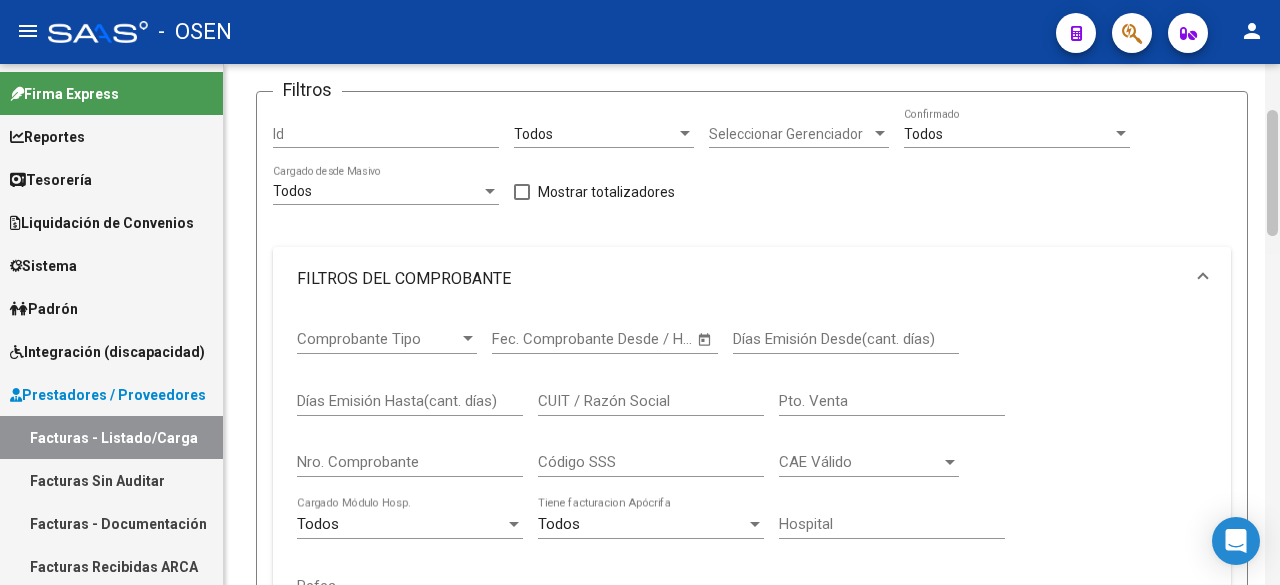 drag, startPoint x: 1275, startPoint y: 482, endPoint x: 1278, endPoint y: 134, distance: 348.01294 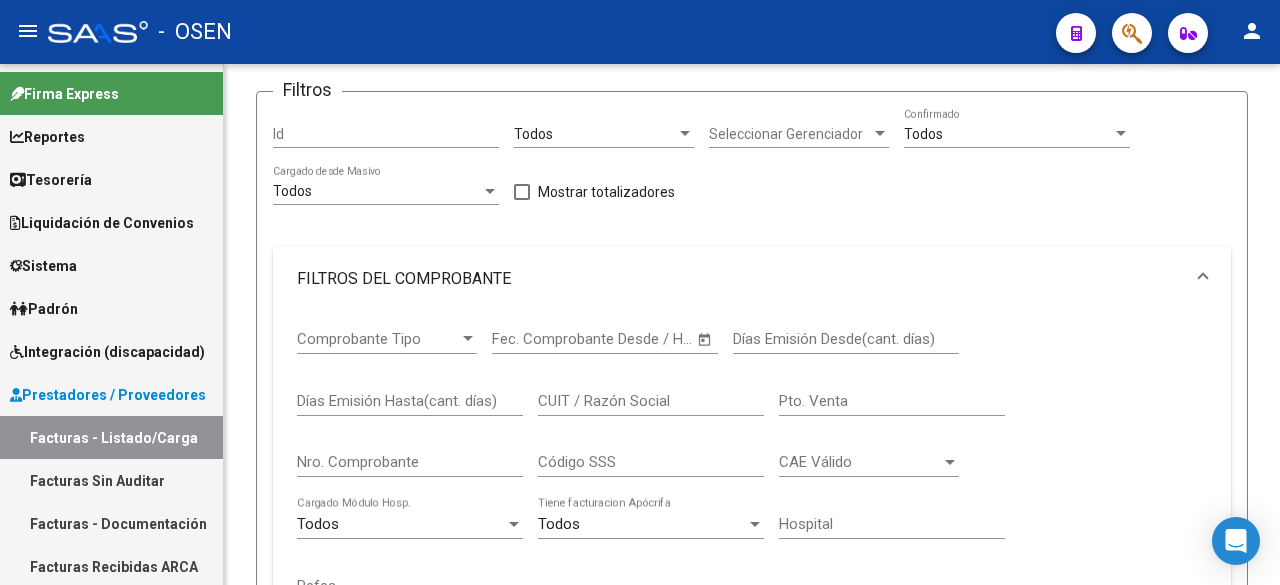 scroll, scrollTop: 0, scrollLeft: 0, axis: both 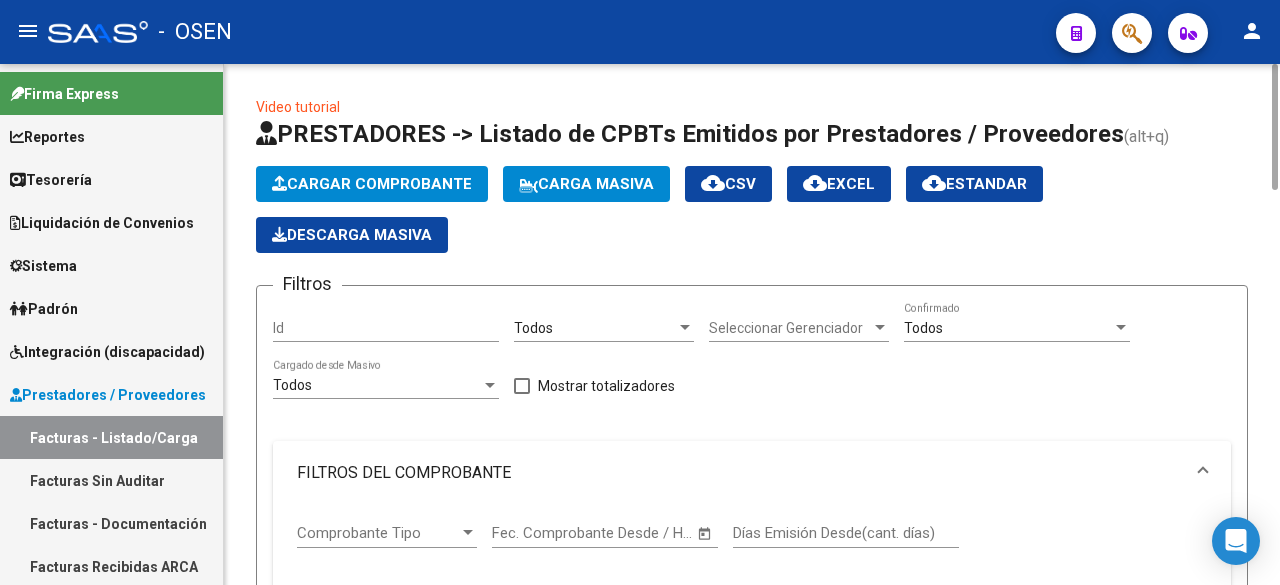click on "cloud_download  CSV" 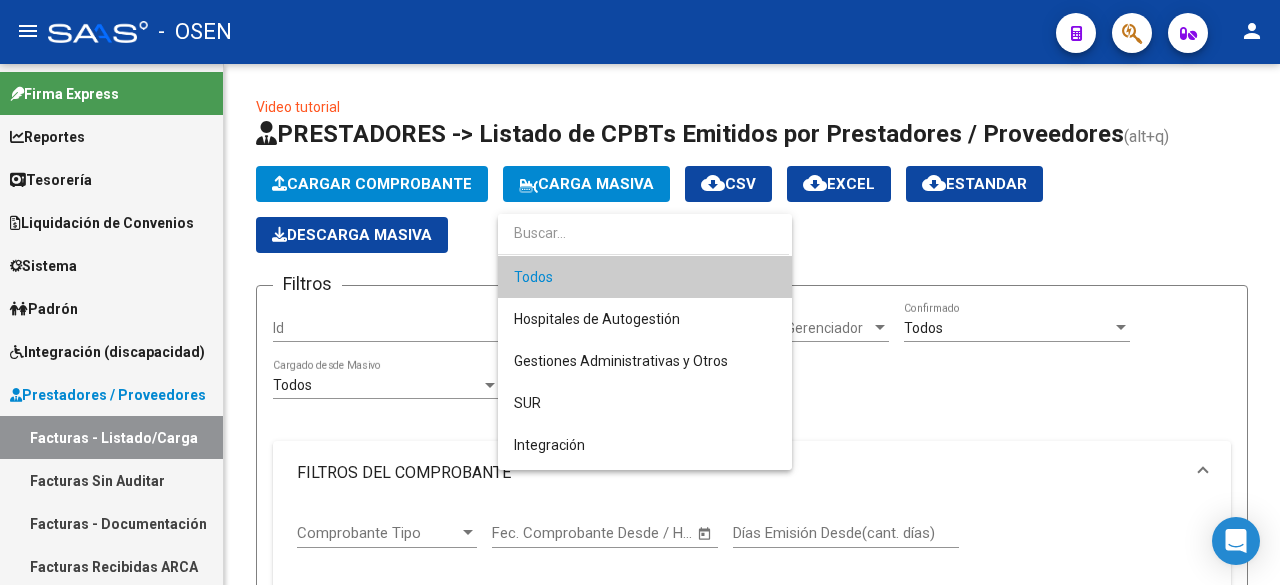 click at bounding box center [640, 292] 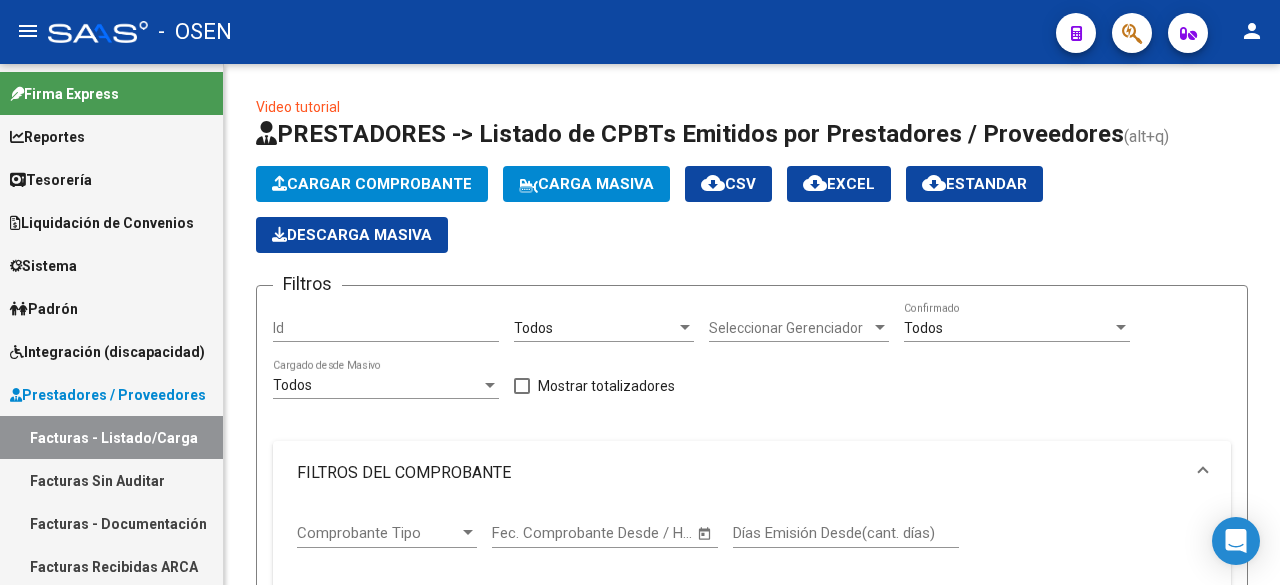 click on "Facturas Sin Auditar" at bounding box center [111, 480] 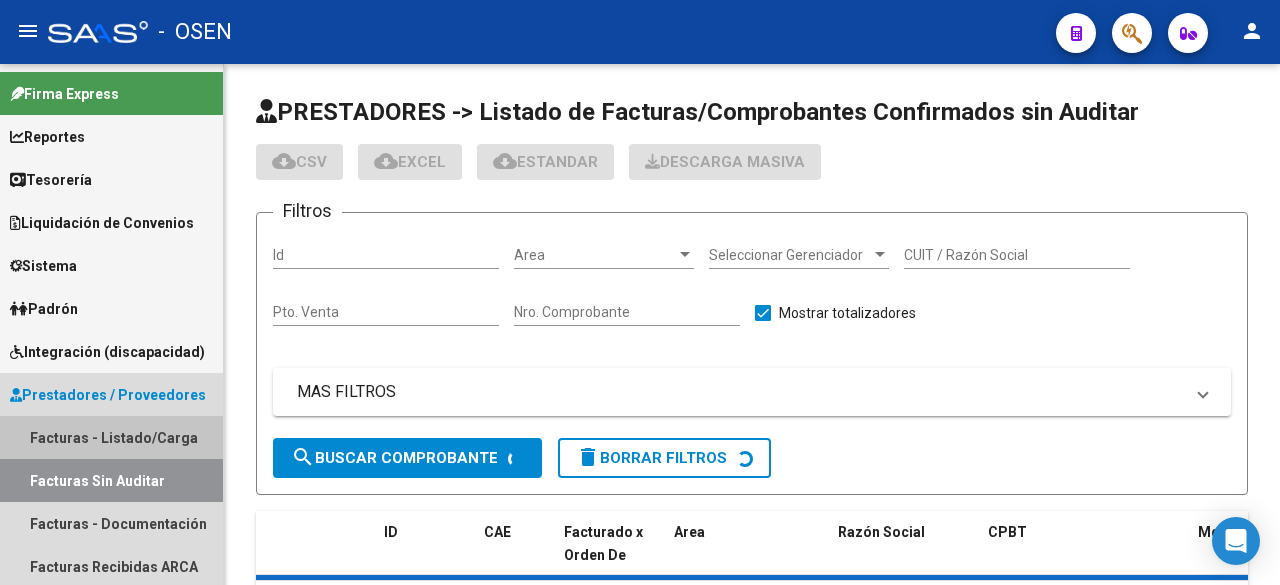 click on "Facturas - Listado/Carga" at bounding box center [111, 437] 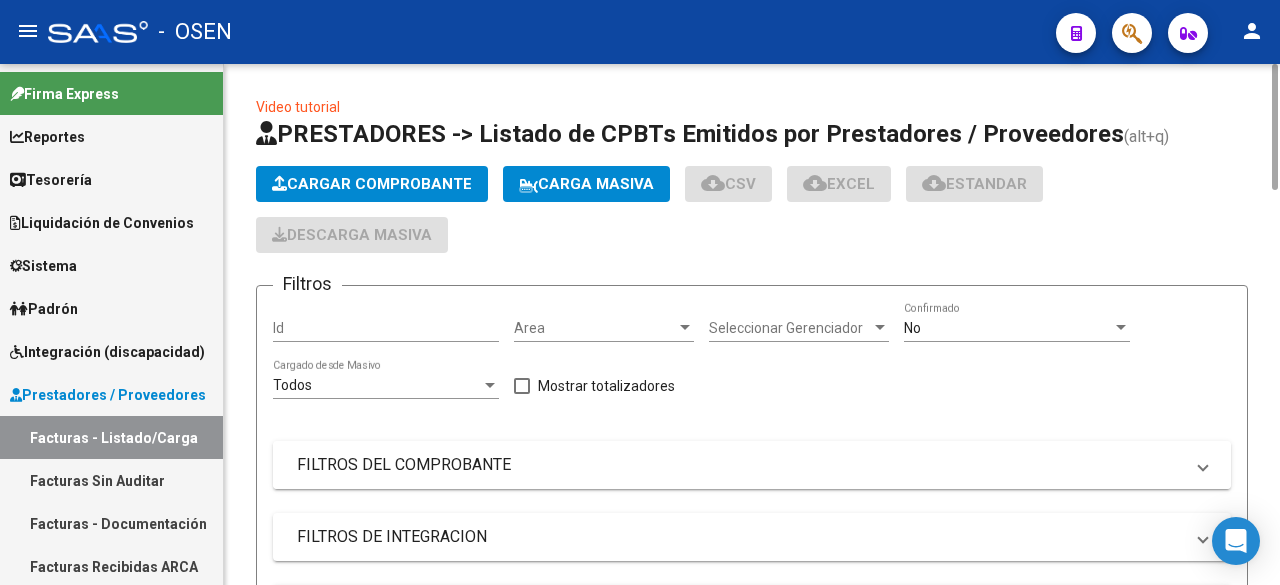 click on "FILTROS DEL COMPROBANTE" at bounding box center [740, 465] 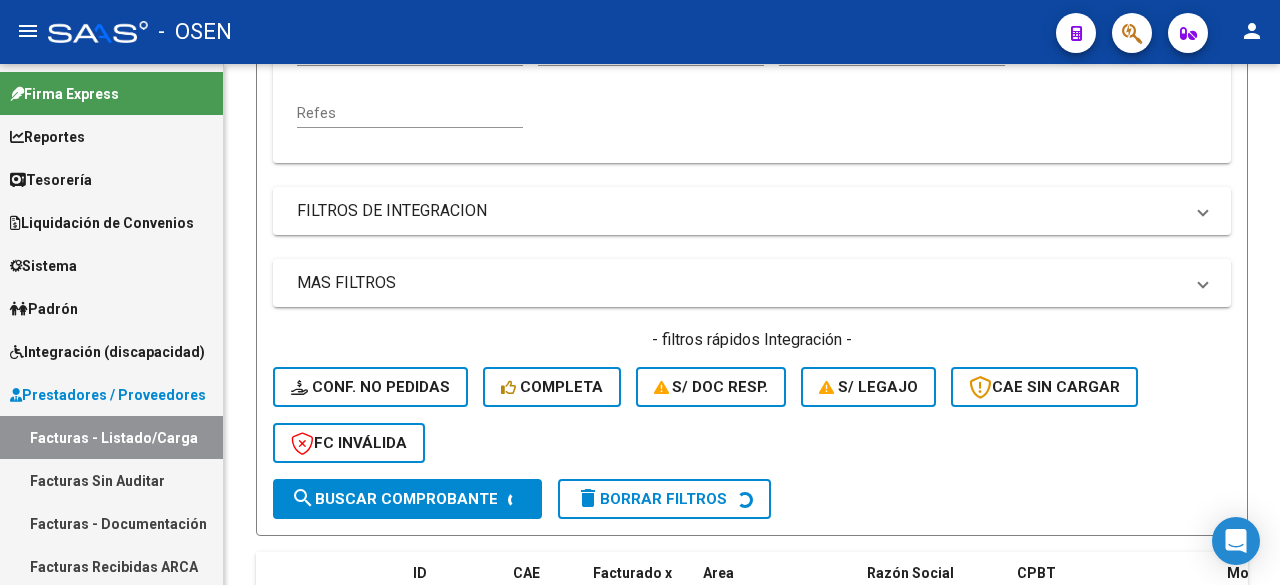 scroll, scrollTop: 0, scrollLeft: 0, axis: both 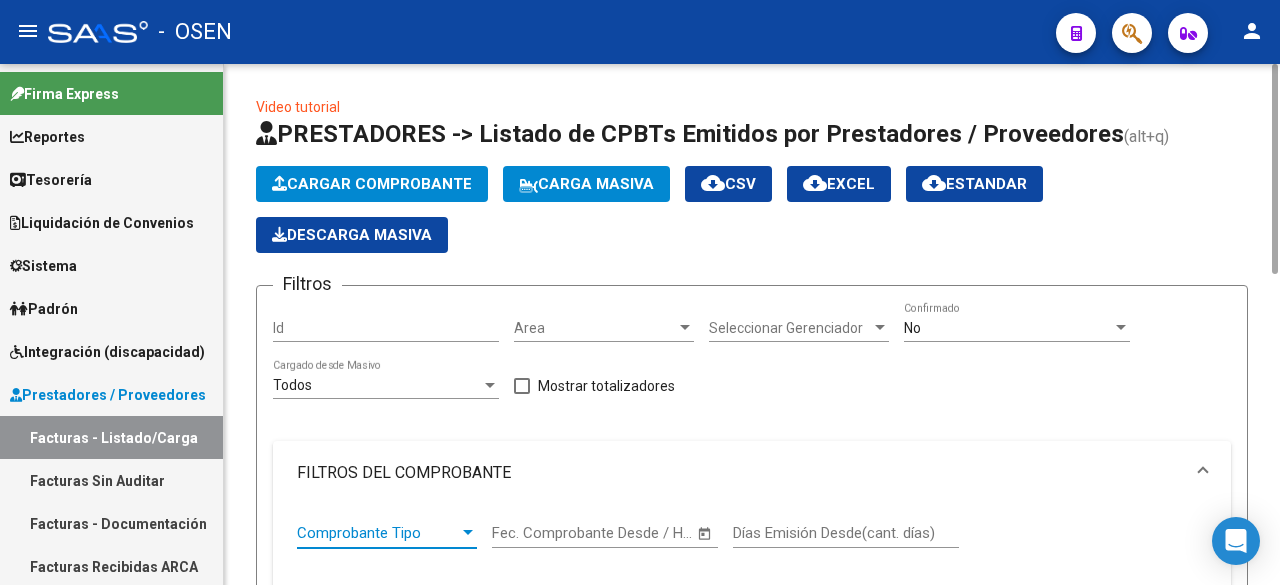 click on "Comprobante Tipo" at bounding box center (378, 533) 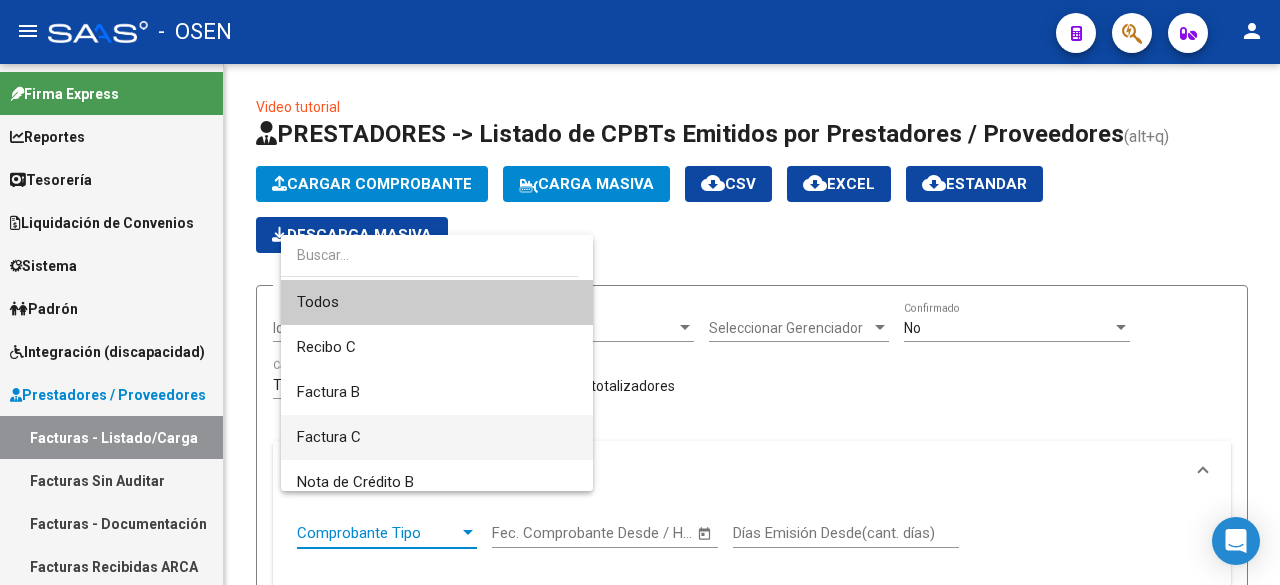 scroll, scrollTop: 333, scrollLeft: 0, axis: vertical 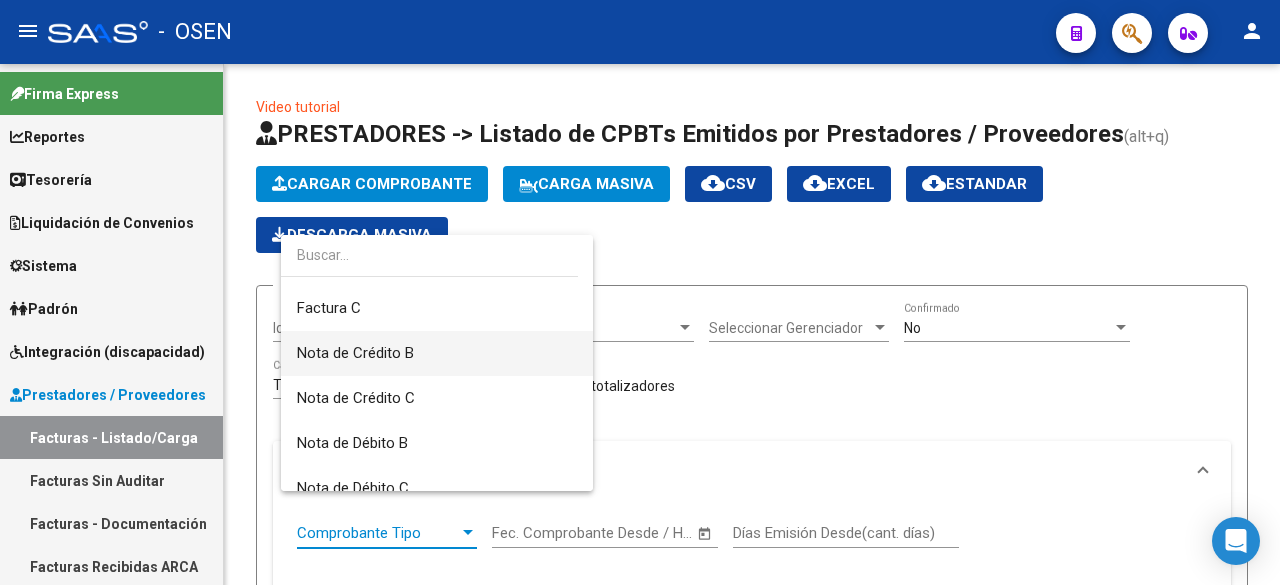 click on "Nota de Crédito B" at bounding box center (437, 353) 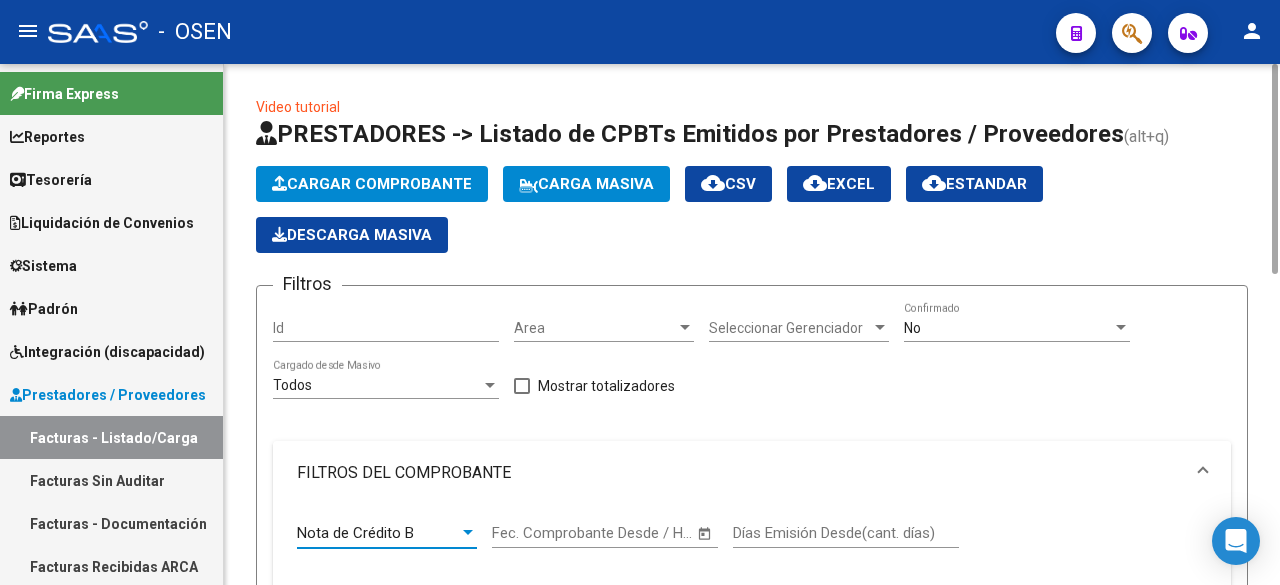 scroll, scrollTop: 667, scrollLeft: 0, axis: vertical 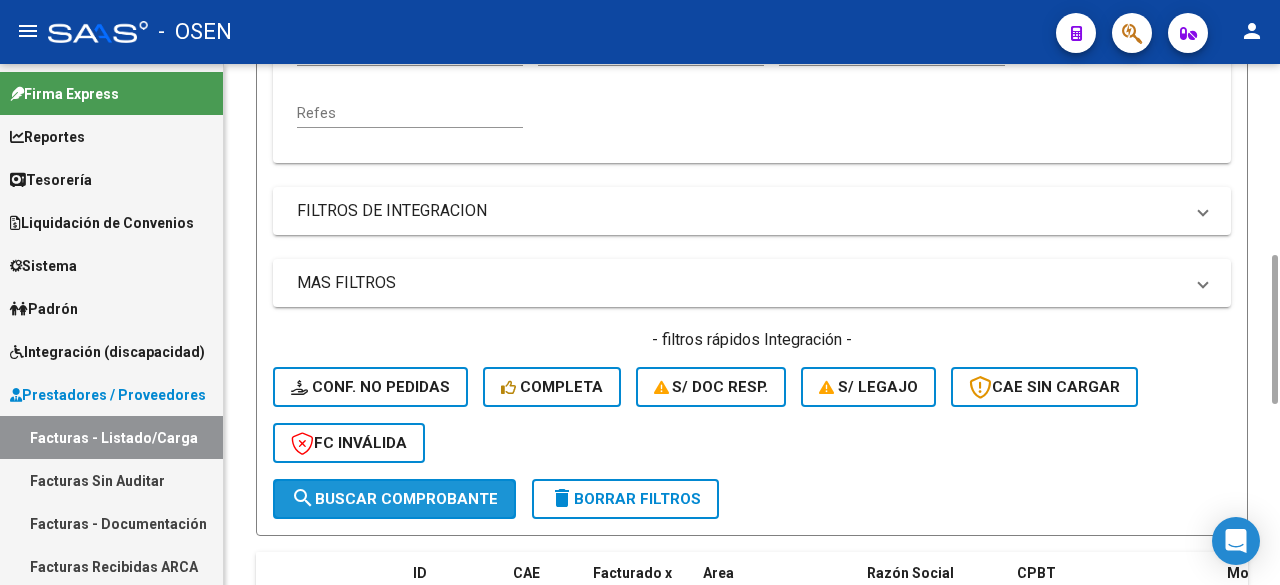 click on "search  Buscar Comprobante" 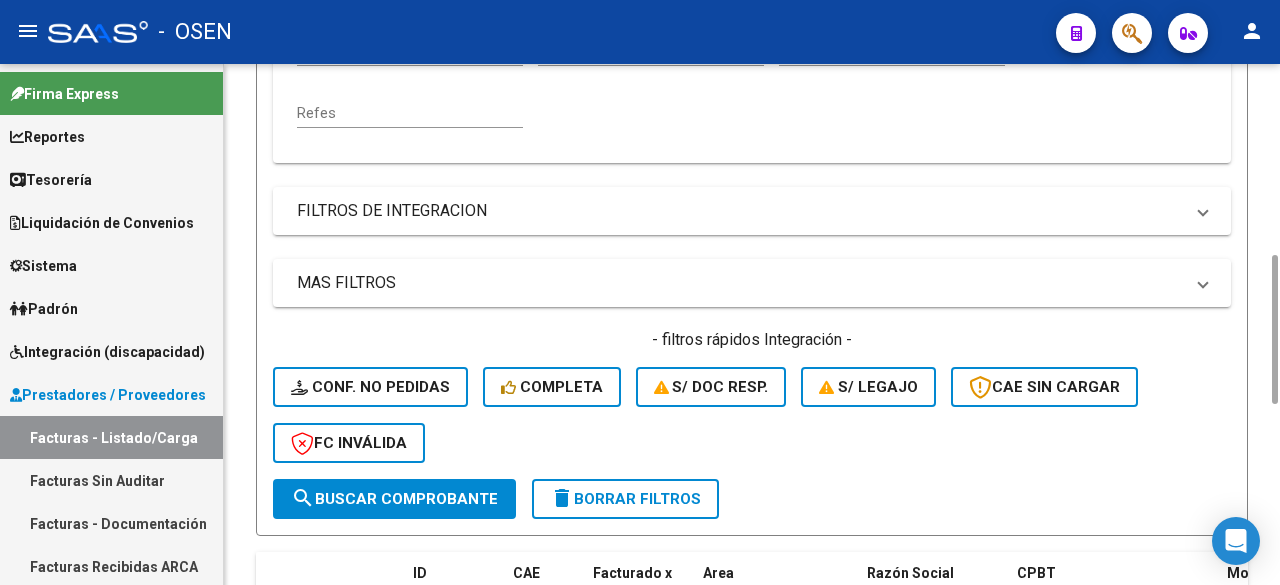 scroll, scrollTop: 1293, scrollLeft: 0, axis: vertical 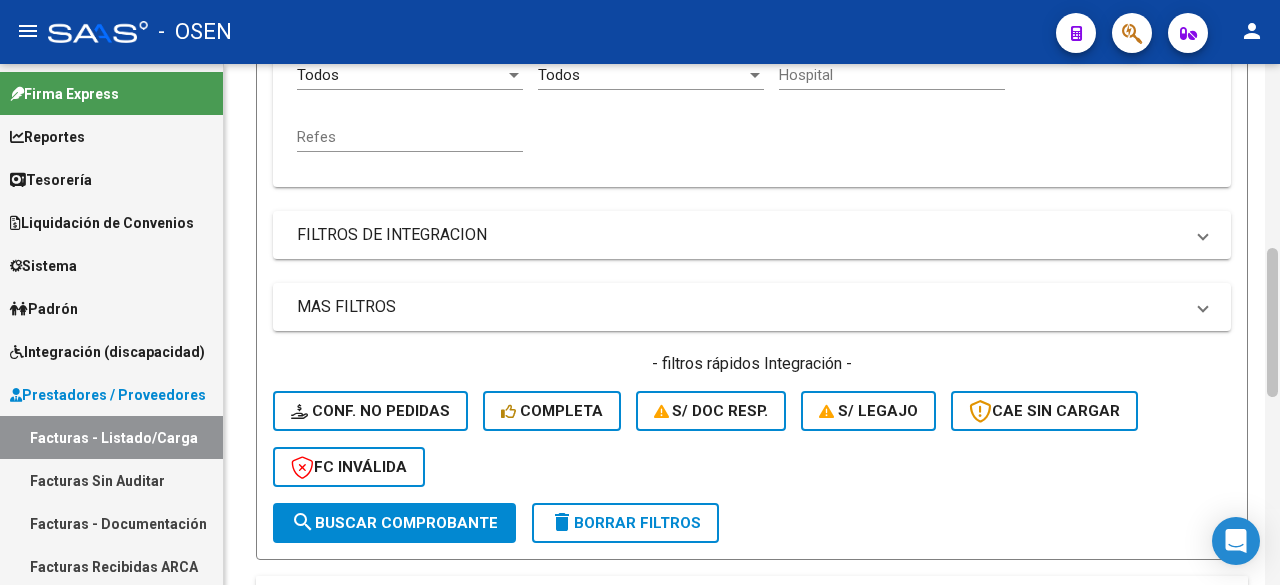 drag, startPoint x: 1275, startPoint y: 478, endPoint x: 1274, endPoint y: 290, distance: 188.00266 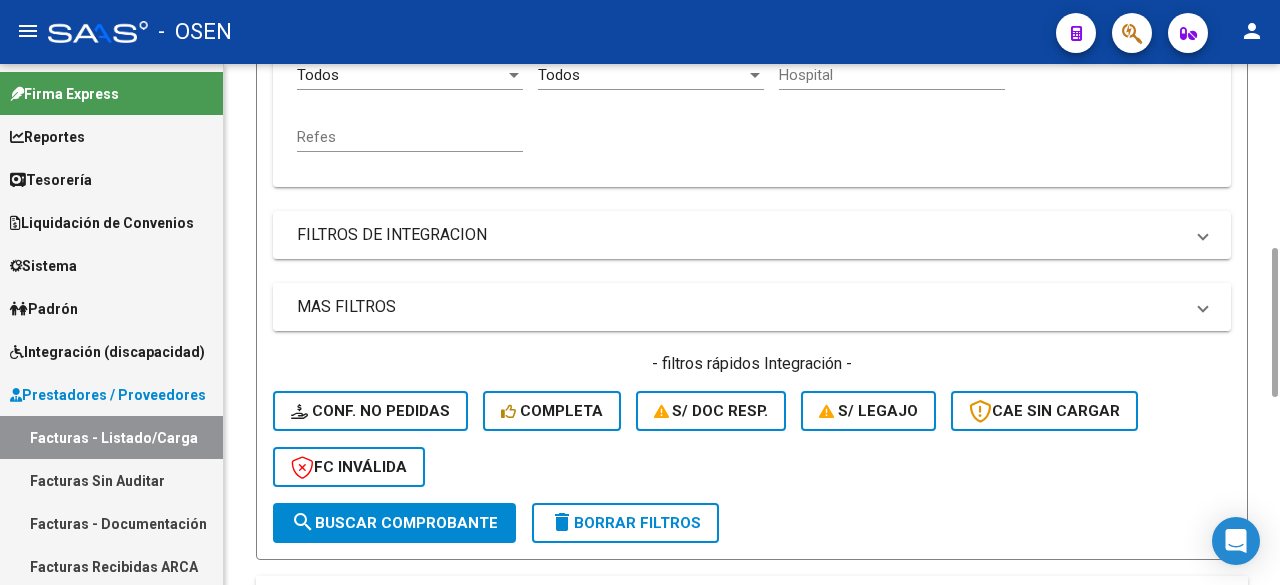 scroll, scrollTop: 640, scrollLeft: 0, axis: vertical 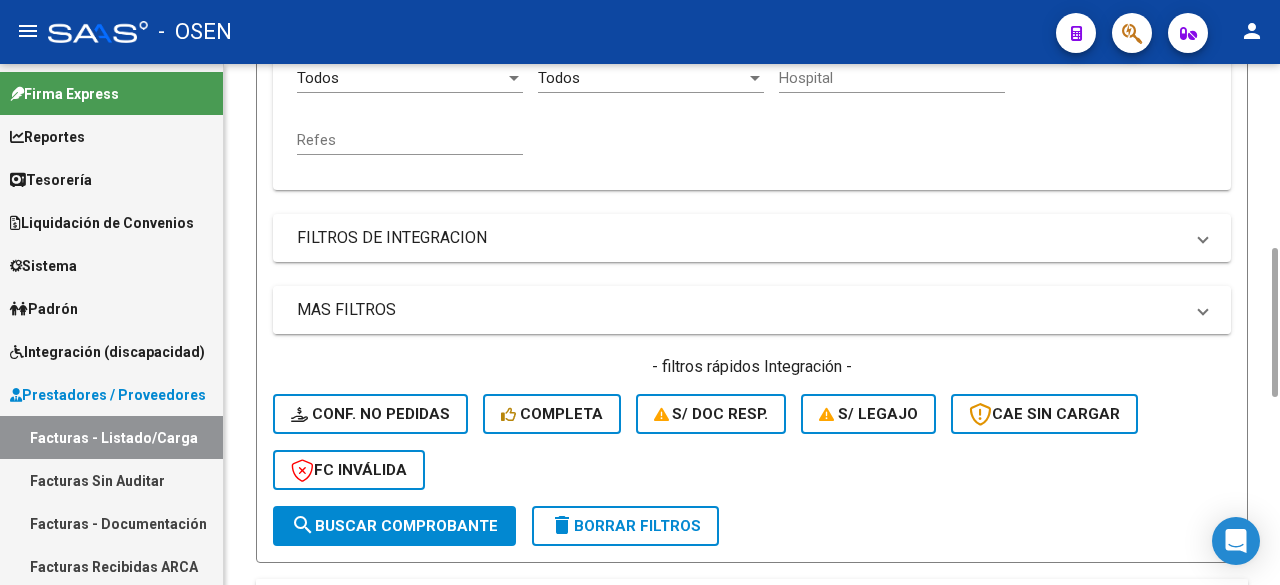 click on "MAS FILTROS" at bounding box center [740, 310] 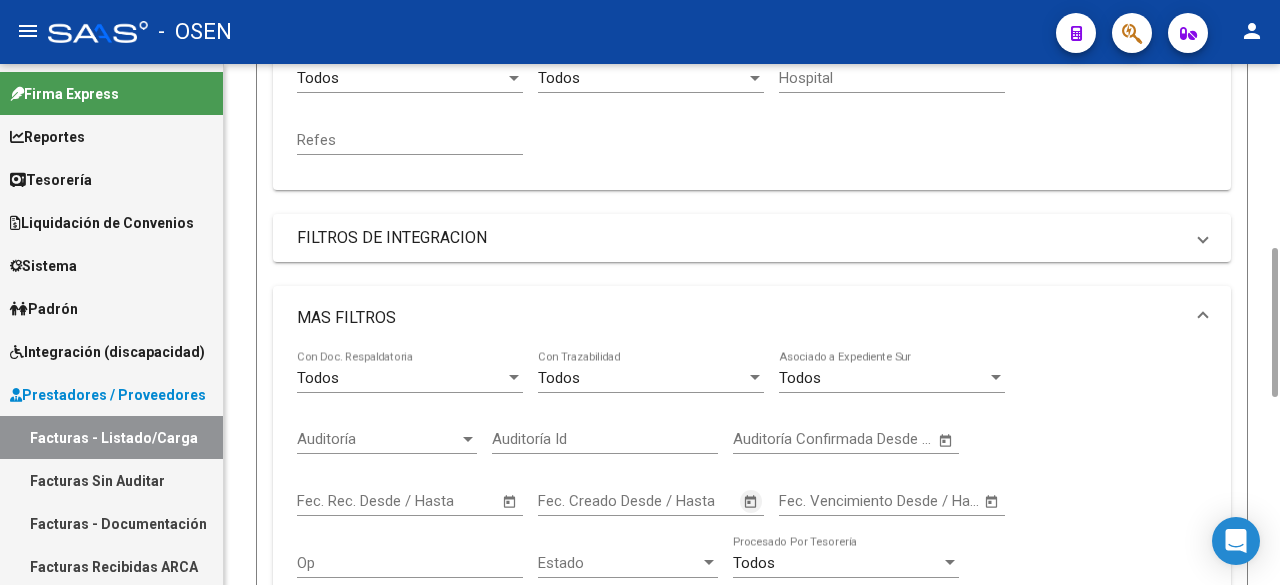 click 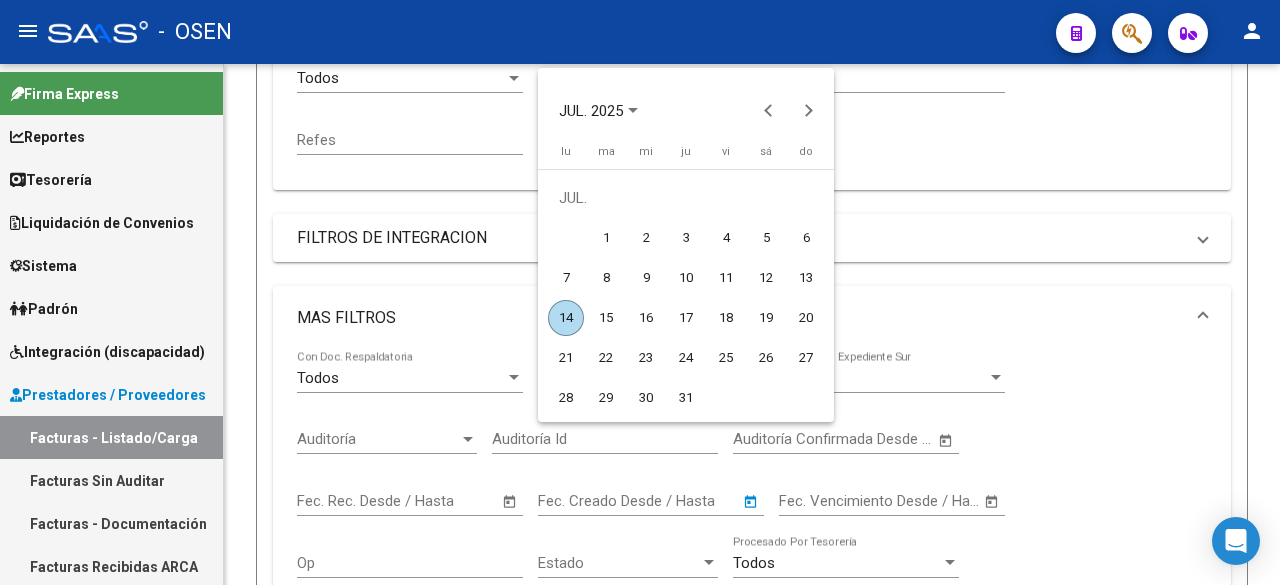 click on "11" at bounding box center [726, 278] 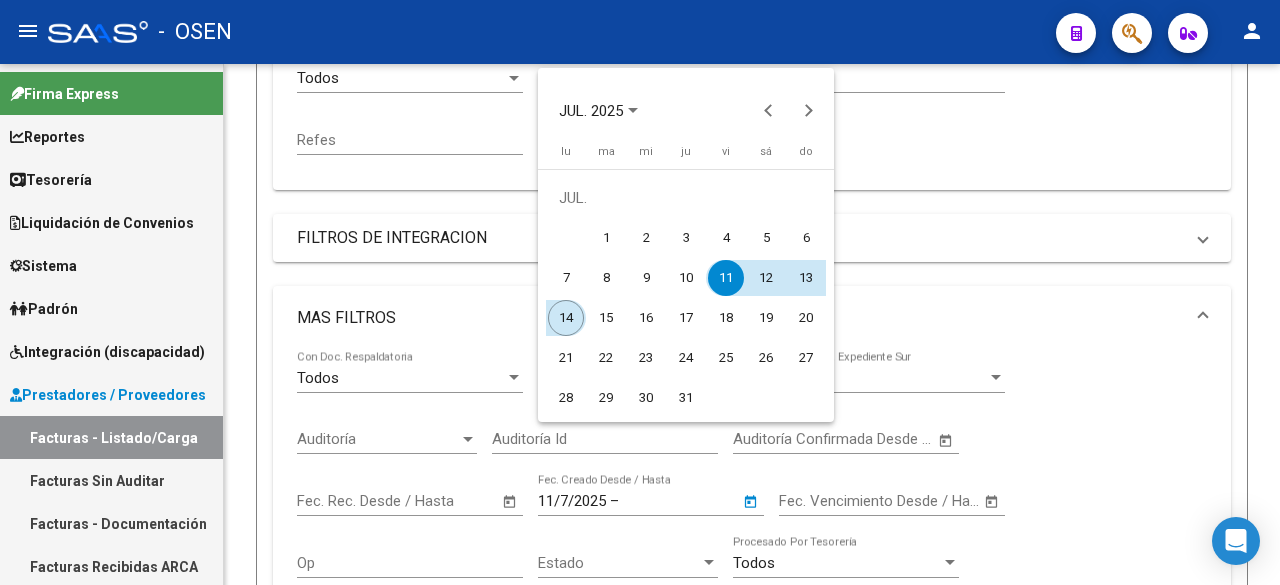 click on "14" at bounding box center [566, 318] 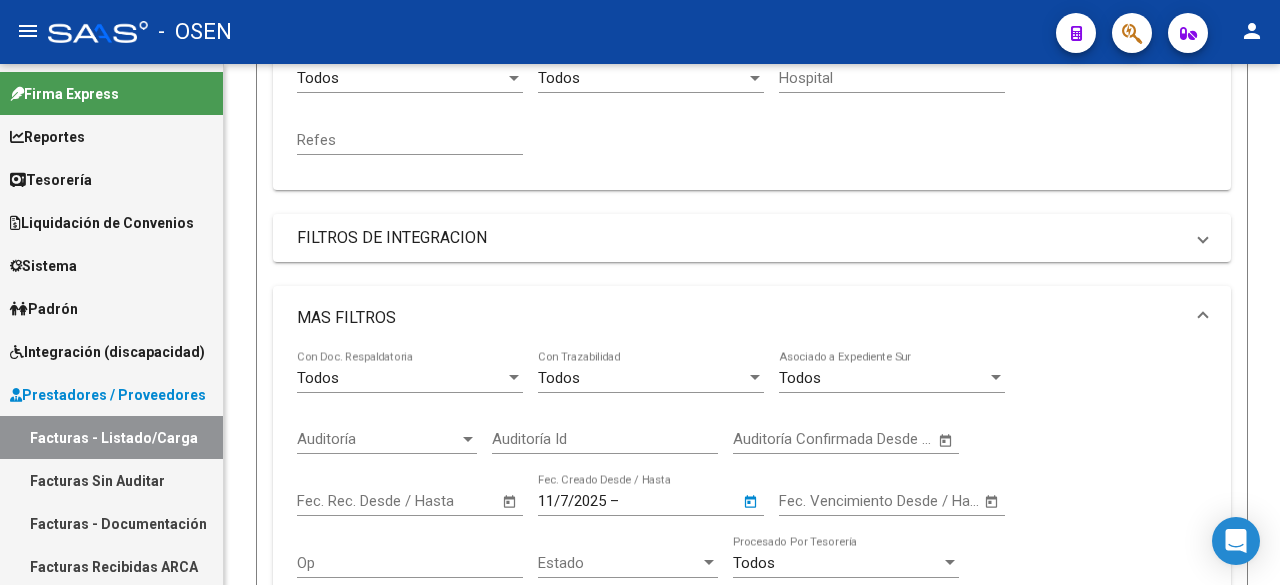 type on "14/7/2025" 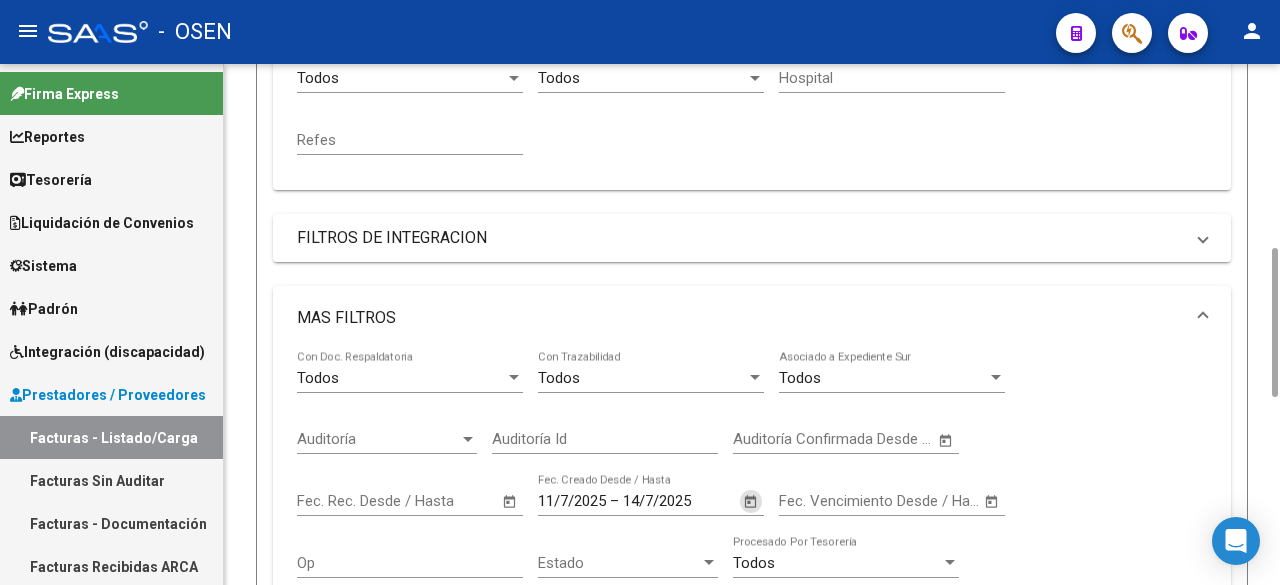 scroll, scrollTop: 1307, scrollLeft: 0, axis: vertical 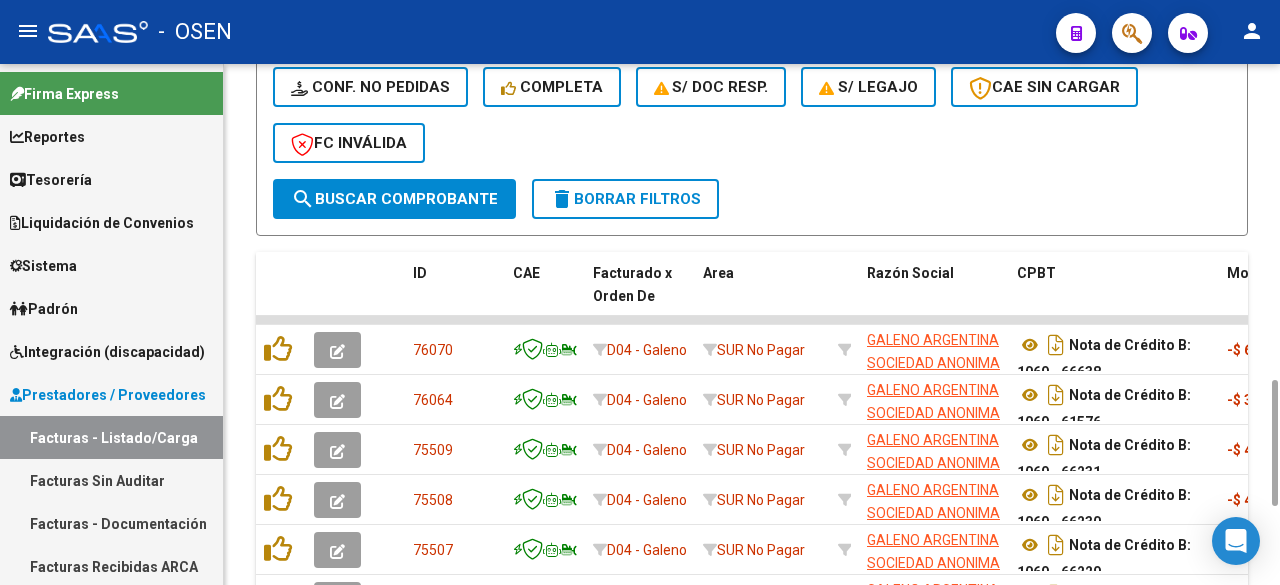 click on "search  Buscar Comprobante" 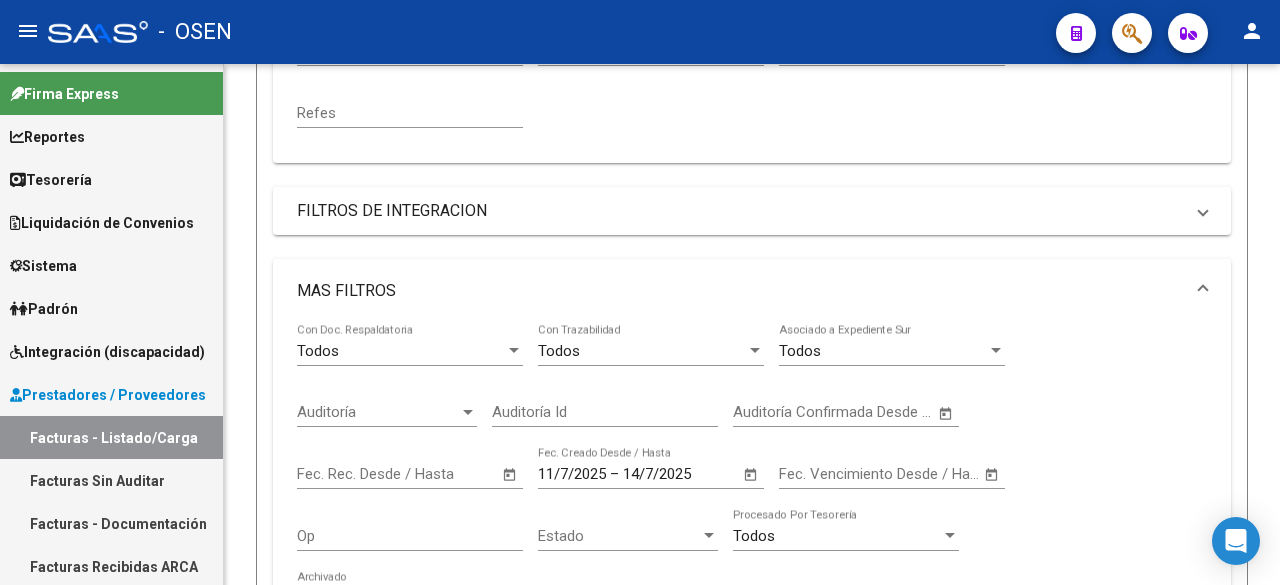 scroll, scrollTop: 1152, scrollLeft: 0, axis: vertical 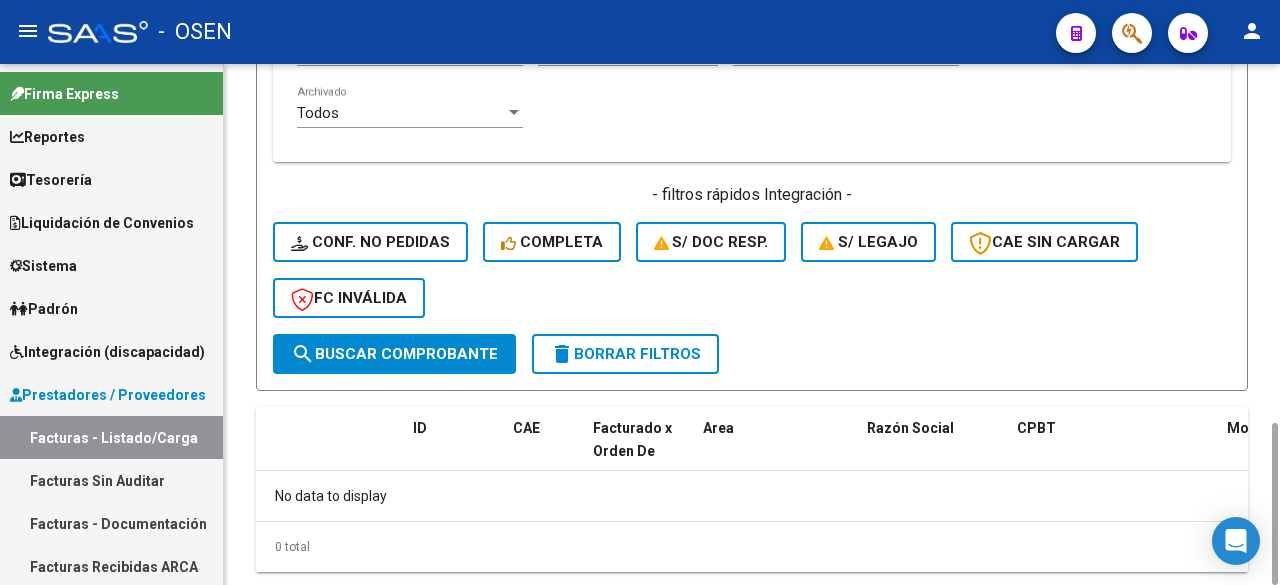 click on "Filtros Id Area Area Seleccionar Gerenciador Seleccionar Gerenciador No  Confirmado Todos  Cargado desde Masivo   Mostrar totalizadores   FILTROS DEL COMPROBANTE  Nota de Crédito B Comprobante Tipo Start date – Fec. Comprobante Desde / Hasta Días Emisión Desde(cant. días) Días Emisión Hasta(cant. días) CUIT / Razón Social Pto. Venta Nro. Comprobante Código SSS CAE Válido CAE Válido Todos  Cargado Módulo Hosp. Todos  Tiene facturacion Apócrifa Hospital Refes  FILTROS DE INTEGRACION  Todos  Cargado en Para Enviar SSS Período De Prestación Campos del Archivo de Rendición Devuelto x SSS (dr_envio) Todos  Rendido x SSS (dr_envio) Tipo de Registro Tipo de Registro Período Presentación Período Presentación Campos del Legajo Asociado (preaprobación) Afiliado Legajo (cuil/nombre) Todos  Solo facturas preaprobadas  MAS FILTROS  Todos  Con Doc. Respaldatoria Todos  Con Trazabilidad Todos  Asociado a Expediente Sur Auditoría Auditoría Auditoría Id Start date – Start date – 11/7/2025 – –" 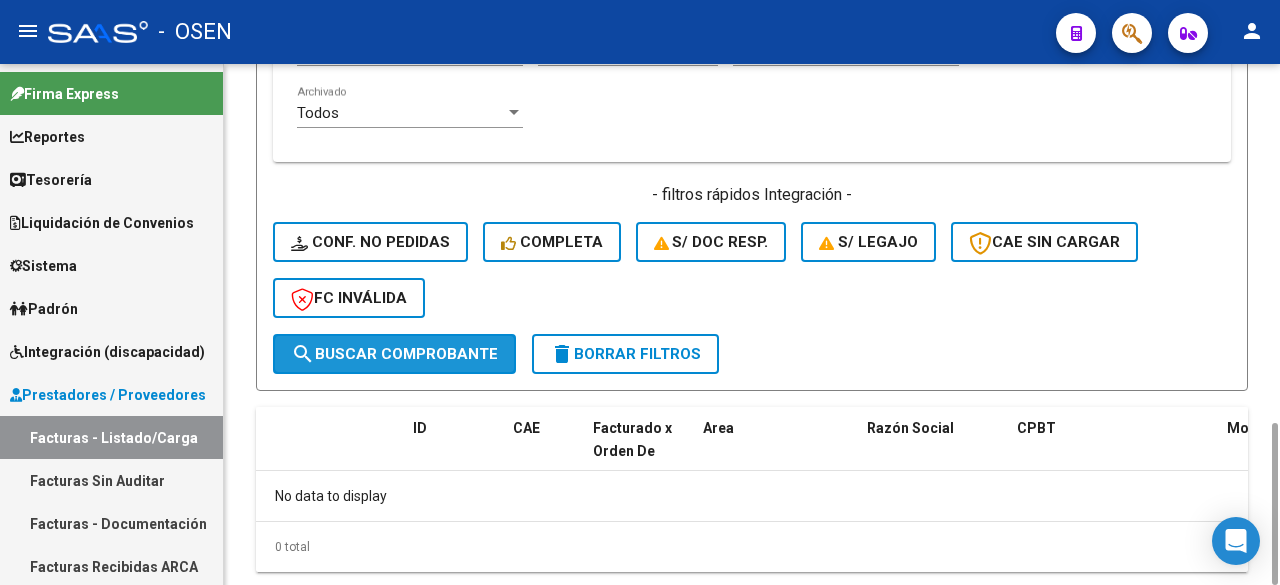 click on "search  Buscar Comprobante" 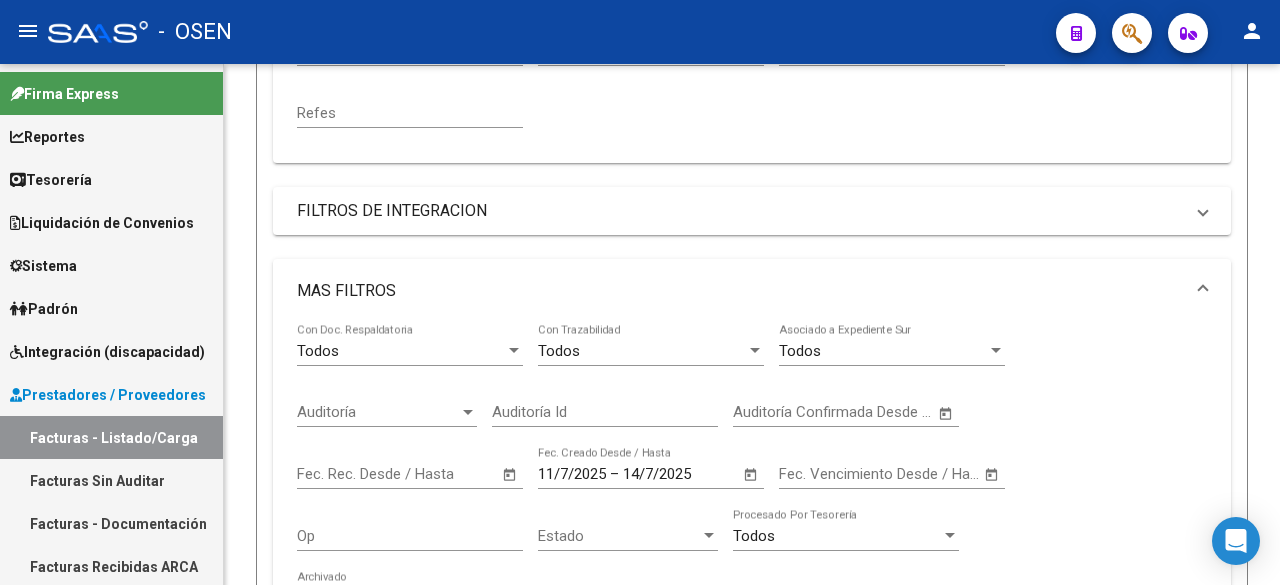 scroll, scrollTop: 0, scrollLeft: 0, axis: both 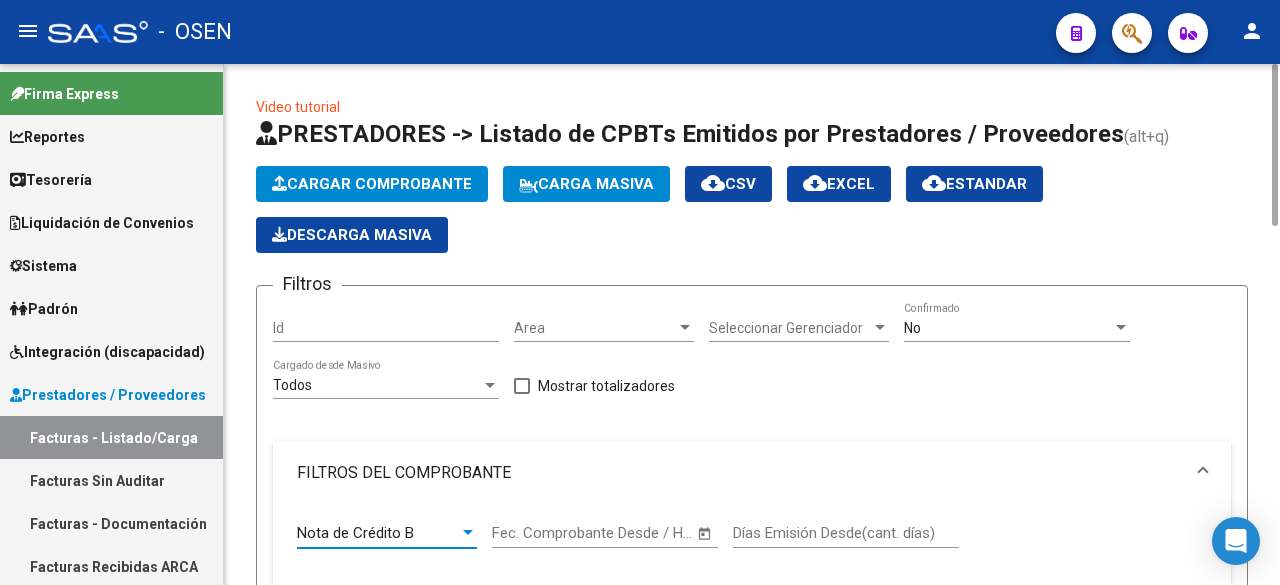click at bounding box center (468, 533) 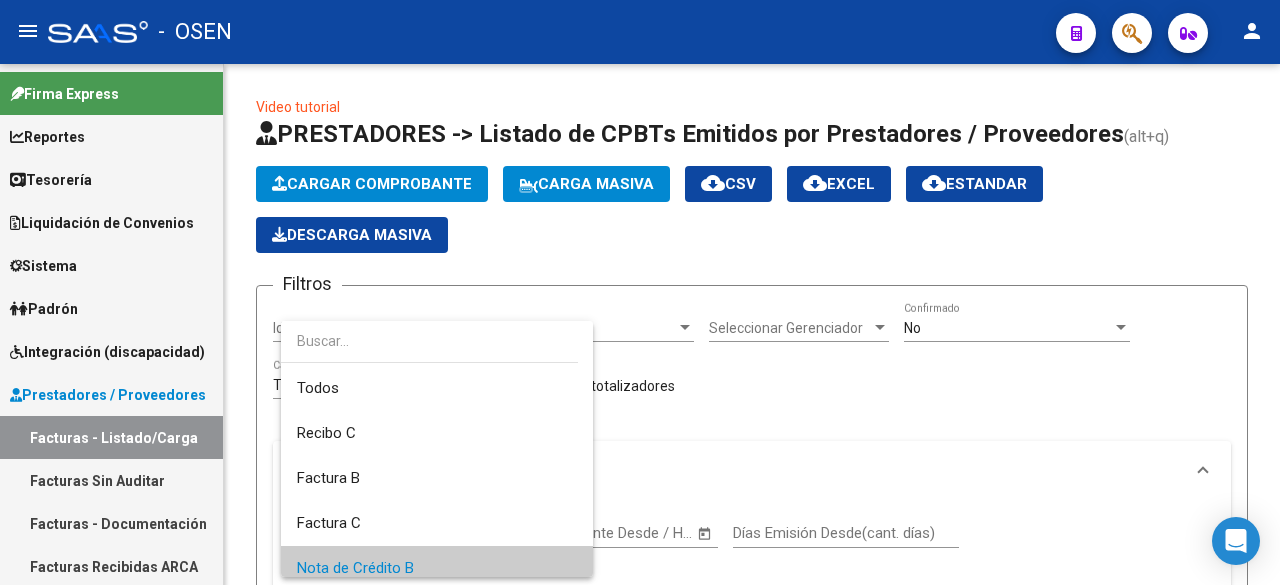 scroll, scrollTop: 87, scrollLeft: 0, axis: vertical 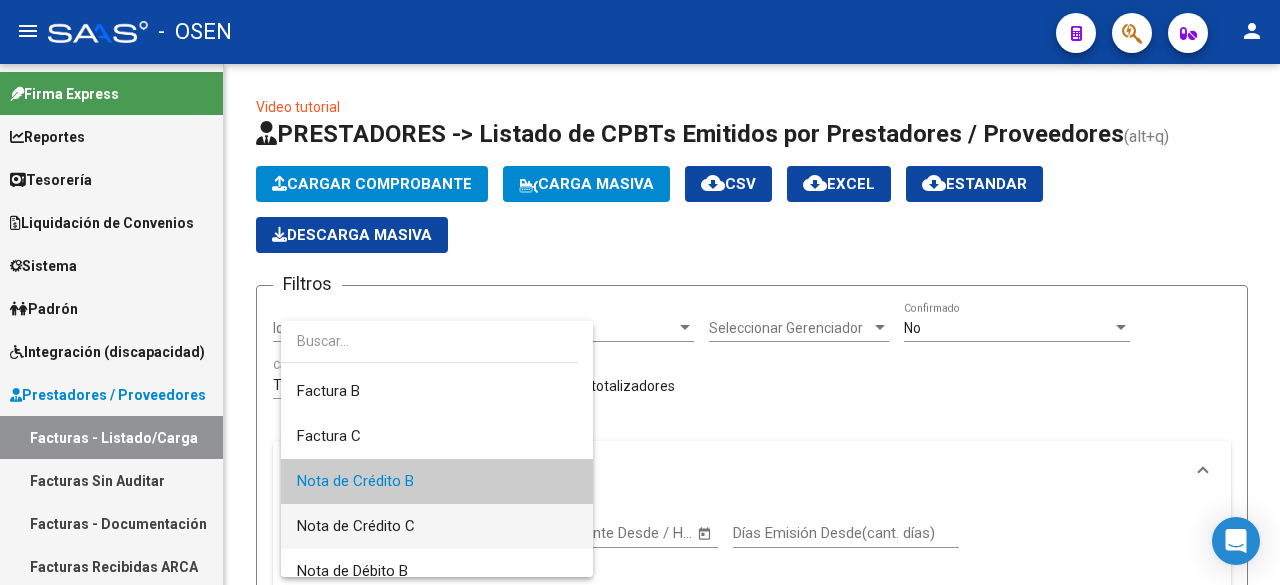click on "Nota de Crédito C" at bounding box center (437, 526) 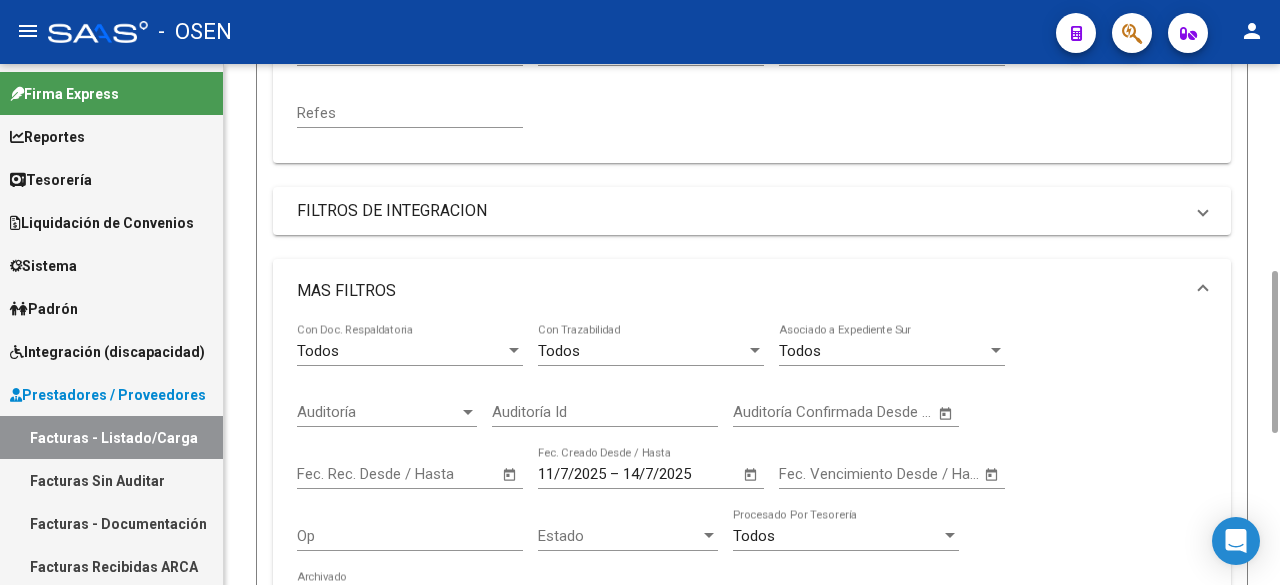 scroll, scrollTop: 1152, scrollLeft: 0, axis: vertical 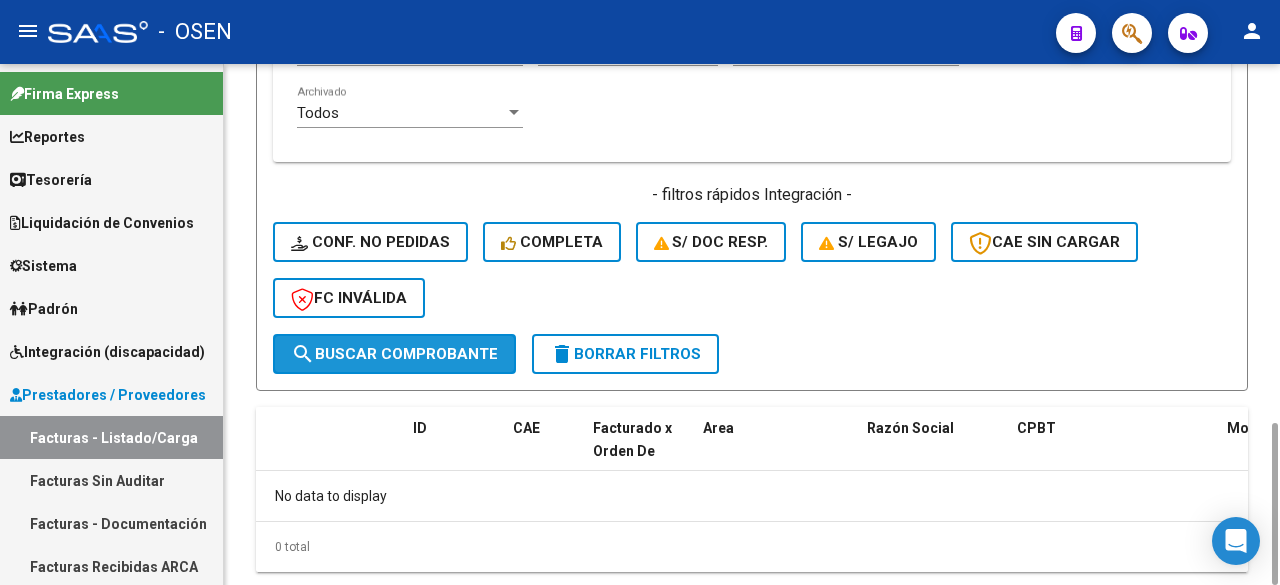 click on "search  Buscar Comprobante" 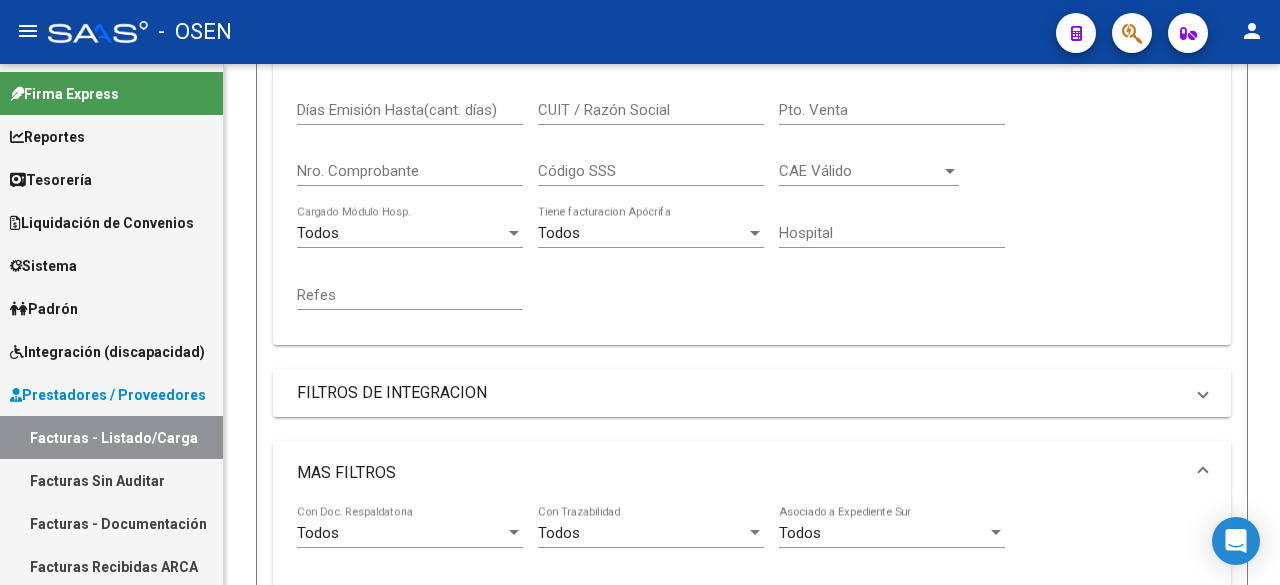scroll, scrollTop: 0, scrollLeft: 0, axis: both 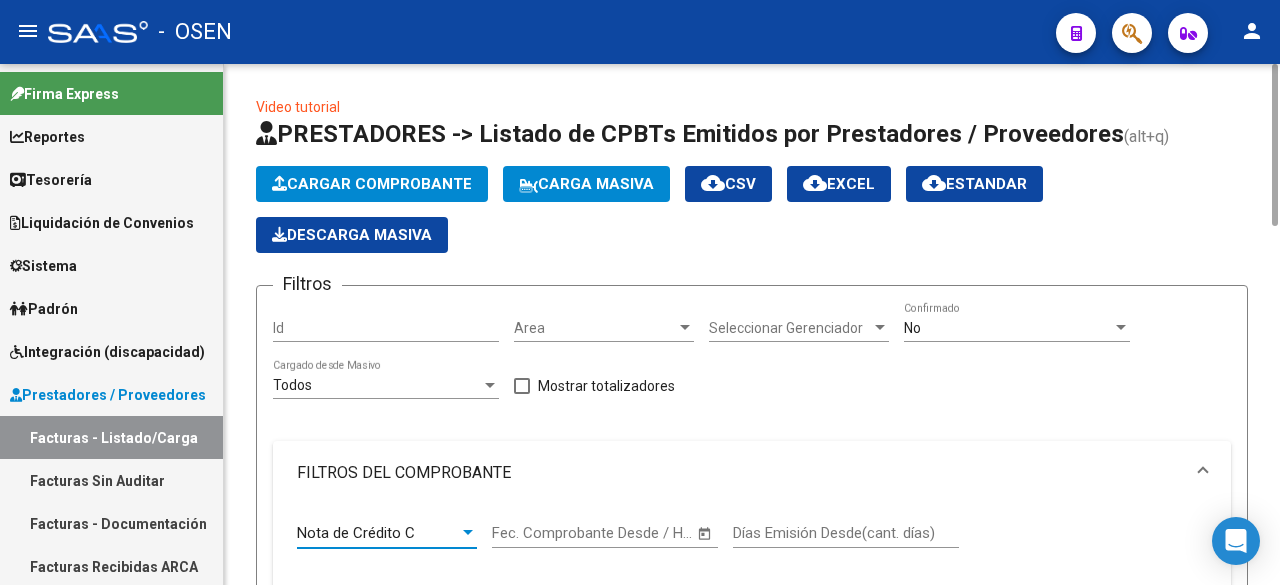 click on "Nota de Crédito C" at bounding box center (356, 533) 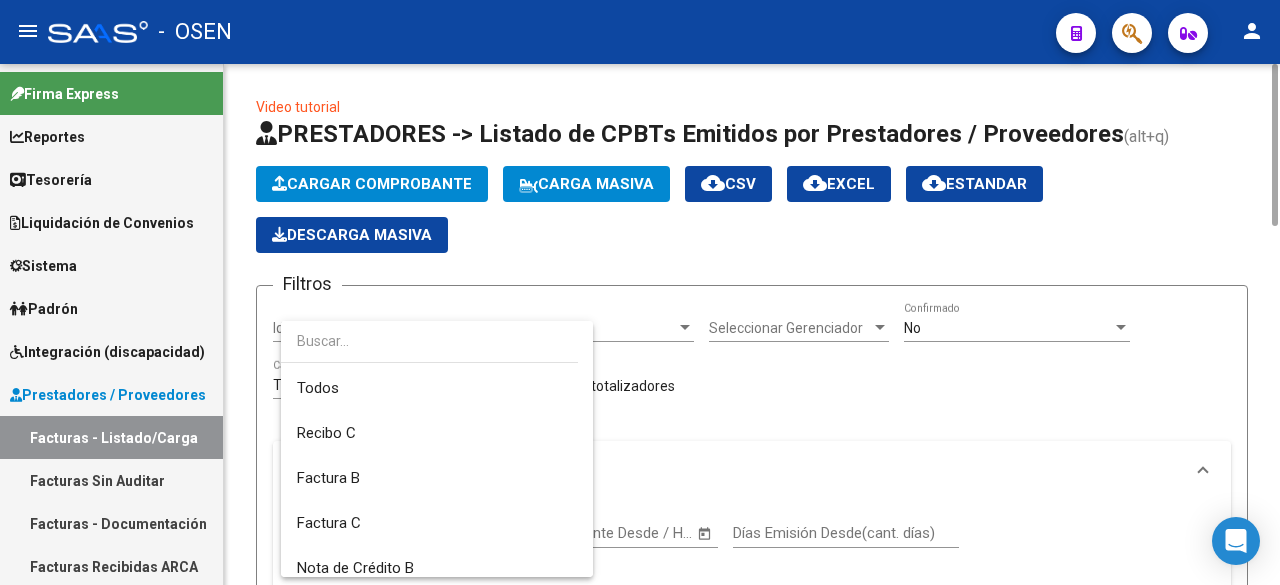 scroll, scrollTop: 132, scrollLeft: 0, axis: vertical 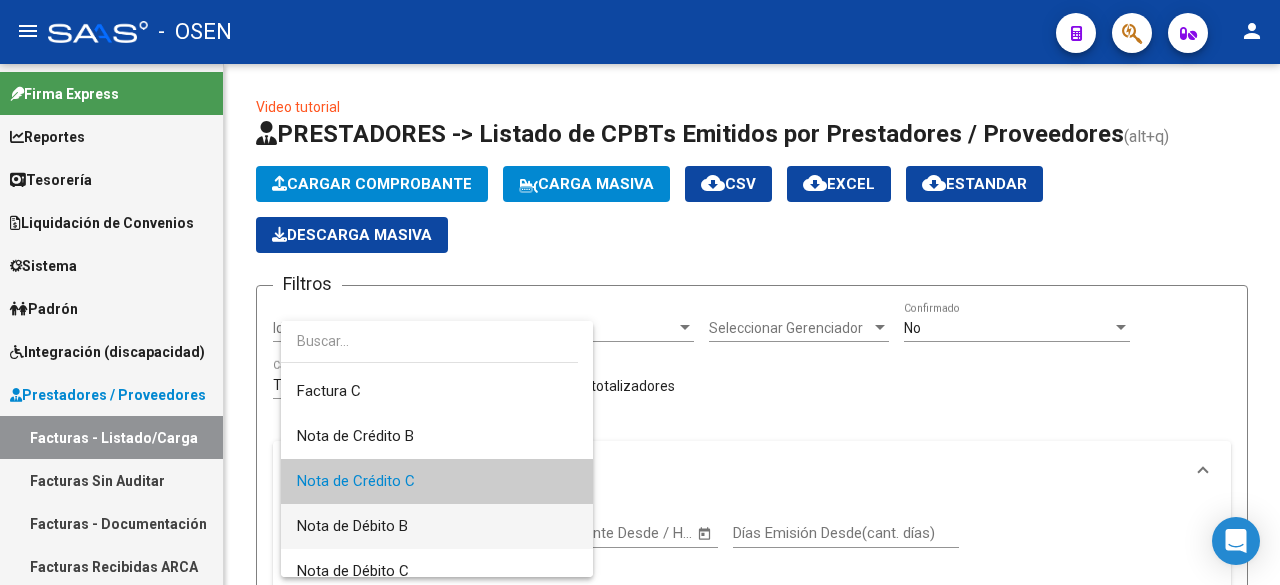 click on "Nota de Débito B" at bounding box center (437, 526) 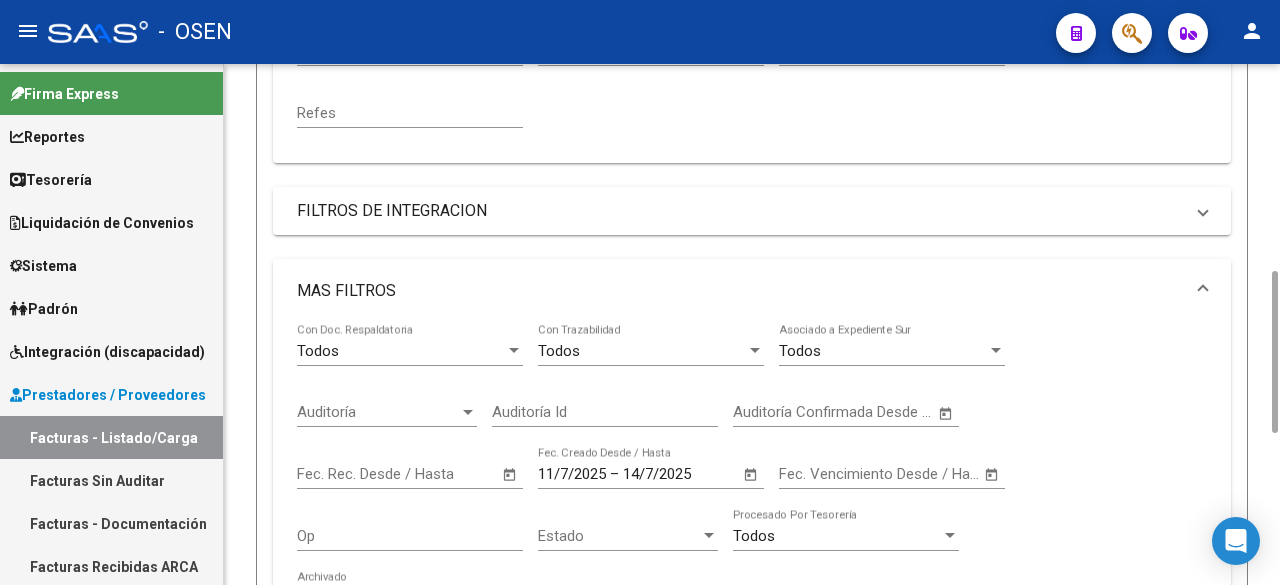 scroll, scrollTop: 1152, scrollLeft: 0, axis: vertical 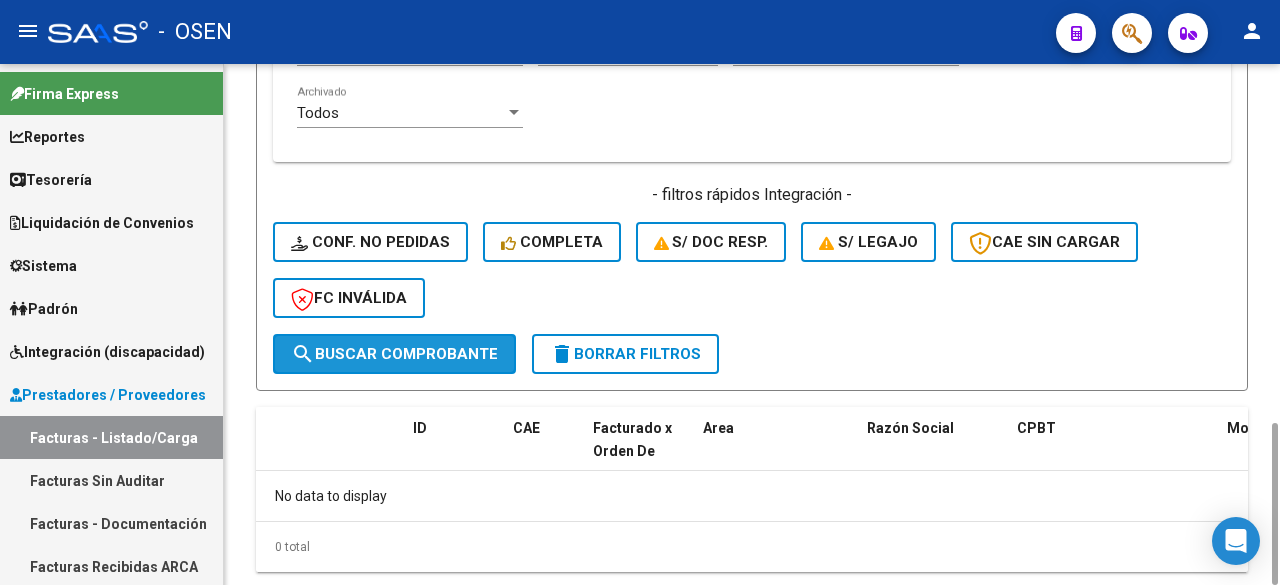 click on "search  Buscar Comprobante" 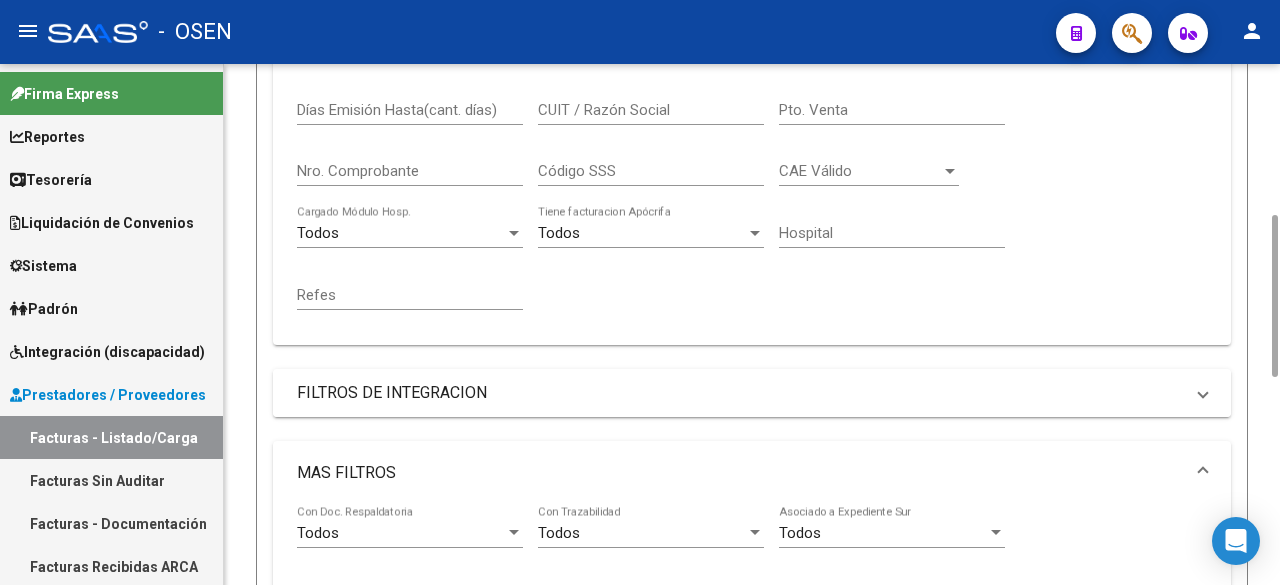 scroll, scrollTop: 0, scrollLeft: 0, axis: both 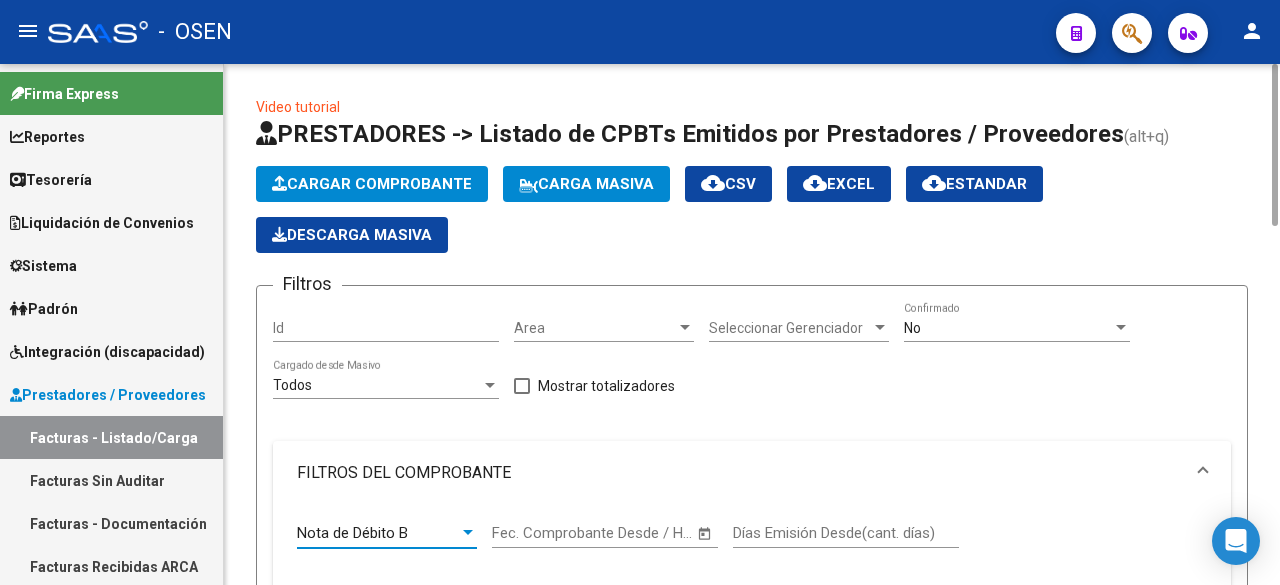 click at bounding box center (468, 533) 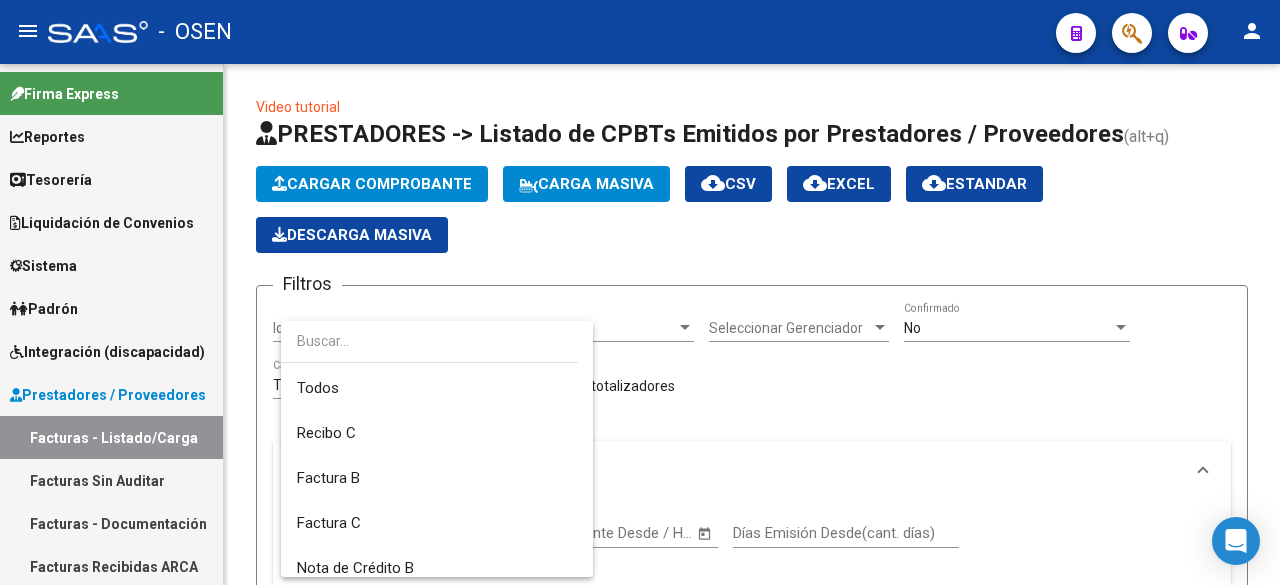 scroll, scrollTop: 177, scrollLeft: 0, axis: vertical 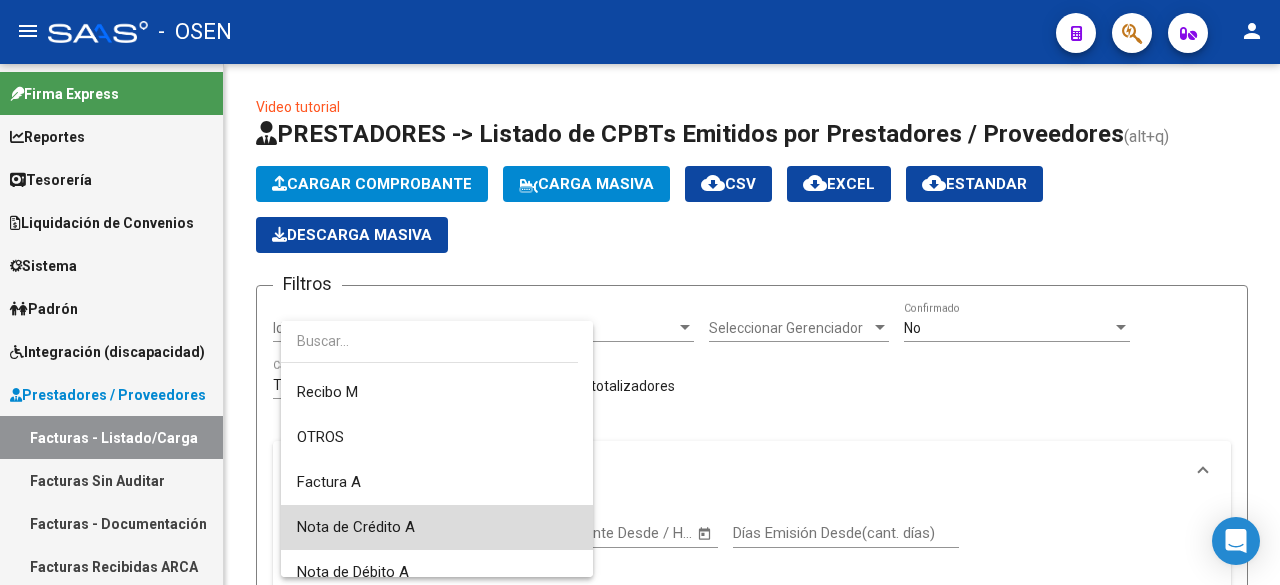 click on "Nota de Crédito A" at bounding box center [437, 527] 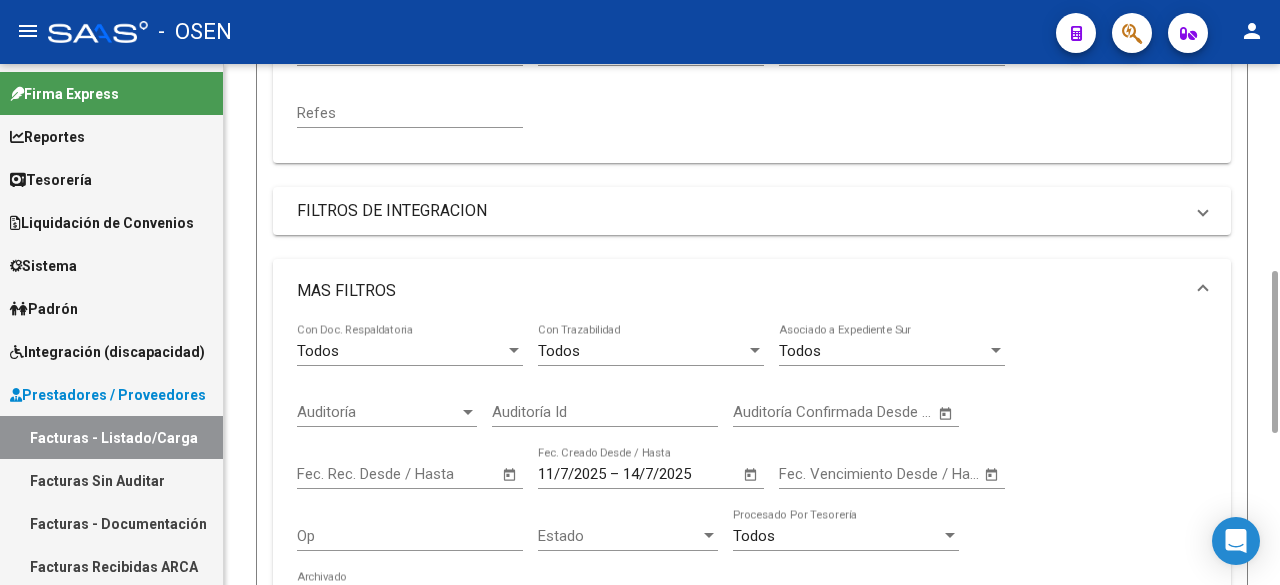 scroll, scrollTop: 1152, scrollLeft: 0, axis: vertical 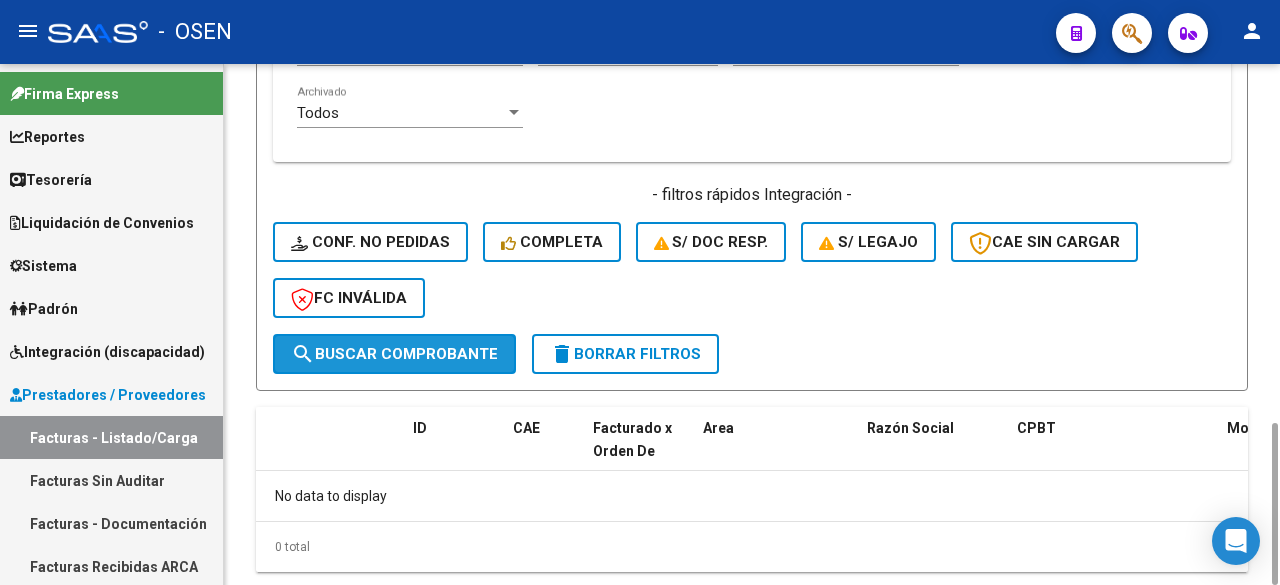 click on "search  Buscar Comprobante" 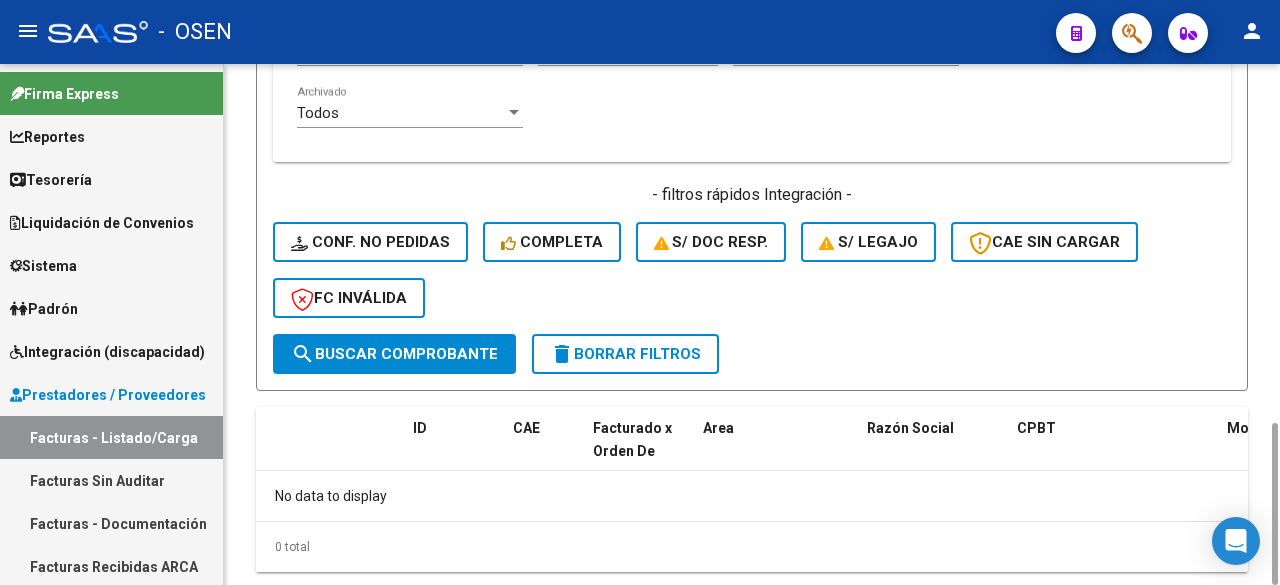scroll, scrollTop: 0, scrollLeft: 0, axis: both 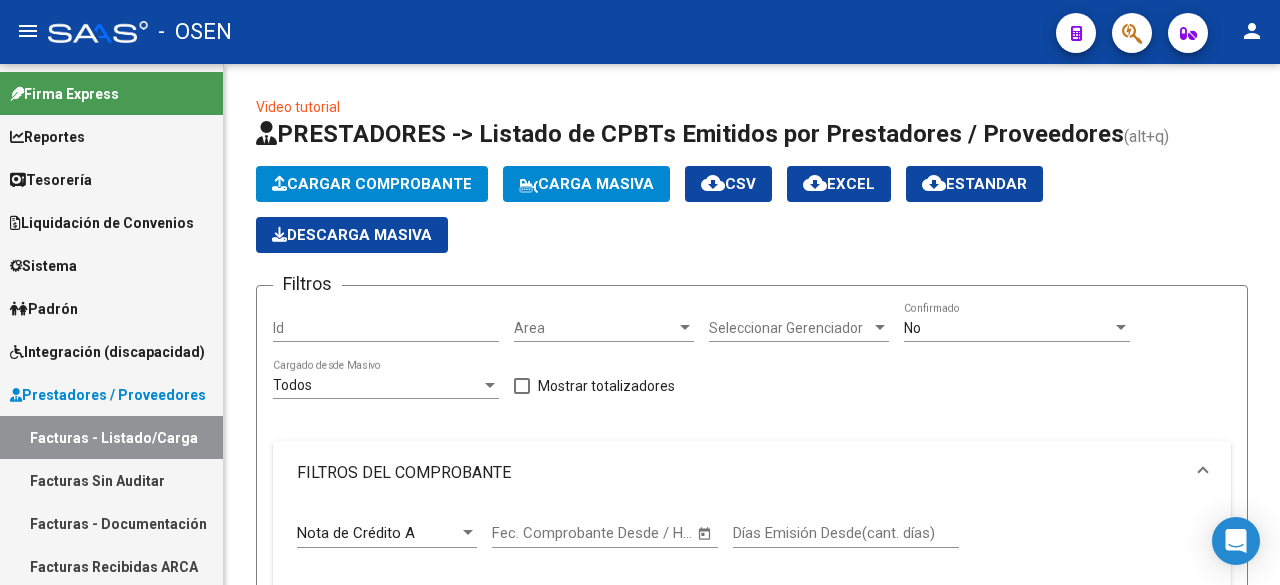 click on "Facturas Sin Auditar" at bounding box center (111, 480) 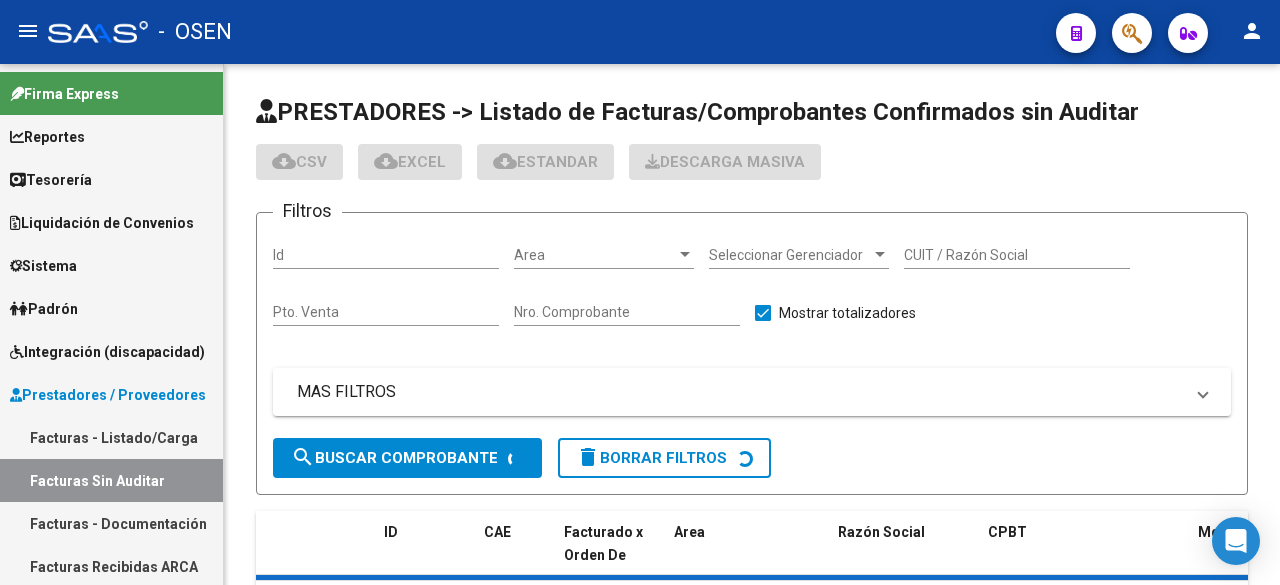 click on "Facturas - Listado/Carga" at bounding box center (111, 437) 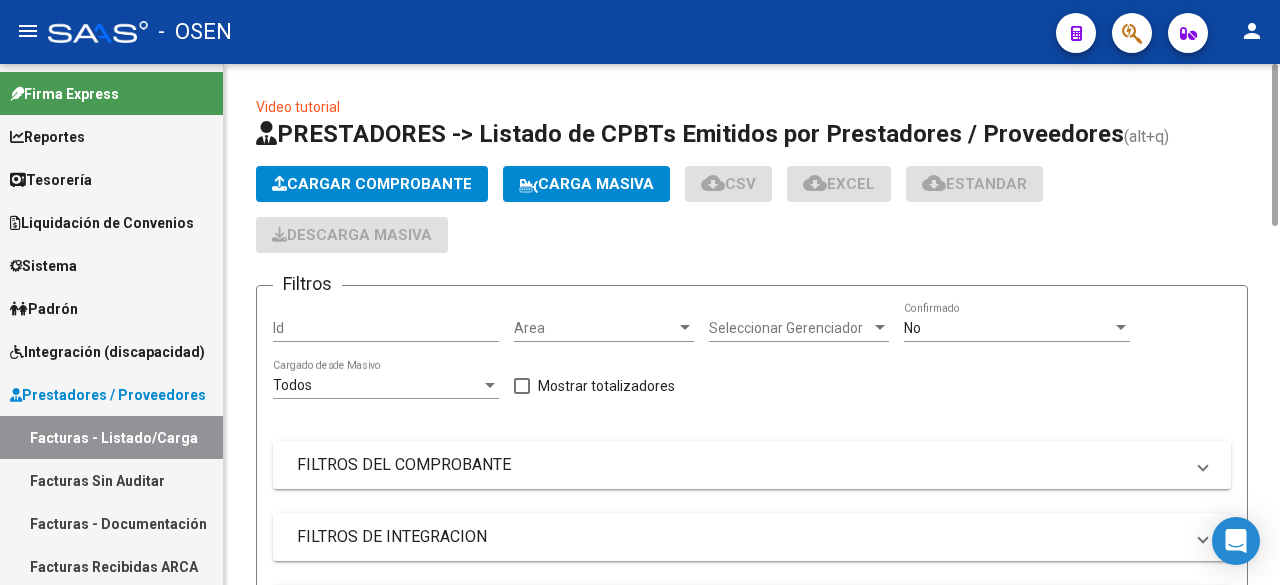 click on "No" at bounding box center [1008, 328] 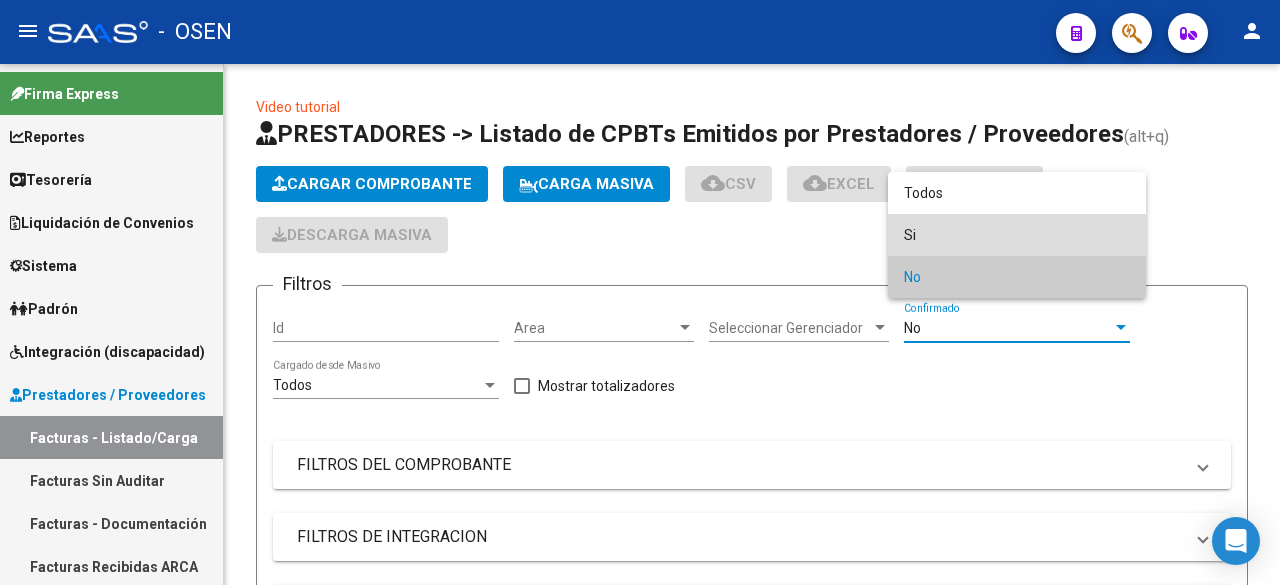 click on "Si" at bounding box center [1017, 235] 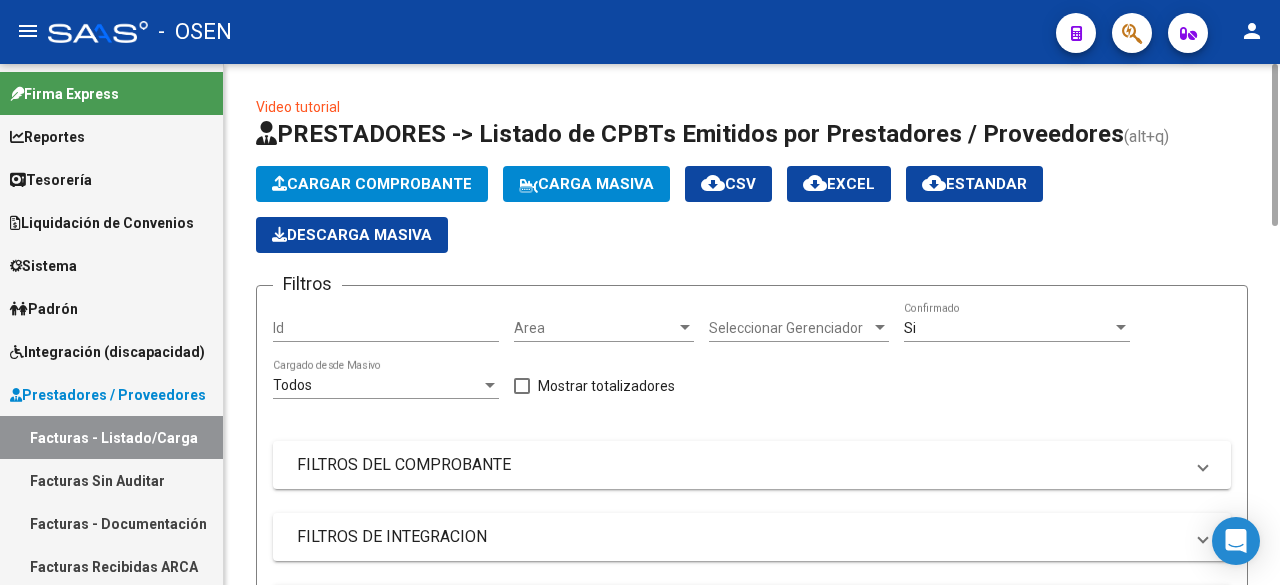 click on "MAS FILTROS" at bounding box center [740, 609] 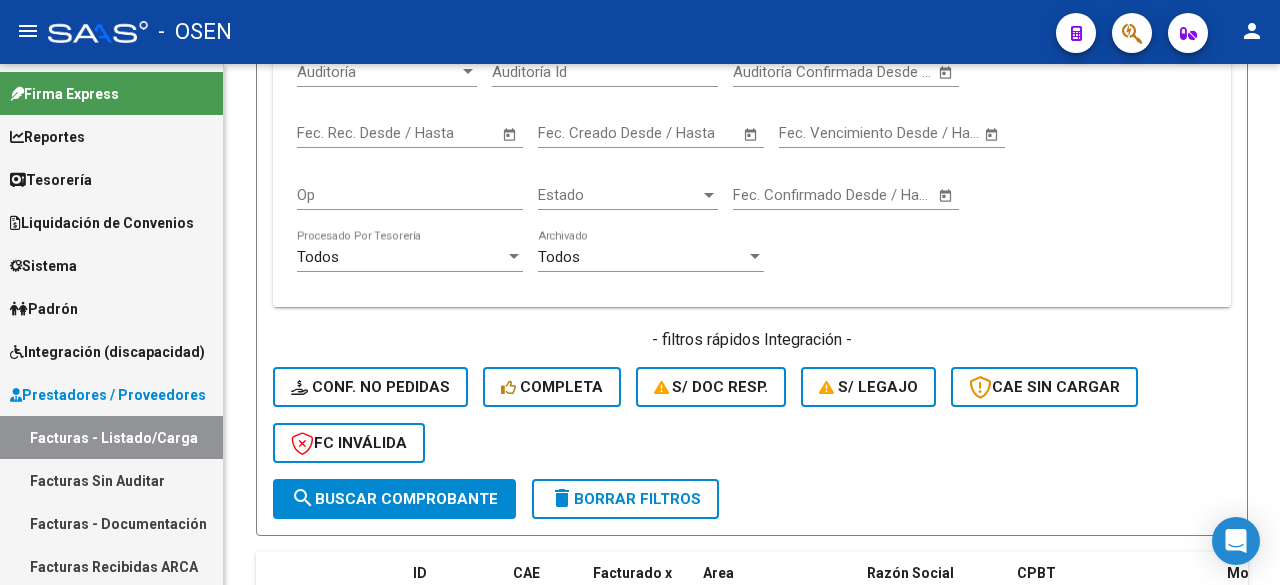 scroll, scrollTop: 1293, scrollLeft: 0, axis: vertical 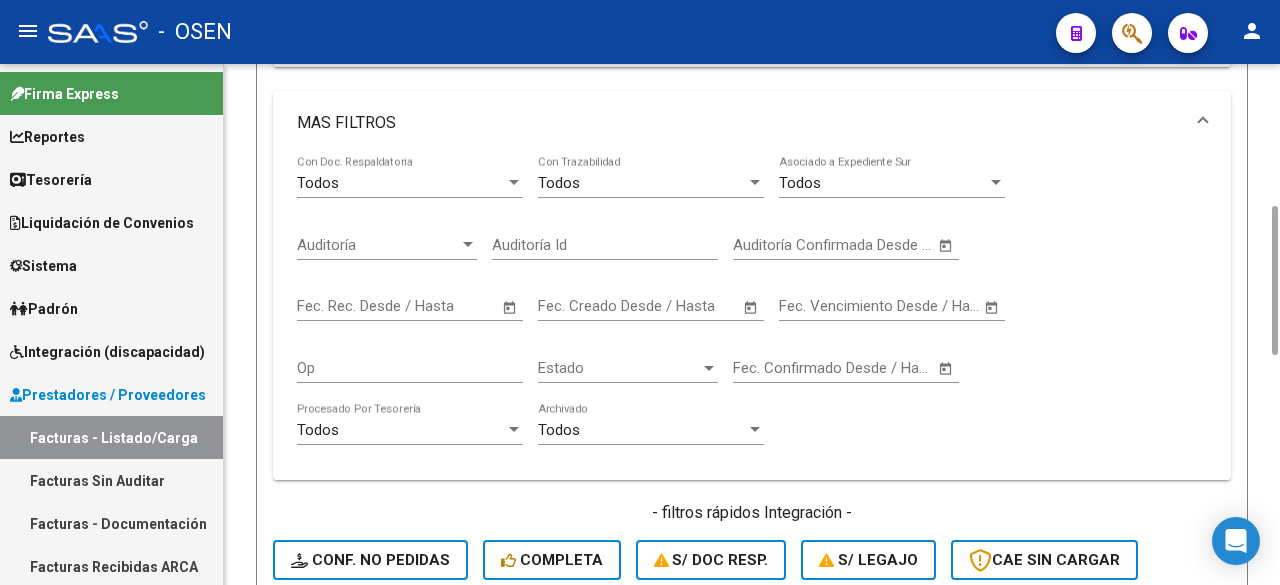 drag, startPoint x: 1271, startPoint y: 454, endPoint x: 1163, endPoint y: 260, distance: 222.03603 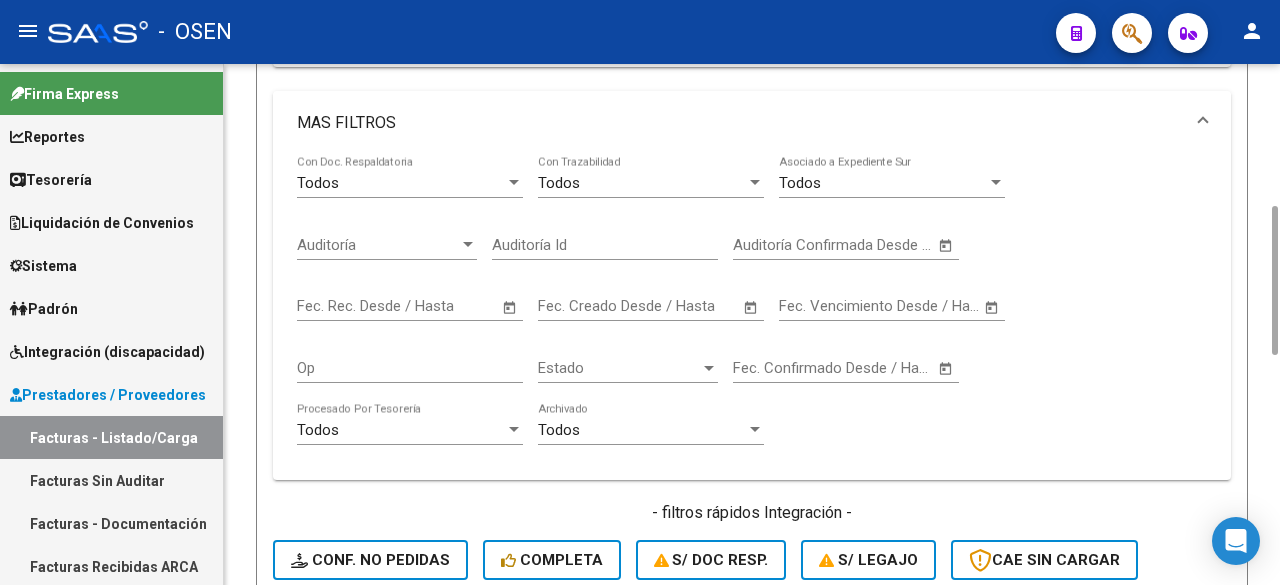 click 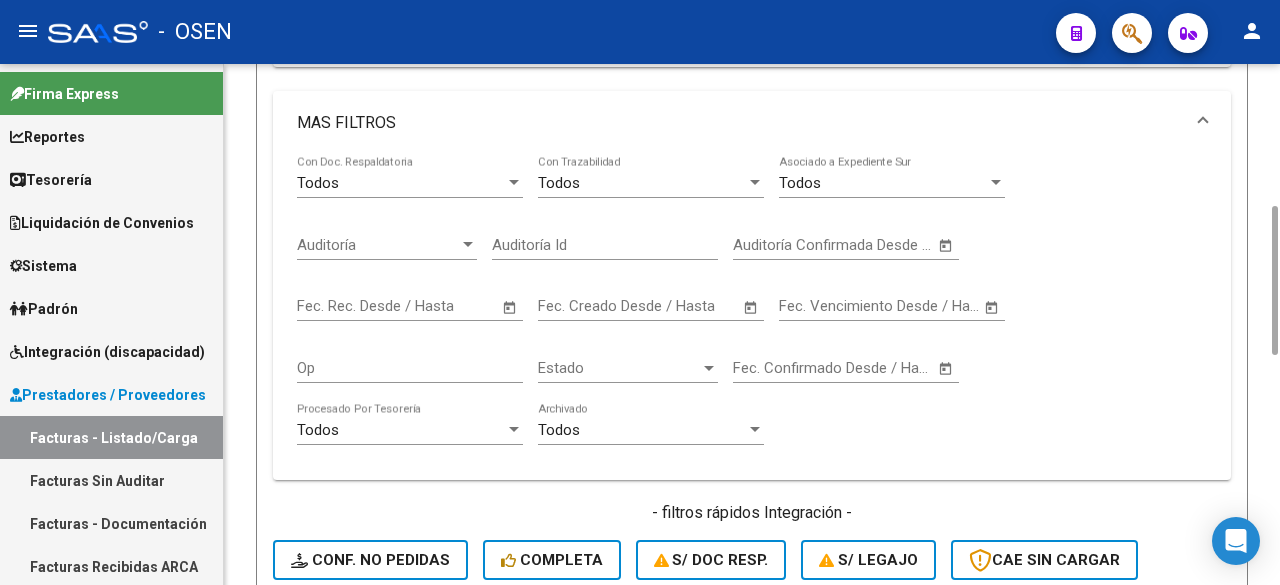 click 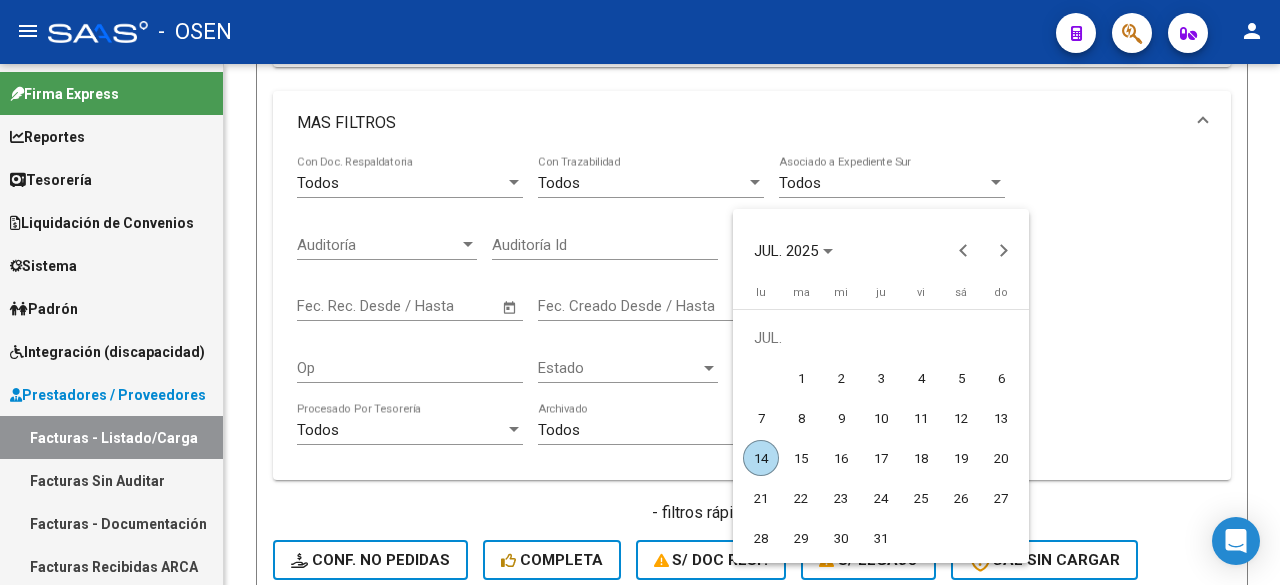 click on "11" at bounding box center (921, 418) 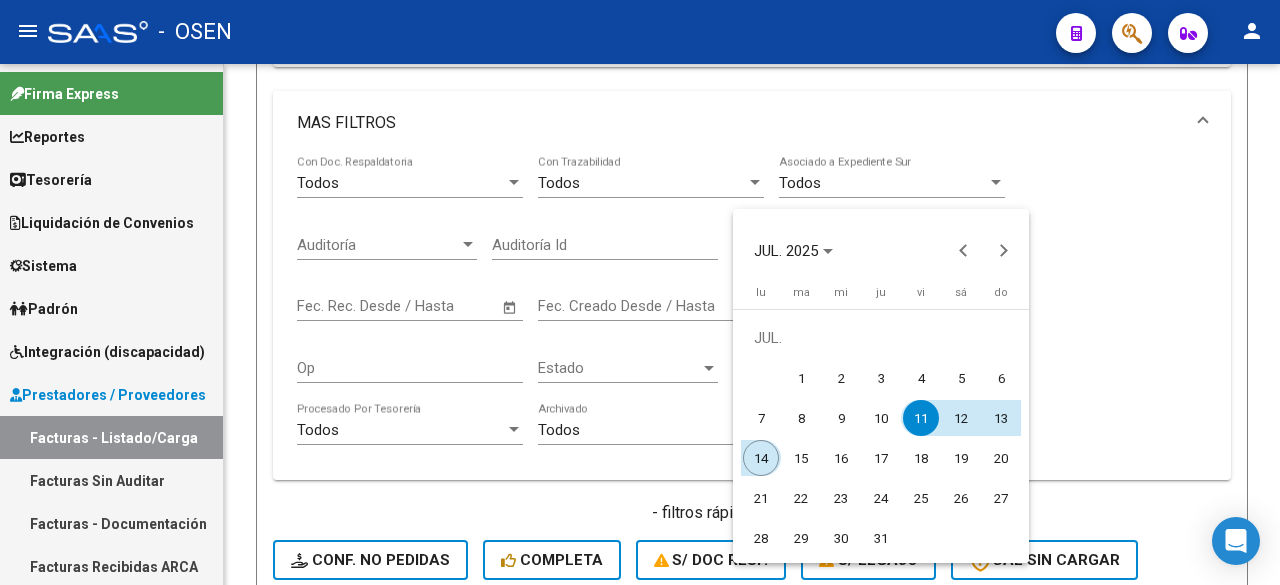 click on "14" at bounding box center [761, 458] 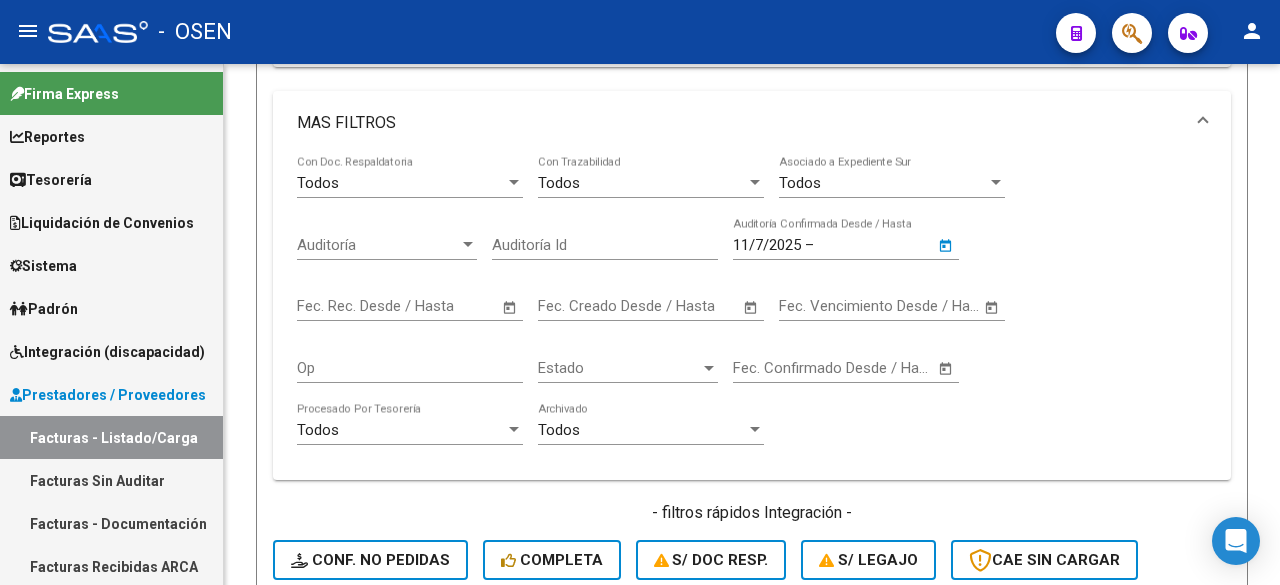 type on "14/7/2025" 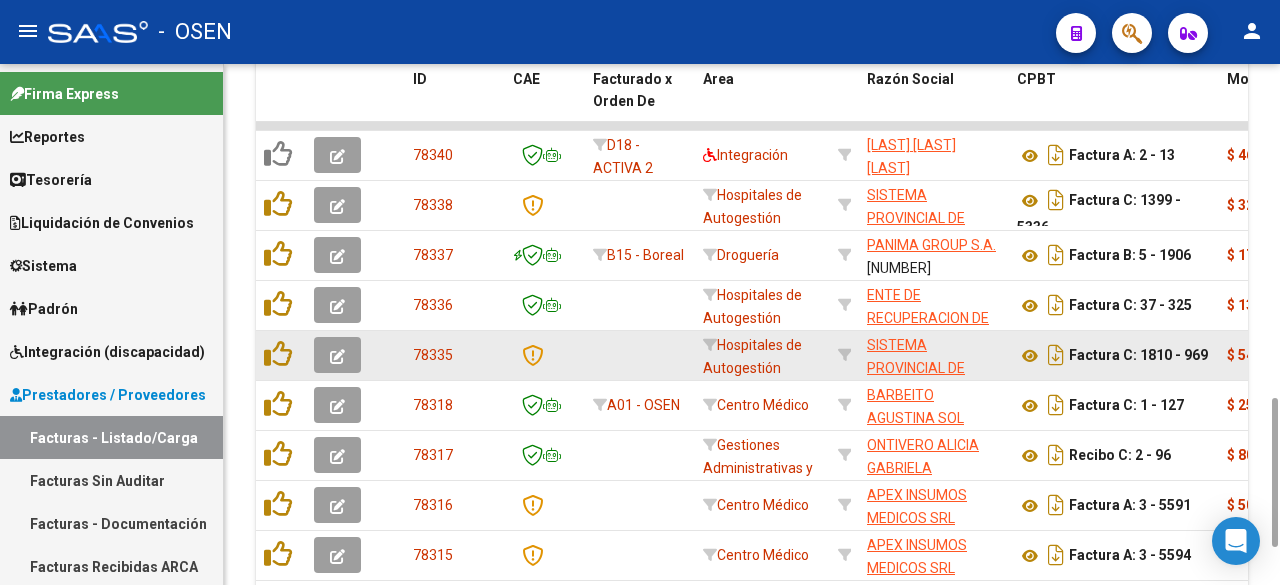 scroll, scrollTop: 1161, scrollLeft: 0, axis: vertical 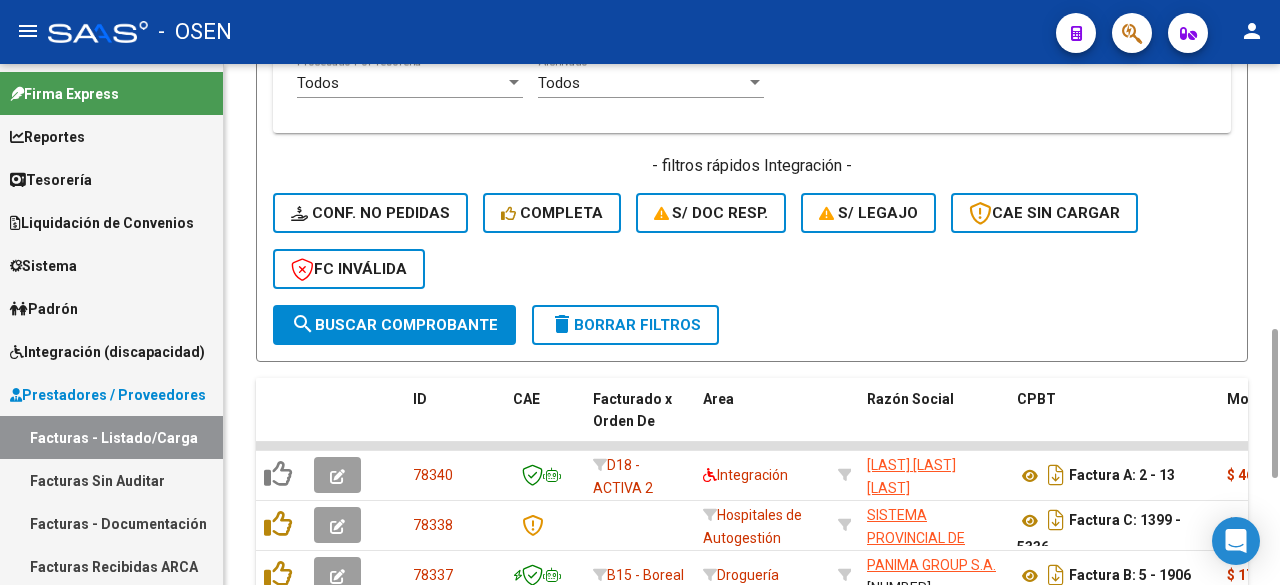 drag, startPoint x: 1275, startPoint y: 441, endPoint x: 1217, endPoint y: 336, distance: 119.954155 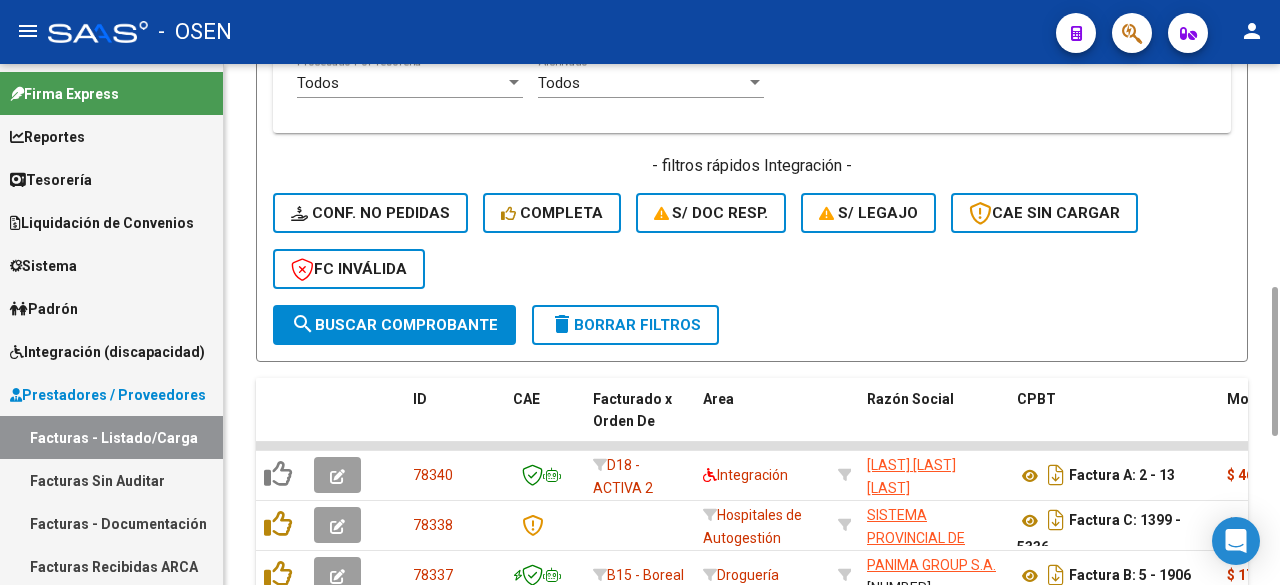scroll, scrollTop: 827, scrollLeft: 0, axis: vertical 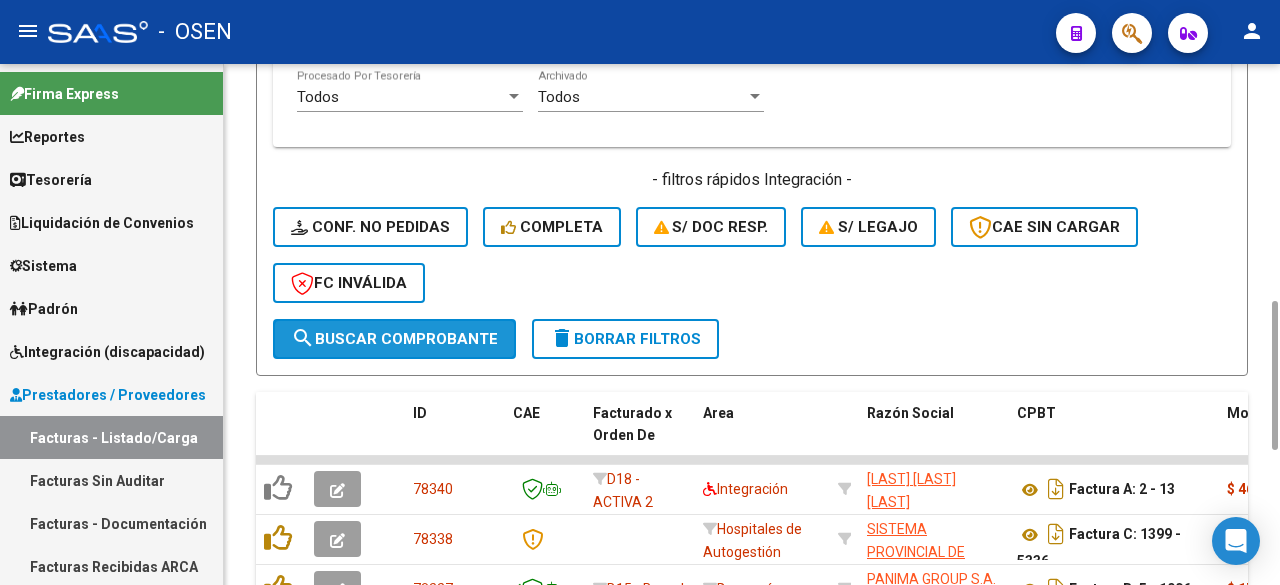 click on "search  Buscar Comprobante" 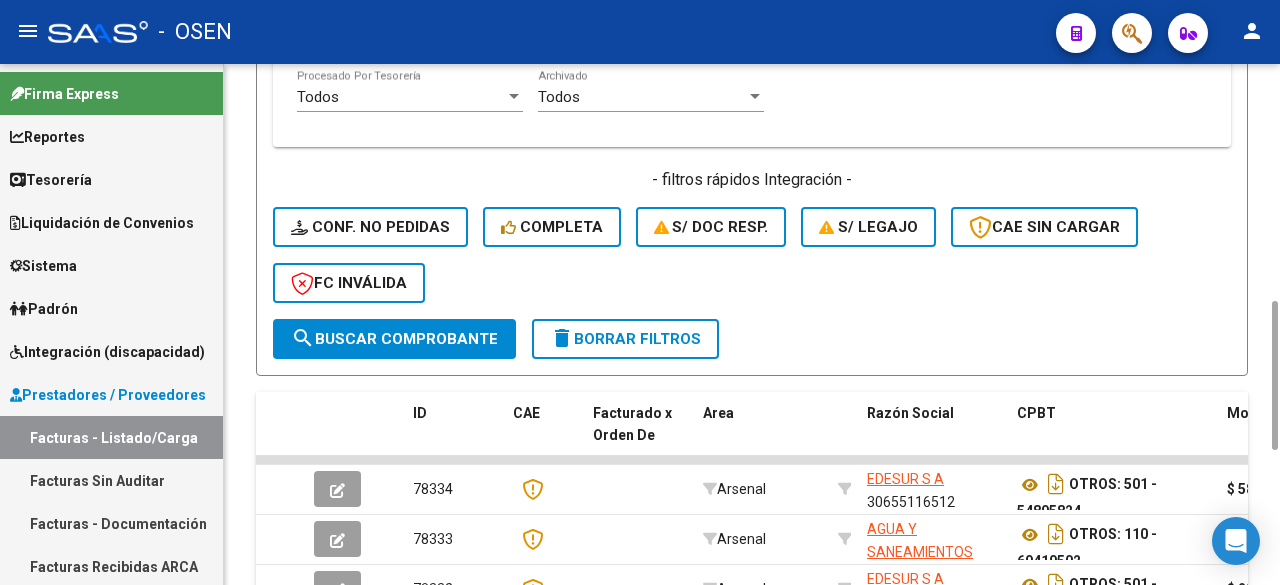 scroll, scrollTop: 0, scrollLeft: 0, axis: both 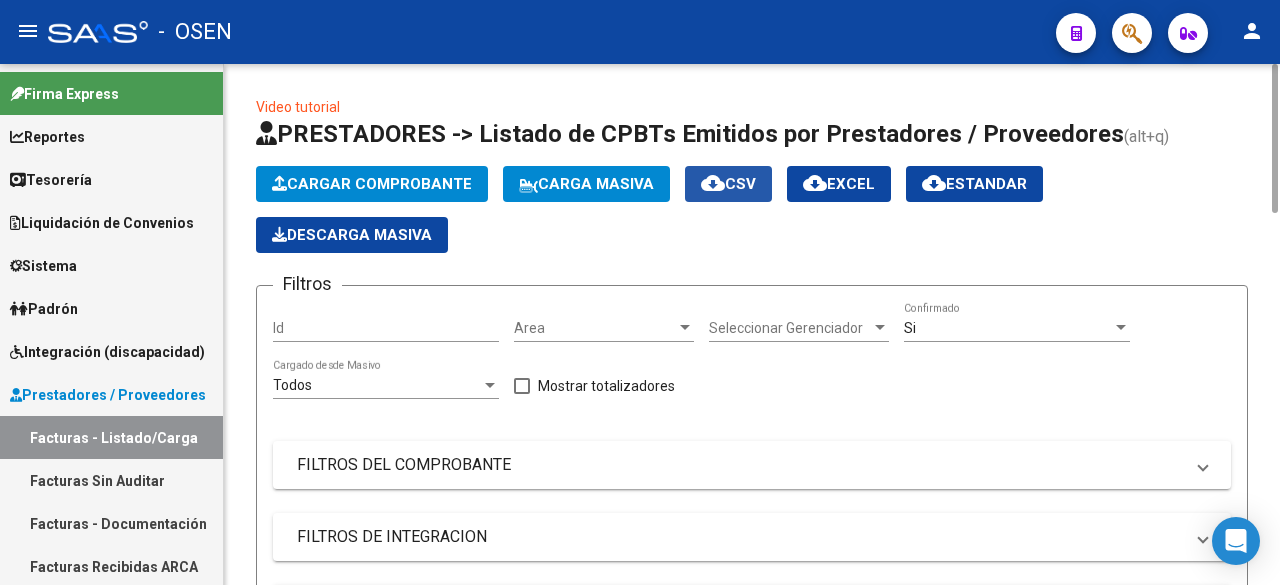 click on "cloud_download  CSV" 